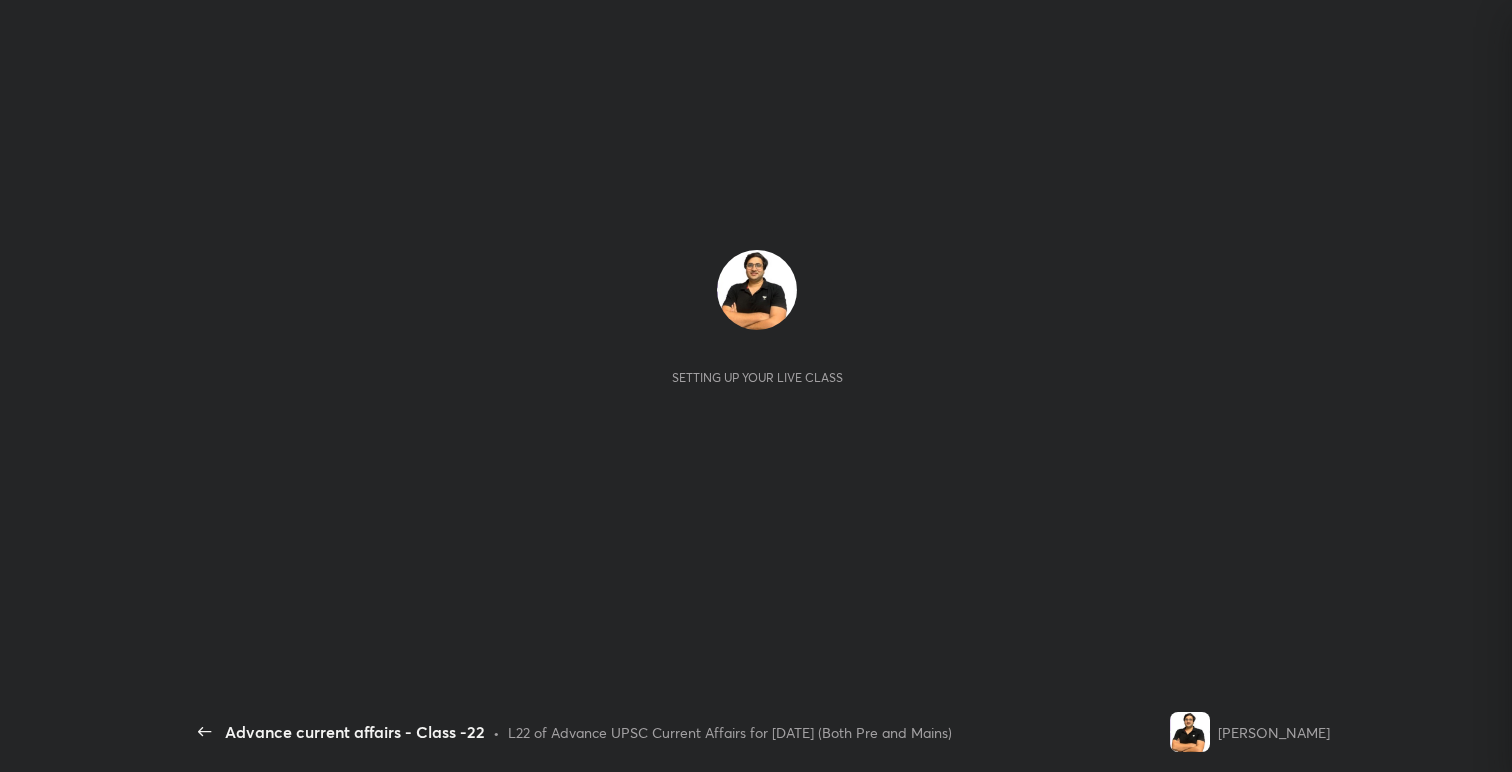 scroll, scrollTop: 0, scrollLeft: 0, axis: both 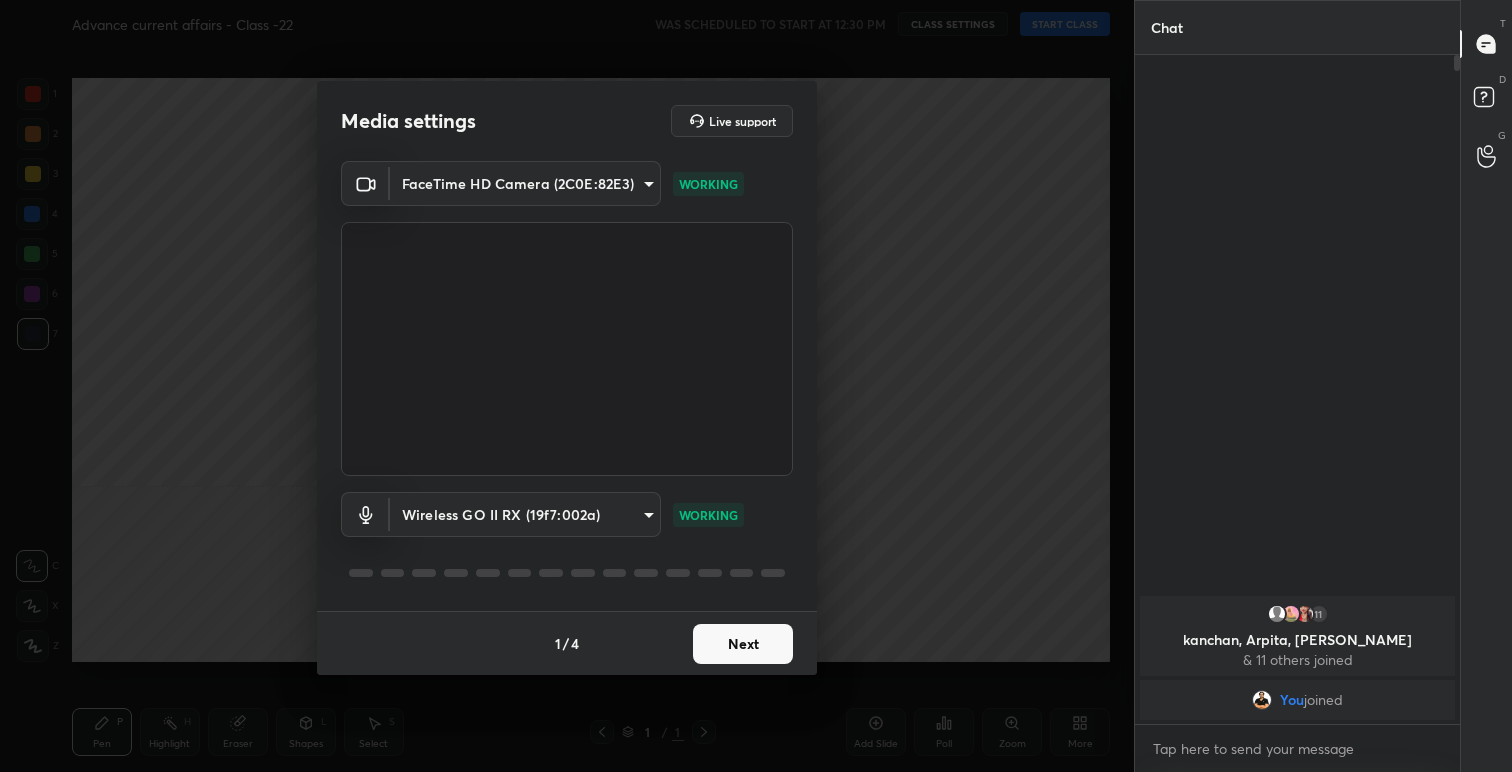 click at bounding box center [567, 349] 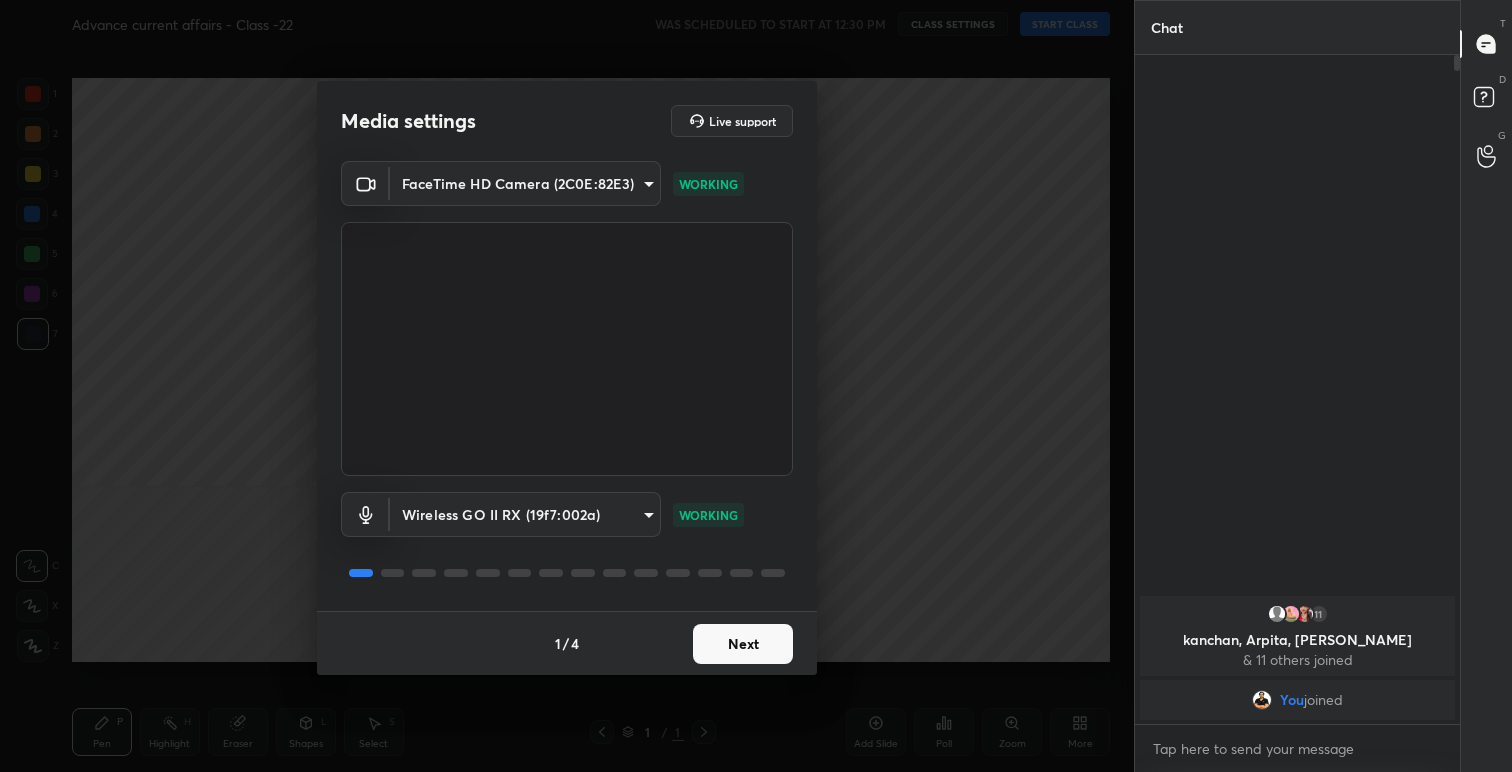 click on "Next" at bounding box center (743, 644) 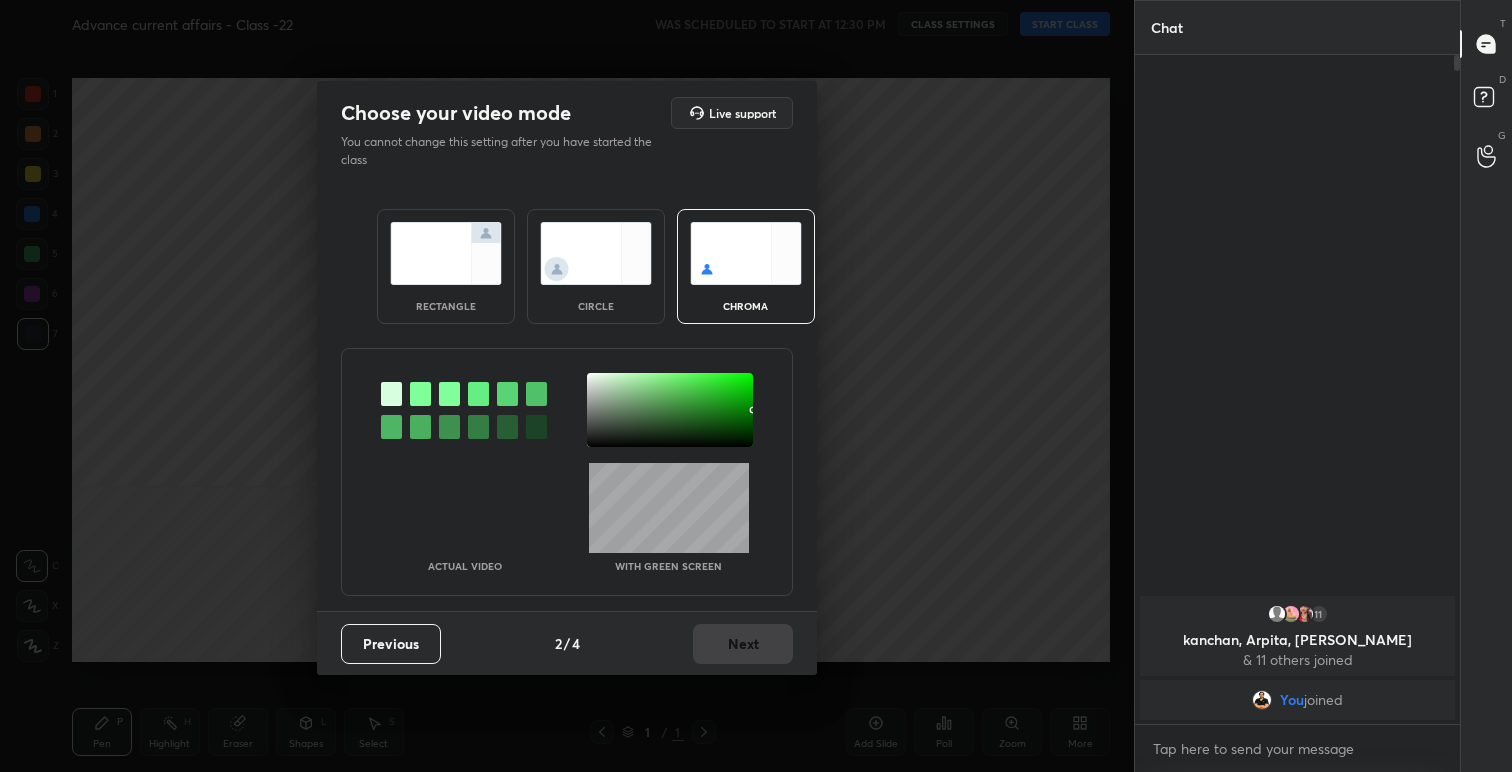 click at bounding box center (446, 253) 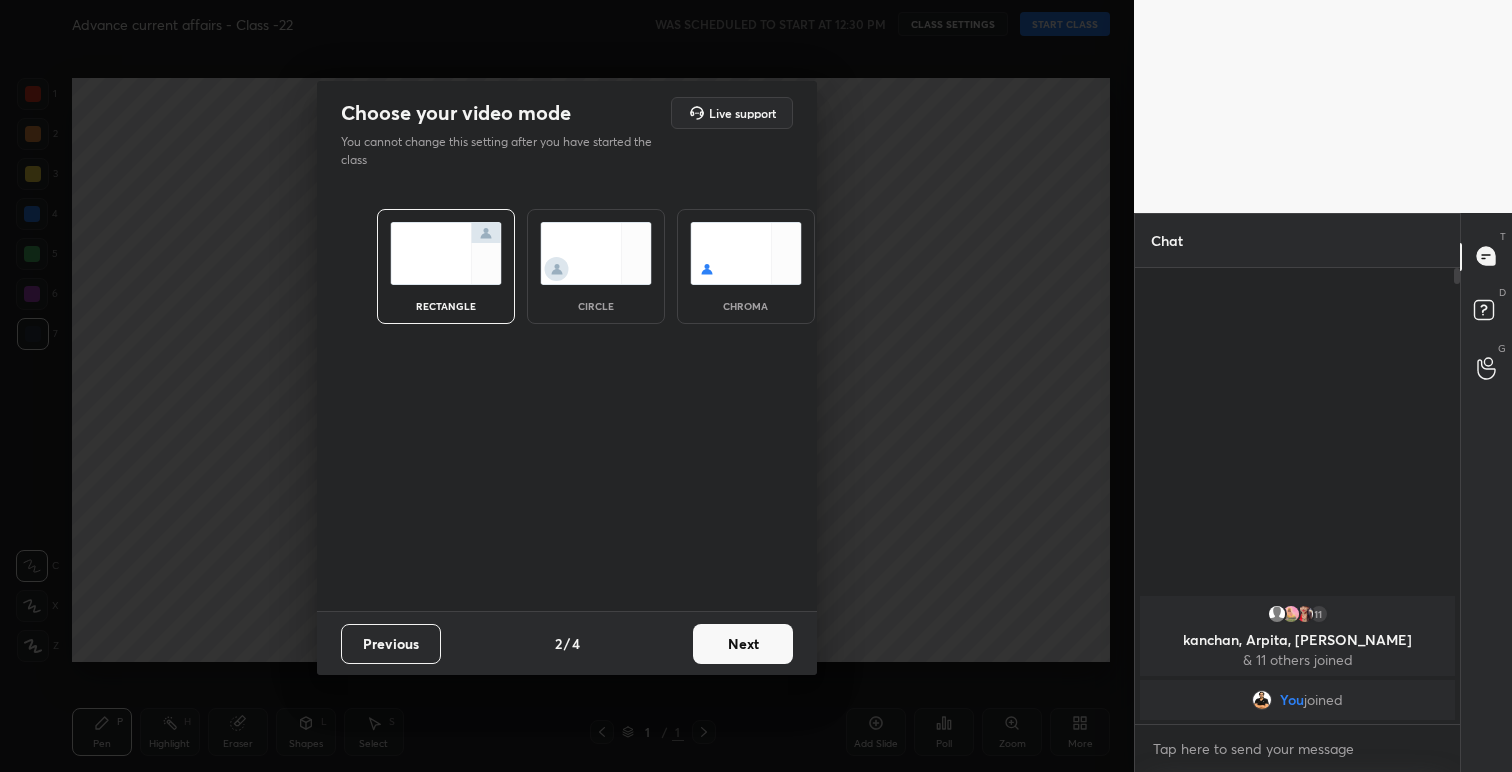 scroll, scrollTop: 450, scrollLeft: 319, axis: both 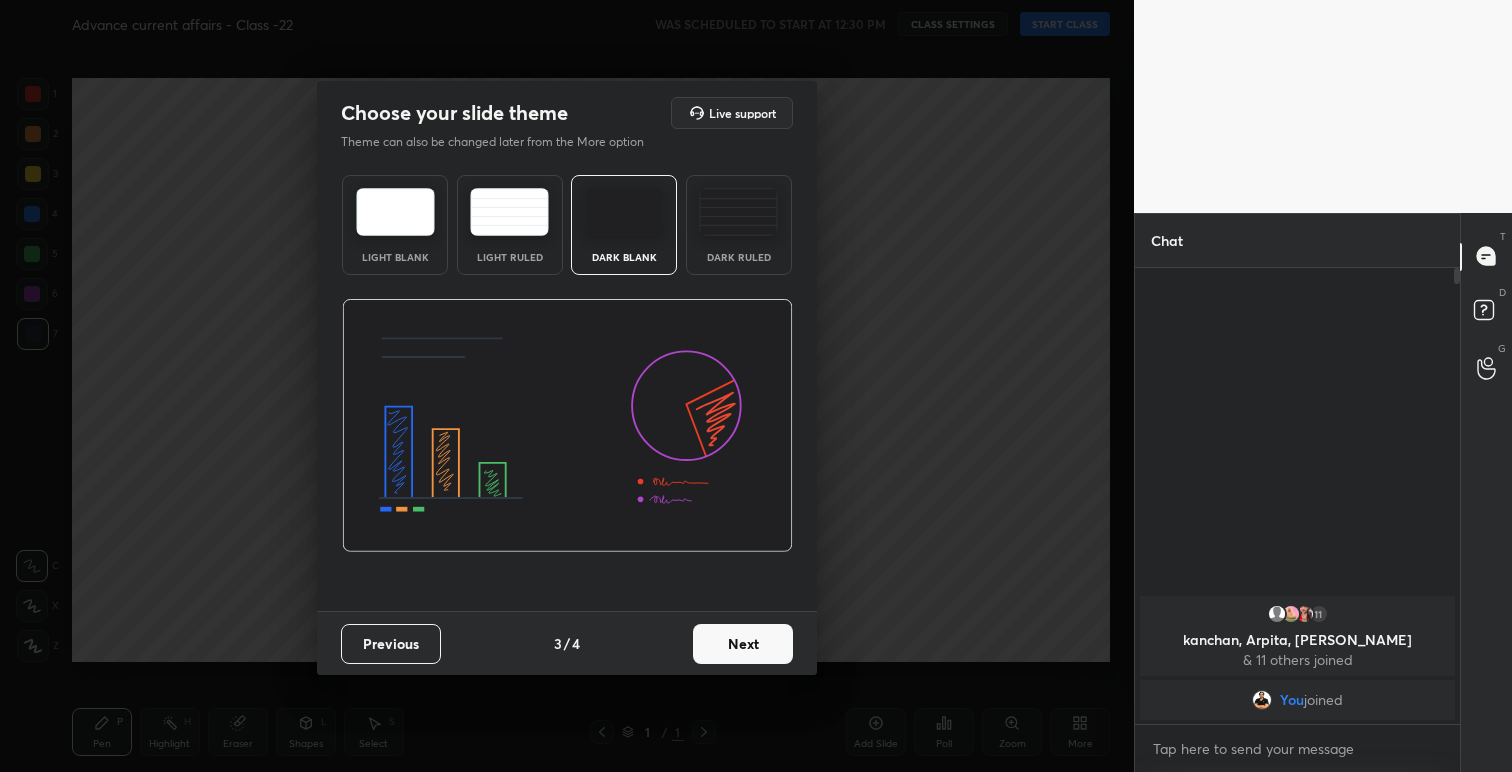 click at bounding box center (395, 212) 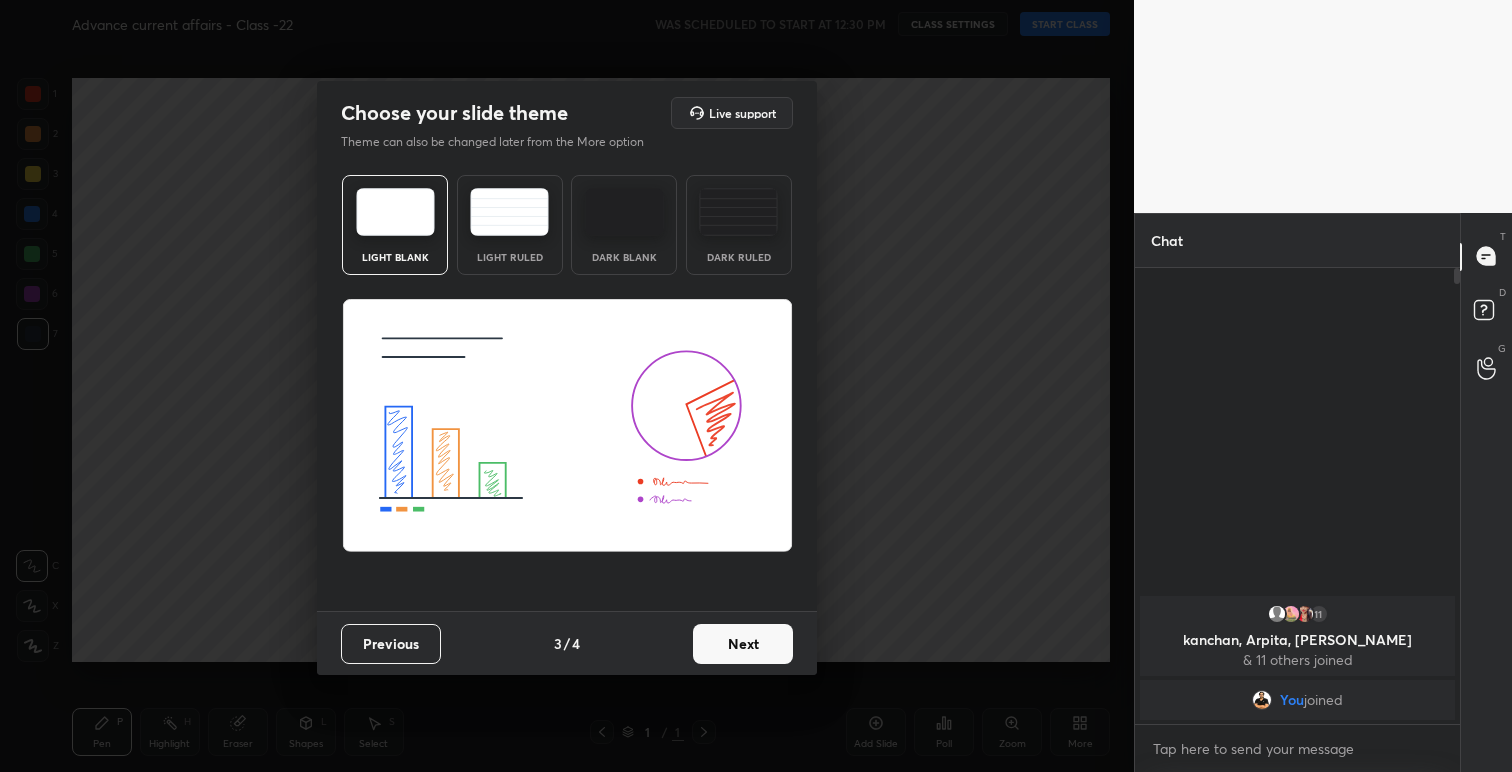 click on "Next" at bounding box center [743, 644] 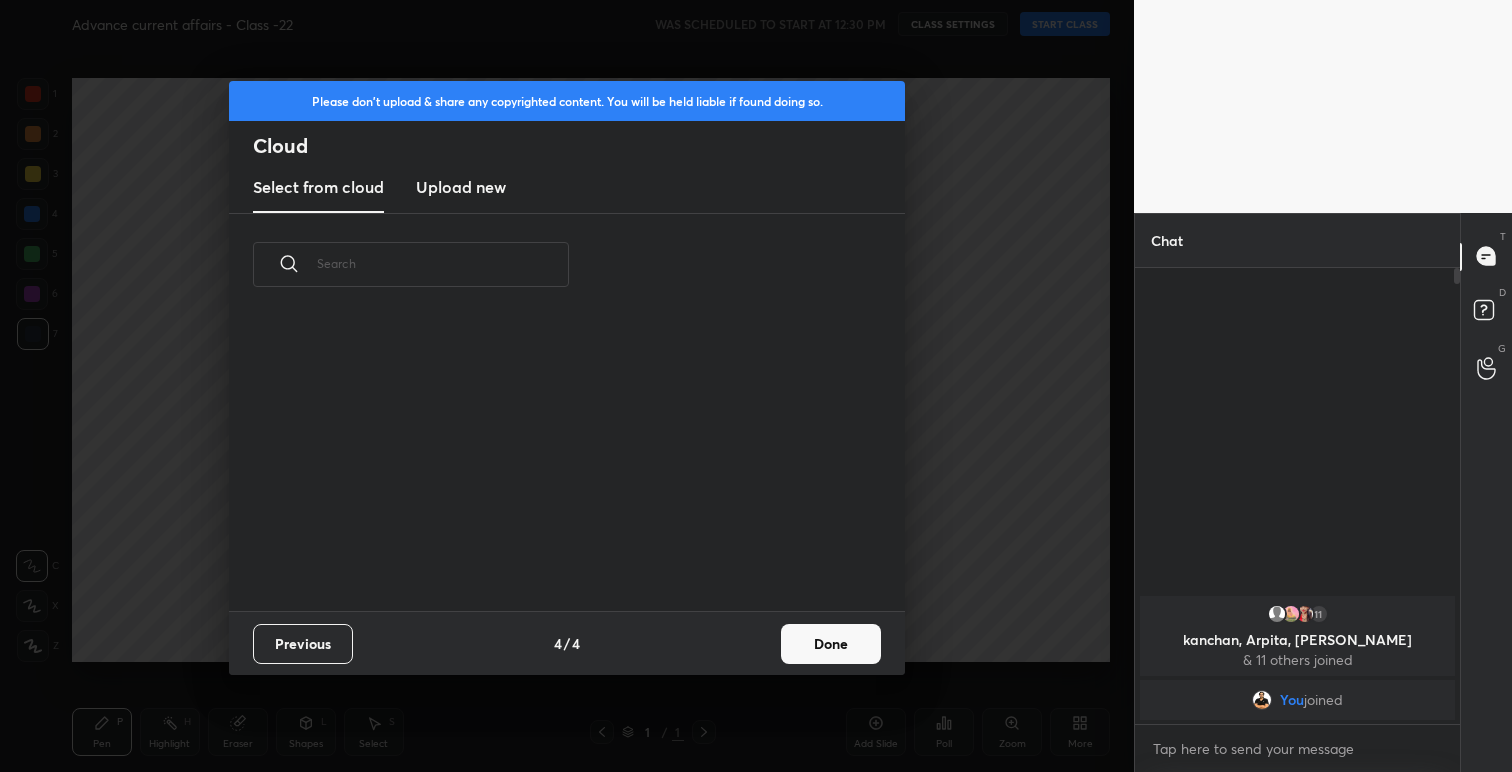 scroll, scrollTop: 199, scrollLeft: 642, axis: both 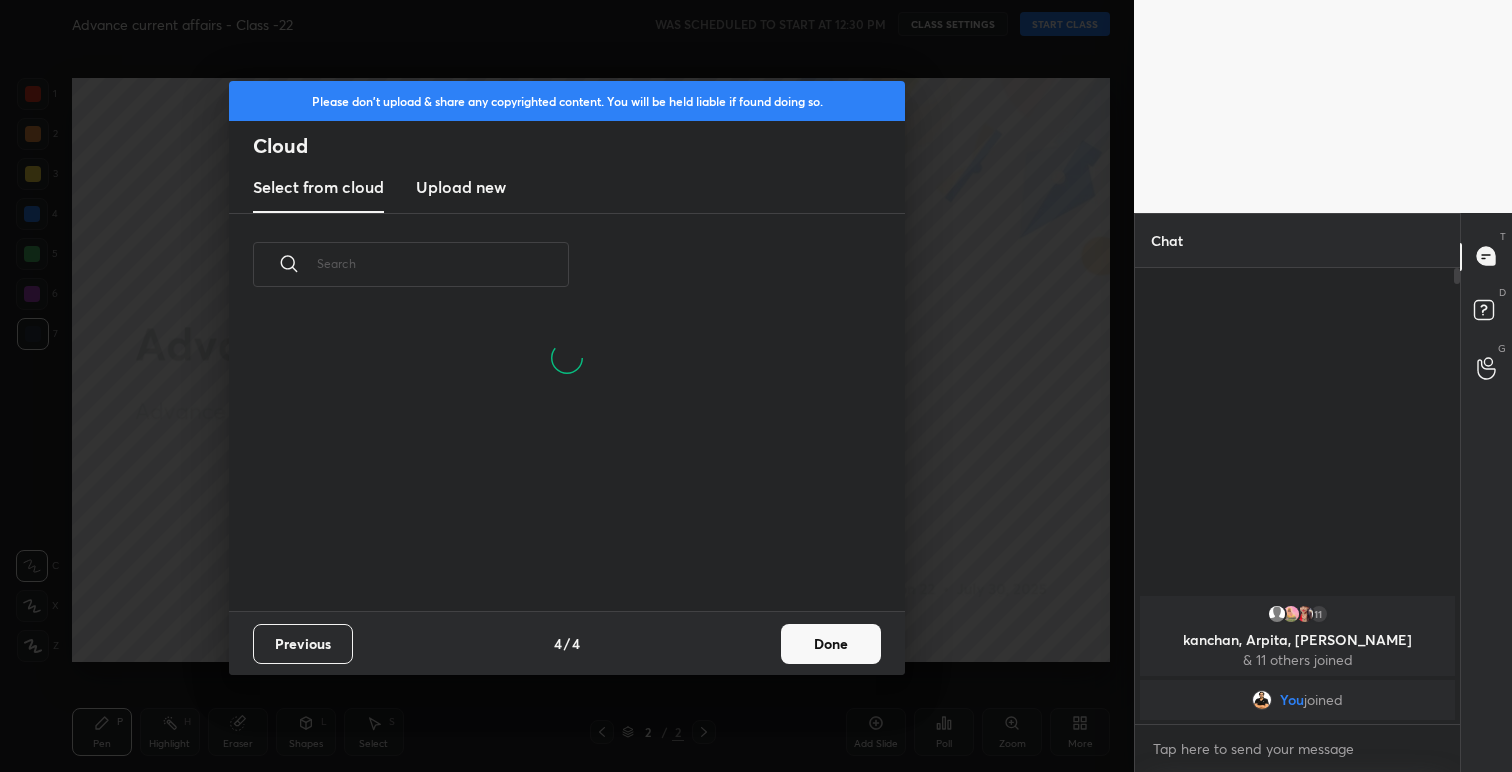 click on "Done" at bounding box center (831, 644) 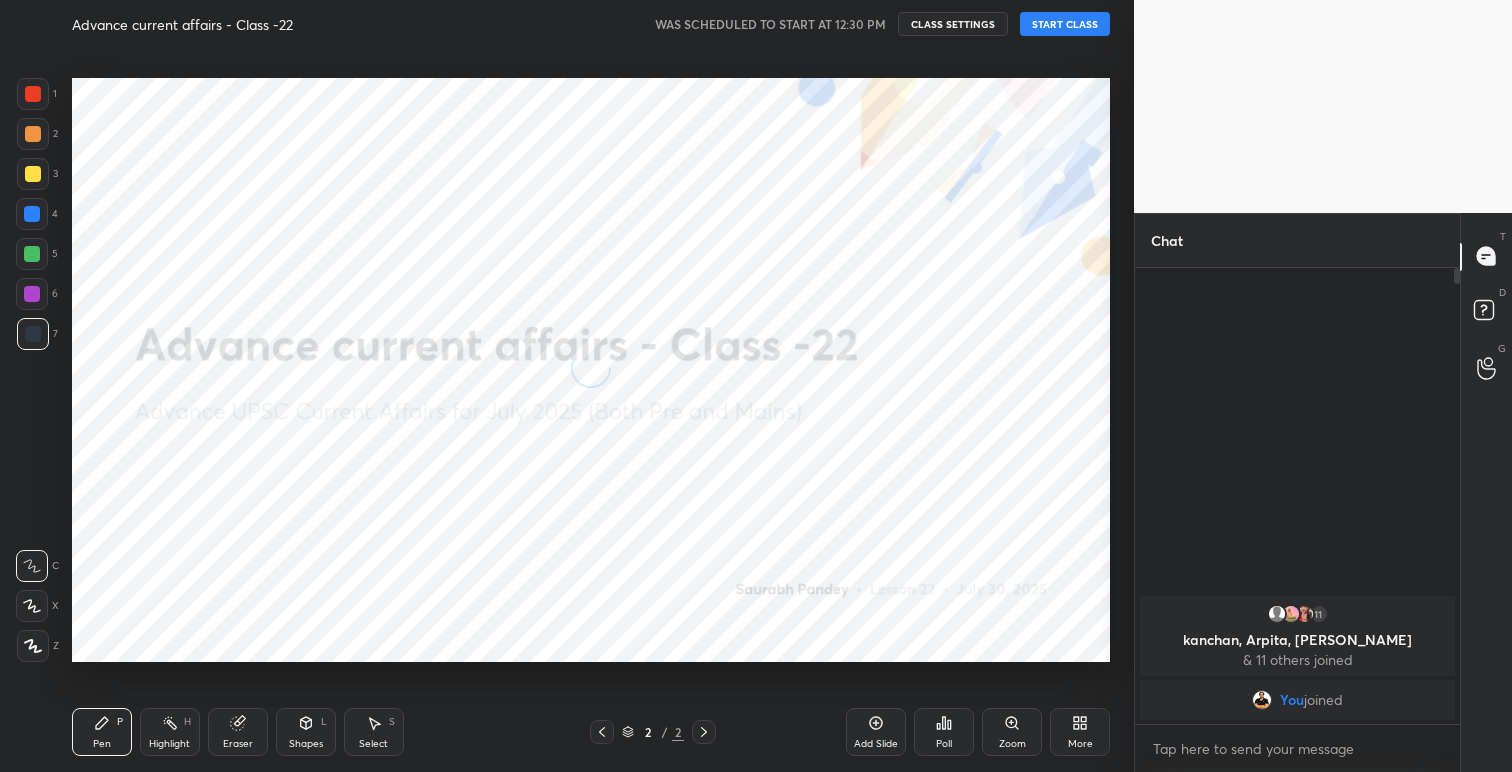 scroll, scrollTop: 7, scrollLeft: 11, axis: both 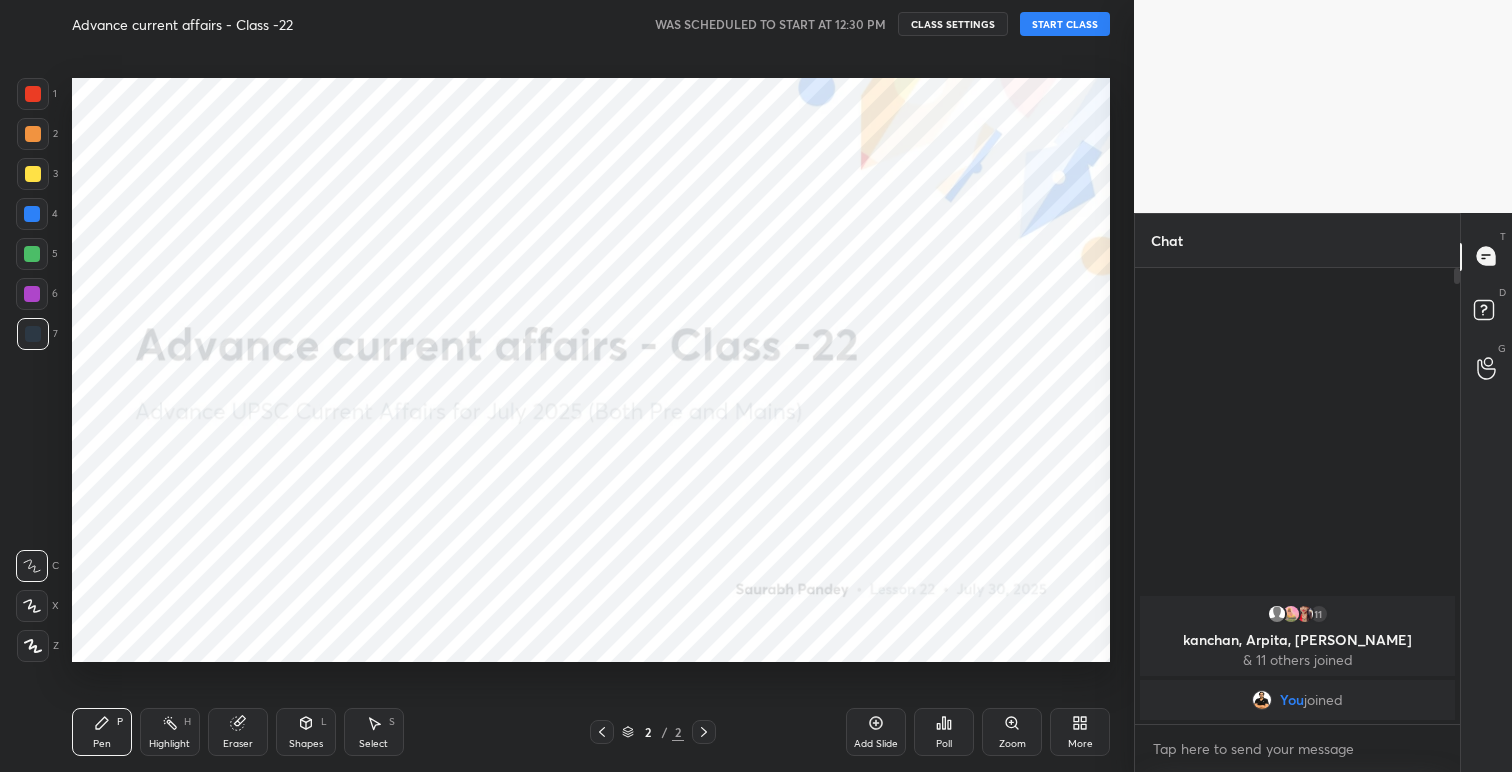 click on "START CLASS" at bounding box center [1065, 24] 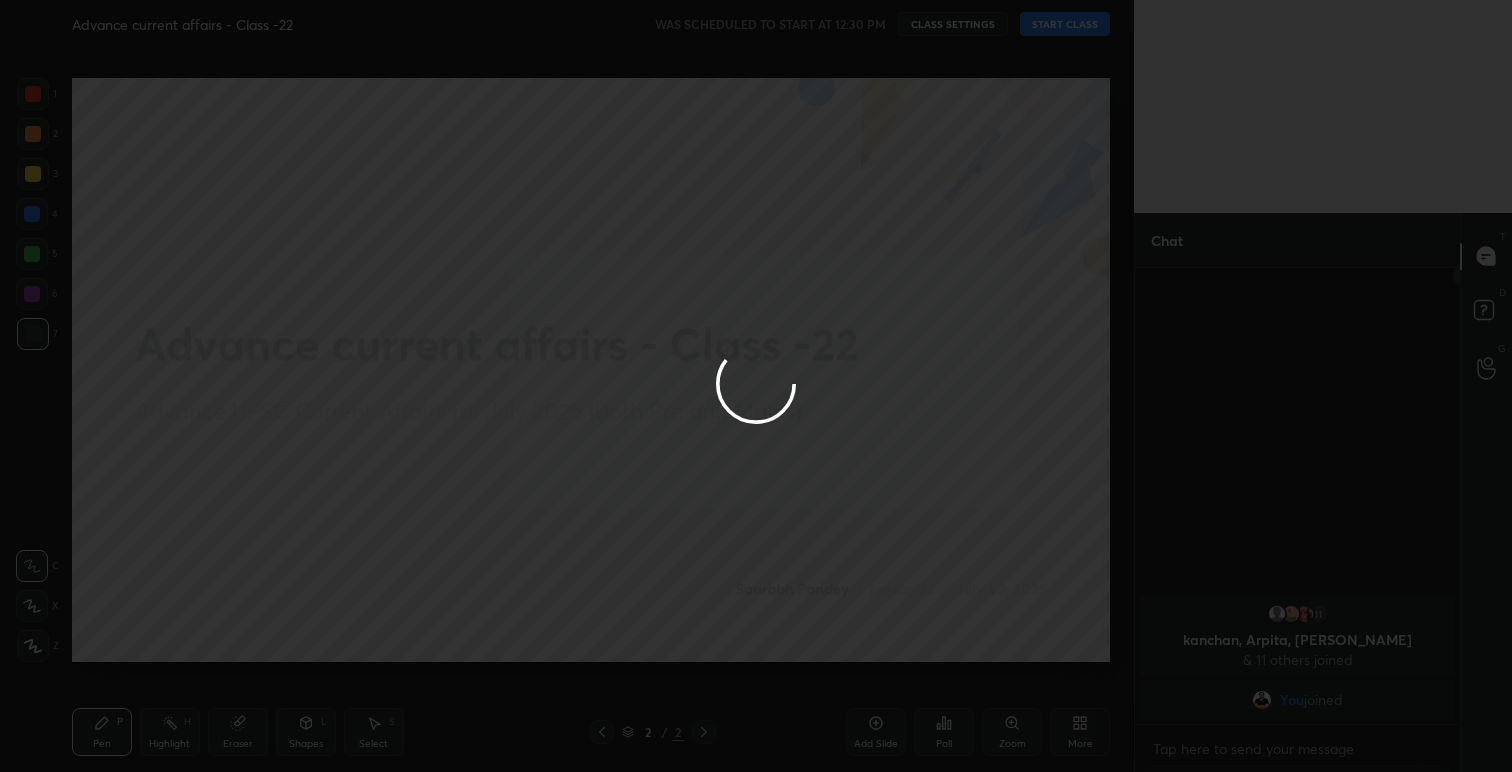 type on "x" 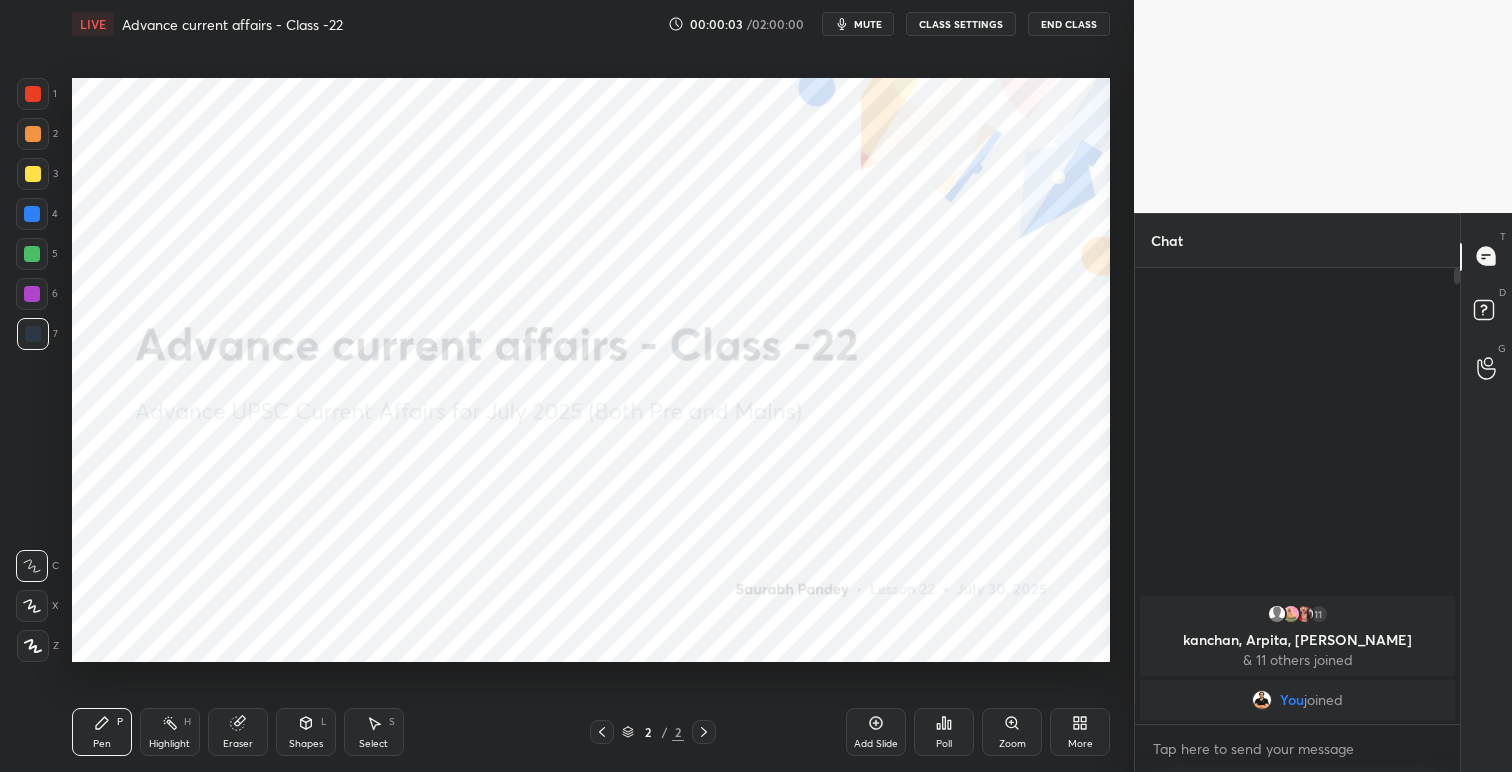 click on "mute" at bounding box center (868, 24) 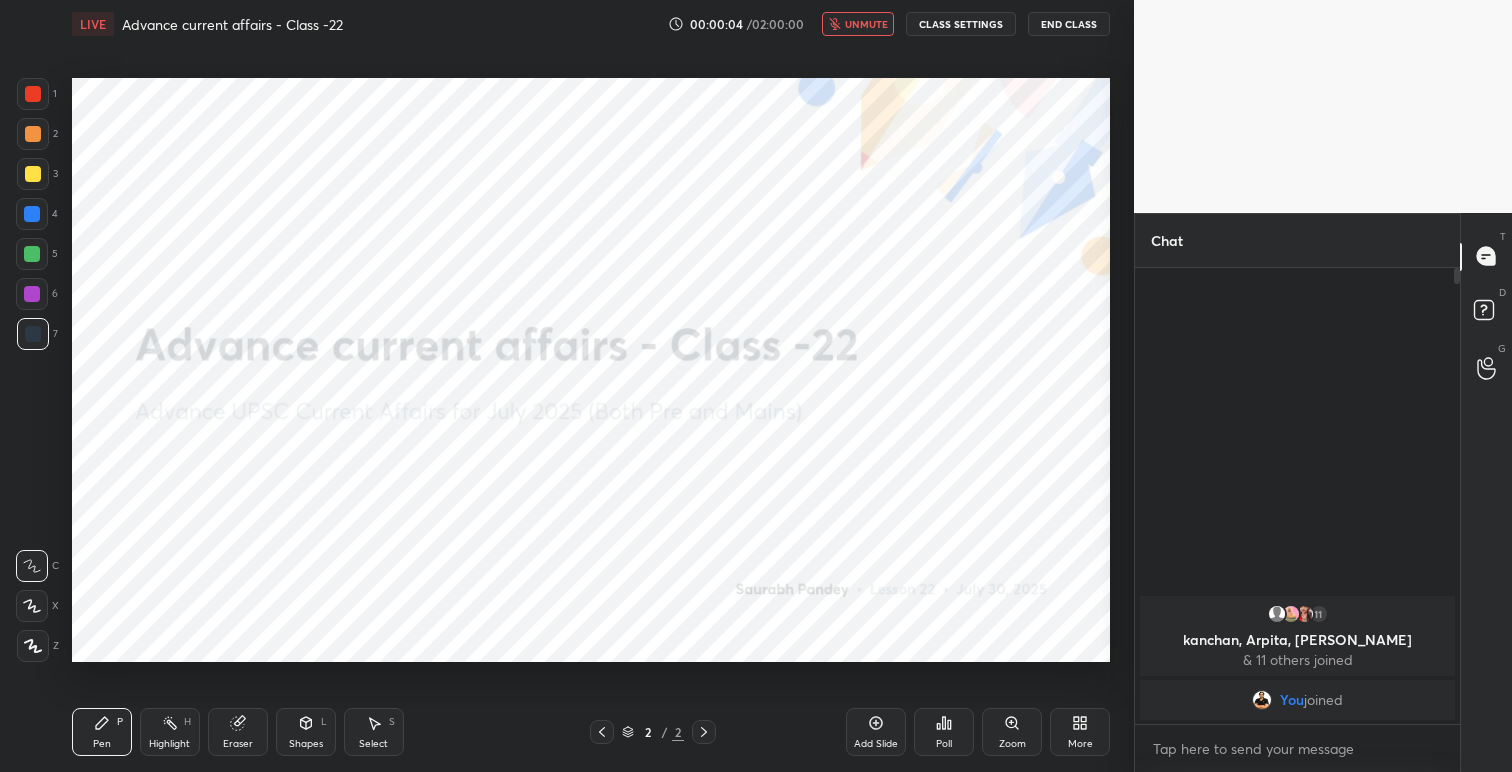 click on "CLASS SETTINGS" at bounding box center [961, 24] 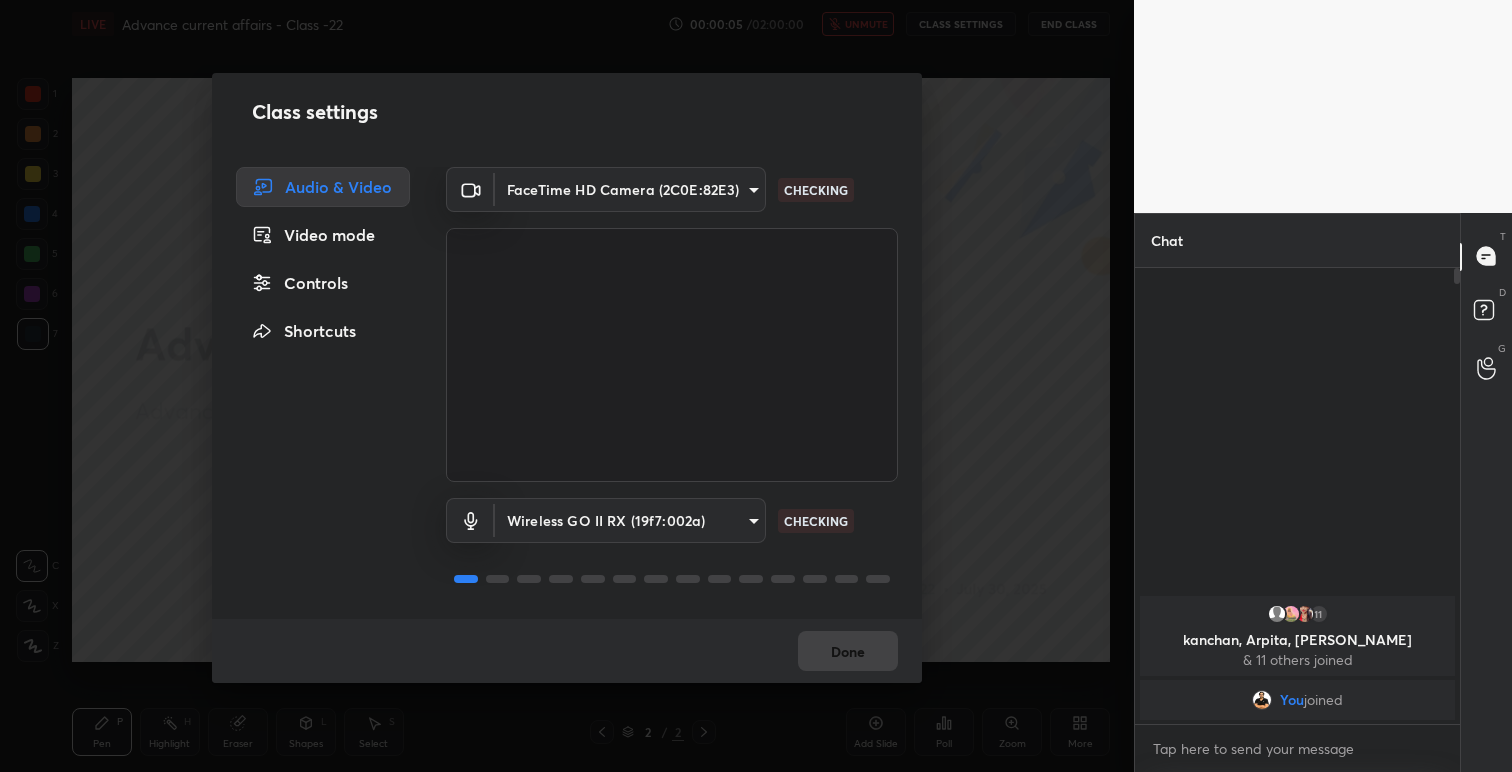 click on "1 2 3 4 5 6 7 C X Z C X Z E E Erase all   H H LIVE Advance current affairs - Class -22 00:00:05 /  02:00:00 unmute CLASS SETTINGS End Class Setting up your live class Poll for   secs No correct answer Start poll Back Advance current affairs - Class -22 • L22 of Advance UPSC Current Affairs for [DATE] (Both Pre and Mains) [PERSON_NAME] Pen P Highlight H Eraser Shapes L Select S 2 / 2 Add Slide Poll Zoom More Chat 11 kanchan, [PERSON_NAME], [PERSON_NAME] &  11 others  joined You  joined 1 NEW MESSAGE Enable hand raising Enable raise hand to speak to learners. Once enabled, chat will be turned off temporarily. Enable x   Doubts asked by learners will show up here NEW DOUBTS ASKED No one has raised a hand yet Can't raise hand Looks like educator just invited you to speak. Please wait before you can raise your hand again. Got it T Messages (T) D Doubts (D) G Raise Hand (G) Report an issue Reason for reporting Buffering Chat not working Audio - Video sync issue Educator video quality low ​ Attach an image Report Done" at bounding box center [756, 386] 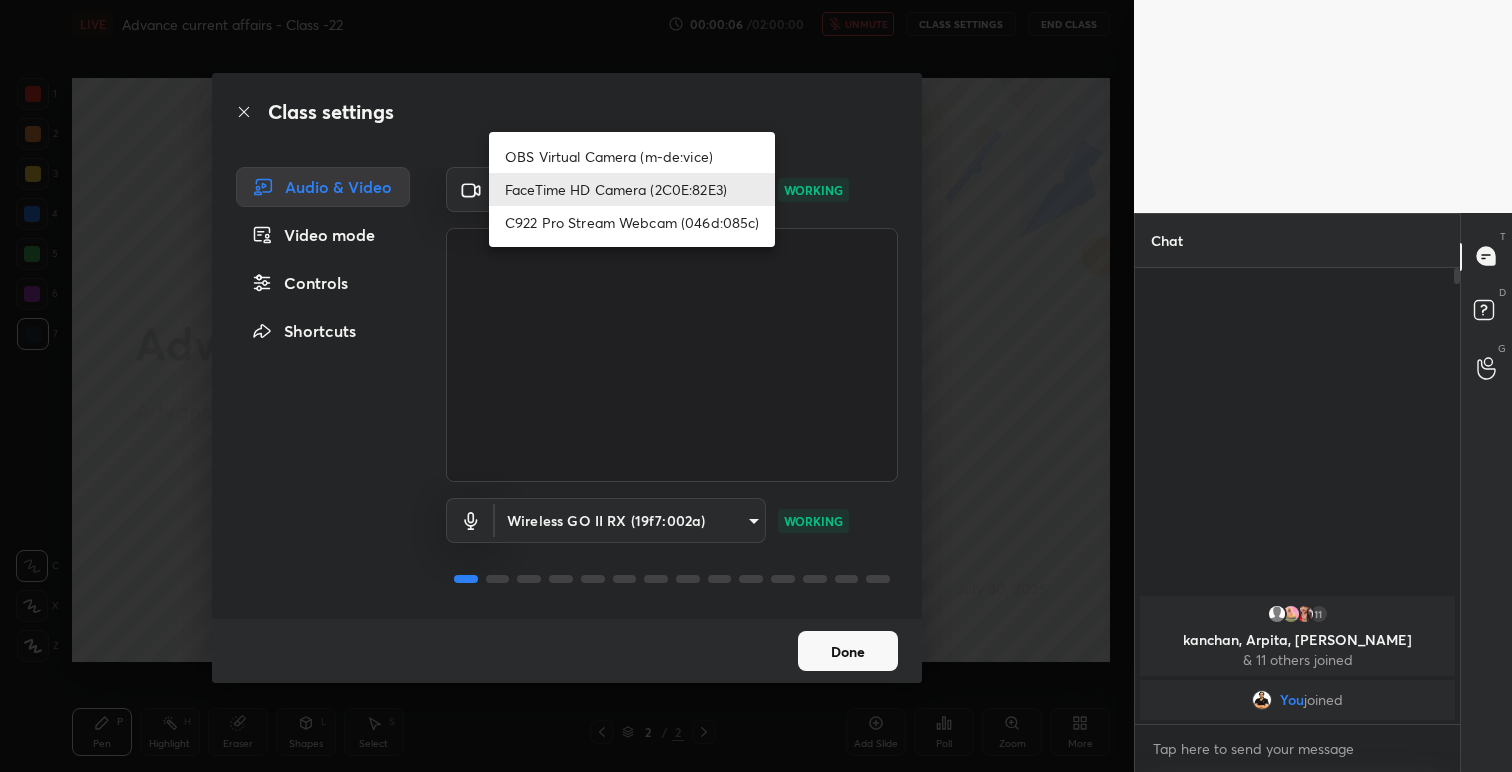 click on "OBS Virtual Camera (m-de:vice)" at bounding box center (632, 156) 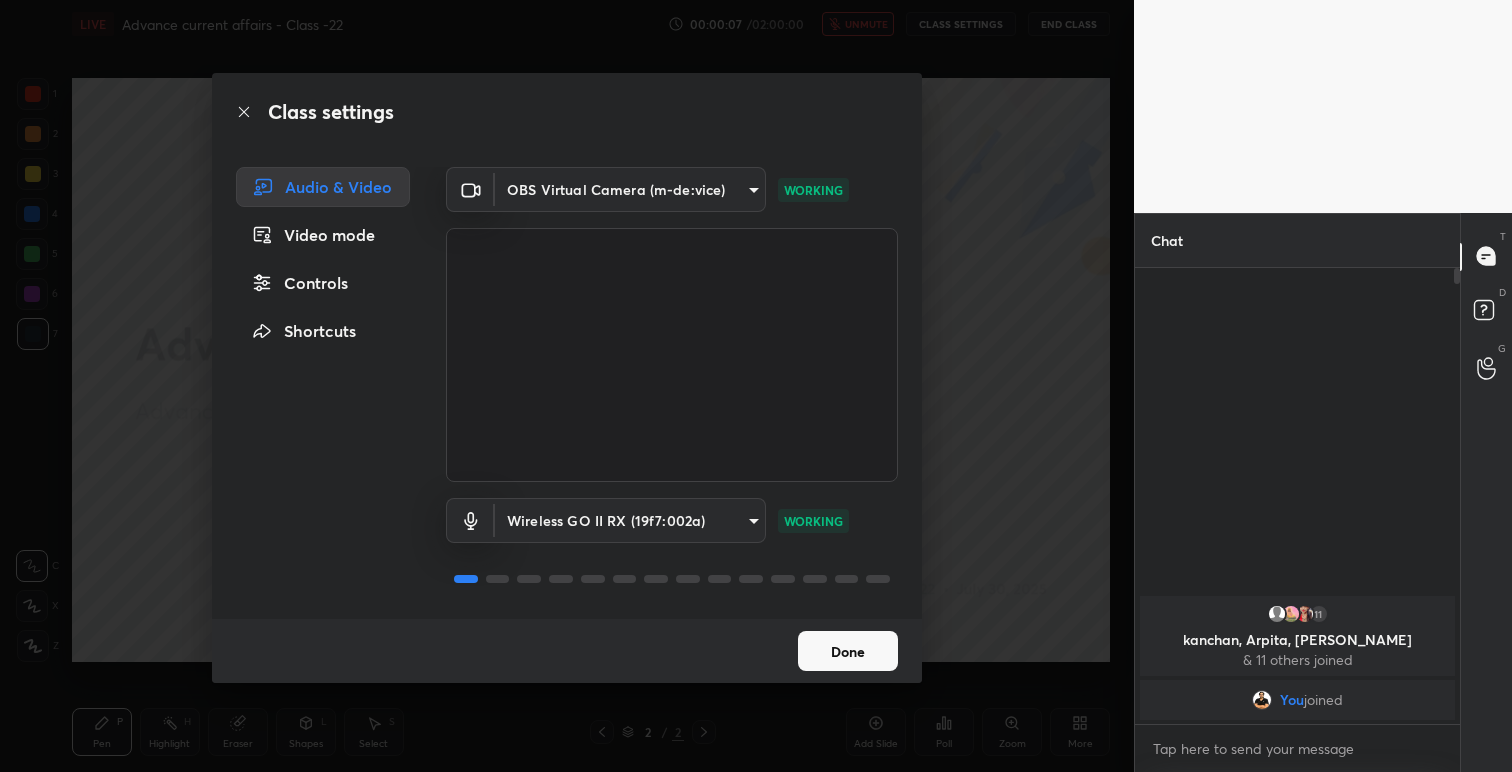 click on "Done" at bounding box center (848, 651) 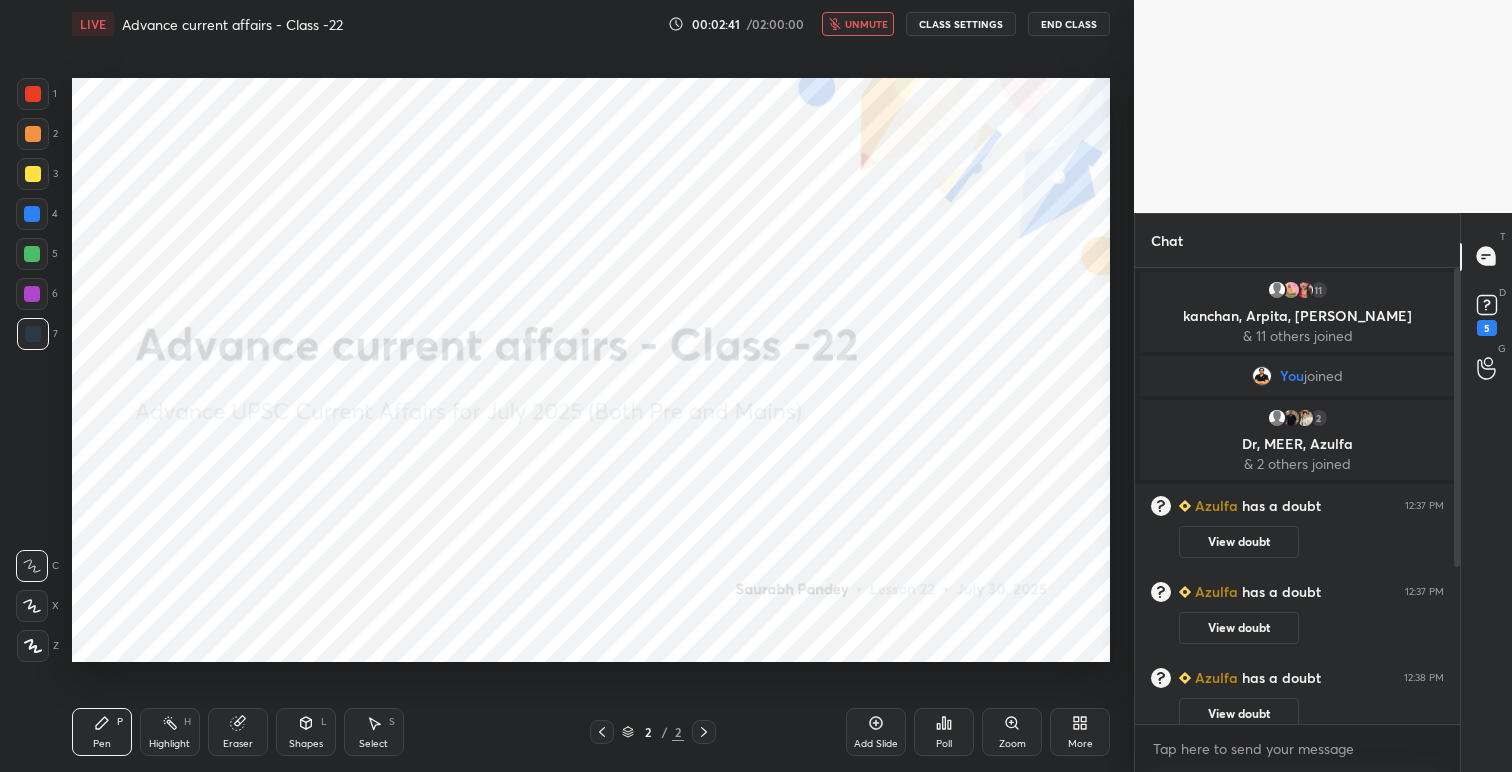 click on "CLASS SETTINGS" at bounding box center [961, 24] 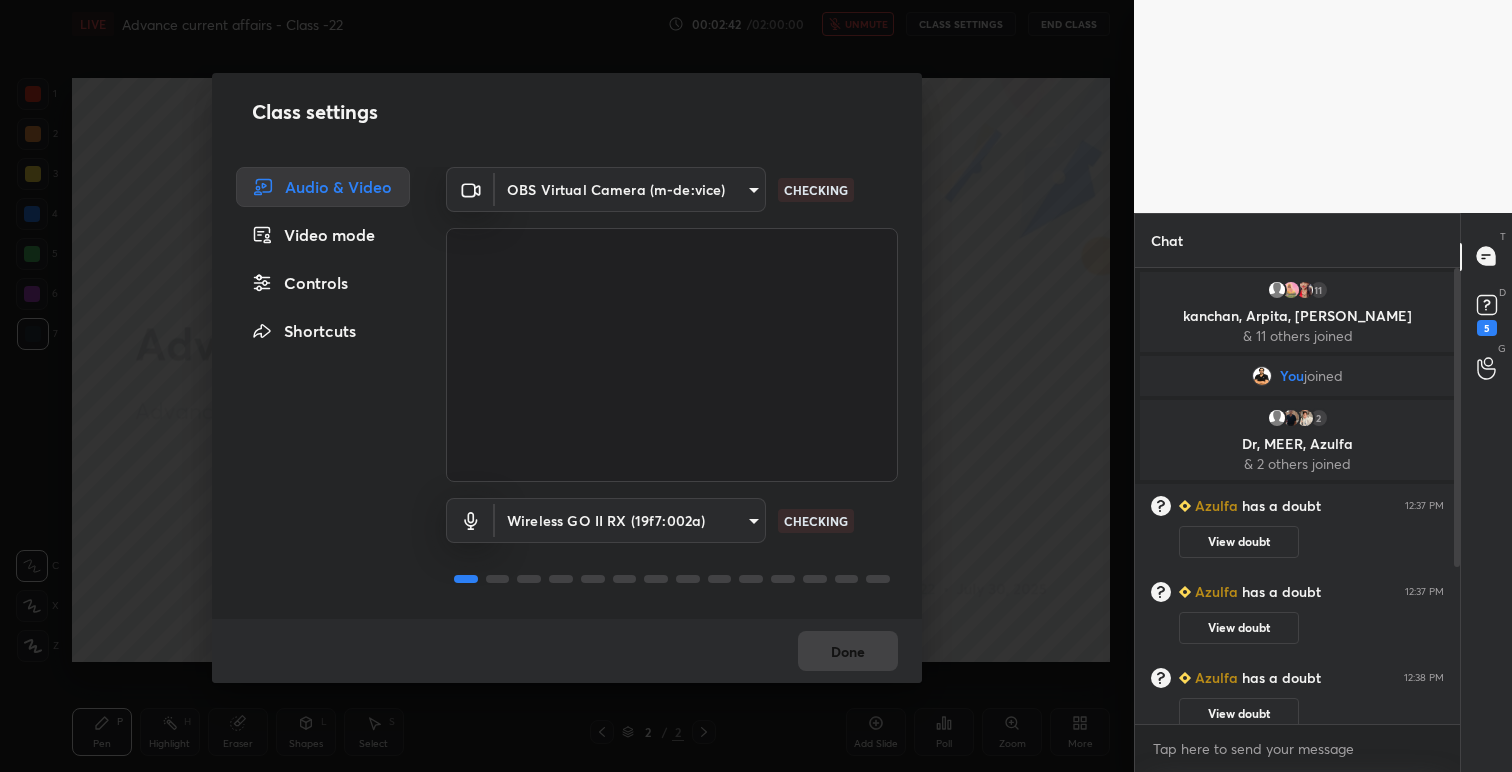 click on "1 2 3 4 5 6 7 C X Z C X Z E E Erase all   H H LIVE Advance current affairs - Class -22 00:02:42 /  02:00:00 unmute CLASS SETTINGS End Class Setting up your live class Poll for   secs No correct answer Start poll Back Advance current affairs - Class -22 • L22 of Advance UPSC Current Affairs for [DATE] (Both Pre and Mains) [PERSON_NAME] Pen P Highlight H Eraser Shapes L Select S 2 / 2 Add Slide Poll Zoom More Chat 11 kanchan, [PERSON_NAME], [PERSON_NAME] &  11 others  joined You  joined 2 Dr, [PERSON_NAME], Azulfa &  2 others  joined [PERSON_NAME]   has a doubt 12:37 PM View doubt [PERSON_NAME]   has a doubt 12:37 PM View doubt [PERSON_NAME]   has a doubt 12:38 PM View doubt Dr [PERSON_NAME]   has a doubt 12:38 PM View doubt Dr [PERSON_NAME]   has a doubt 12:38 PM View doubt Azulfa 12:38 PM Good afternoon sir..😊 7 NEW MESSAGES Enable hand raising Enable raise hand to speak to learners. Once enabled, chat will be turned off temporarily. Enable x   Dr [PERSON_NAME] Asked a doubt 1 Sir please upload pdf
Of [DATE] session Pick this doubt Dr [PERSON_NAME] 1 Azulfa 1" at bounding box center [756, 386] 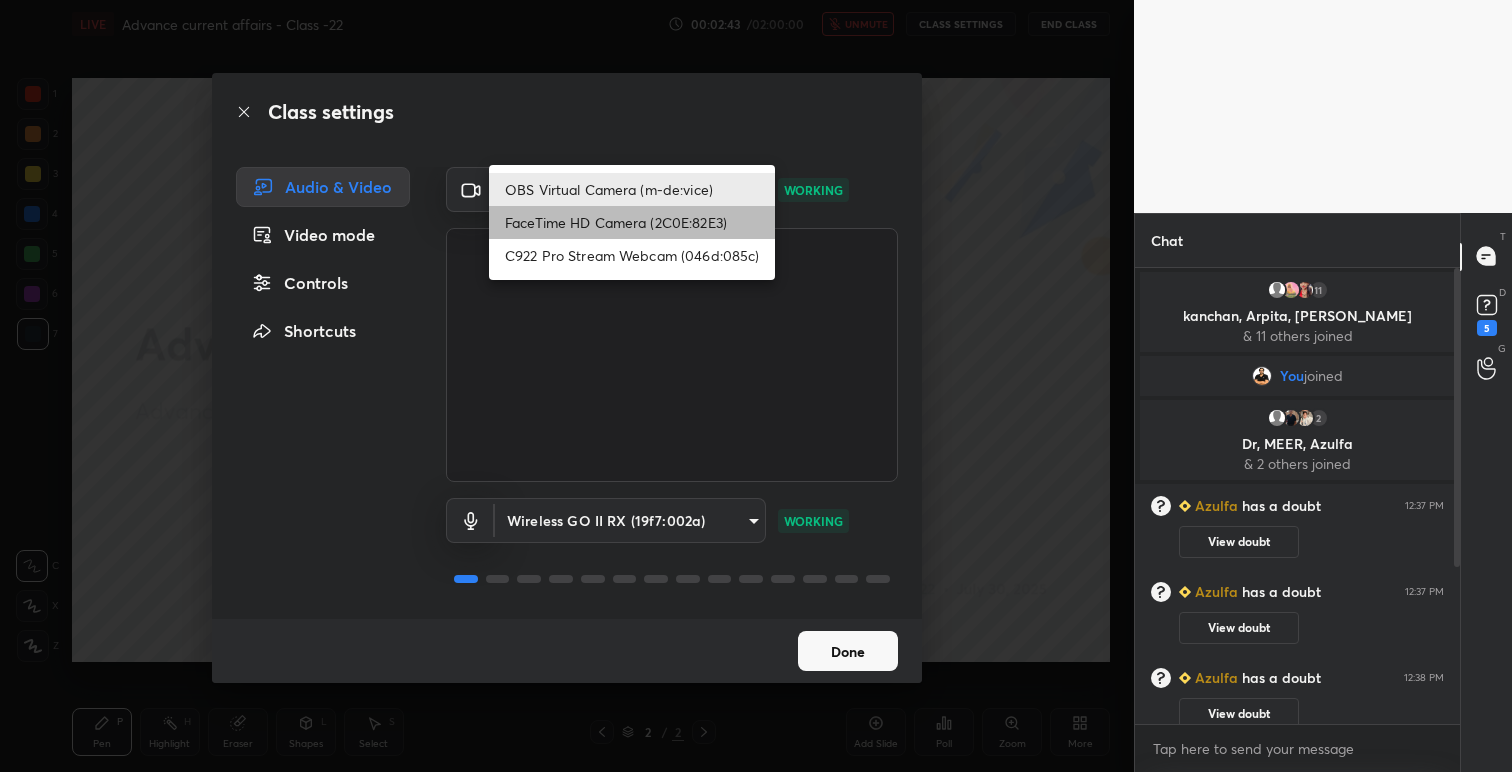 click on "FaceTime HD Camera (2C0E:82E3)" at bounding box center (632, 222) 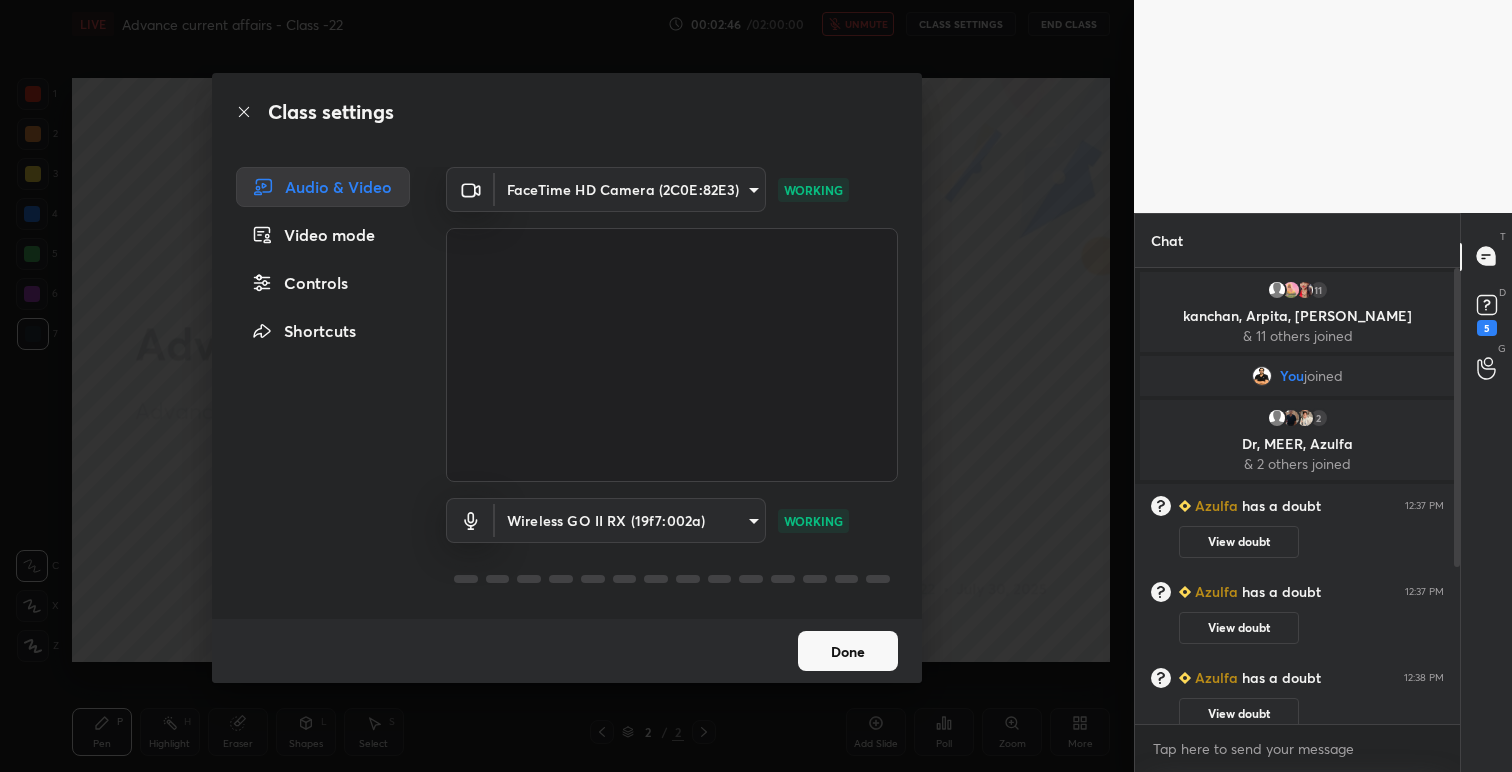 click on "Done" at bounding box center [848, 651] 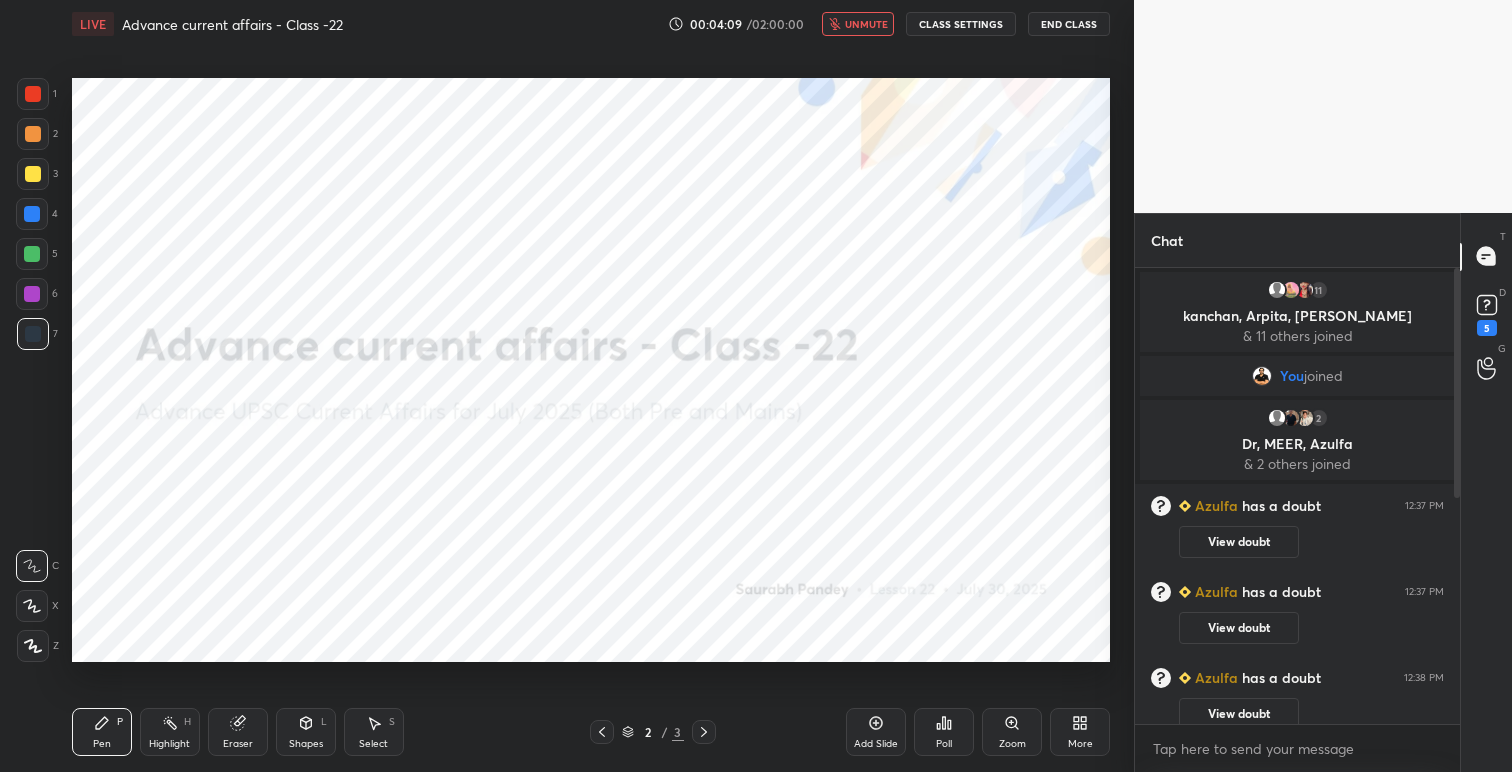 click on "unmute" at bounding box center (858, 24) 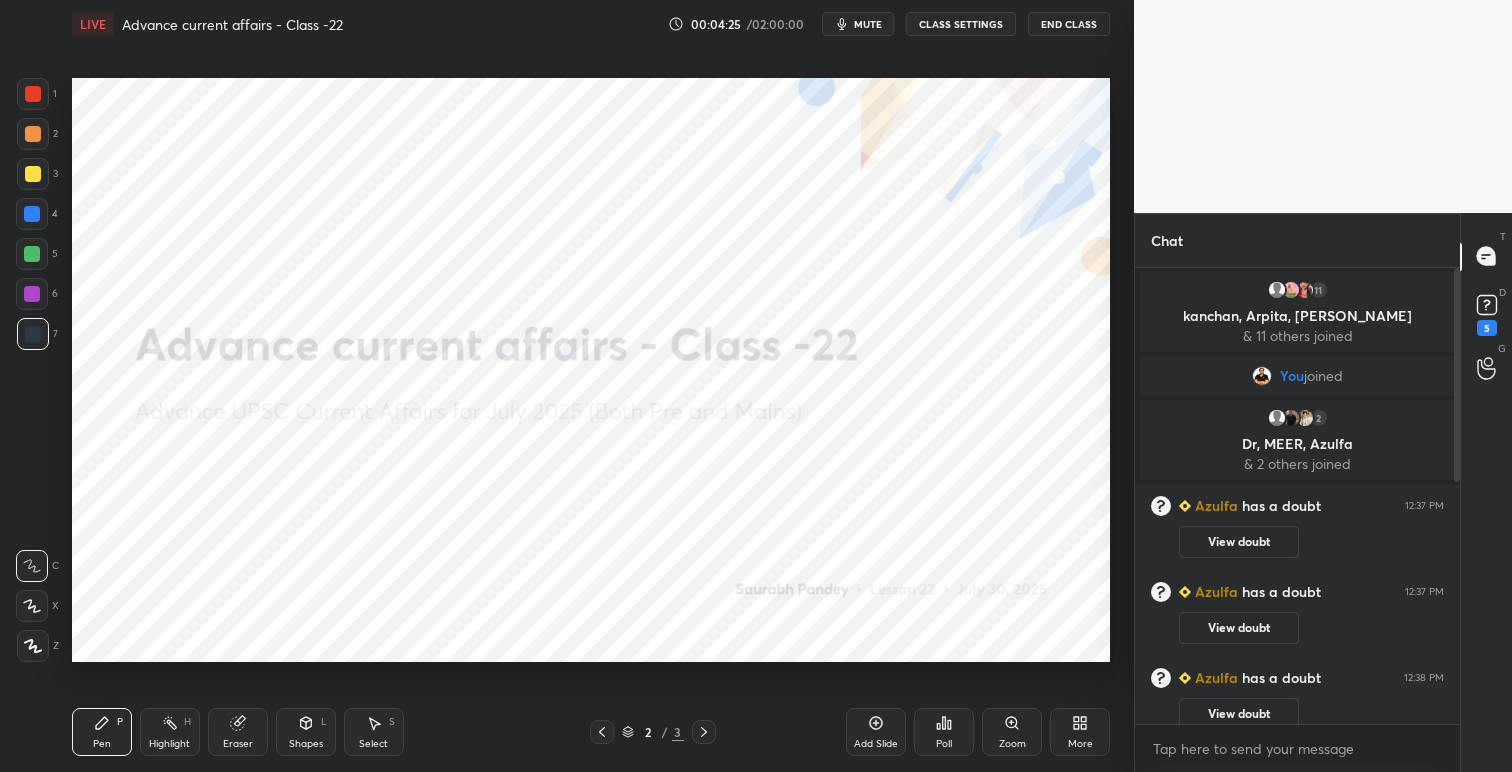 scroll, scrollTop: 419, scrollLeft: 319, axis: both 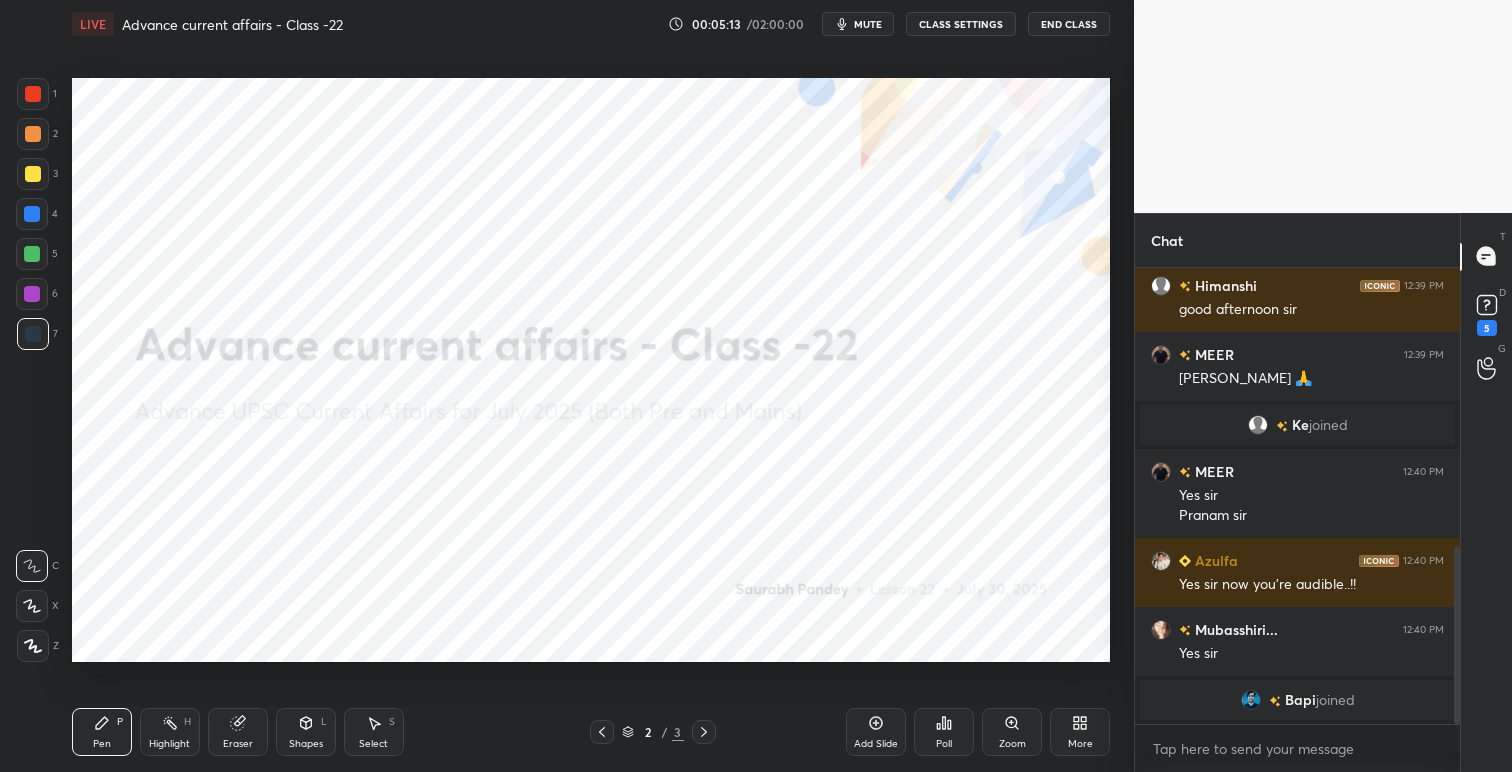 click on "More" at bounding box center (1080, 732) 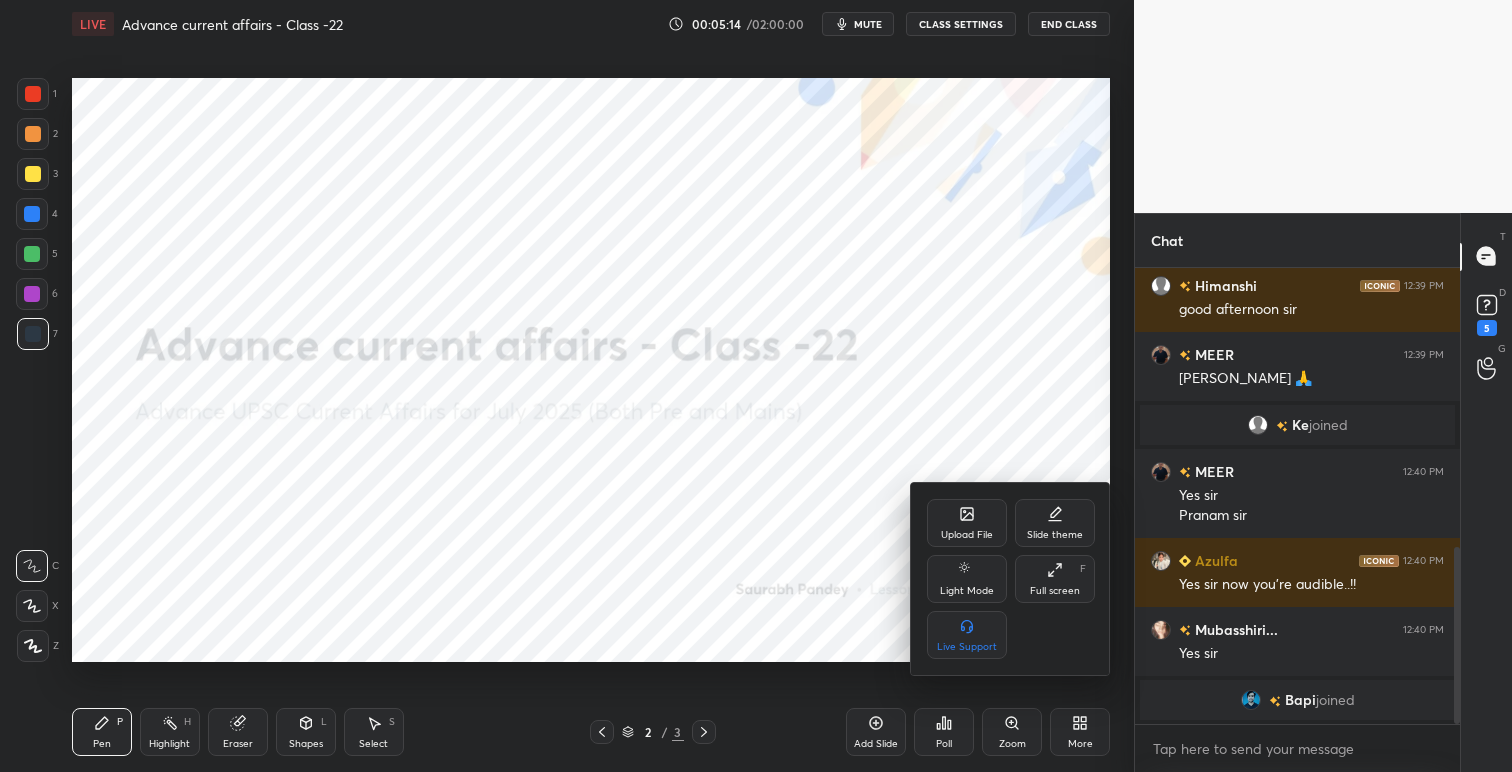 click on "Upload File" at bounding box center (967, 523) 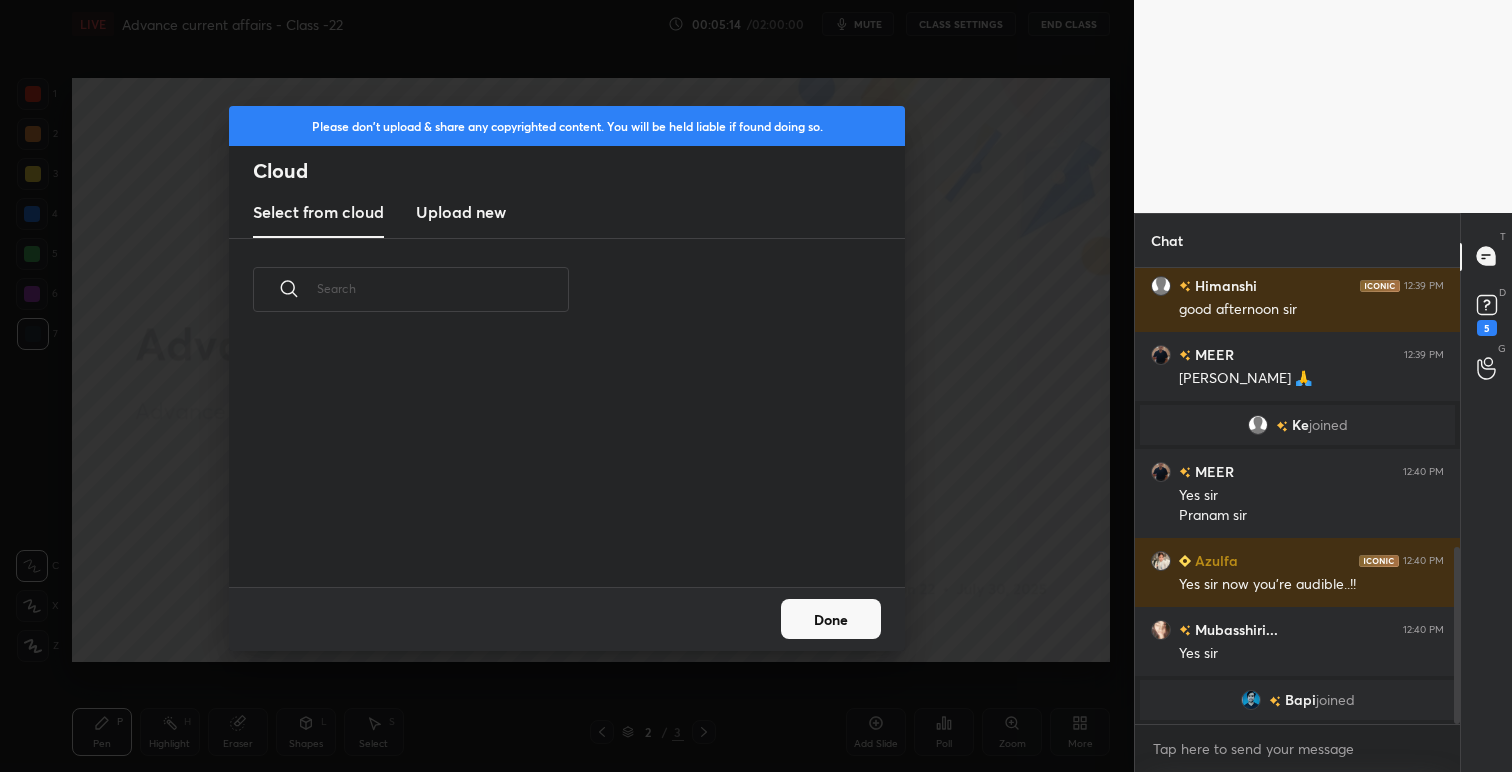 scroll, scrollTop: 7, scrollLeft: 11, axis: both 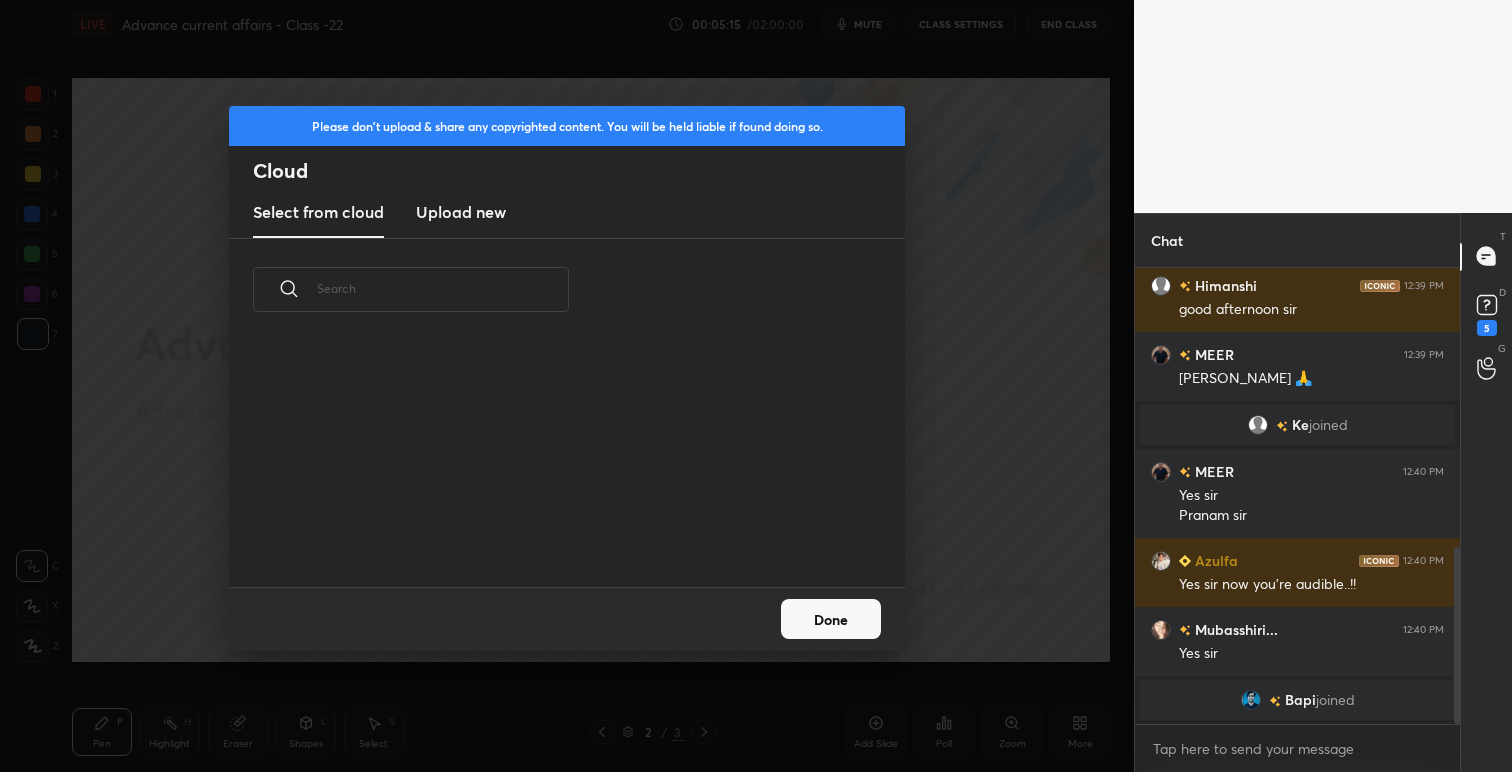 click on "Upload new" at bounding box center [461, 212] 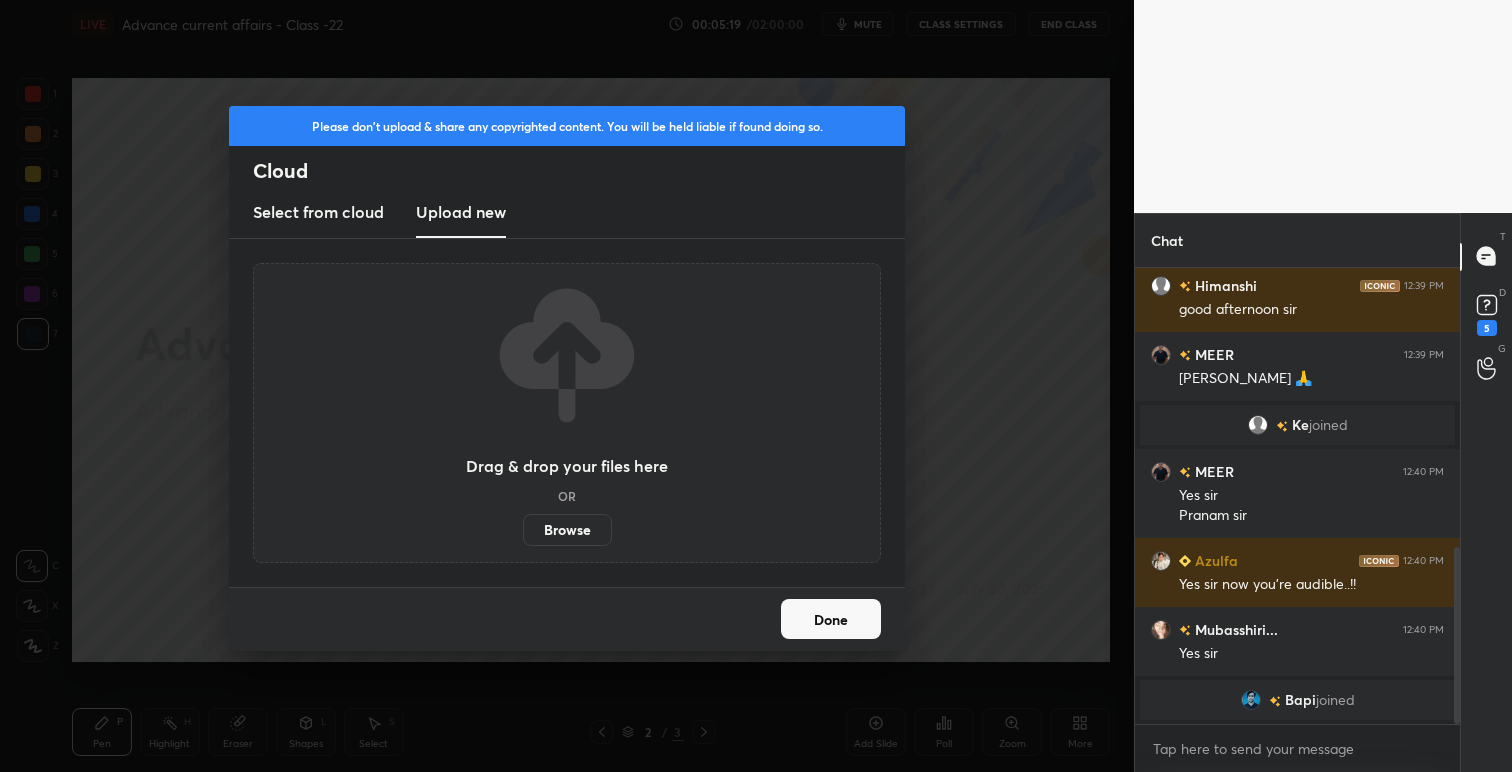 click on "Browse" at bounding box center [567, 530] 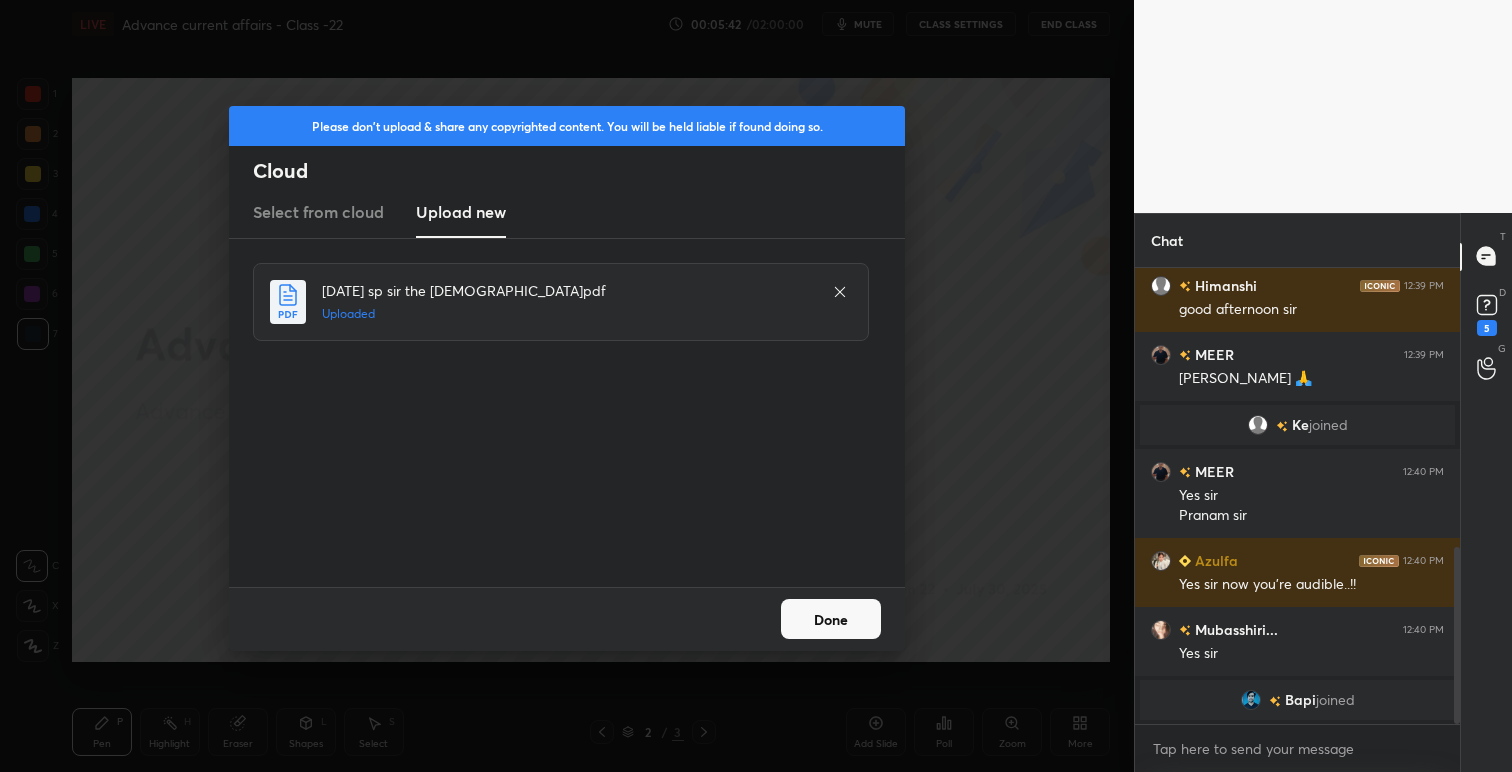 click on "Done" at bounding box center [831, 619] 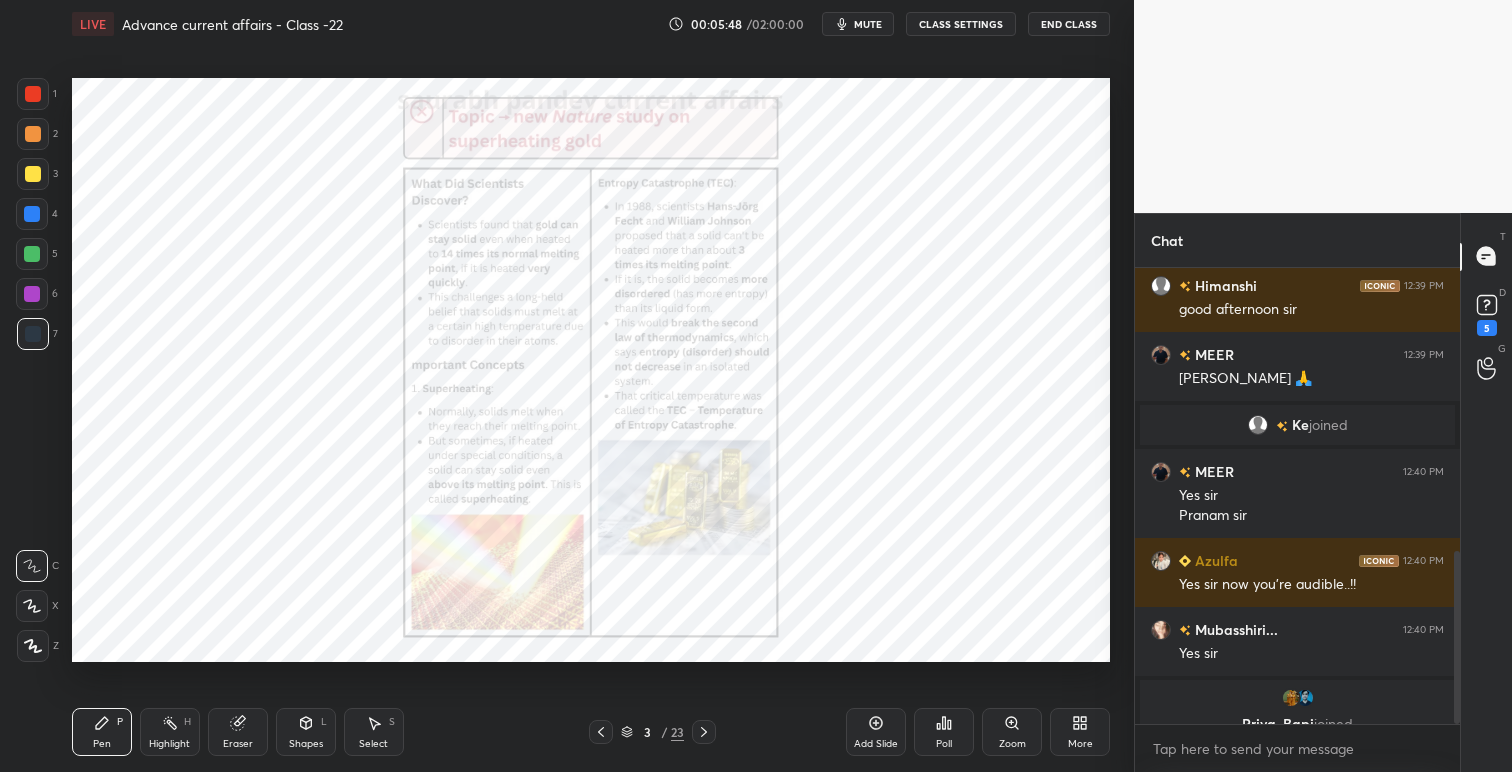 scroll, scrollTop: 745, scrollLeft: 0, axis: vertical 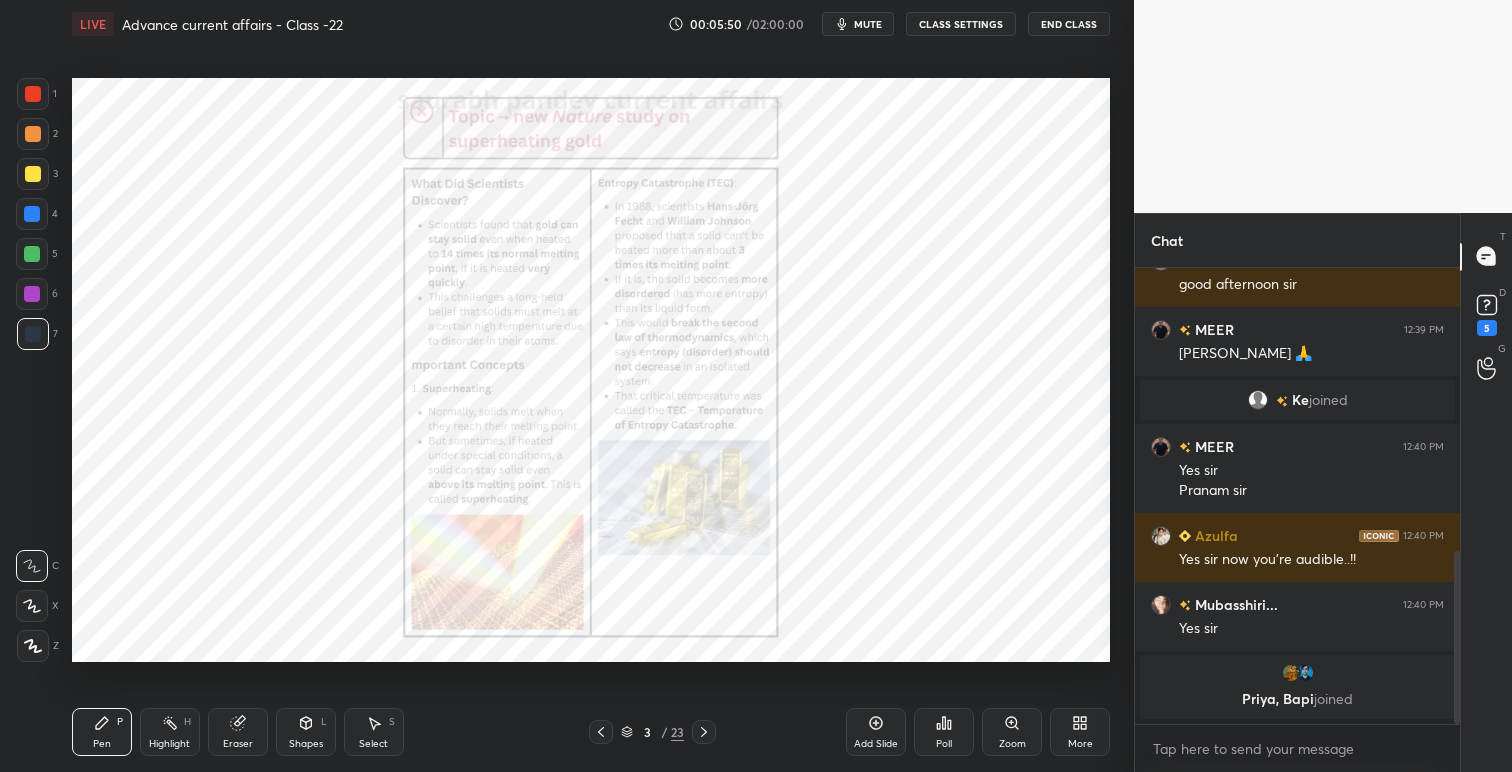 click 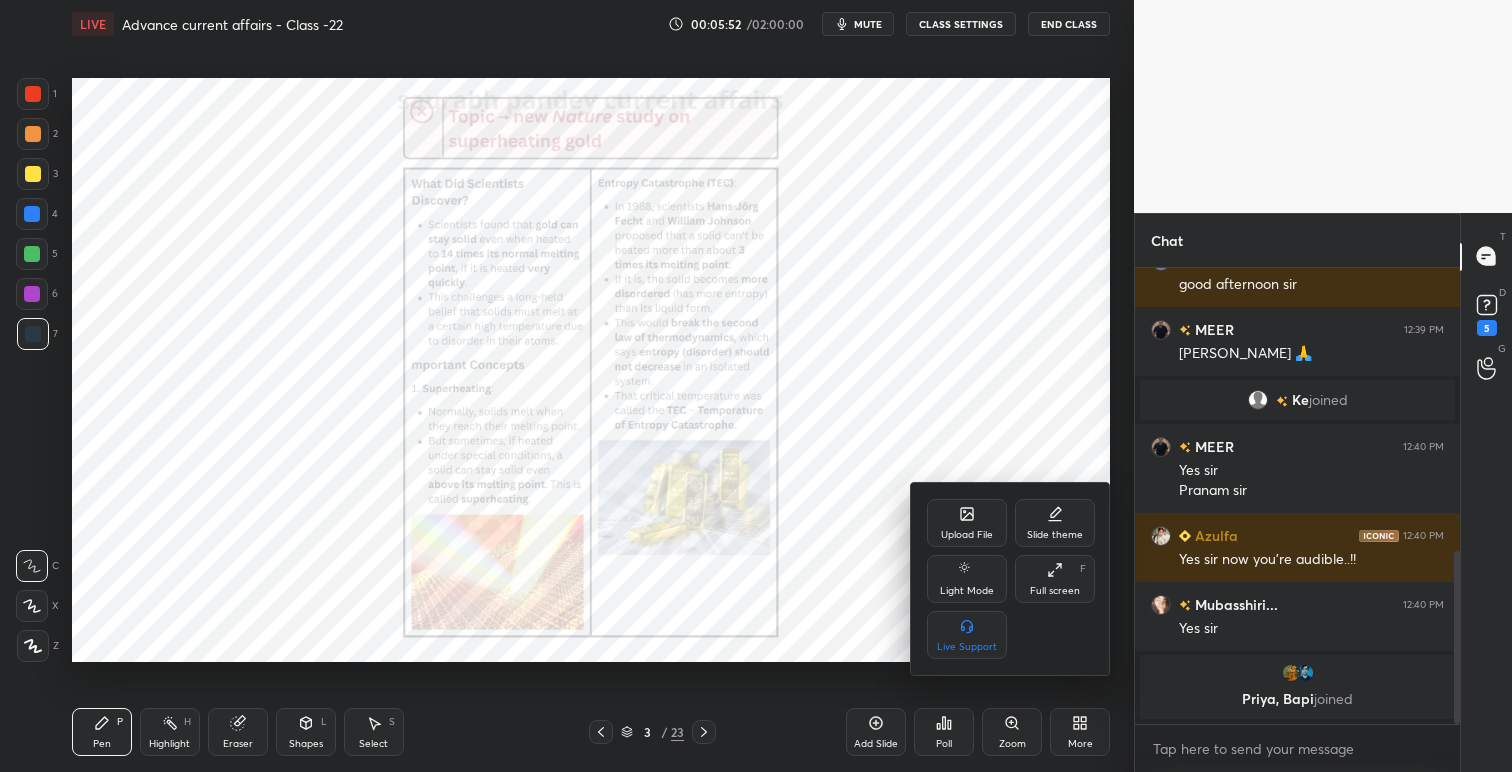 click on "Light Mode" at bounding box center (967, 591) 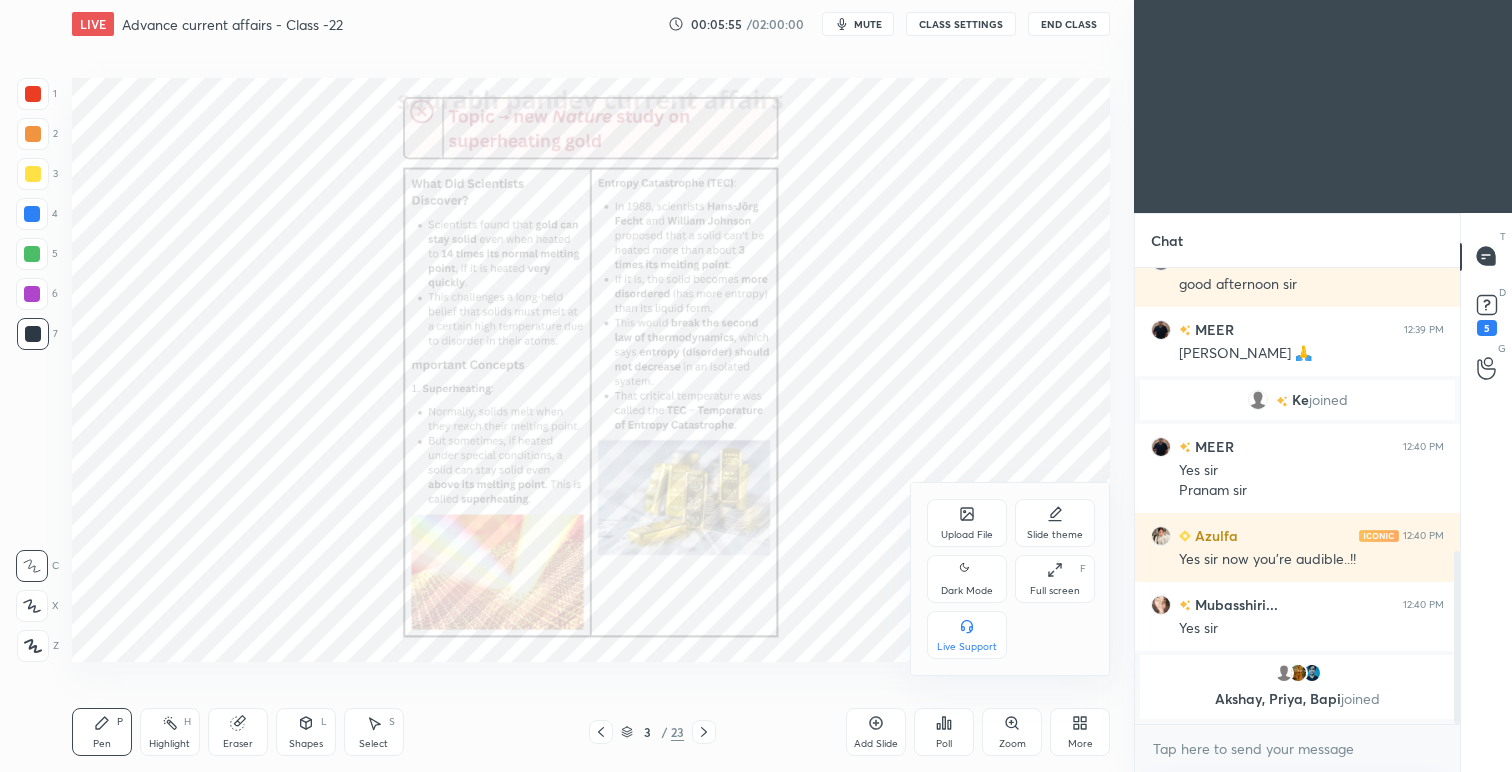 click on "Dark Mode" at bounding box center (967, 579) 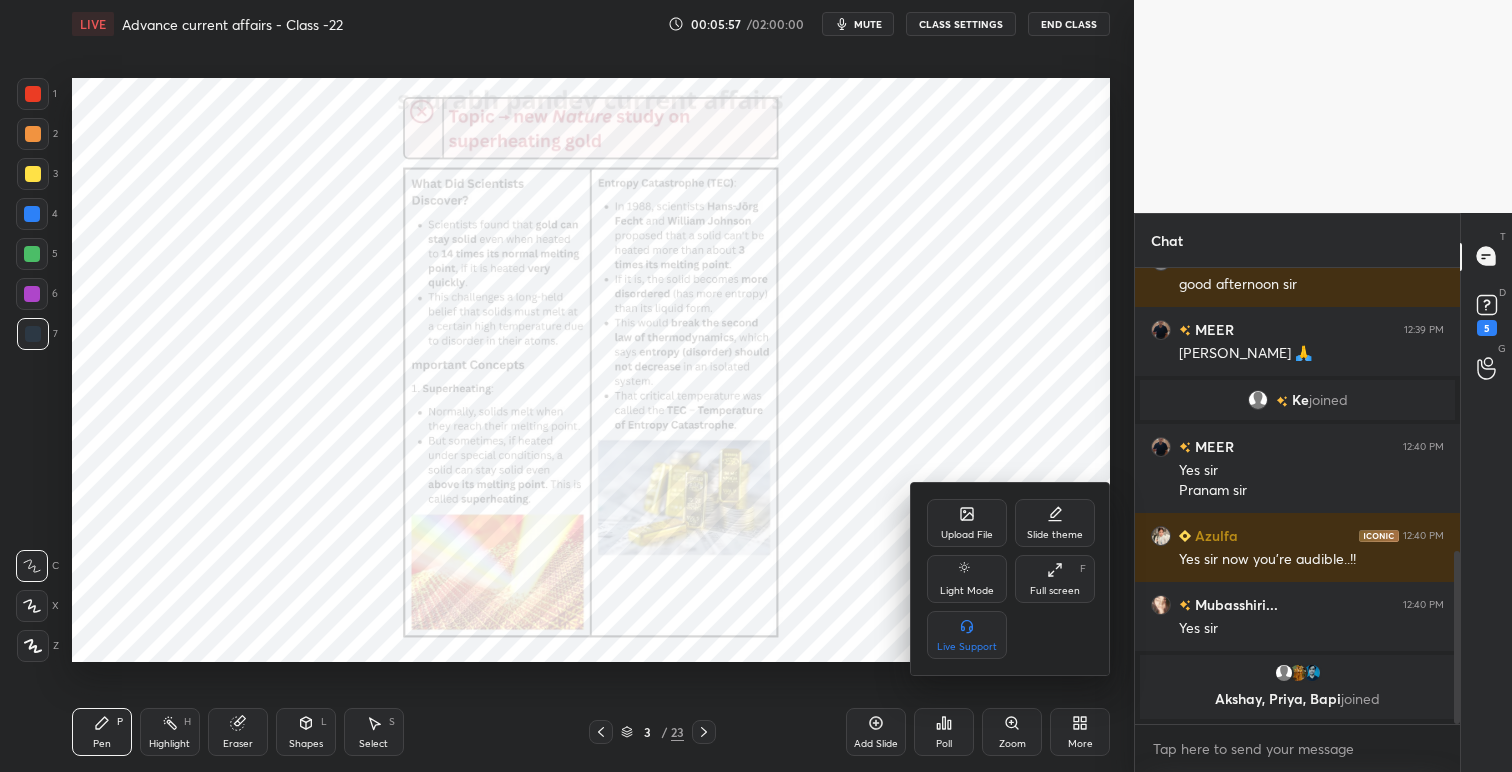 click at bounding box center [756, 386] 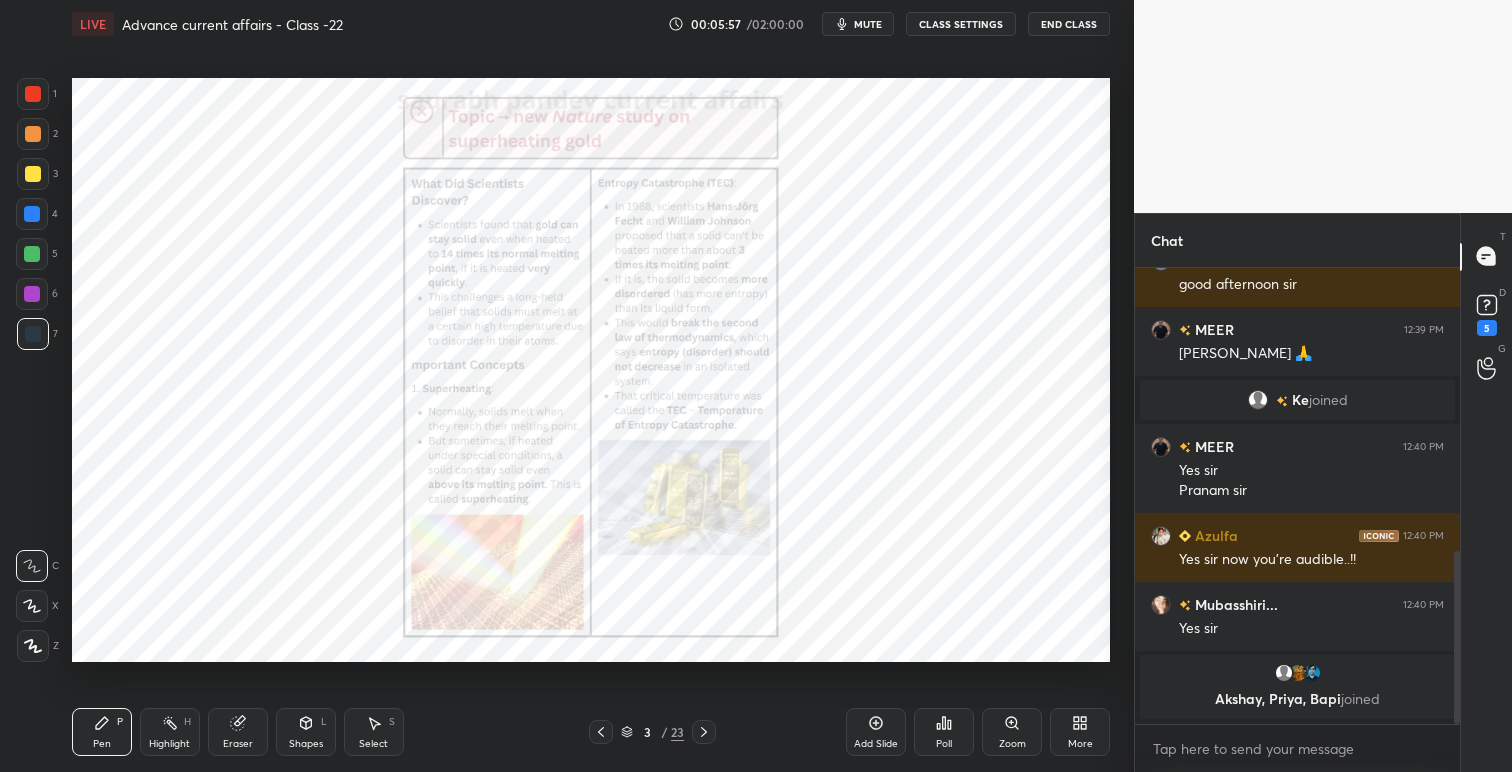 click 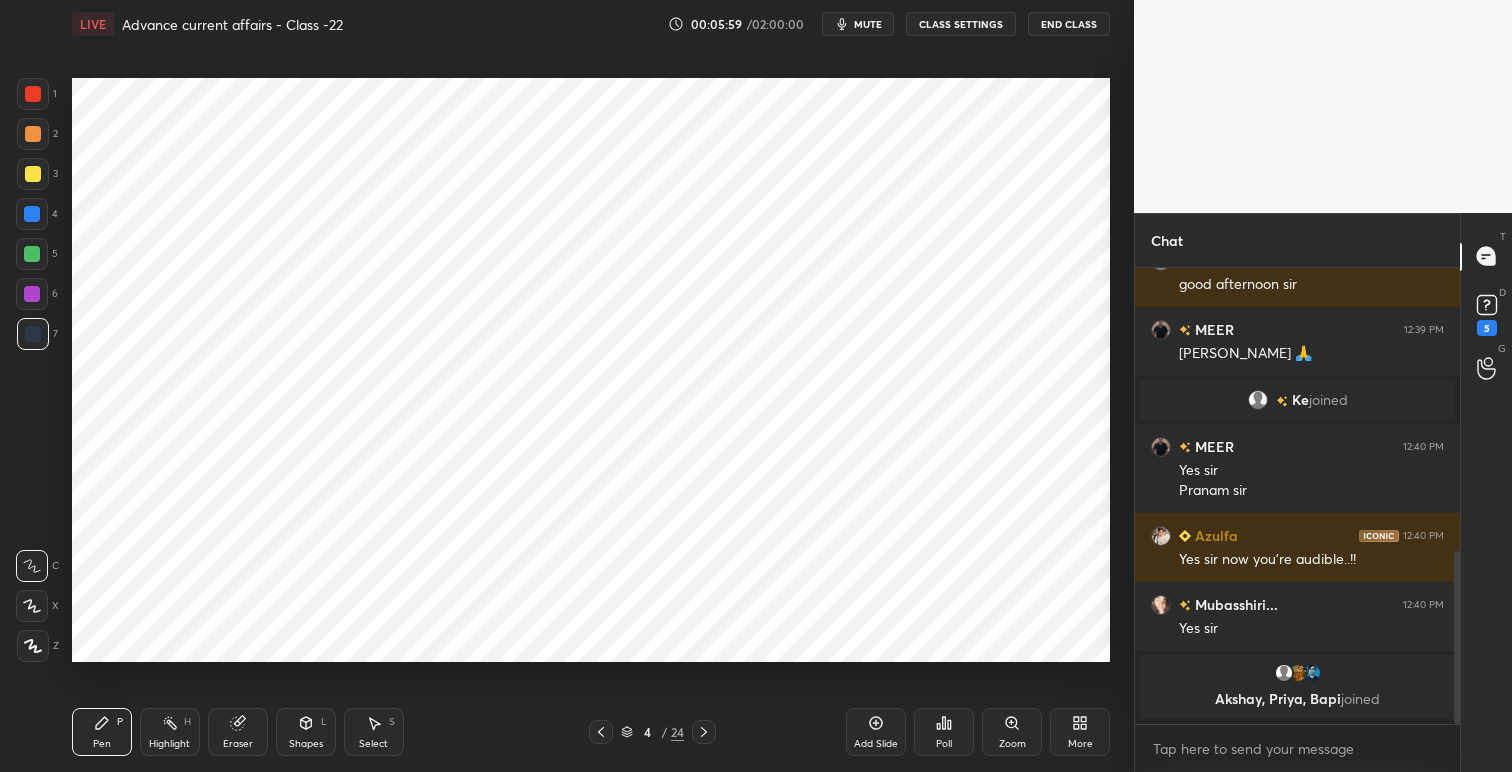 click 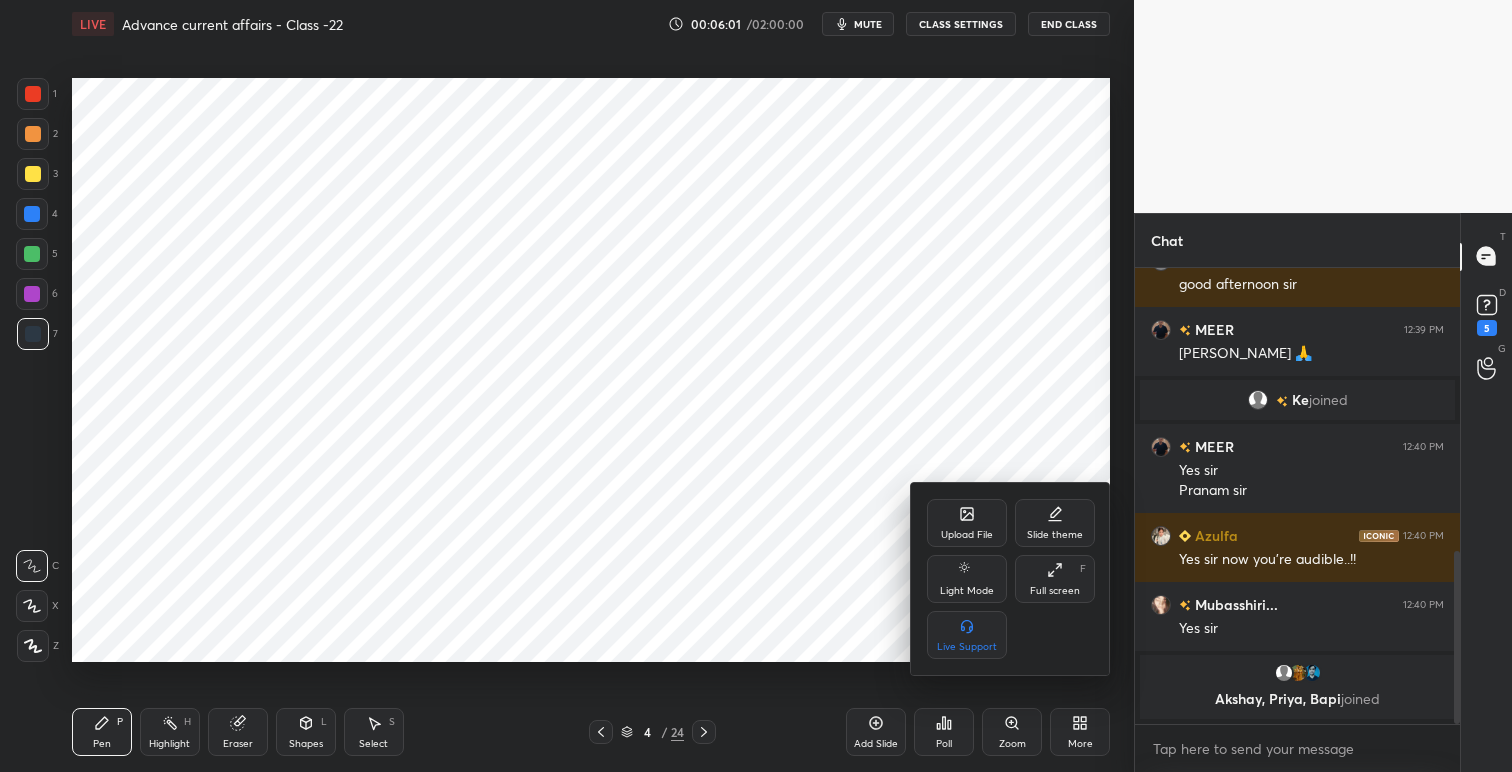 click on "Slide theme" at bounding box center [1055, 523] 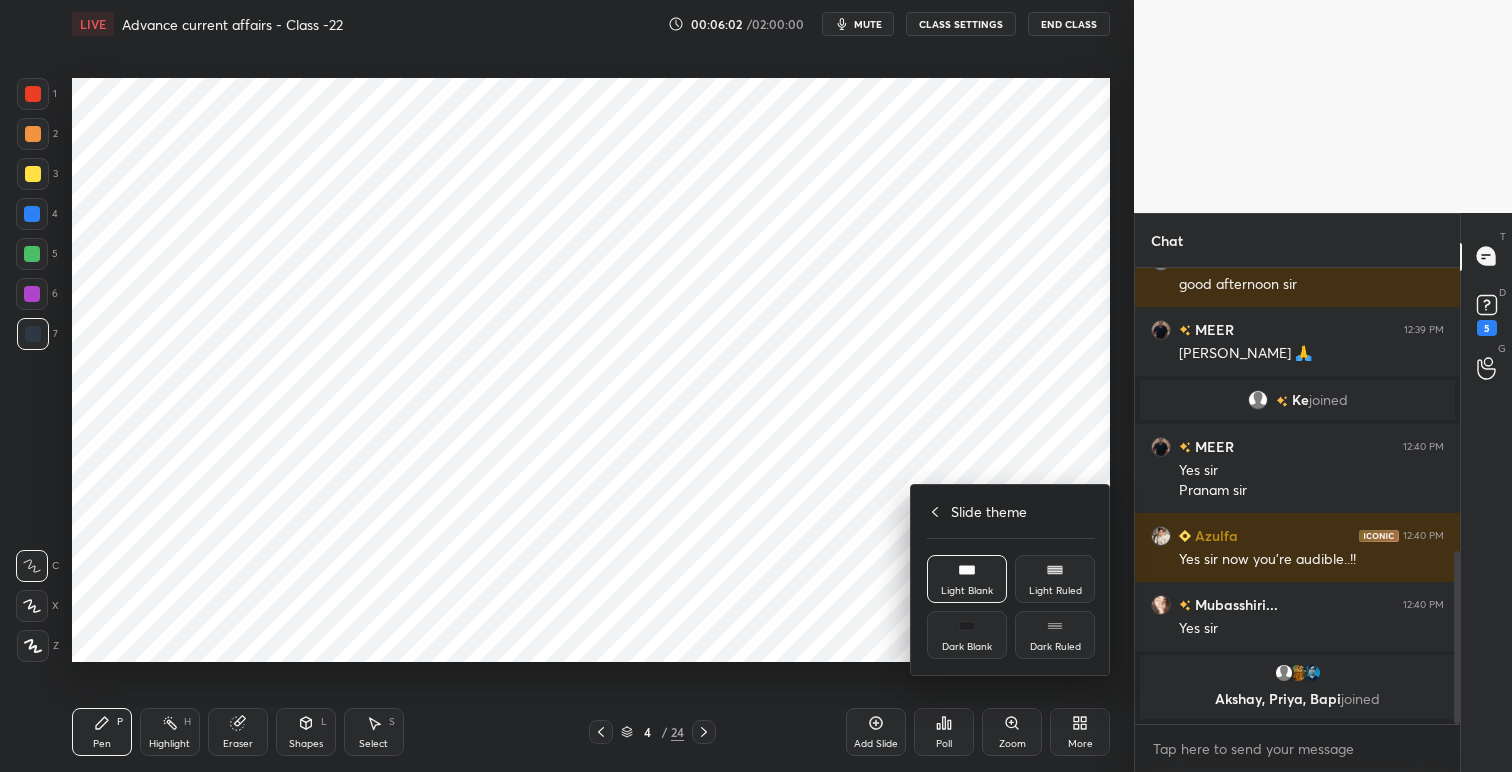 click on "Dark Blank" at bounding box center (967, 647) 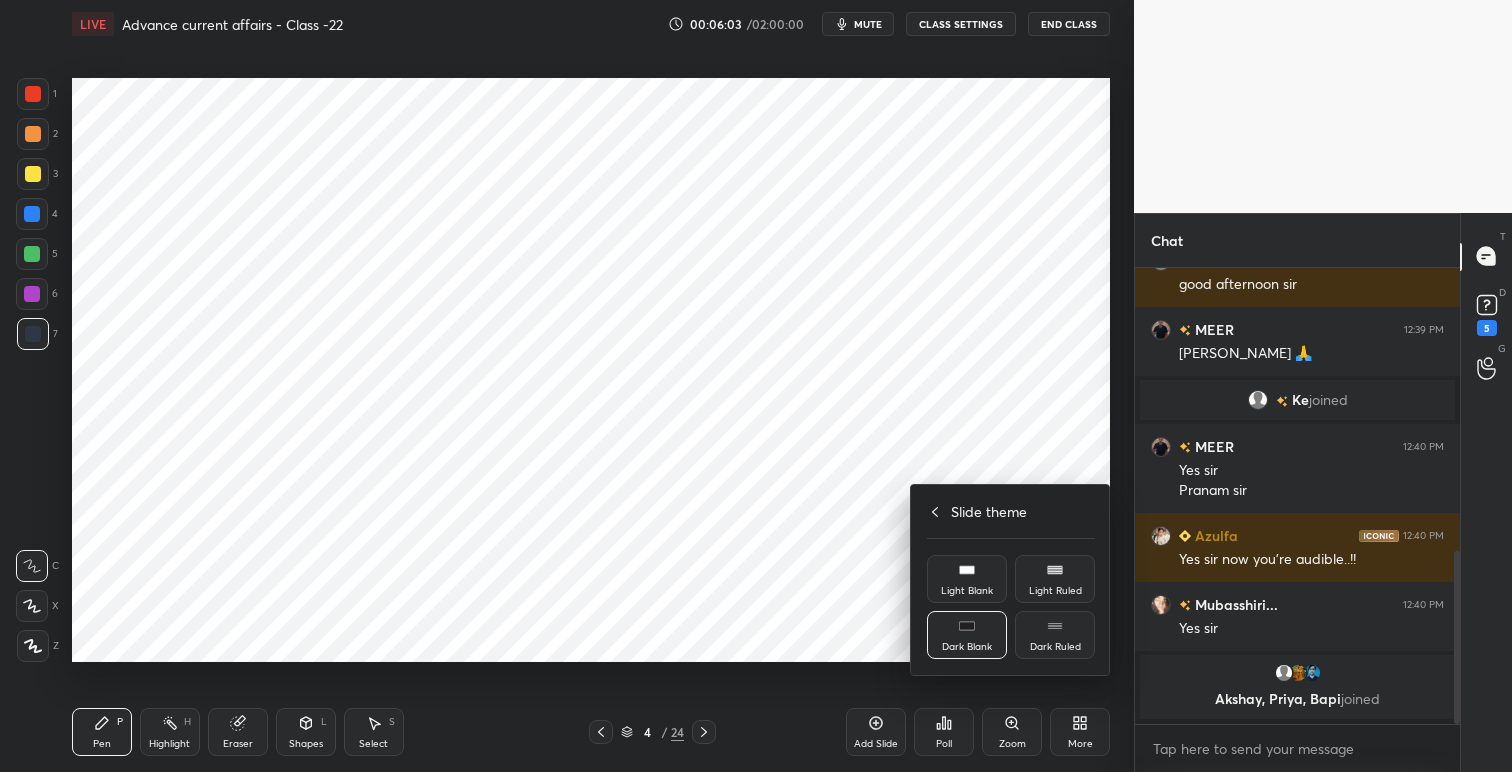 click at bounding box center [756, 386] 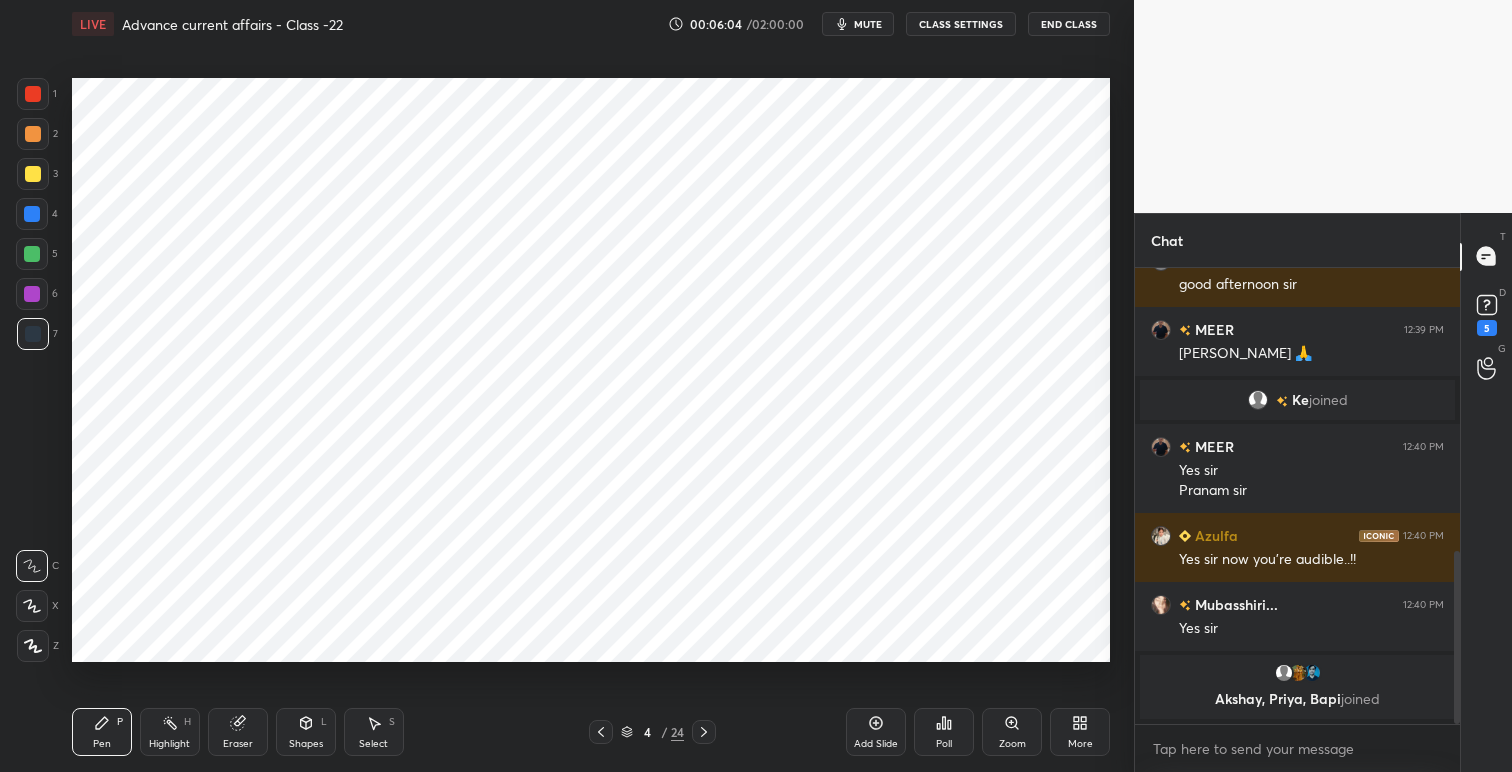 click 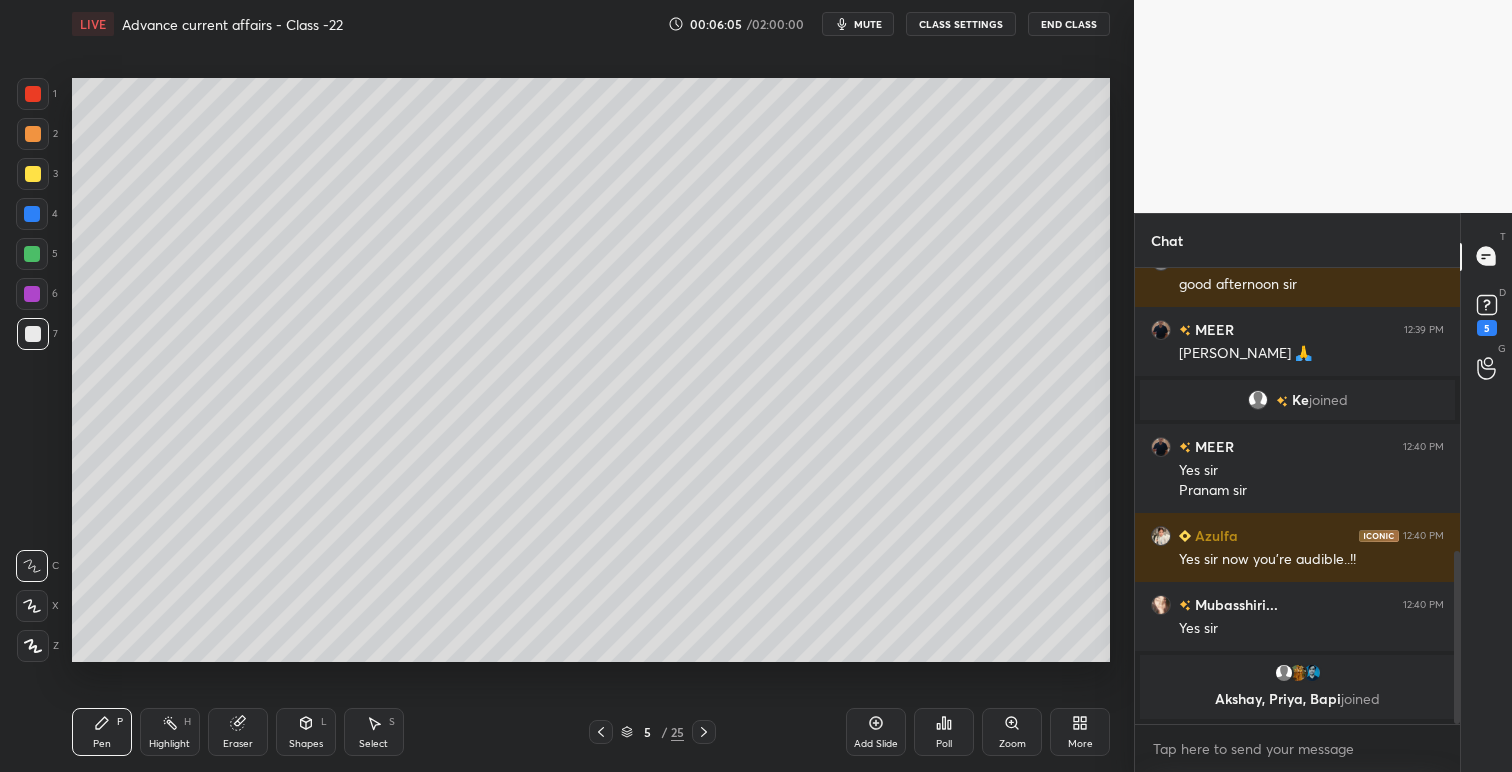 click 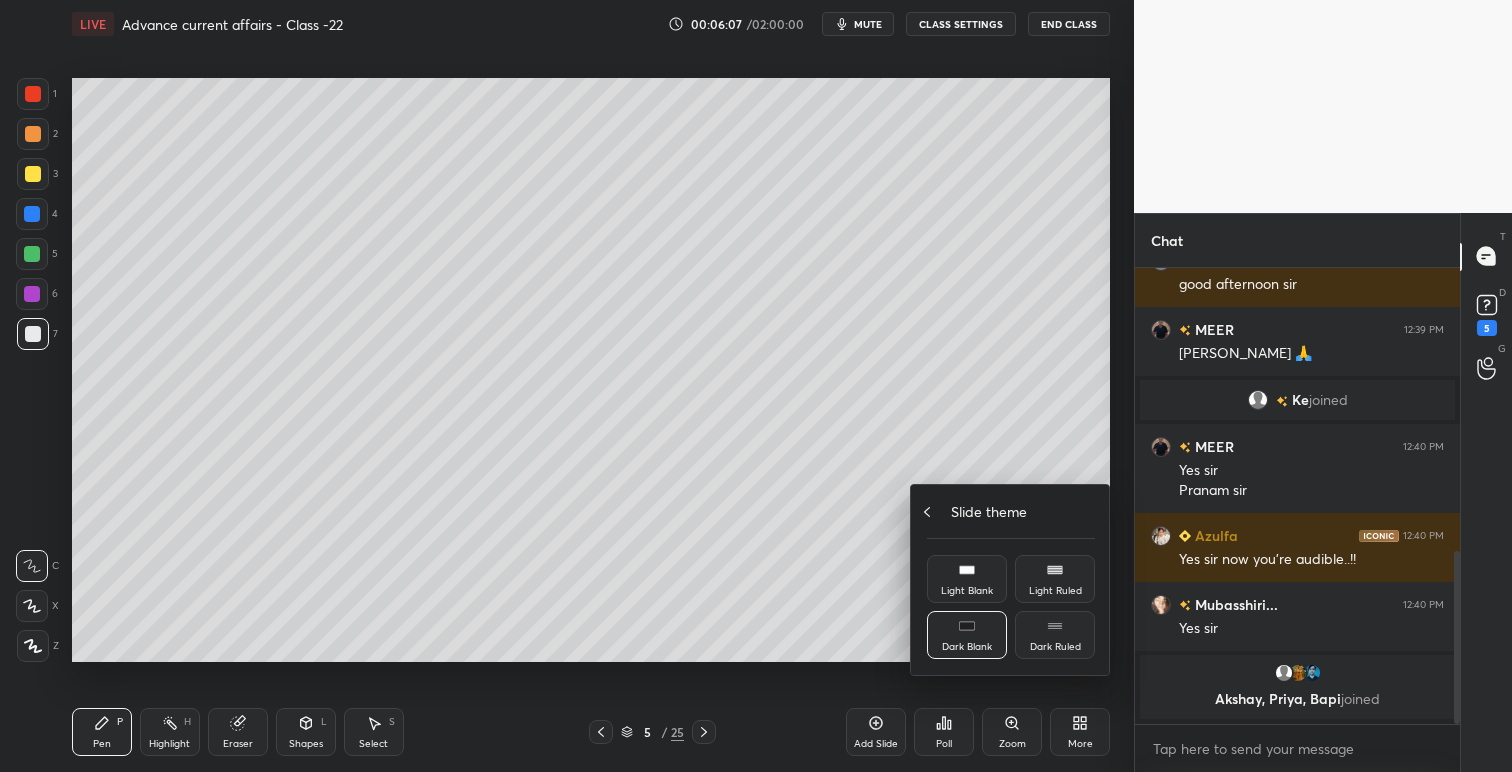 click on "Slide theme" at bounding box center (1011, 511) 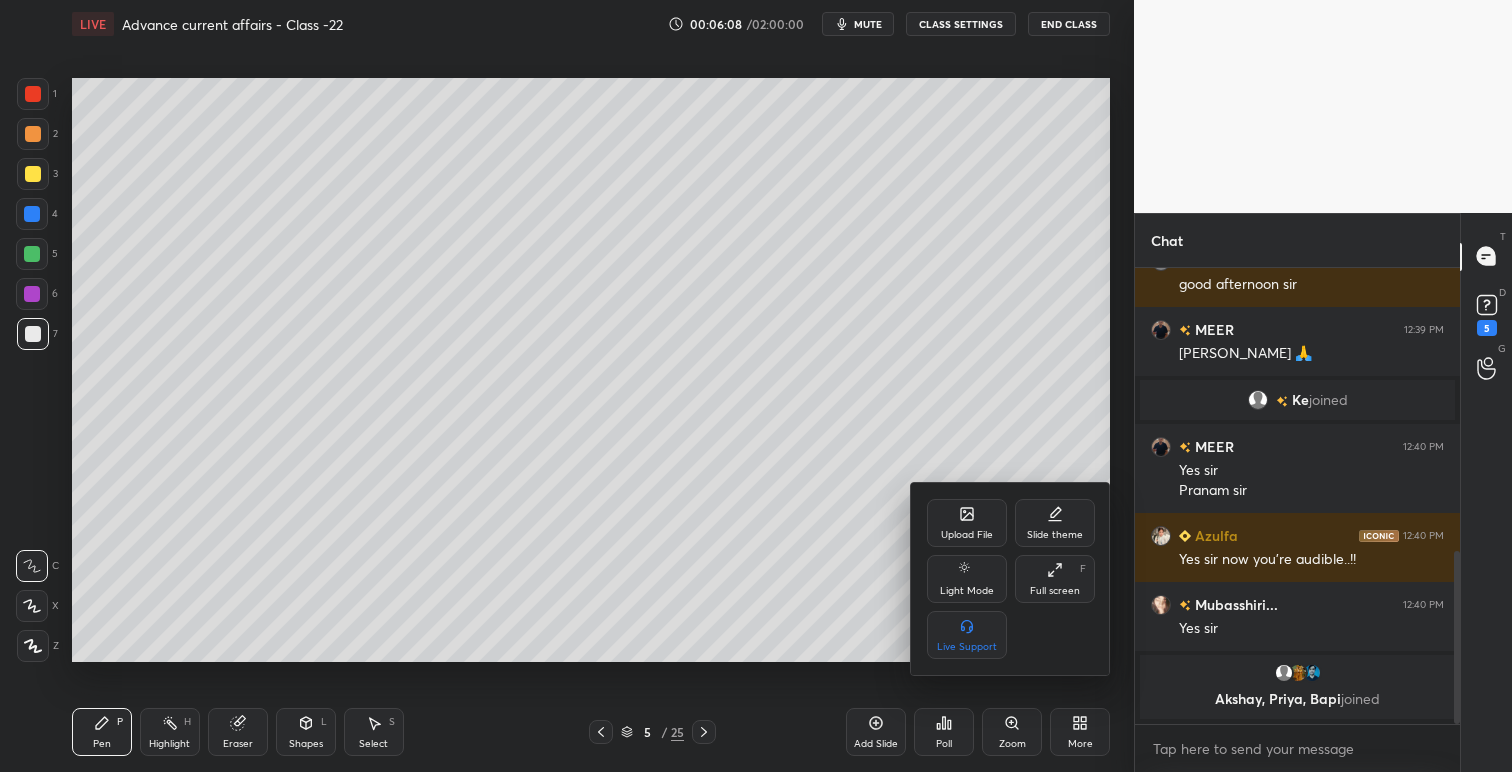 click on "Upload File" at bounding box center [967, 535] 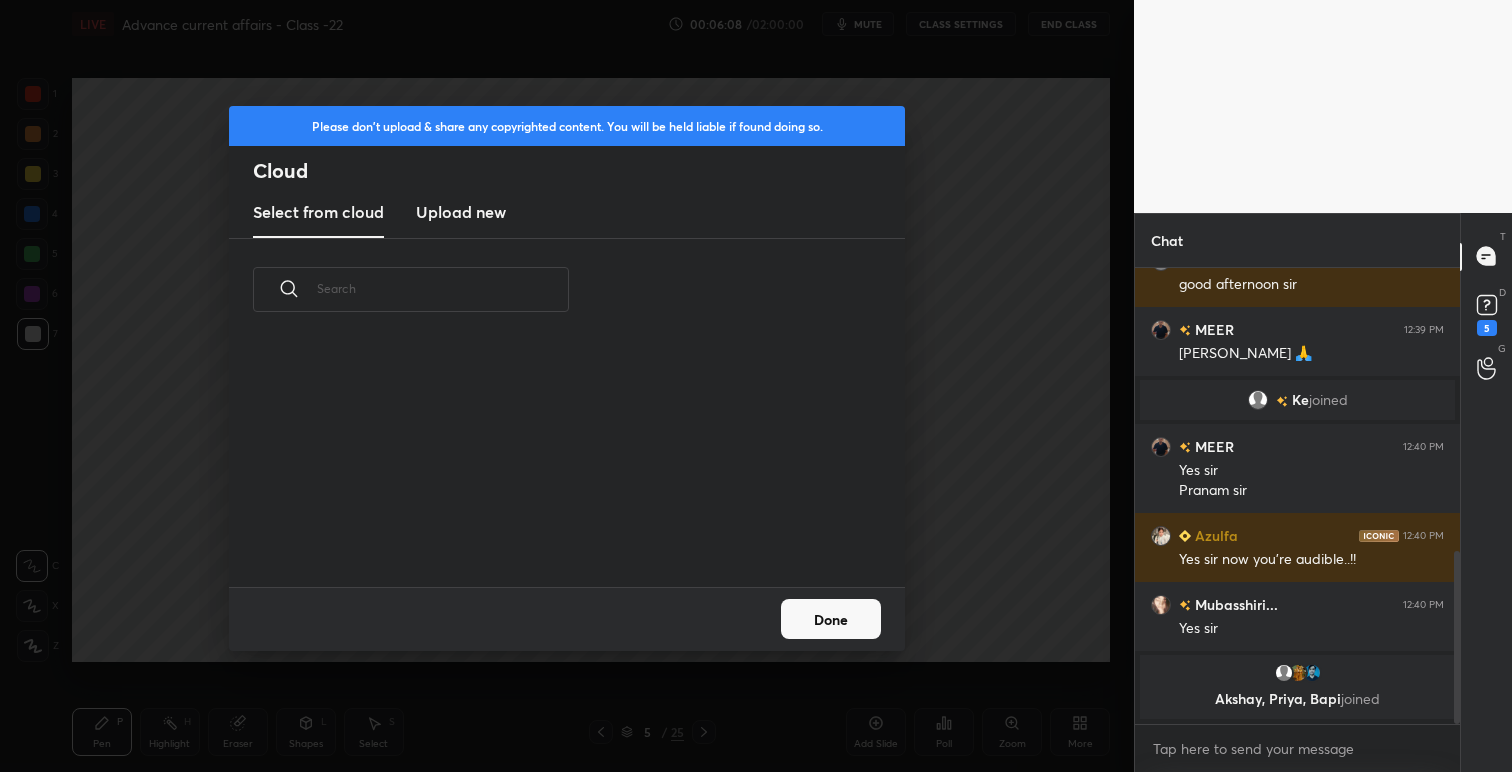 scroll, scrollTop: 7, scrollLeft: 11, axis: both 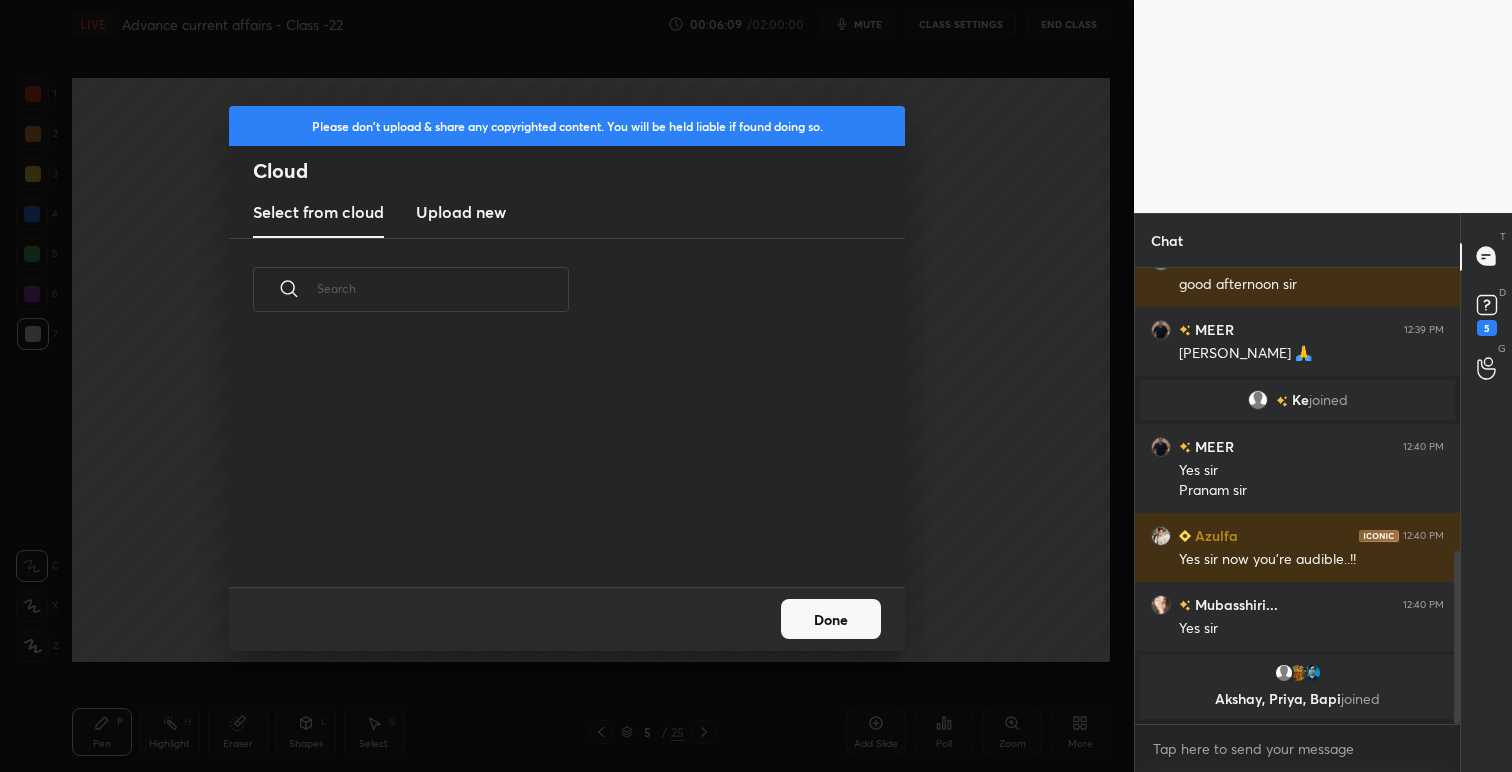 click on "Upload new" at bounding box center (461, 212) 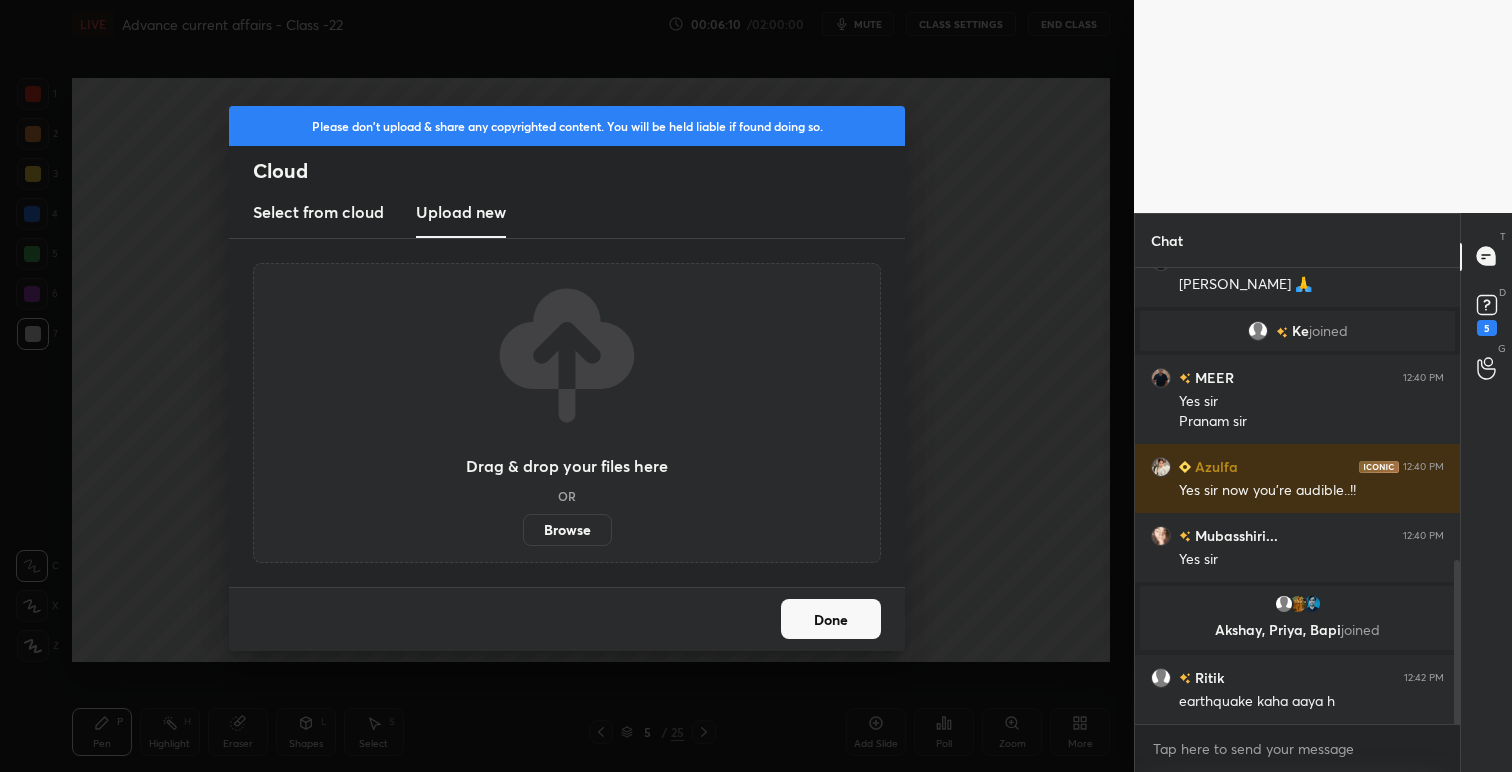 click on "Browse" at bounding box center [567, 530] 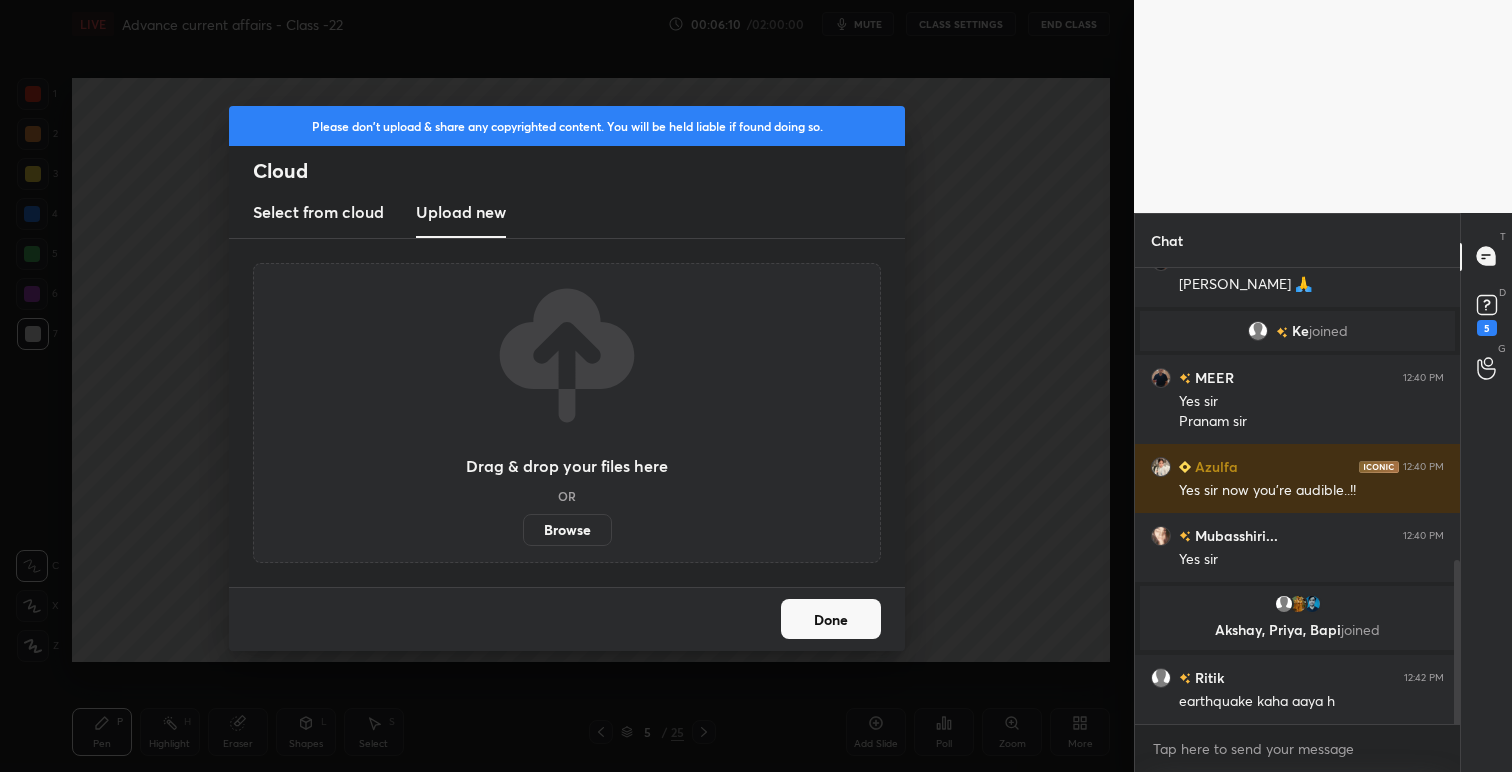 click on "Browse" at bounding box center (523, 530) 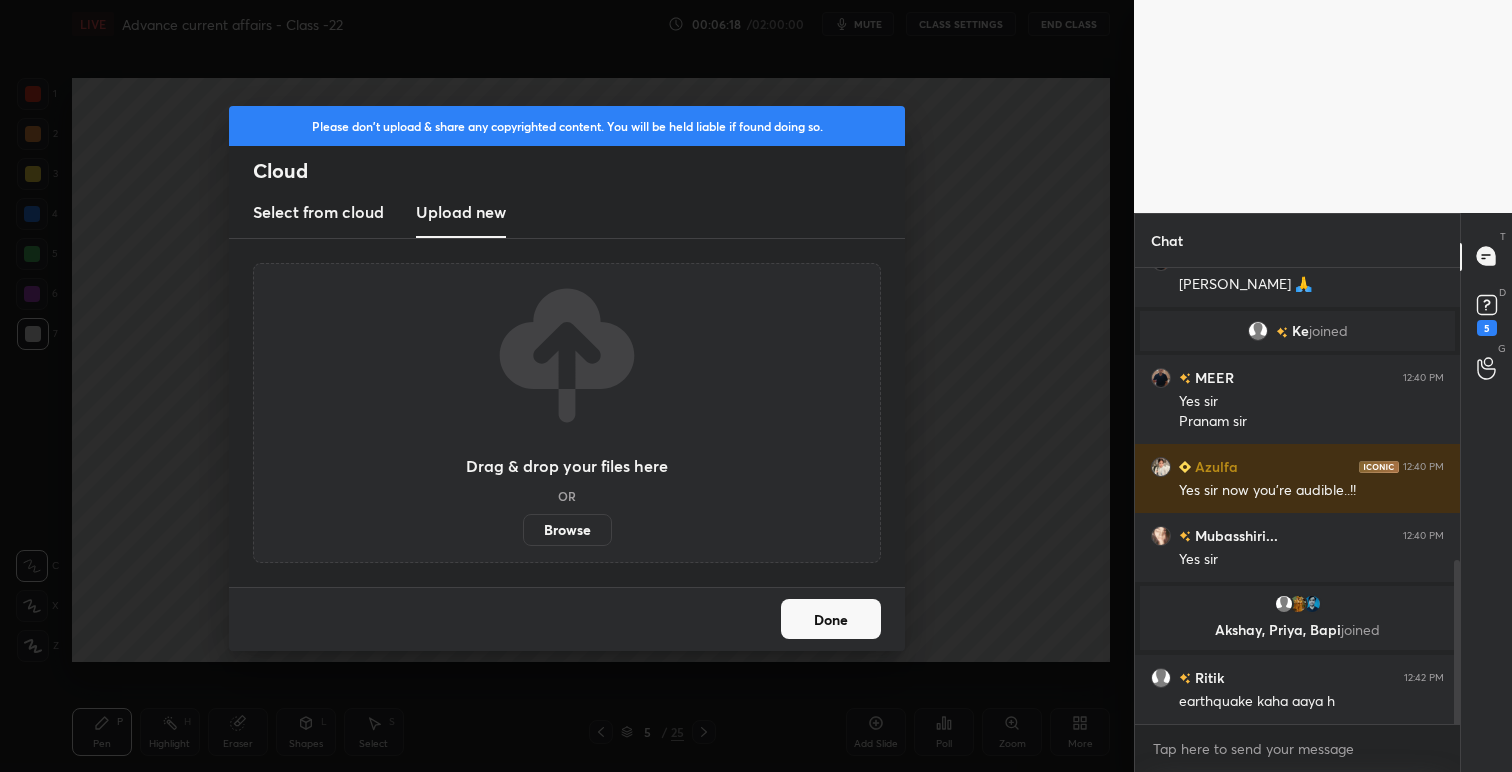 scroll, scrollTop: 834, scrollLeft: 0, axis: vertical 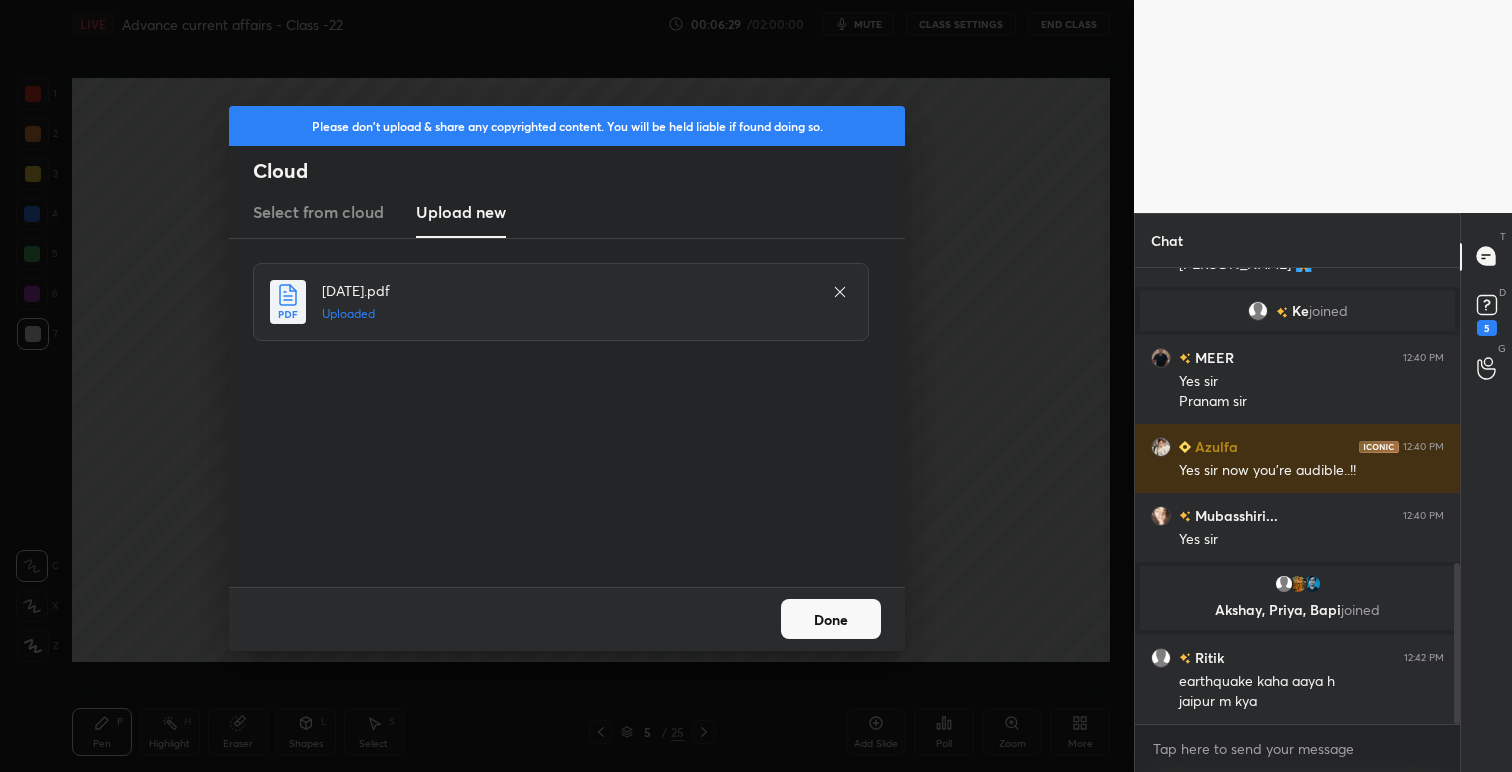 click on "Done" at bounding box center (831, 619) 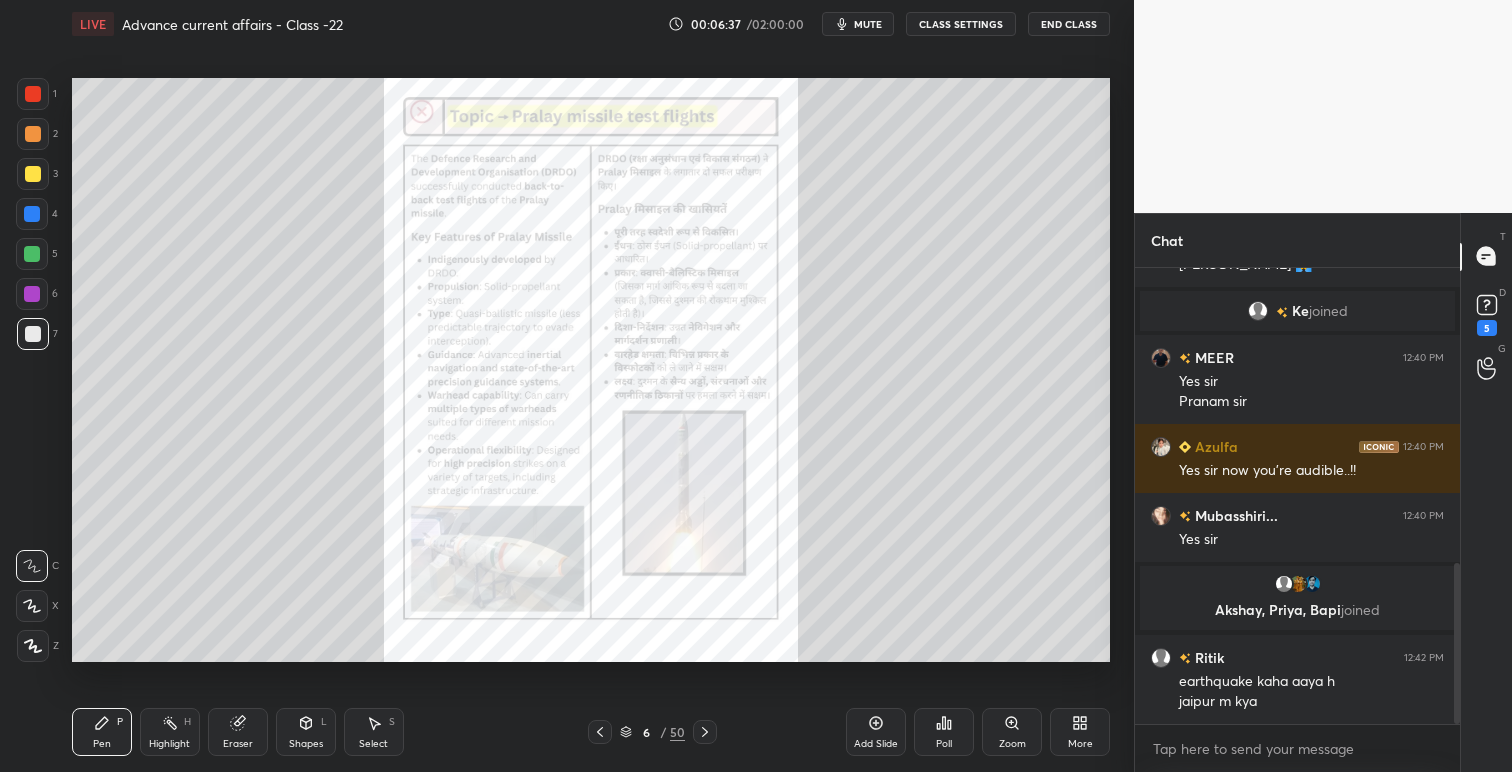 click 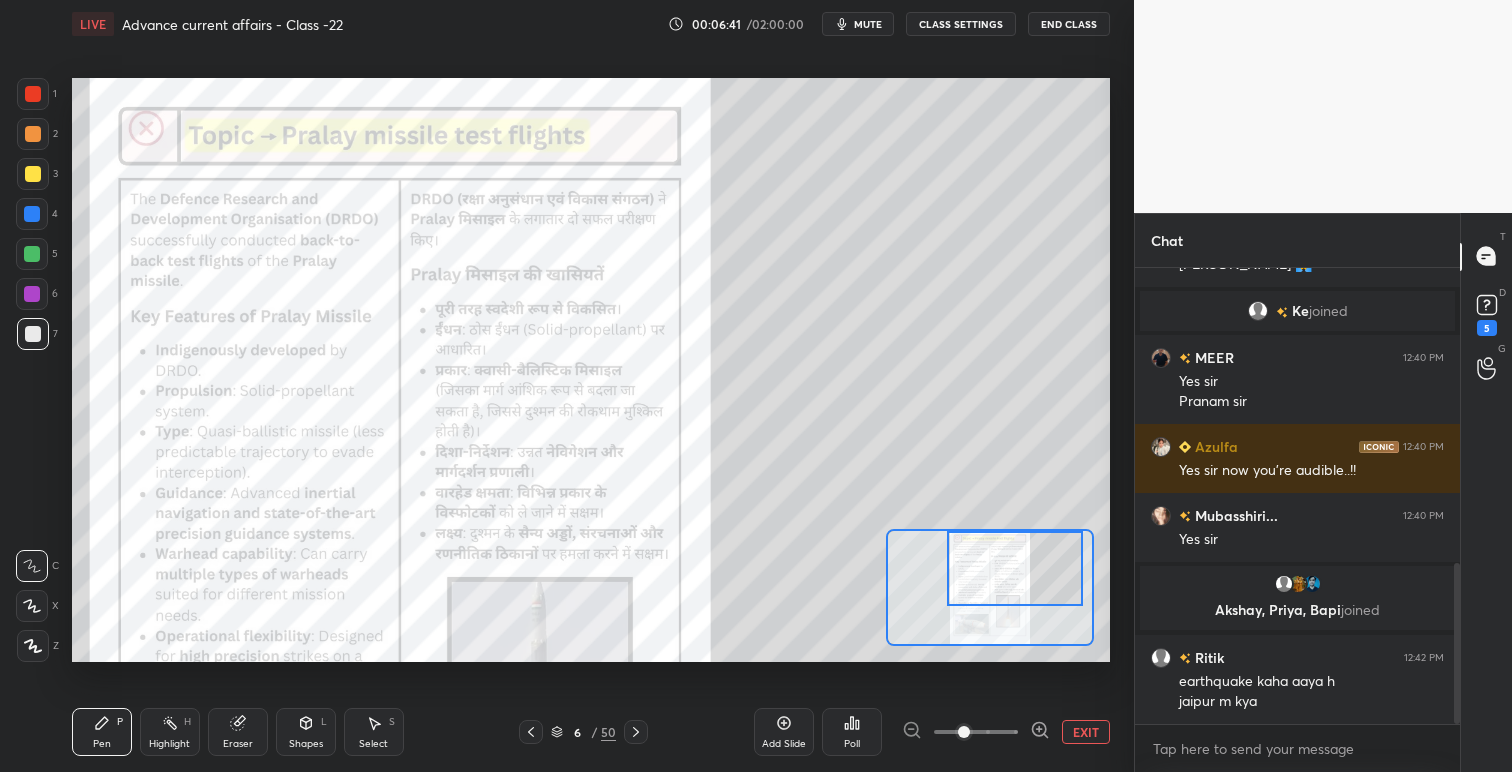 drag, startPoint x: 999, startPoint y: 586, endPoint x: 1024, endPoint y: 567, distance: 31.400637 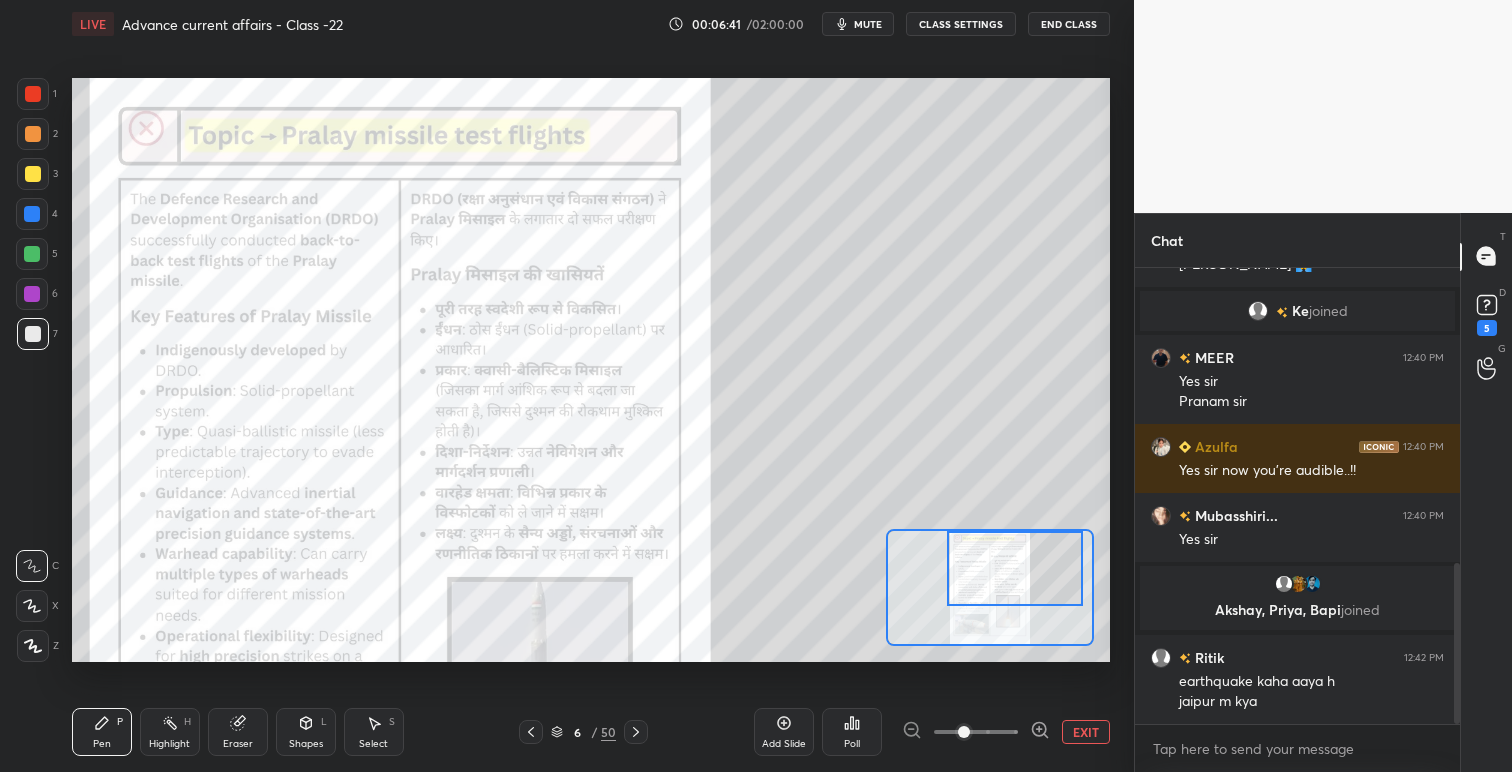 click at bounding box center (1015, 568) 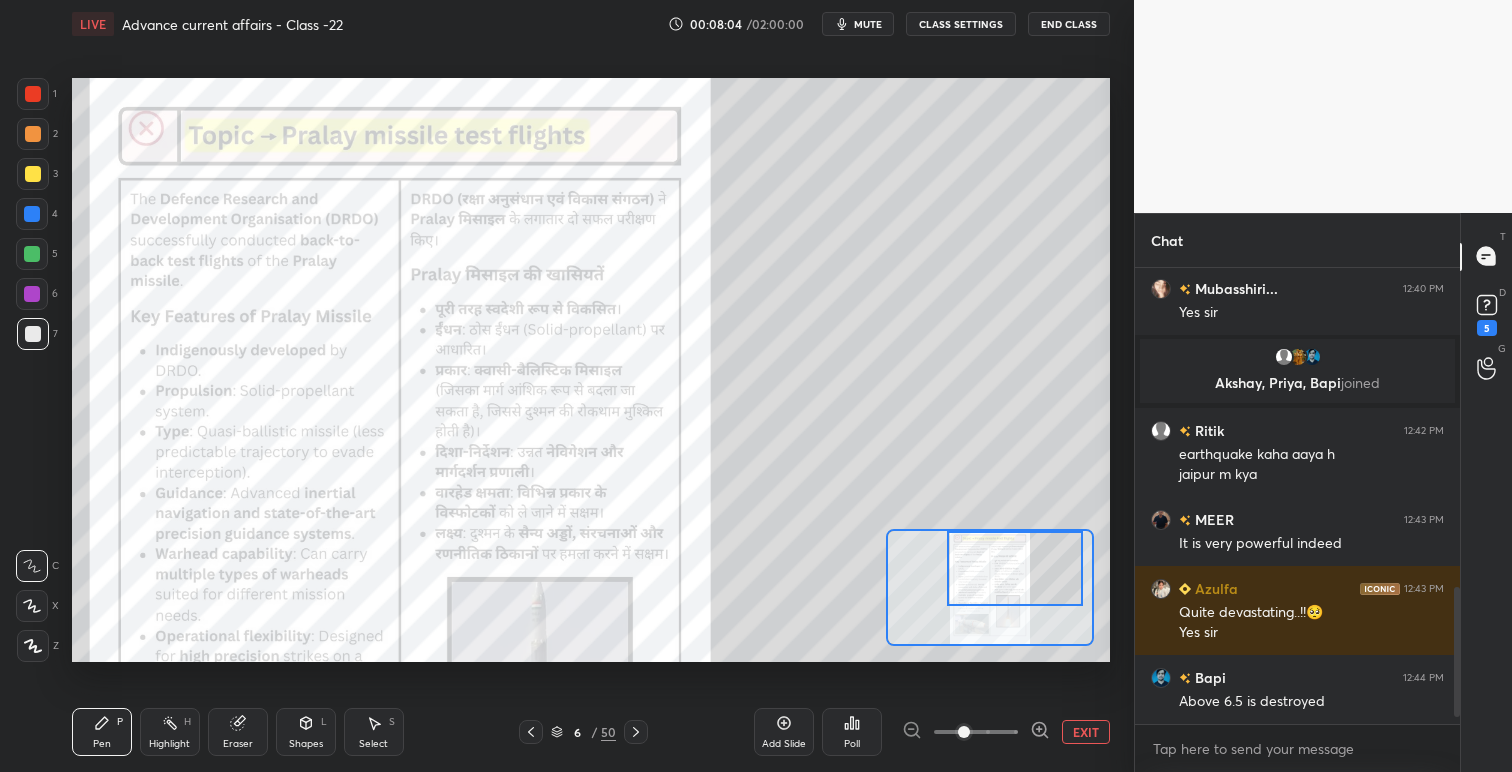 scroll, scrollTop: 1148, scrollLeft: 0, axis: vertical 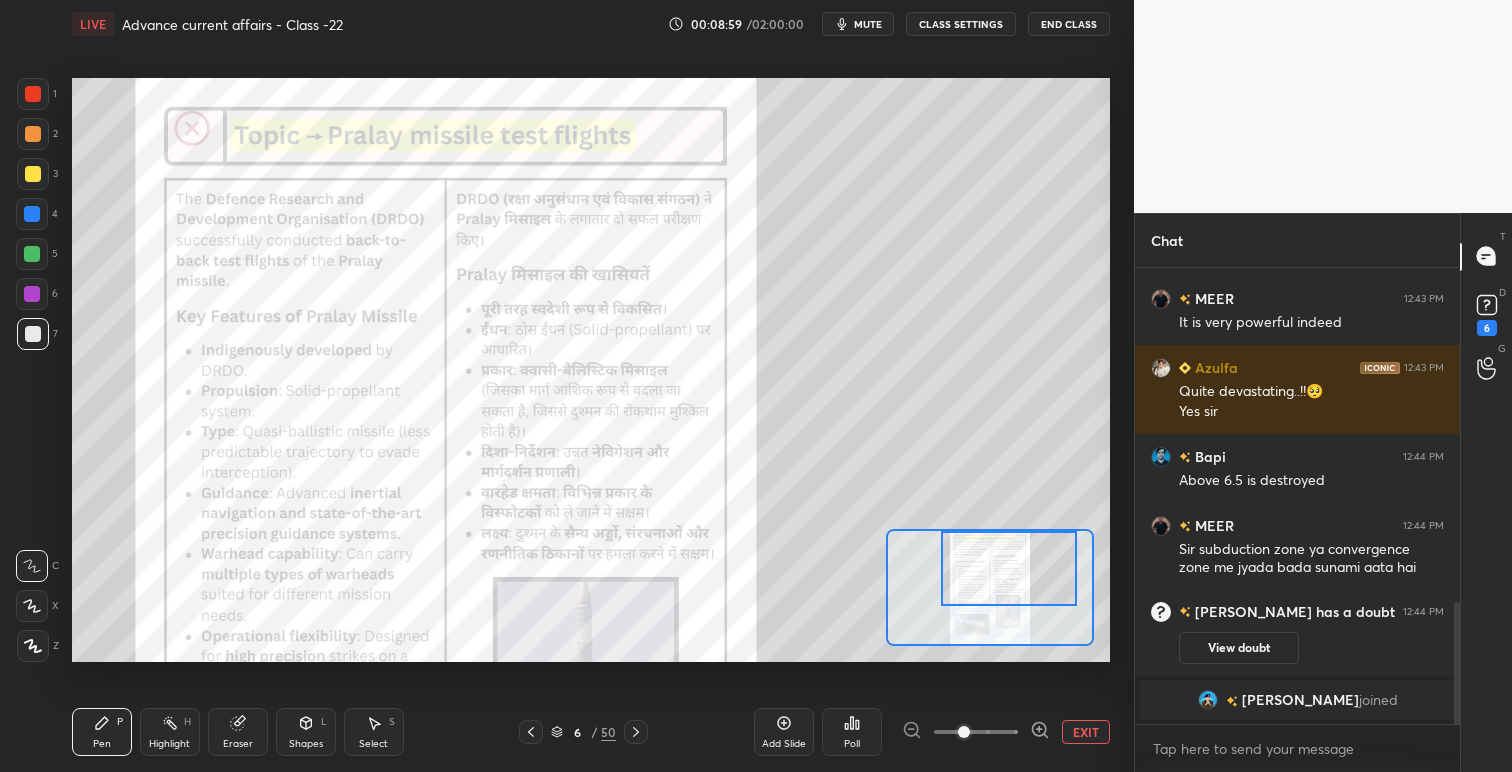click at bounding box center (1009, 568) 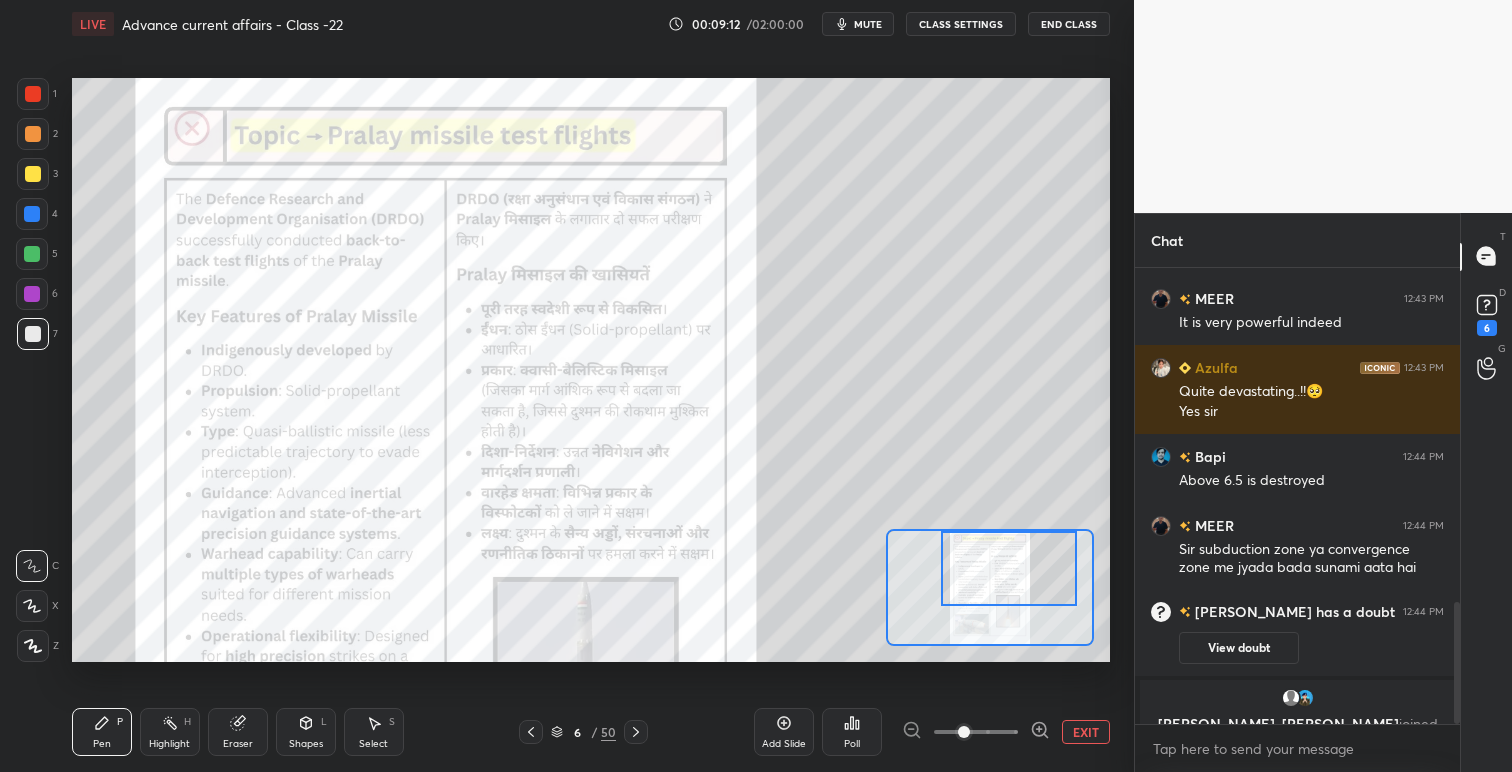 scroll, scrollTop: 1275, scrollLeft: 0, axis: vertical 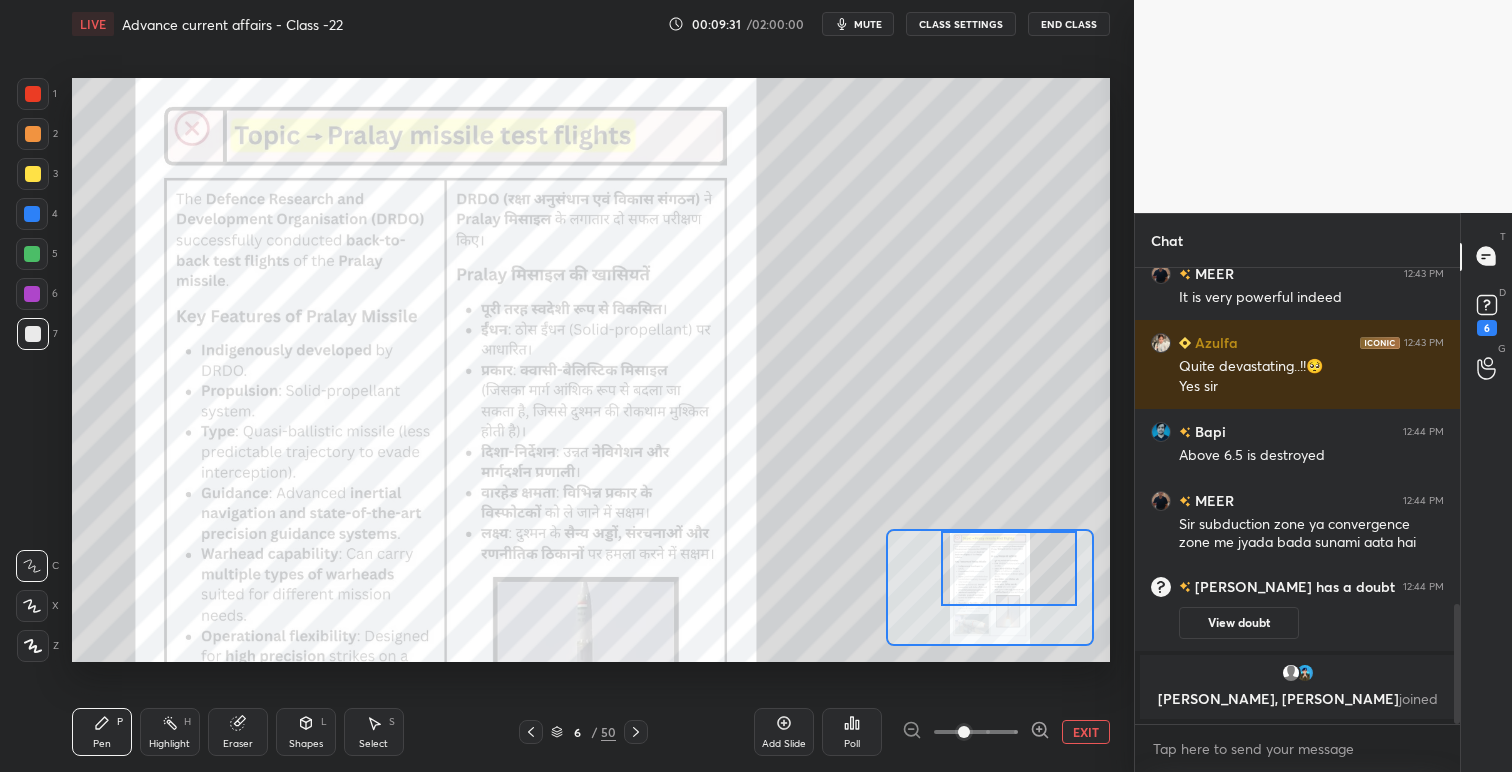 click at bounding box center [1009, 568] 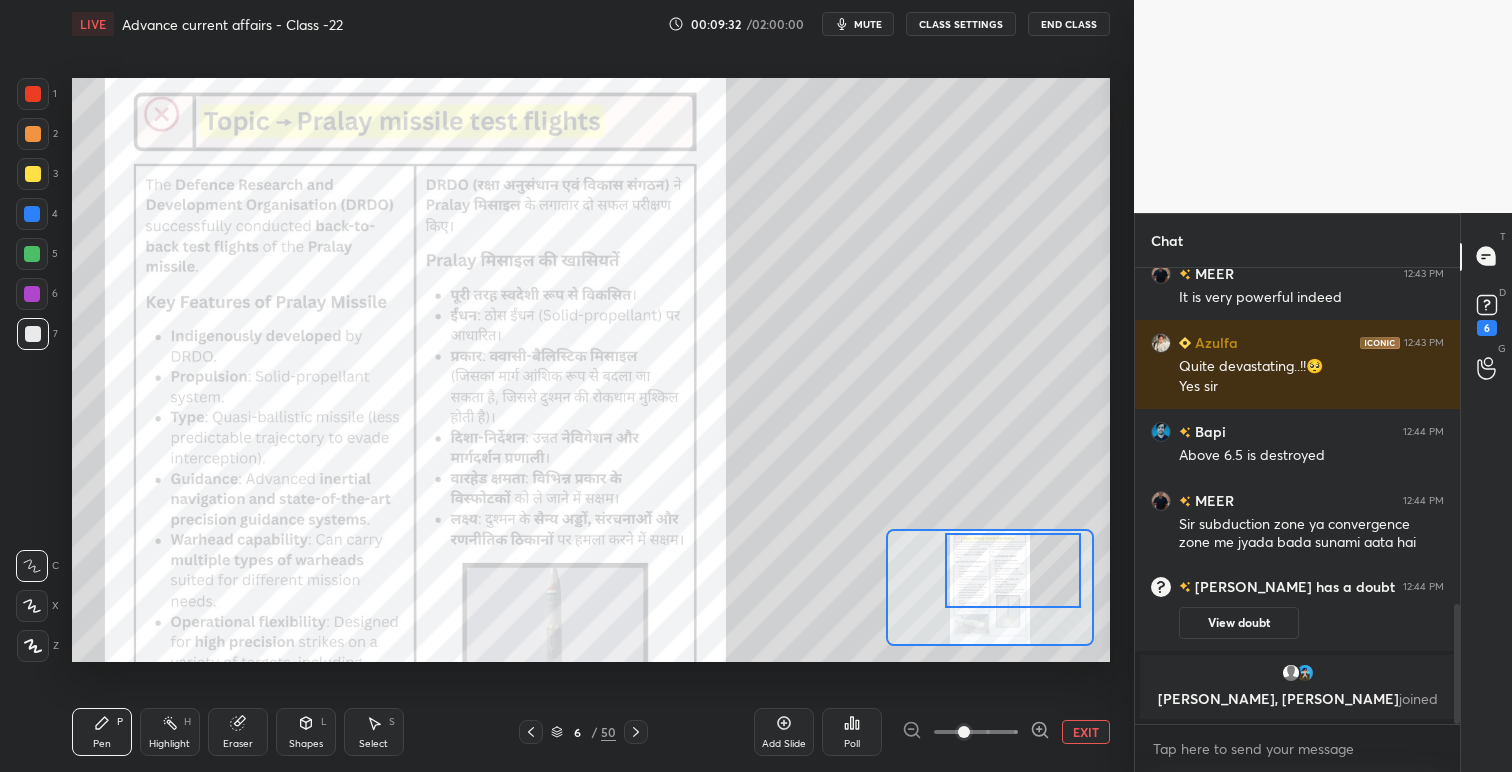 click at bounding box center (1013, 570) 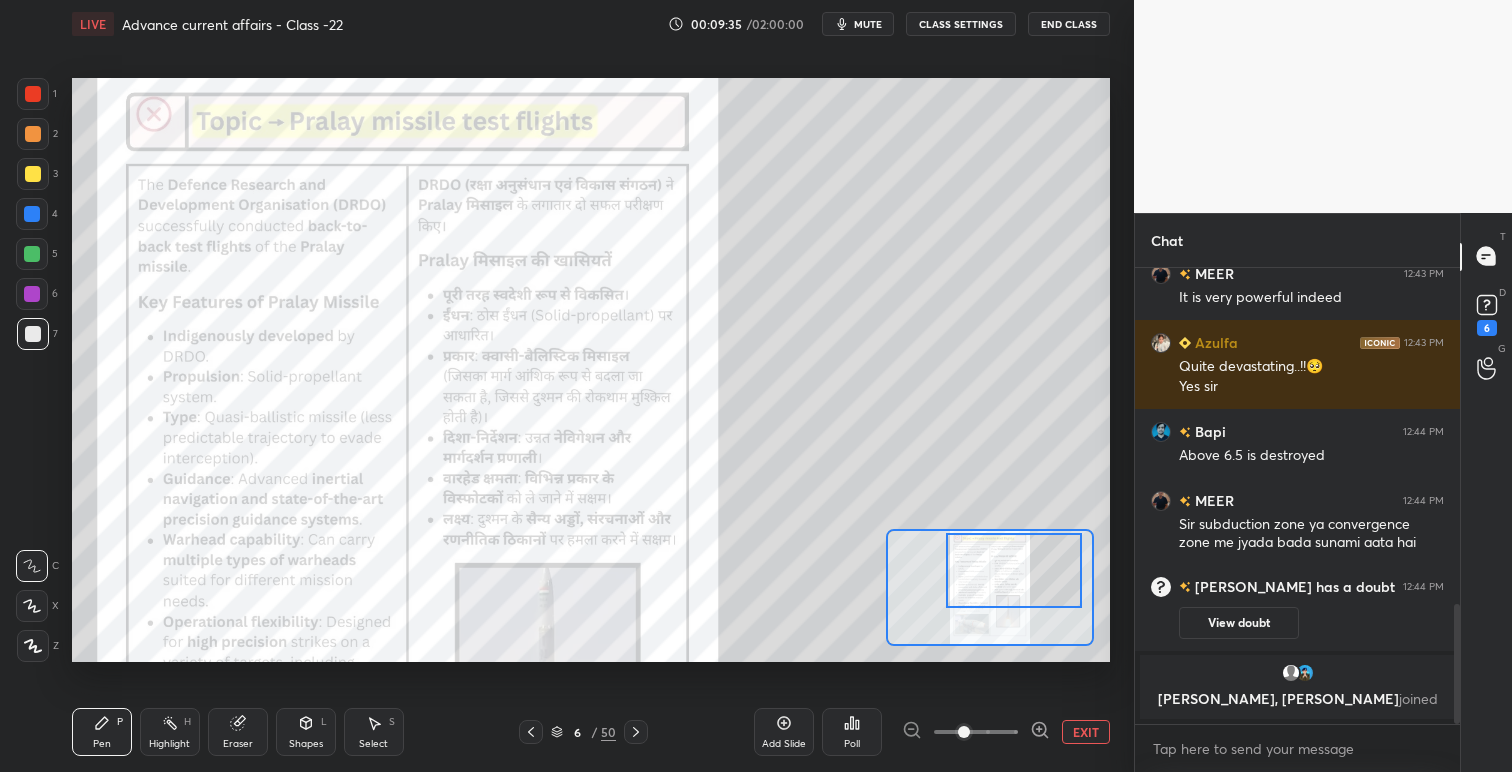 drag, startPoint x: 31, startPoint y: 92, endPoint x: 67, endPoint y: 94, distance: 36.05551 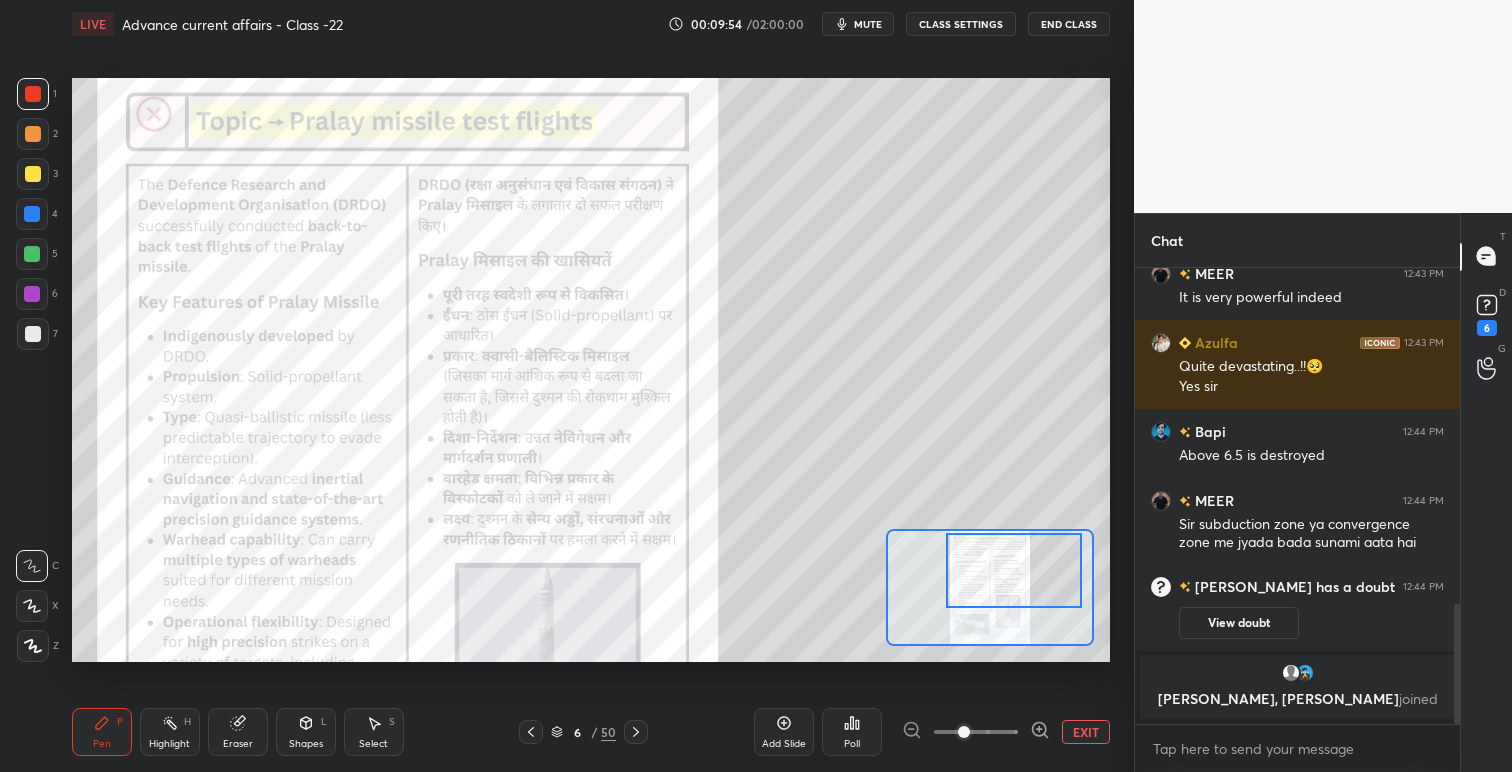 scroll, scrollTop: 1255, scrollLeft: 0, axis: vertical 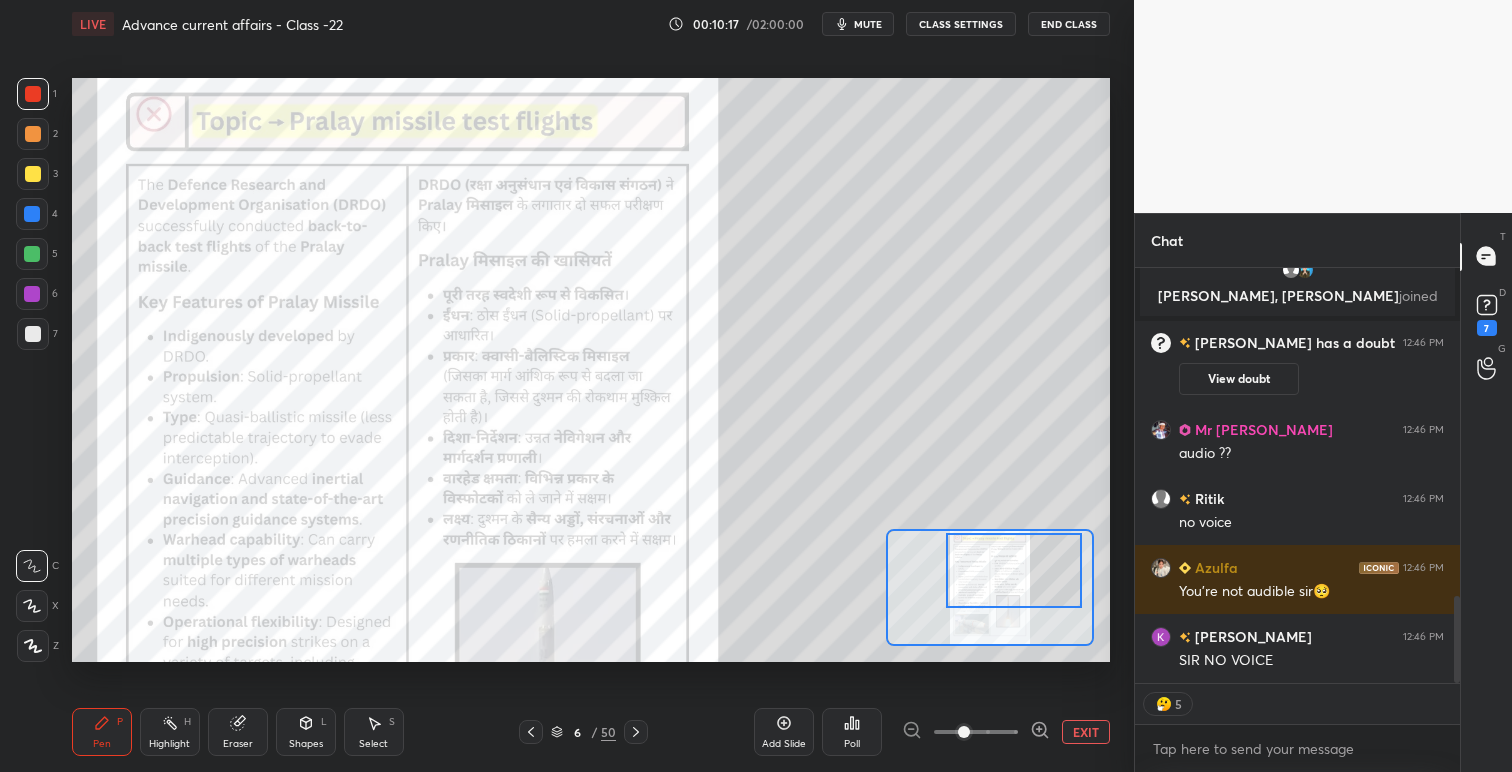 type on "x" 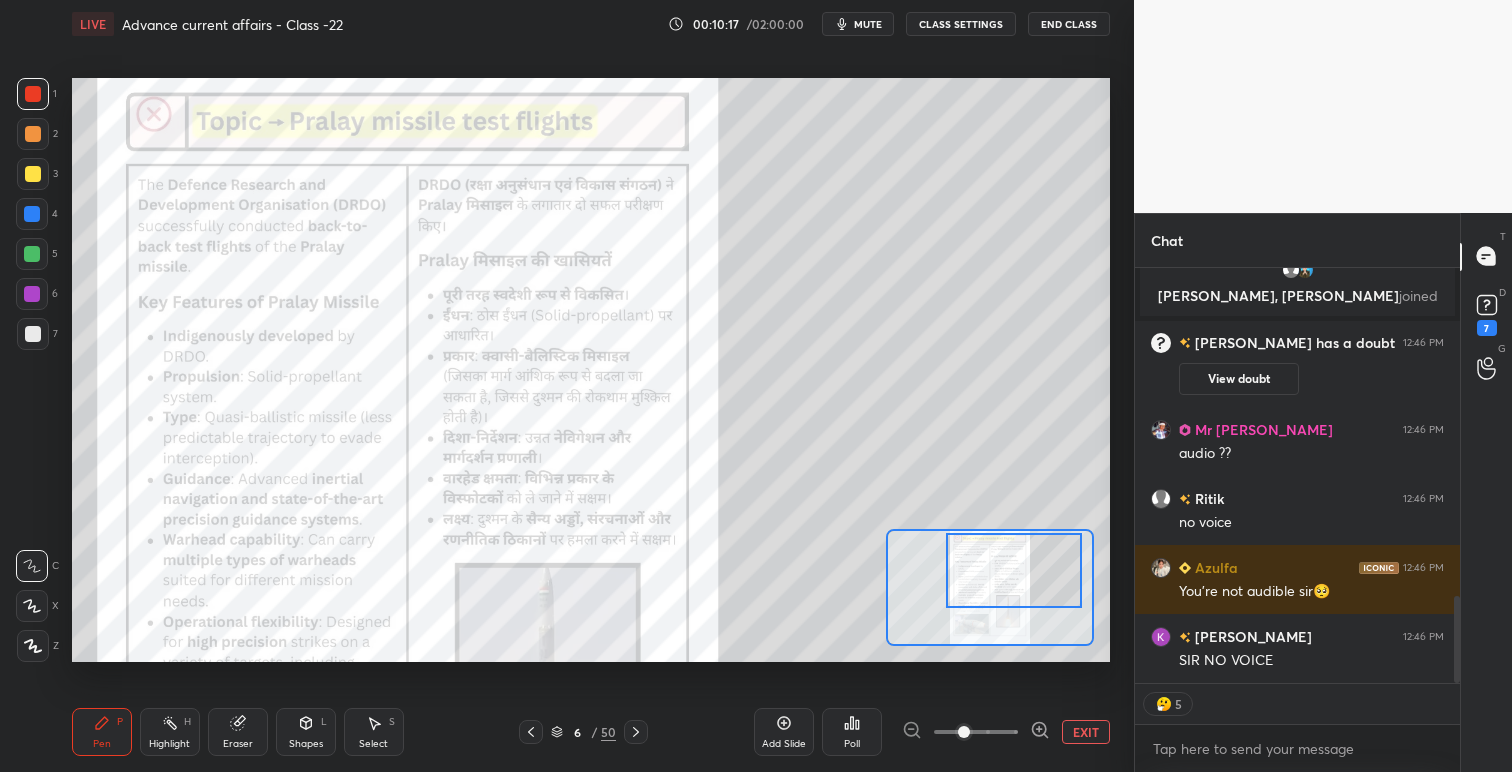 scroll, scrollTop: 6, scrollLeft: 7, axis: both 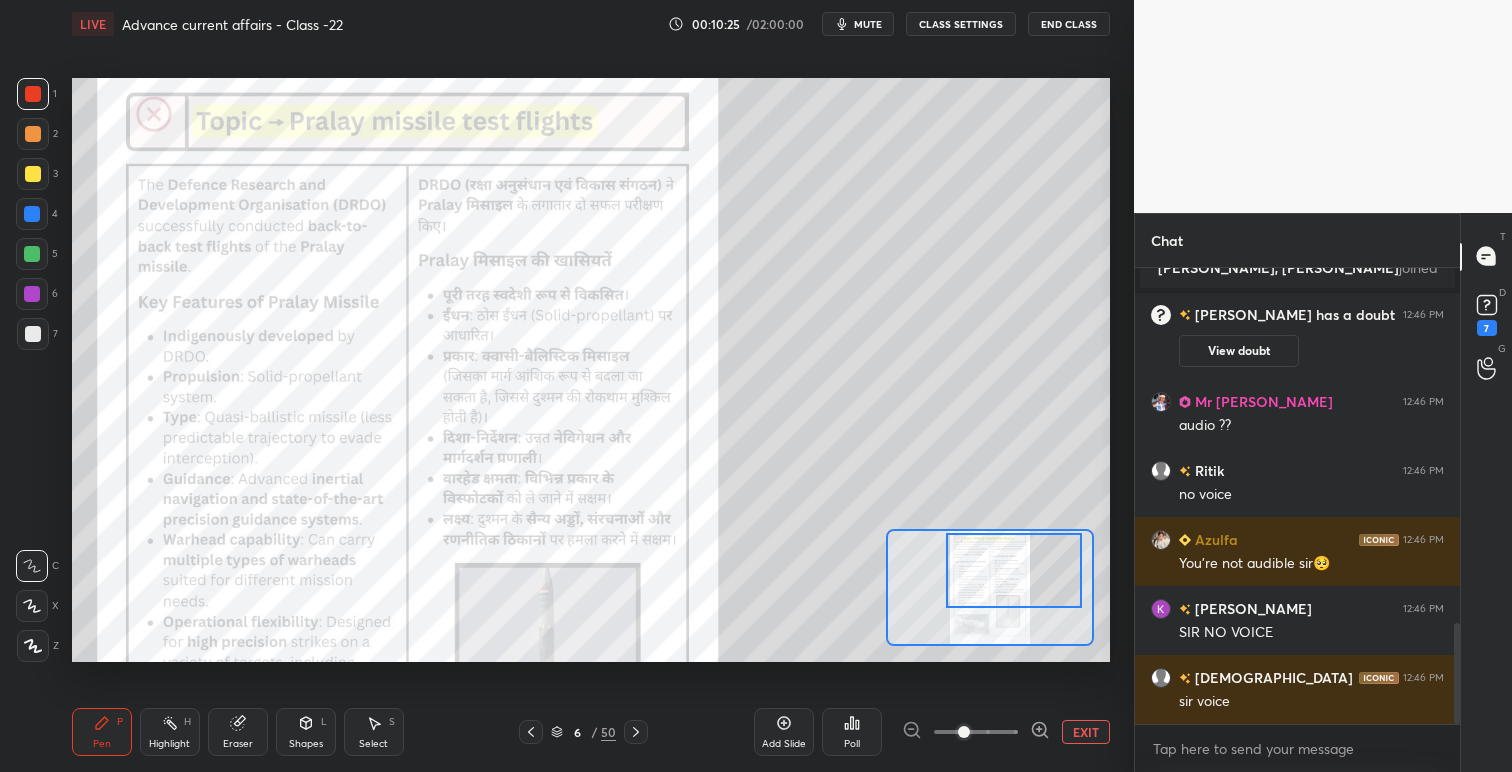 click on "CLASS SETTINGS" at bounding box center (961, 24) 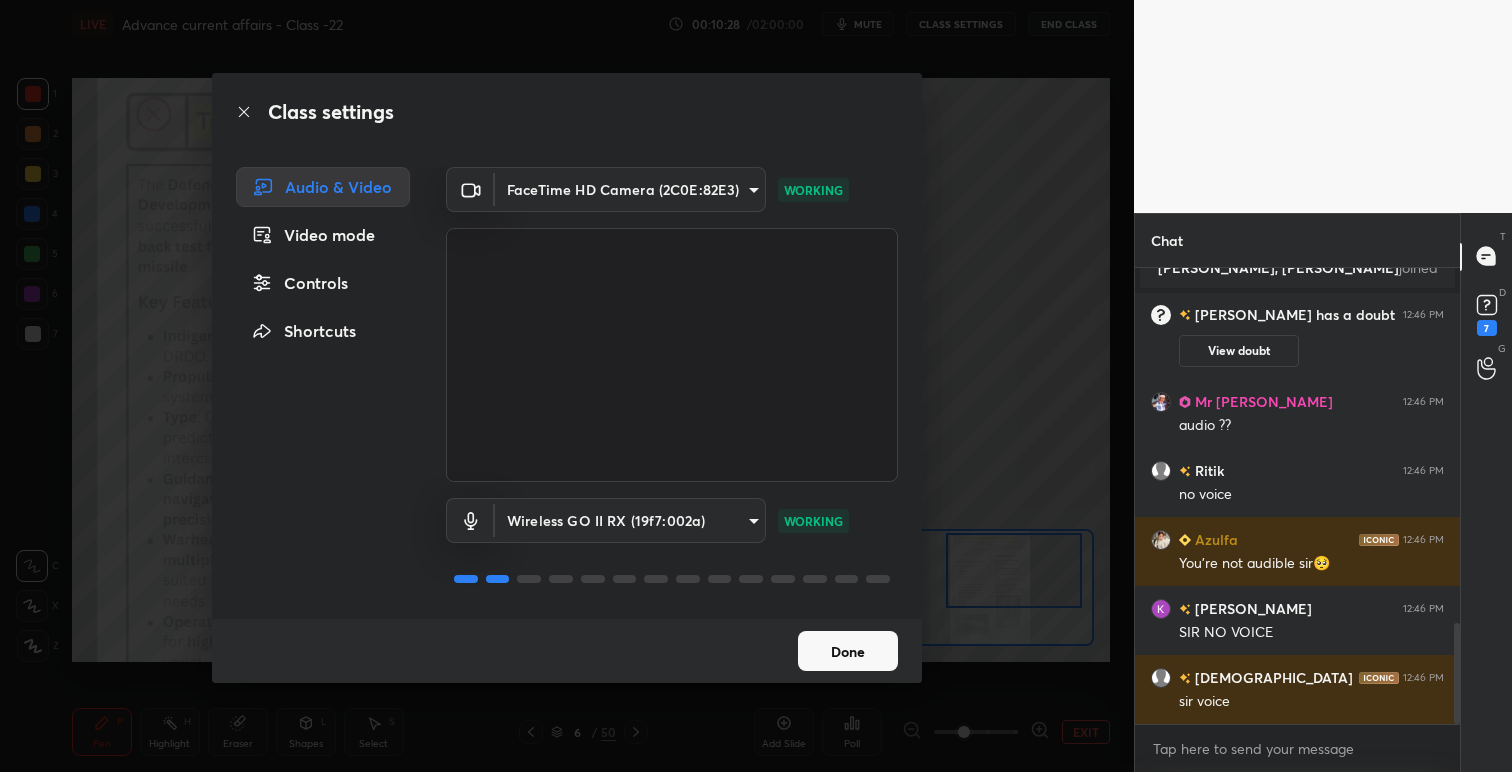 click on "Done" at bounding box center [848, 651] 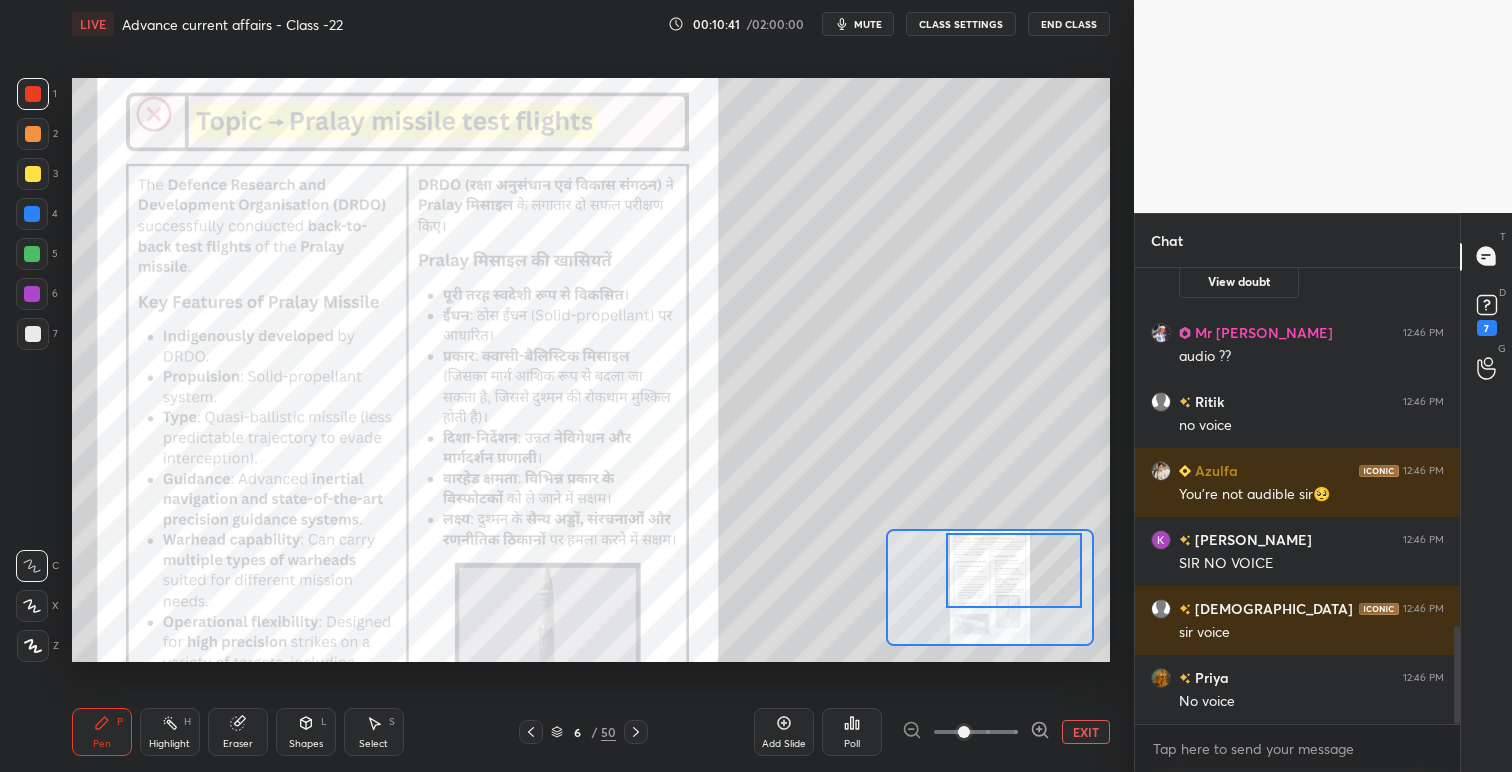 scroll, scrollTop: 1738, scrollLeft: 0, axis: vertical 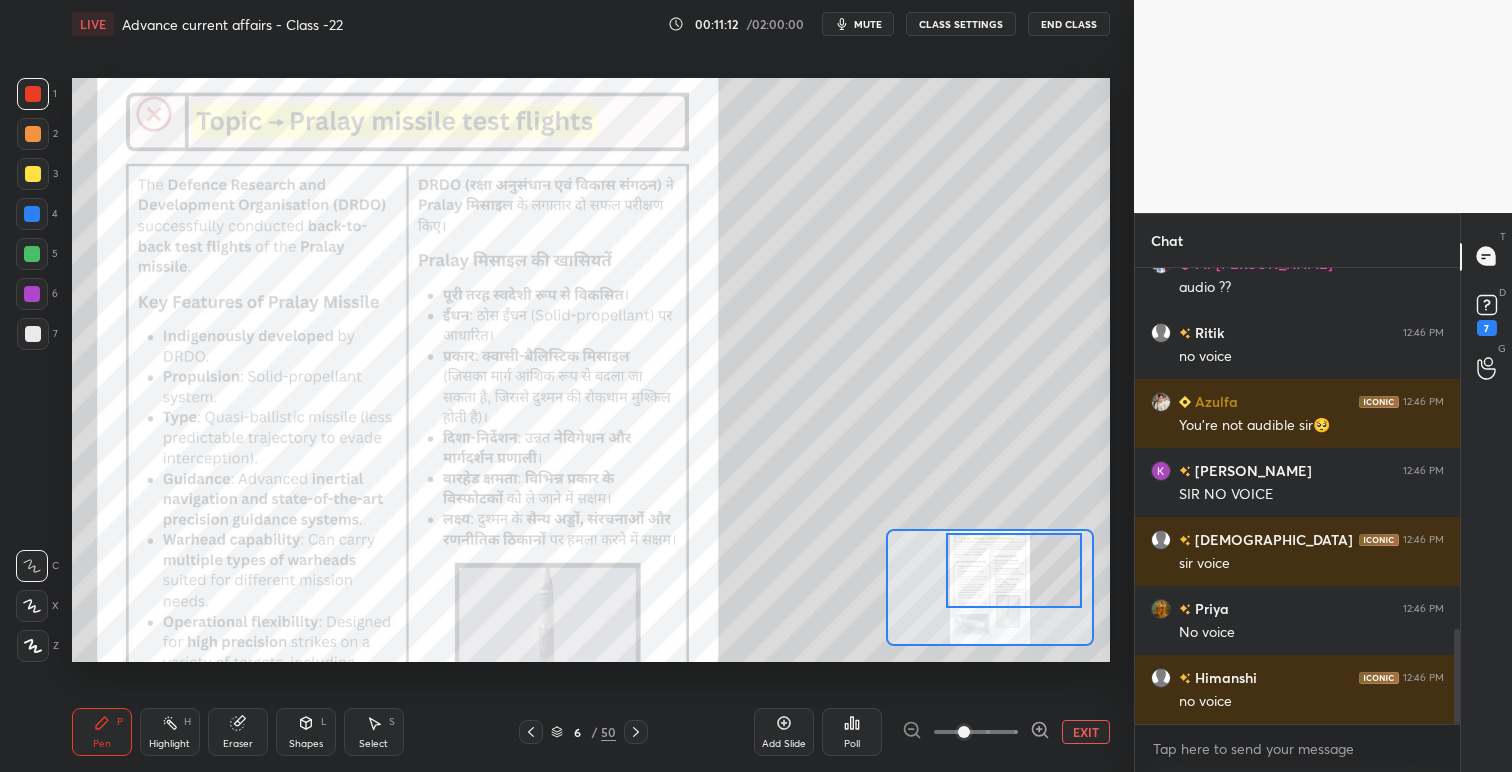 click on "CLASS SETTINGS" at bounding box center (961, 24) 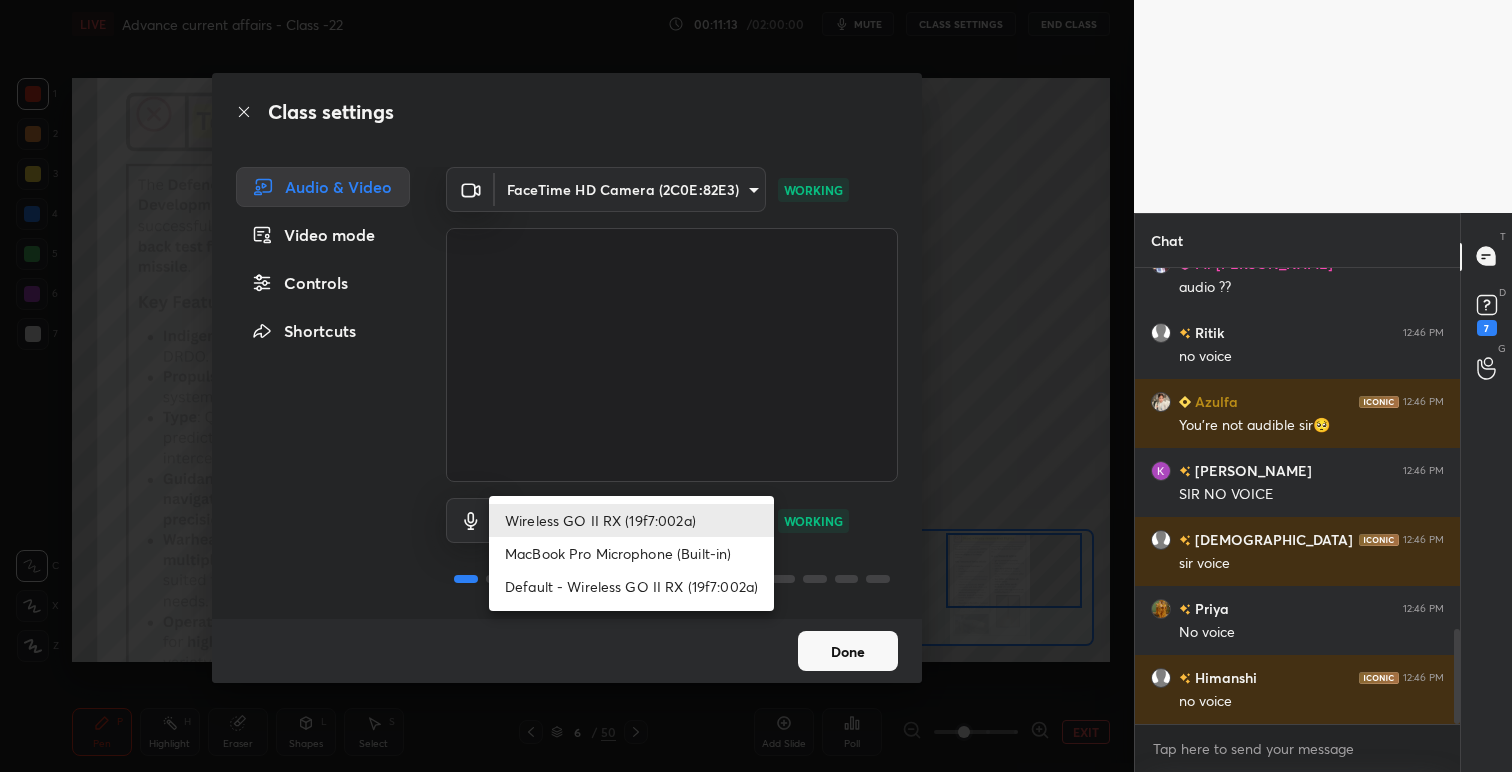 click on "1 2 3 4 5 6 7 C X Z C X Z E E Erase all   H H LIVE Advance current affairs - Class -22 00:11:13 /  02:00:00 mute CLASS SETTINGS End Class Setting up your live class Poll for   secs No correct answer Start poll Back Advance current affairs - Class -22 • L22 of Advance UPSC Current Affairs for [DATE] (Both Pre and Mains) [PERSON_NAME] Pen P Highlight H Eraser Shapes L Select S 6 / 50 Add Slide Poll EXIT Chat [PERSON_NAME]   has a doubt 12:46 PM View doubt Mr [PERSON_NAME] 12:46 PM audio ?? [PERSON_NAME] 12:46 PM no voice Azulfa 12:46 PM You're not audible sir🥺 [PERSON_NAME] 12:46 PM SIR NO VOICE [PERSON_NAME] 12:46 PM sir voice Priya 12:46 PM No voice [PERSON_NAME] 12:46 PM no voice JUMP TO LATEST Enable hand raising Enable raise hand to speak to learners. Once enabled, chat will be turned off temporarily. Enable x   [PERSON_NAME] Asked a doubt 1 Please help me with this doubt Pick this doubt [PERSON_NAME] Asked a doubt 1 Please help me with this doubt Pick this doubt Dr [PERSON_NAME] Asked a doubt 1 Sir please upload pdf
Of [DATE] session Pick this doubt 1" at bounding box center (756, 386) 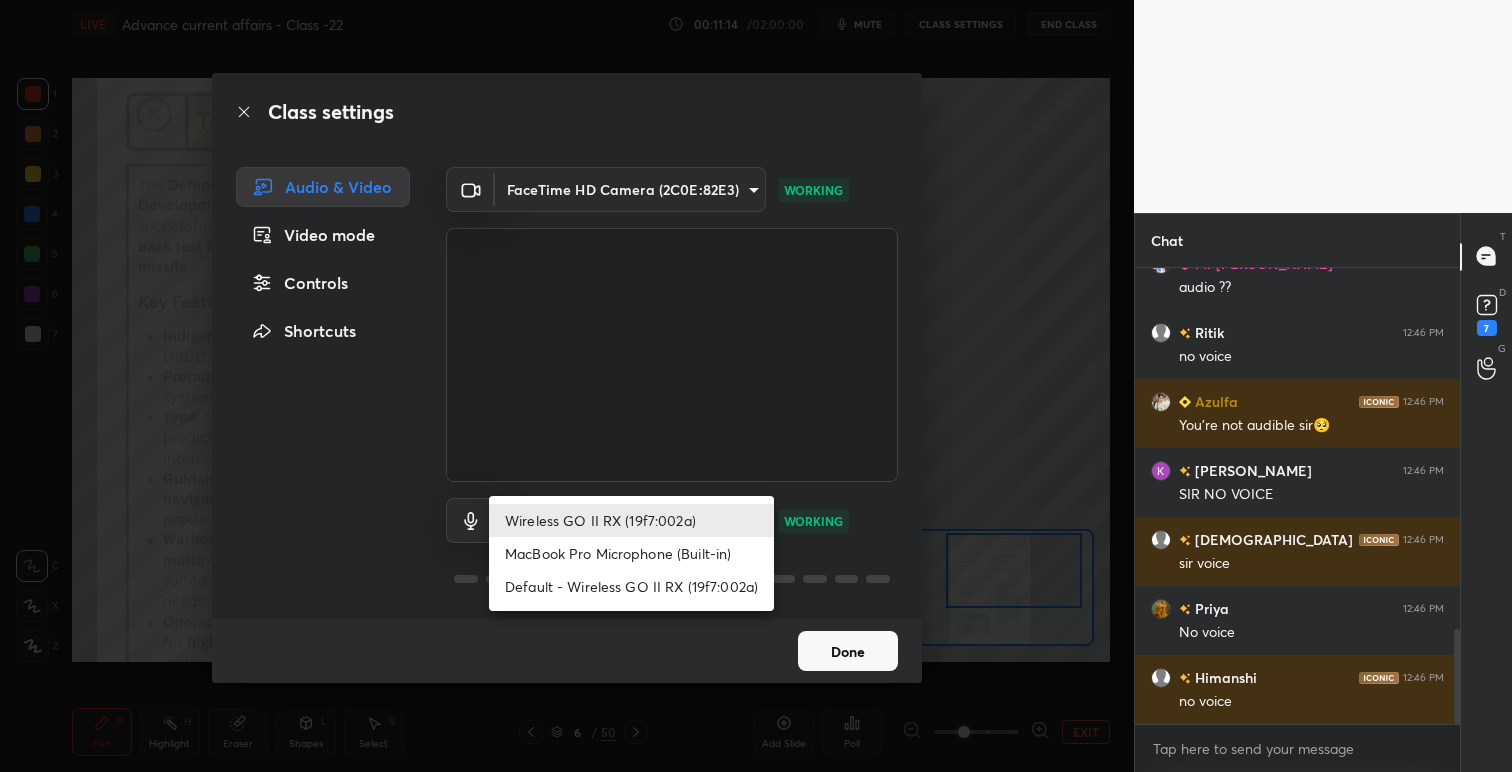 click on "MacBook Pro Microphone (Built-in)" at bounding box center (631, 553) 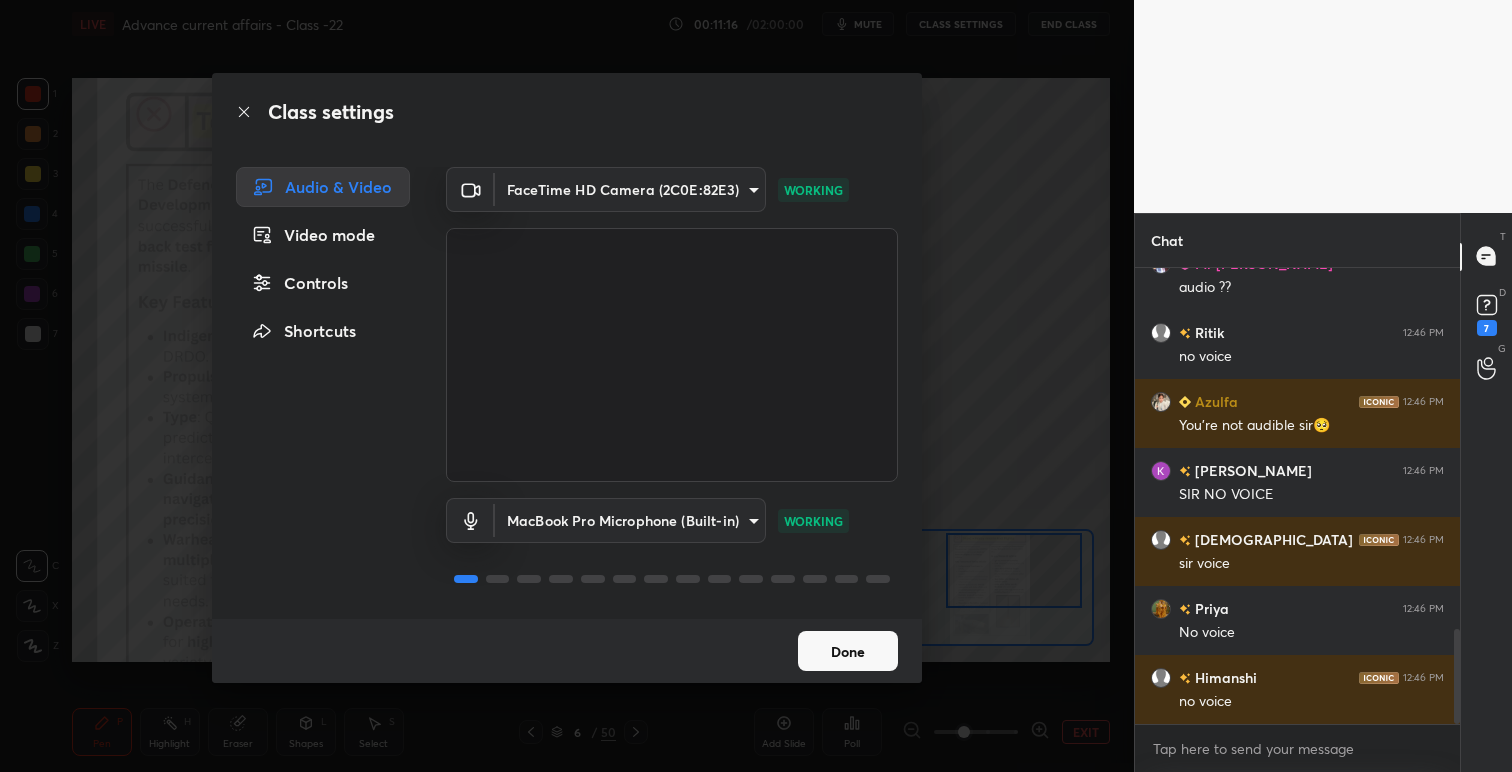 click on "1 2 3 4 5 6 7 C X Z C X Z E E Erase all   H H LIVE Advance current affairs - Class -22 00:11:16 /  02:00:00 mute CLASS SETTINGS End Class Setting up your live class Poll for   secs No correct answer Start poll Back Advance current affairs - Class -22 • L22 of Advance UPSC Current Affairs for [DATE] (Both Pre and Mains) [PERSON_NAME] Pen P Highlight H Eraser Shapes L Select S 6 / 50 Add Slide Poll EXIT Chat [PERSON_NAME]   has a doubt 12:46 PM View doubt Mr [PERSON_NAME] 12:46 PM audio ?? [PERSON_NAME] 12:46 PM no voice Azulfa 12:46 PM You're not audible sir🥺 [PERSON_NAME] 12:46 PM SIR NO VOICE [PERSON_NAME] 12:46 PM sir voice Priya 12:46 PM No voice [PERSON_NAME] 12:46 PM no voice JUMP TO LATEST Enable hand raising Enable raise hand to speak to learners. Once enabled, chat will be turned off temporarily. Enable x   [PERSON_NAME] Asked a doubt 1 Please help me with this doubt Pick this doubt [PERSON_NAME] Asked a doubt 1 Please help me with this doubt Pick this doubt Dr [PERSON_NAME] Asked a doubt 1 Sir please upload pdf
Of [DATE] session Pick this doubt 1" at bounding box center [756, 386] 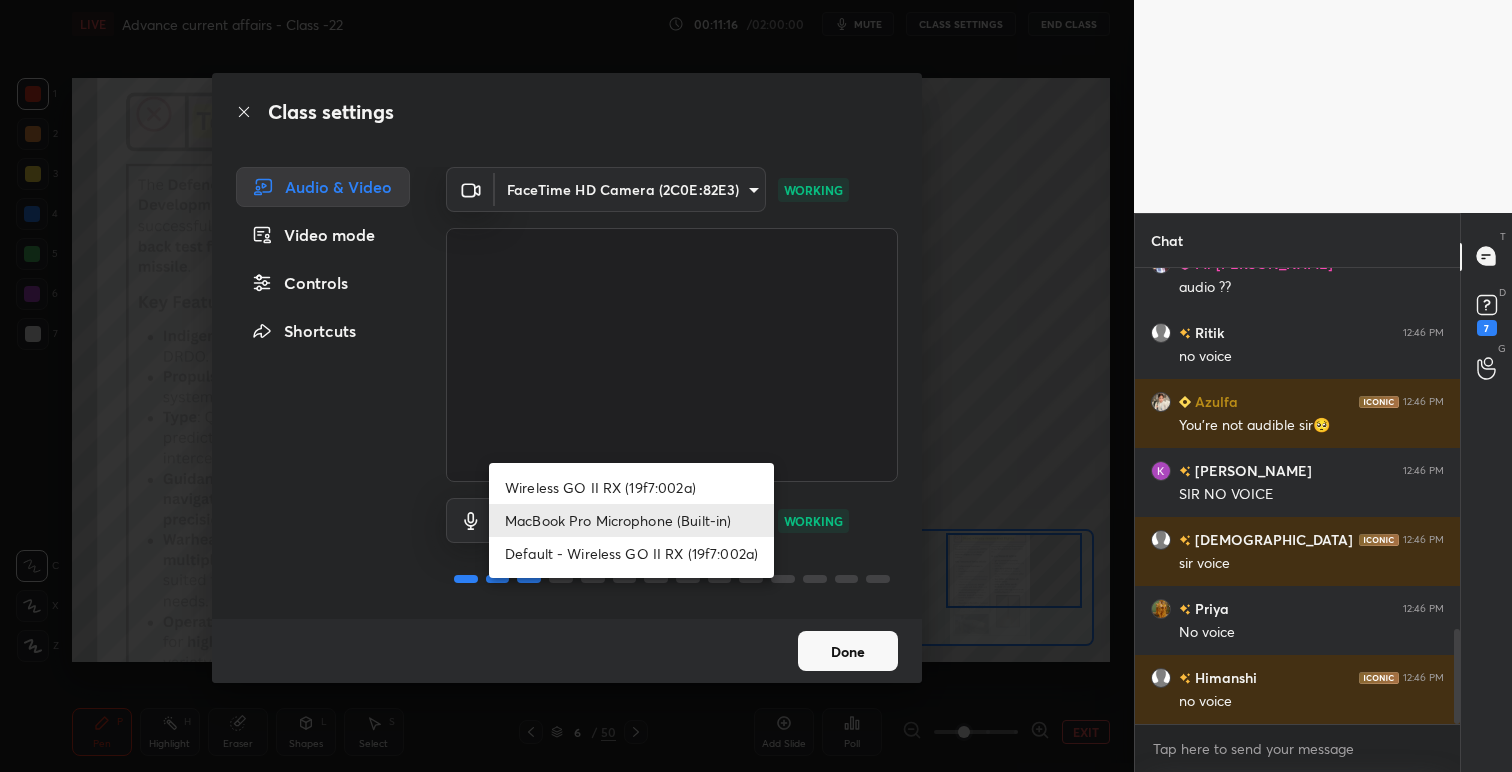 click on "Wireless GO II RX (19f7:002a)" at bounding box center (631, 487) 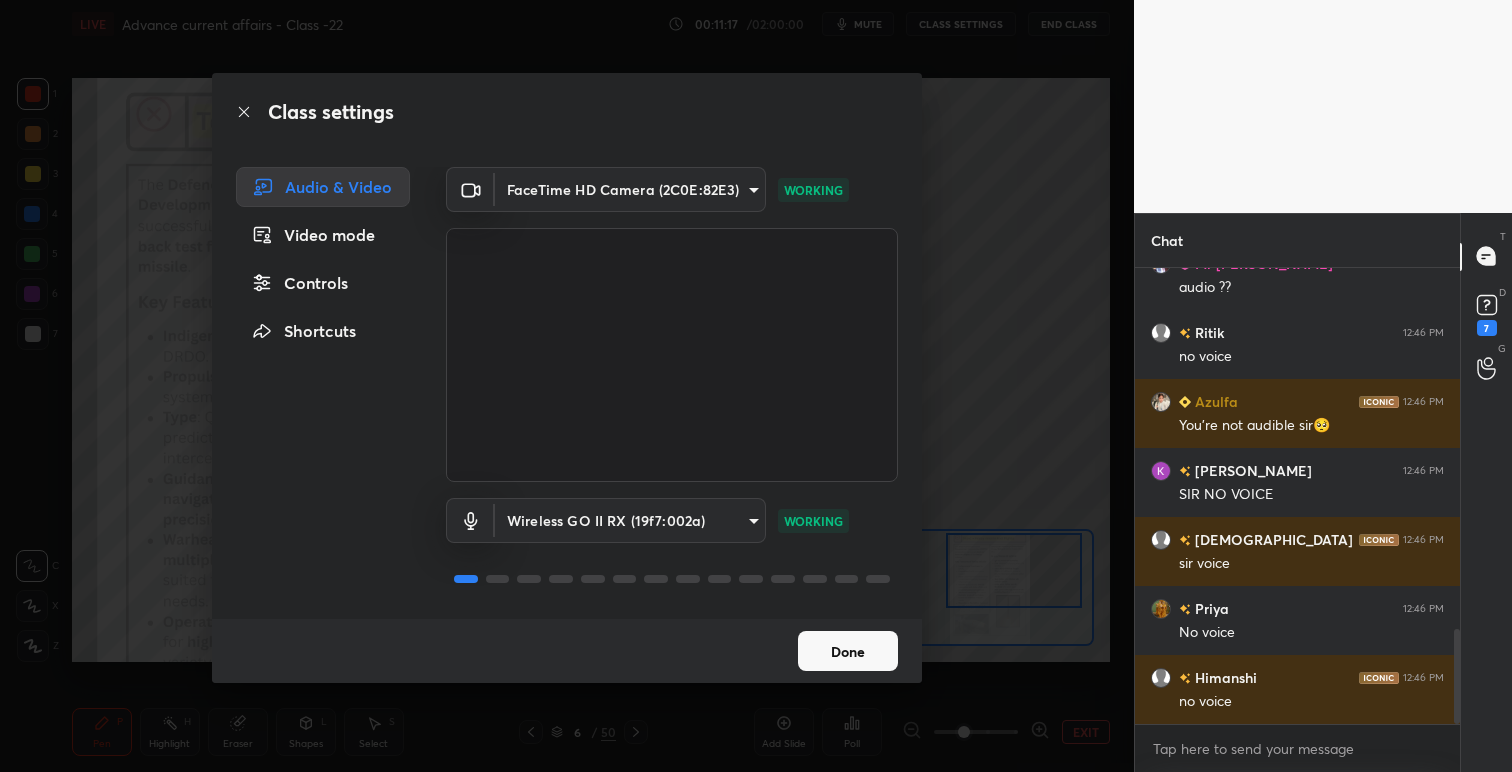 click on "Done" at bounding box center (848, 651) 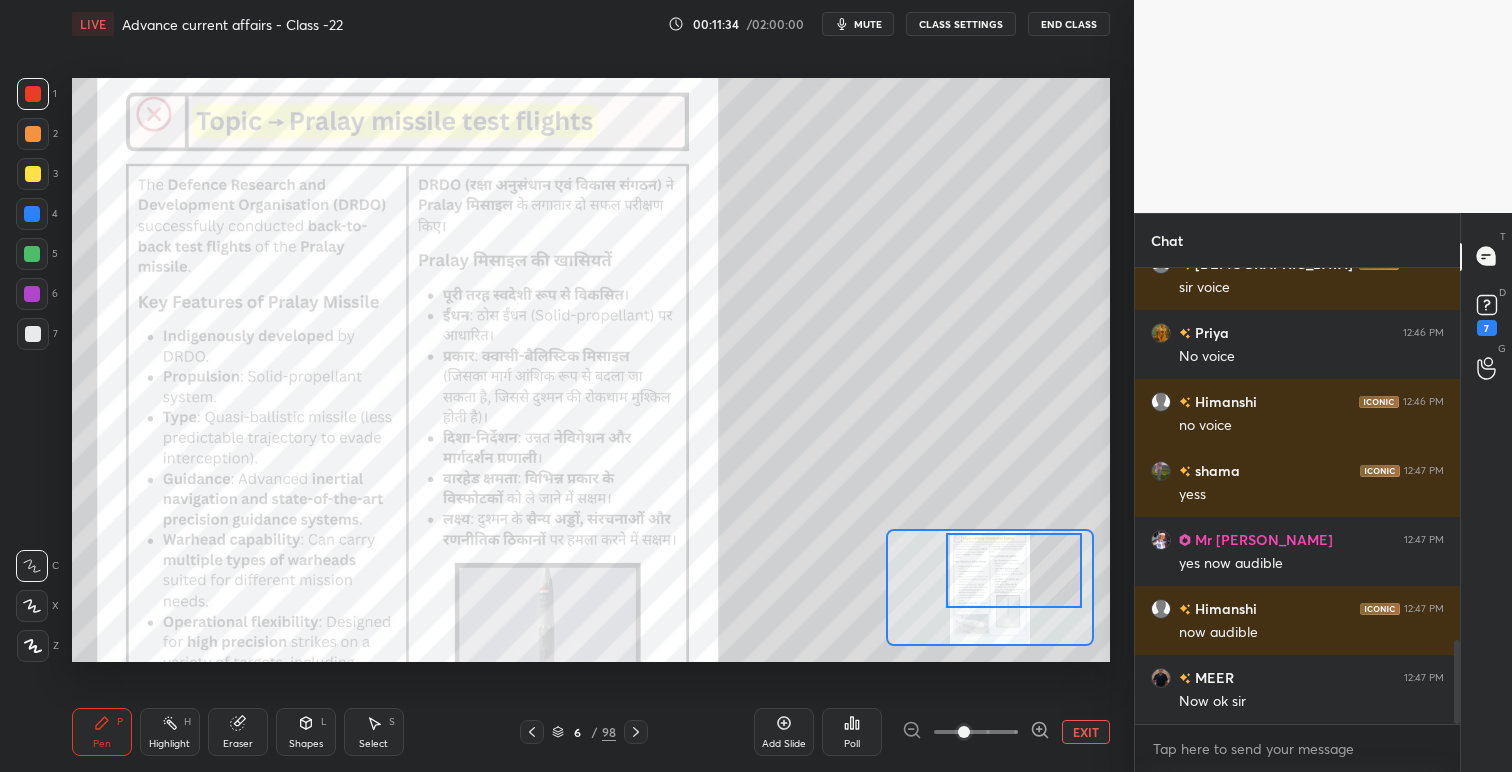 scroll, scrollTop: 2083, scrollLeft: 0, axis: vertical 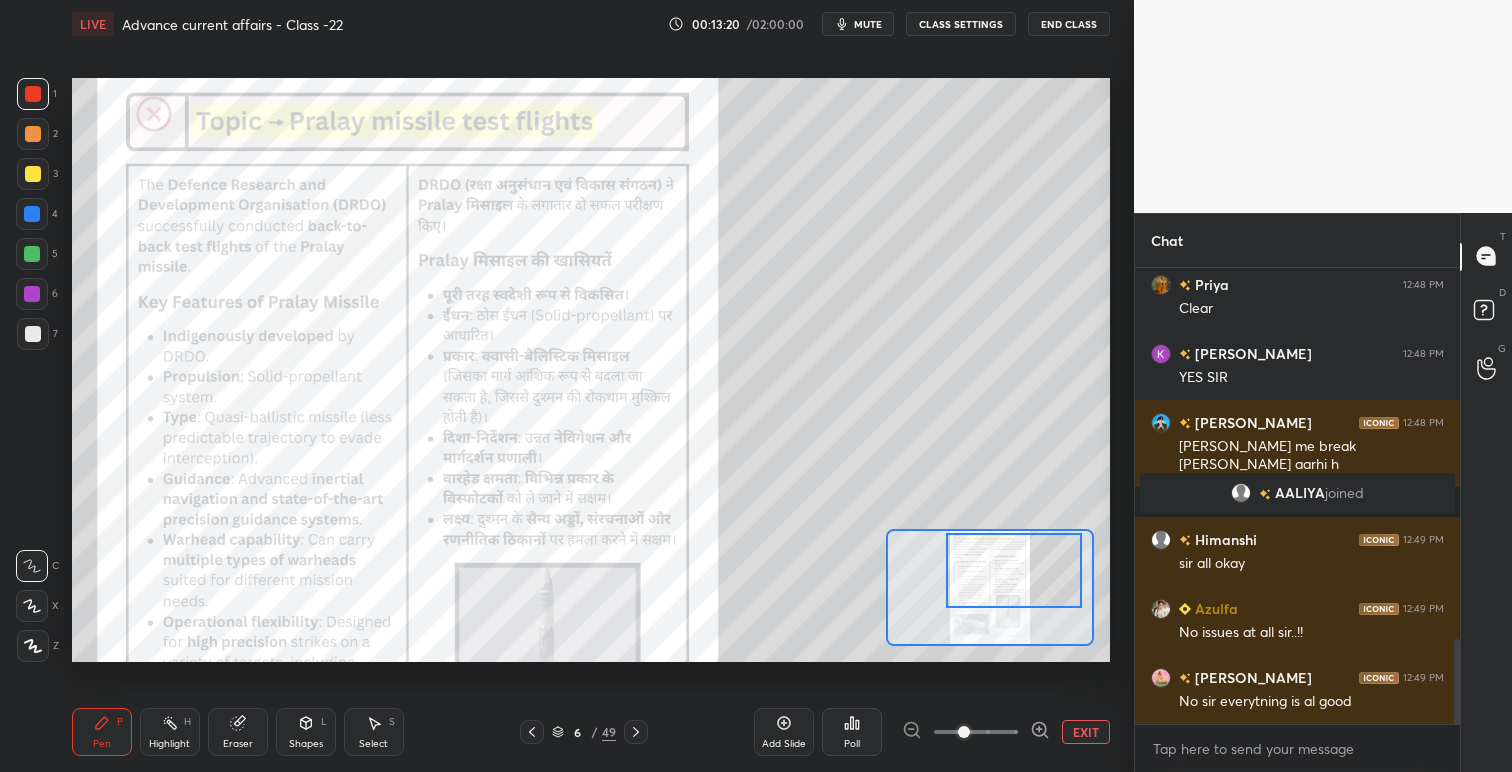 click on "CLASS SETTINGS" at bounding box center (961, 24) 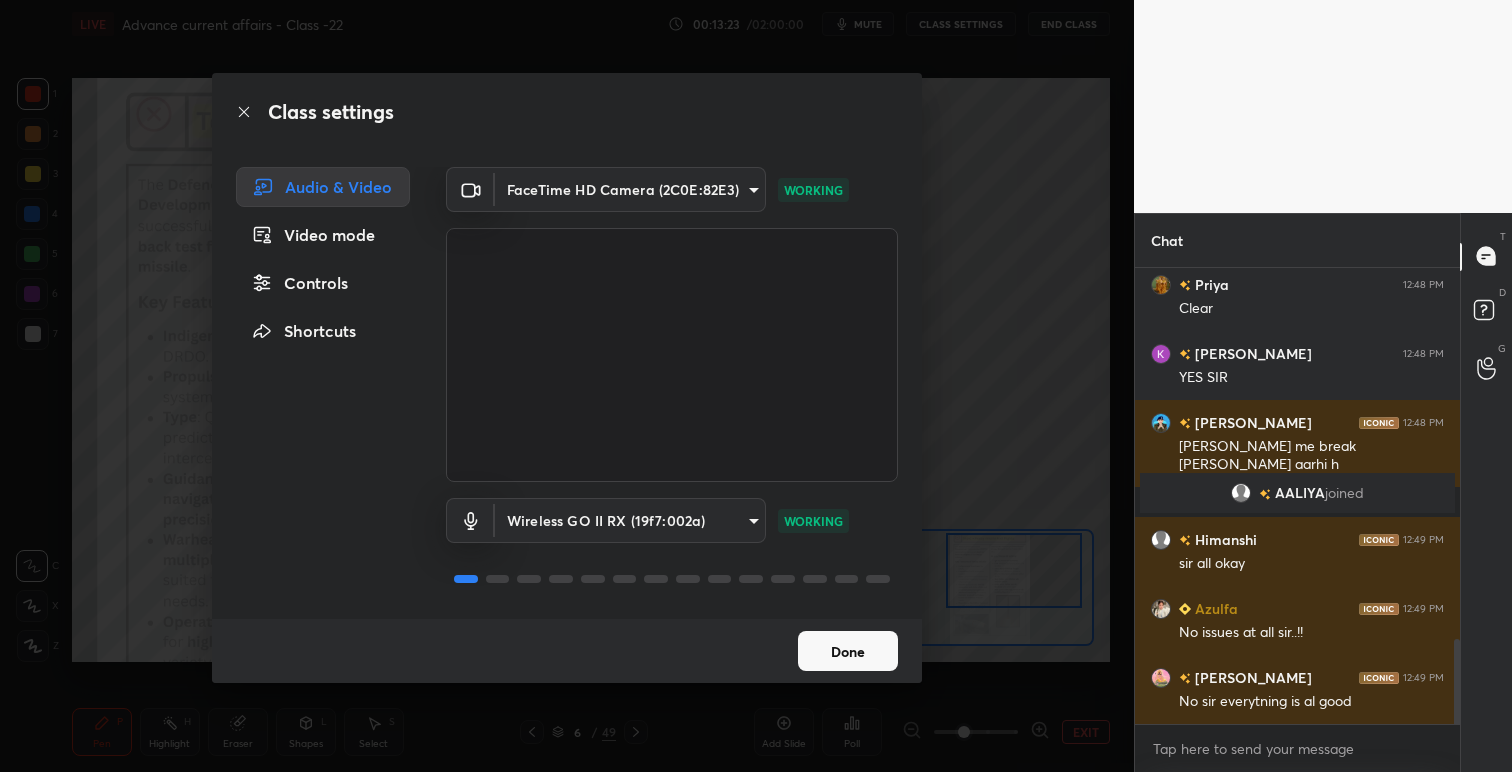 click on "Done" at bounding box center [848, 651] 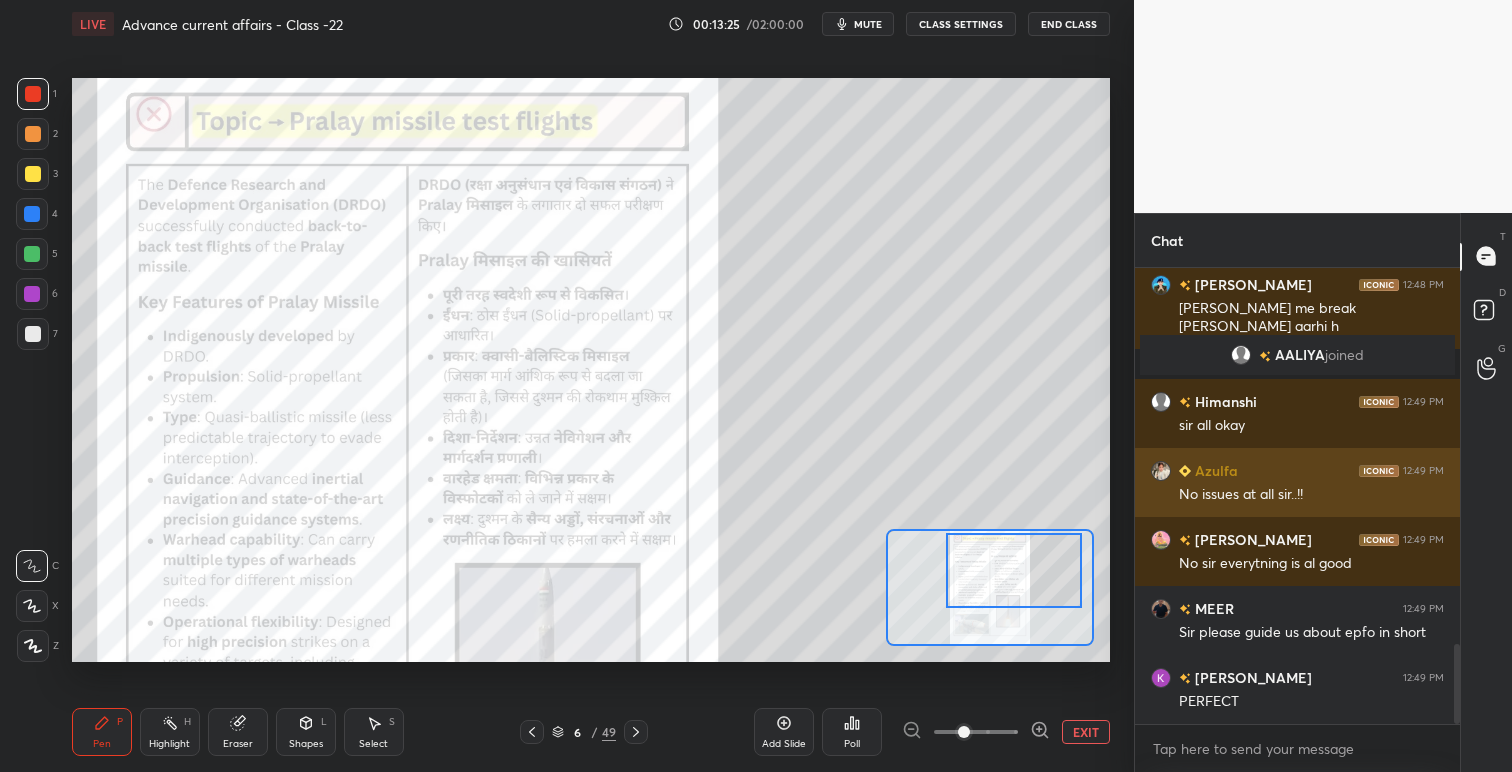 scroll, scrollTop: 2210, scrollLeft: 0, axis: vertical 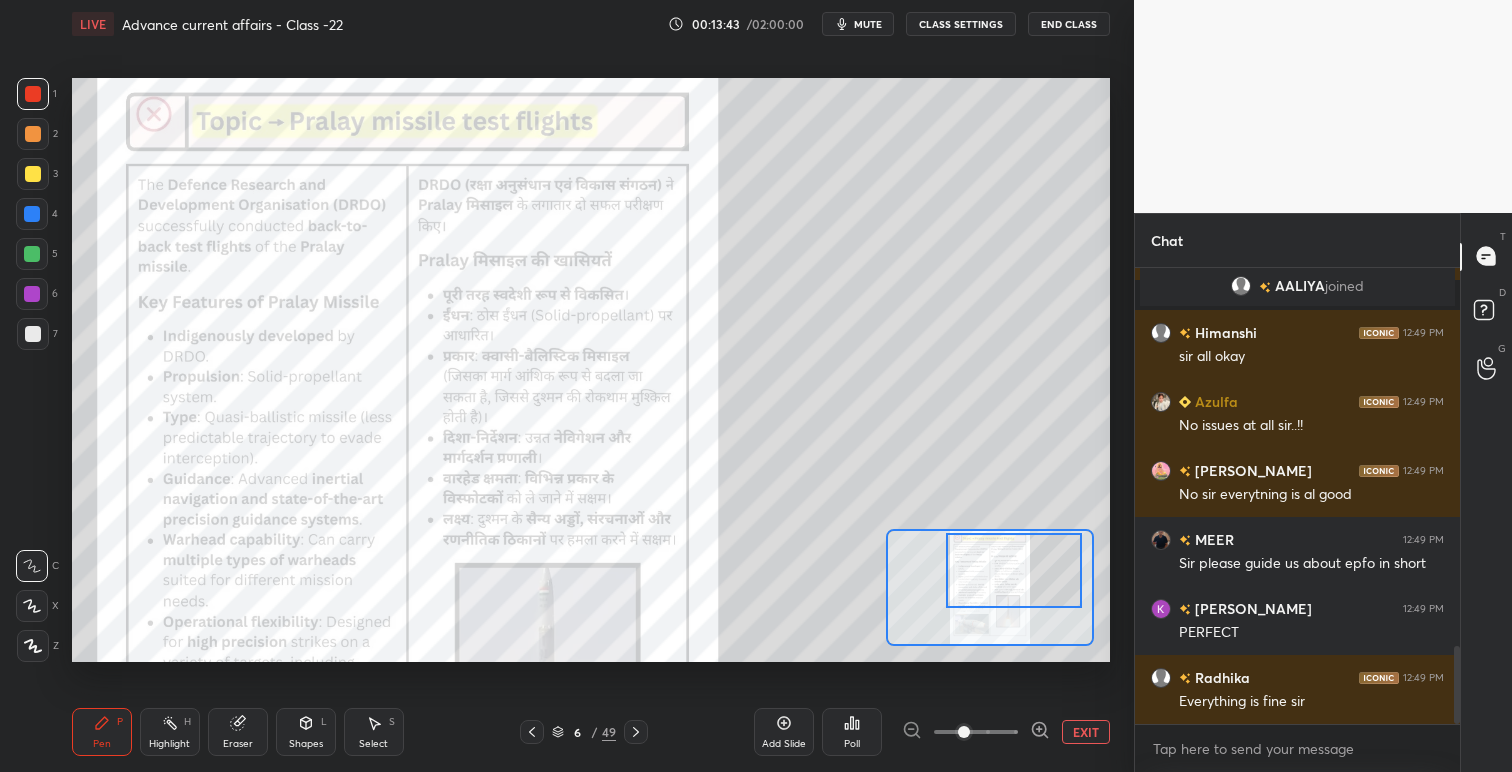 click at bounding box center [1014, 570] 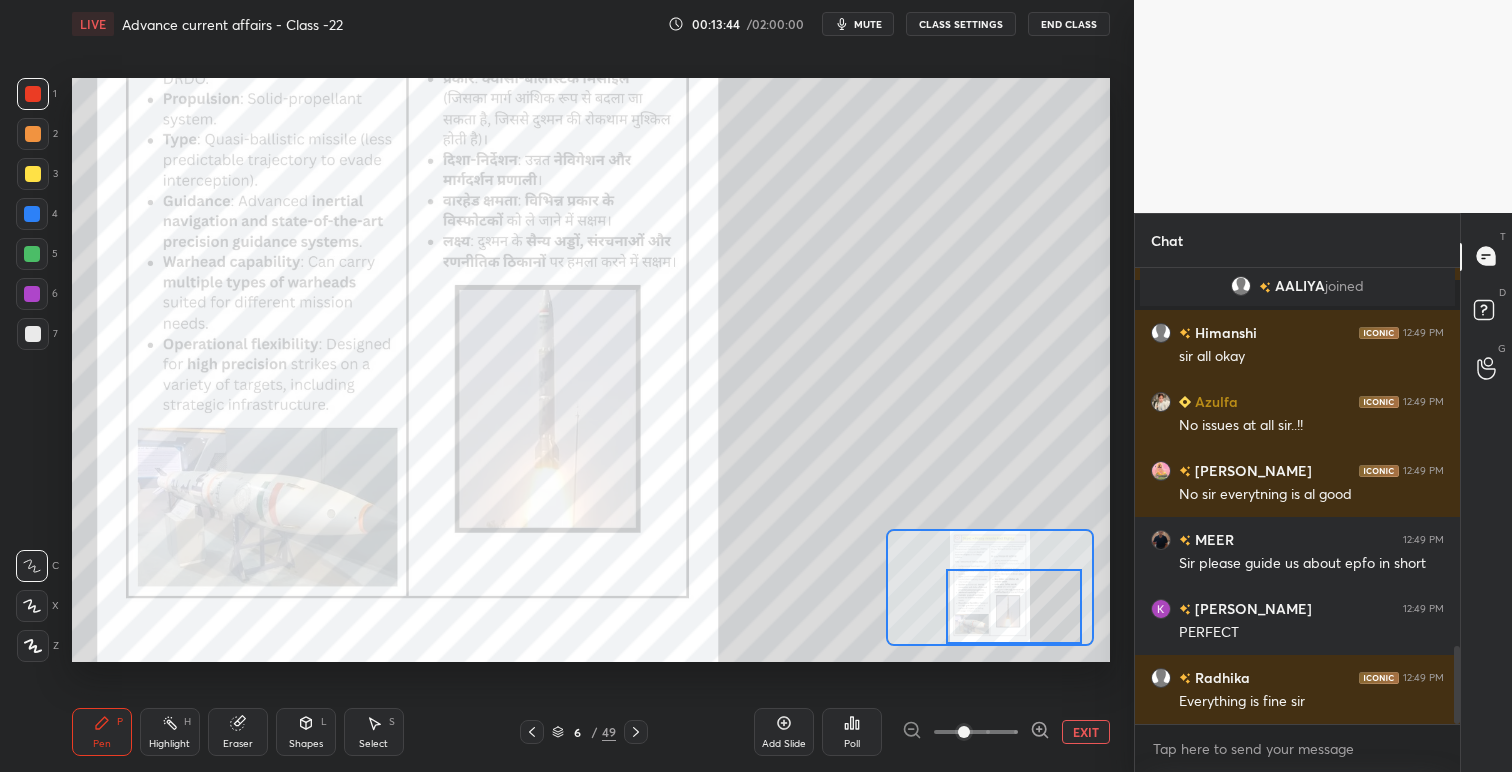 drag, startPoint x: 1002, startPoint y: 580, endPoint x: 1005, endPoint y: 600, distance: 20.22375 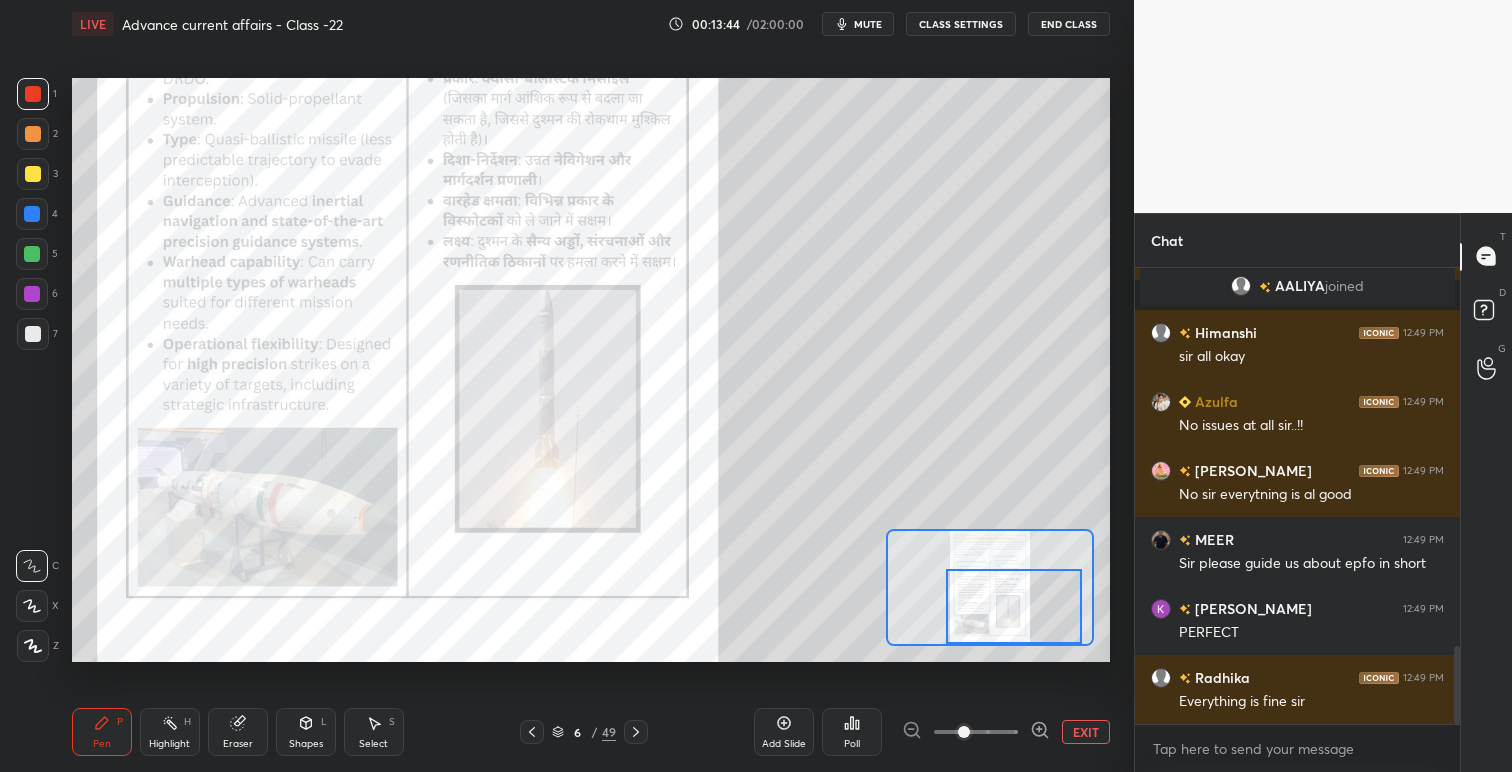 click at bounding box center (1014, 606) 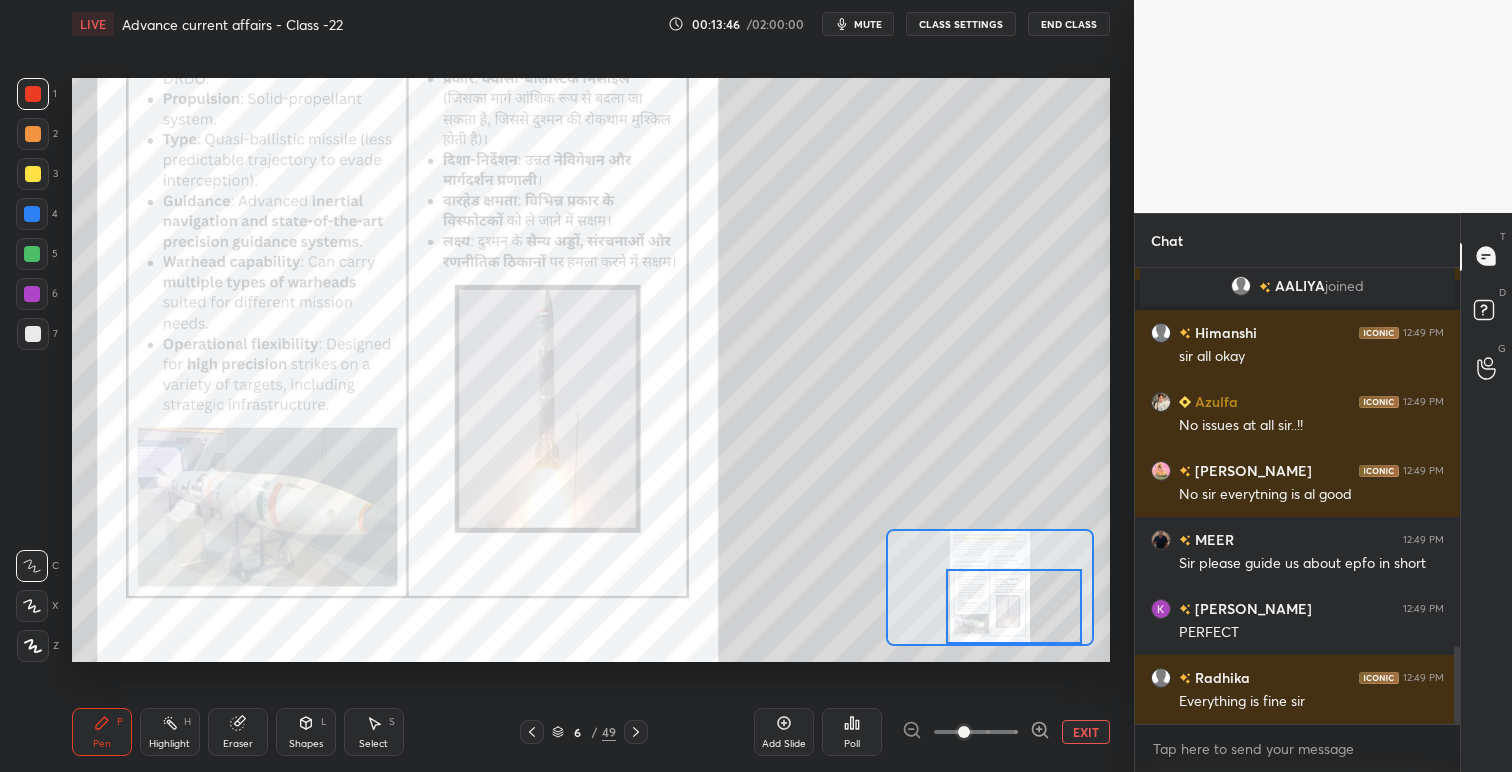 scroll, scrollTop: 2279, scrollLeft: 0, axis: vertical 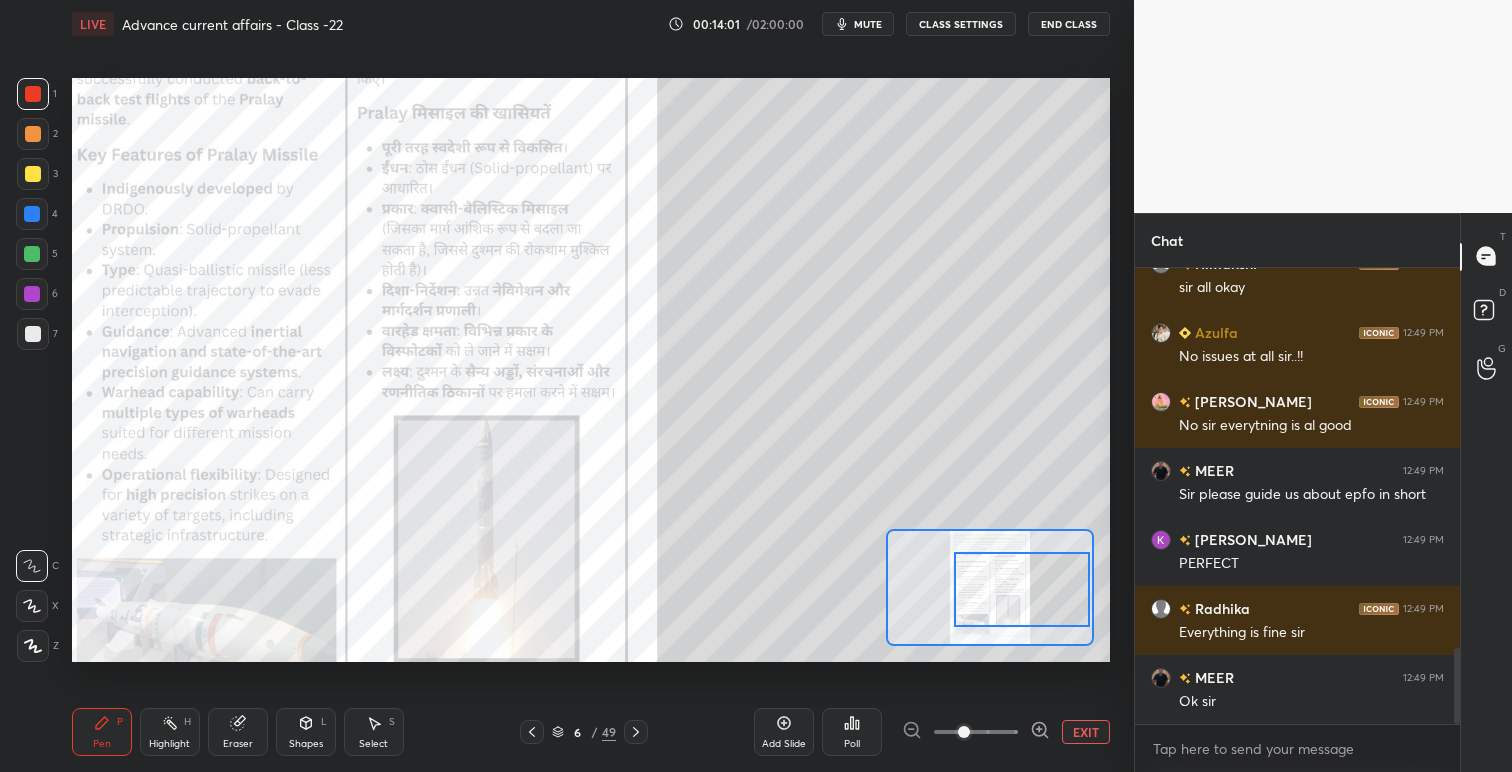 drag, startPoint x: 993, startPoint y: 592, endPoint x: 999, endPoint y: 579, distance: 14.3178215 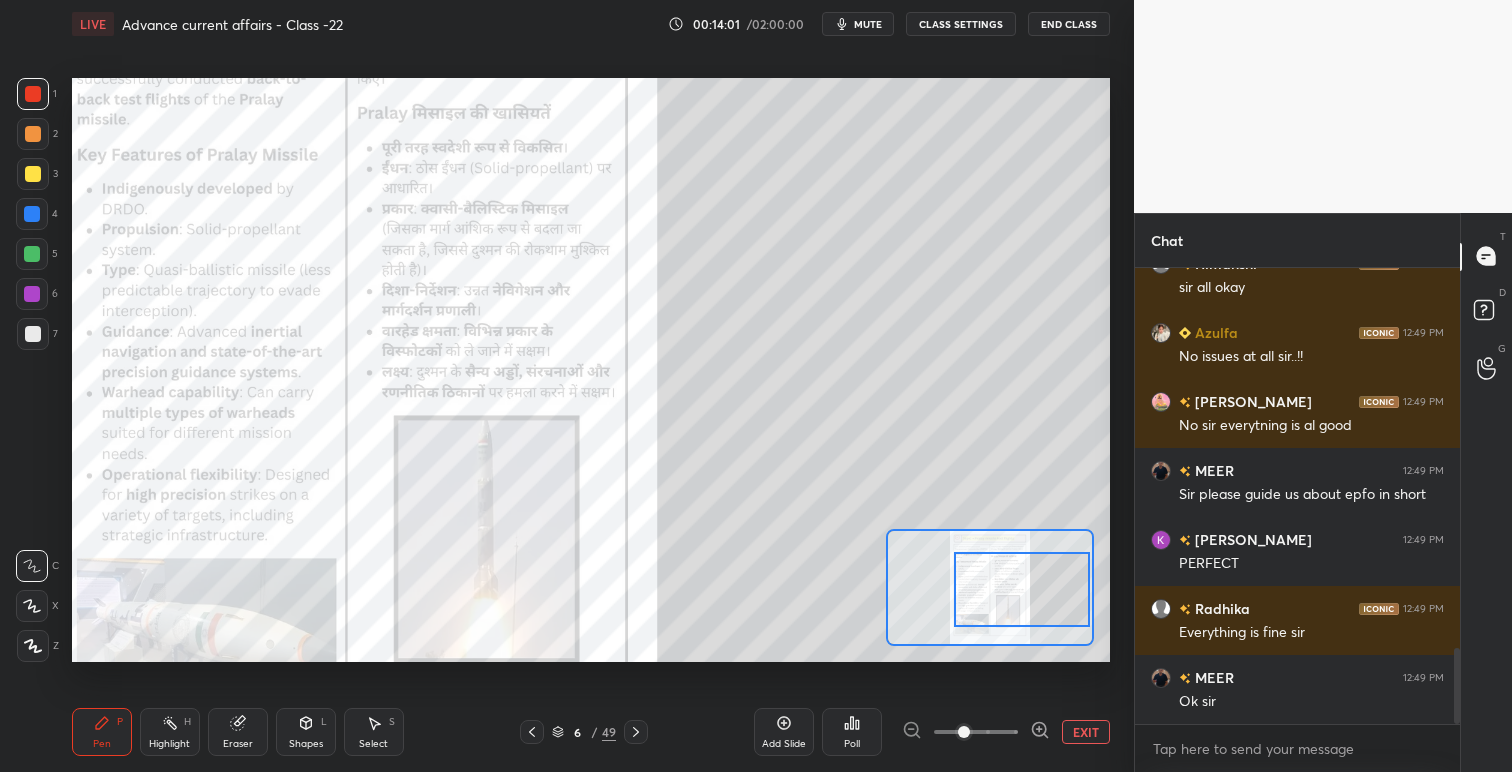 click at bounding box center (1022, 589) 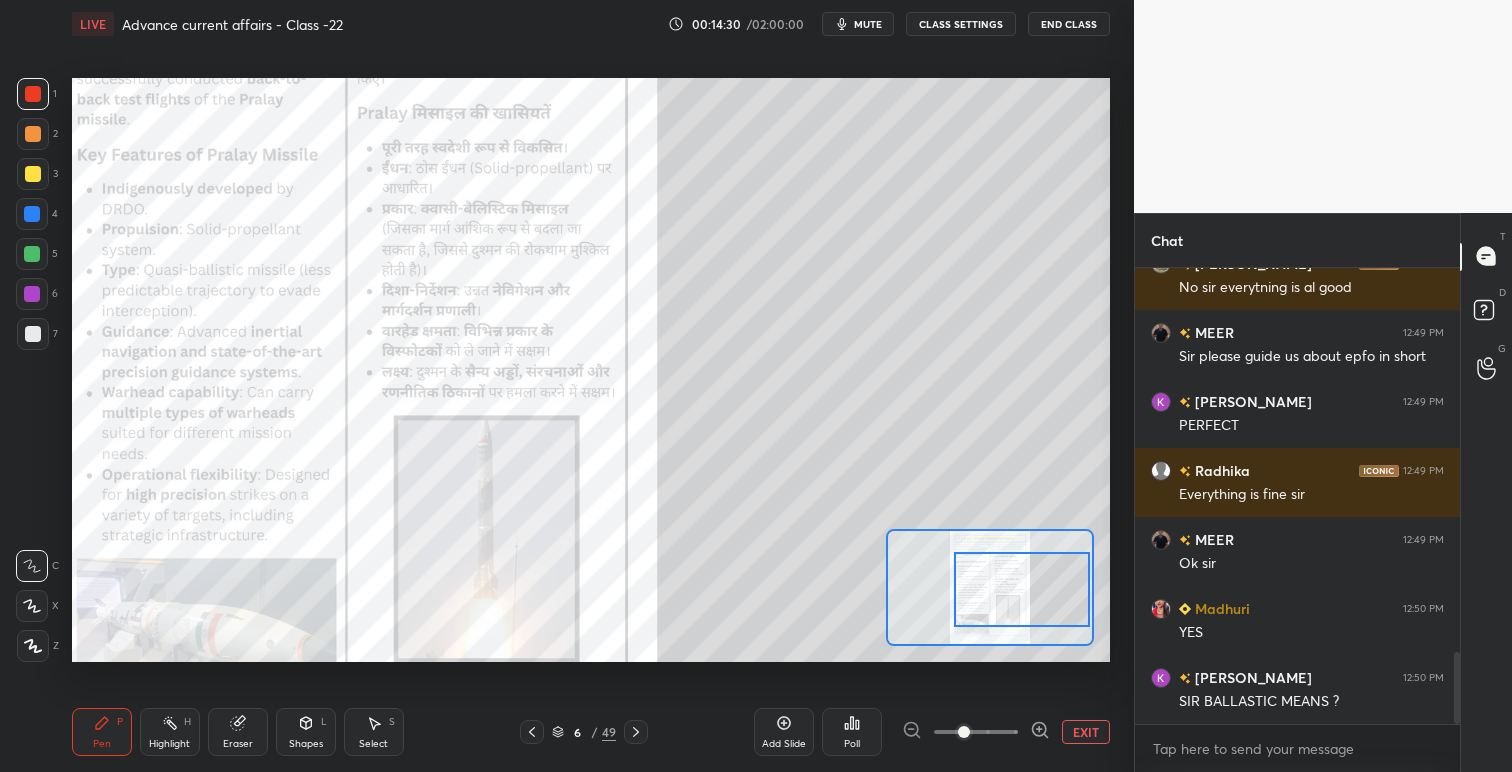 scroll, scrollTop: 2486, scrollLeft: 0, axis: vertical 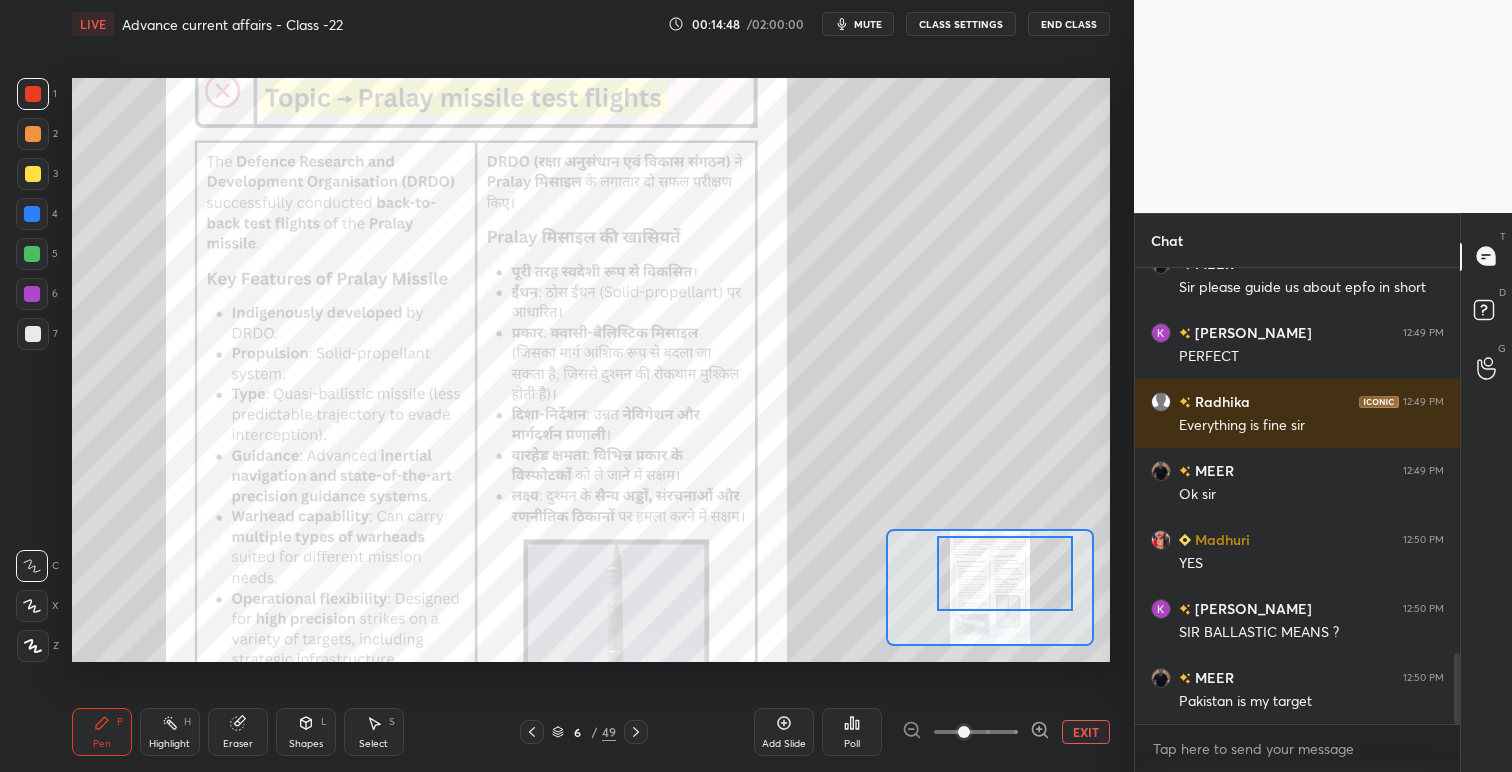 drag, startPoint x: 1018, startPoint y: 575, endPoint x: 1027, endPoint y: 565, distance: 13.453624 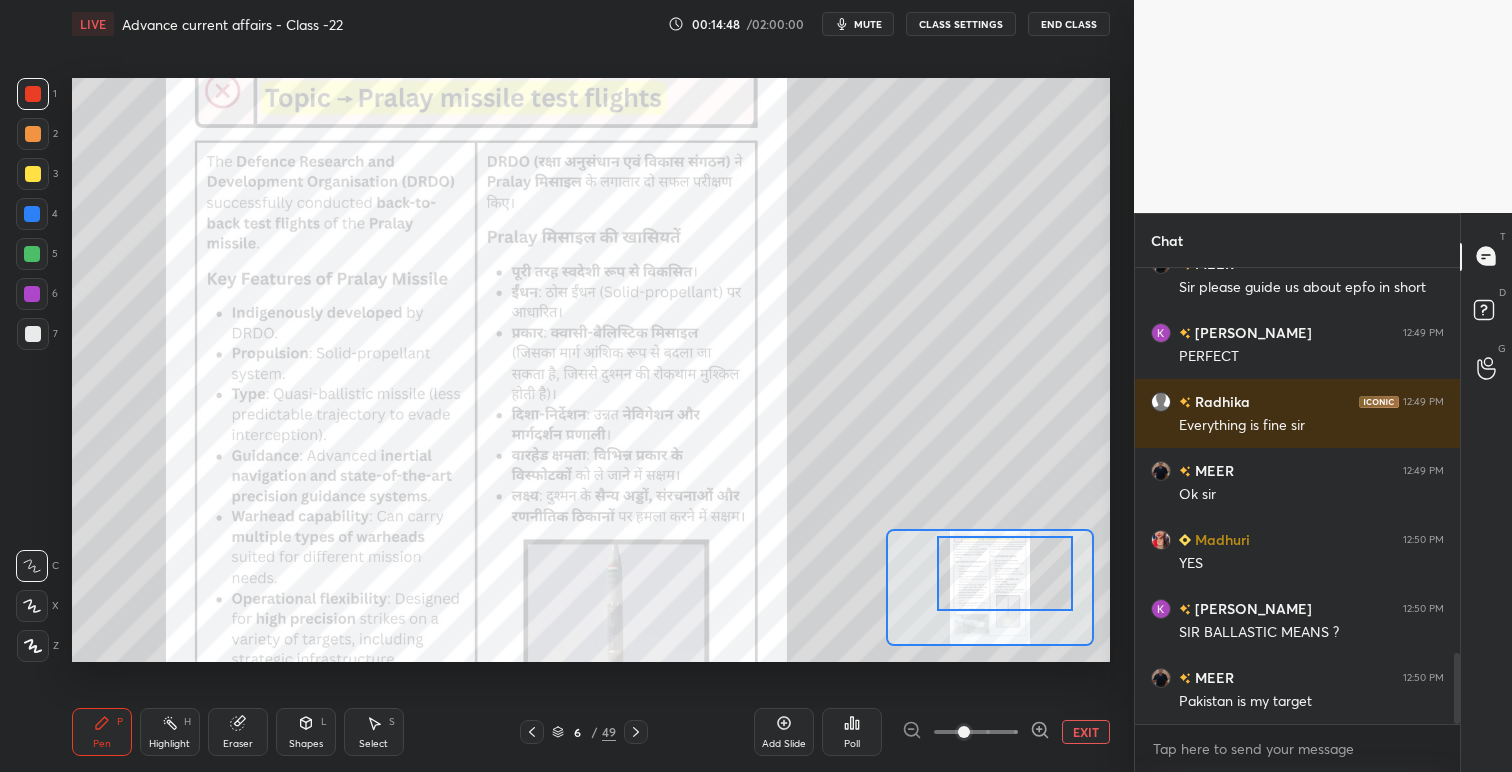 click at bounding box center (1005, 573) 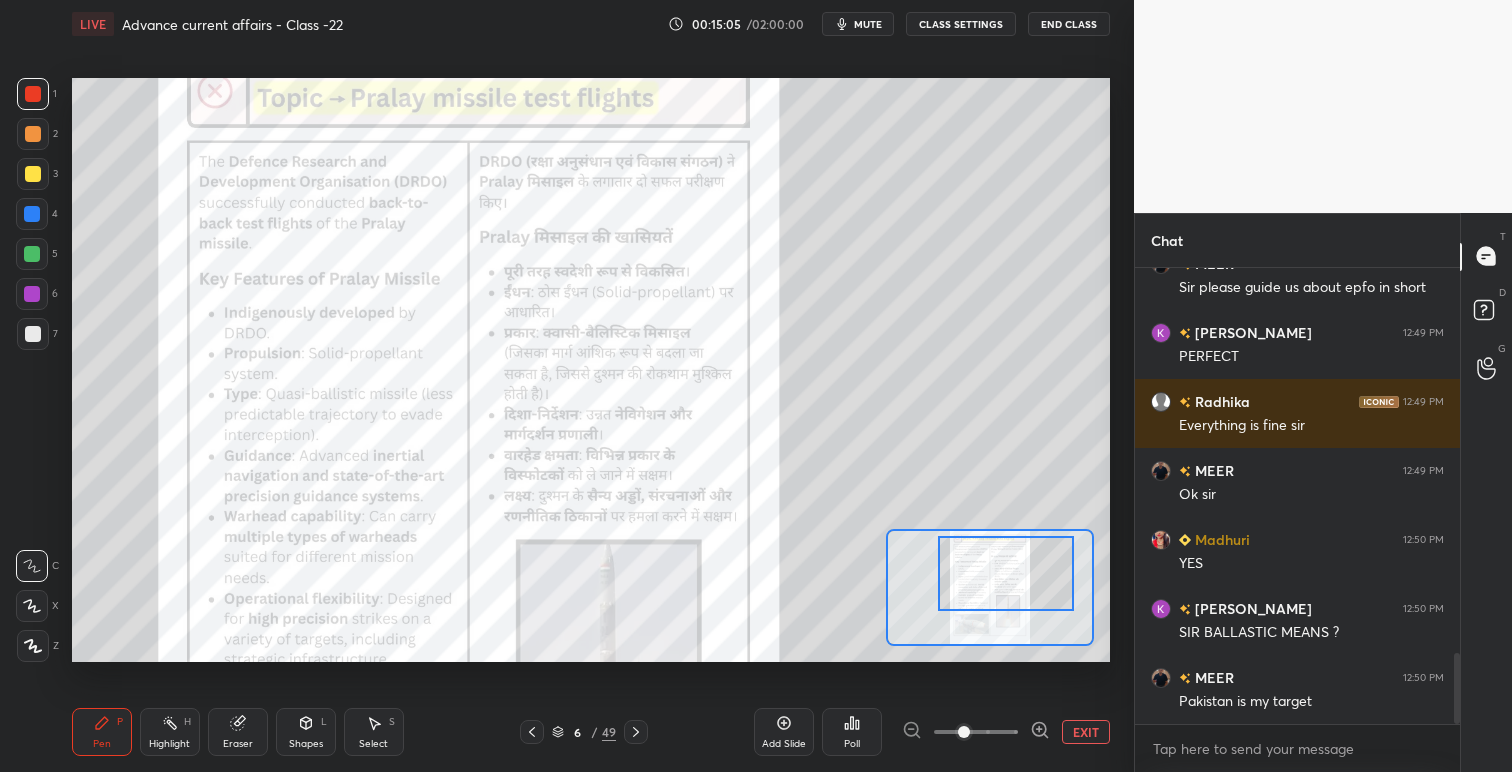 drag, startPoint x: 636, startPoint y: 732, endPoint x: 625, endPoint y: 733, distance: 11.045361 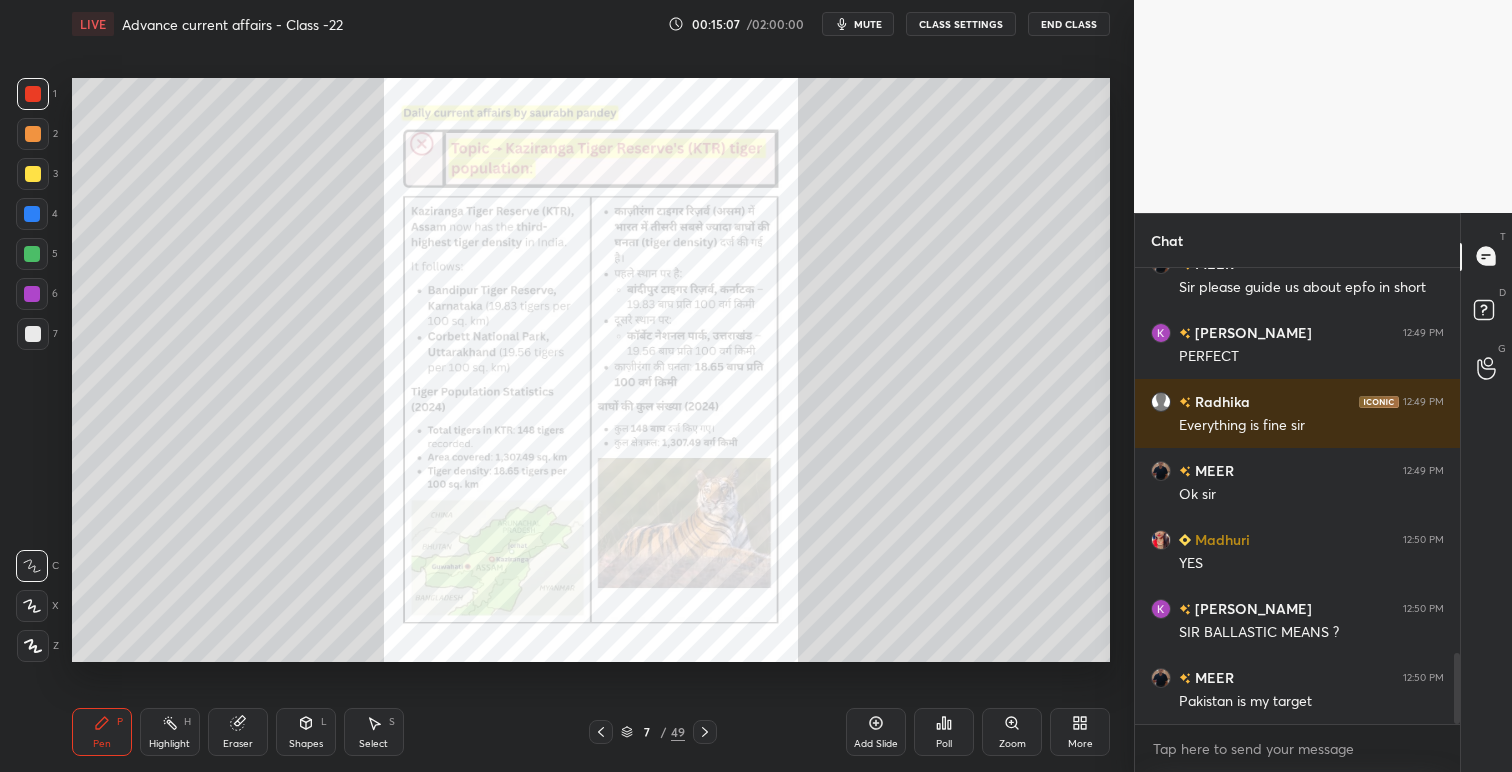 click at bounding box center (601, 732) 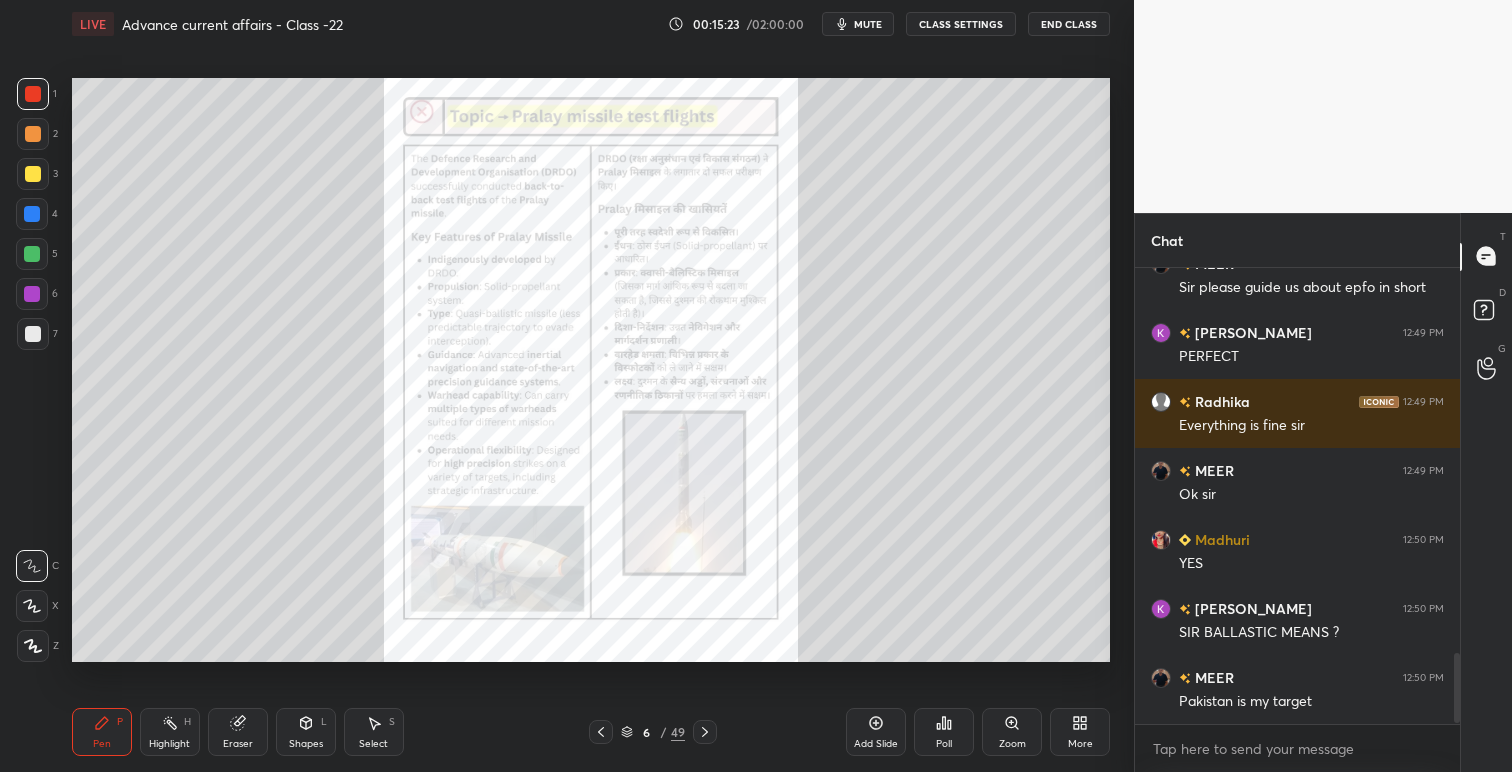 scroll, scrollTop: 2555, scrollLeft: 0, axis: vertical 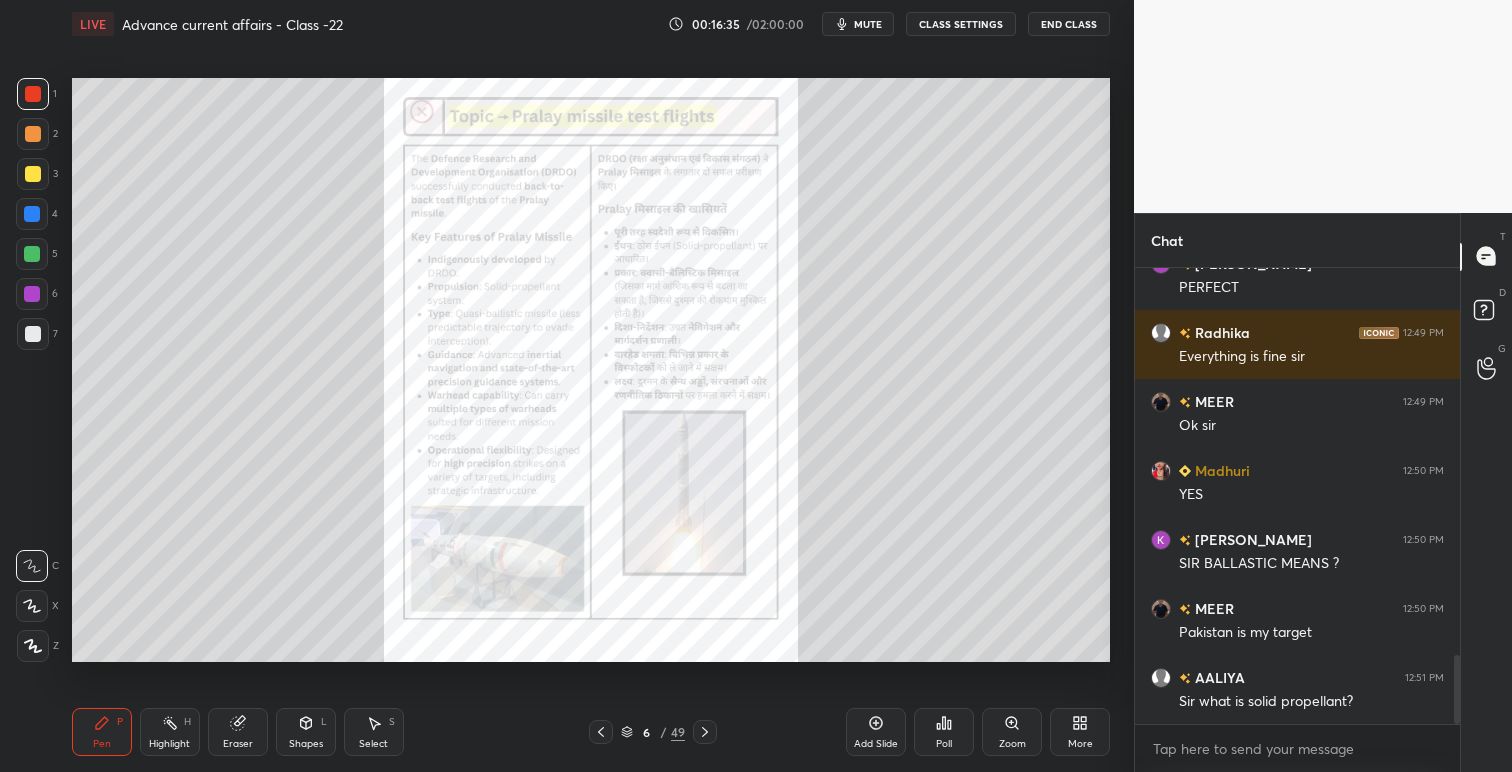 click 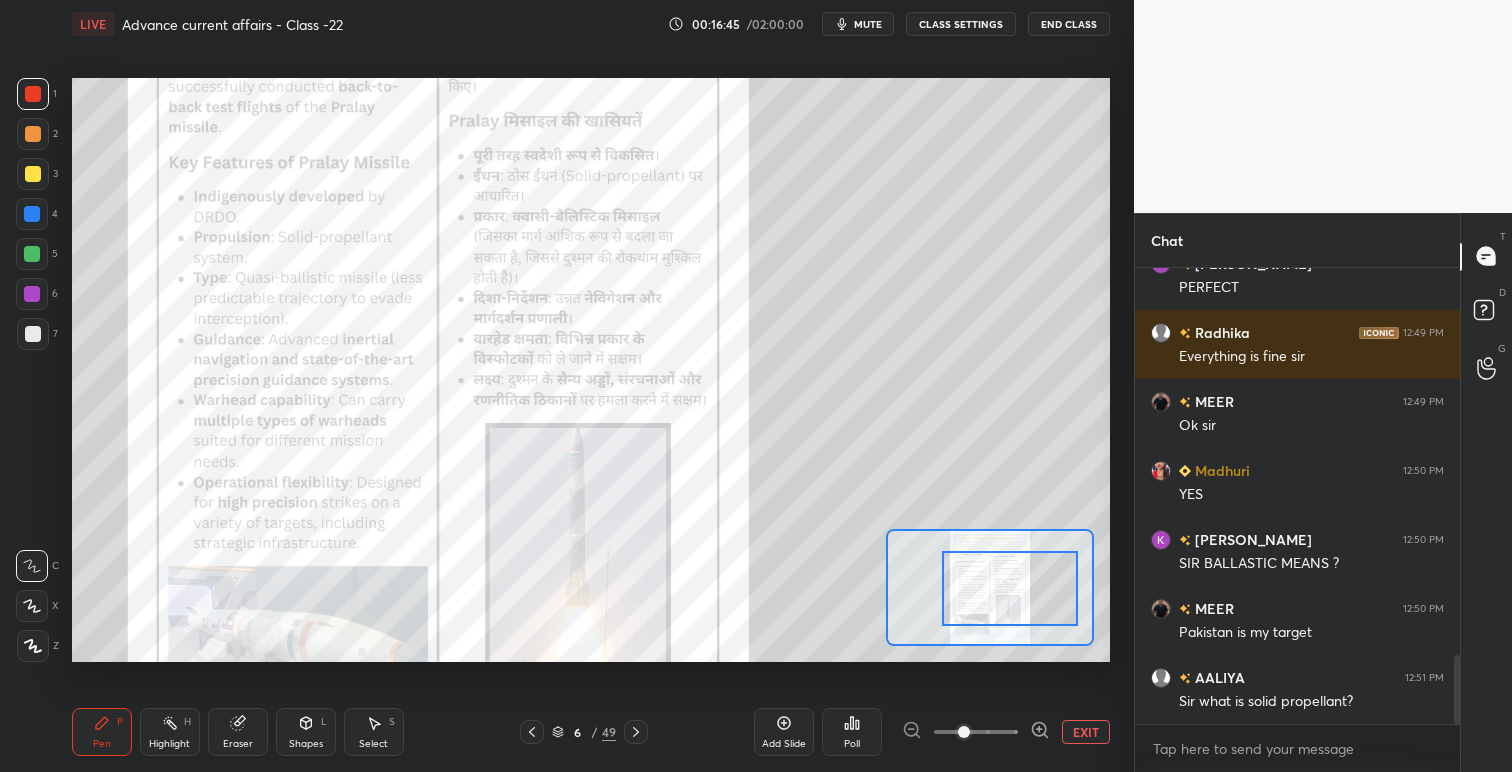 drag, startPoint x: 1017, startPoint y: 600, endPoint x: 1037, endPoint y: 600, distance: 20 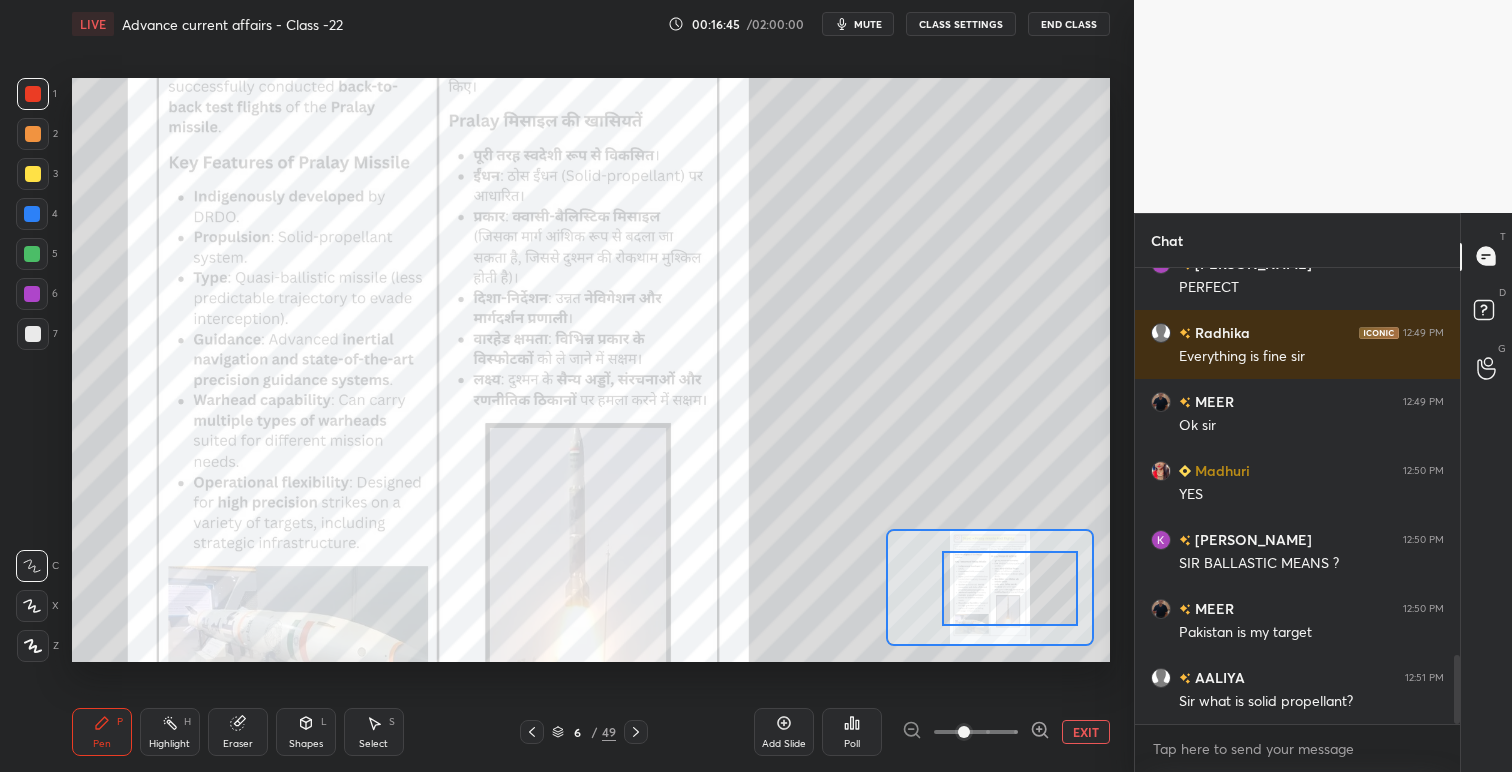 click at bounding box center (1010, 588) 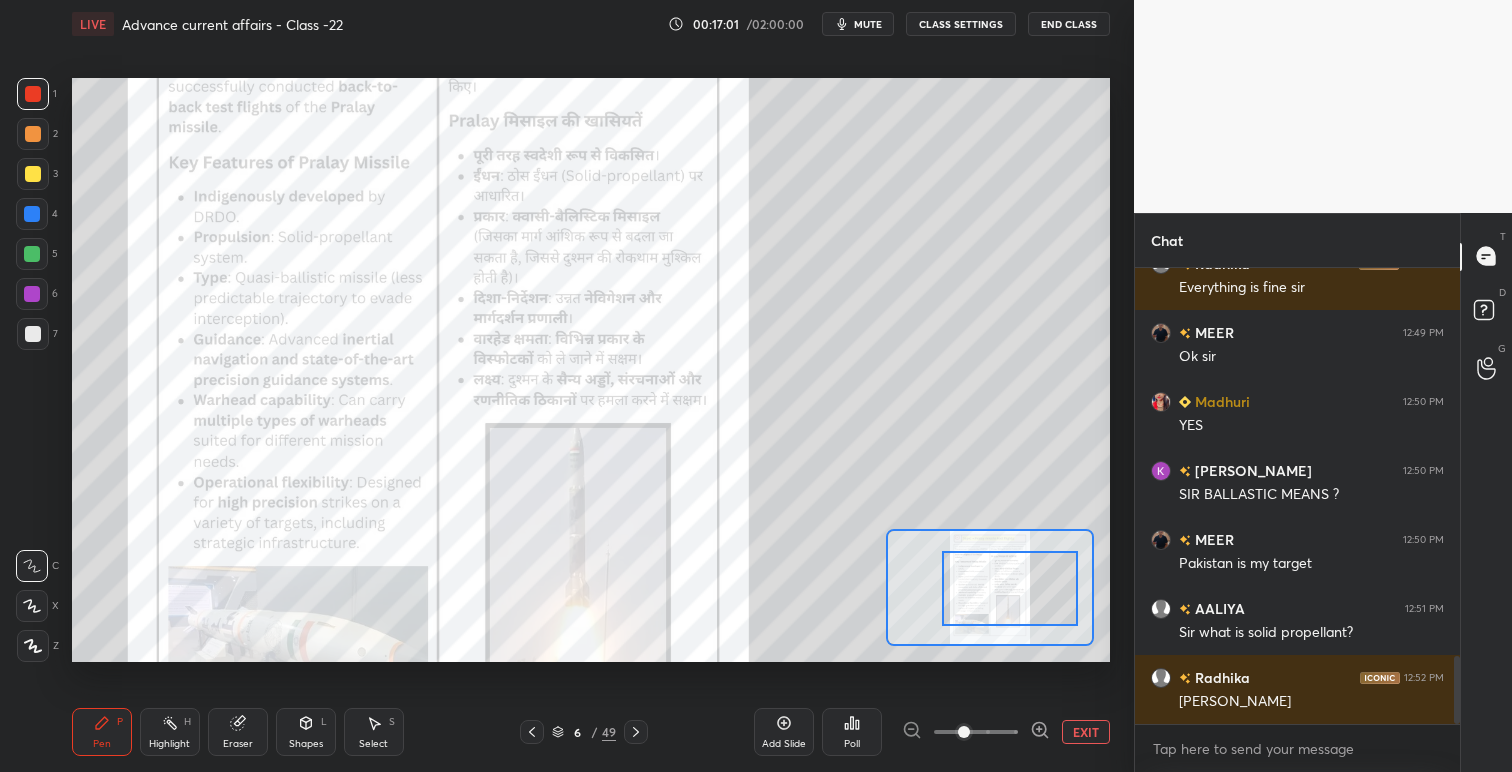 scroll, scrollTop: 2693, scrollLeft: 0, axis: vertical 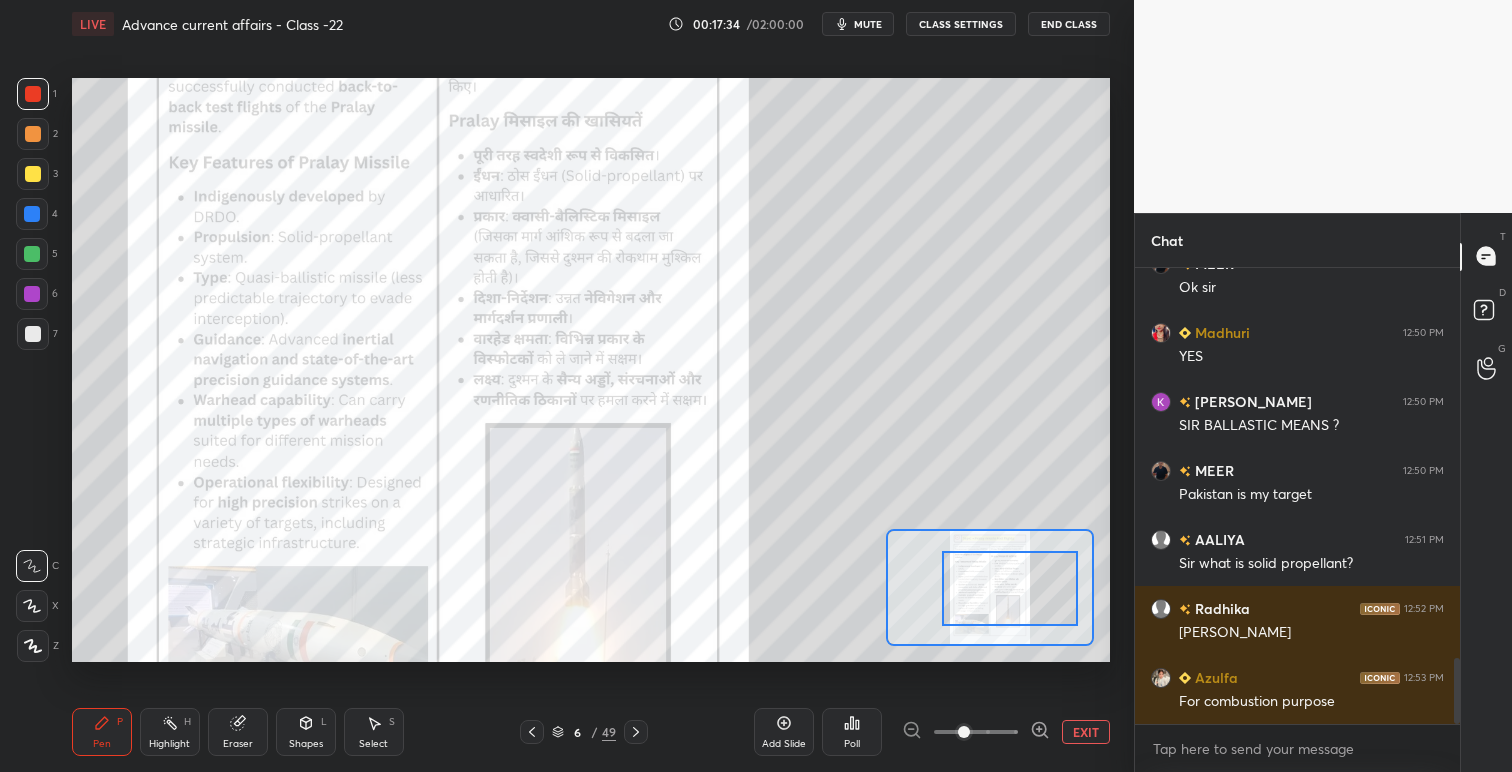 click 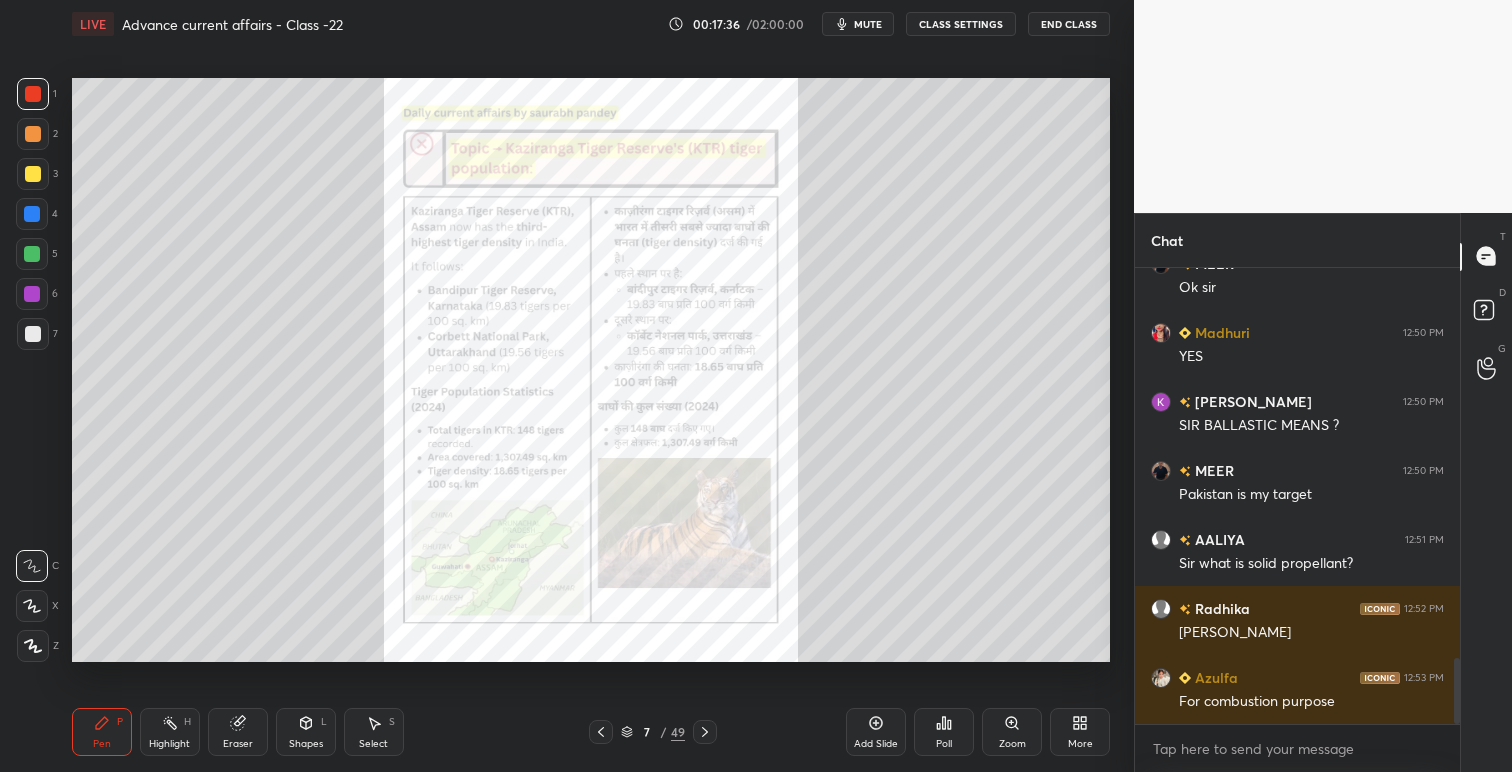 click on "Zoom" at bounding box center (1012, 732) 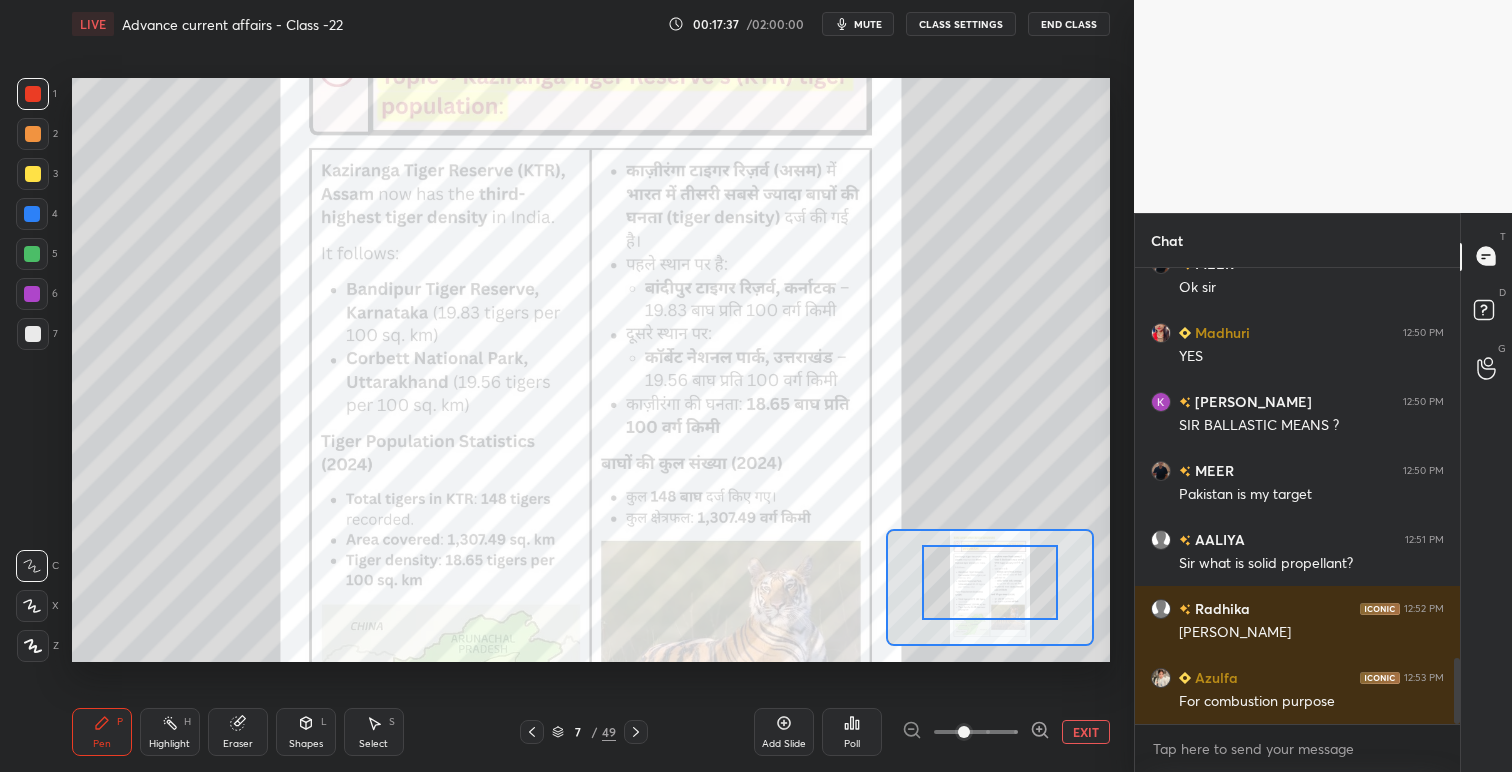 drag, startPoint x: 994, startPoint y: 594, endPoint x: 998, endPoint y: 576, distance: 18.439089 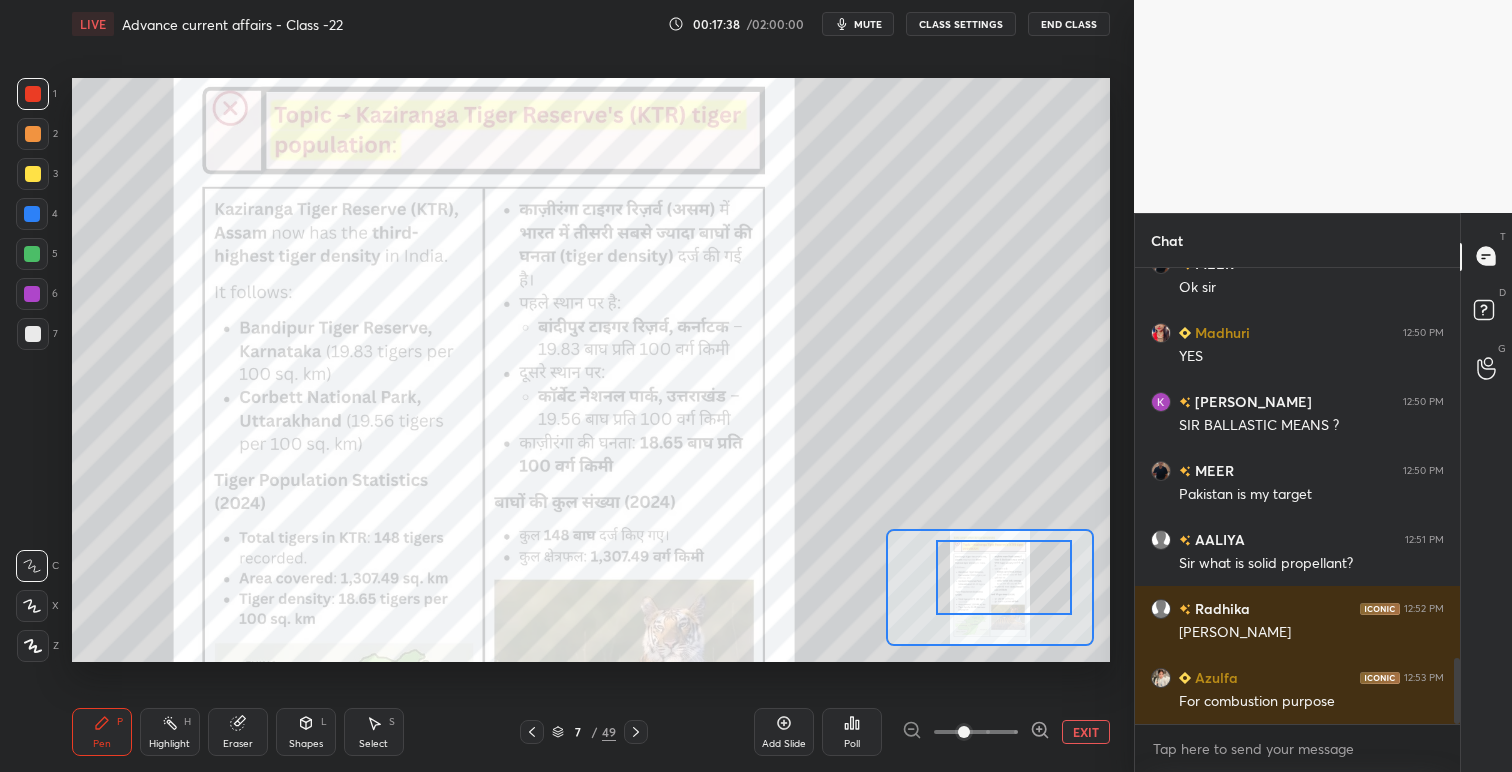 drag, startPoint x: 994, startPoint y: 591, endPoint x: 1008, endPoint y: 588, distance: 14.3178215 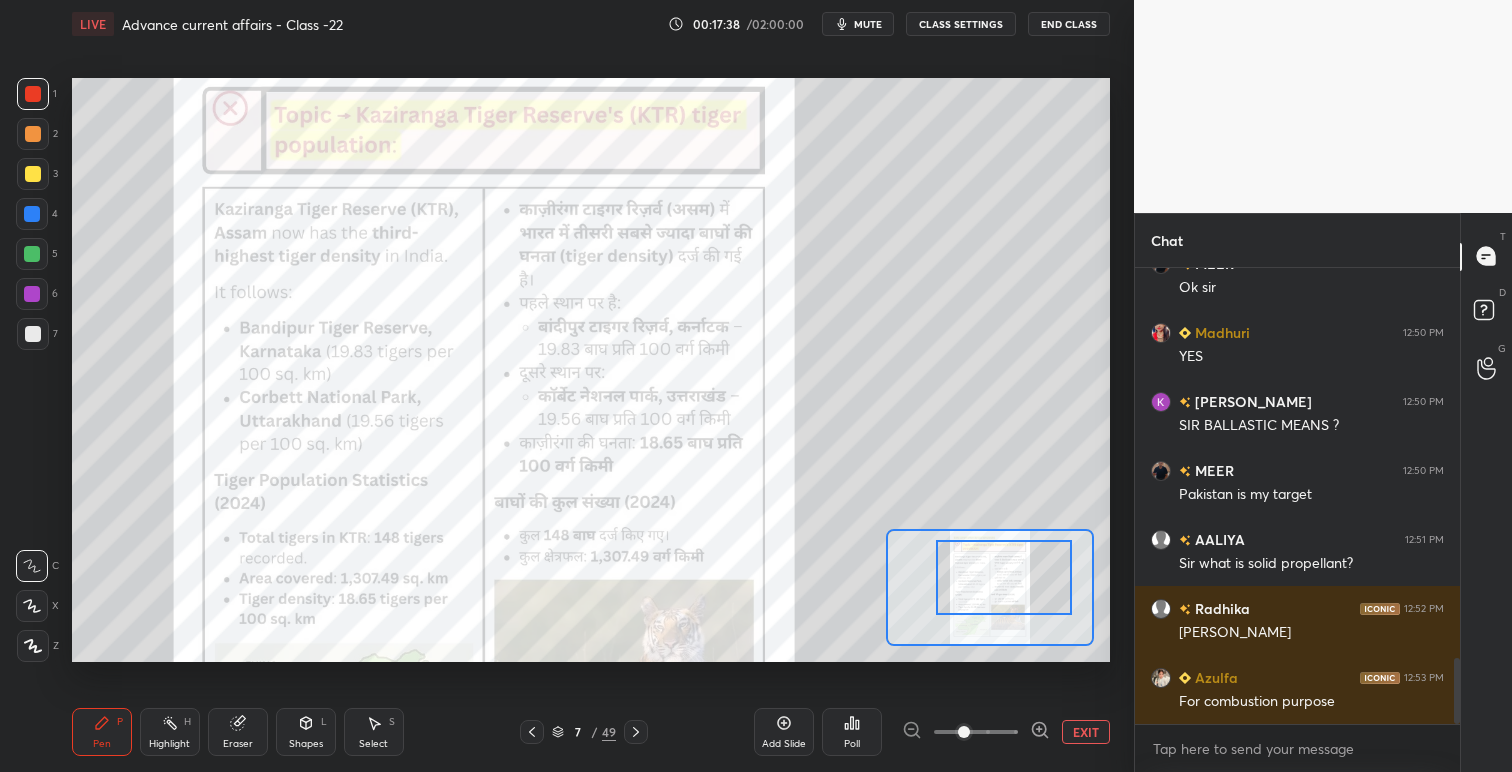 click at bounding box center [1004, 577] 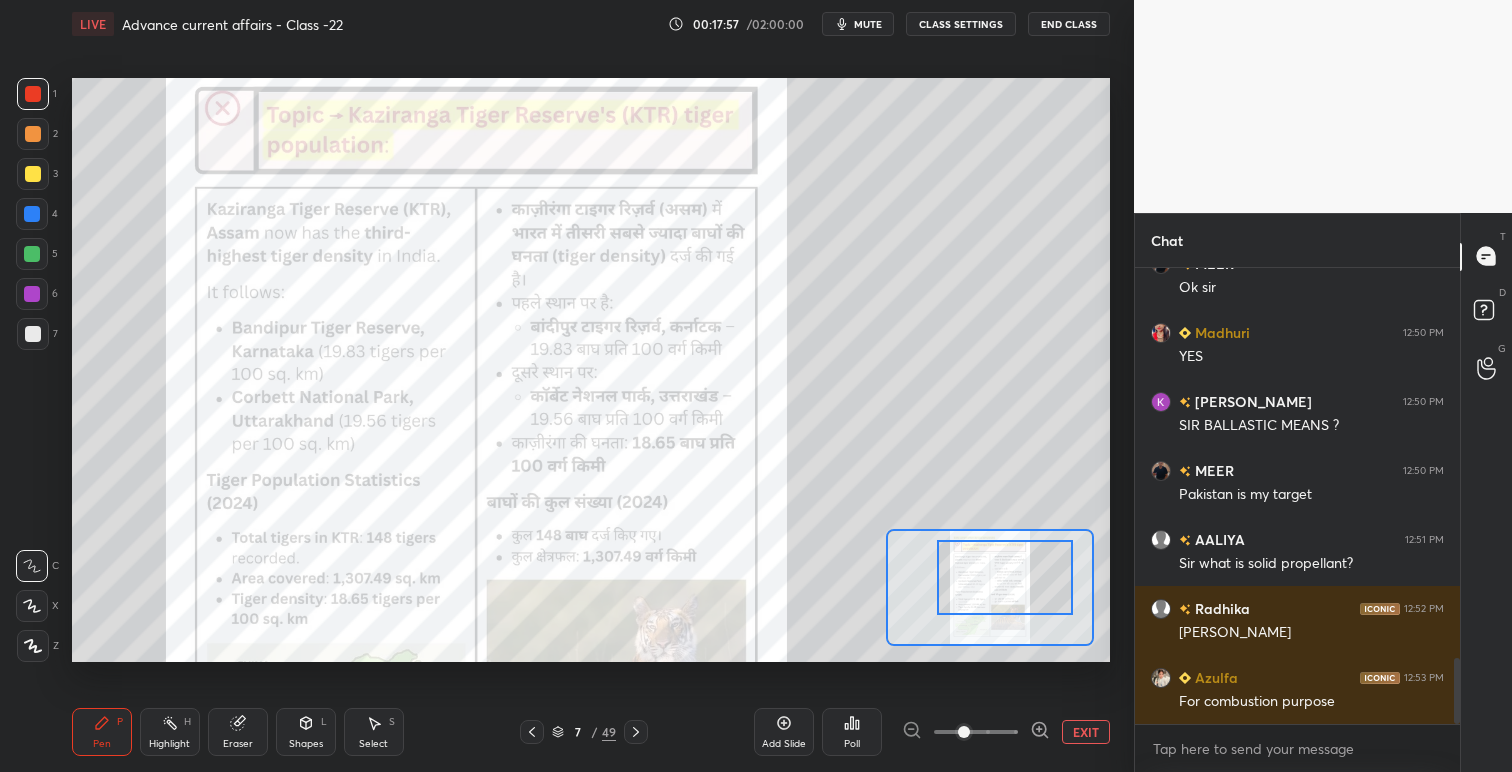 scroll, scrollTop: 424, scrollLeft: 319, axis: both 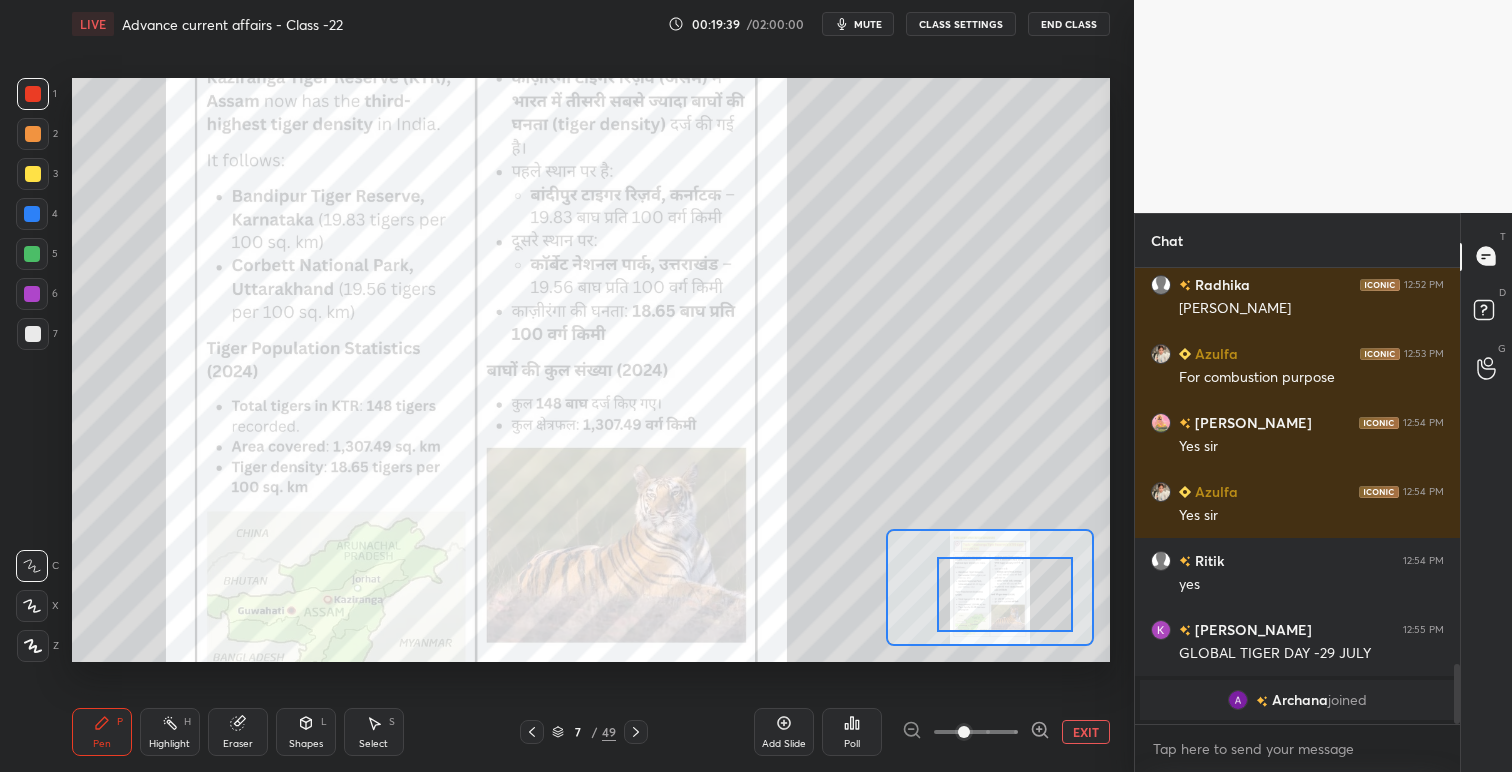 drag, startPoint x: 977, startPoint y: 582, endPoint x: 974, endPoint y: 599, distance: 17.262676 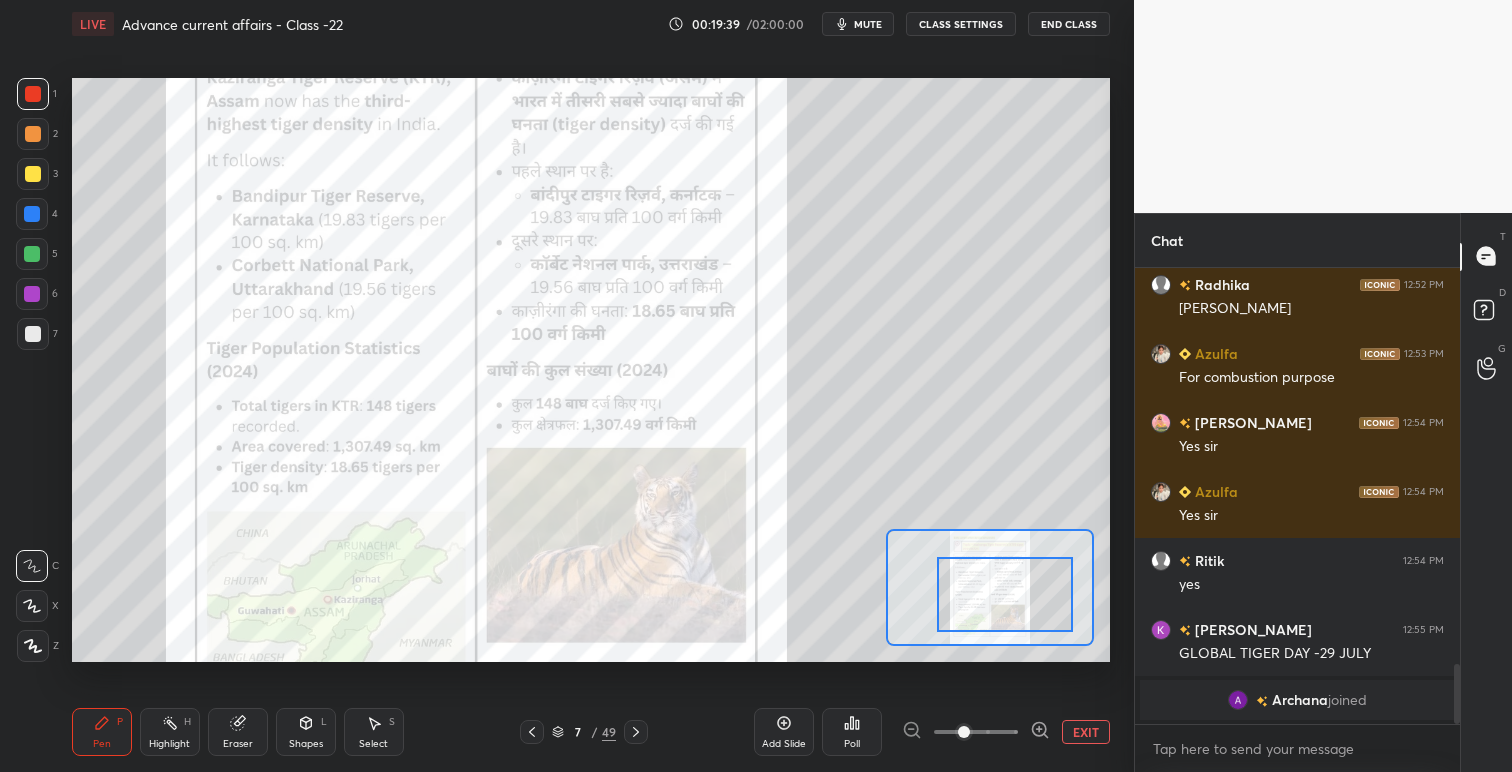 click at bounding box center (1005, 594) 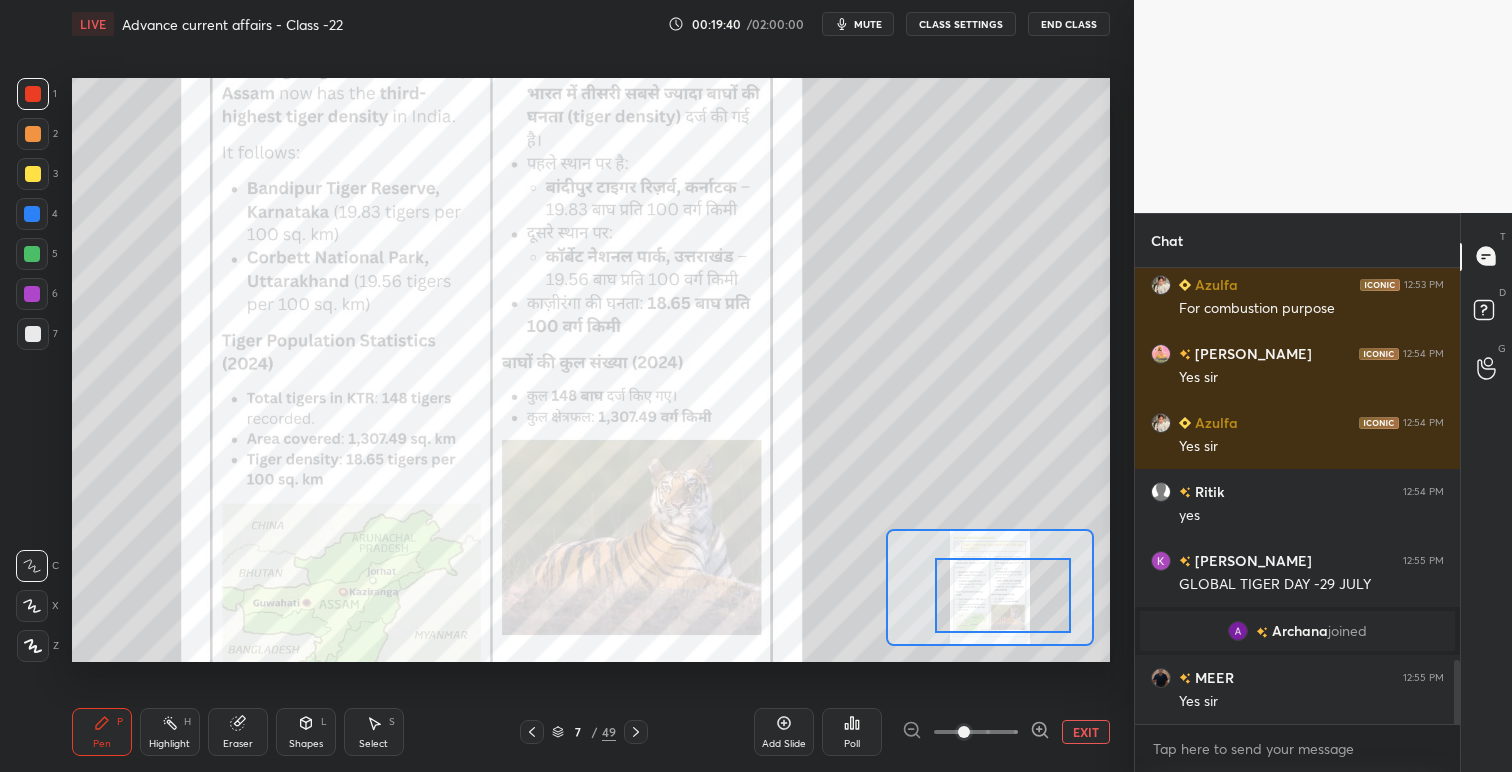 scroll, scrollTop: 2782, scrollLeft: 0, axis: vertical 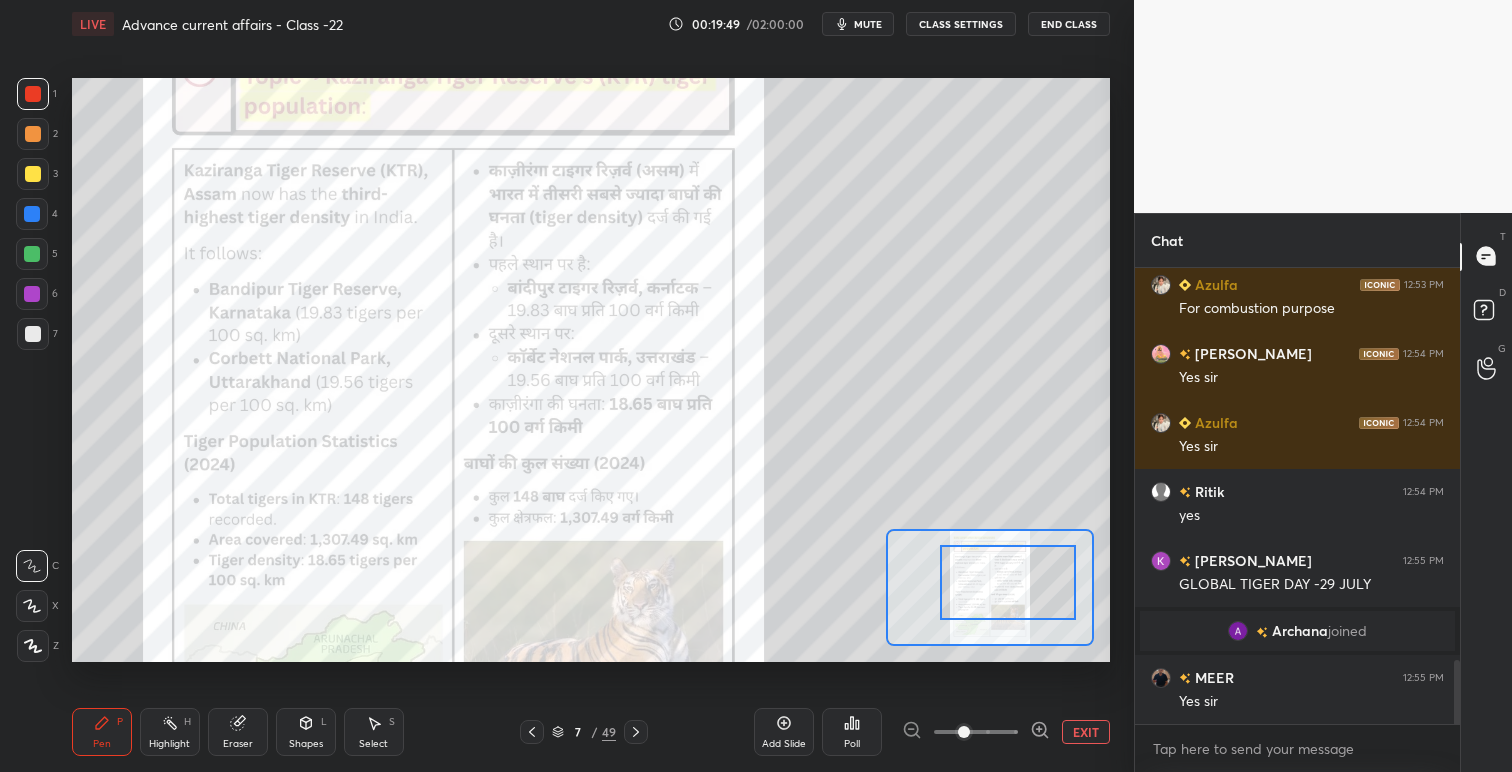 drag, startPoint x: 981, startPoint y: 585, endPoint x: 955, endPoint y: 577, distance: 27.202942 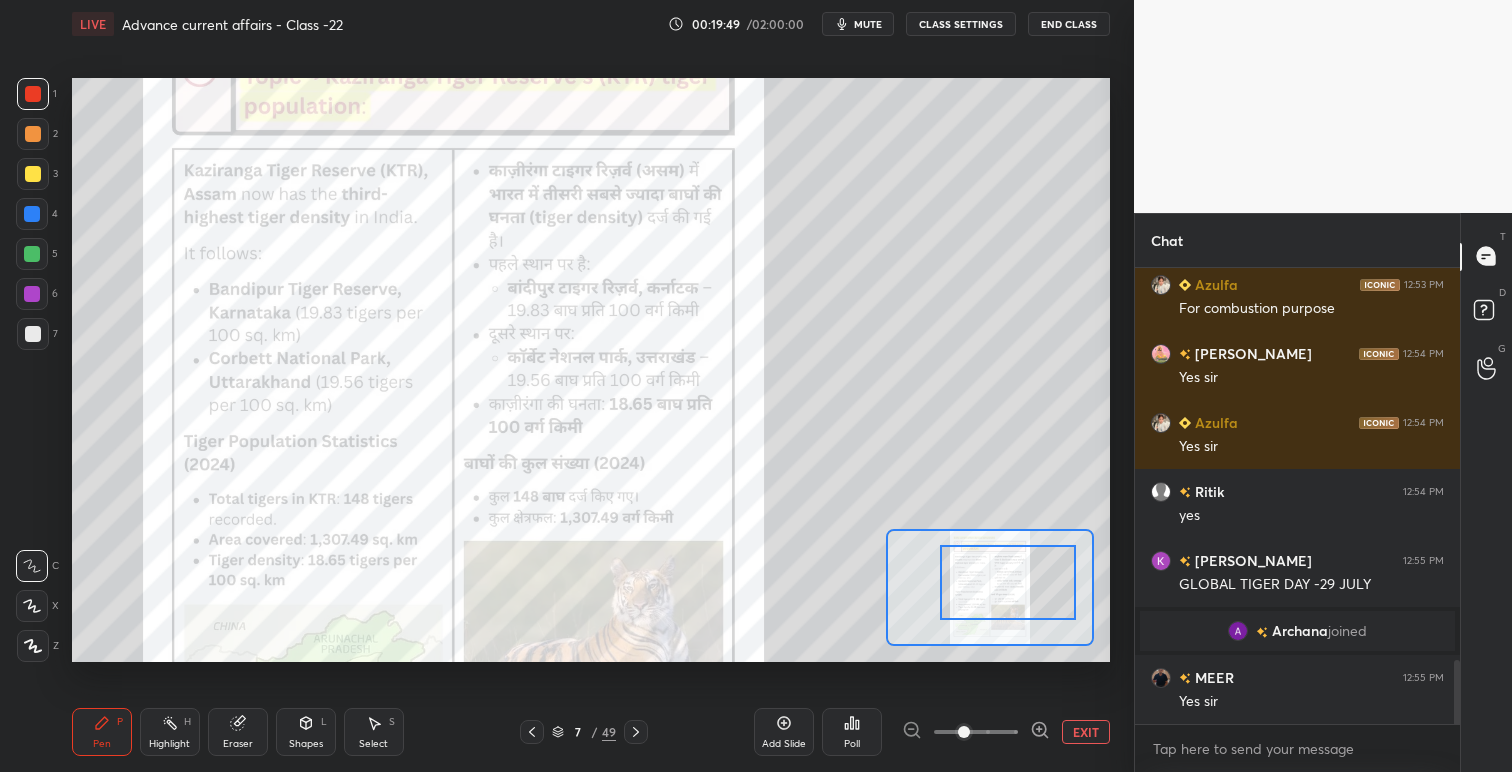 click at bounding box center (1008, 582) 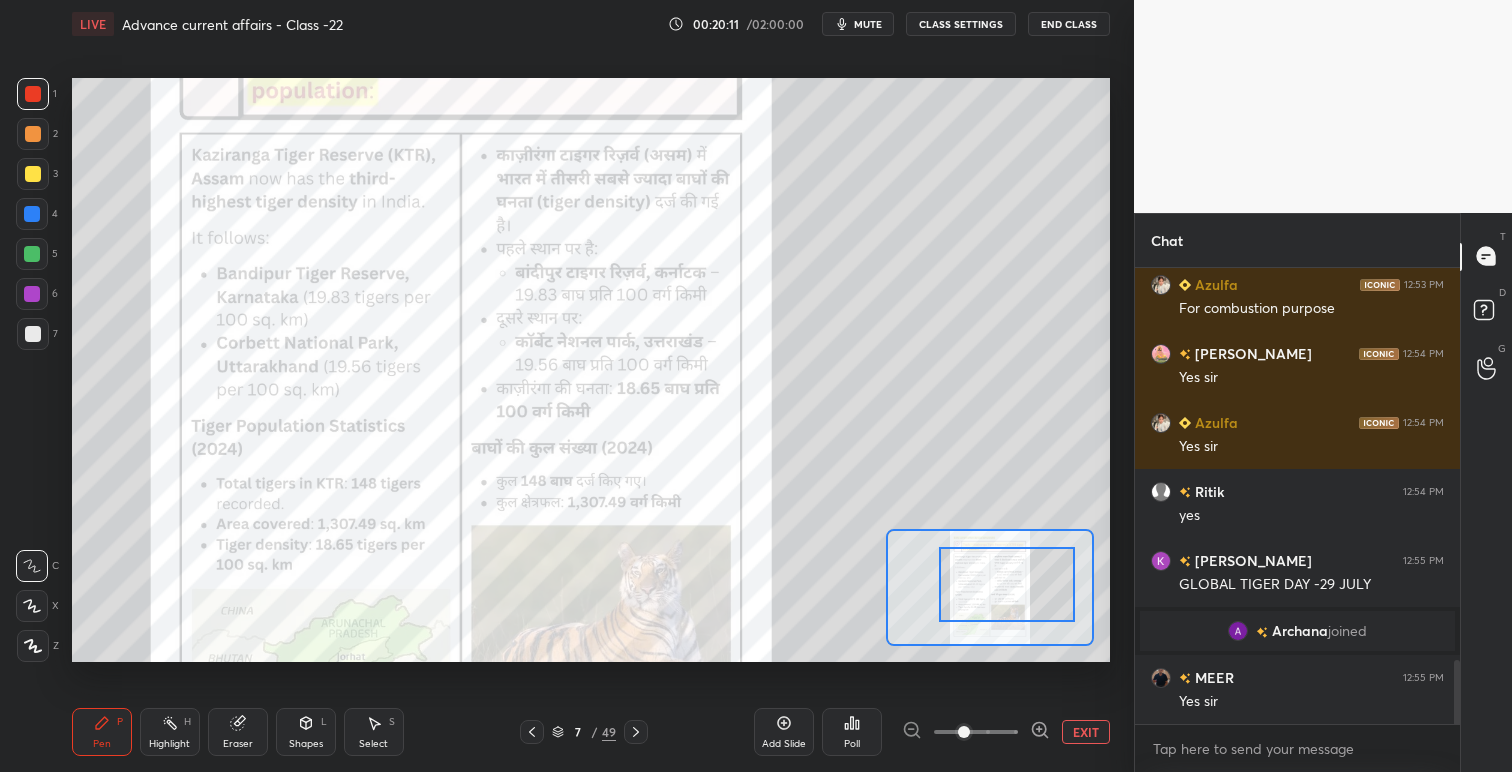 click 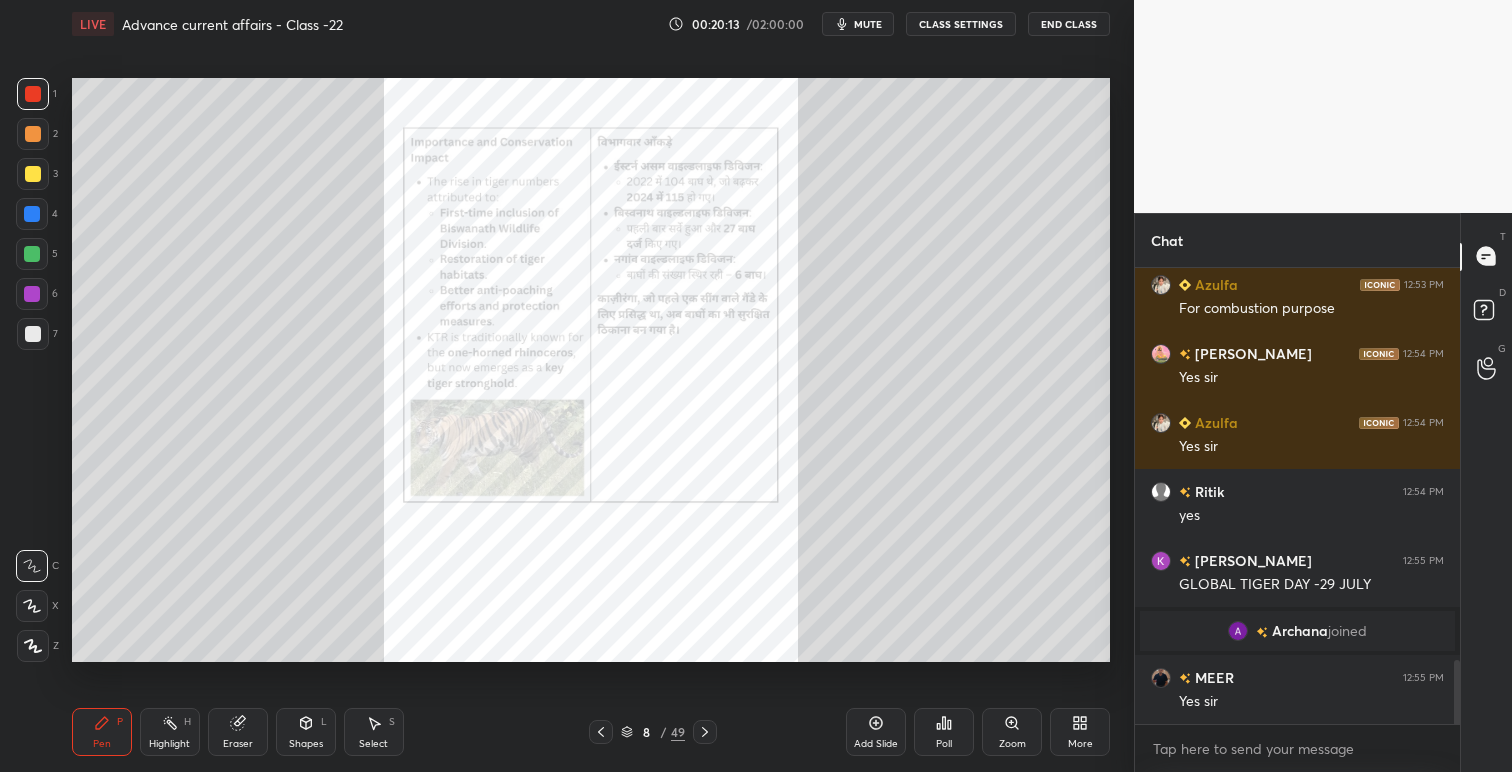 click on "Zoom" at bounding box center [1012, 732] 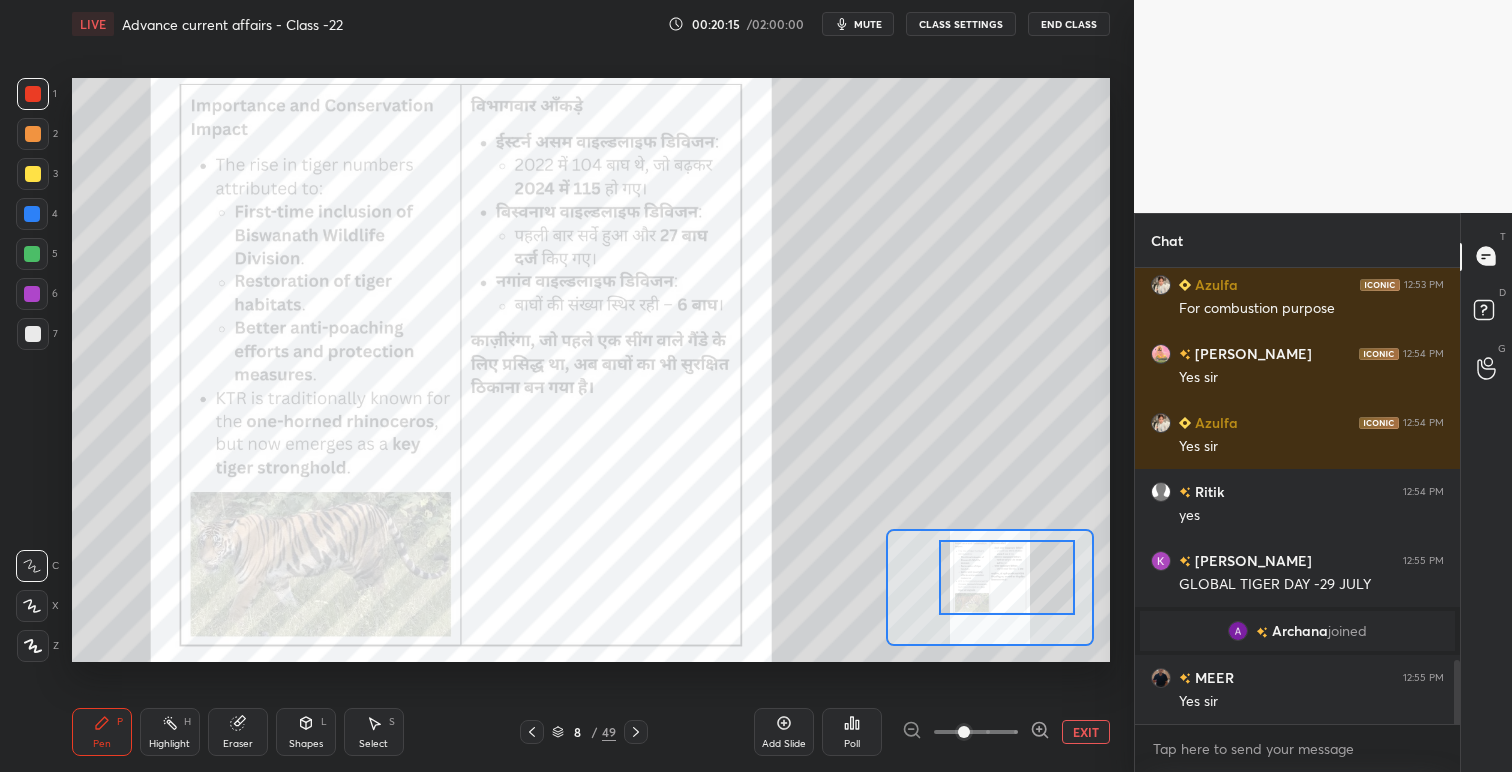 drag, startPoint x: 1010, startPoint y: 582, endPoint x: 1032, endPoint y: 601, distance: 29.068884 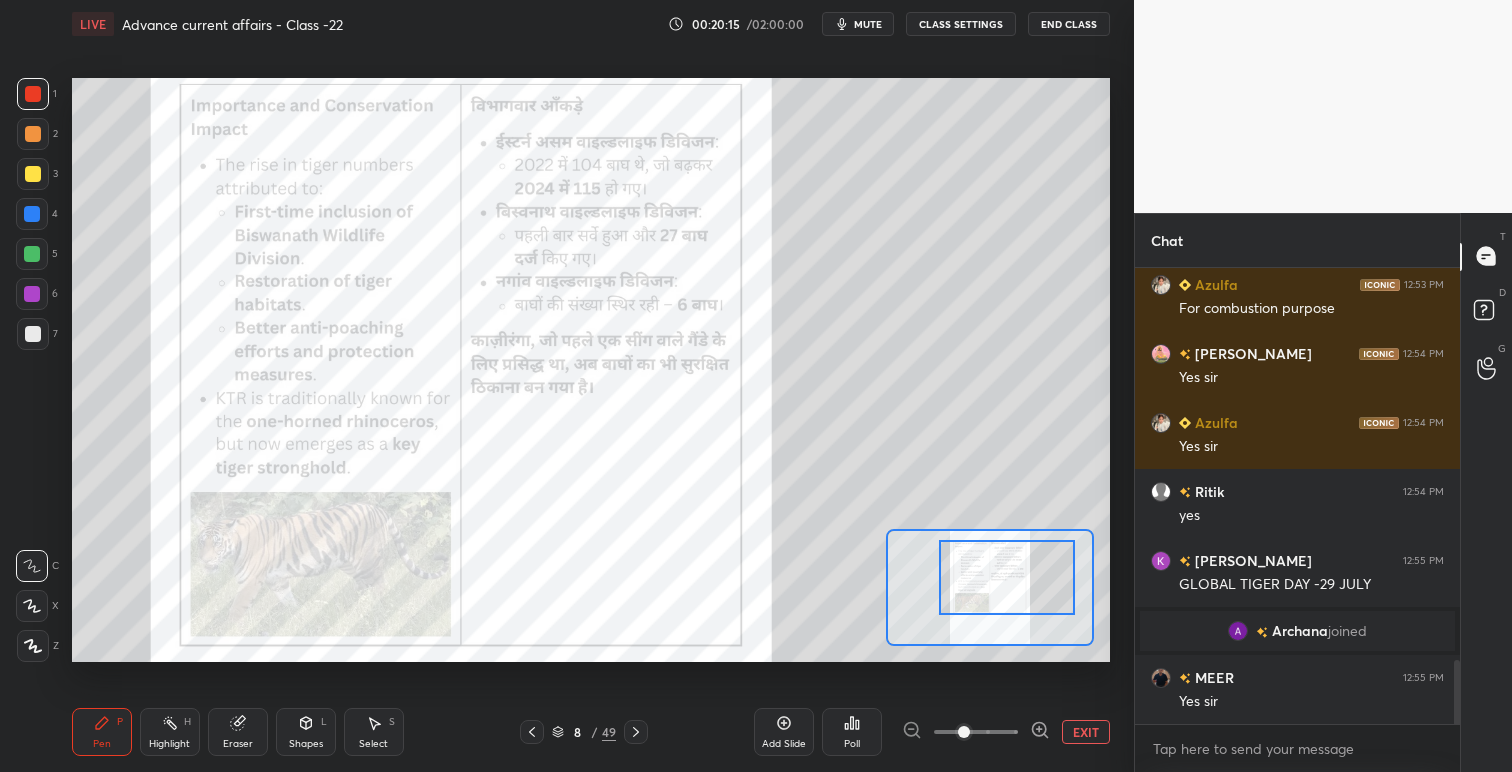 click at bounding box center [1007, 577] 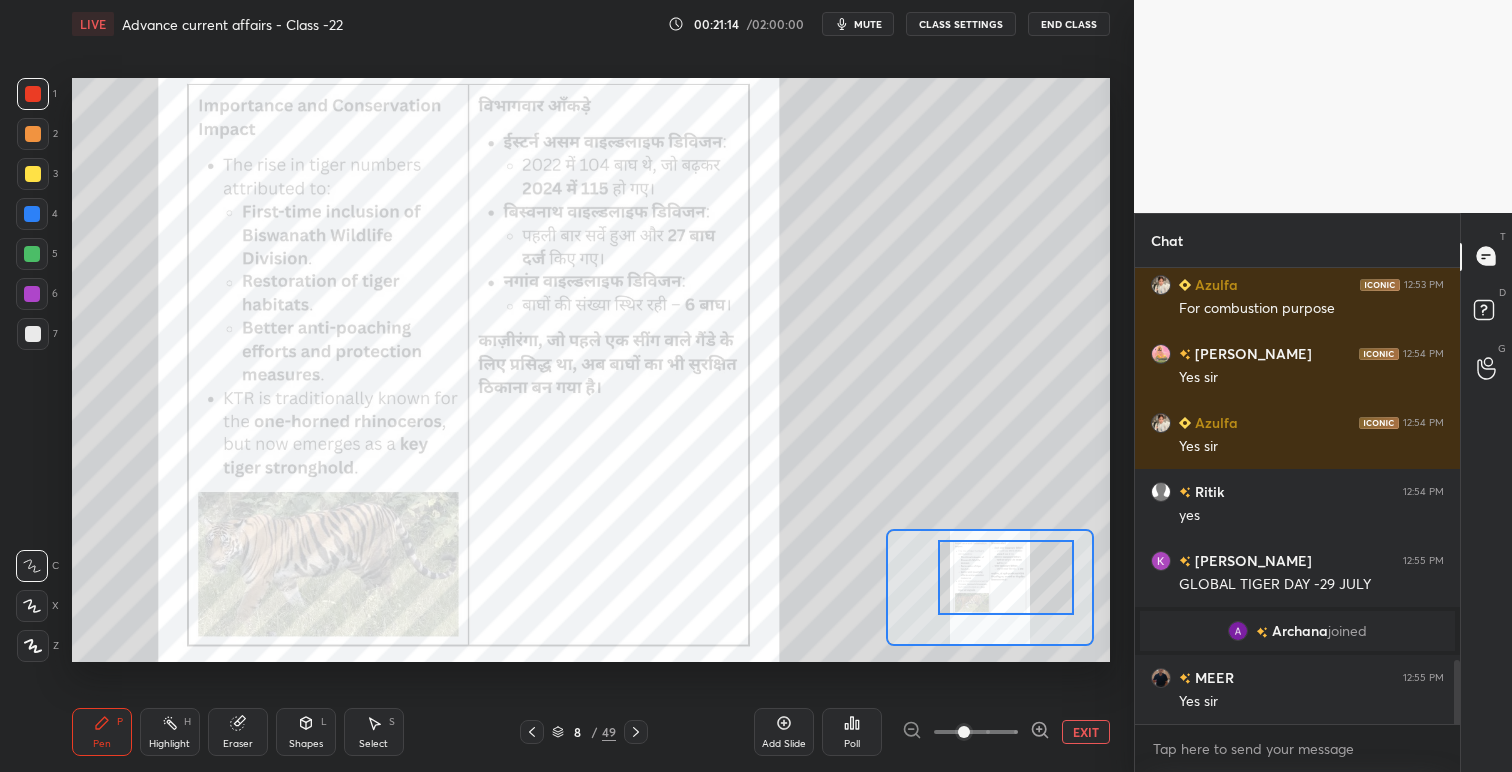 scroll, scrollTop: 2830, scrollLeft: 0, axis: vertical 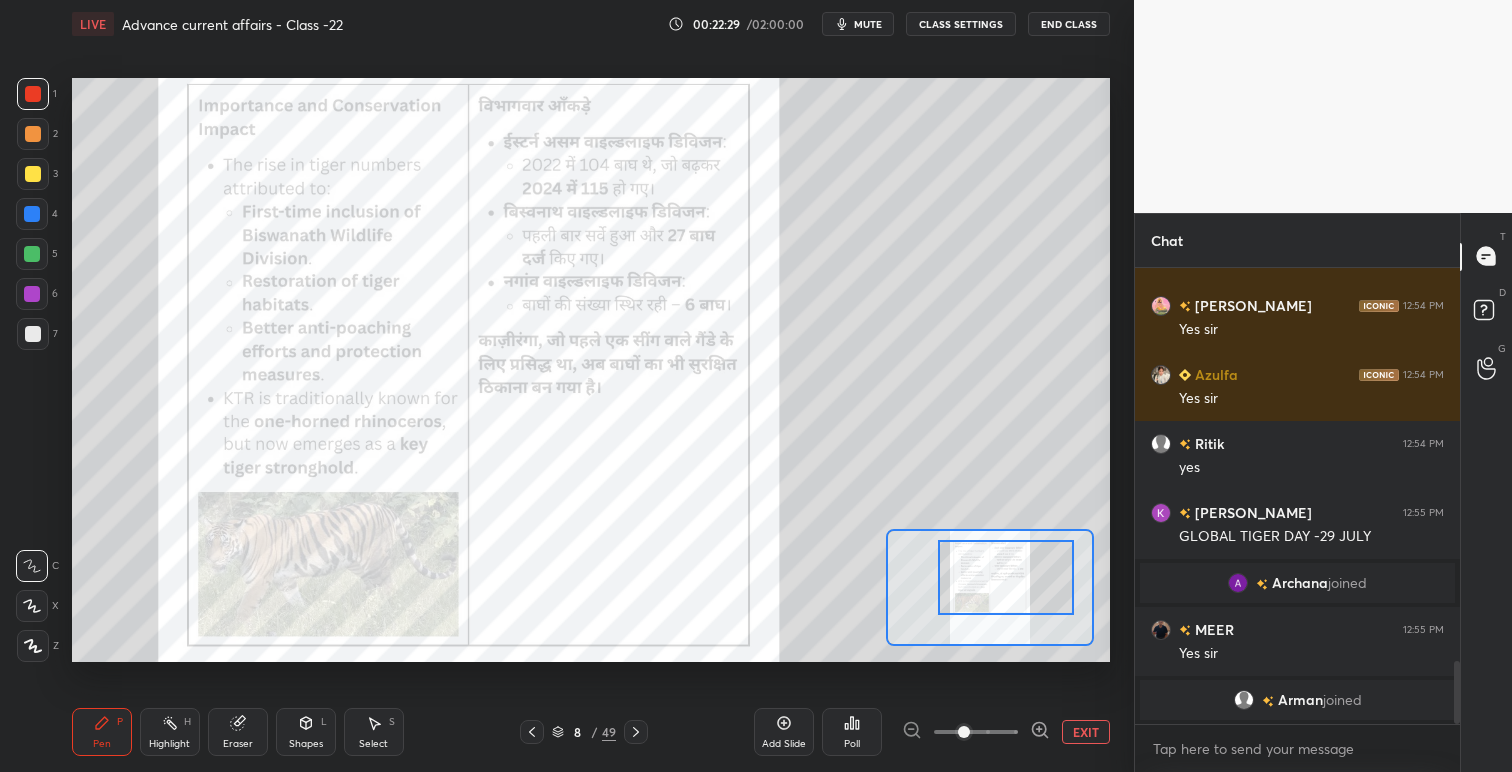 click 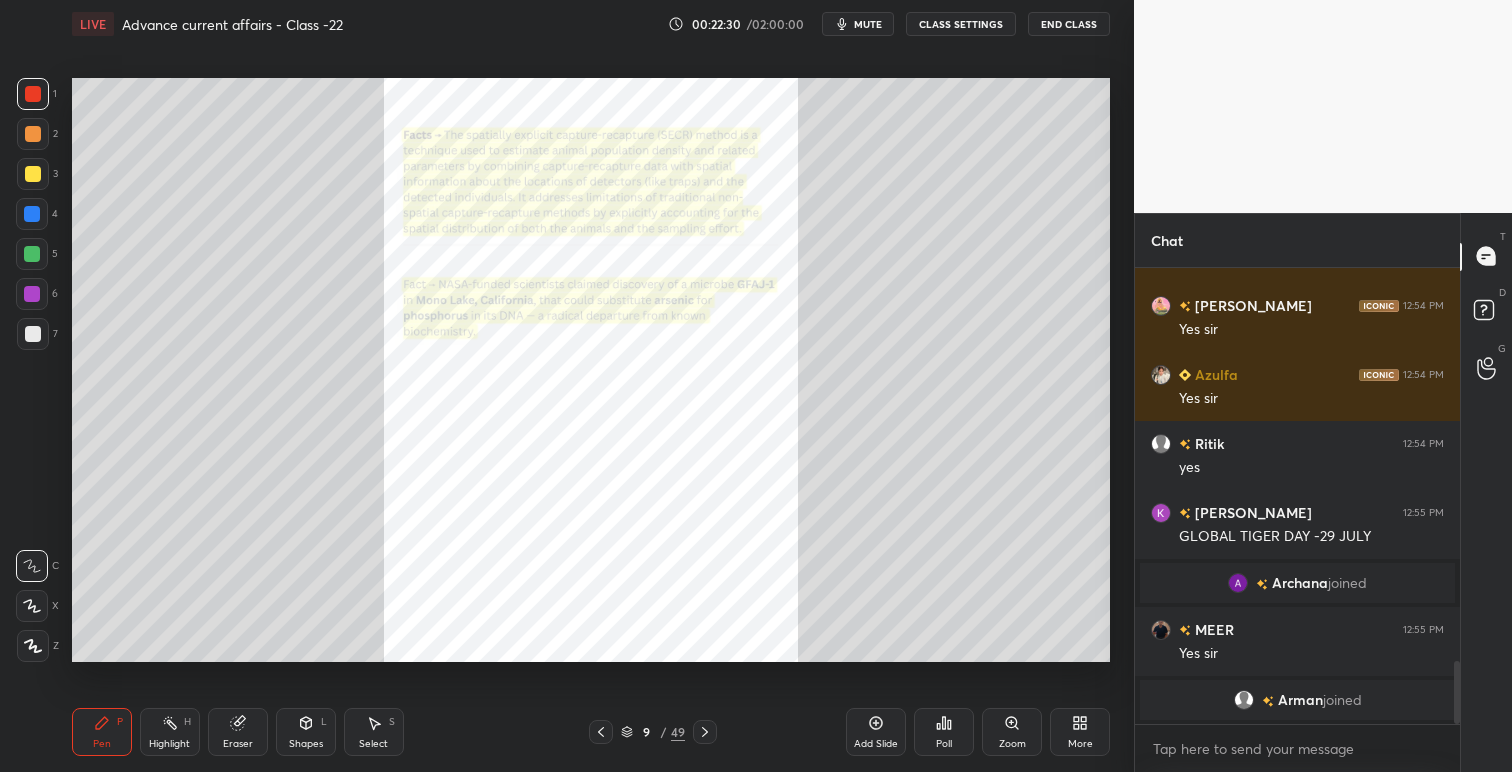 scroll, scrollTop: 2882, scrollLeft: 0, axis: vertical 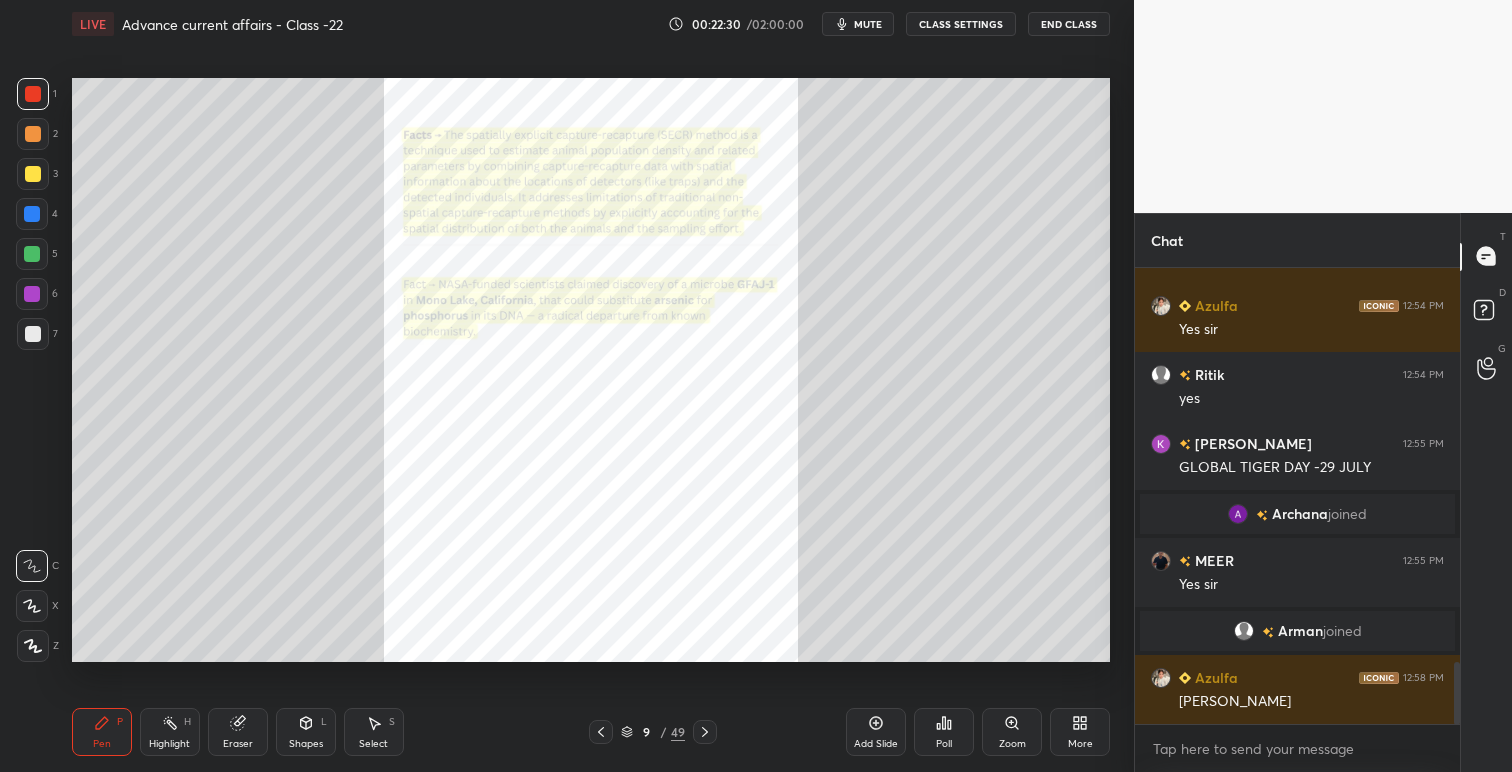 click 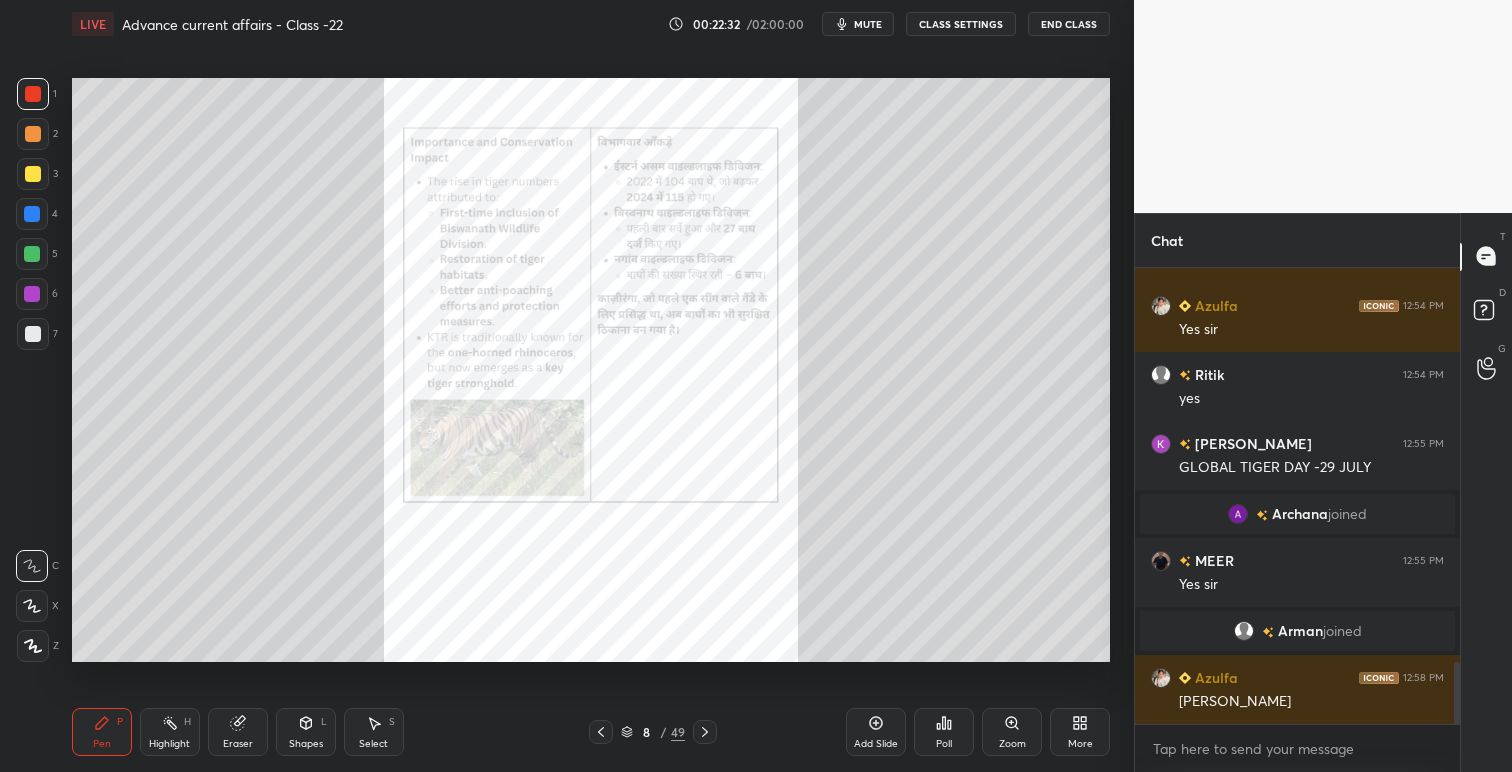 click 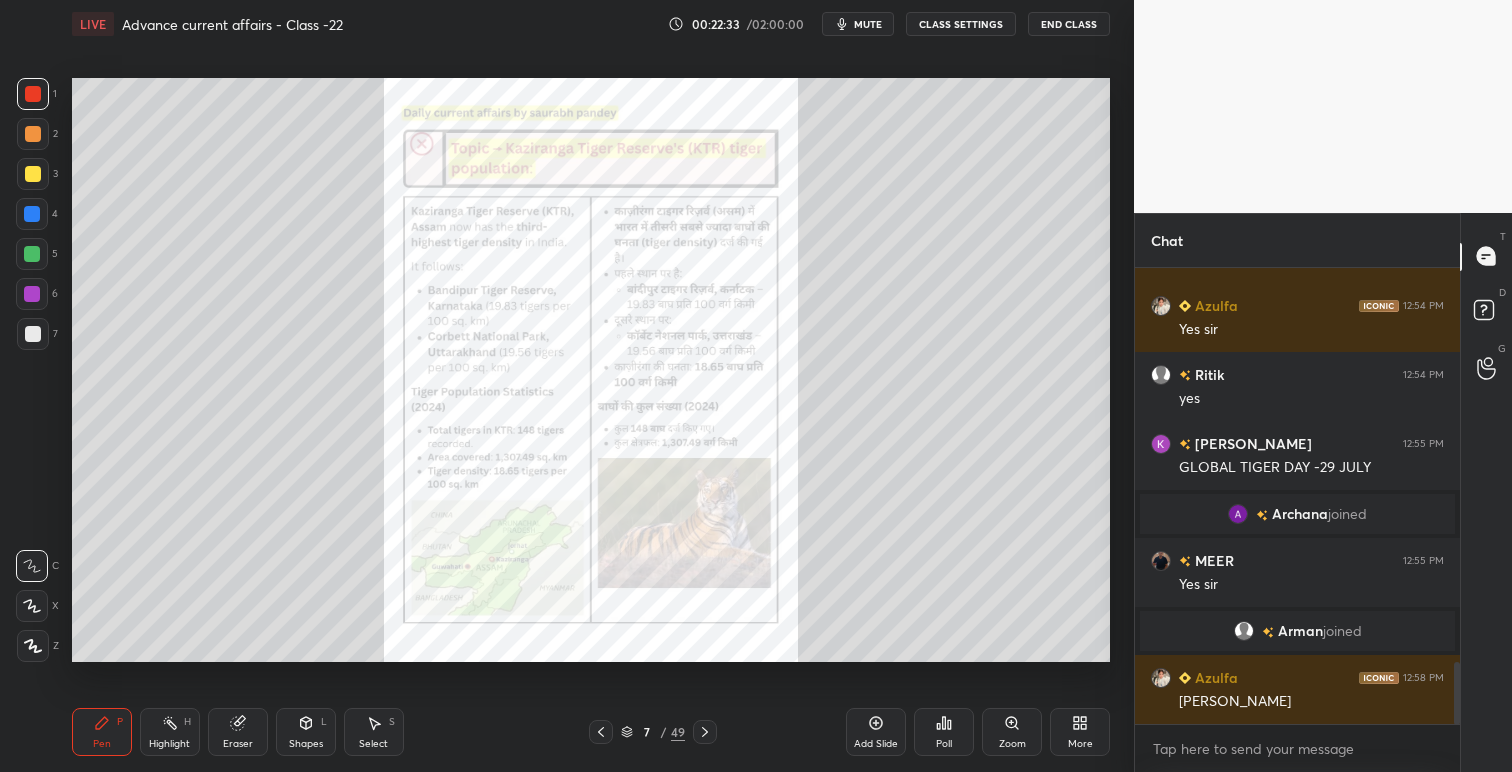 click 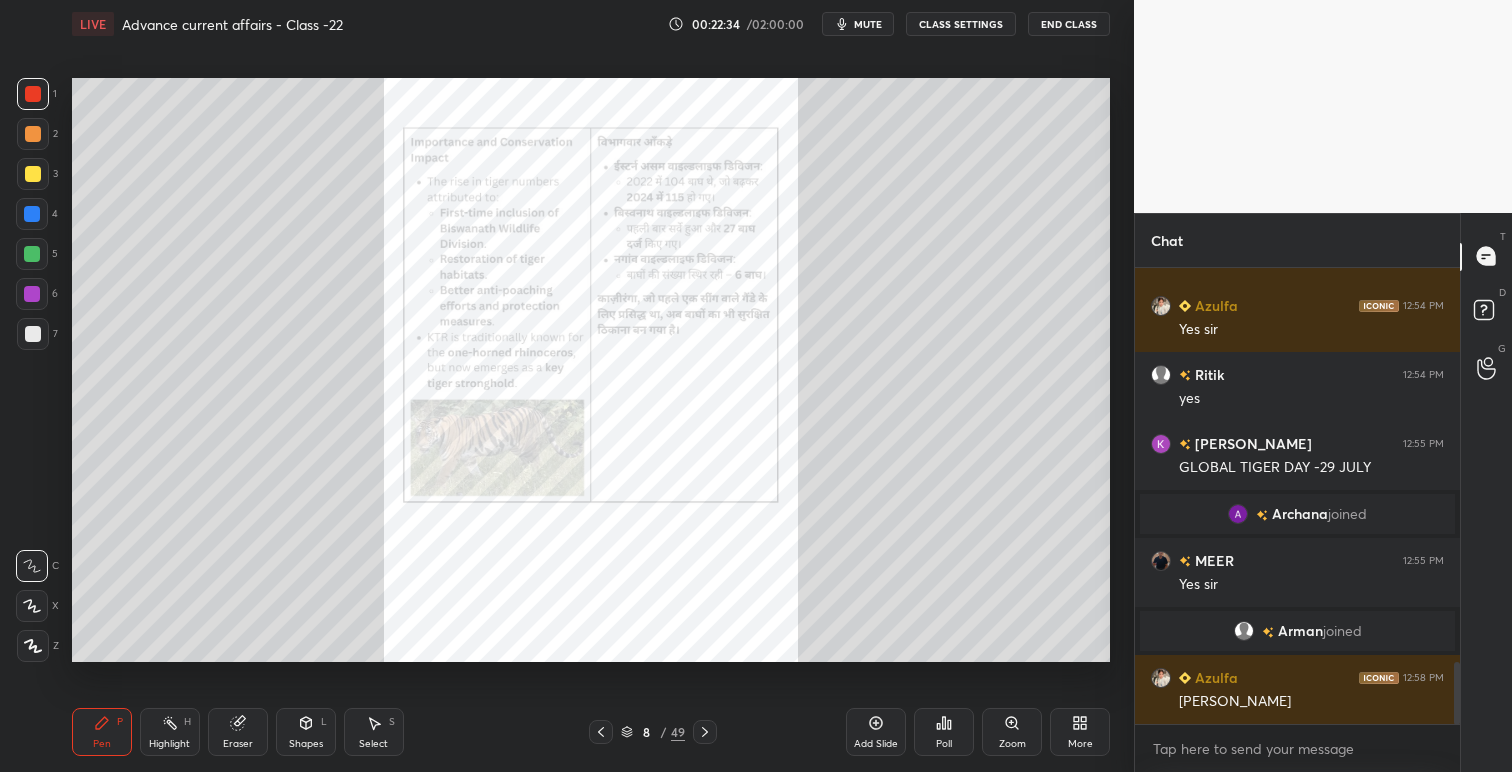 click 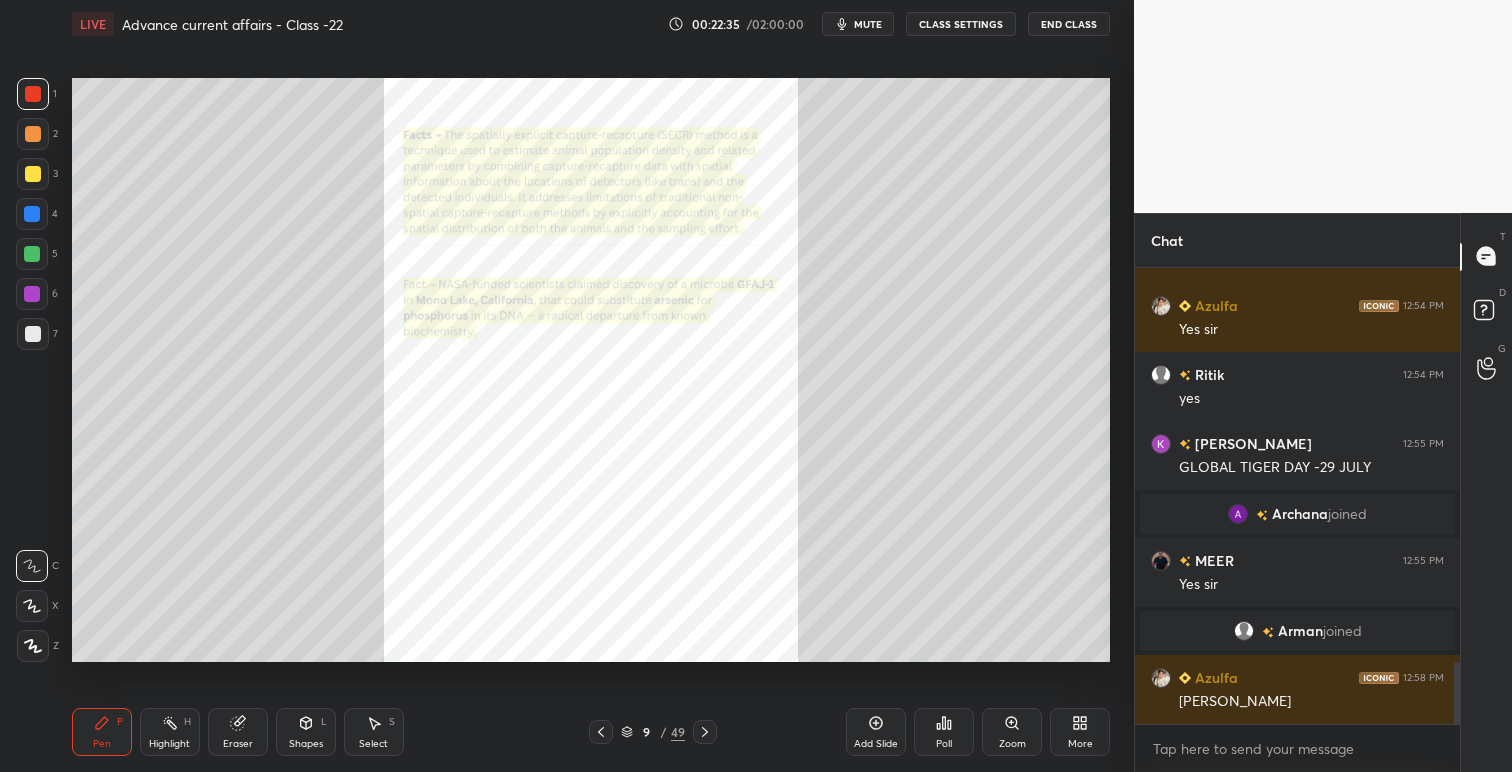 click 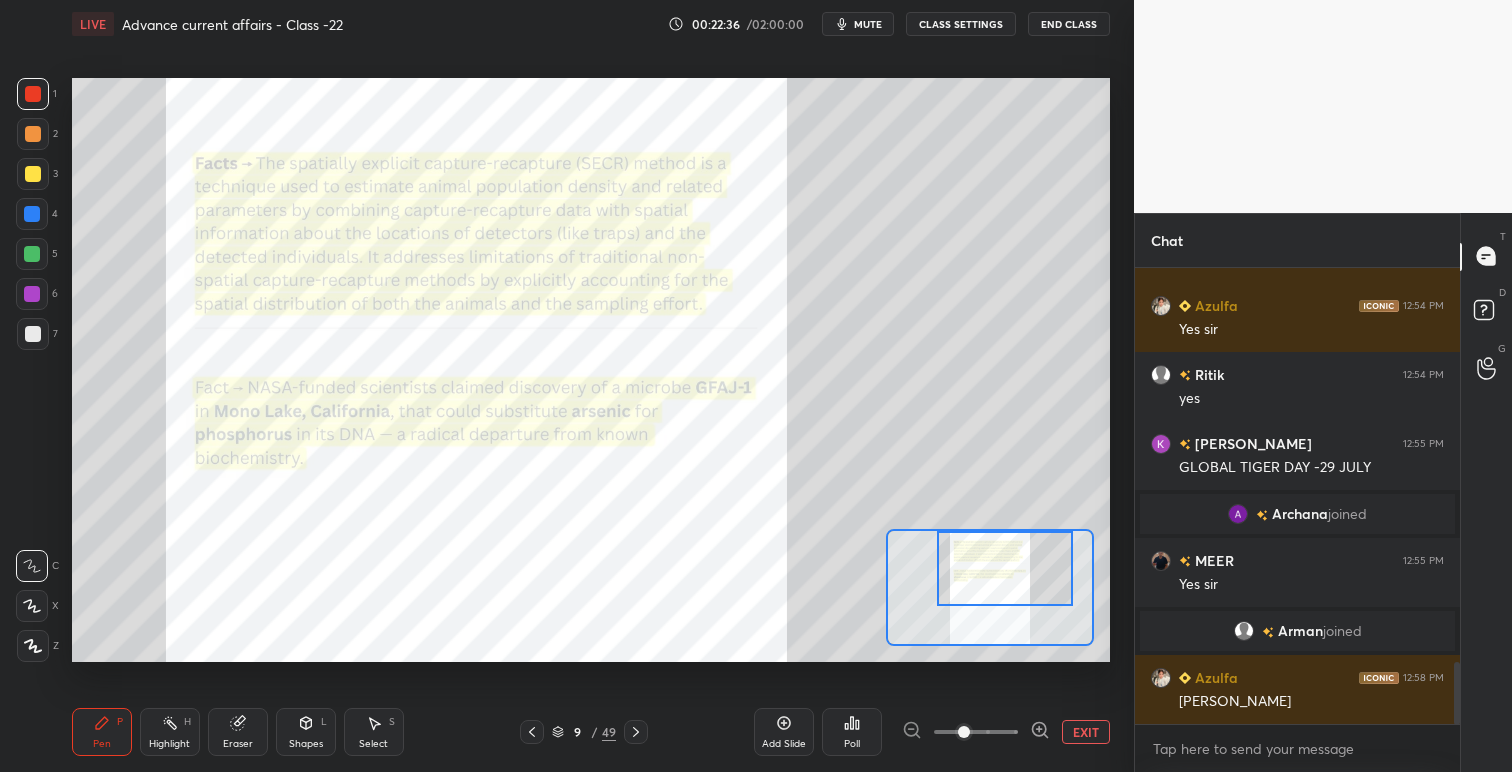 drag, startPoint x: 988, startPoint y: 575, endPoint x: 981, endPoint y: 593, distance: 19.313208 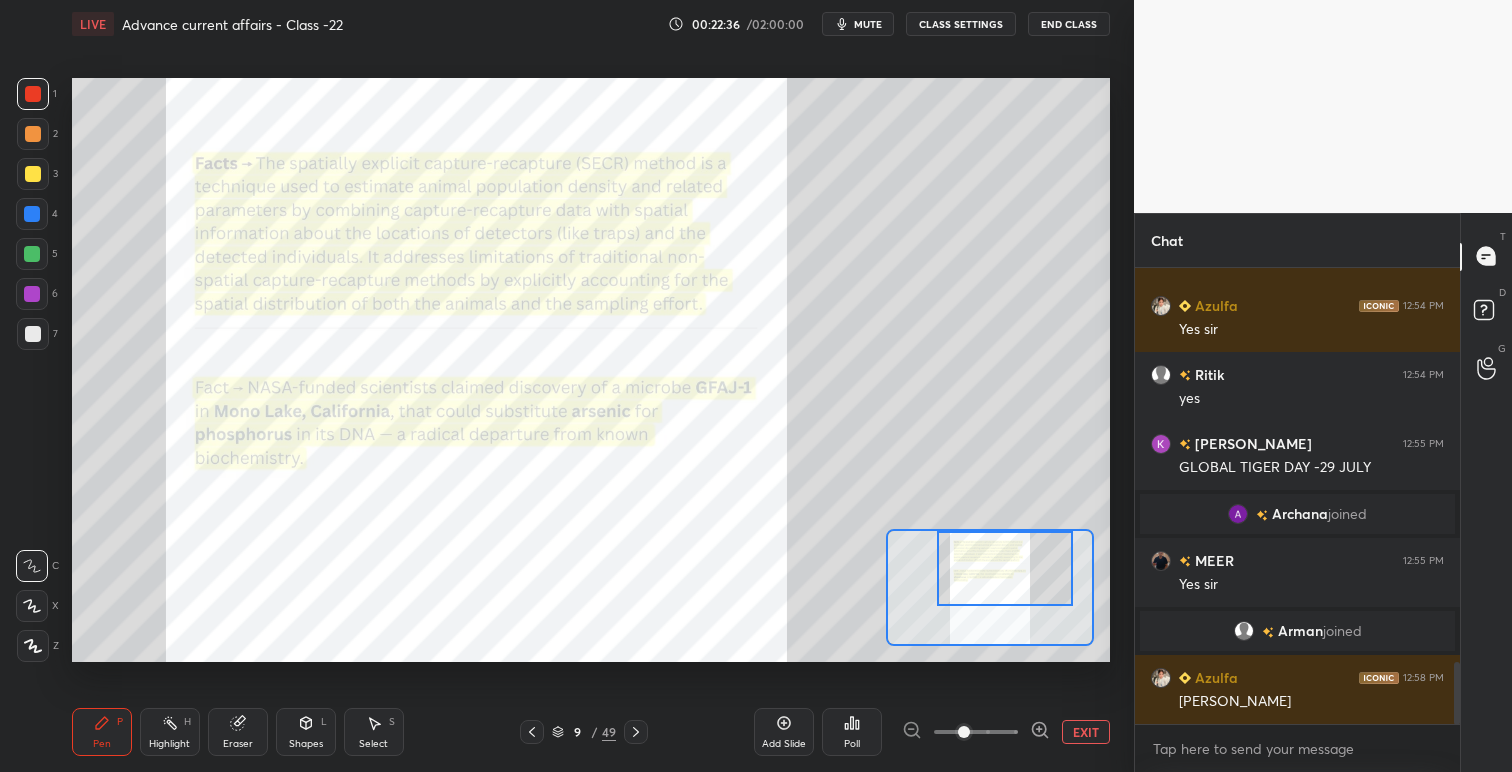 click at bounding box center (1005, 568) 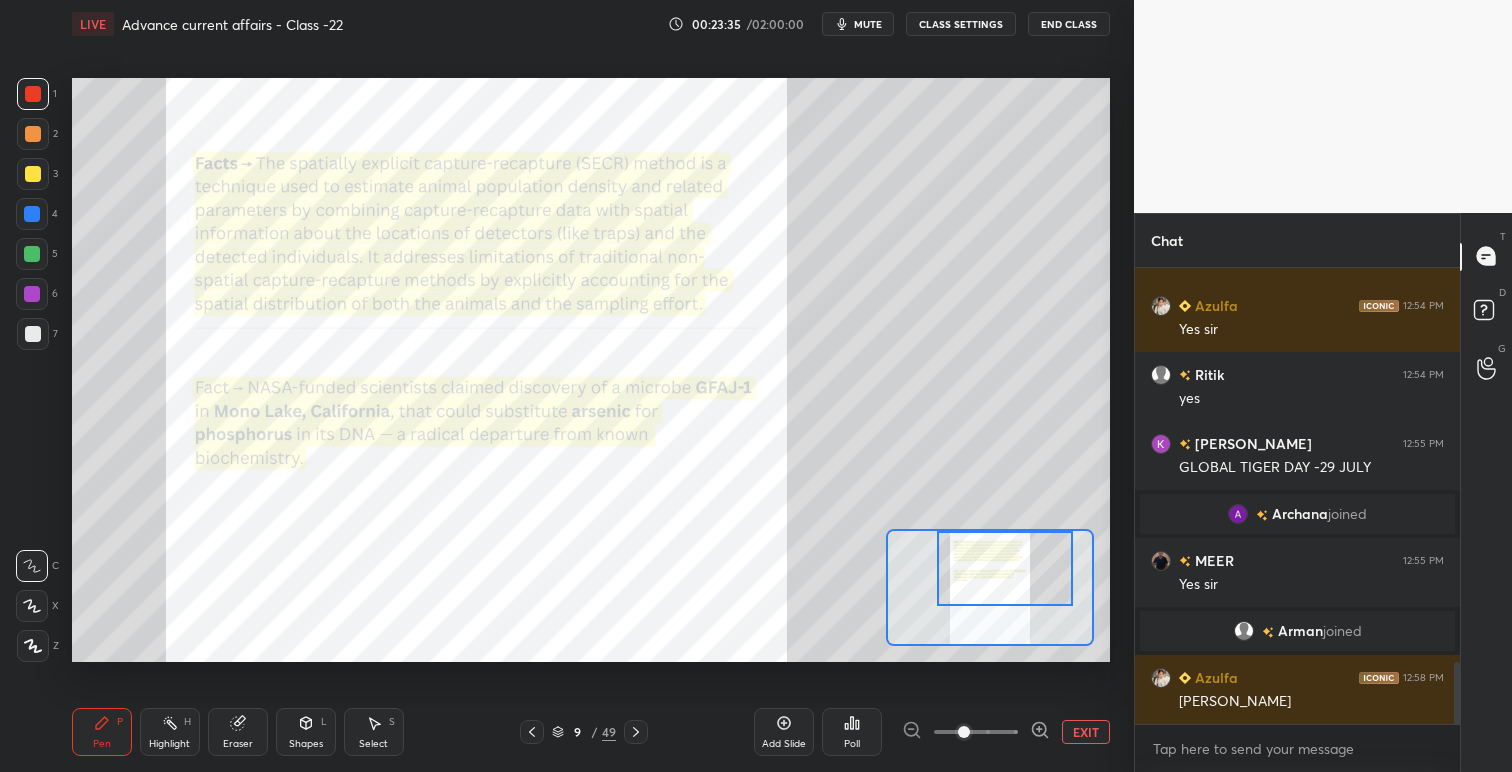 scroll, scrollTop: 2930, scrollLeft: 0, axis: vertical 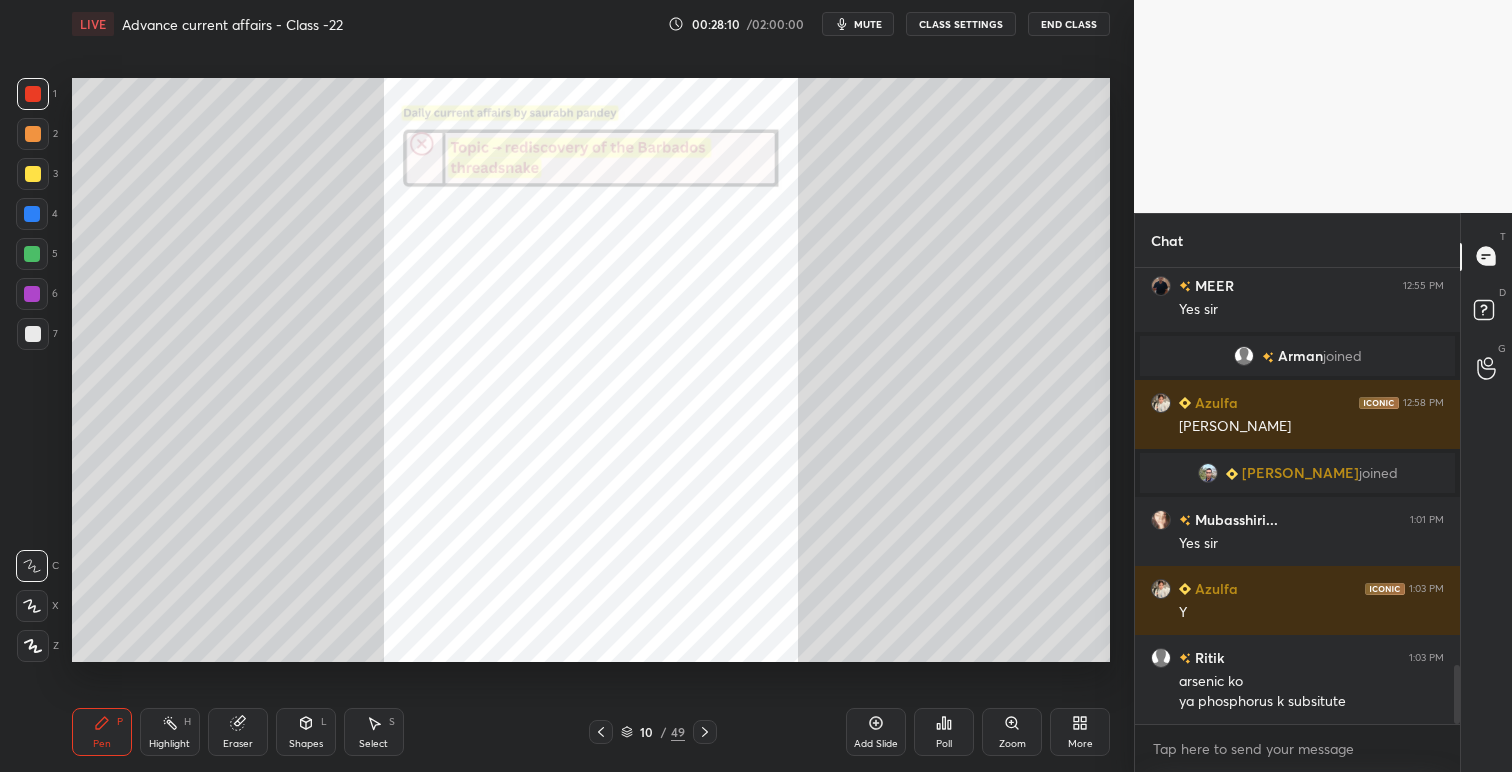 click at bounding box center (705, 732) 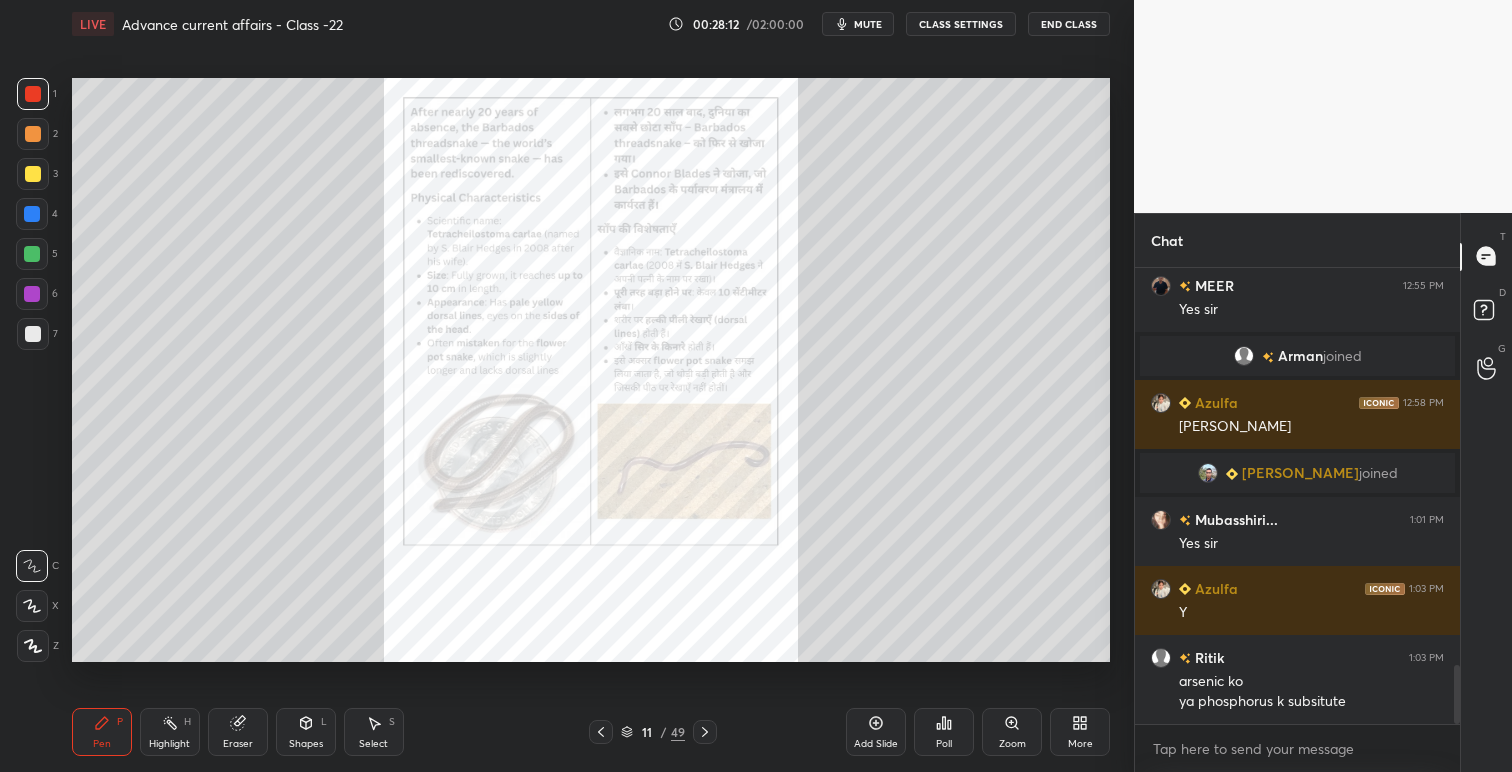 drag, startPoint x: 1025, startPoint y: 721, endPoint x: 1014, endPoint y: 716, distance: 12.083046 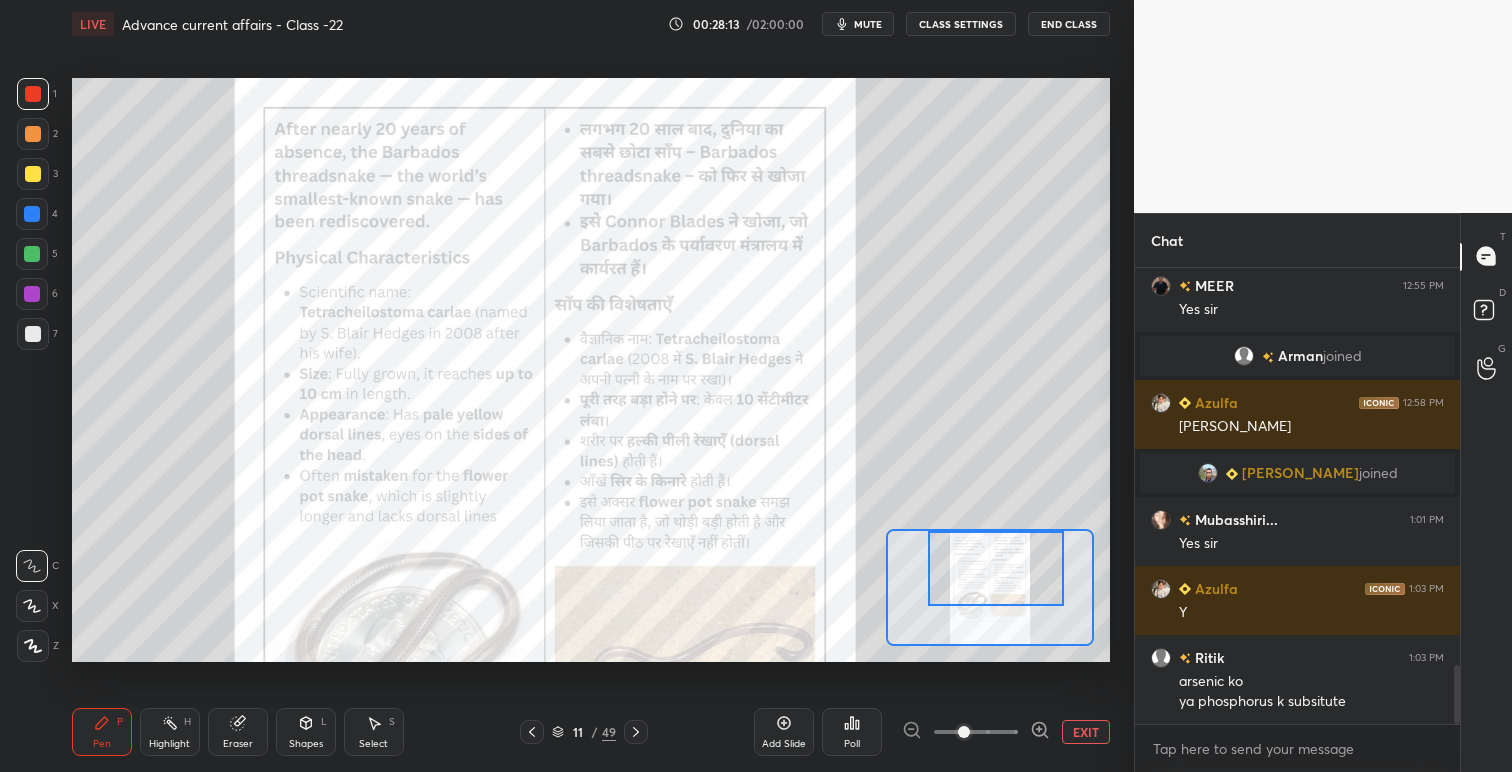 drag, startPoint x: 1016, startPoint y: 590, endPoint x: 1023, endPoint y: 570, distance: 21.189621 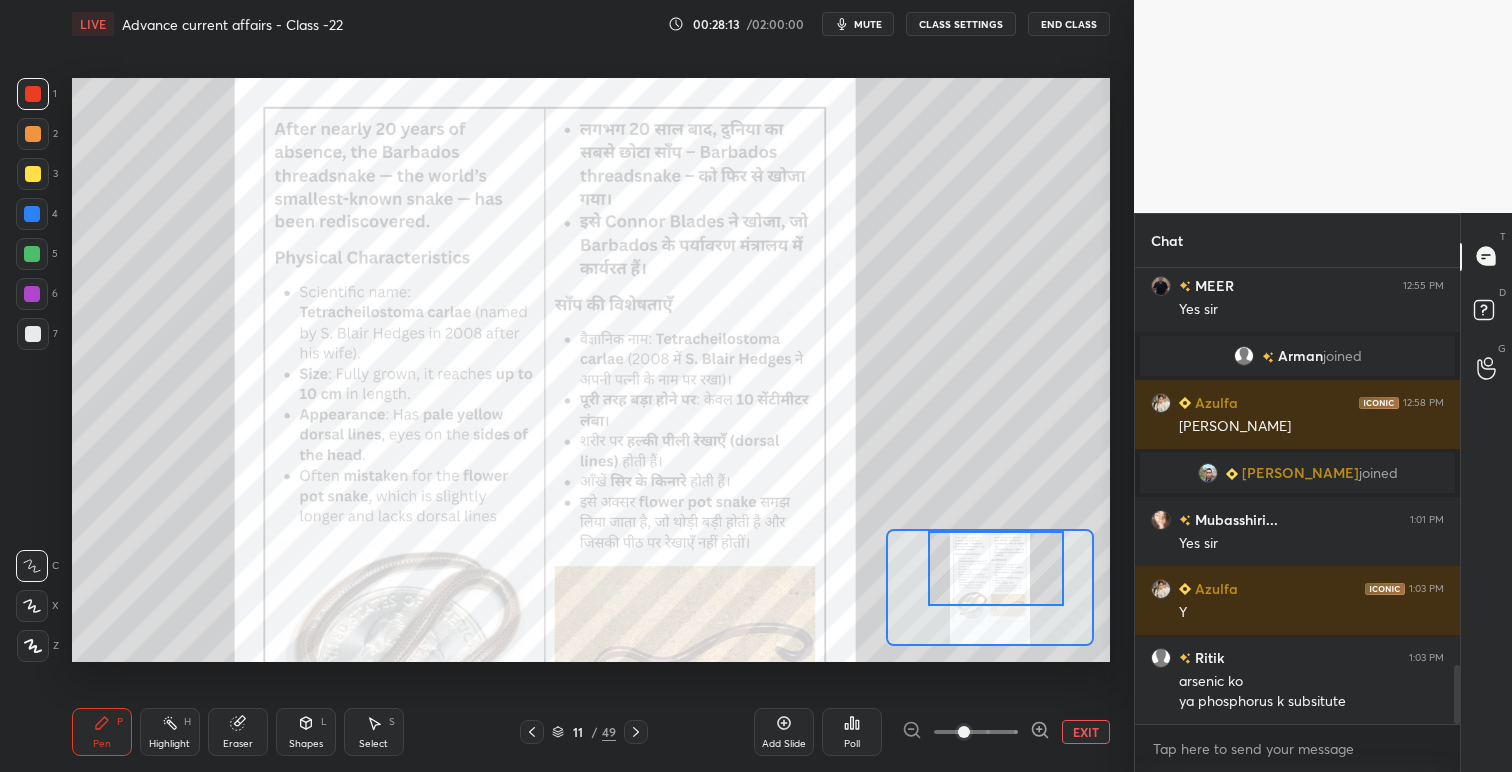click at bounding box center [996, 568] 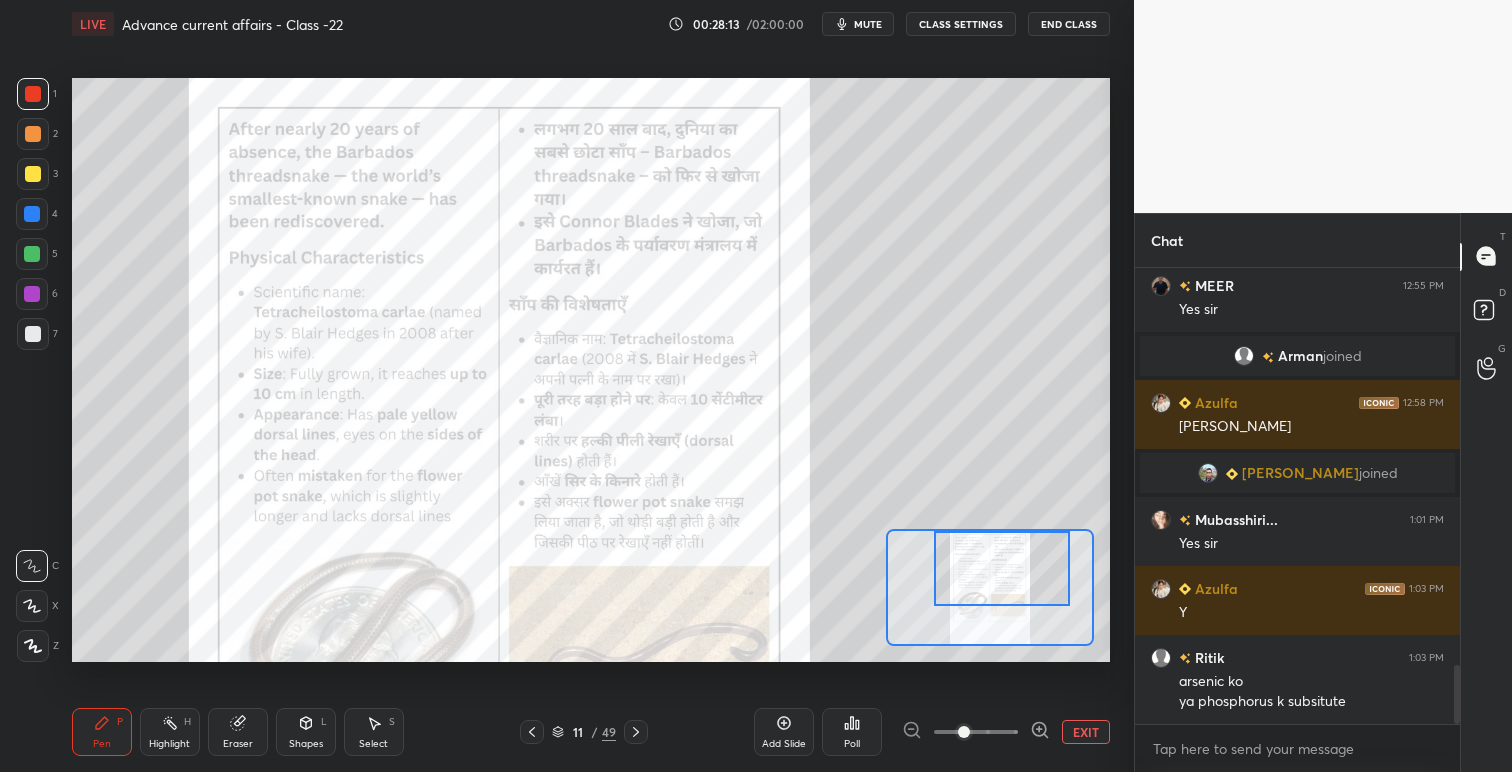 click at bounding box center (1002, 568) 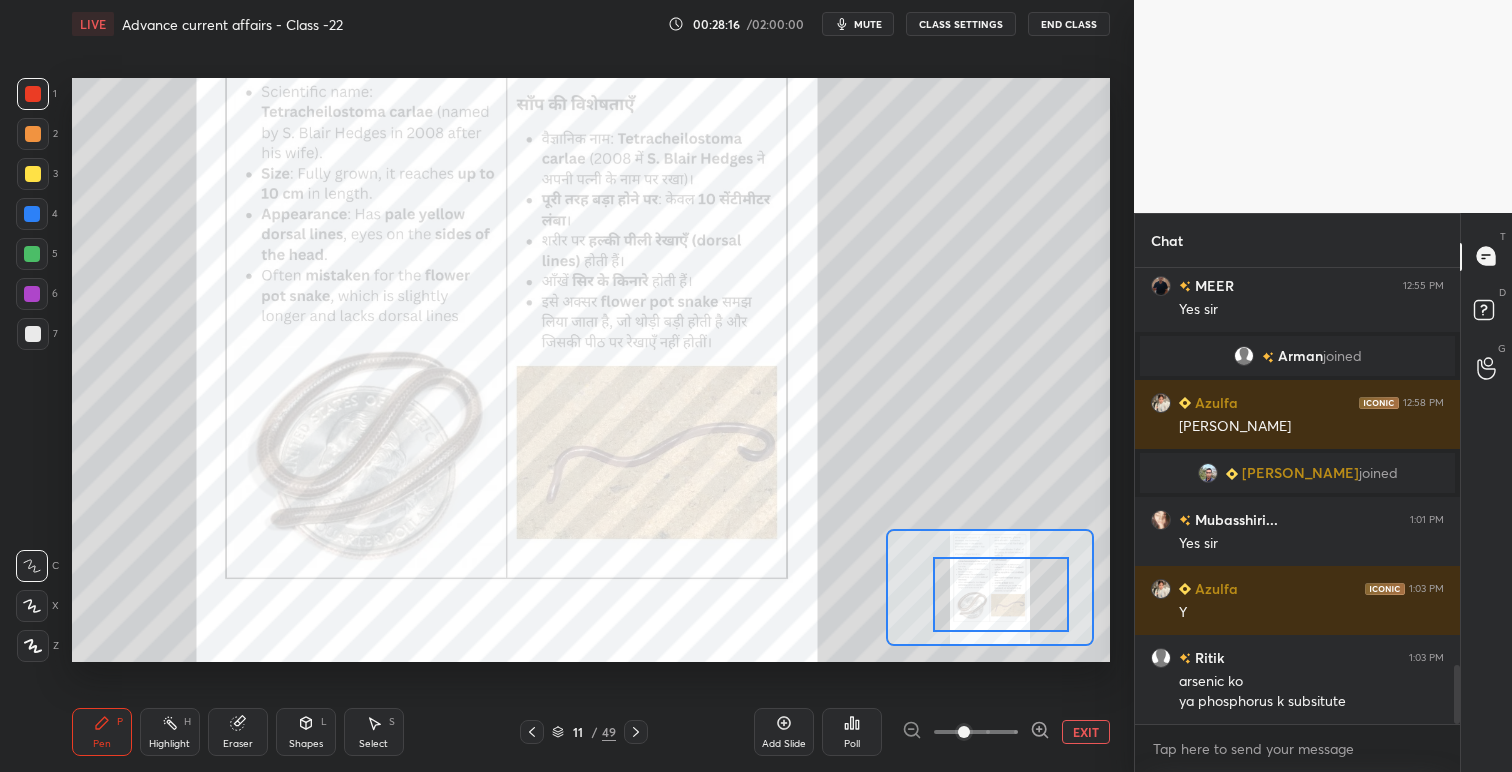 drag, startPoint x: 969, startPoint y: 560, endPoint x: 968, endPoint y: 585, distance: 25.019993 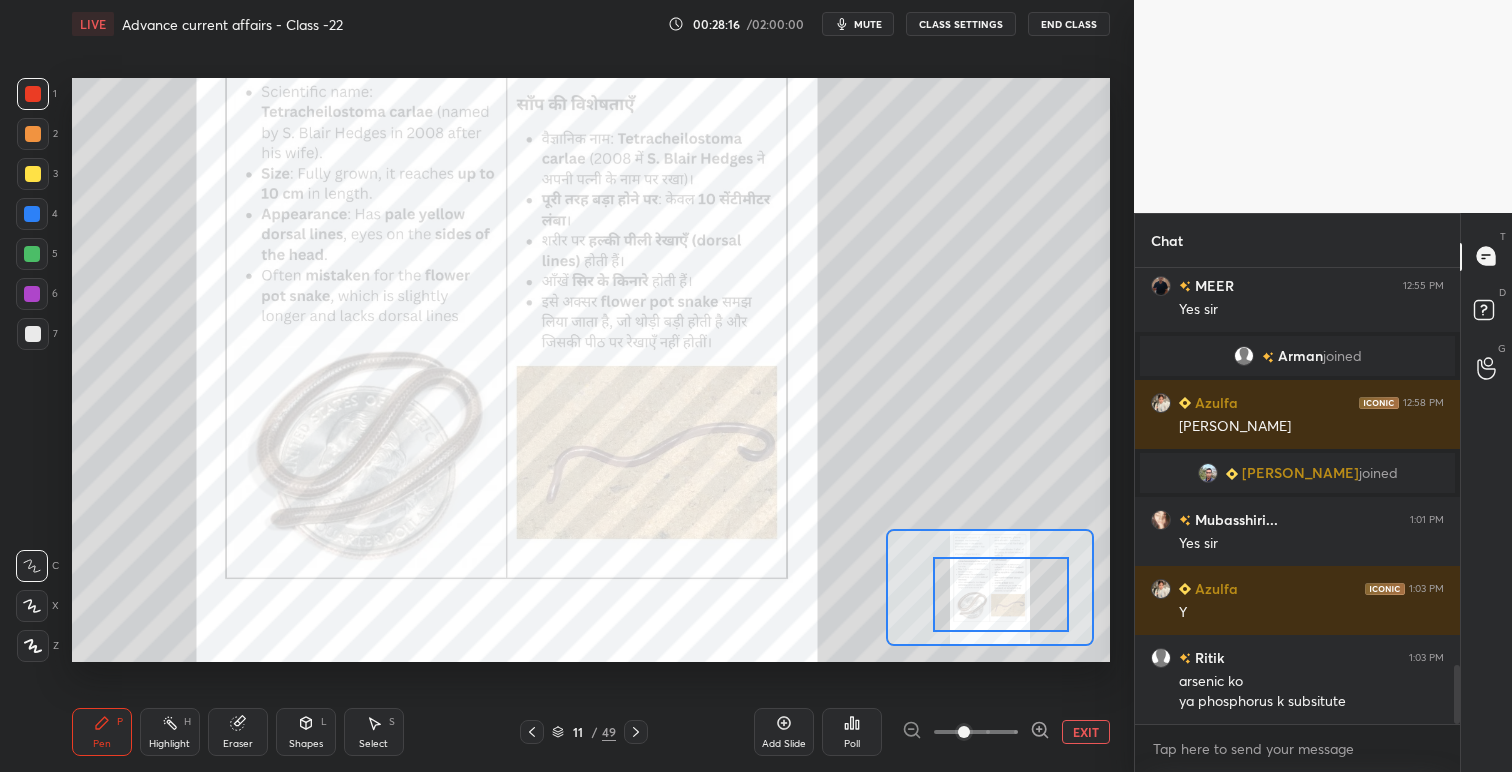 click at bounding box center [1001, 594] 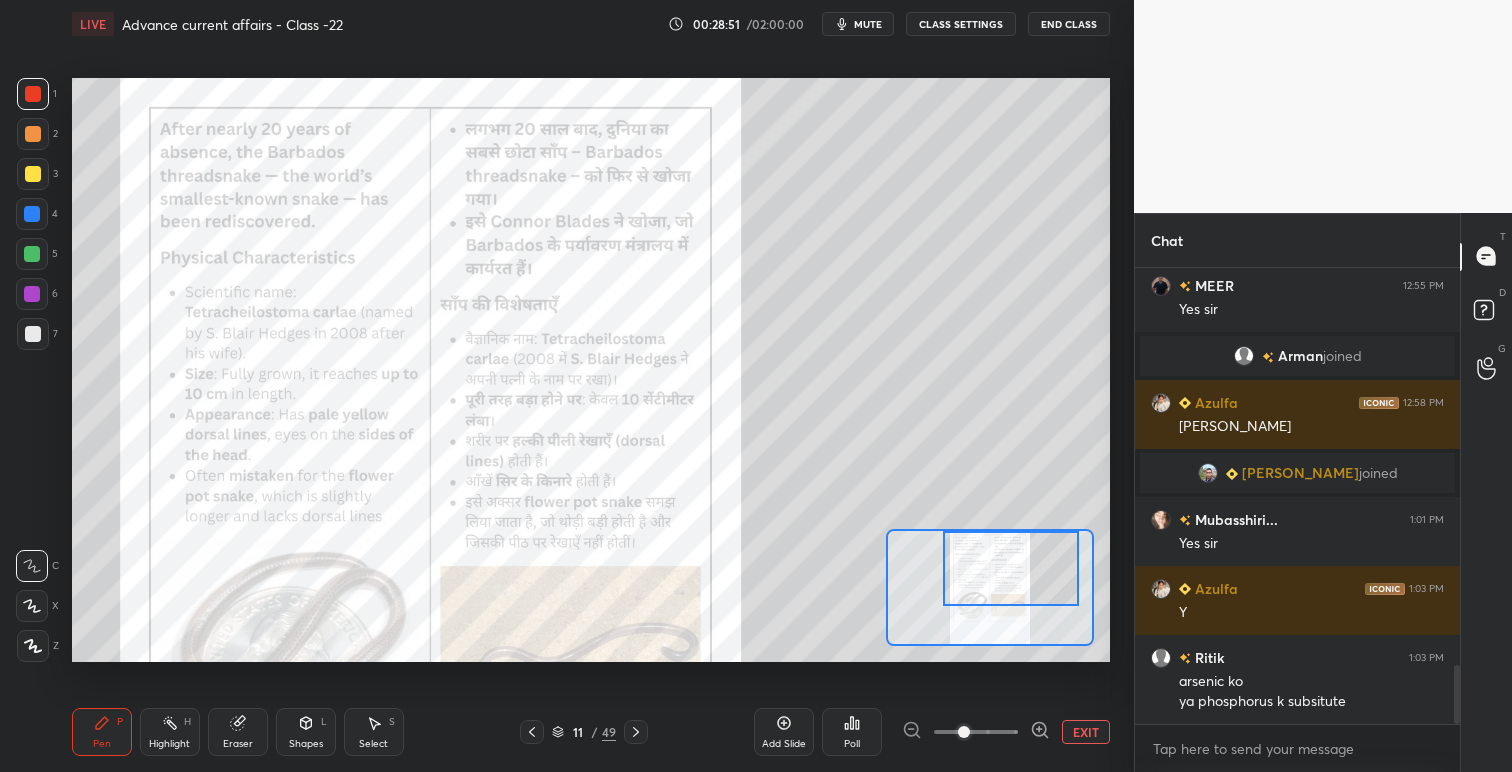 drag, startPoint x: 998, startPoint y: 571, endPoint x: 1008, endPoint y: 563, distance: 12.806249 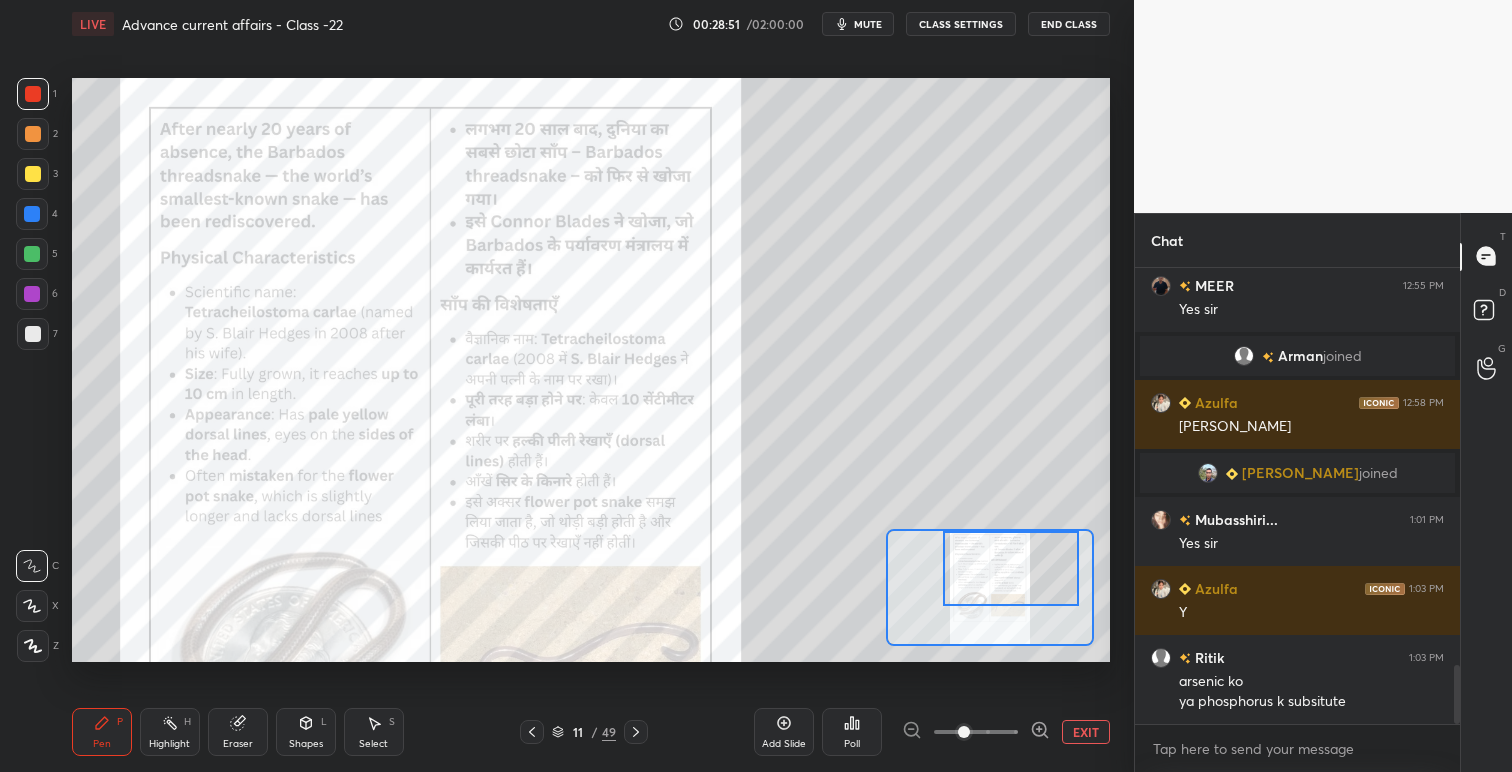 click at bounding box center [1011, 568] 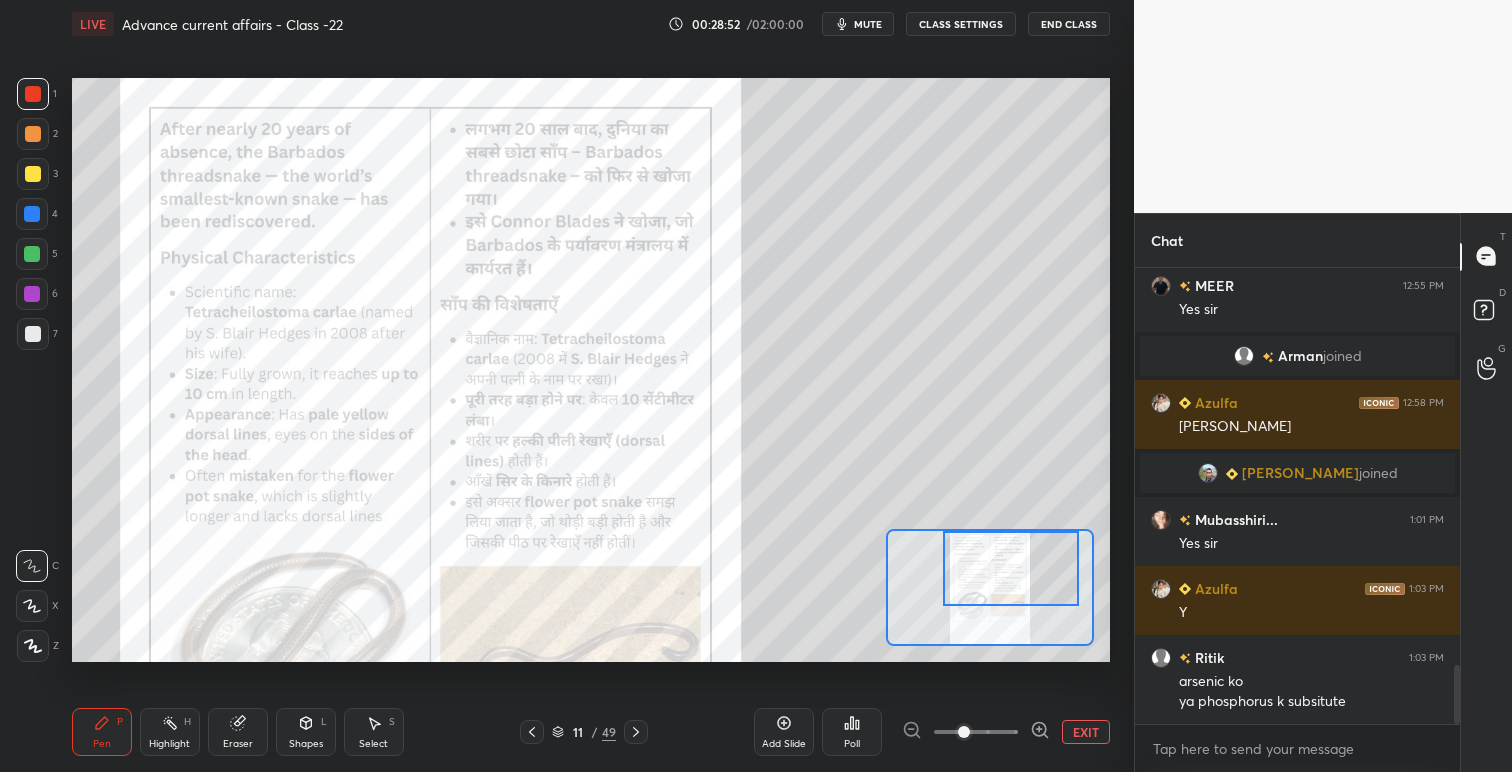 drag, startPoint x: 1010, startPoint y: 569, endPoint x: 1010, endPoint y: 557, distance: 12 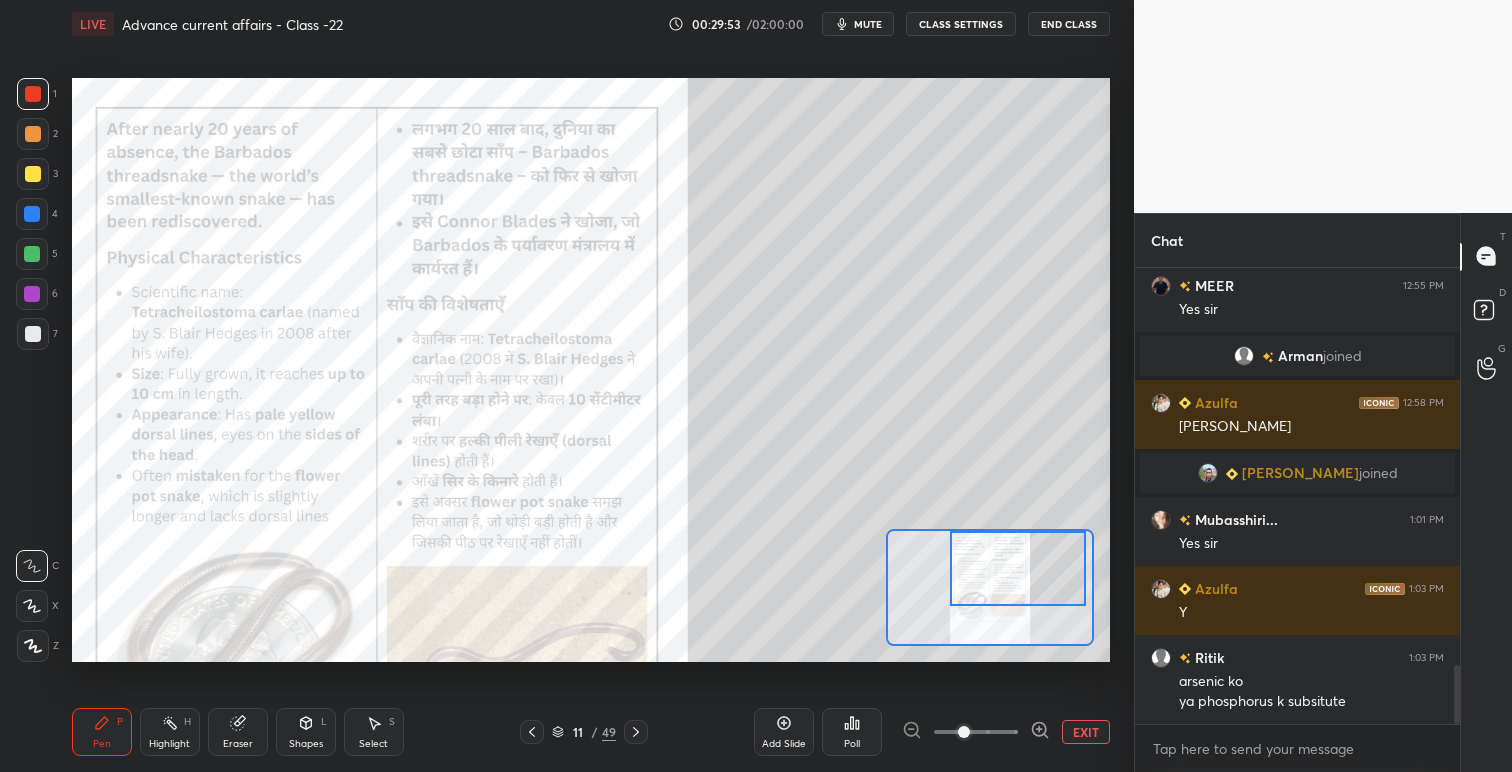 click at bounding box center (1018, 568) 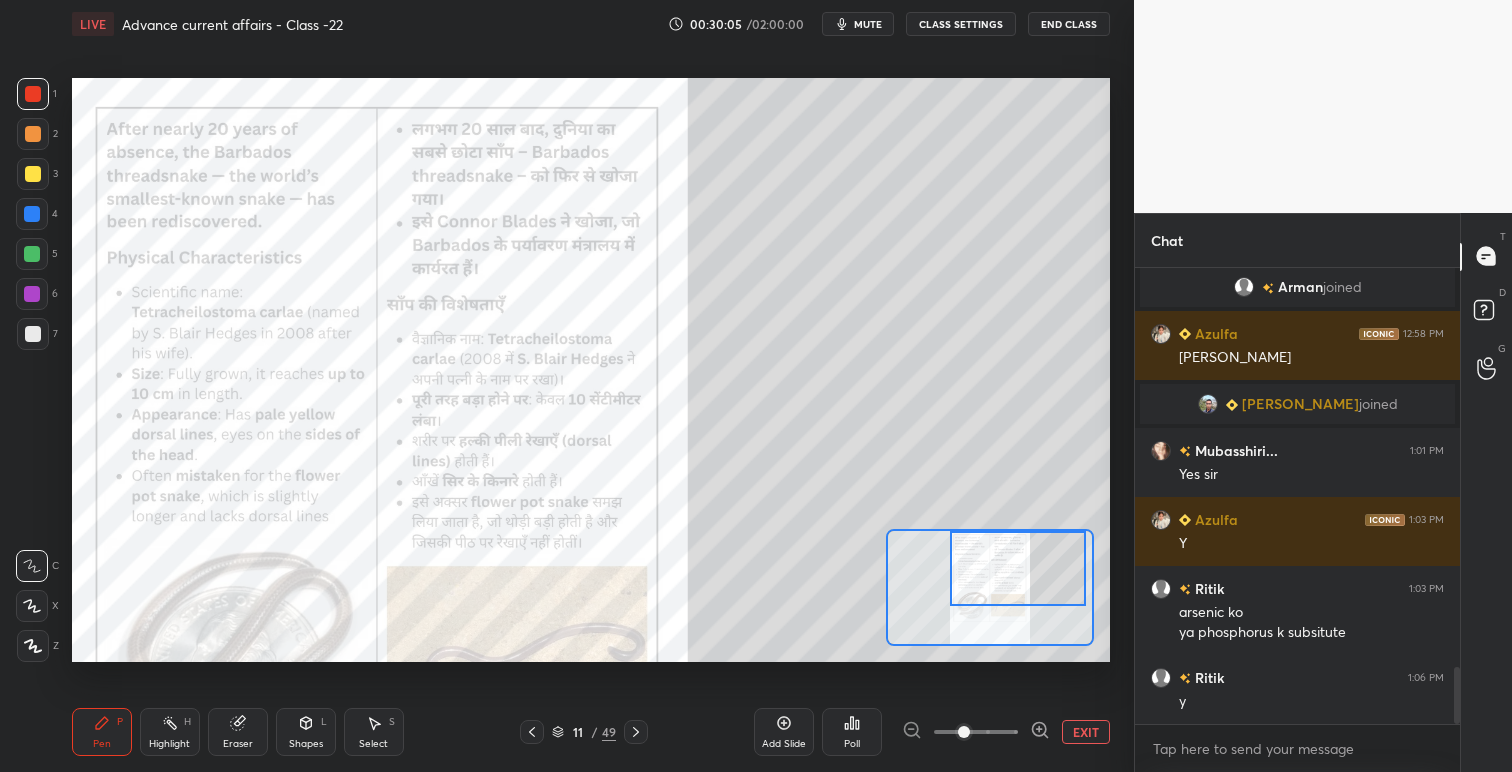scroll, scrollTop: 3238, scrollLeft: 0, axis: vertical 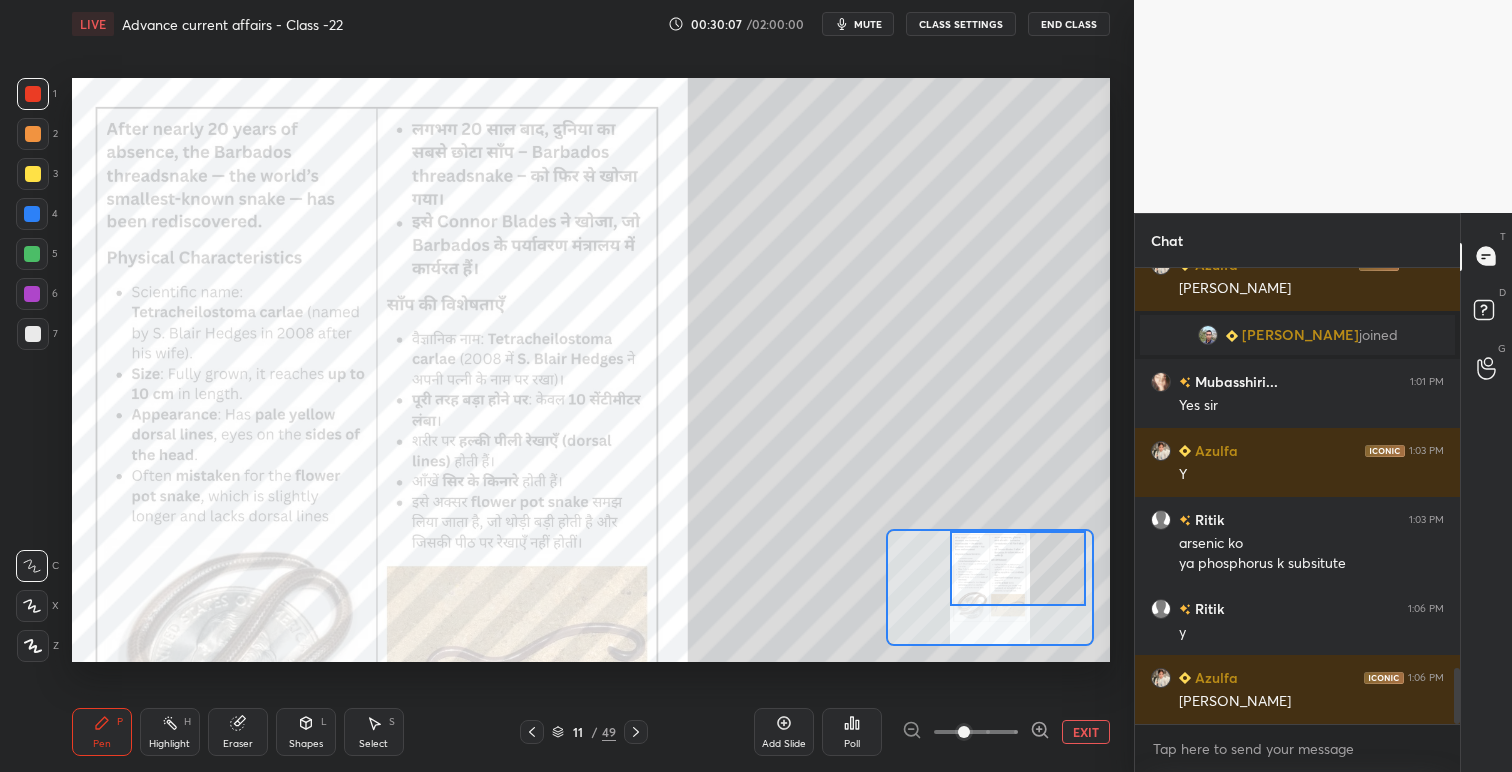 click 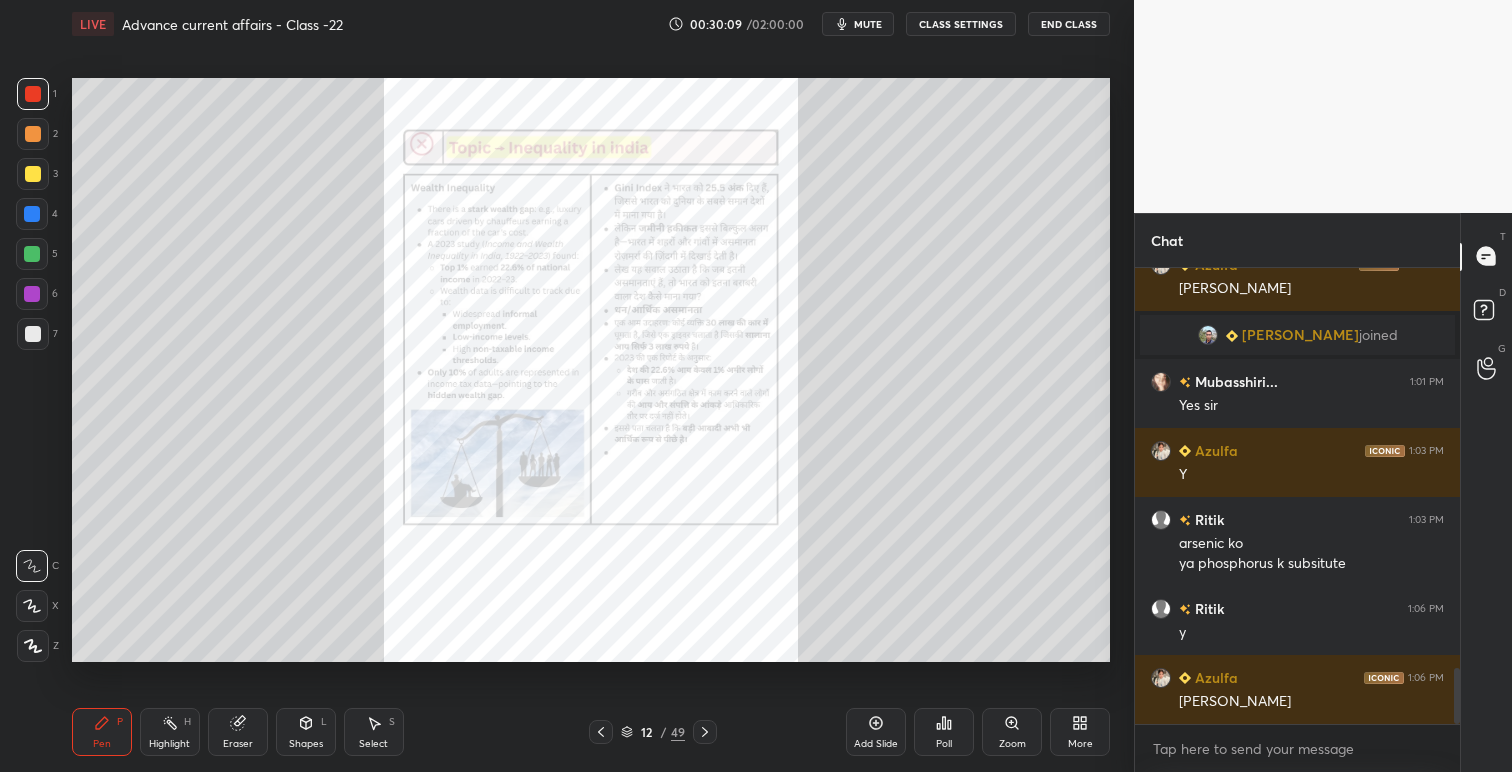 click 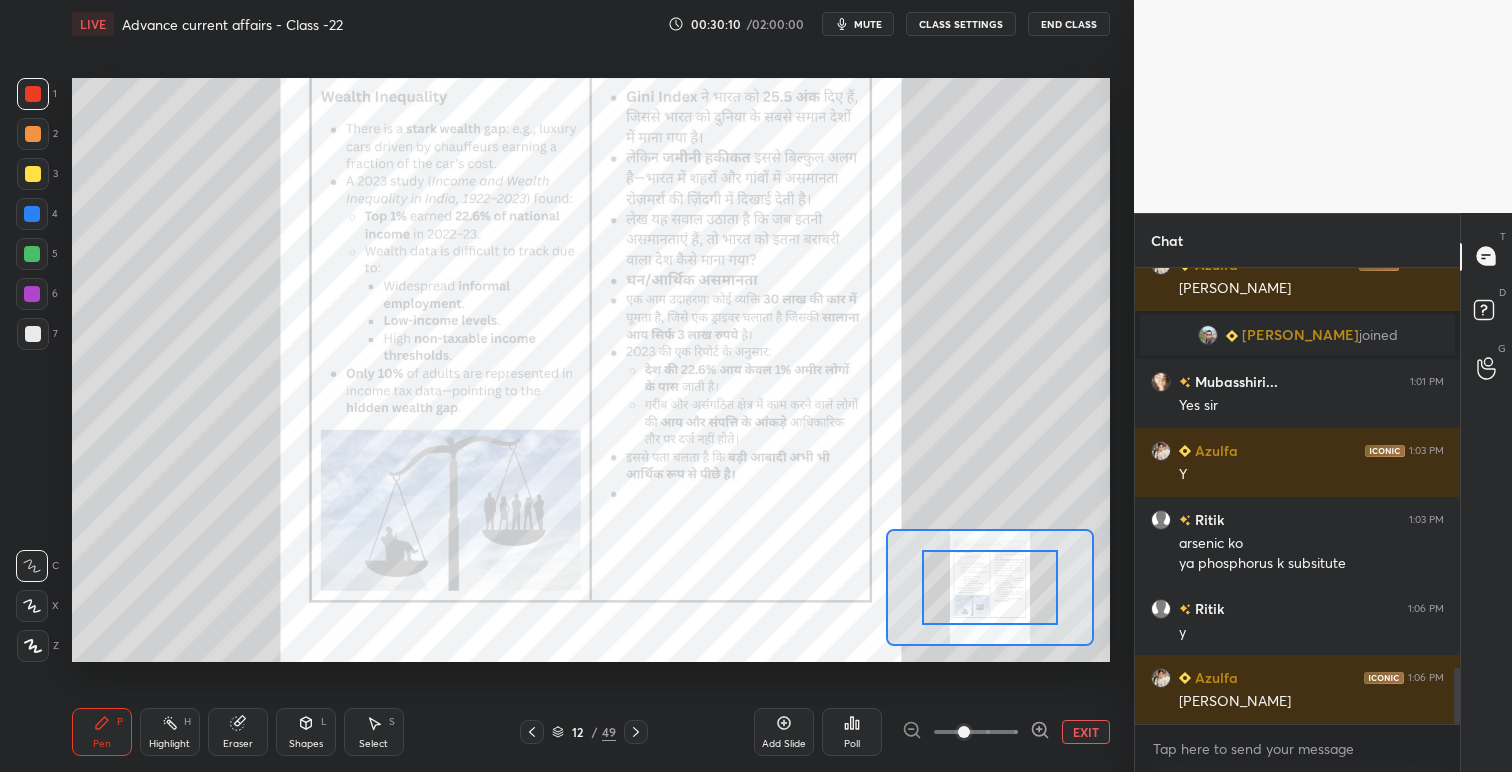 scroll, scrollTop: 3307, scrollLeft: 0, axis: vertical 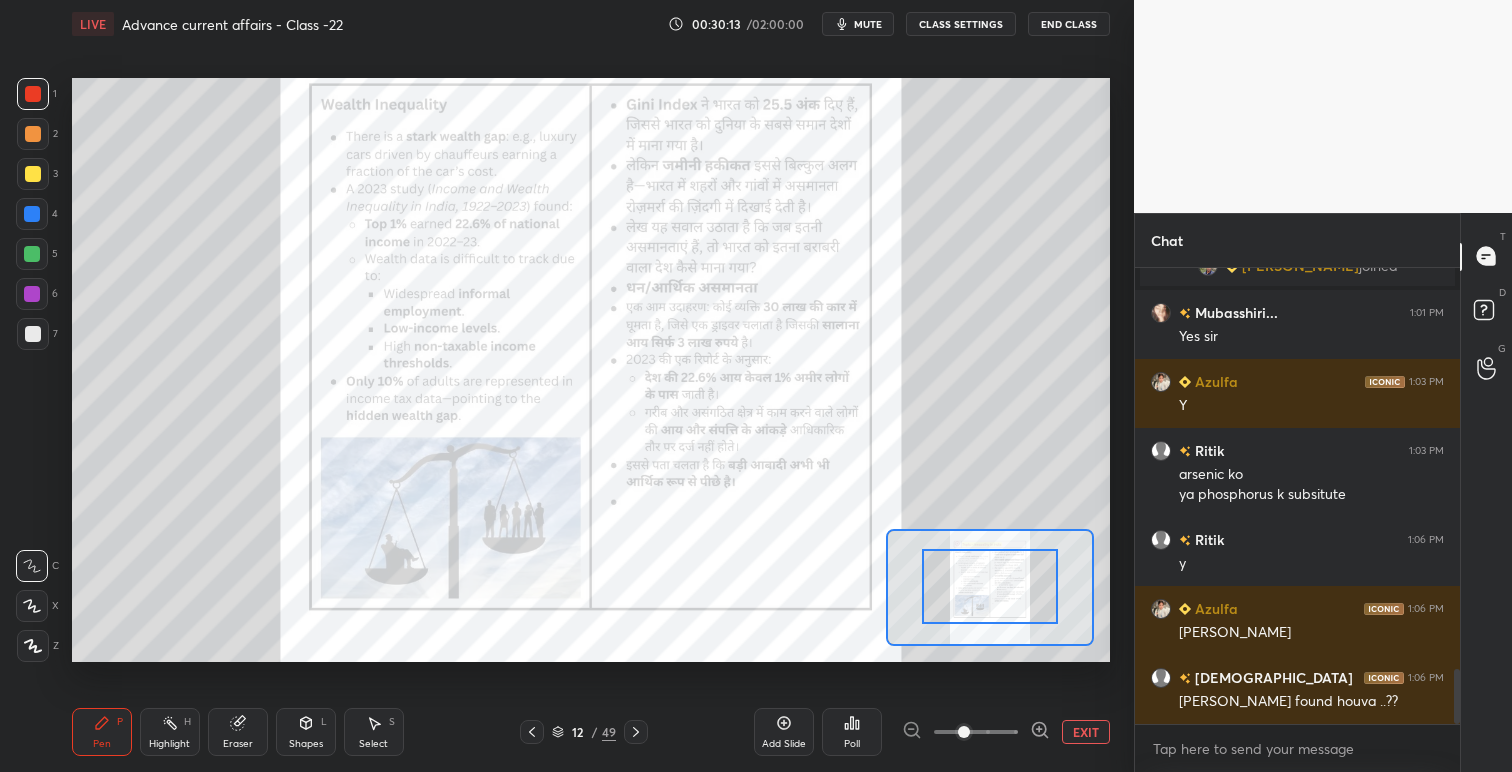 drag, startPoint x: 1015, startPoint y: 613, endPoint x: 1020, endPoint y: 600, distance: 13.928389 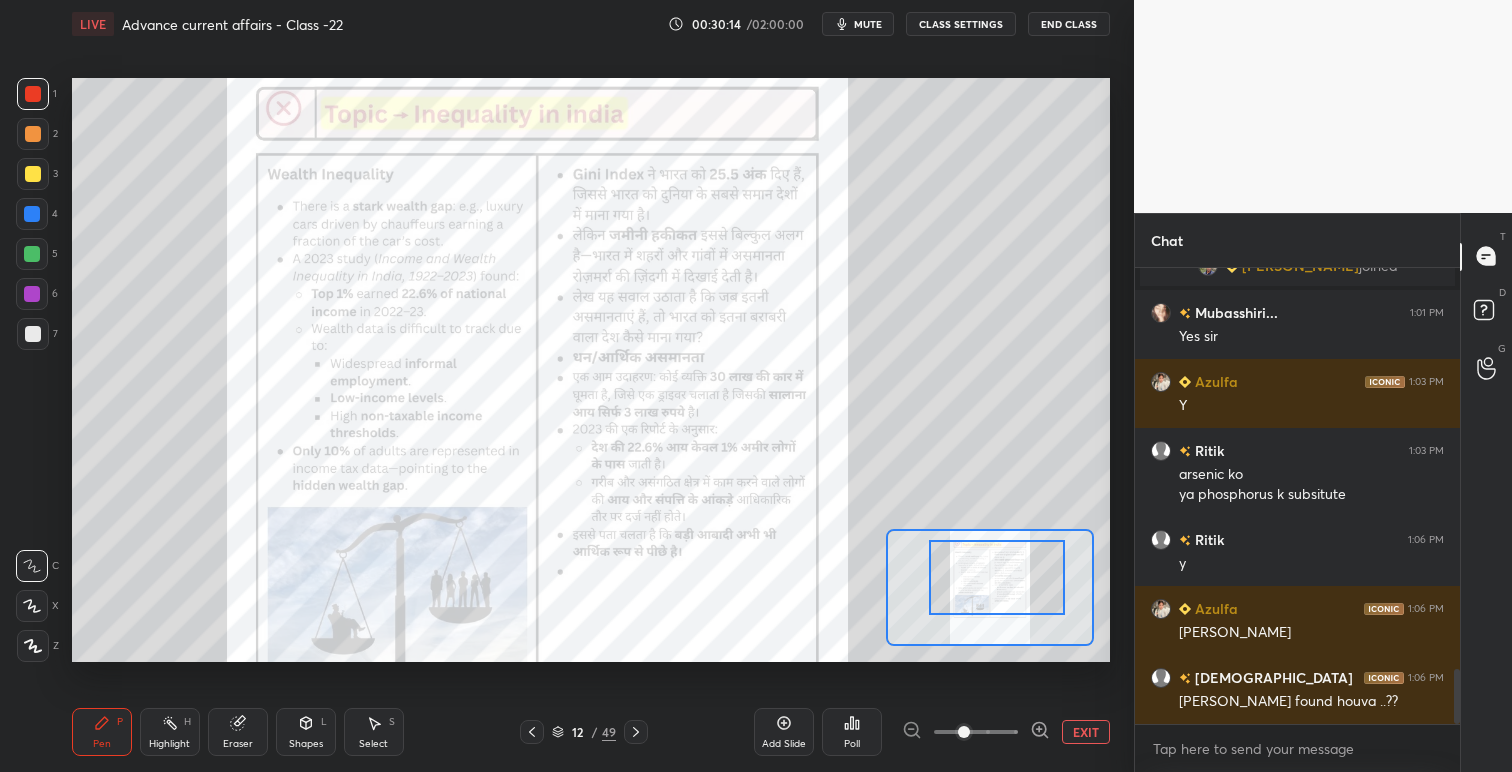 click at bounding box center [997, 577] 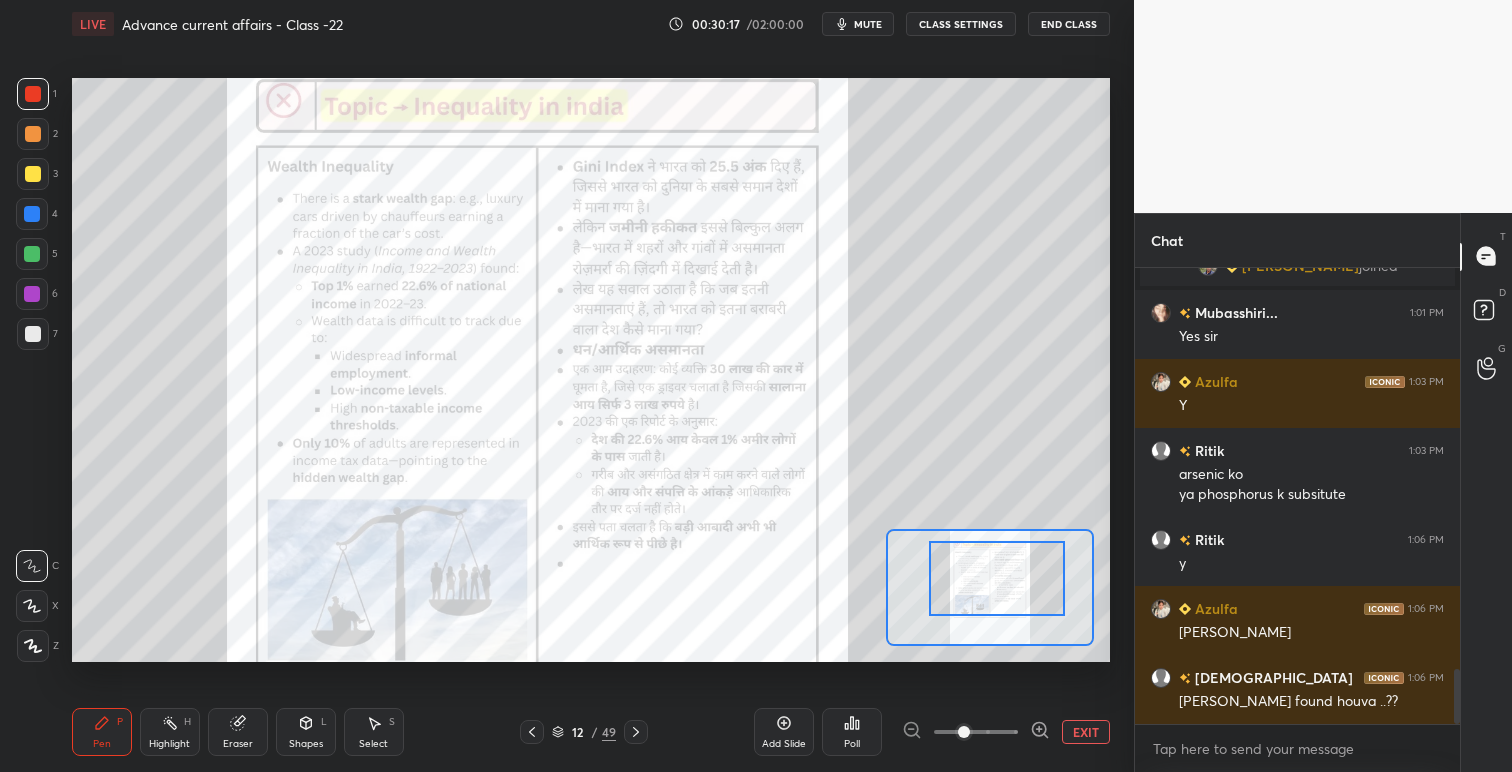 click 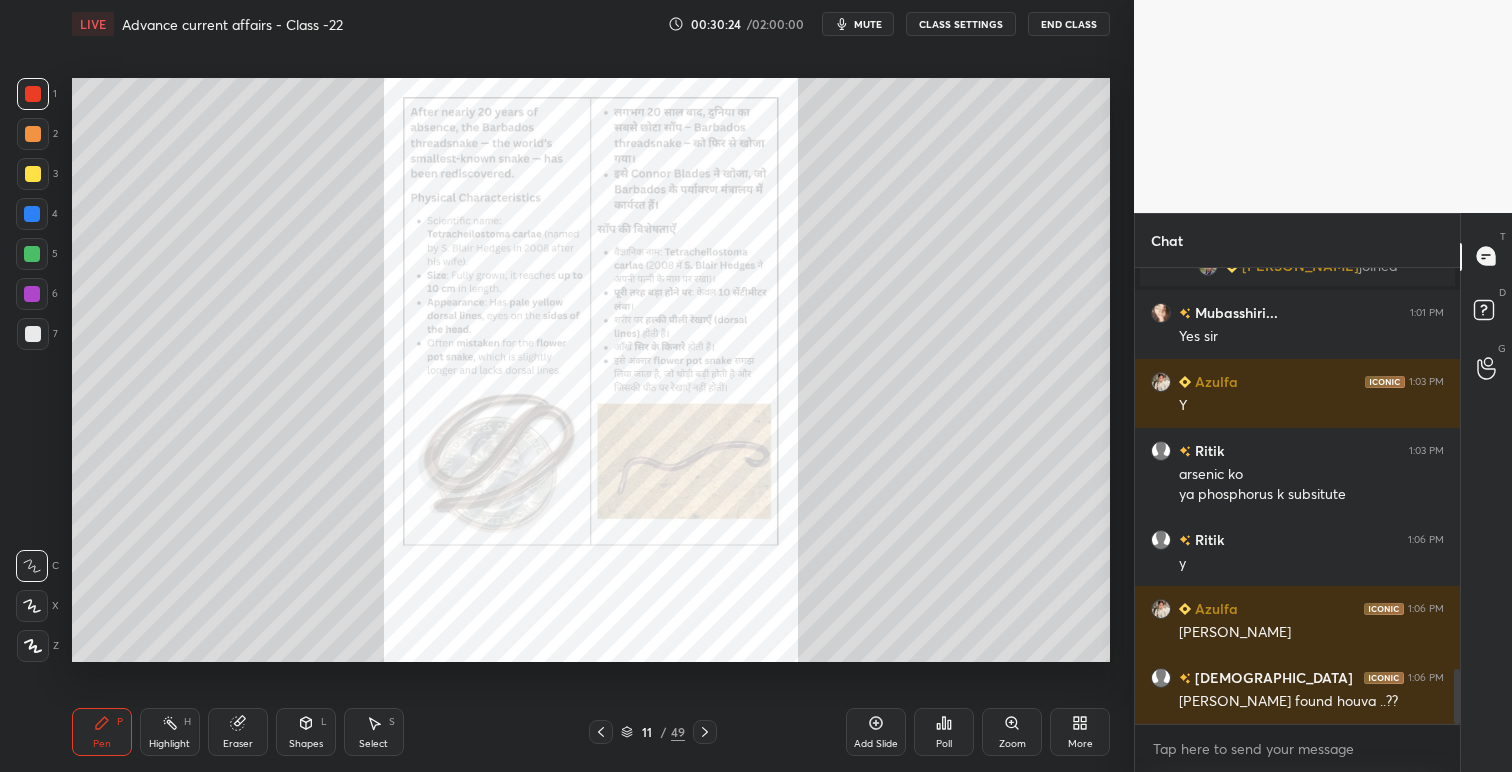 click 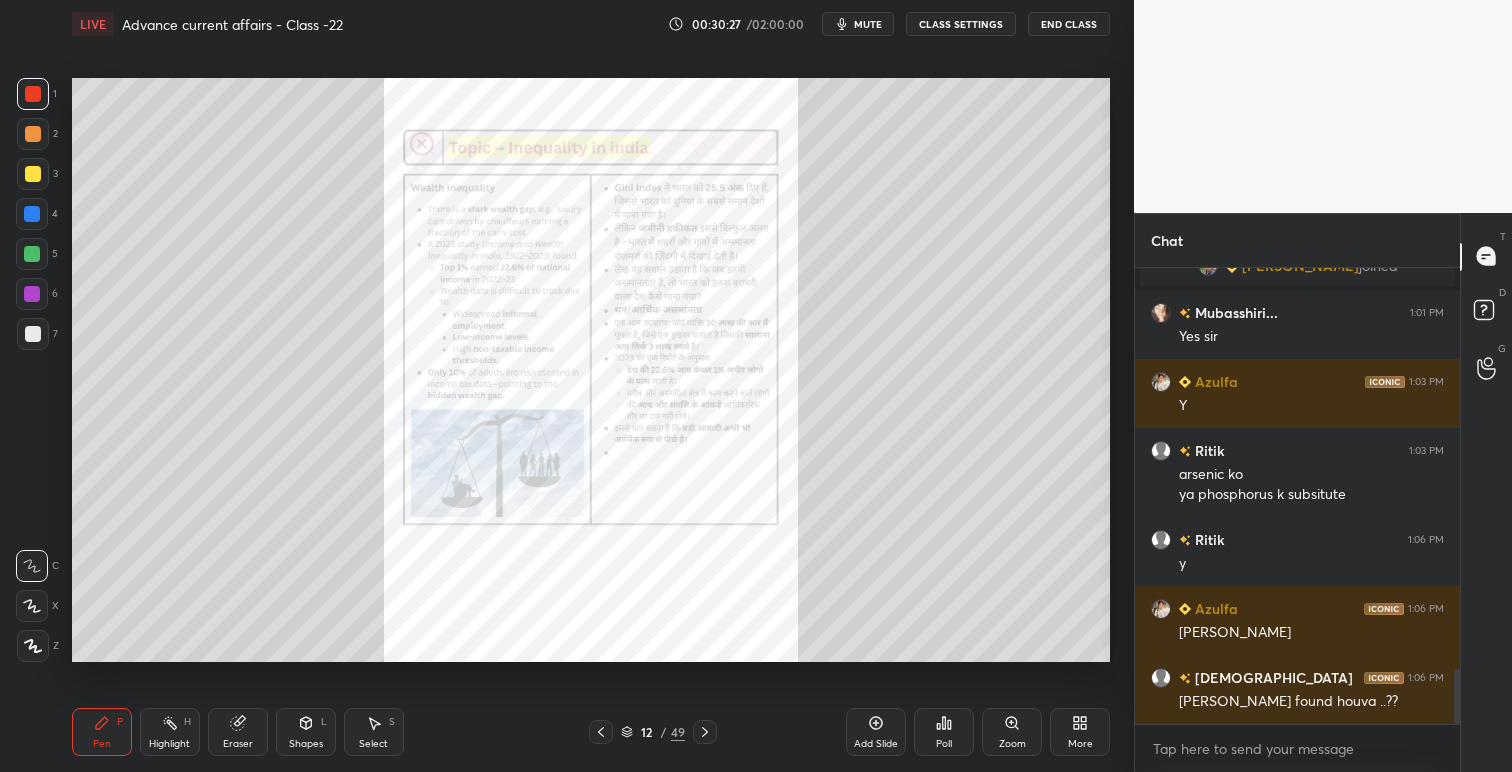 click 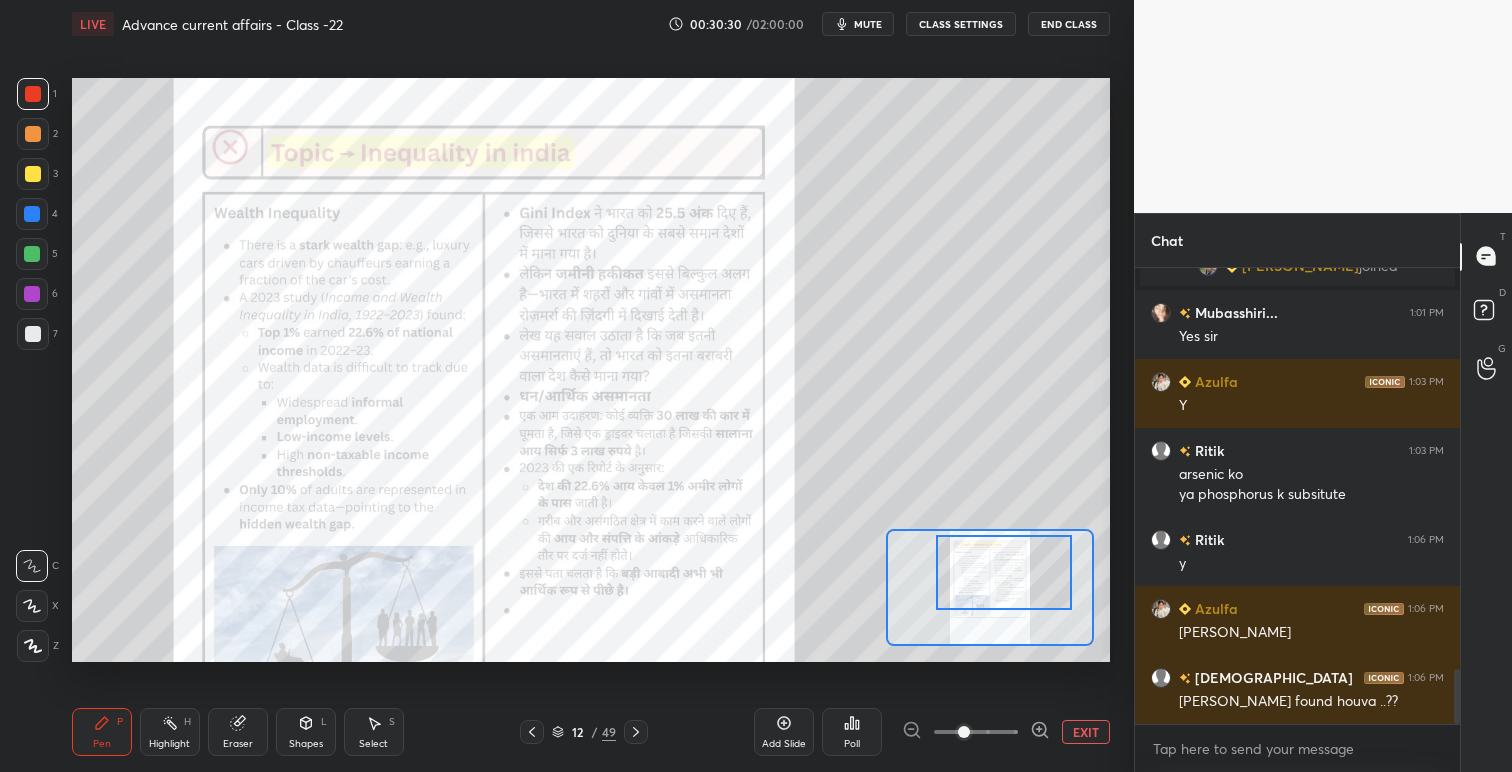 drag, startPoint x: 1031, startPoint y: 615, endPoint x: 1045, endPoint y: 608, distance: 15.652476 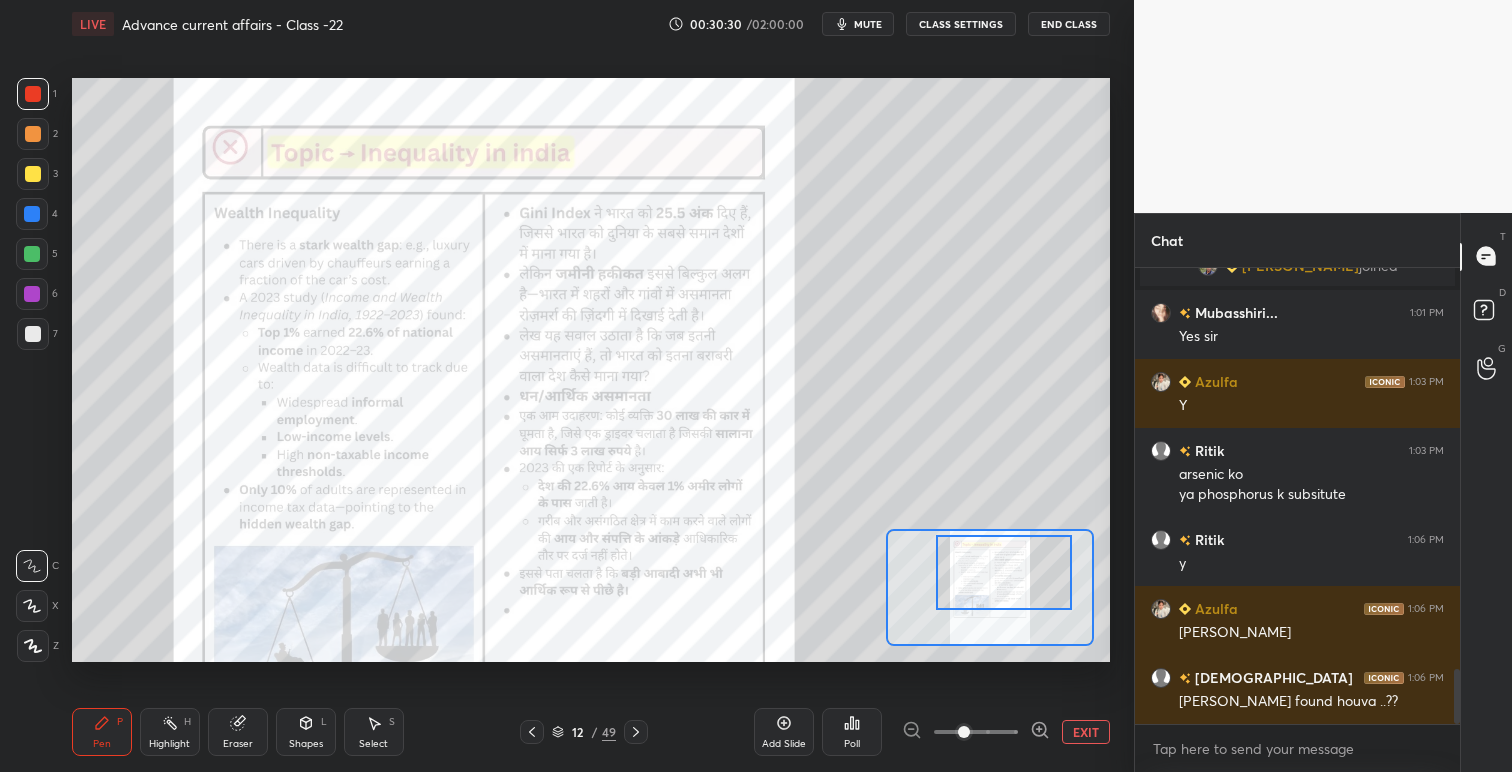 click at bounding box center [1004, 572] 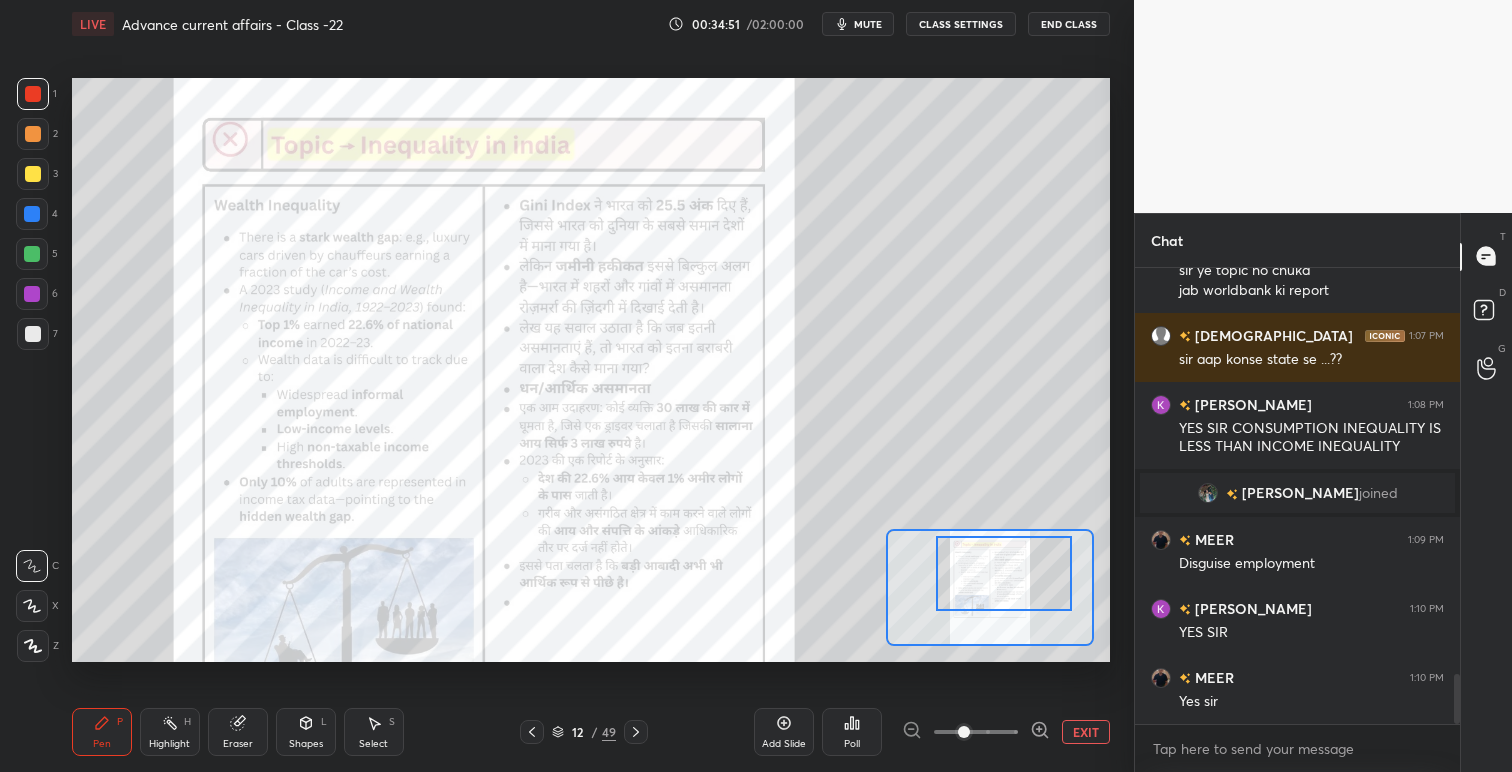 scroll, scrollTop: 3787, scrollLeft: 0, axis: vertical 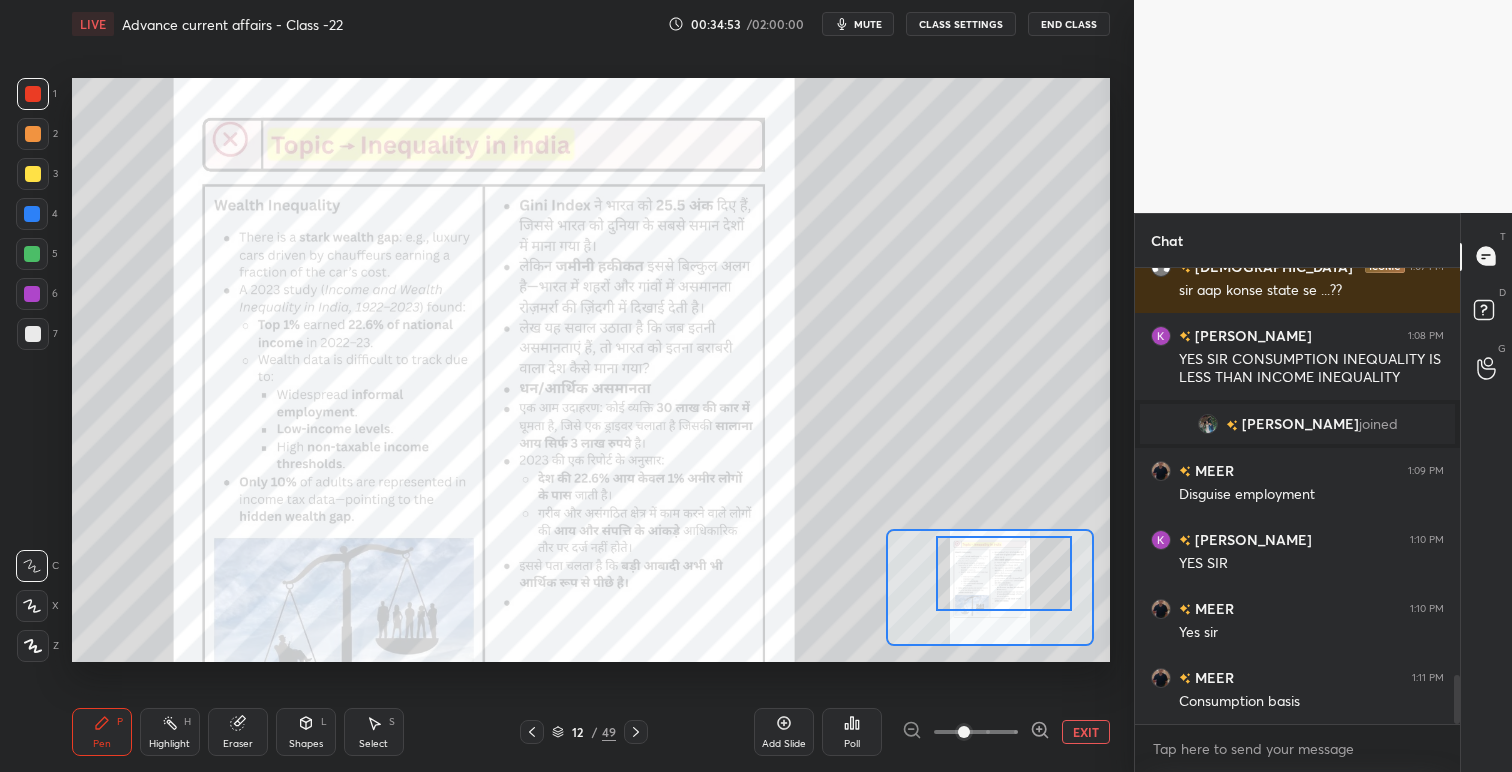 click 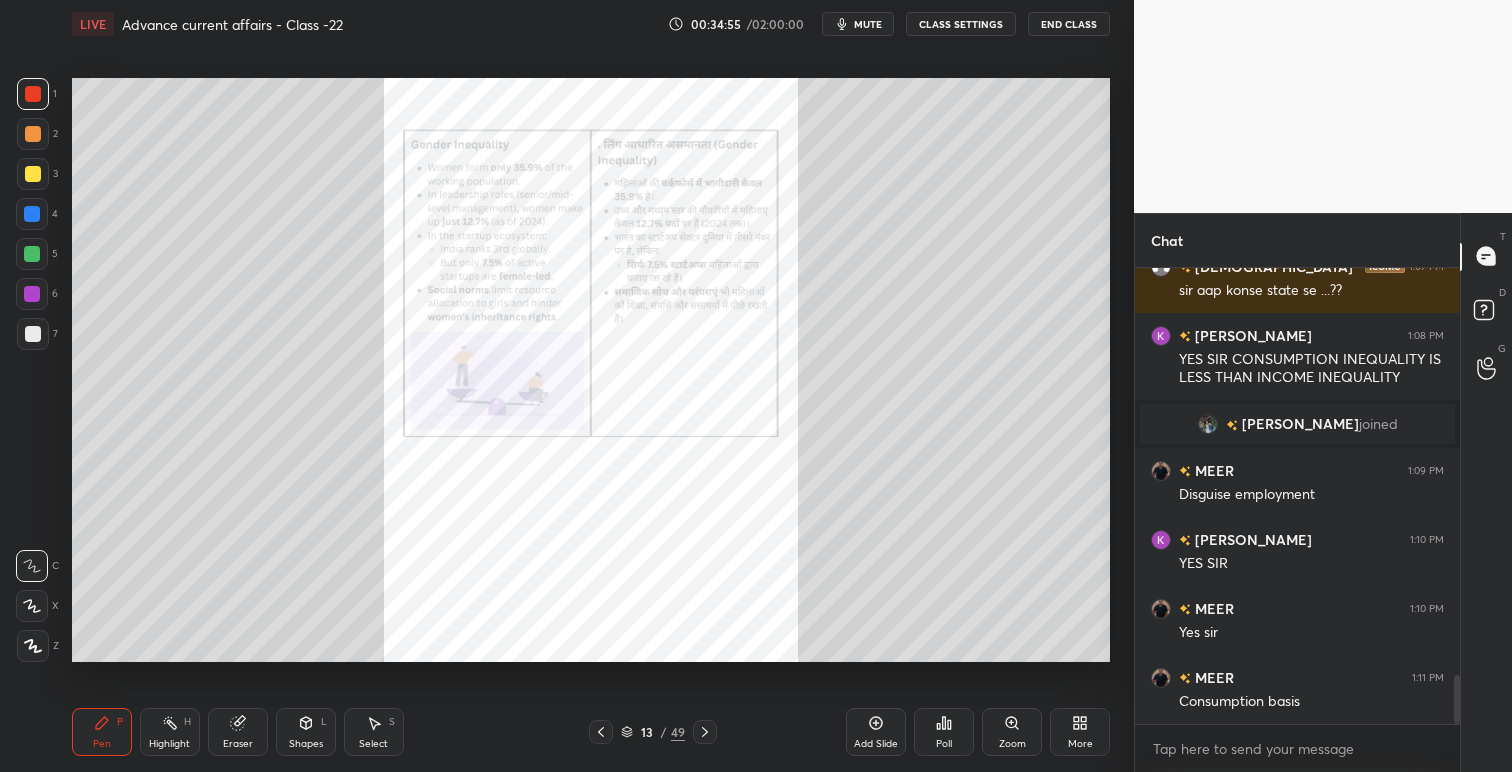 click 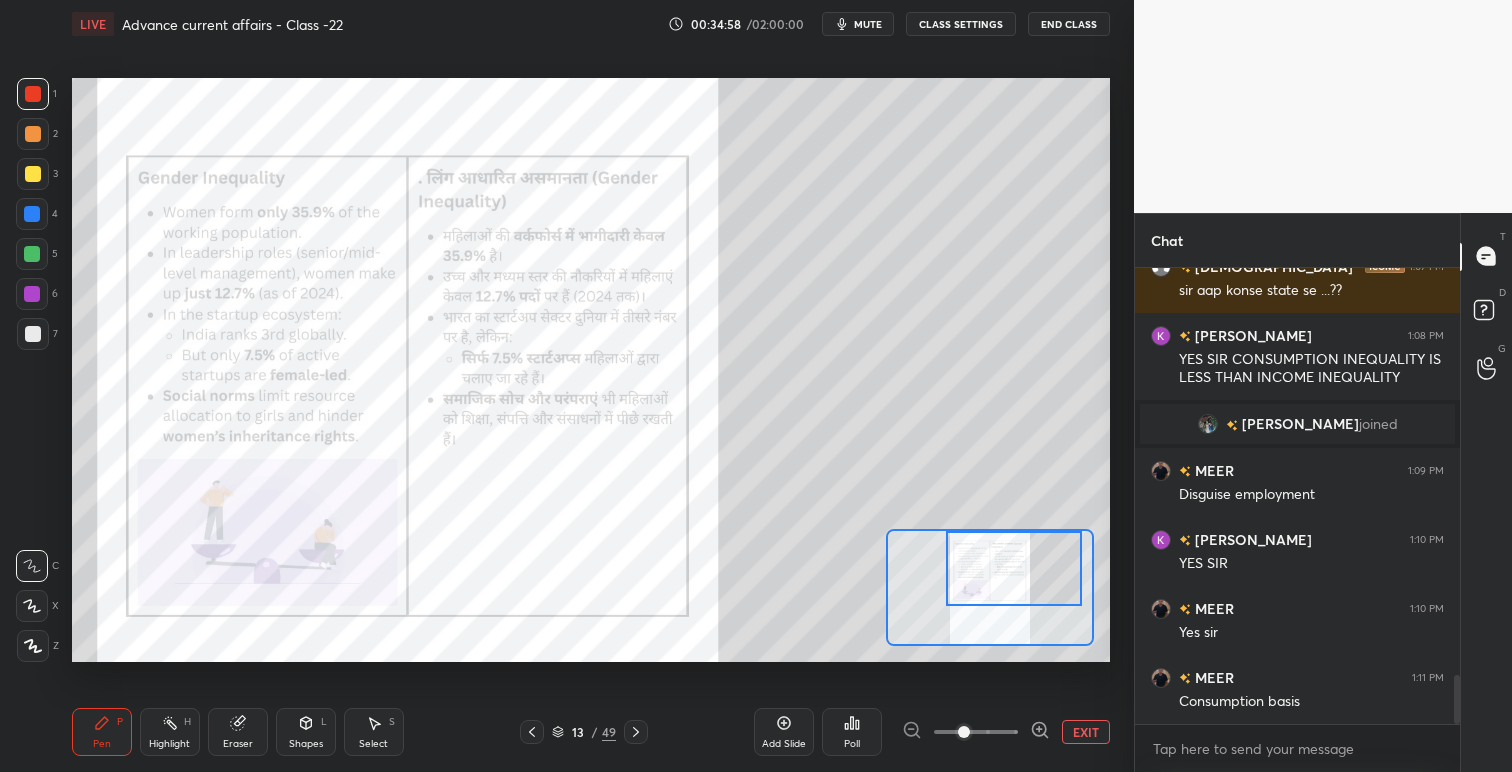 drag, startPoint x: 1003, startPoint y: 560, endPoint x: 1023, endPoint y: 555, distance: 20.615528 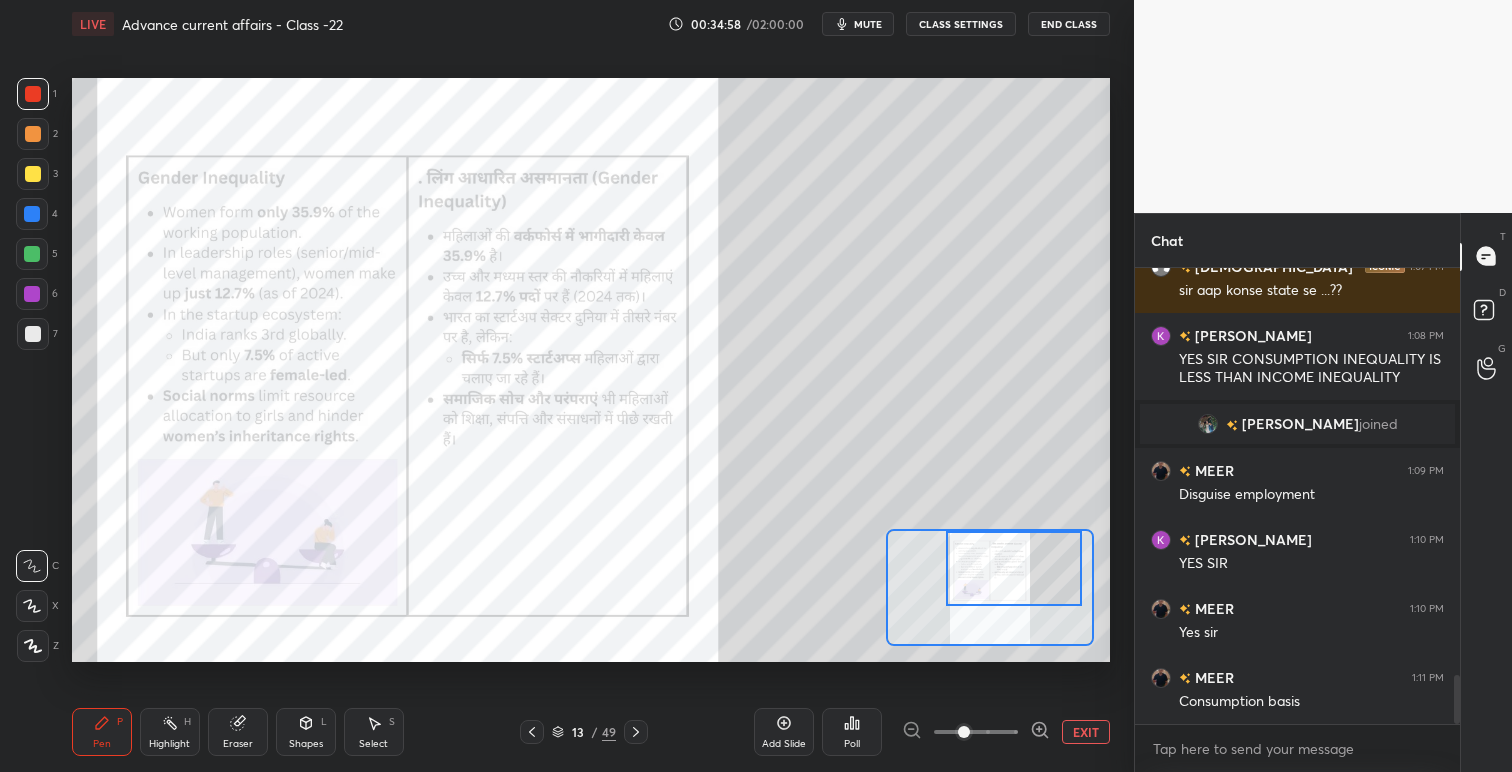 click at bounding box center (1014, 568) 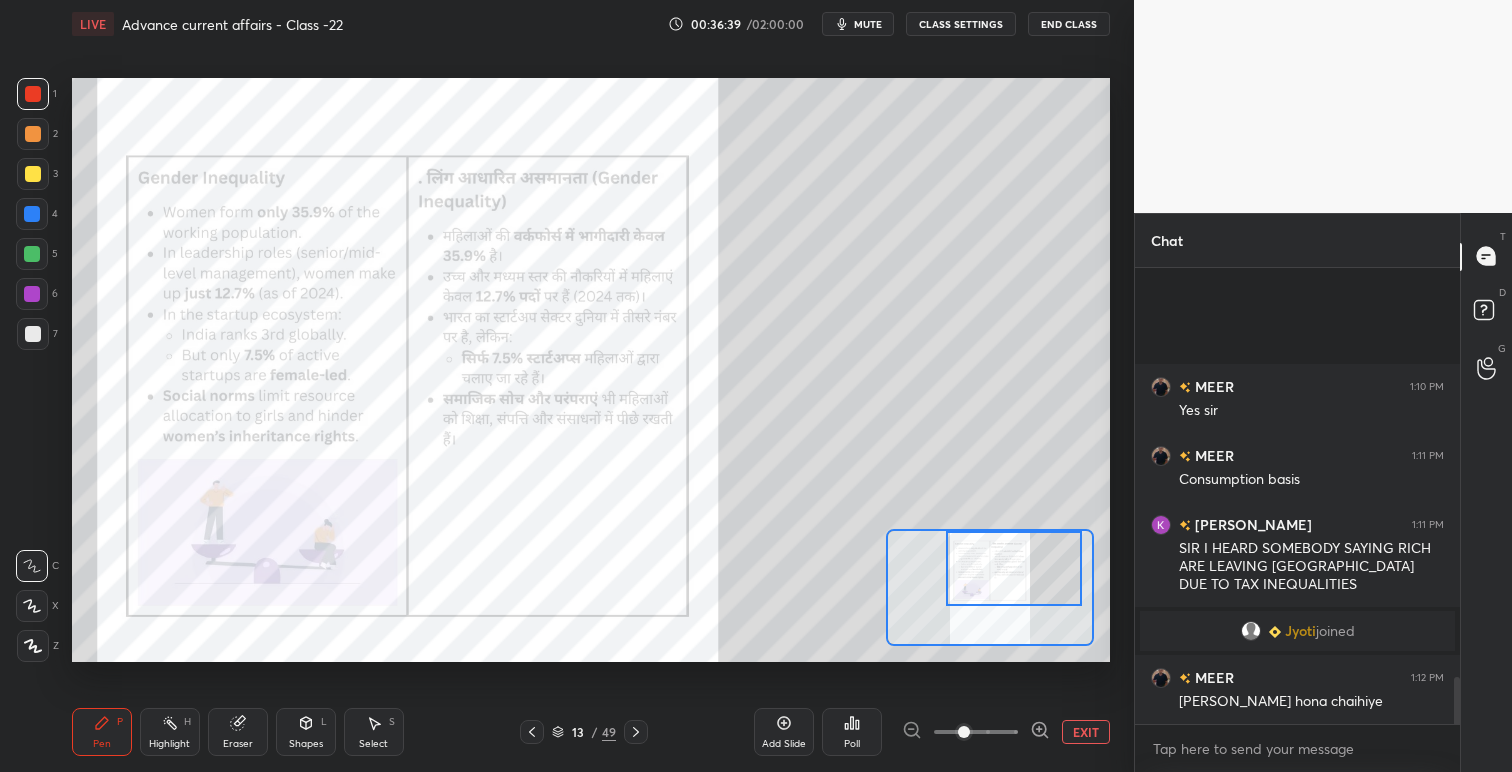 scroll, scrollTop: 3975, scrollLeft: 0, axis: vertical 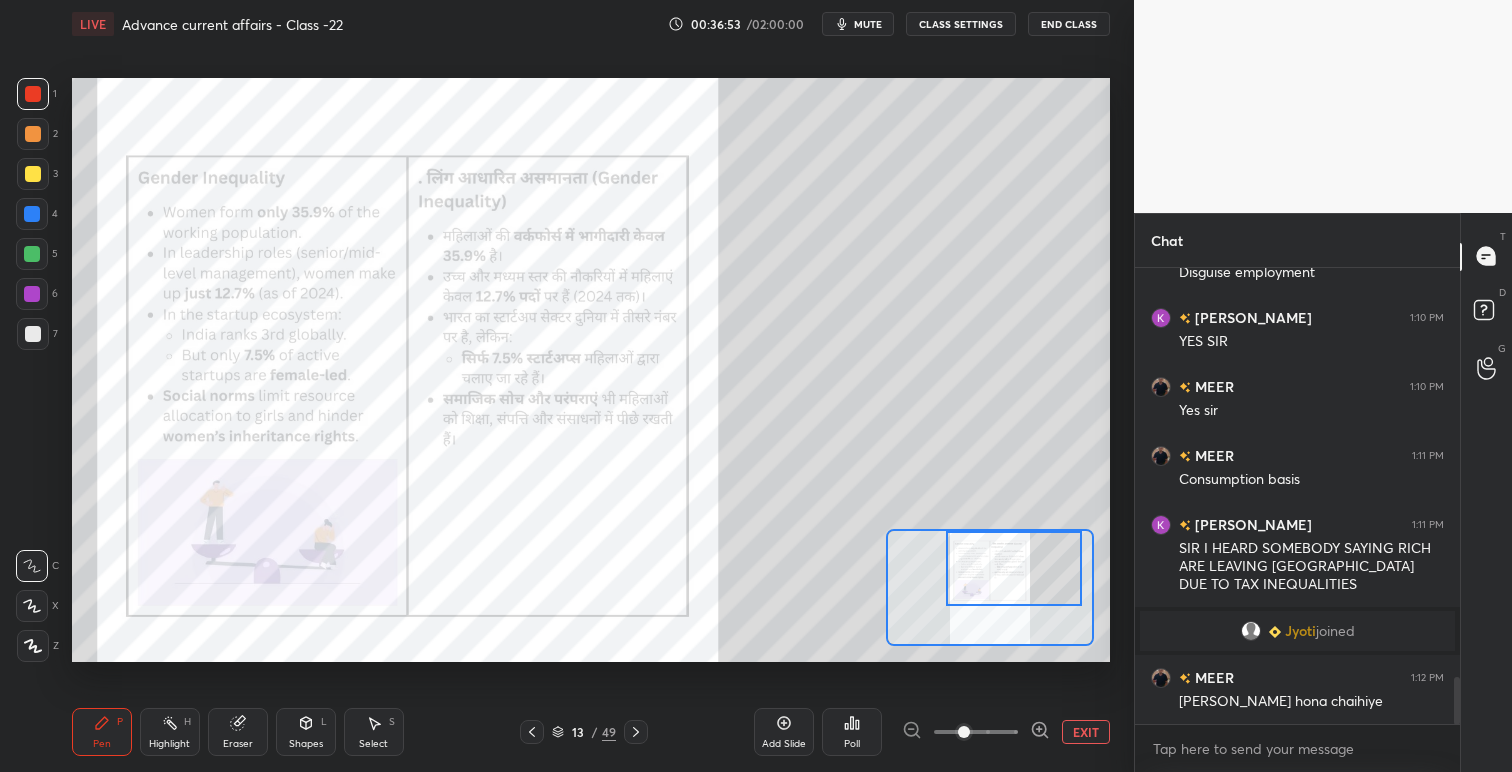 click 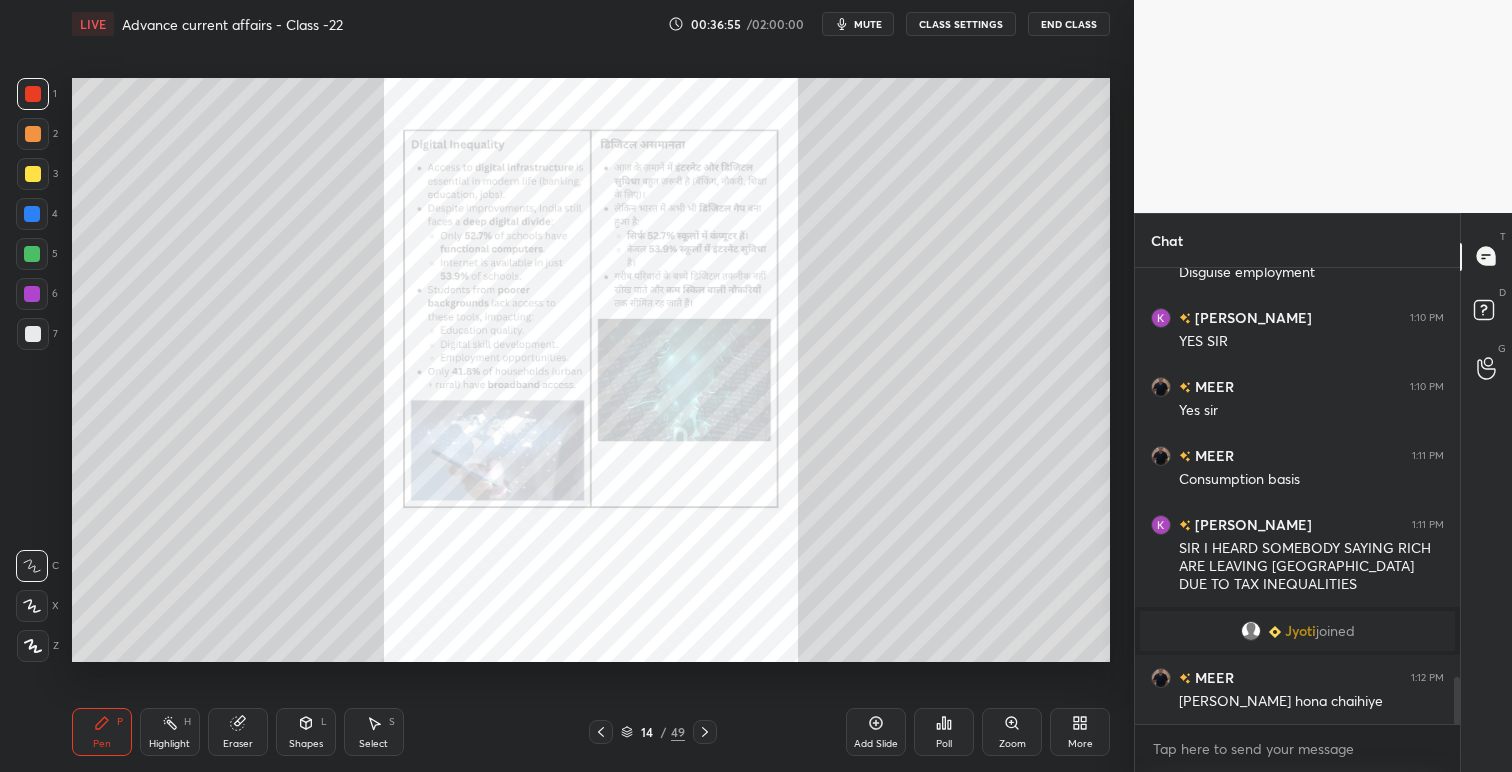 click on "Zoom" at bounding box center [1012, 732] 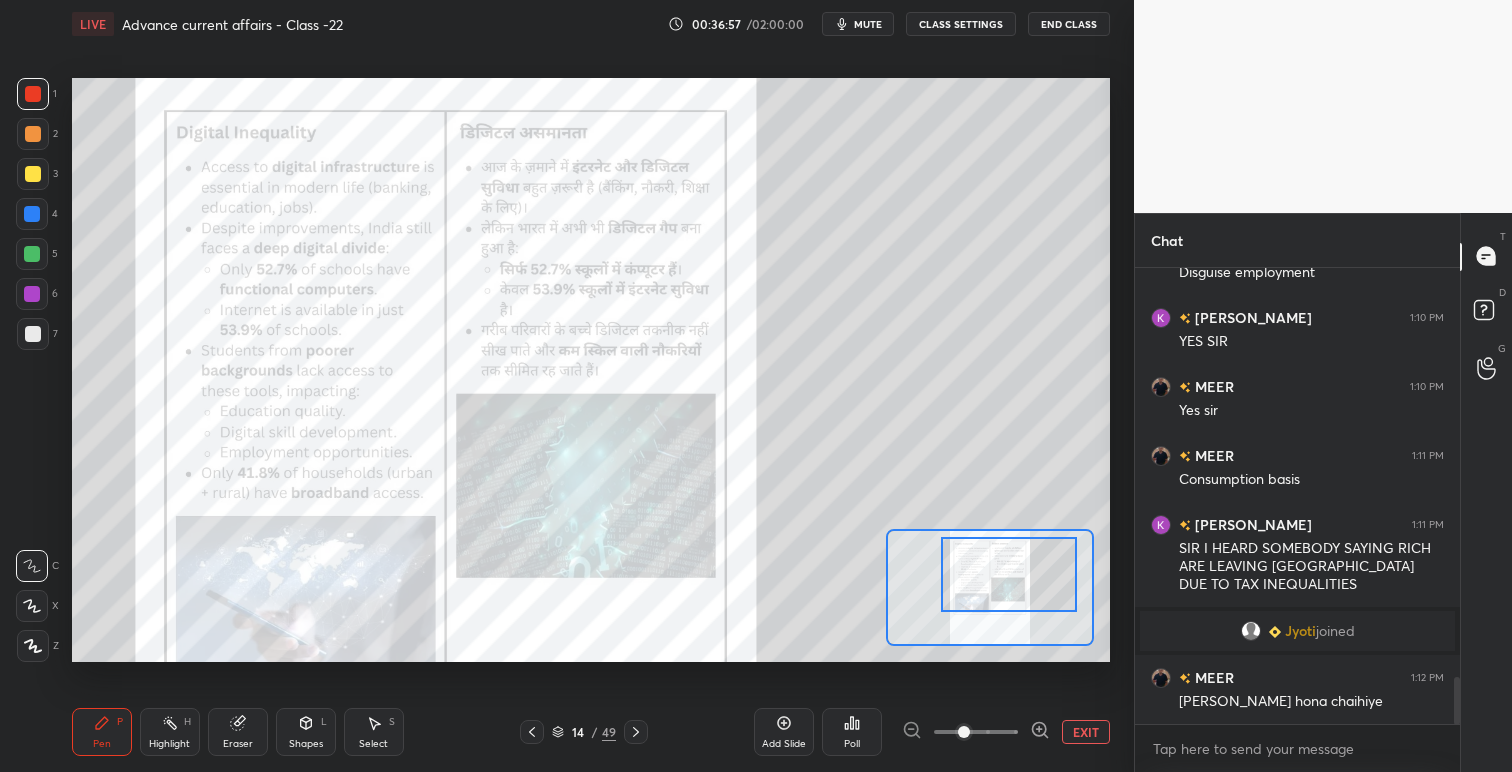 drag, startPoint x: 1006, startPoint y: 588, endPoint x: 1023, endPoint y: 604, distance: 23.345236 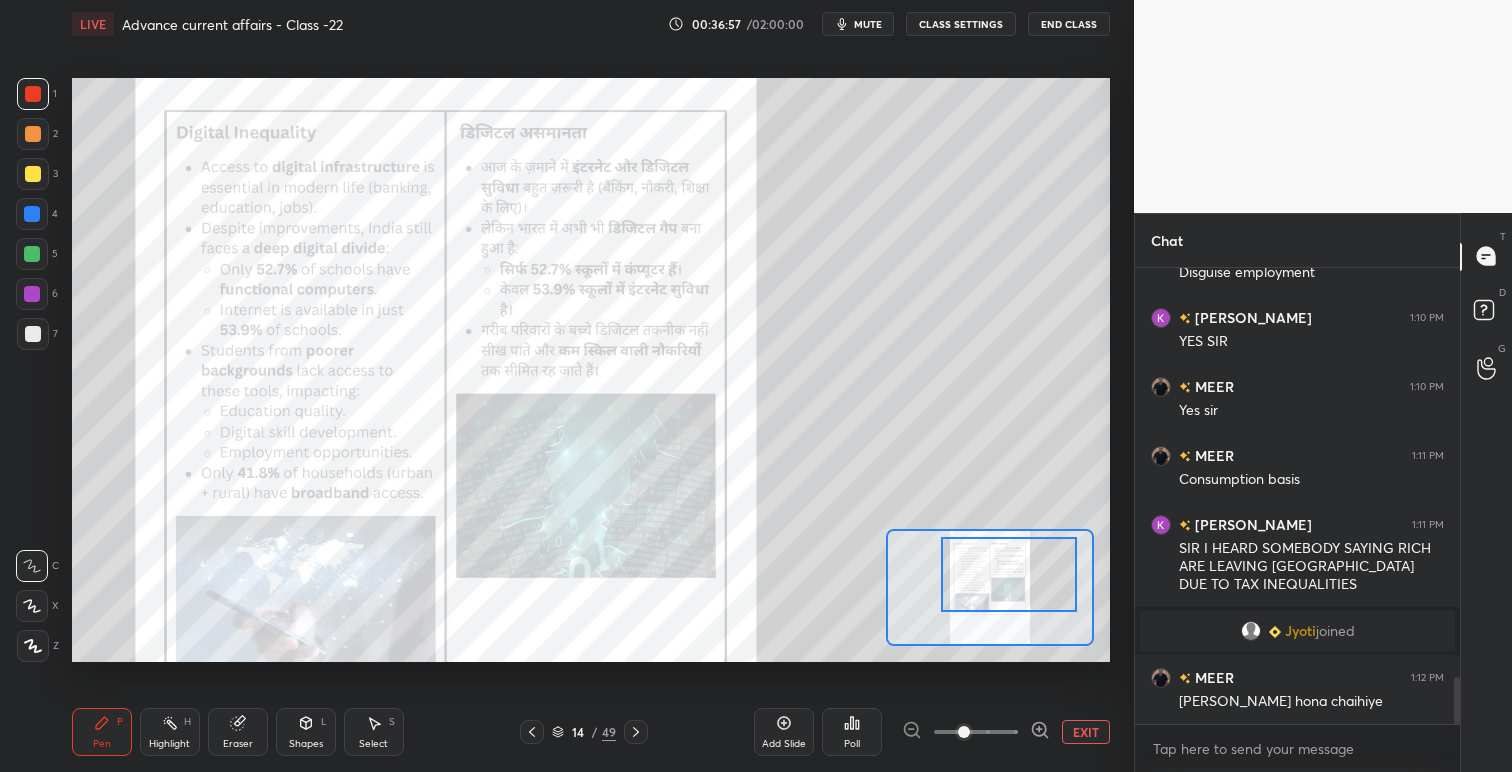 click at bounding box center (1009, 574) 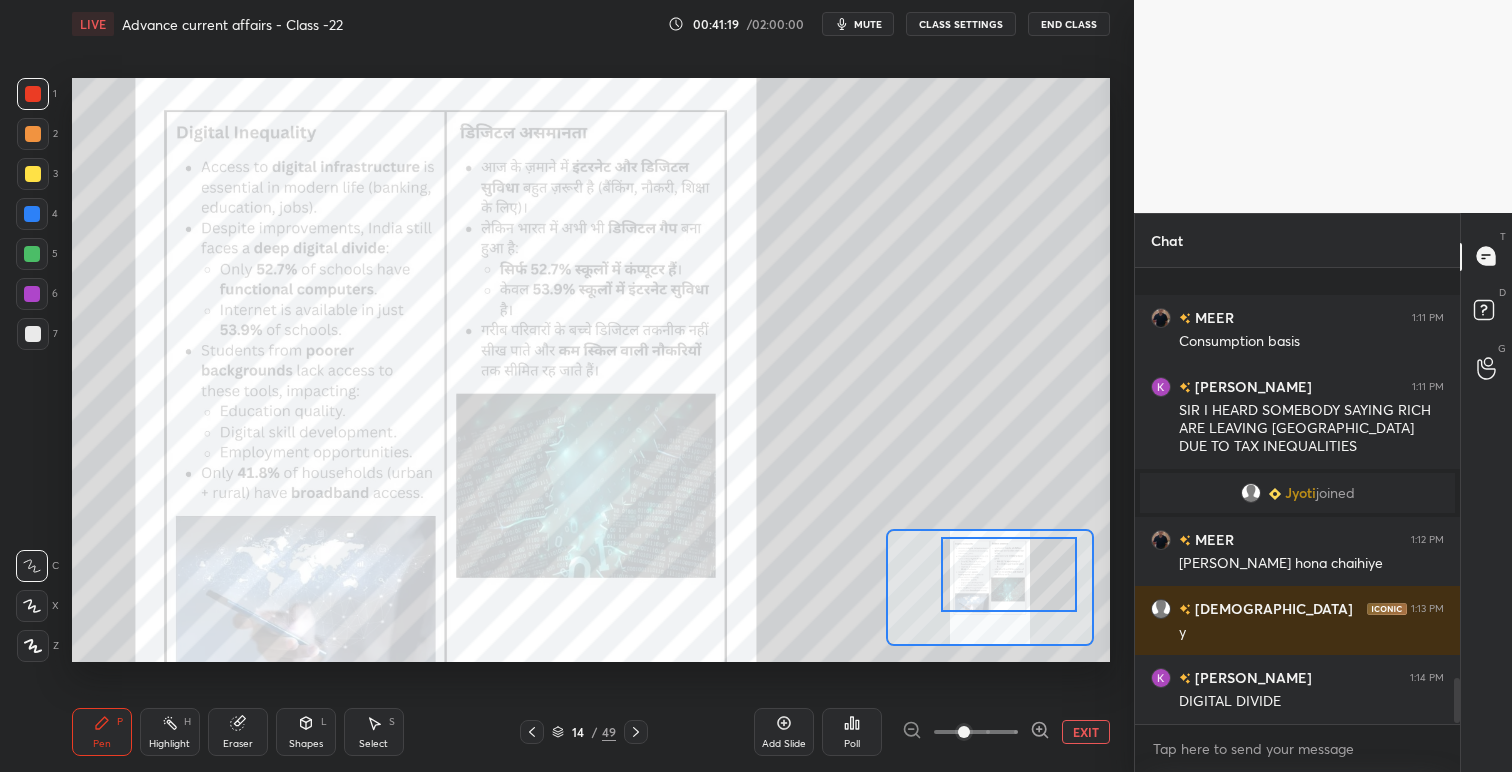 scroll, scrollTop: 4218, scrollLeft: 0, axis: vertical 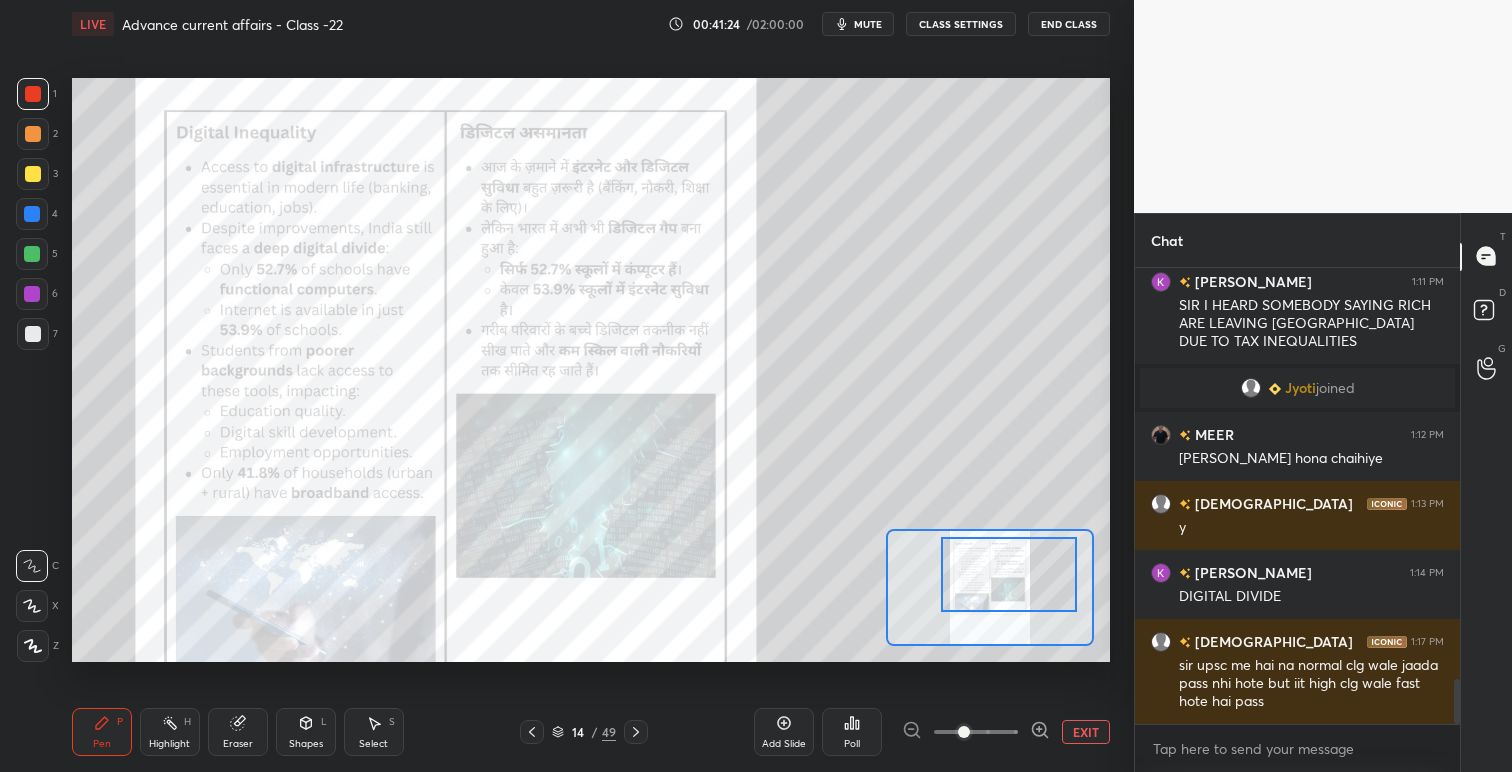 drag, startPoint x: 643, startPoint y: 729, endPoint x: 621, endPoint y: 730, distance: 22.022715 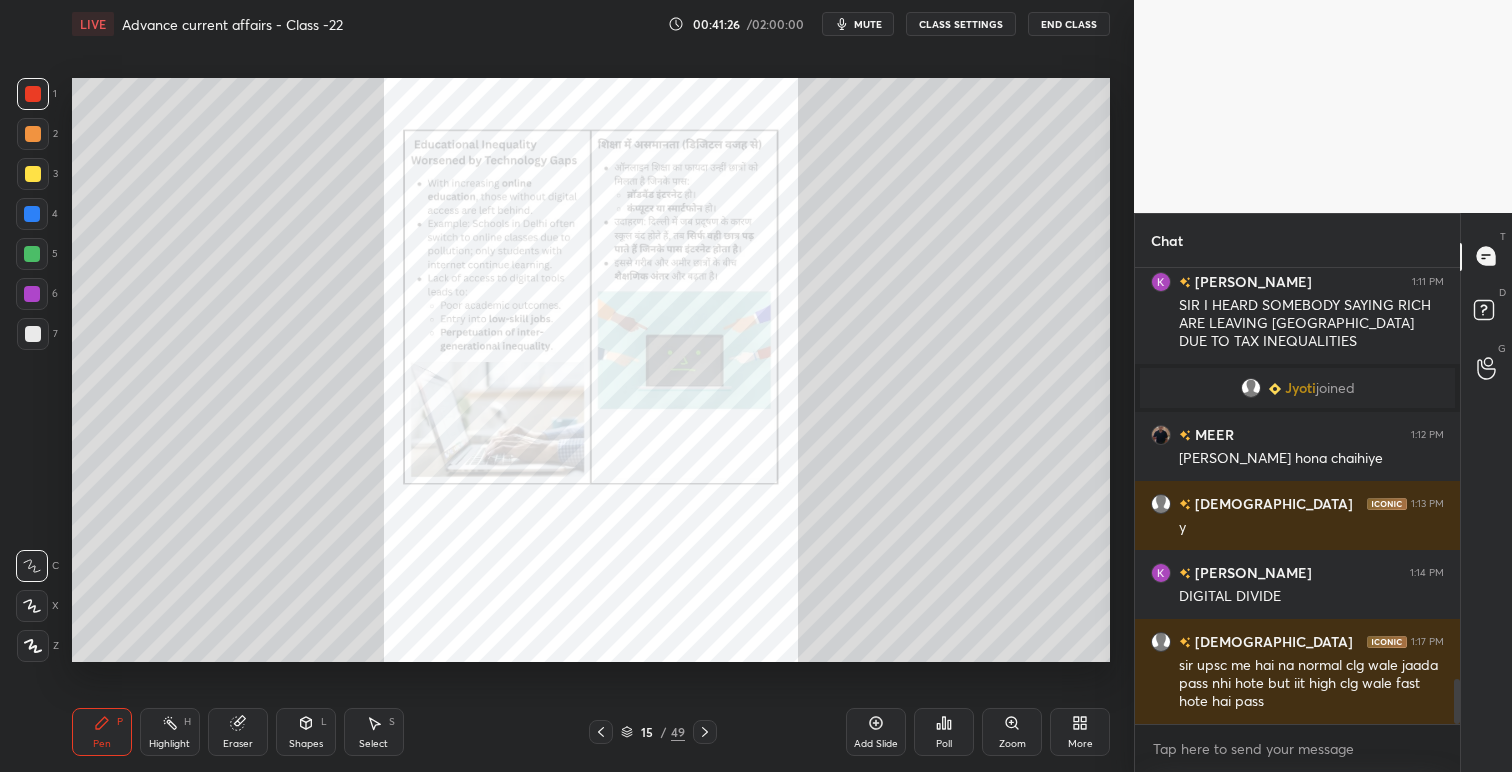 click on "Zoom" at bounding box center (1012, 732) 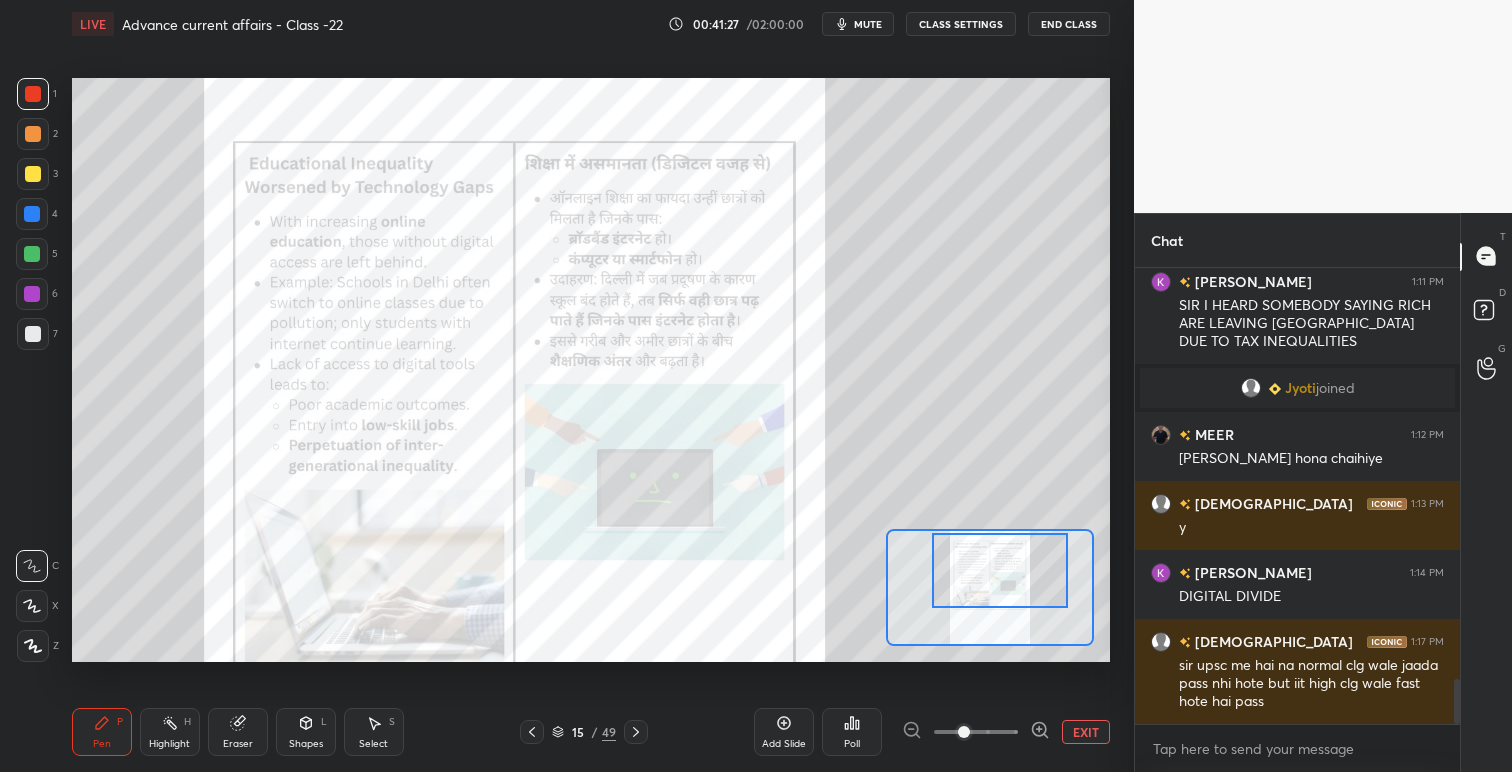 drag, startPoint x: 1000, startPoint y: 591, endPoint x: 1010, endPoint y: 589, distance: 10.198039 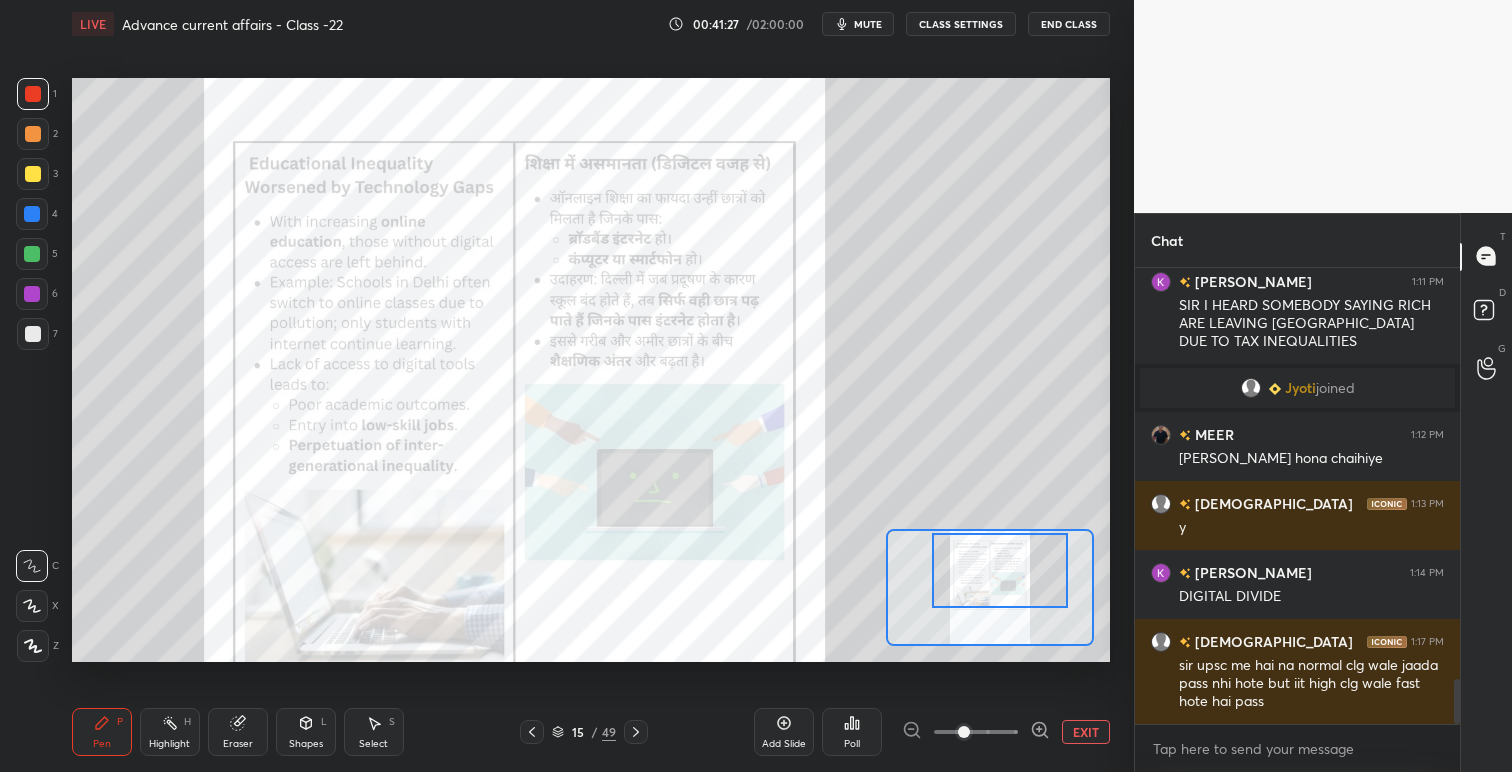 click at bounding box center [1000, 570] 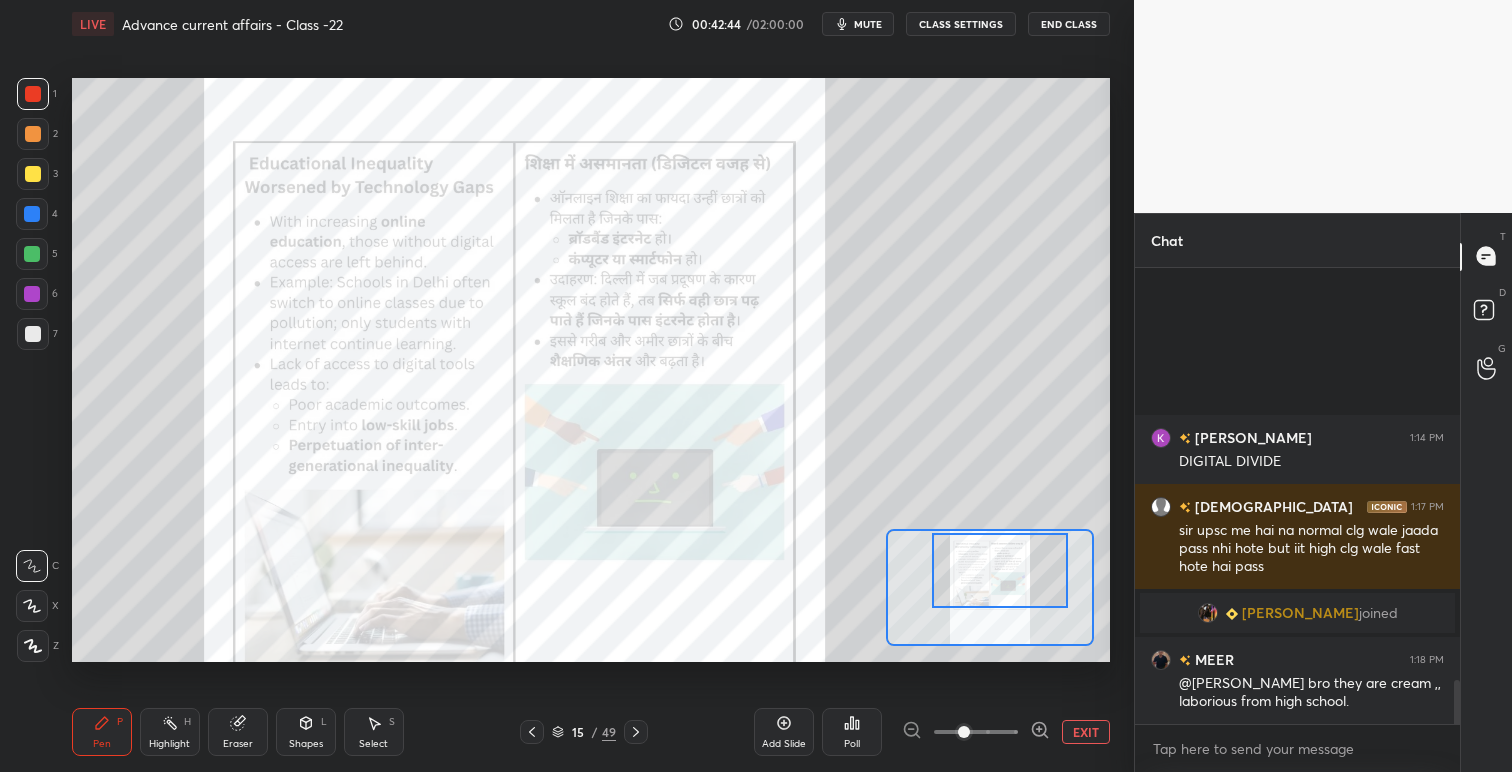 scroll, scrollTop: 4259, scrollLeft: 0, axis: vertical 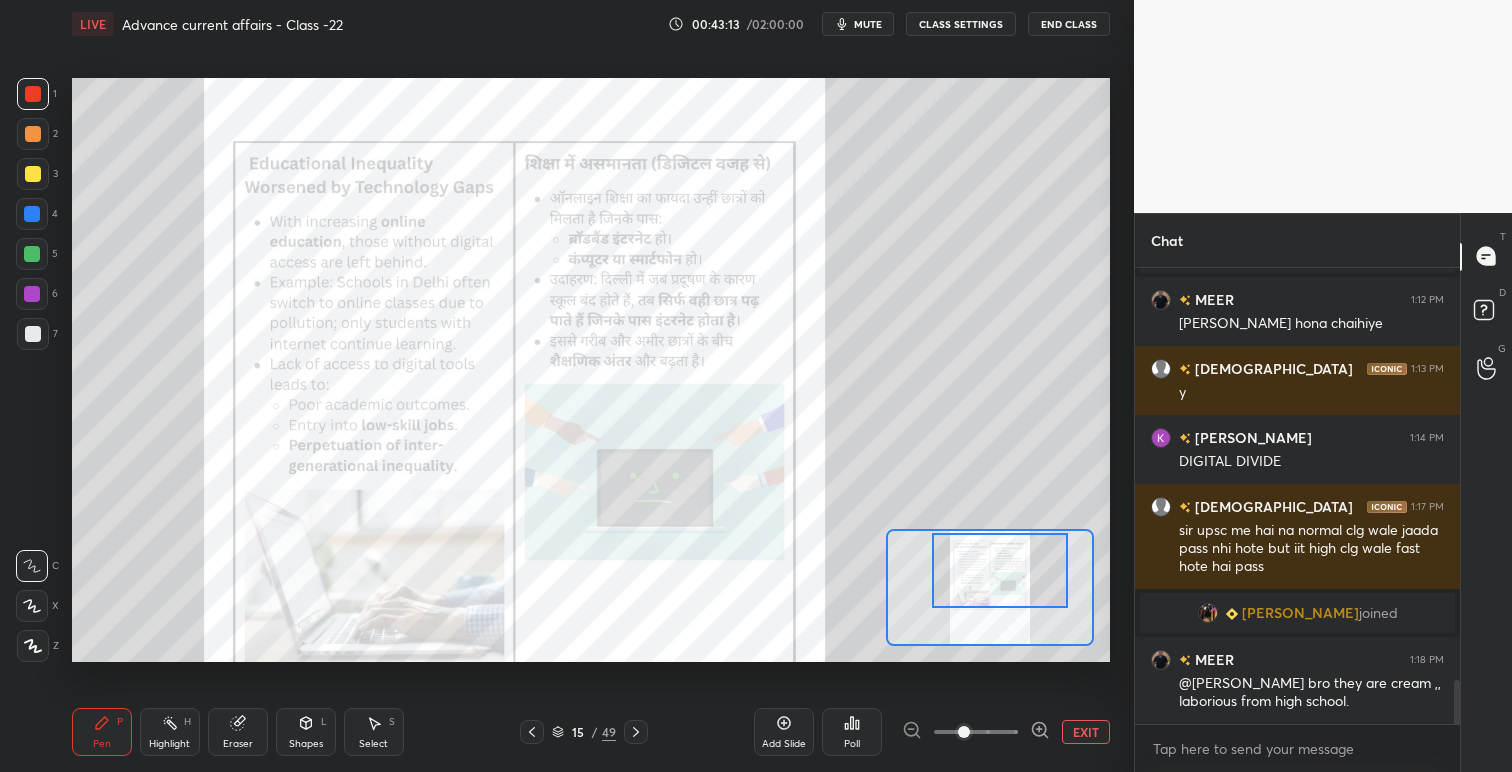 drag, startPoint x: 631, startPoint y: 730, endPoint x: 617, endPoint y: 731, distance: 14.035668 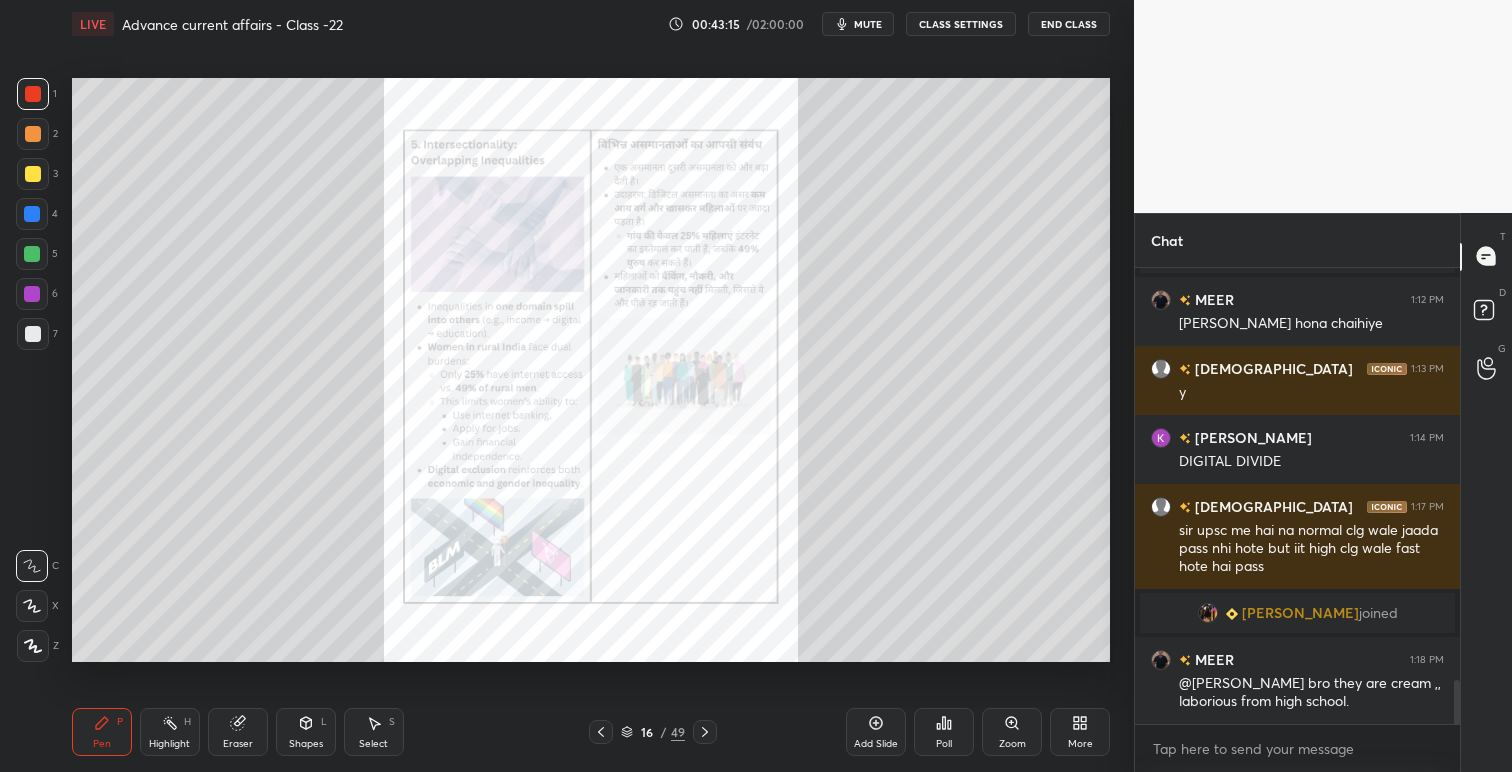 click on "Zoom" at bounding box center [1012, 732] 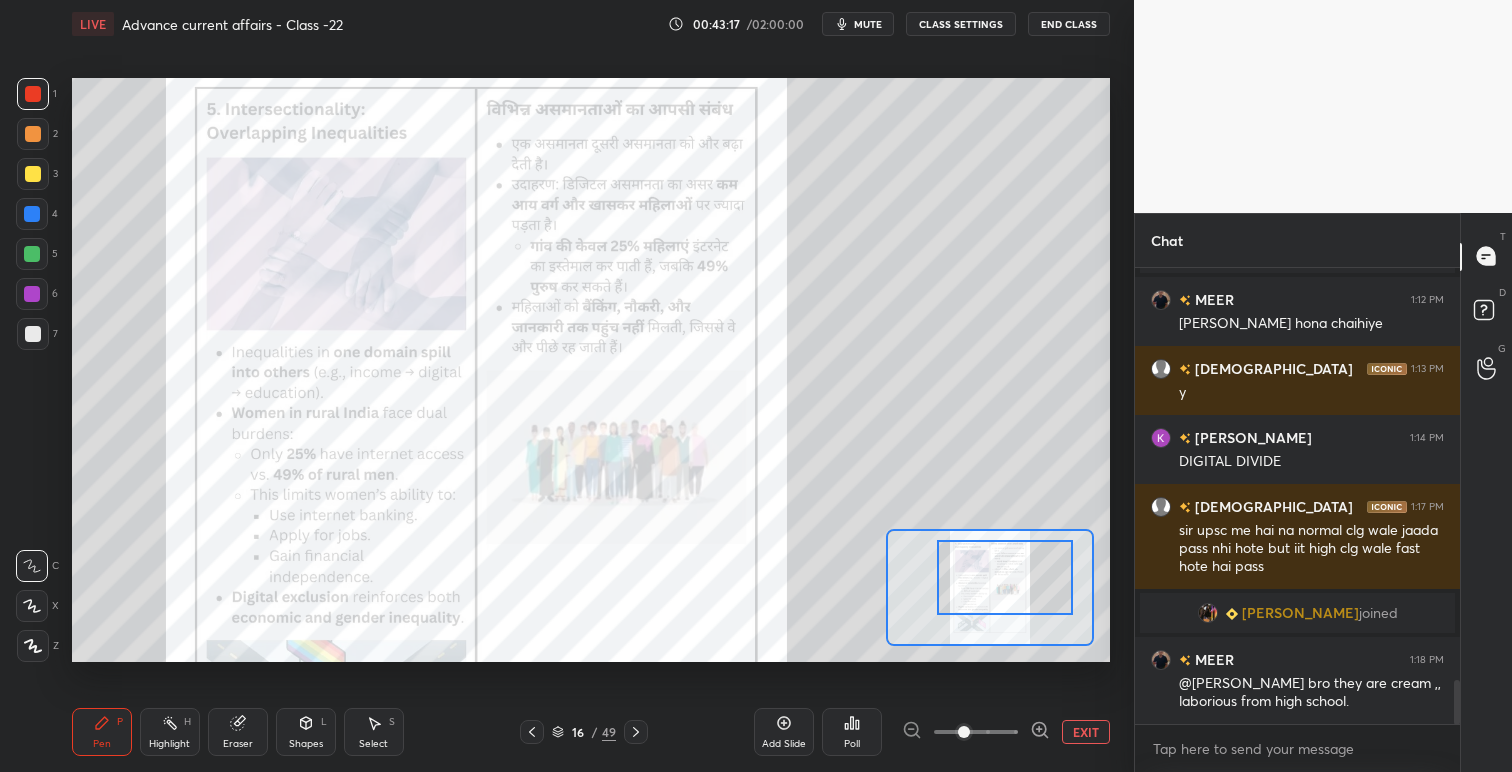drag, startPoint x: 997, startPoint y: 576, endPoint x: 1012, endPoint y: 612, distance: 39 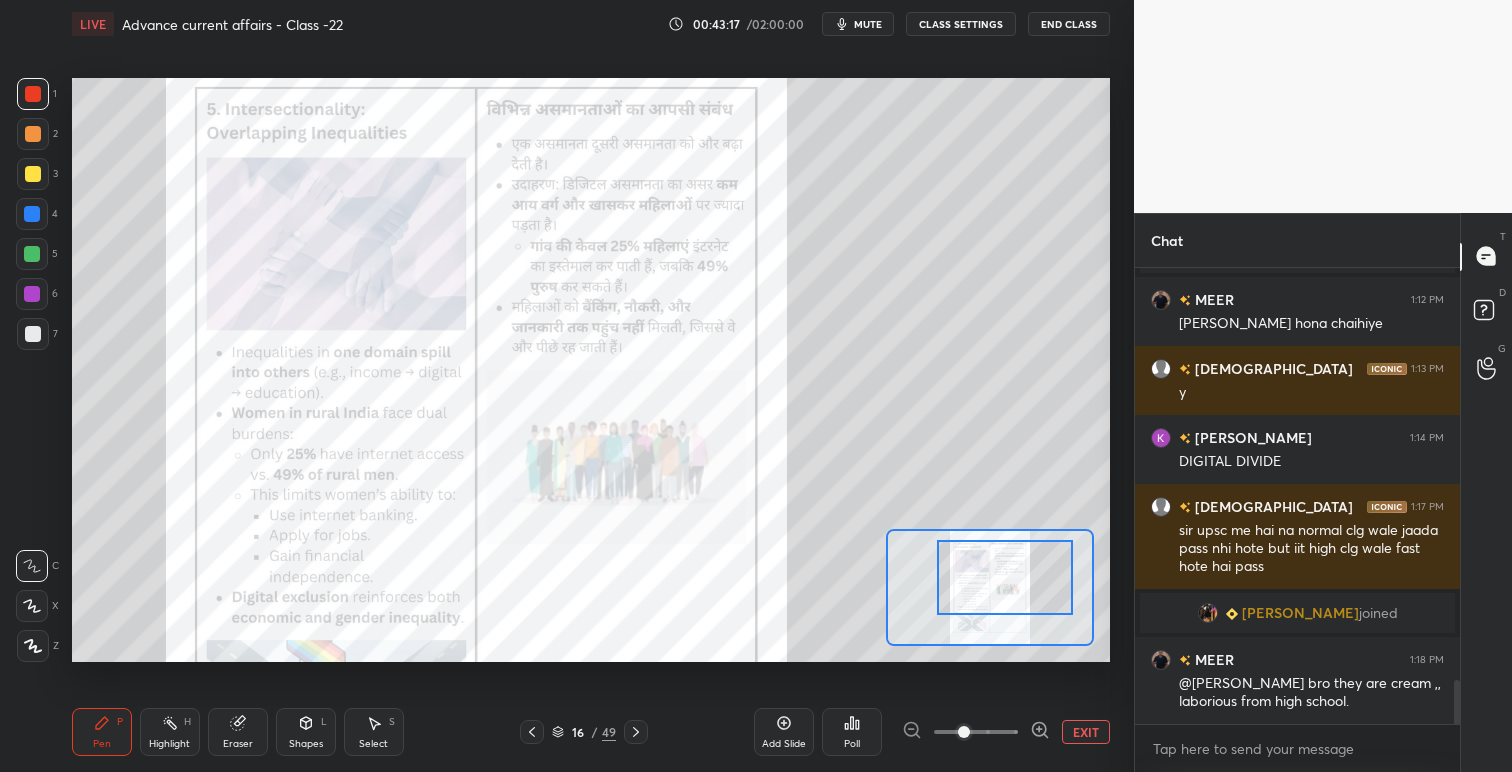 click at bounding box center (1005, 577) 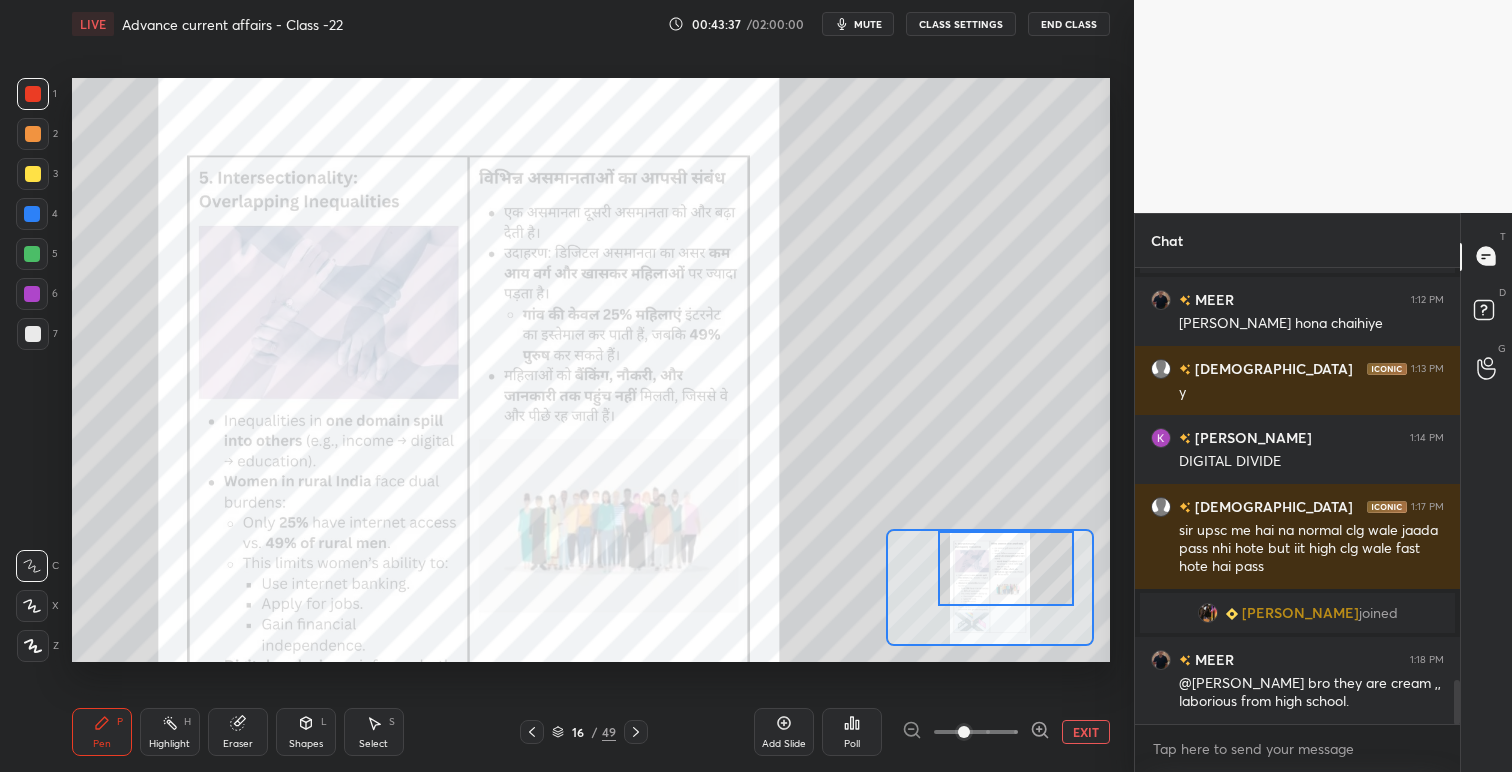 click at bounding box center [1006, 568] 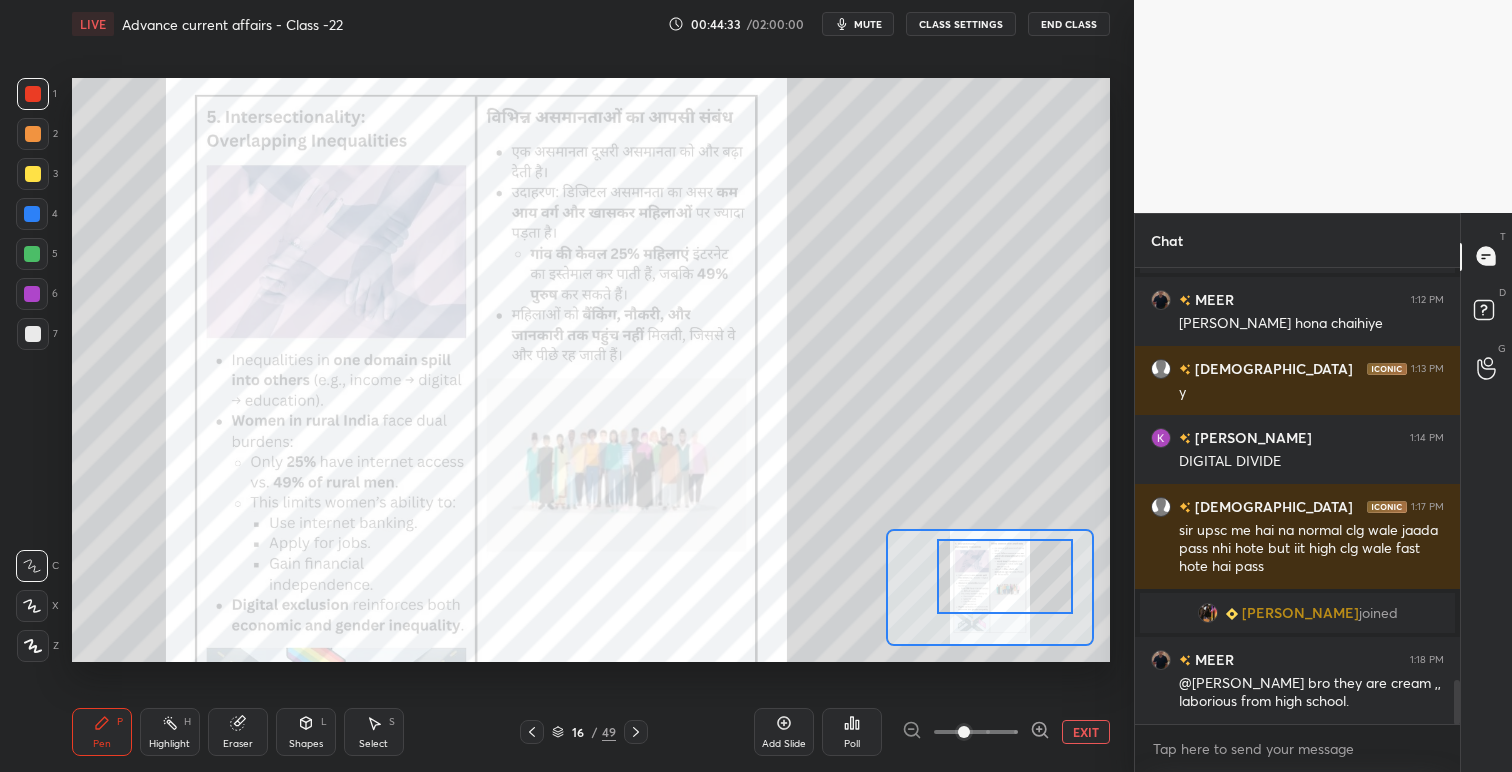 click at bounding box center (1005, 576) 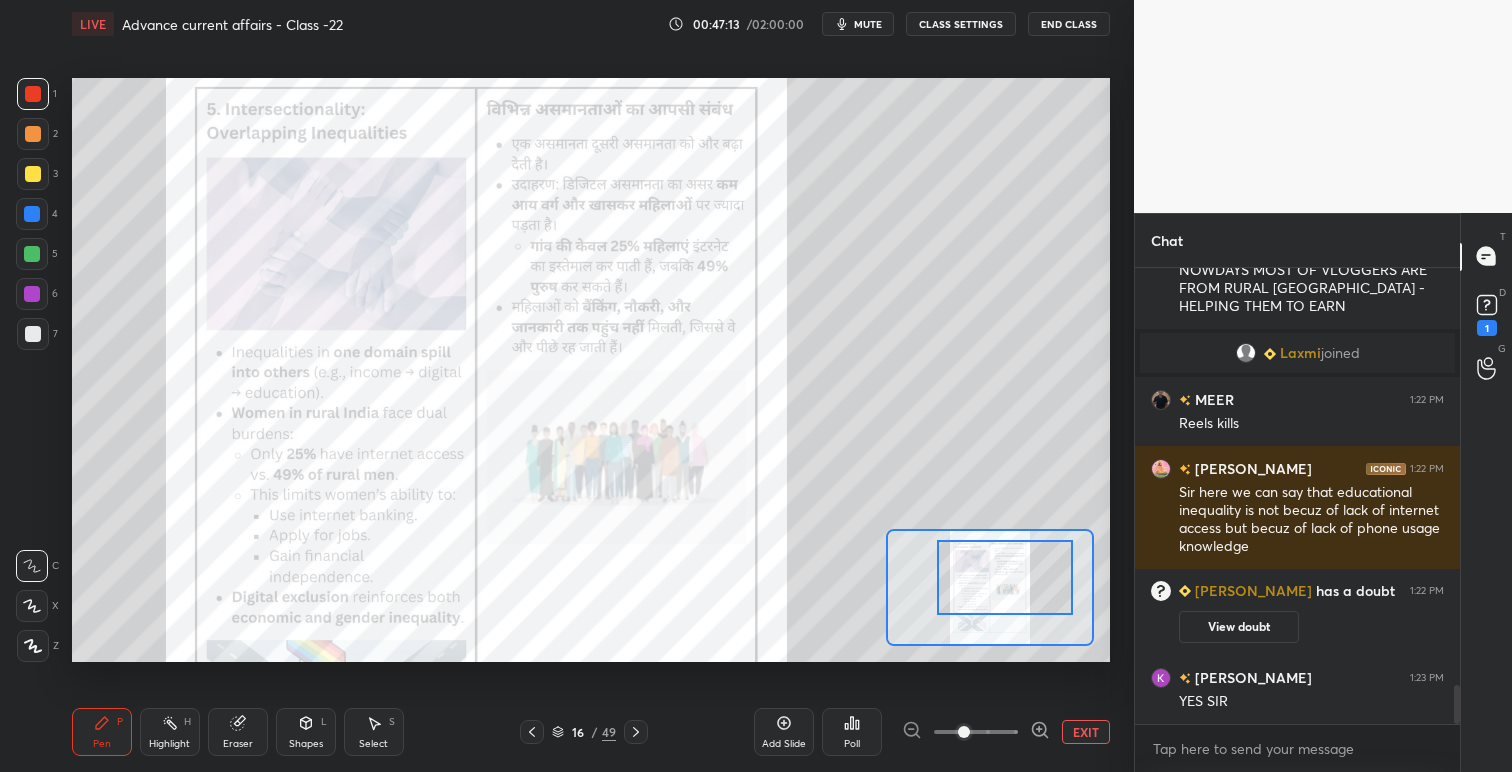 scroll, scrollTop: 4858, scrollLeft: 0, axis: vertical 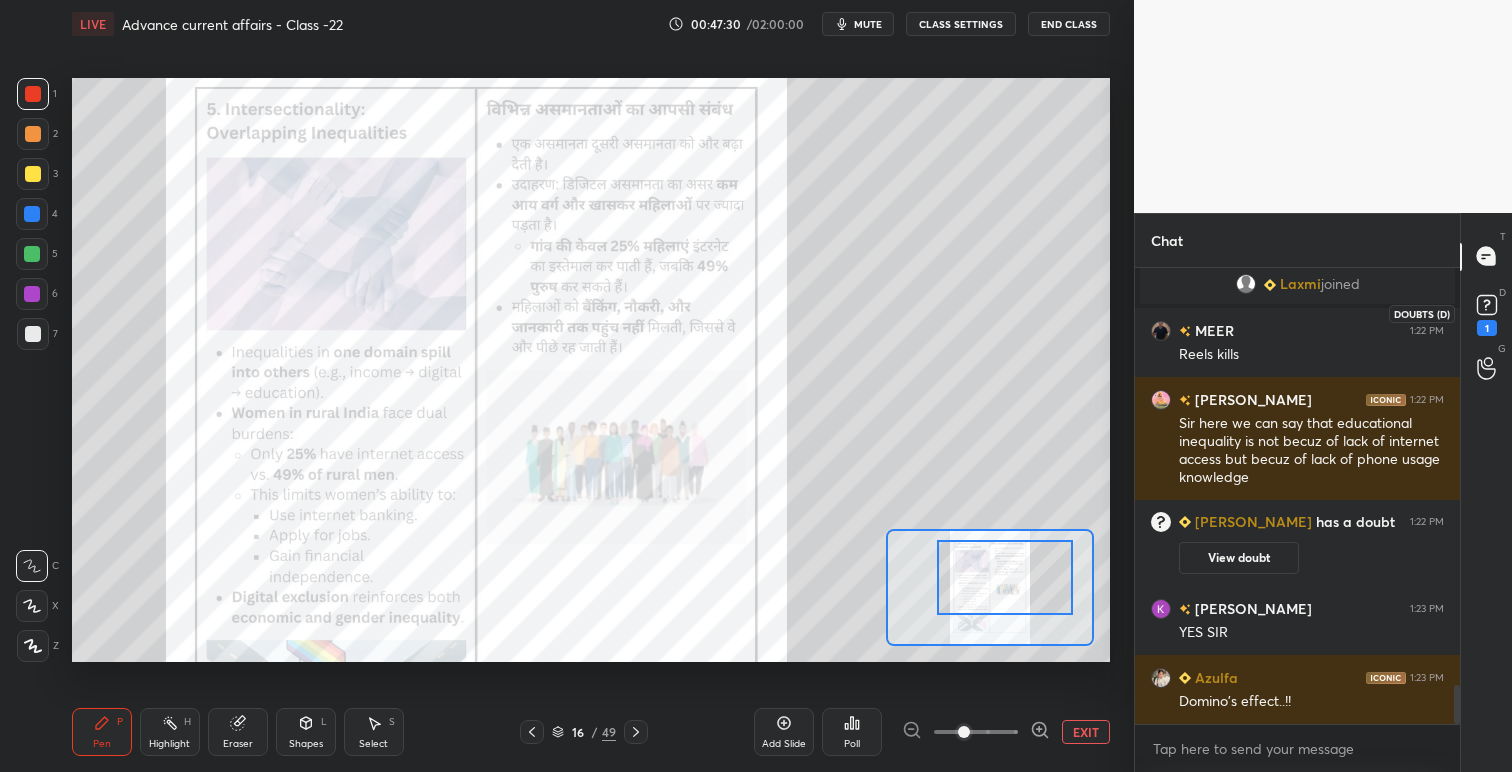 click 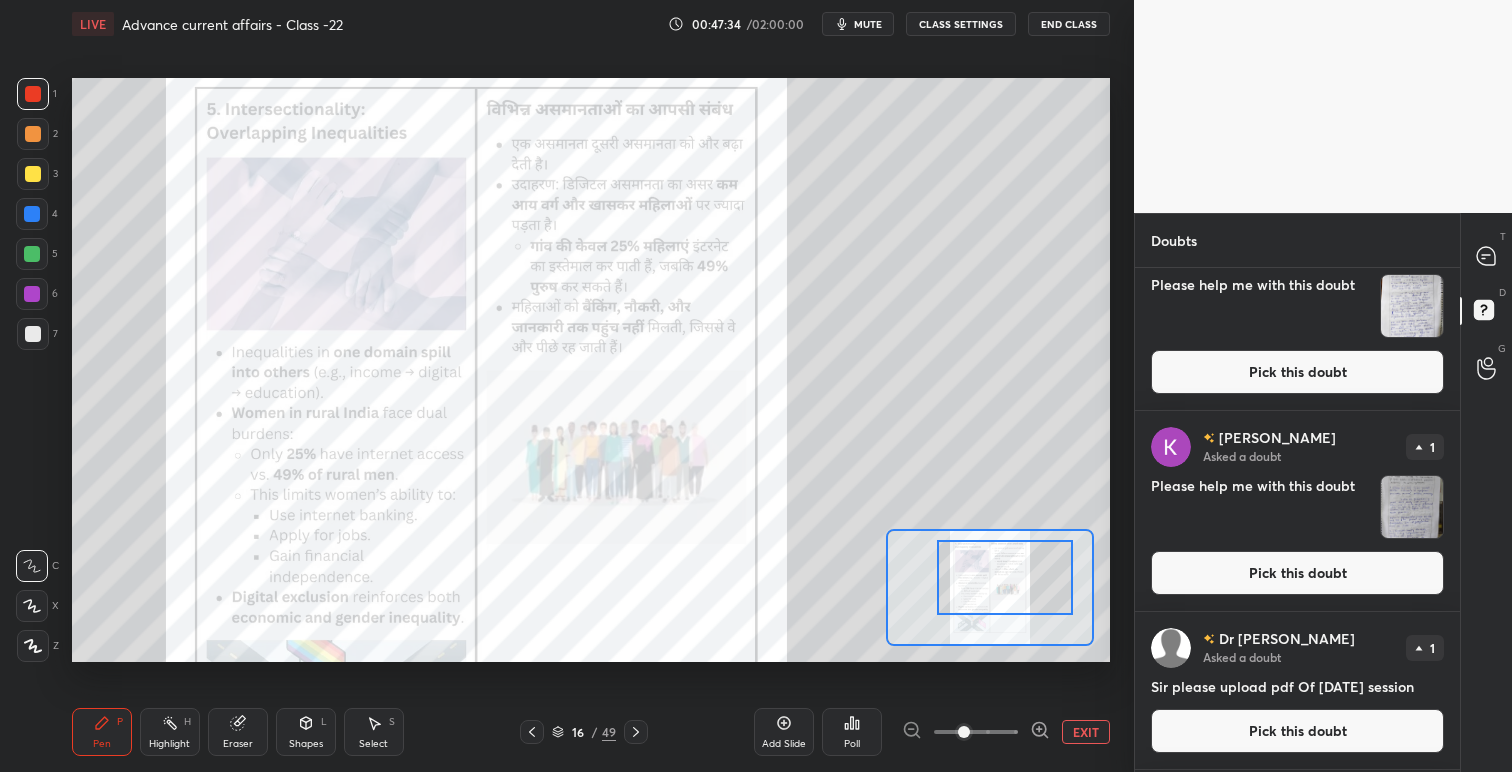 scroll, scrollTop: 0, scrollLeft: 0, axis: both 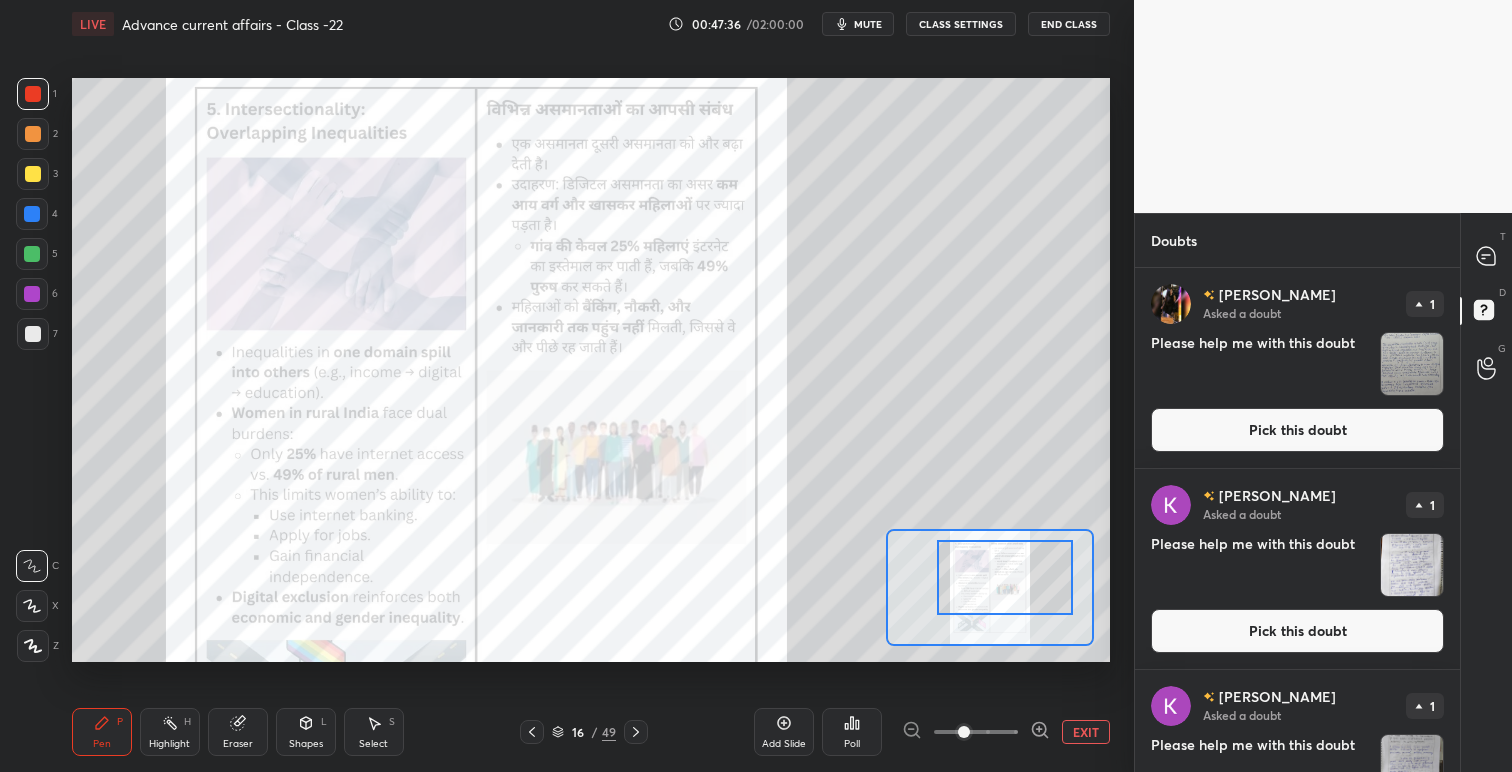 click at bounding box center (1171, 304) 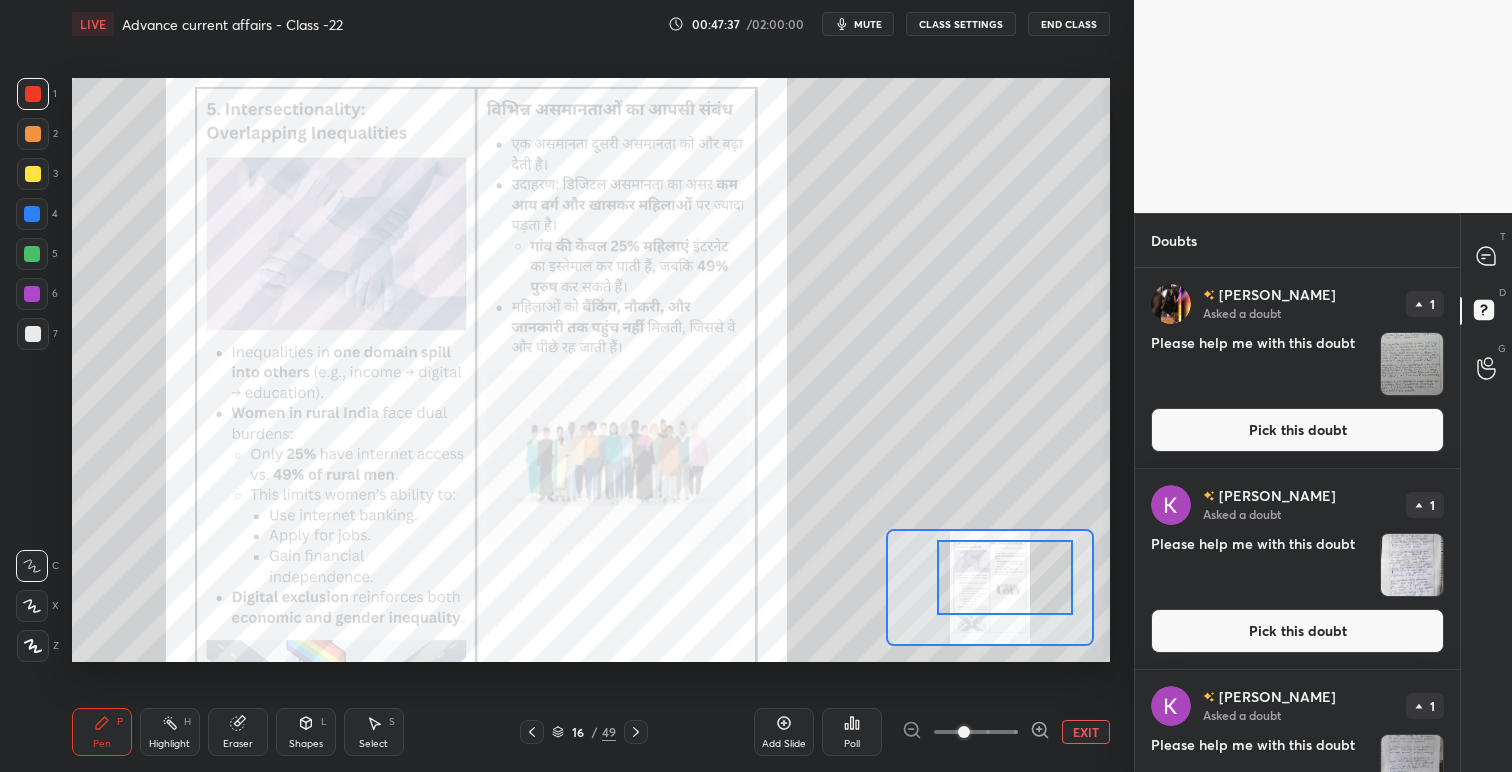 click at bounding box center [1171, 304] 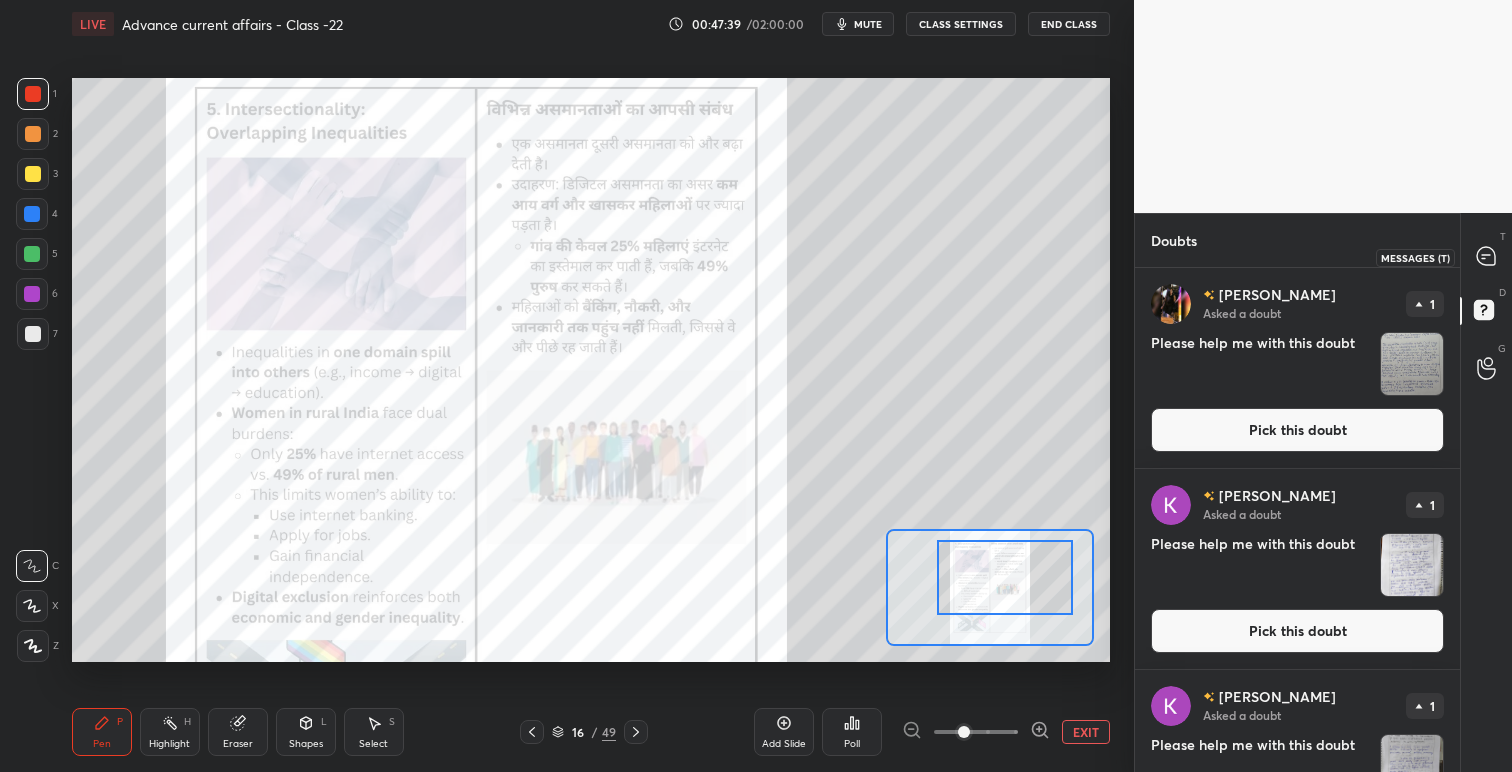 click 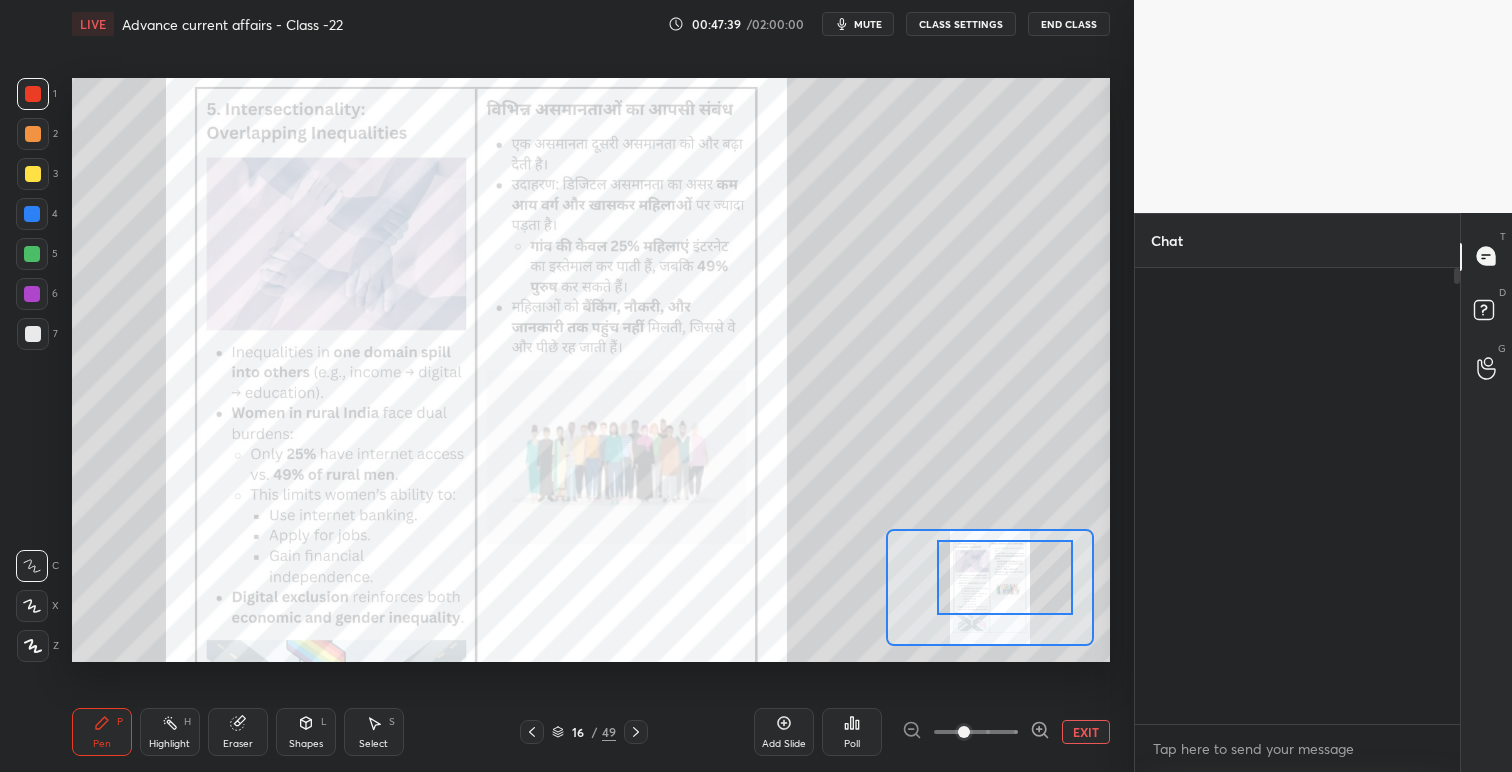 scroll, scrollTop: 5338, scrollLeft: 0, axis: vertical 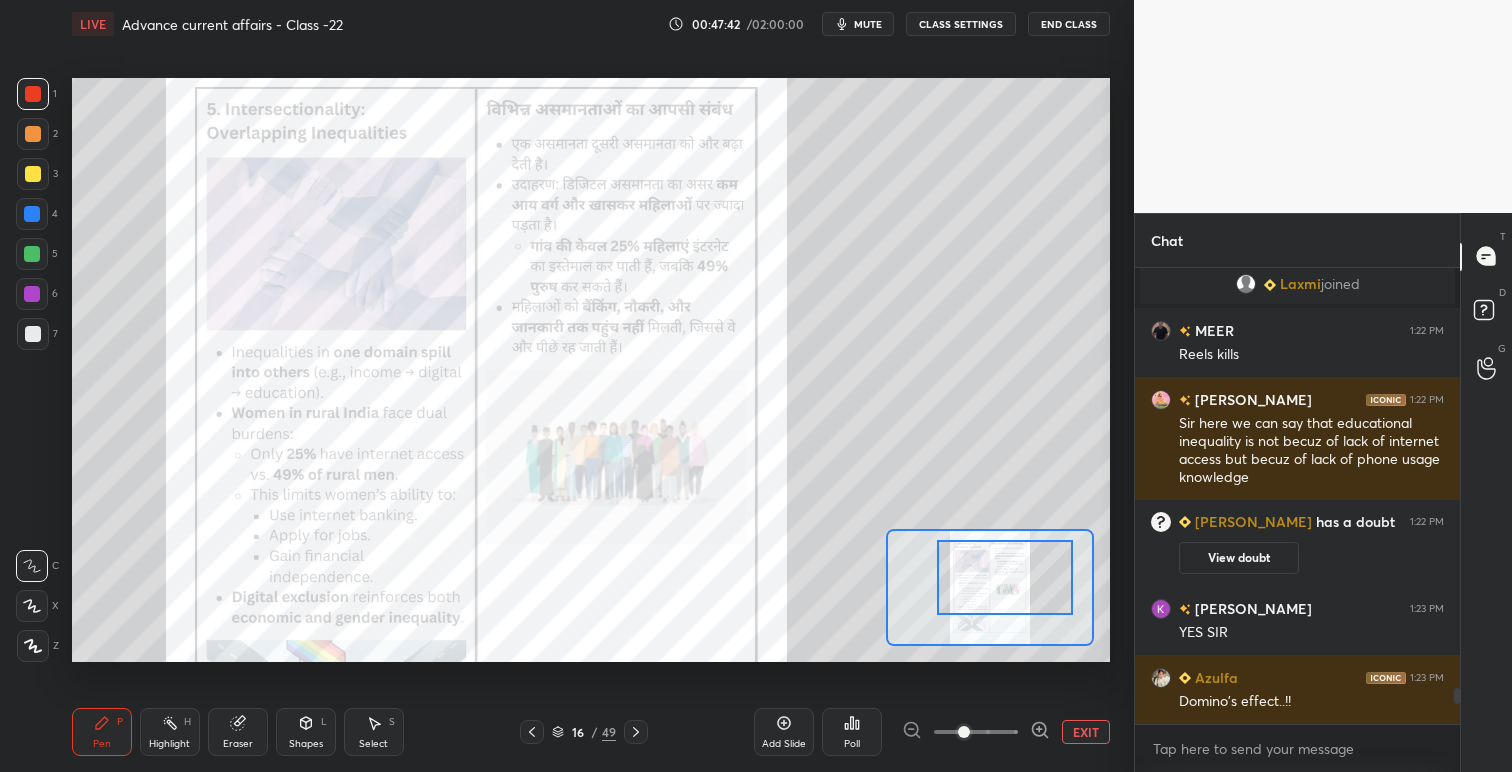 click on "Divyanka" at bounding box center (1251, 522) 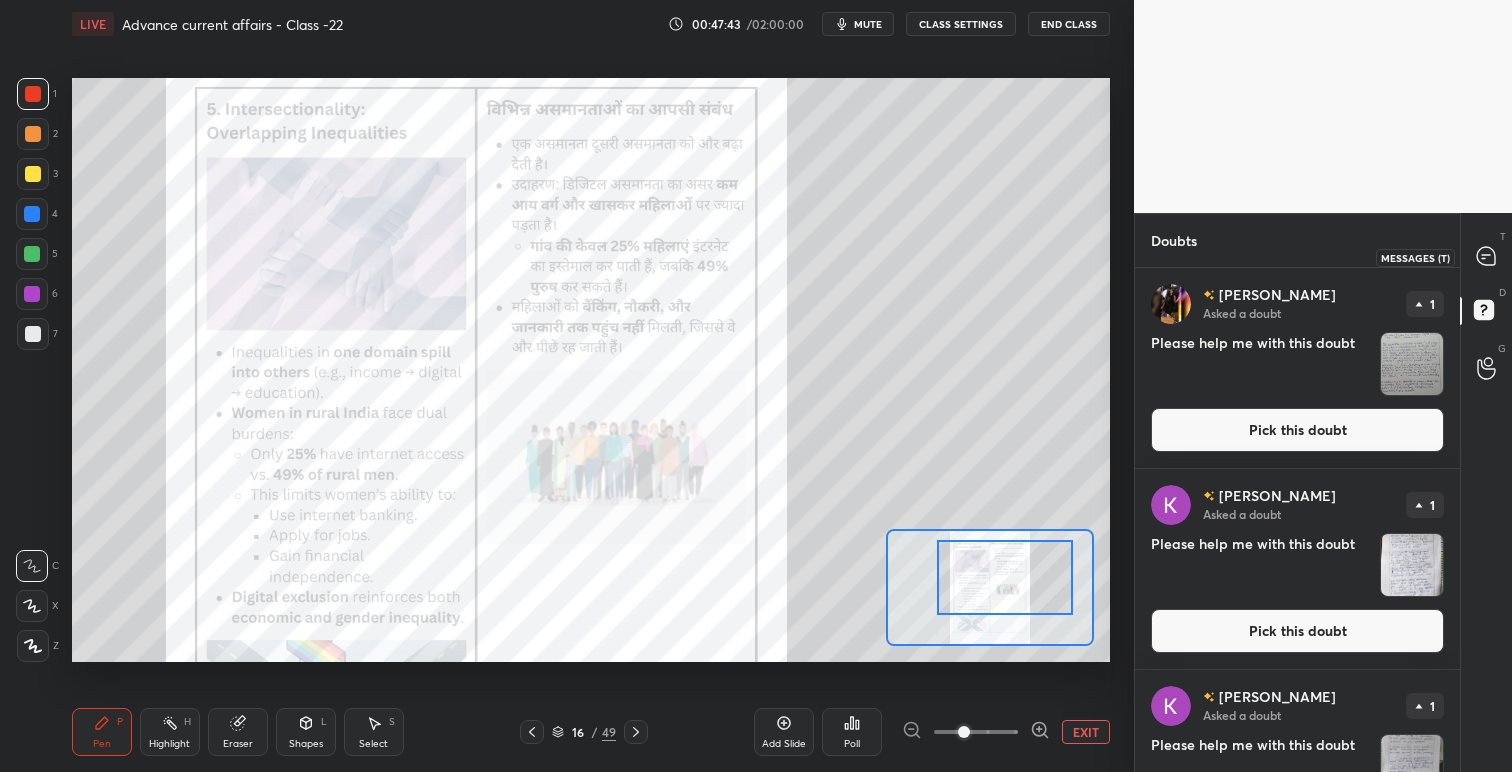 click 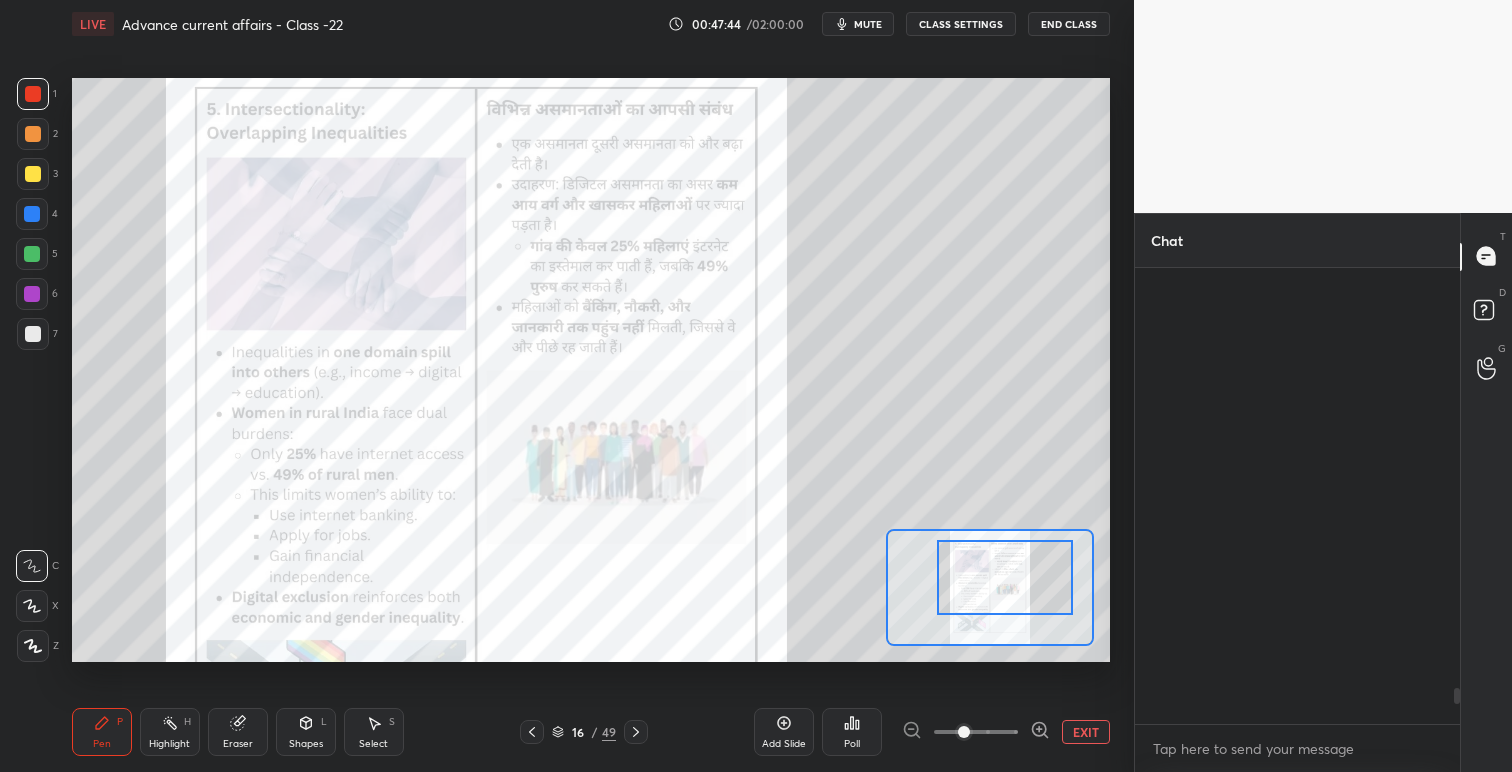 scroll, scrollTop: 5338, scrollLeft: 0, axis: vertical 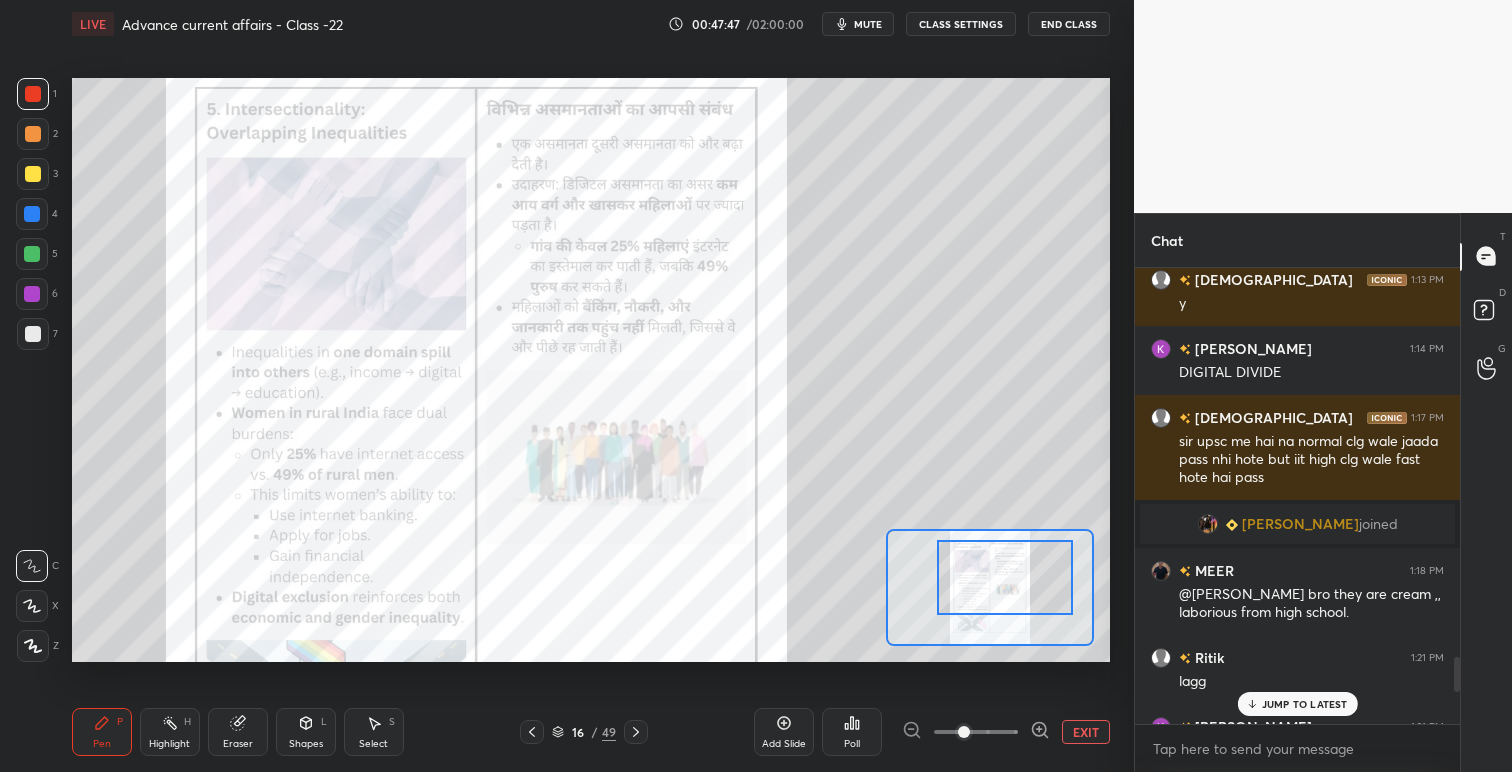click at bounding box center (1208, 524) 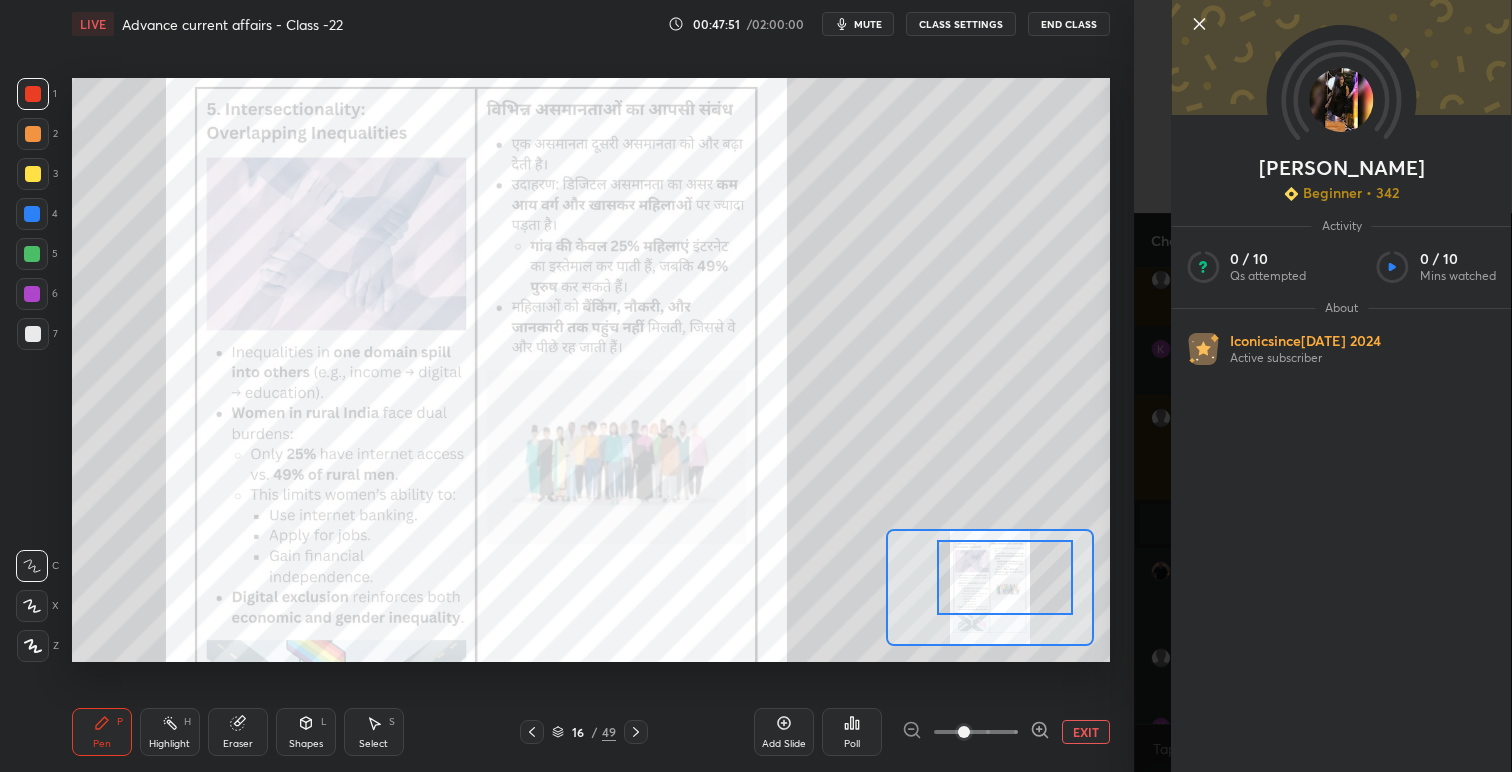 click 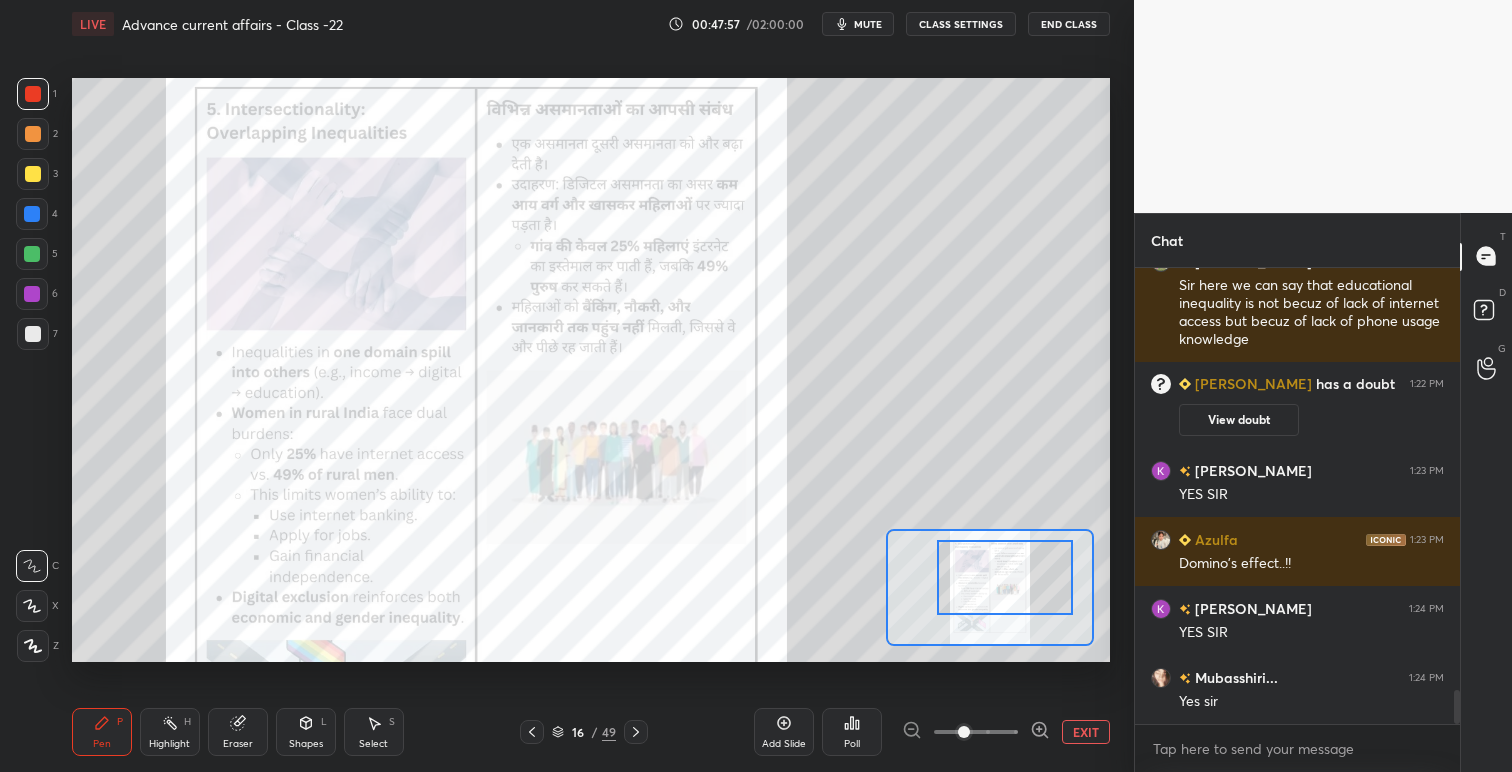 scroll, scrollTop: 5656, scrollLeft: 0, axis: vertical 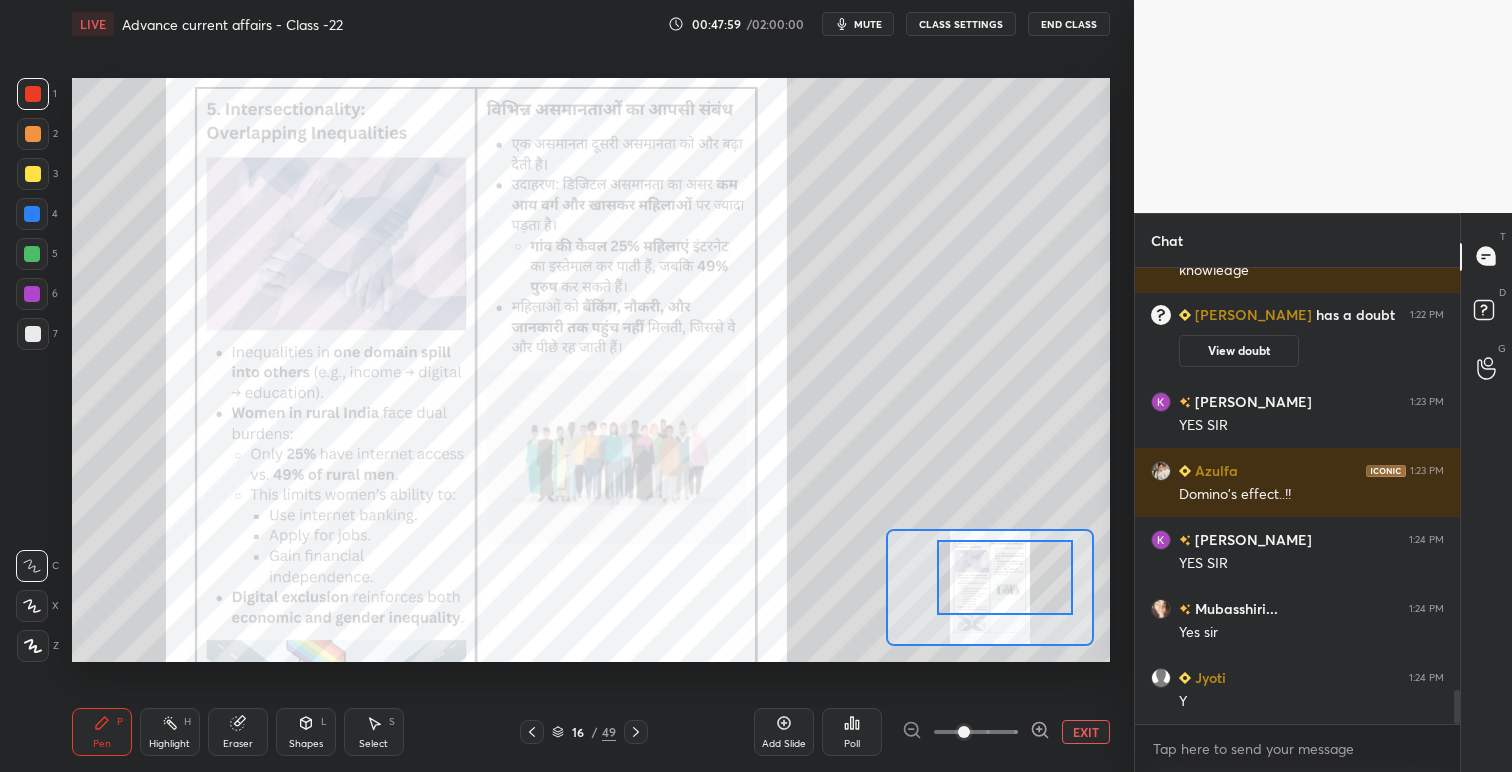 click 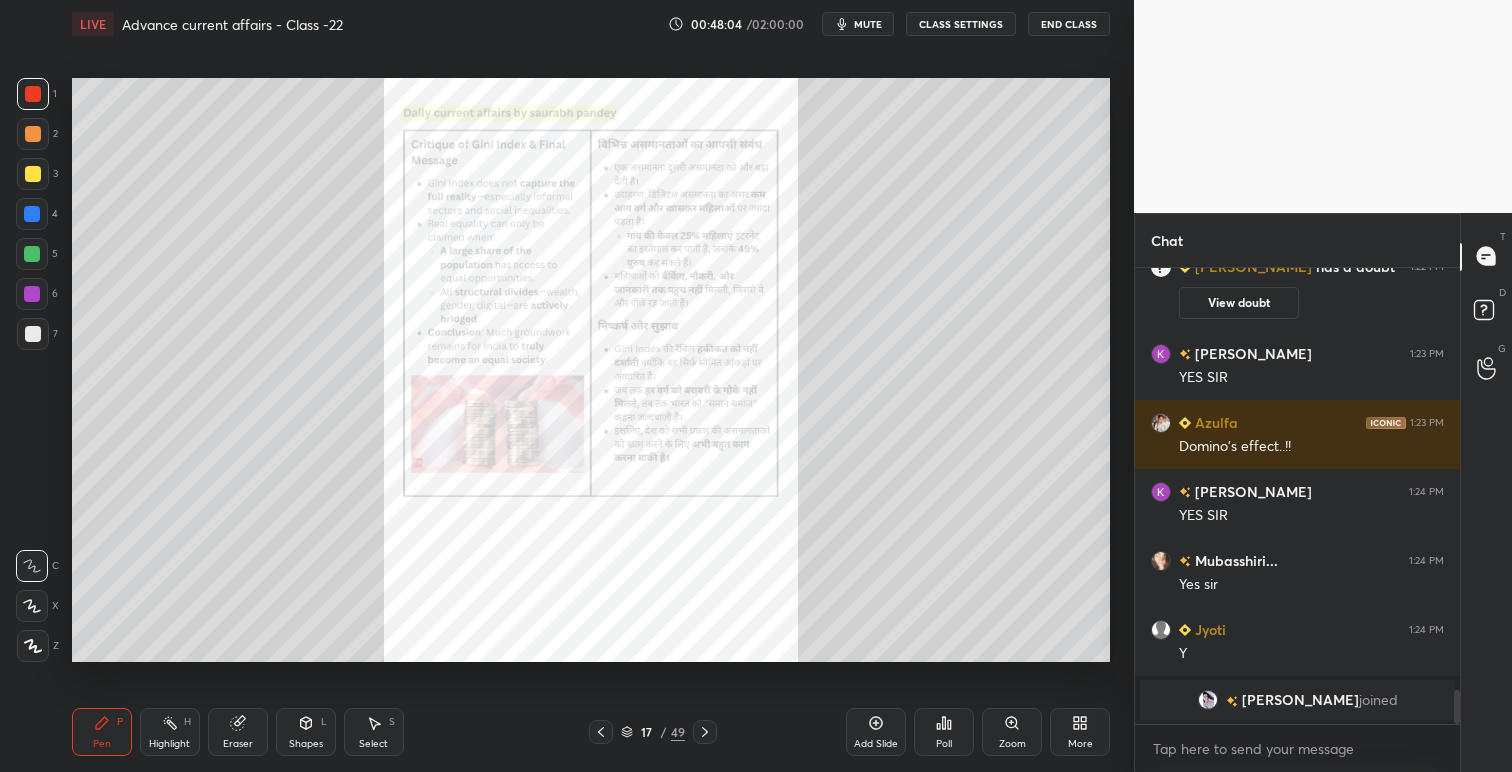 click 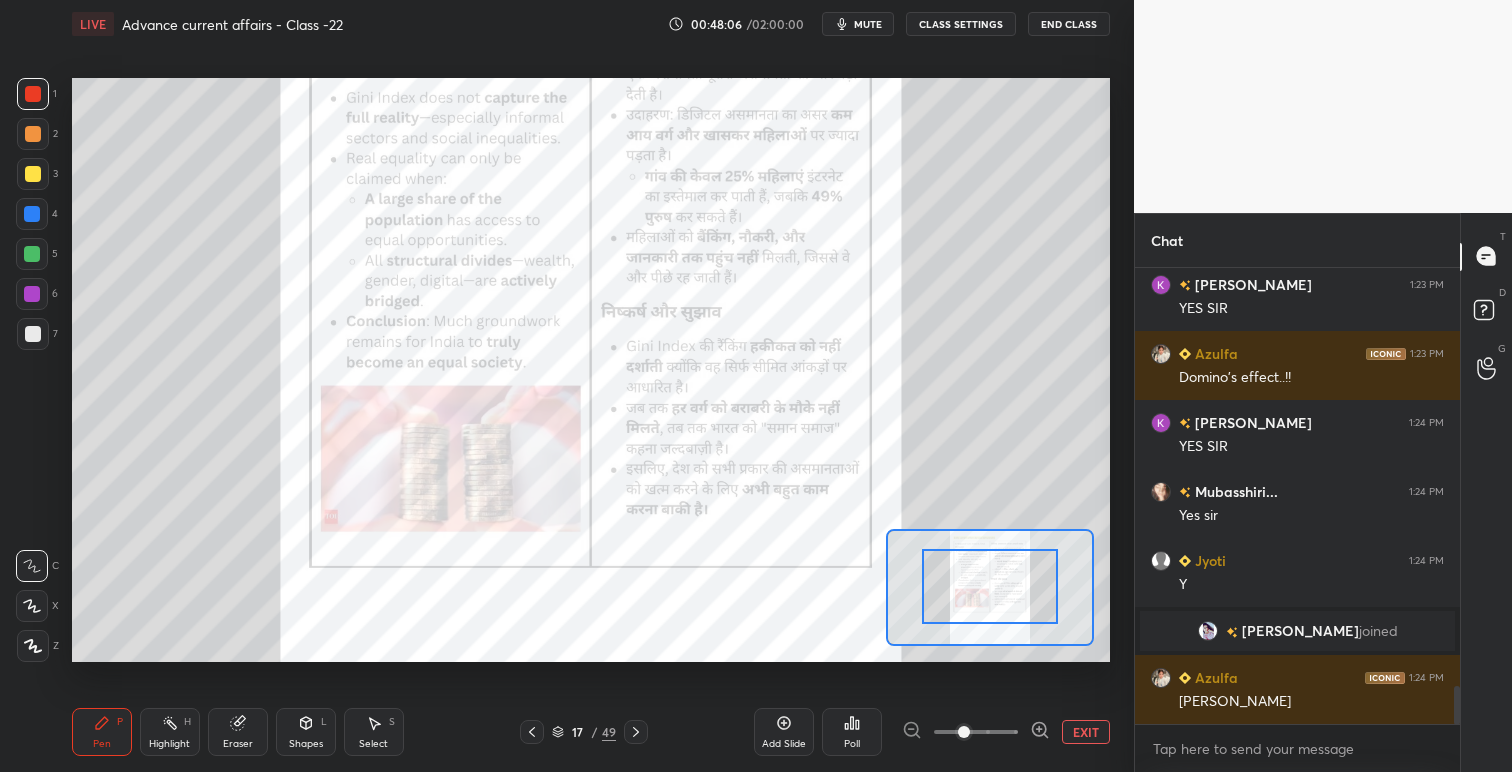 drag, startPoint x: 1003, startPoint y: 601, endPoint x: 1009, endPoint y: 586, distance: 16.155495 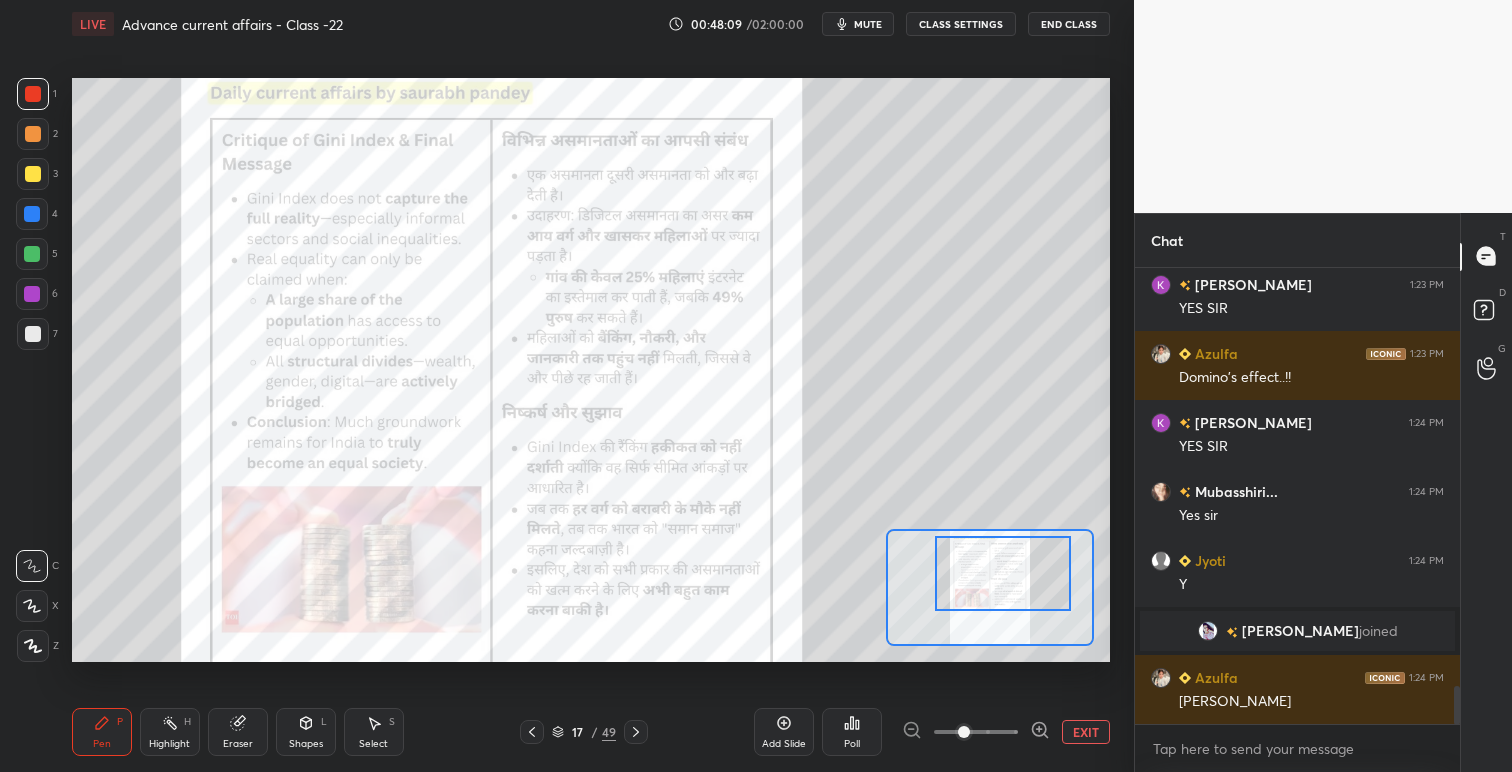 drag, startPoint x: 1009, startPoint y: 586, endPoint x: 1022, endPoint y: 573, distance: 18.384777 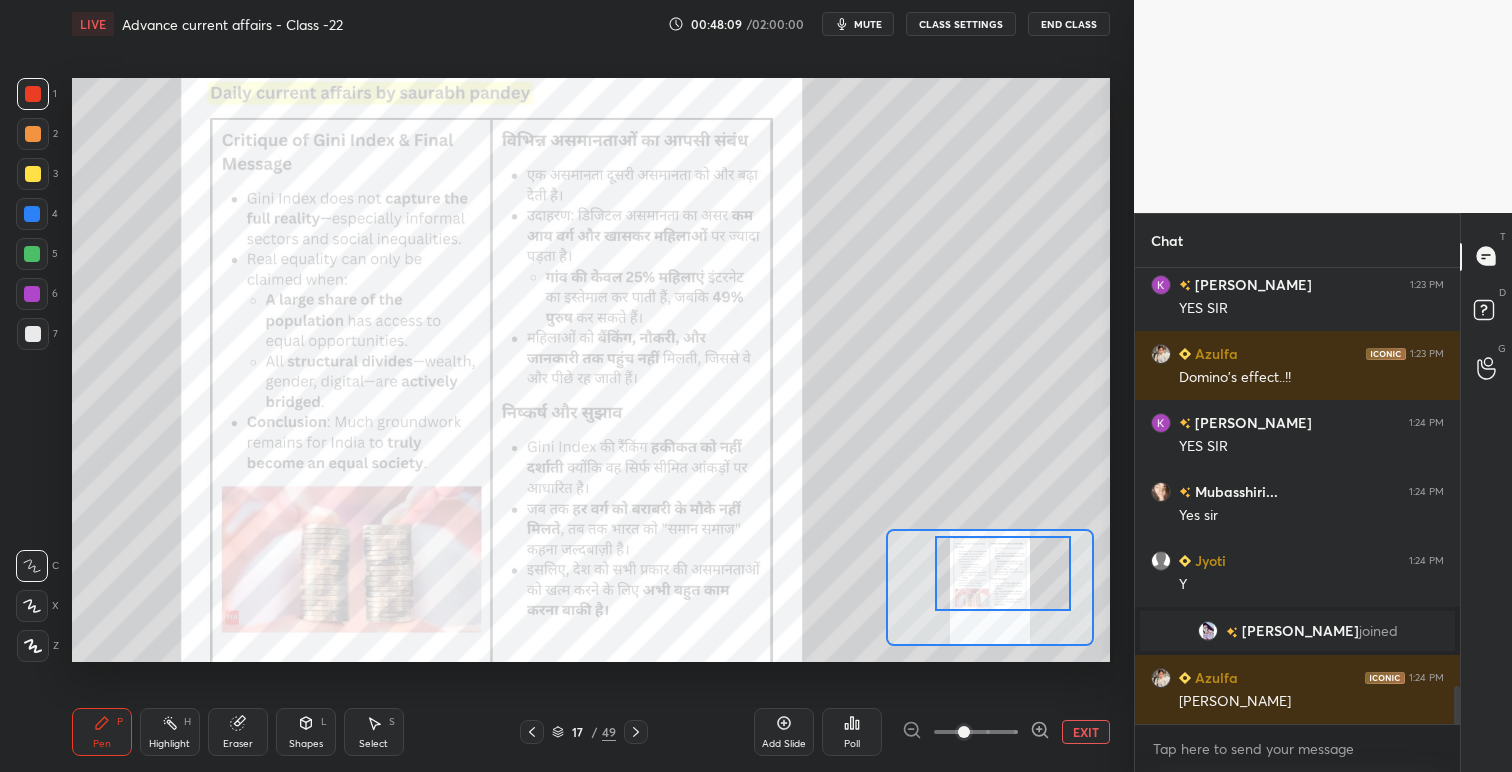 click at bounding box center (1003, 573) 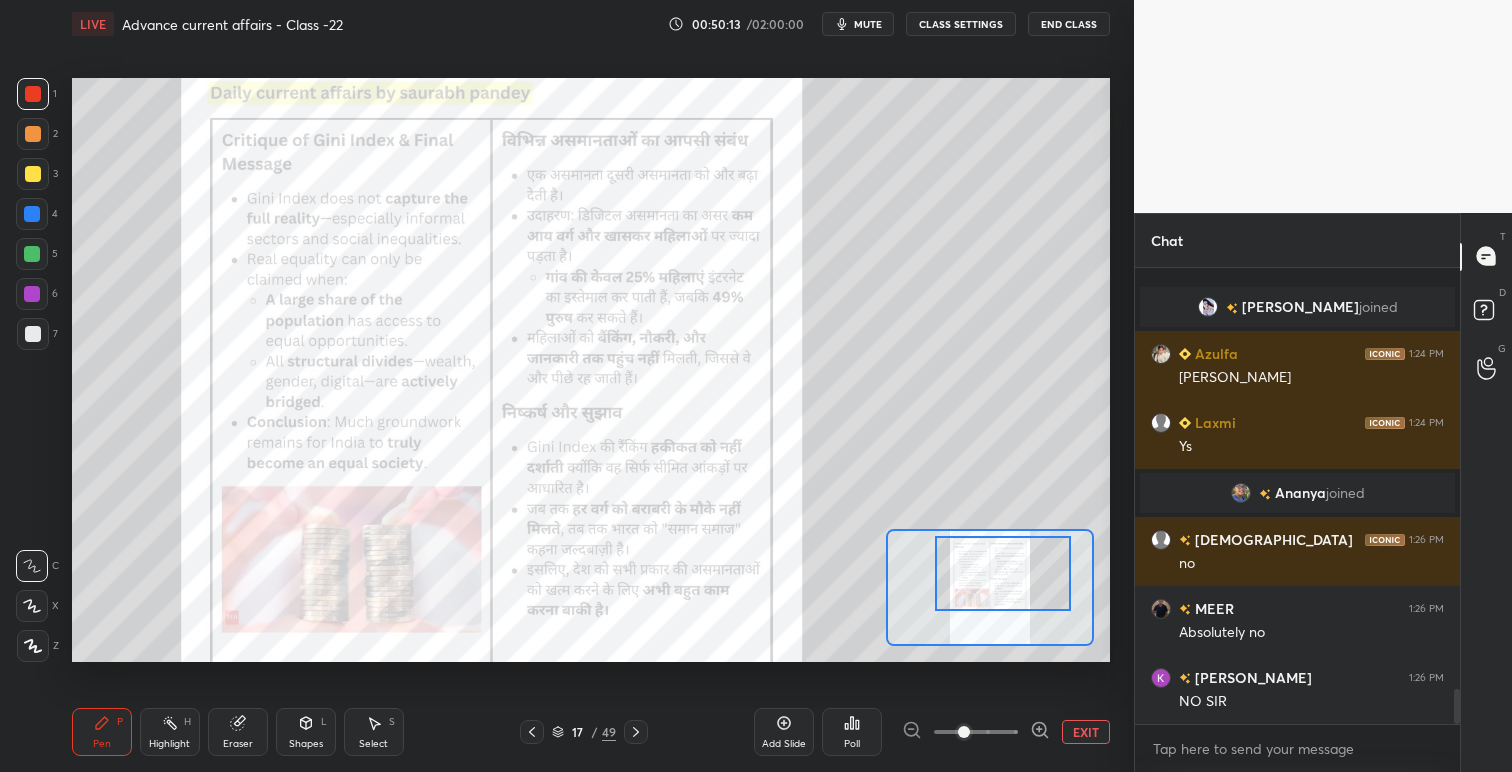 scroll, scrollTop: 5446, scrollLeft: 0, axis: vertical 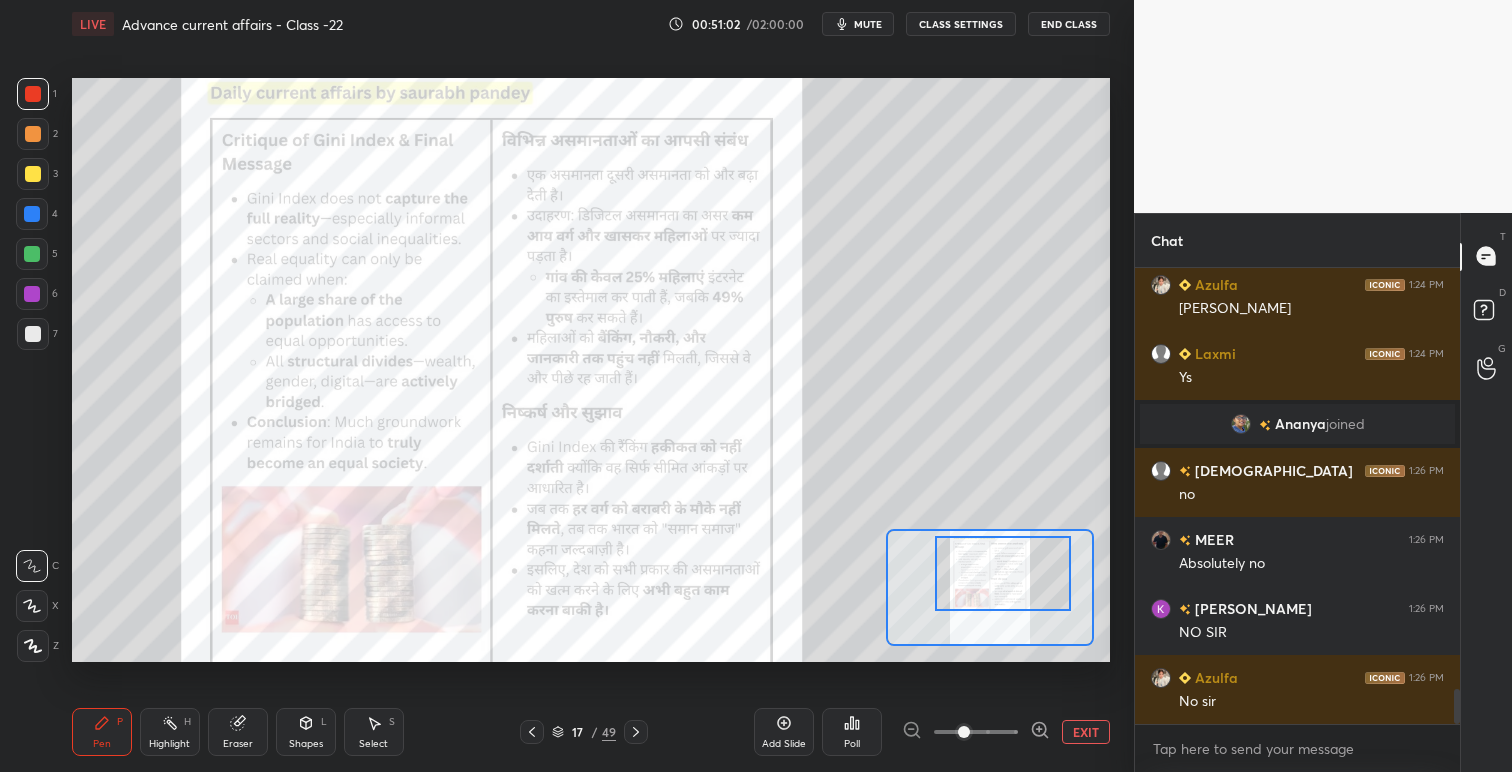 click on "EXIT" at bounding box center (1086, 732) 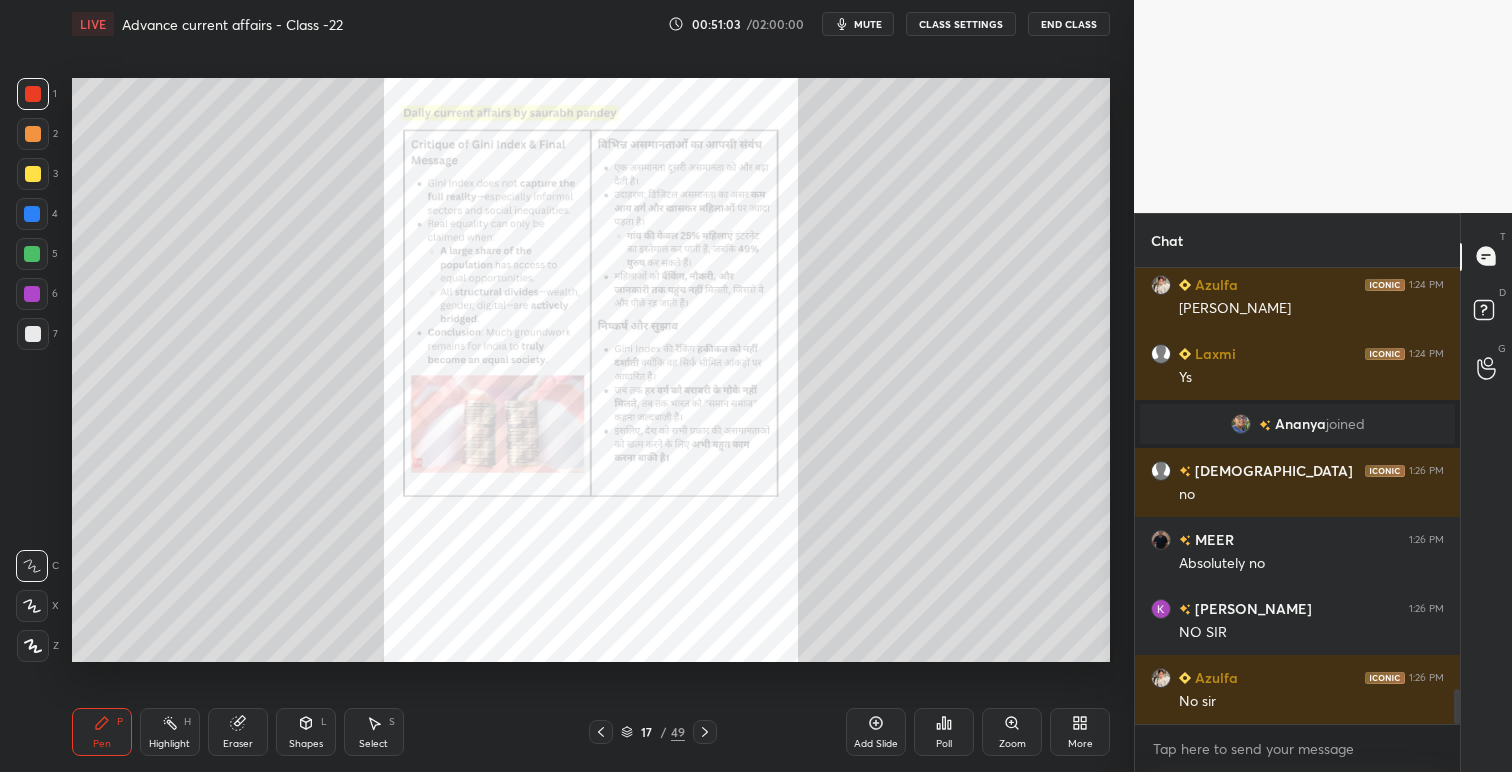 click 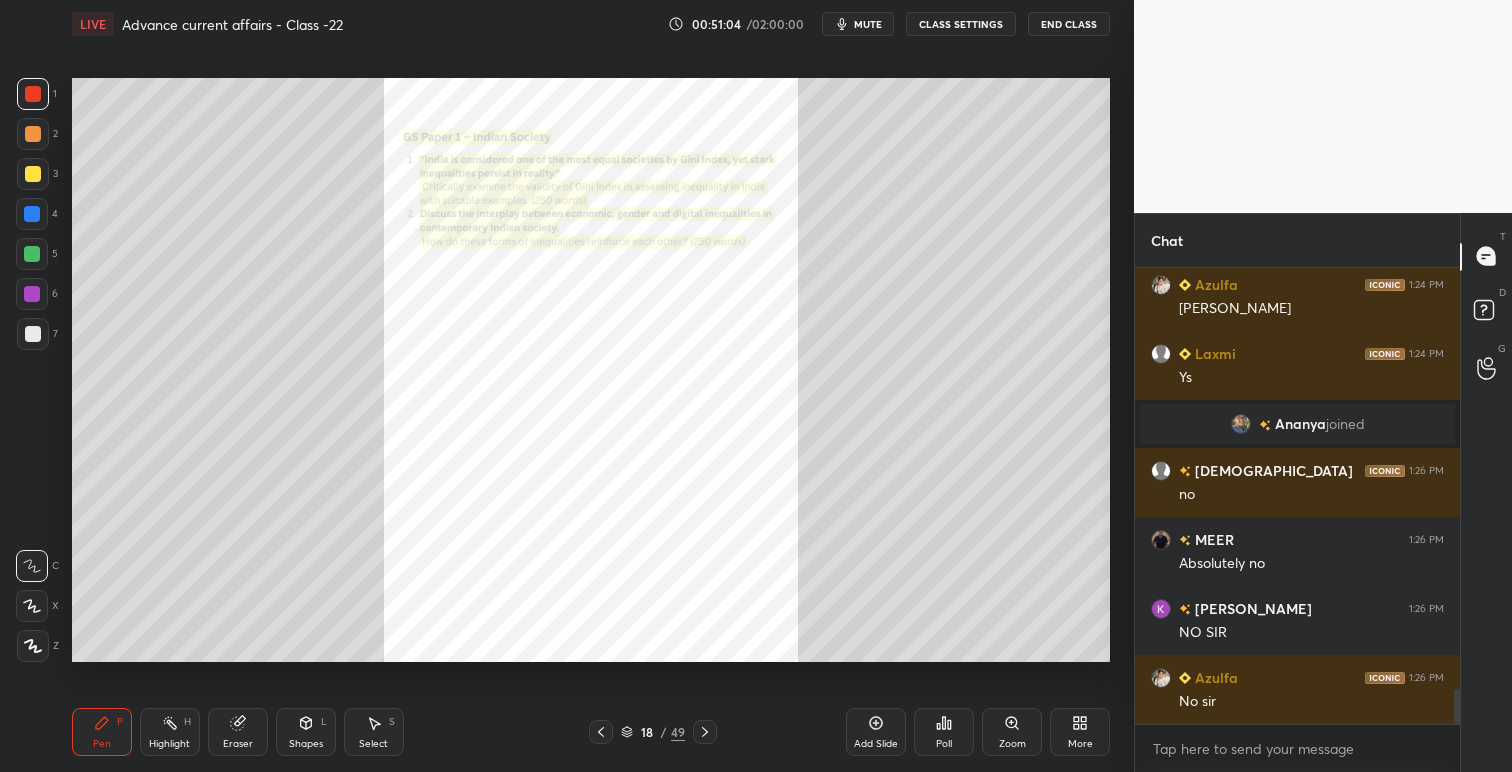 click 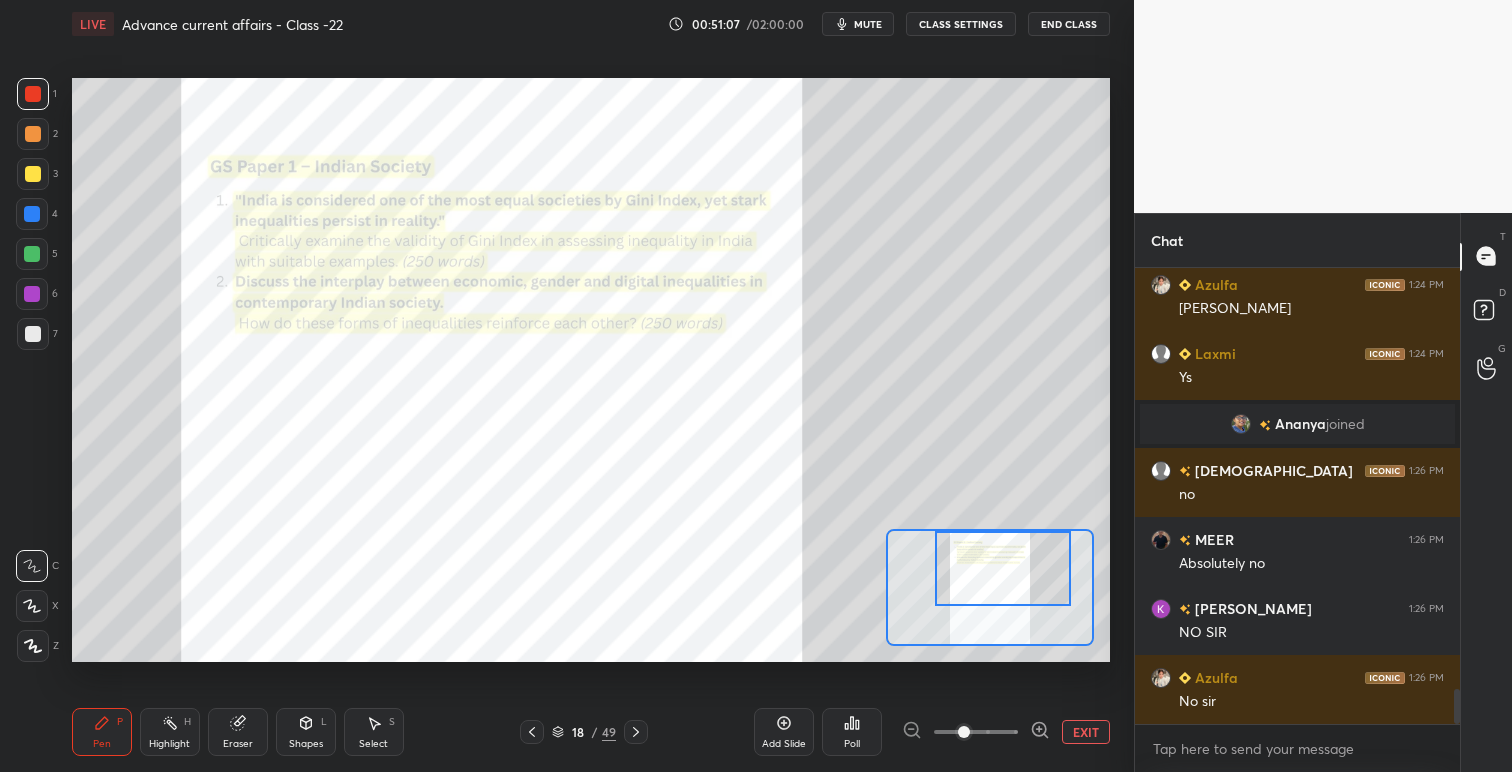 drag, startPoint x: 1017, startPoint y: 583, endPoint x: 1030, endPoint y: 558, distance: 28.178005 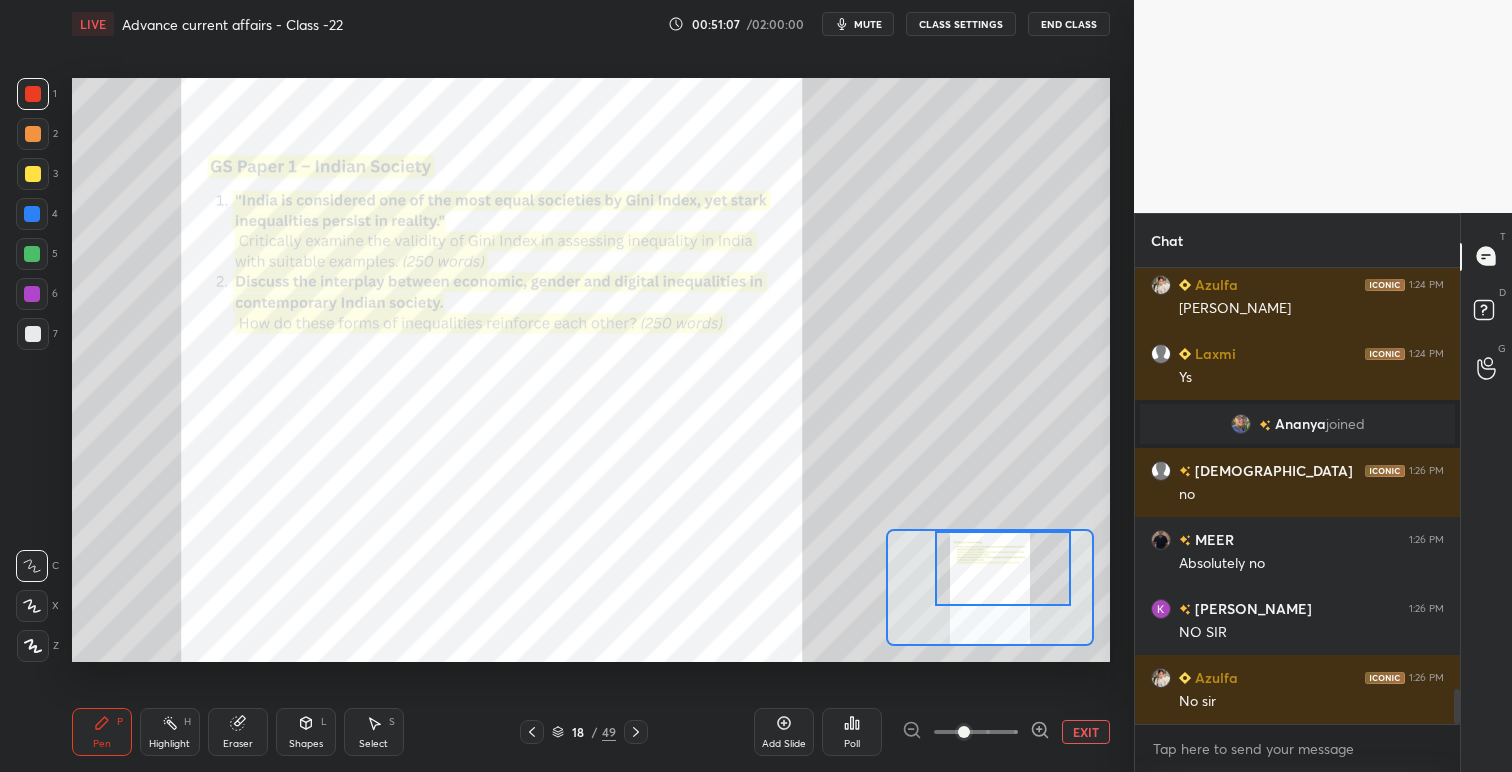click at bounding box center (1003, 568) 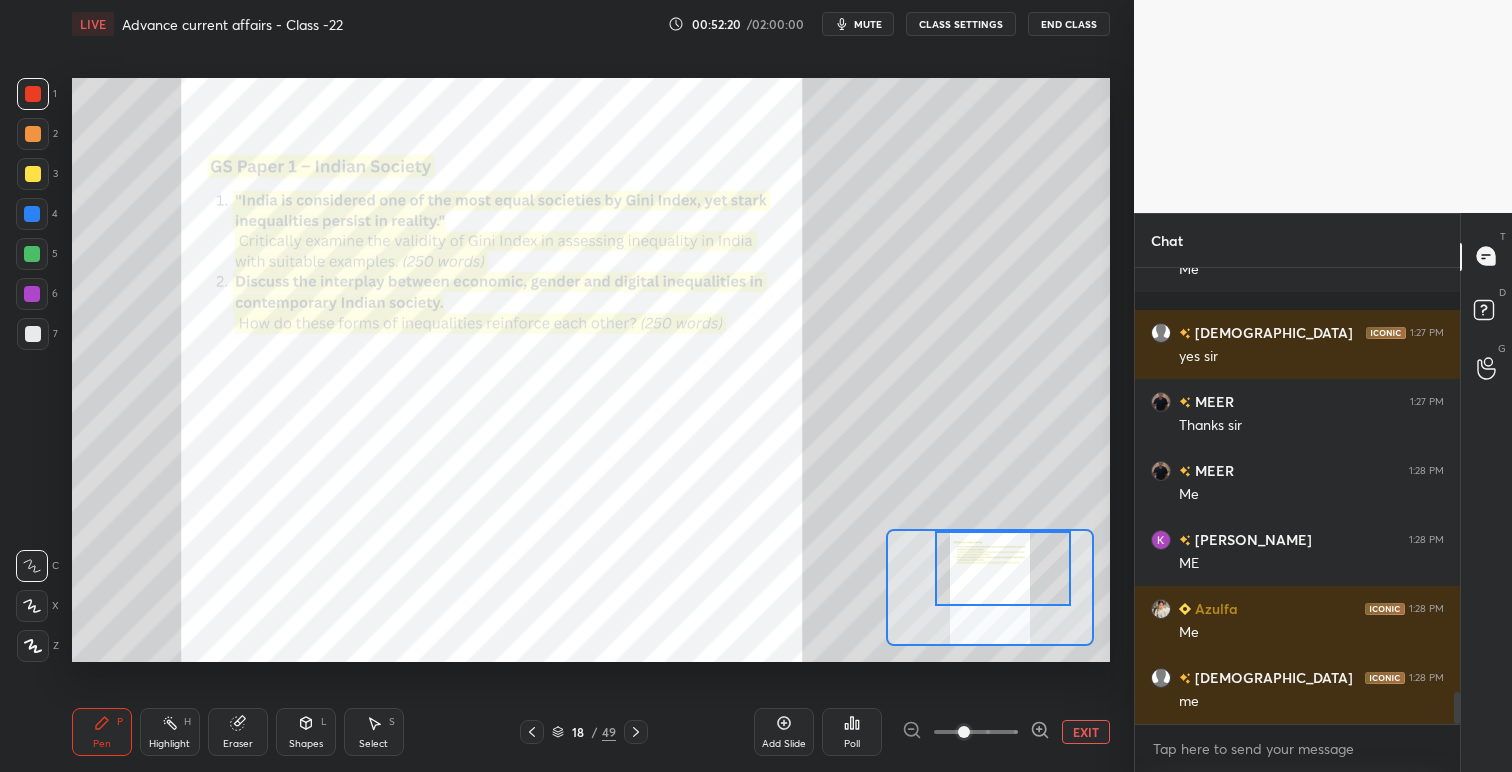 scroll, scrollTop: 6056, scrollLeft: 0, axis: vertical 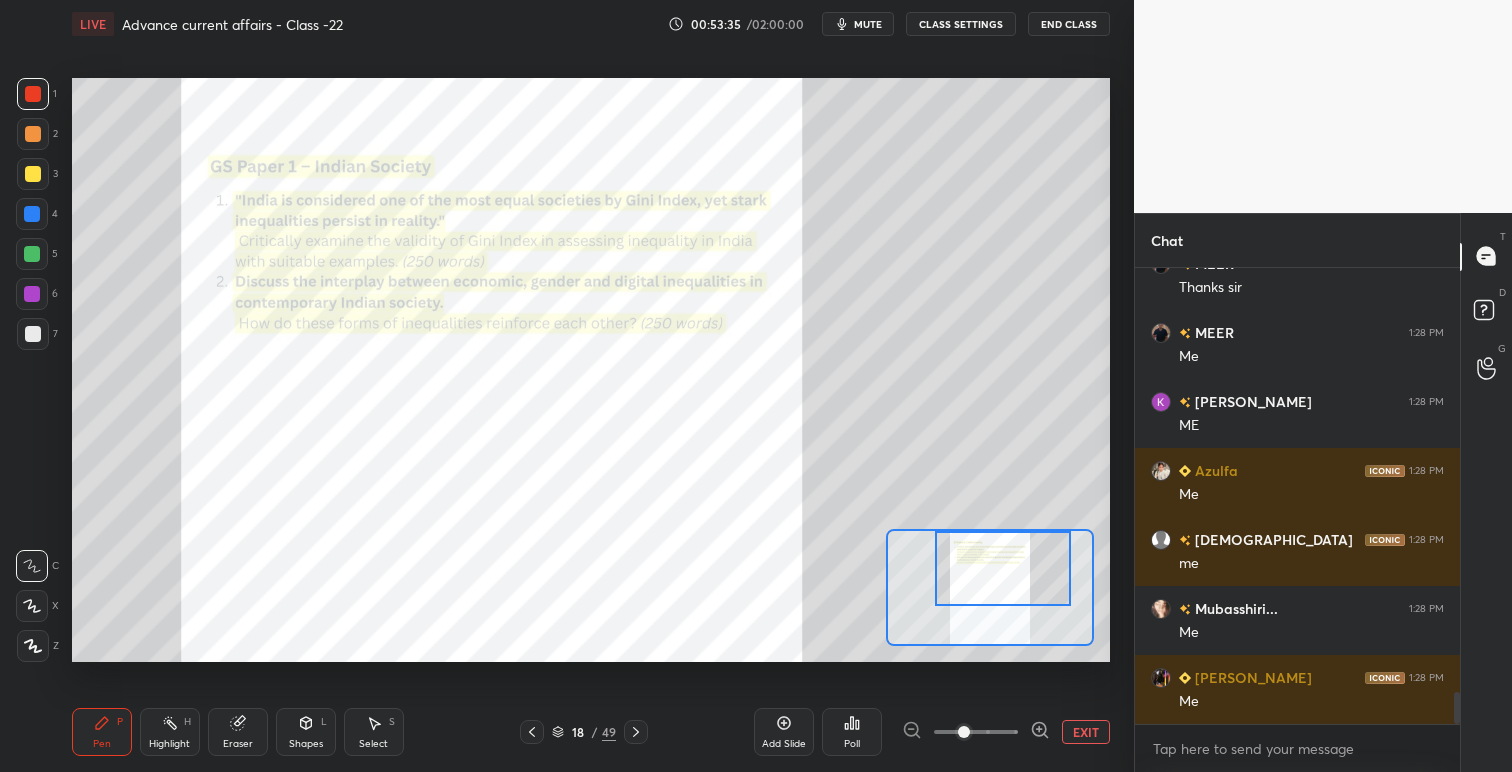 click 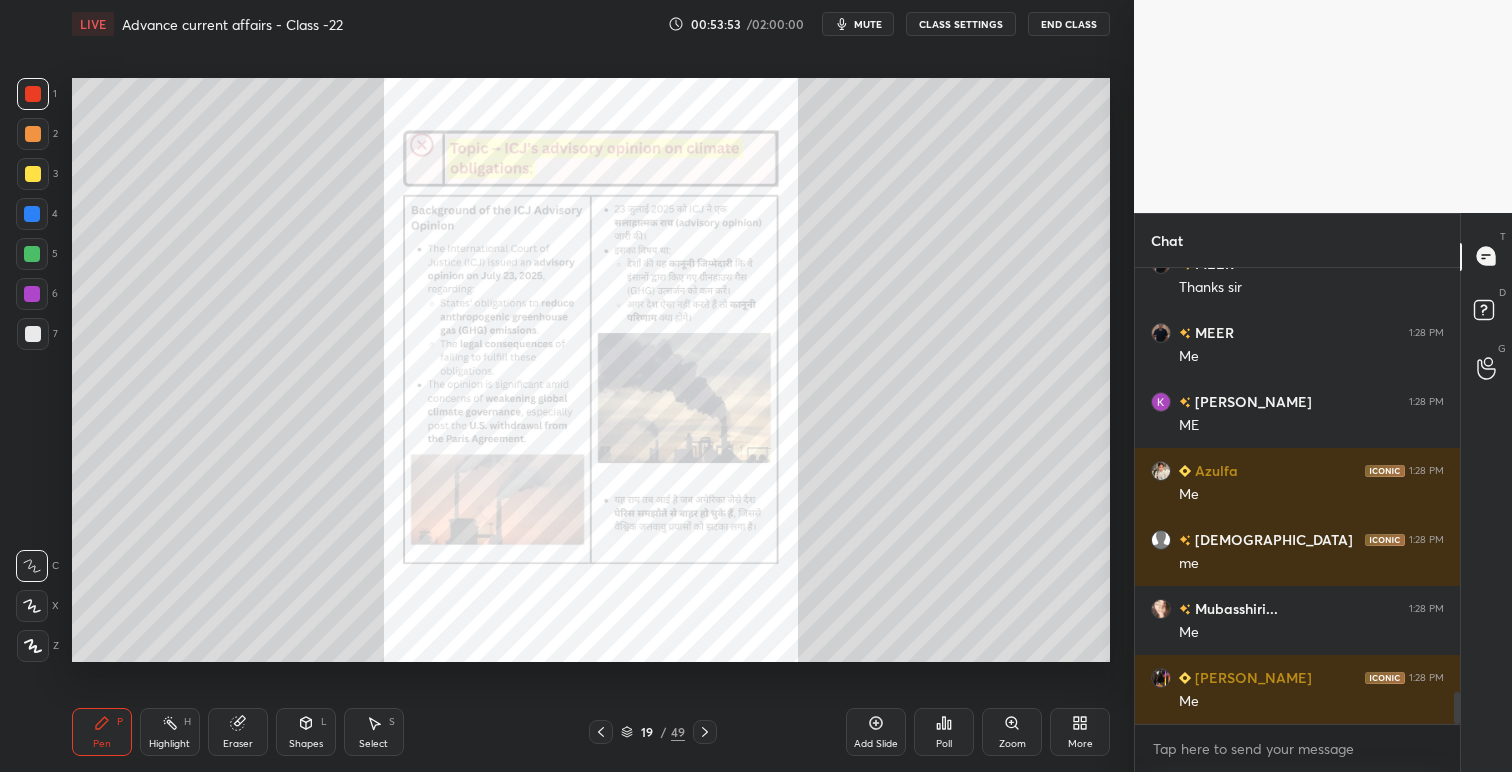 click 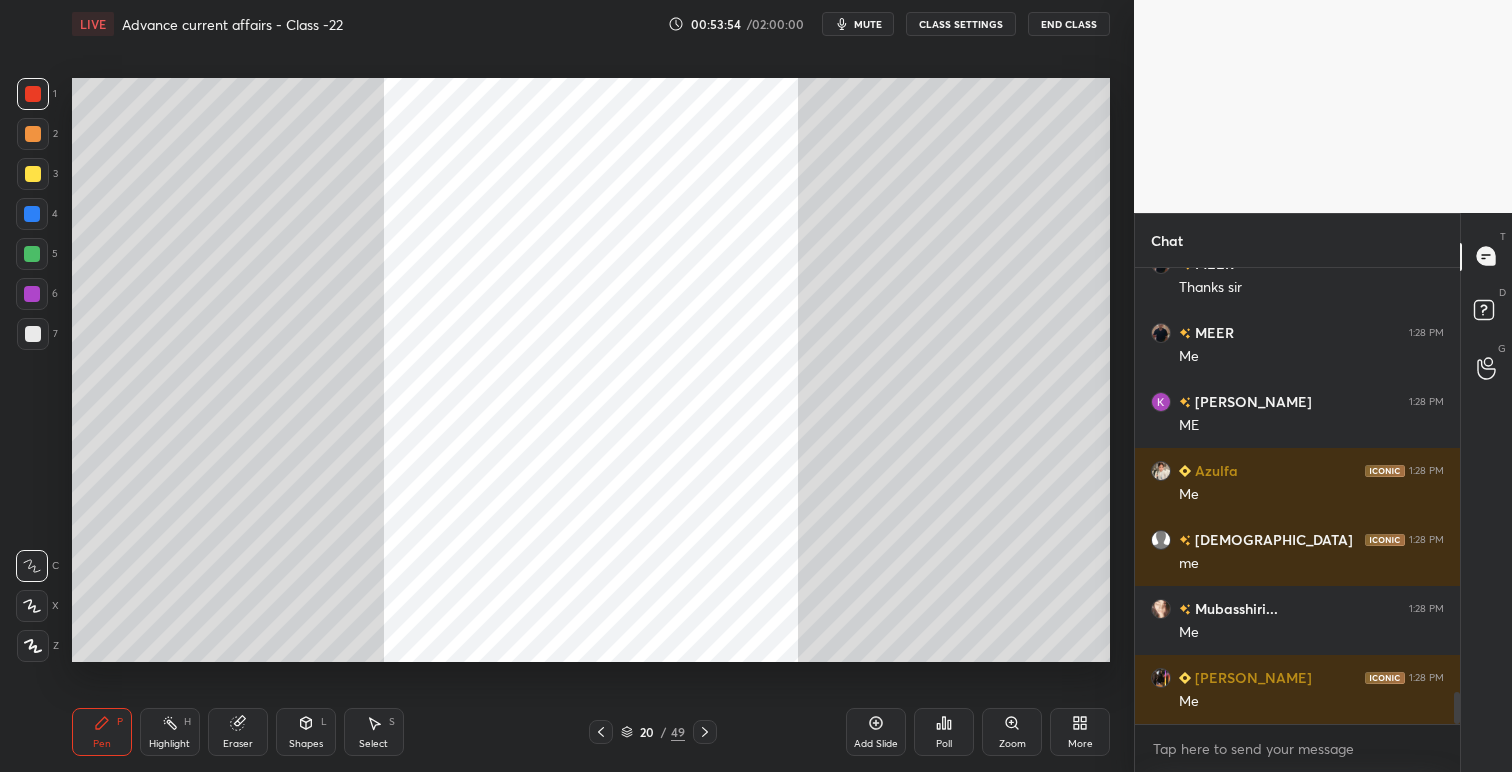 click 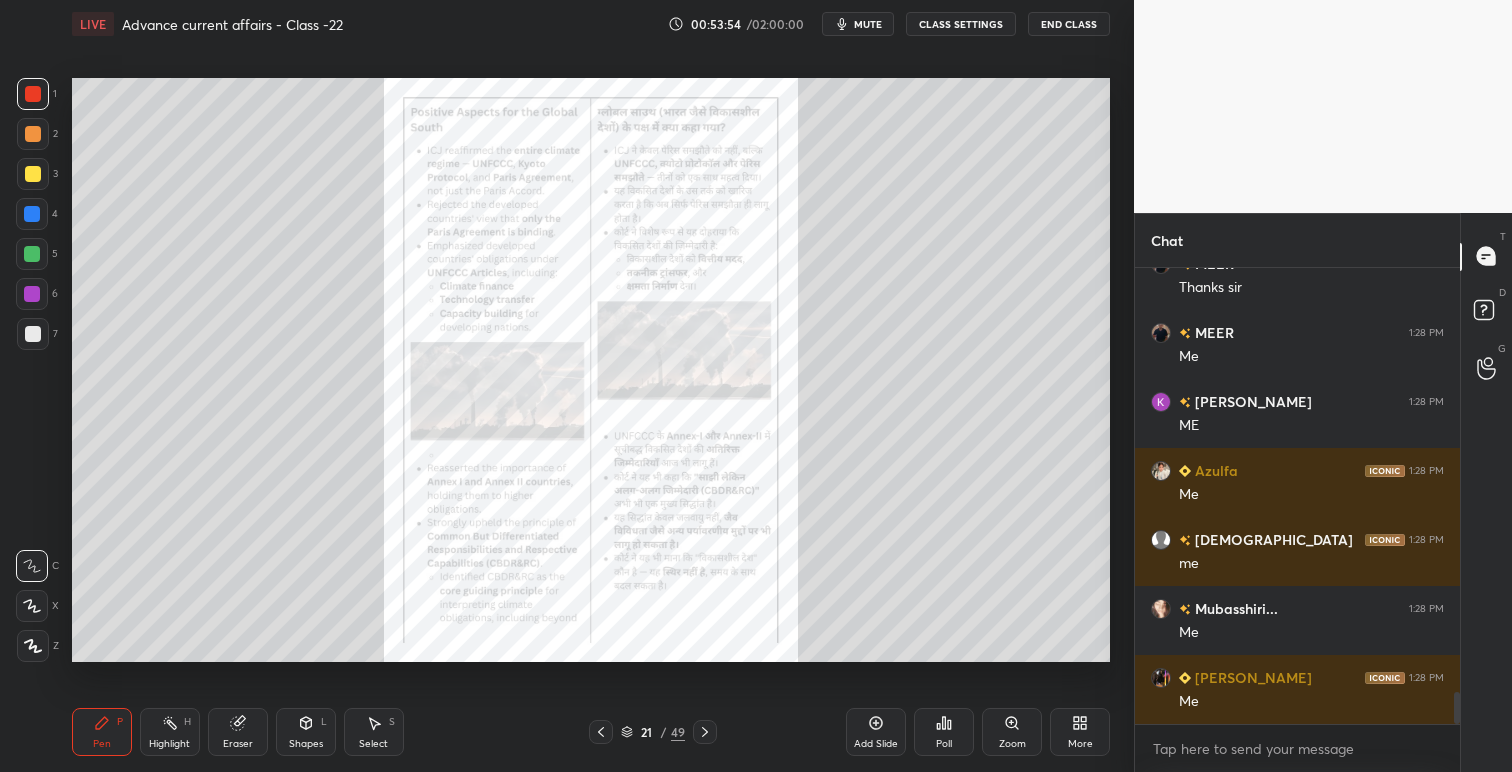 click 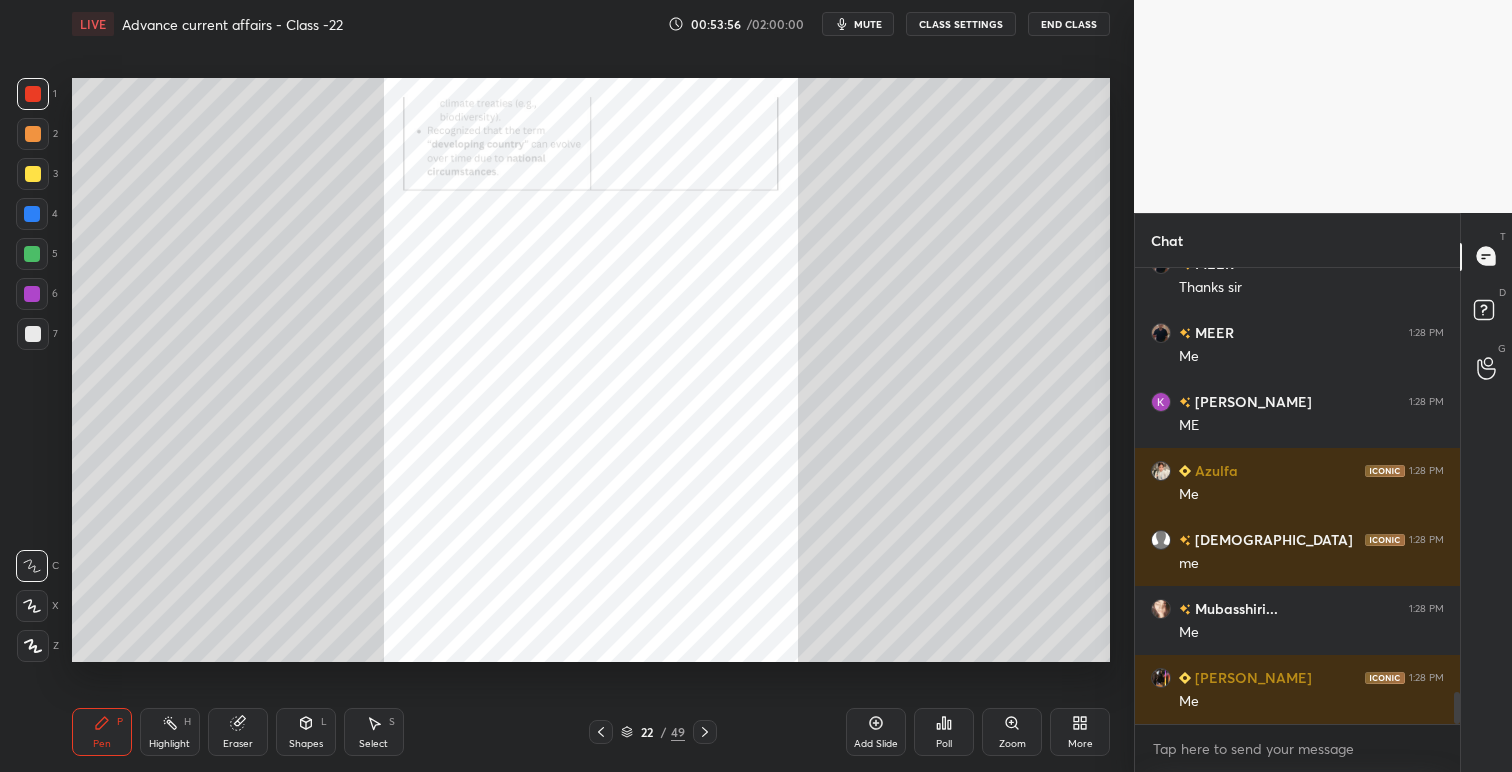 click 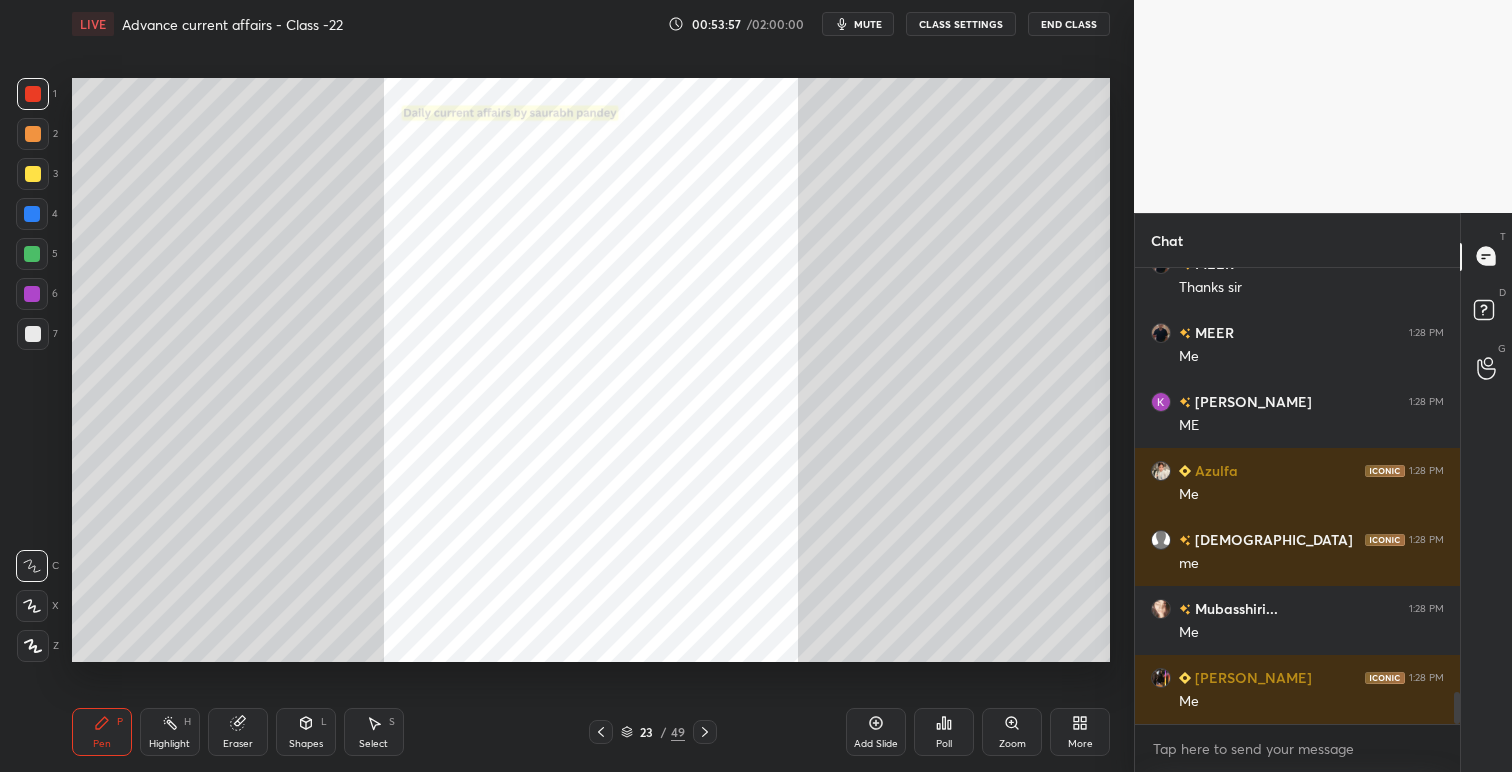click 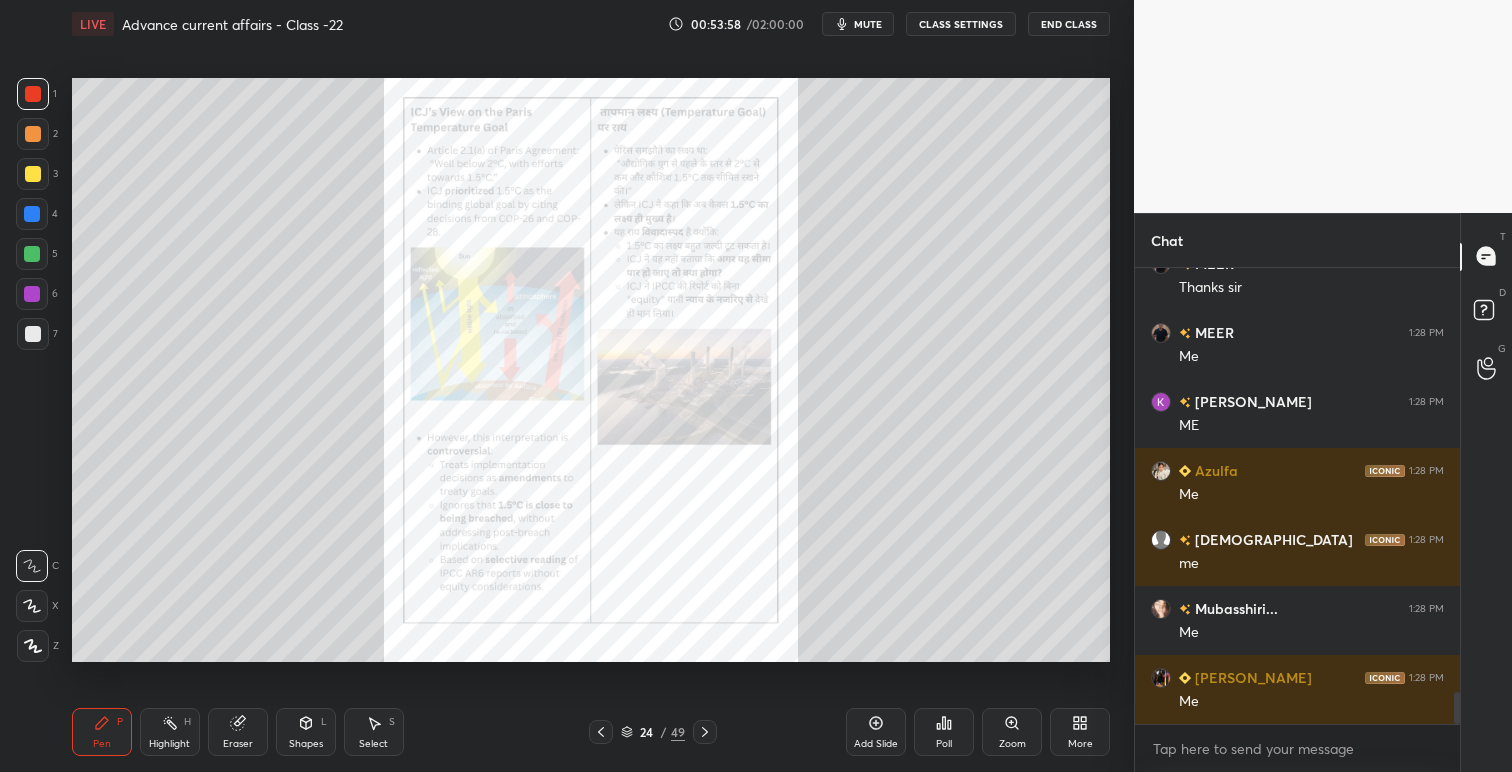 click 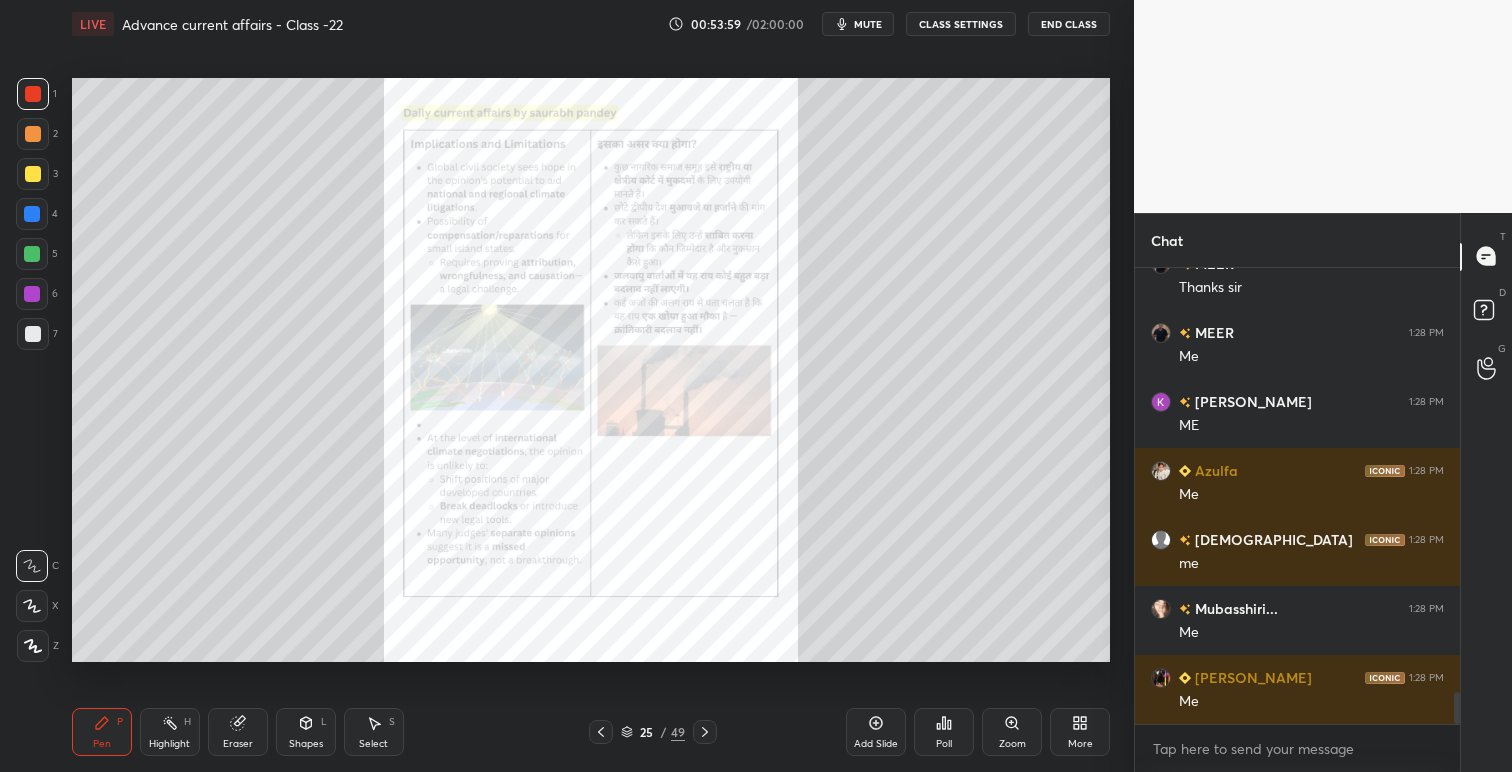 click 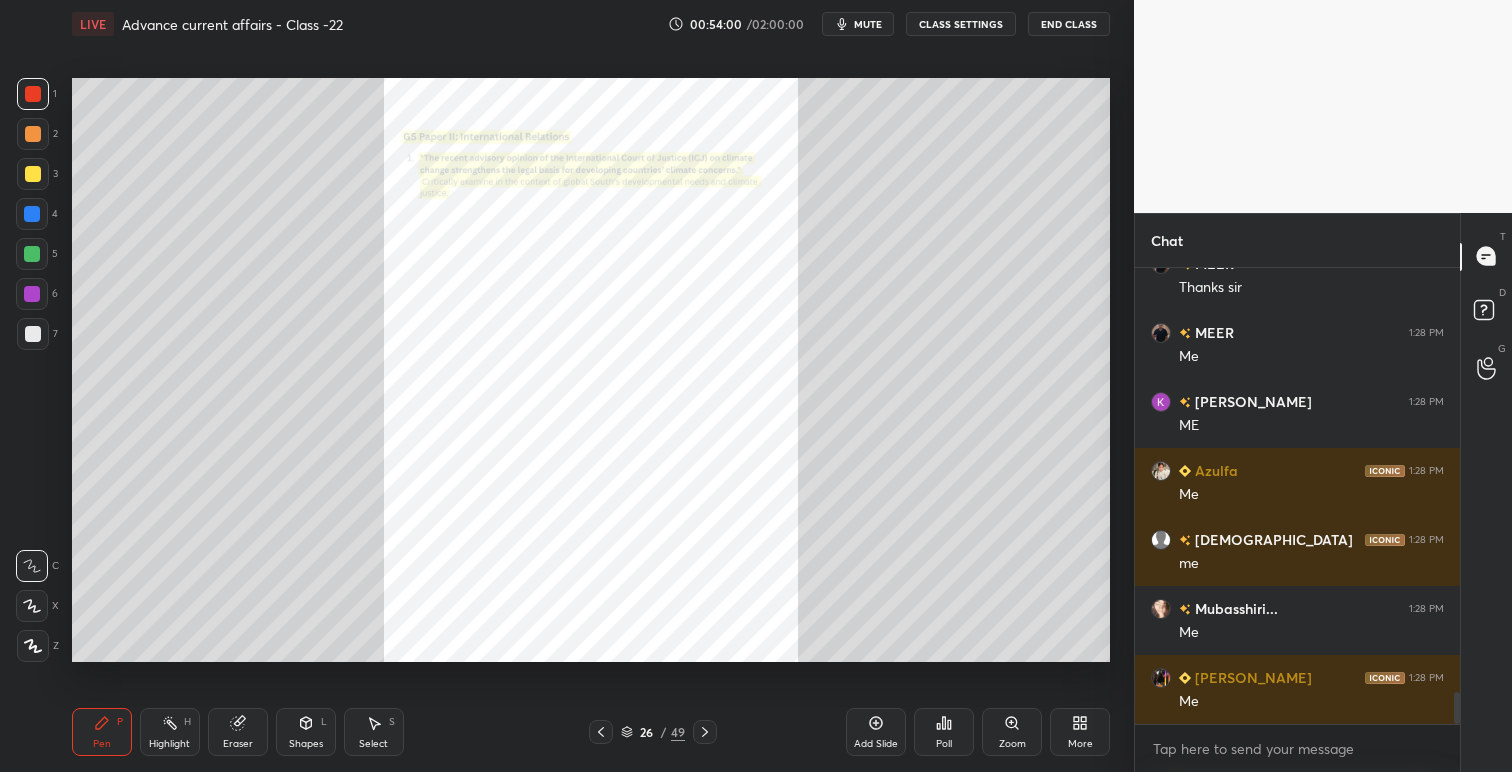 click 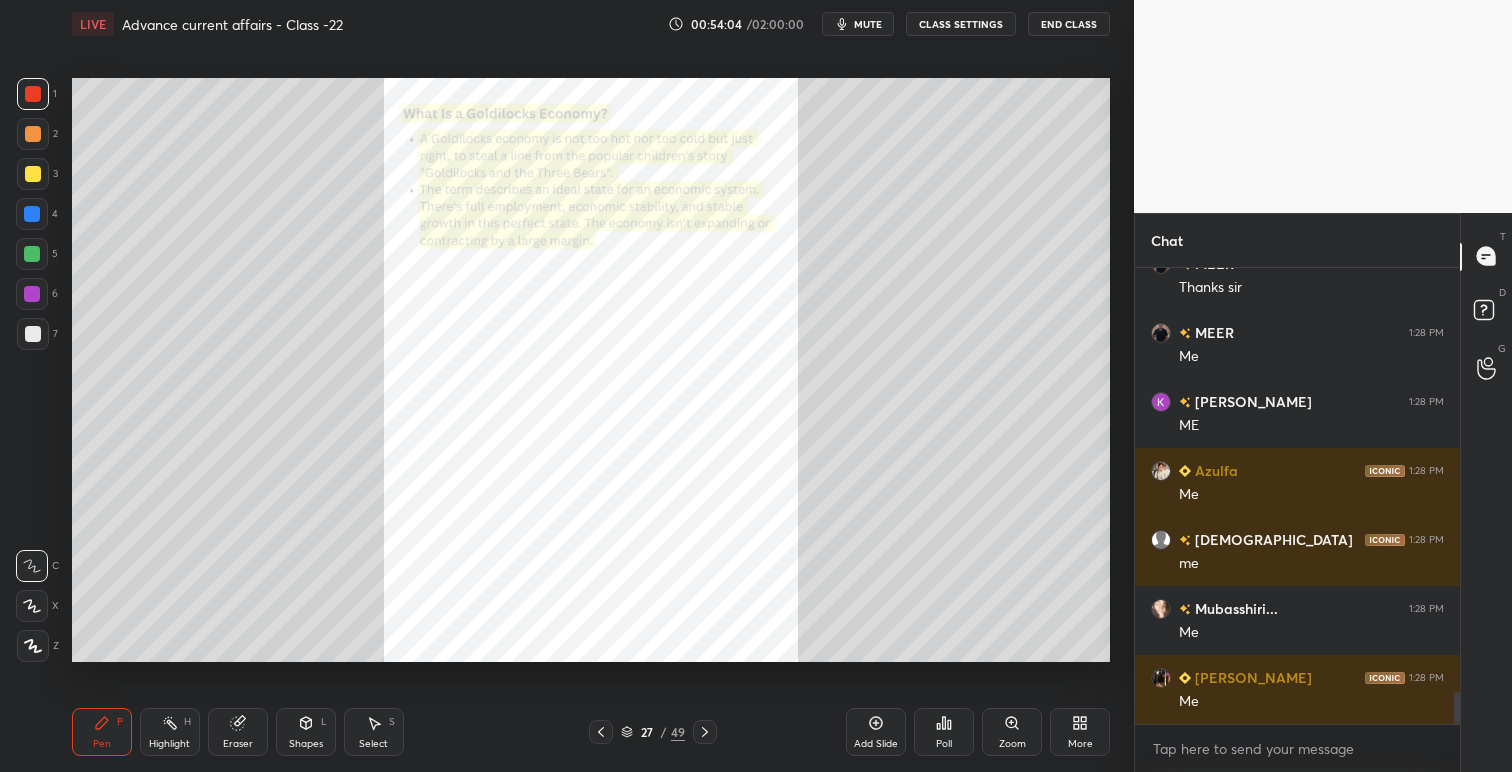 click 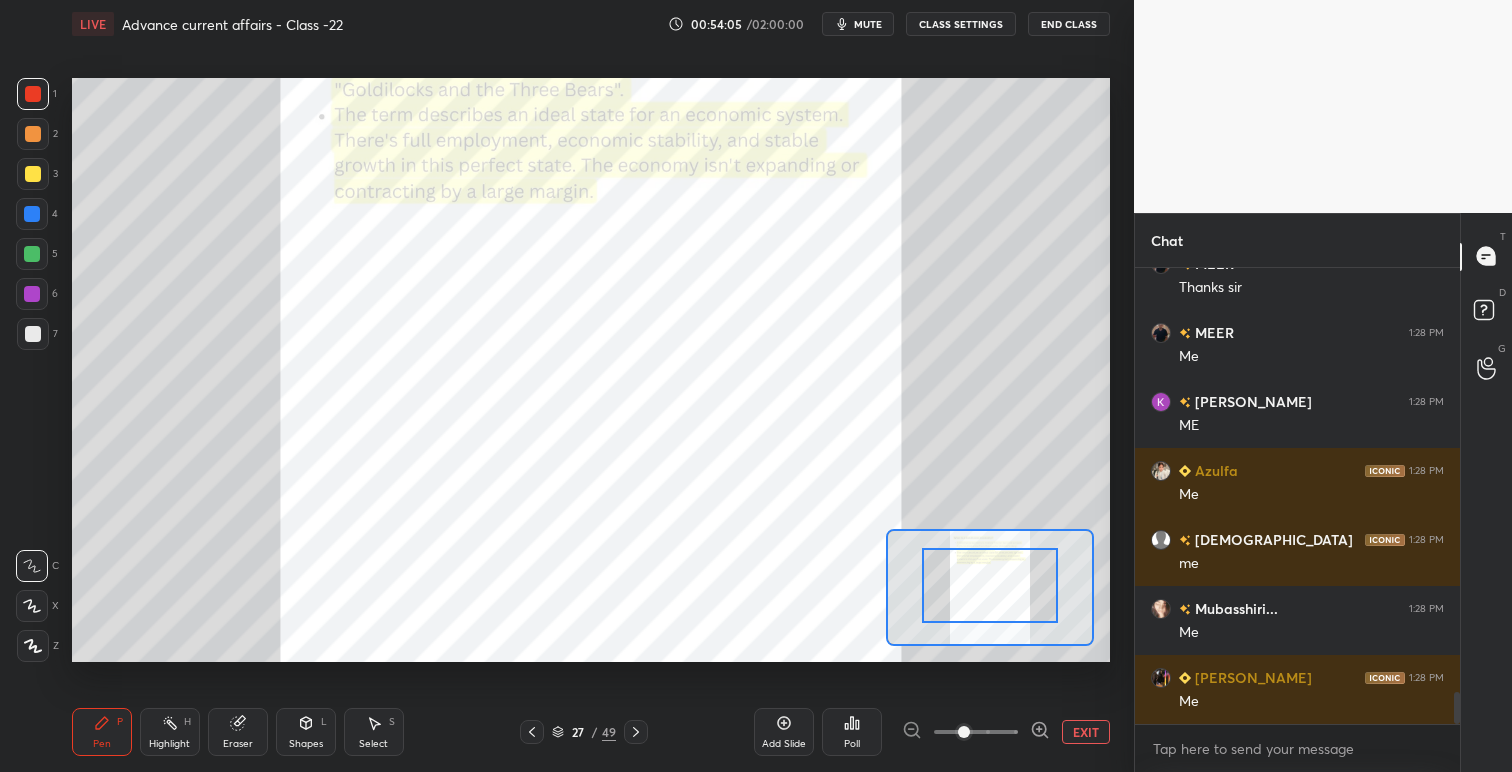 drag, startPoint x: 1019, startPoint y: 584, endPoint x: 1029, endPoint y: 549, distance: 36.40055 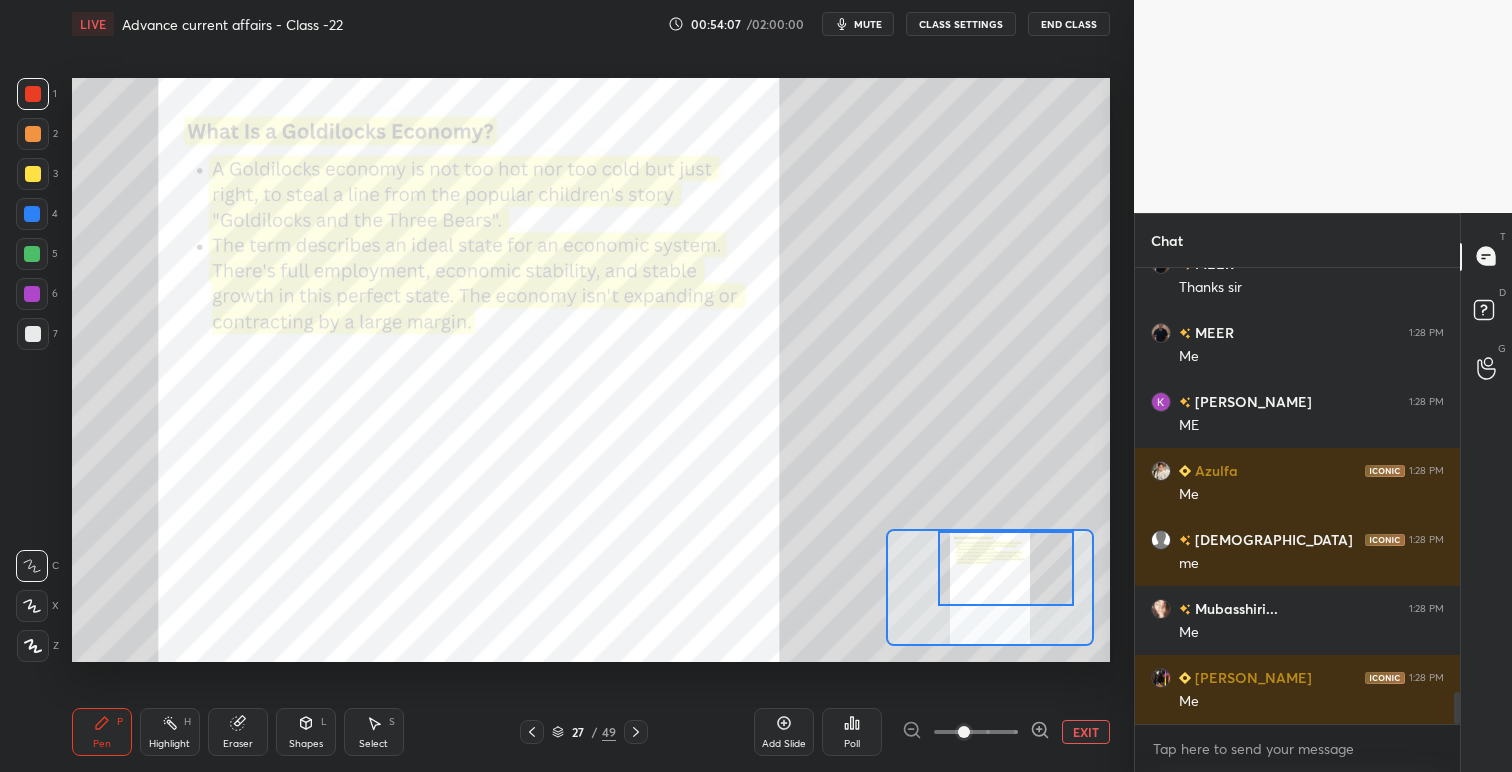 drag, startPoint x: 1027, startPoint y: 588, endPoint x: 1043, endPoint y: 553, distance: 38.483765 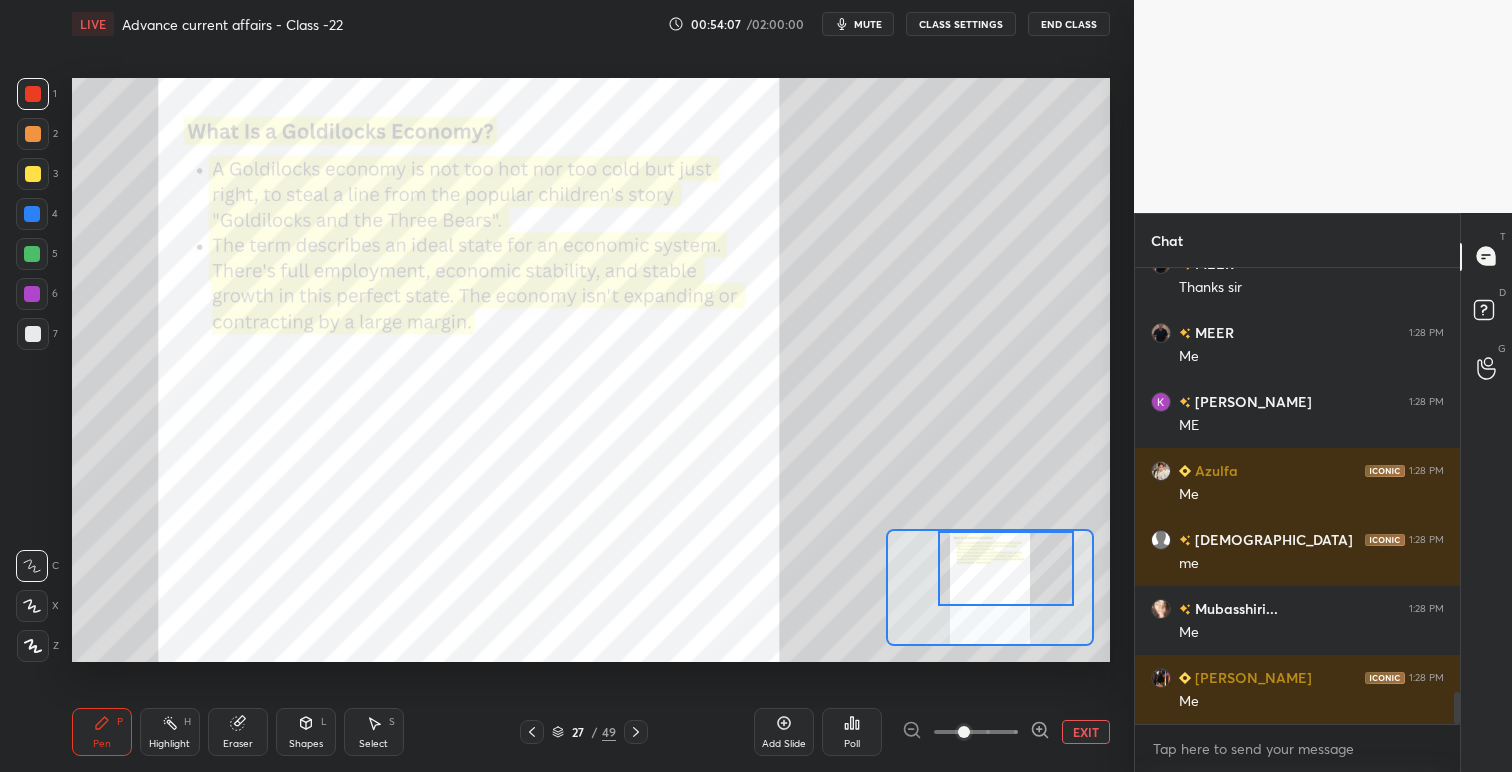 click at bounding box center [1006, 568] 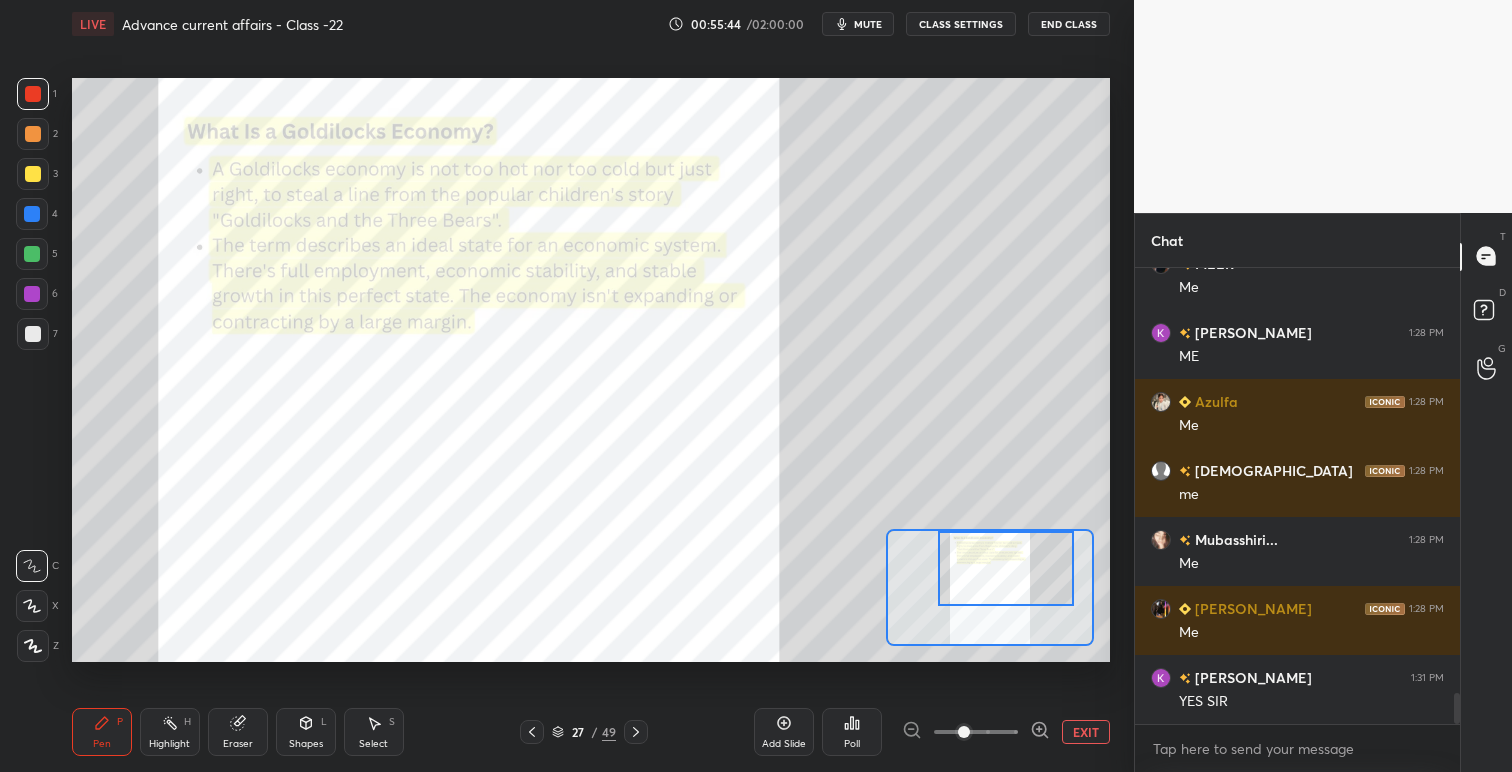 scroll, scrollTop: 6263, scrollLeft: 0, axis: vertical 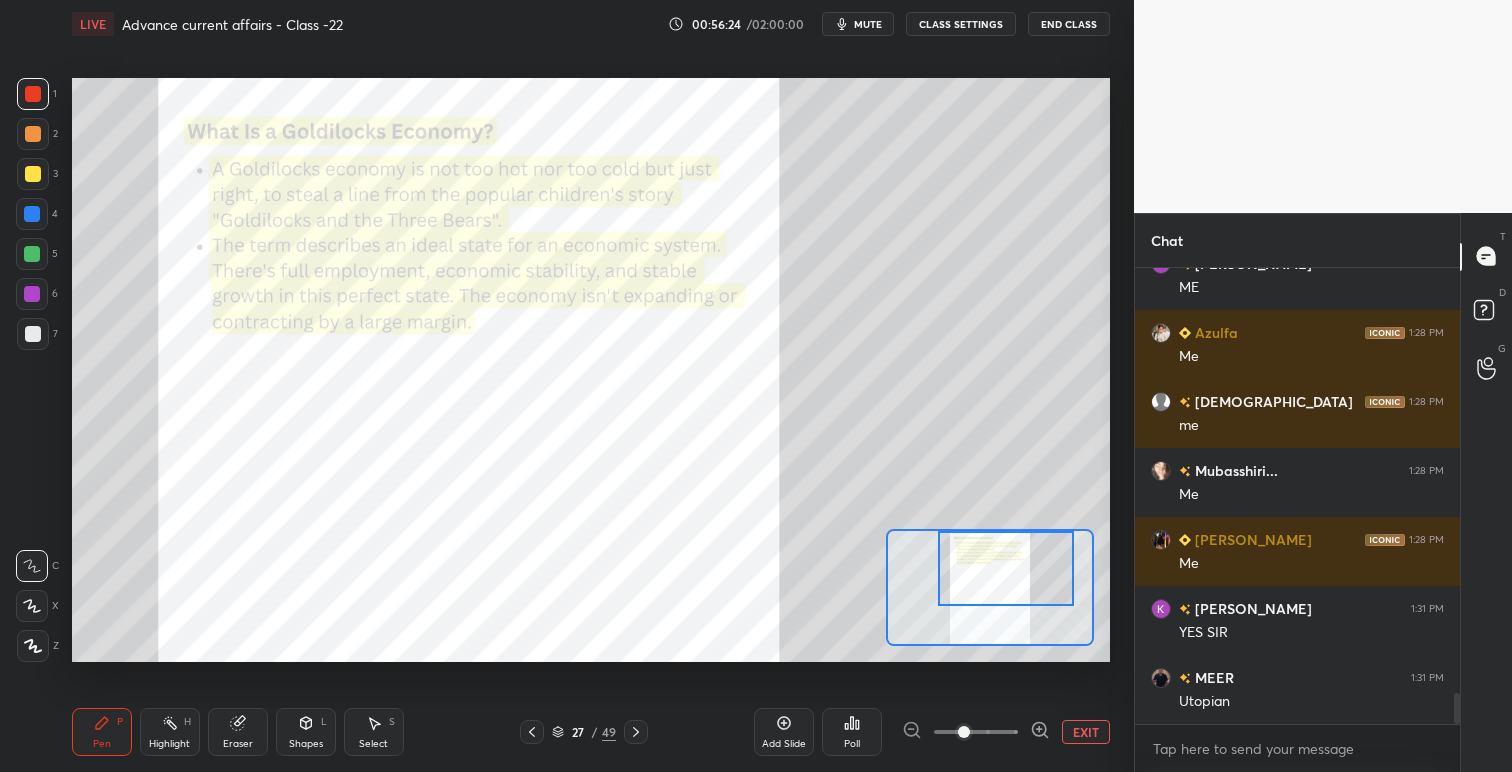 click at bounding box center (636, 732) 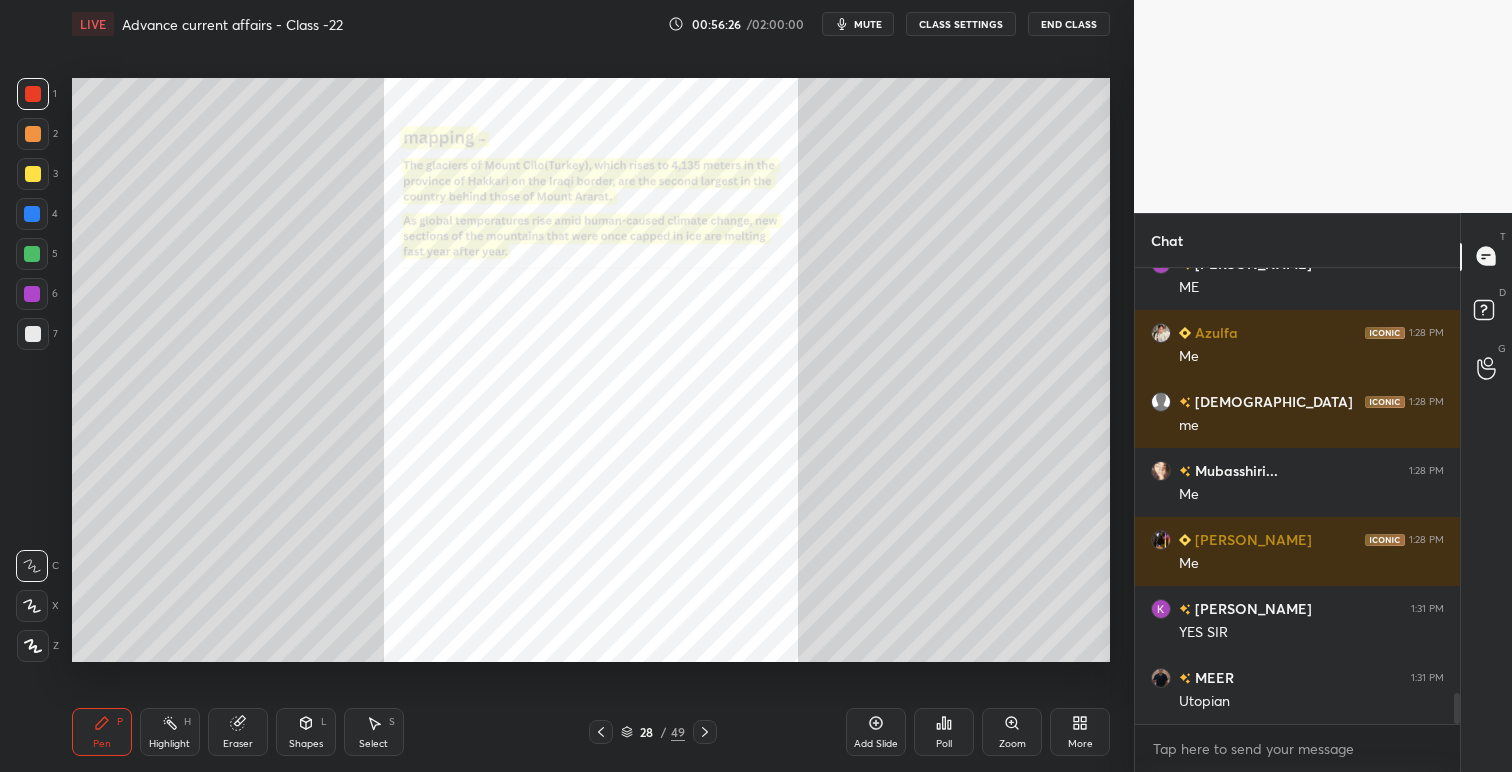 click 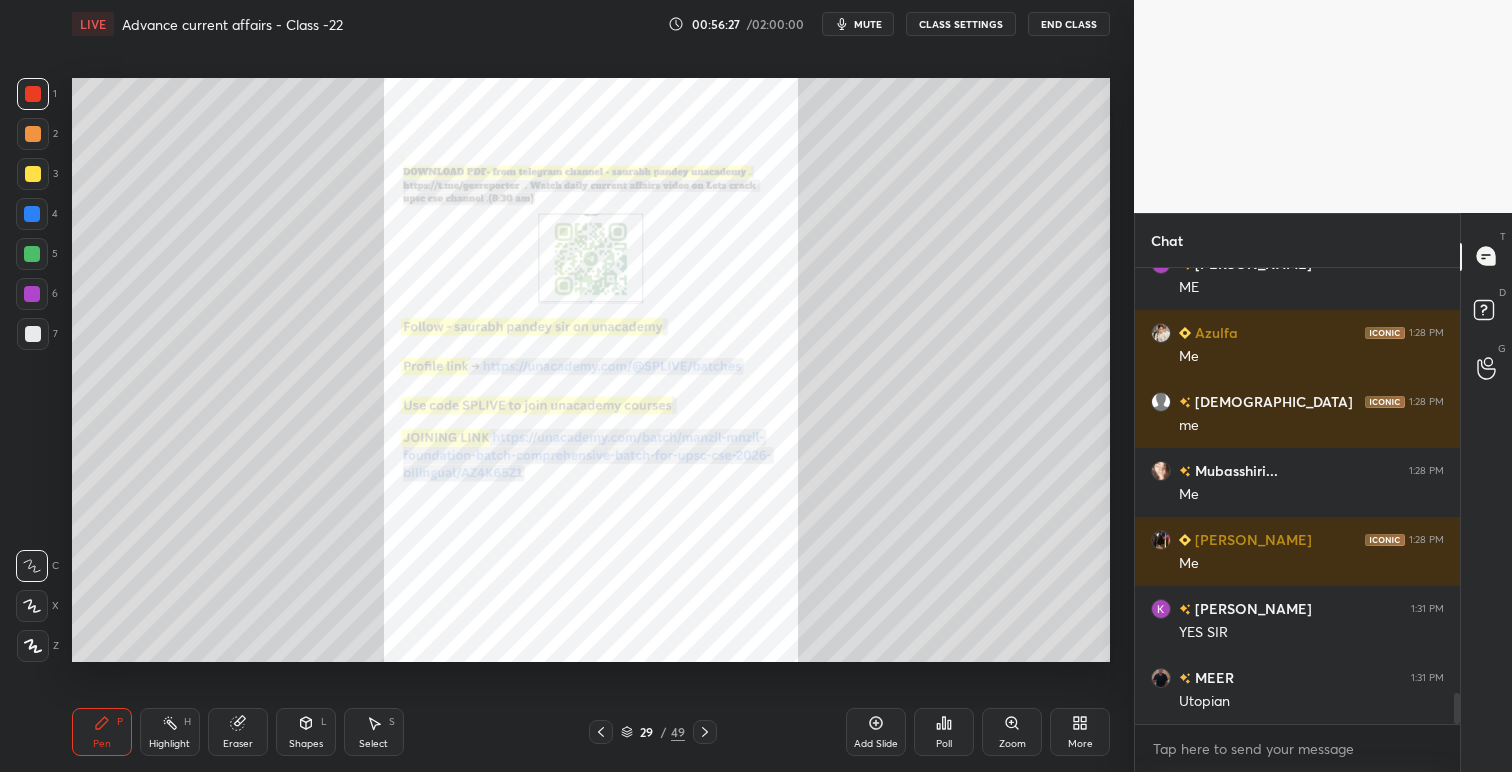 click at bounding box center (601, 732) 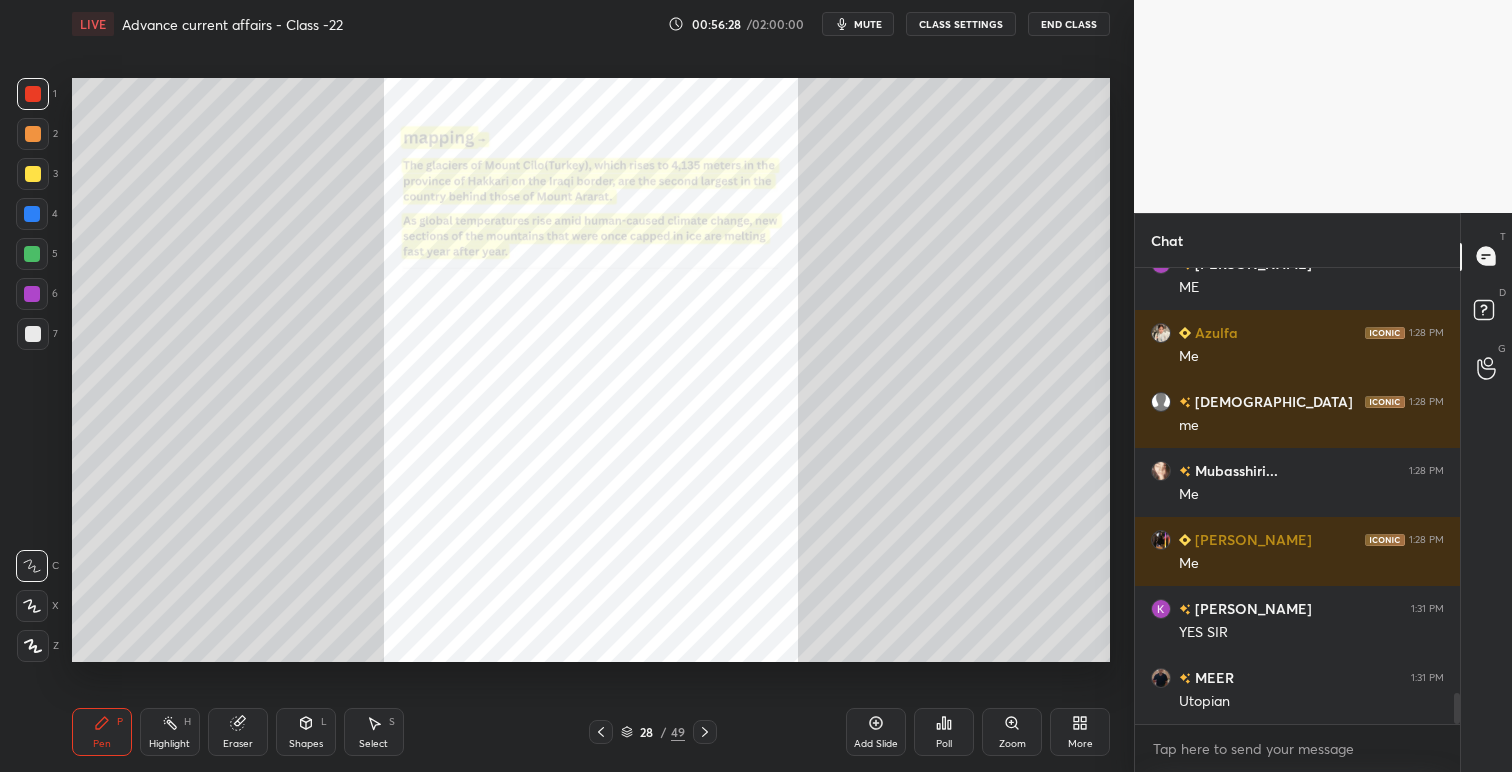 click 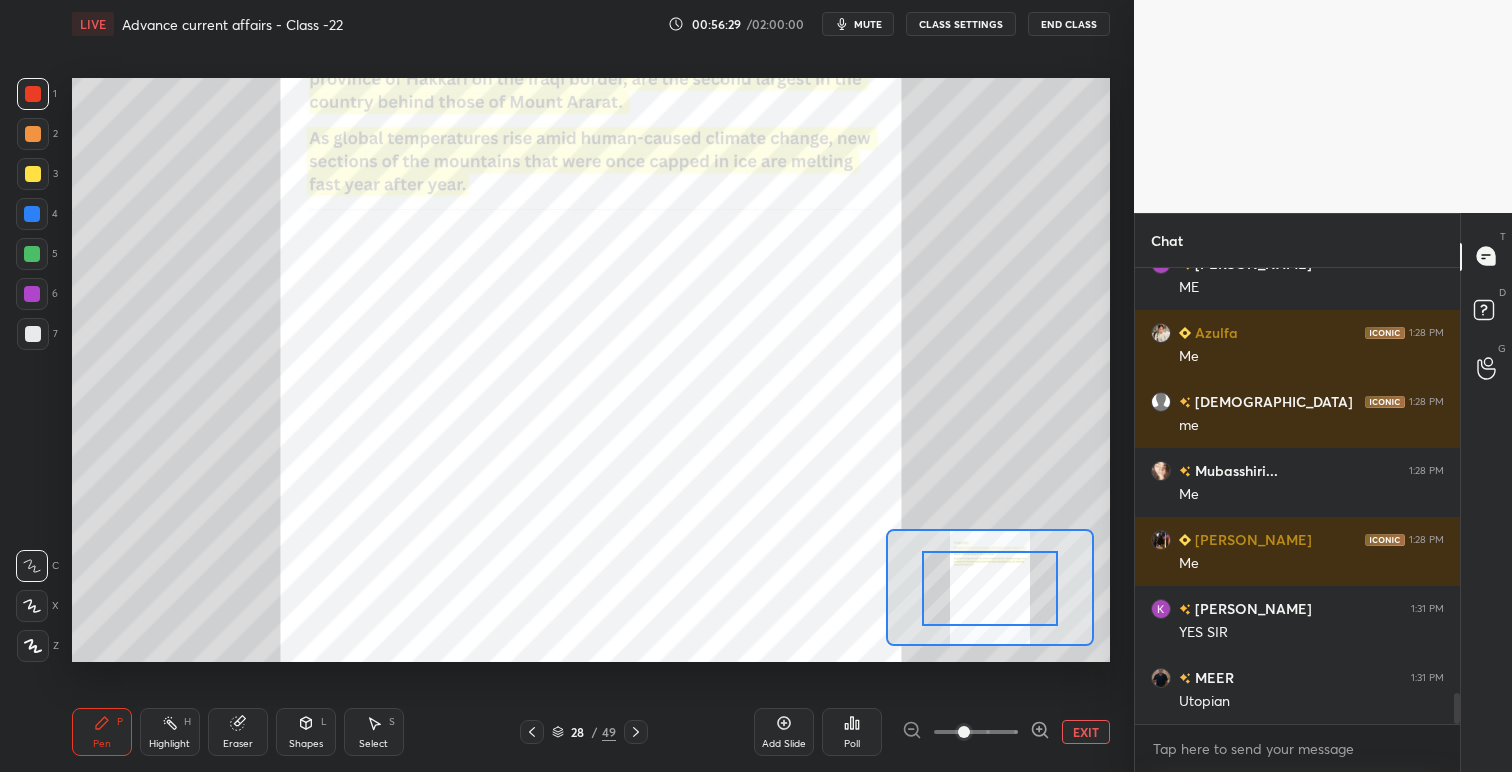 drag, startPoint x: 992, startPoint y: 582, endPoint x: 999, endPoint y: 556, distance: 26.925823 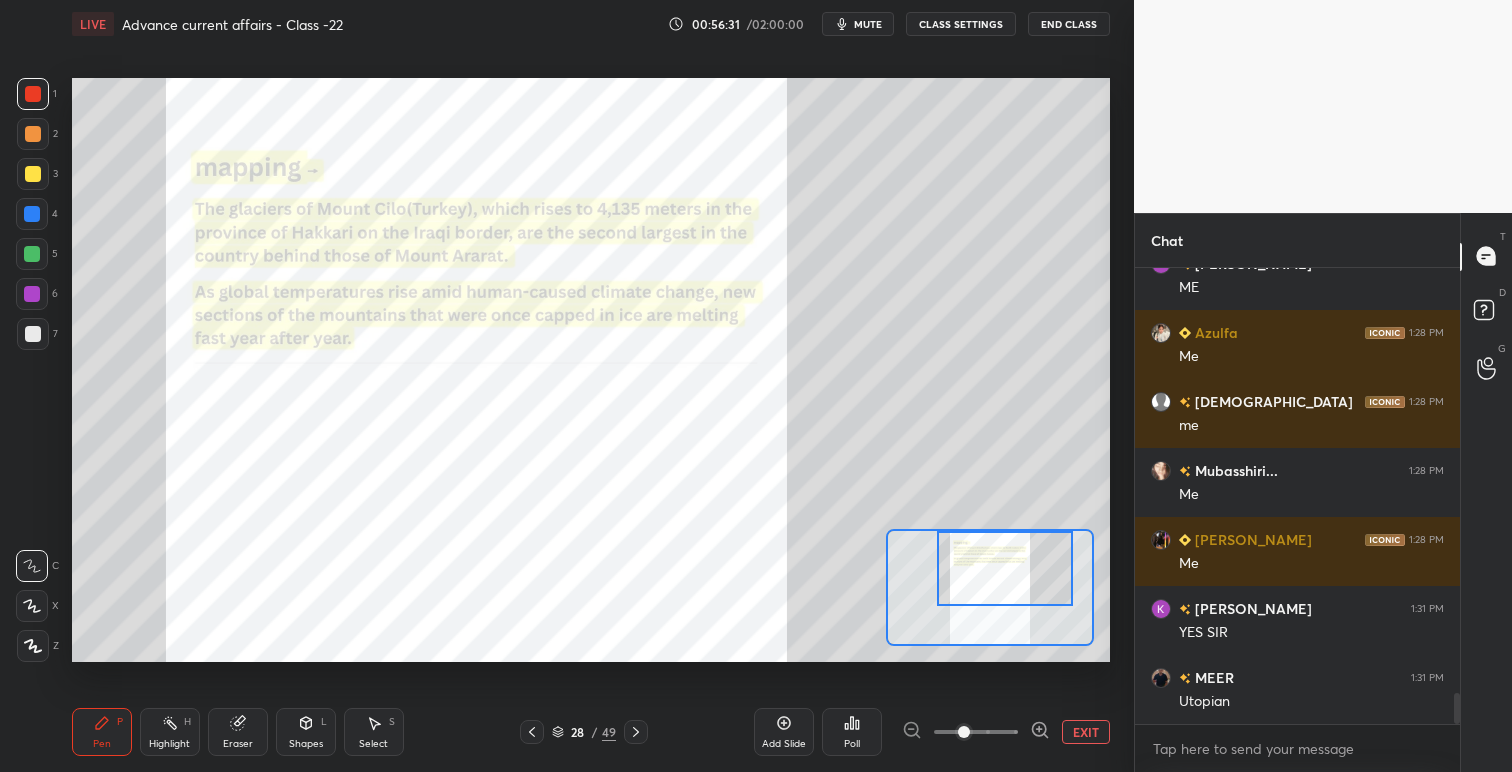 drag, startPoint x: 999, startPoint y: 581, endPoint x: 1014, endPoint y: 555, distance: 30.016663 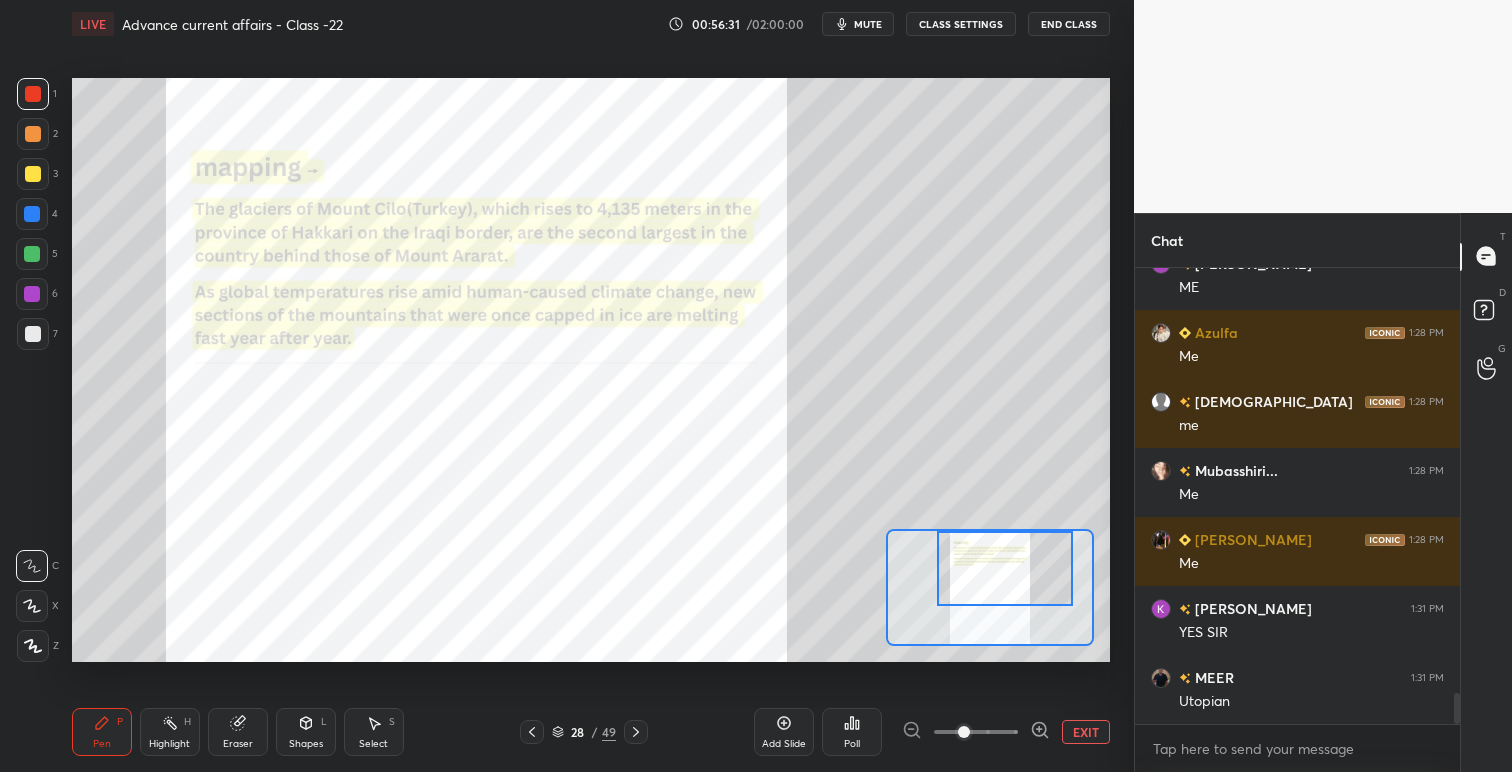 click at bounding box center [1005, 568] 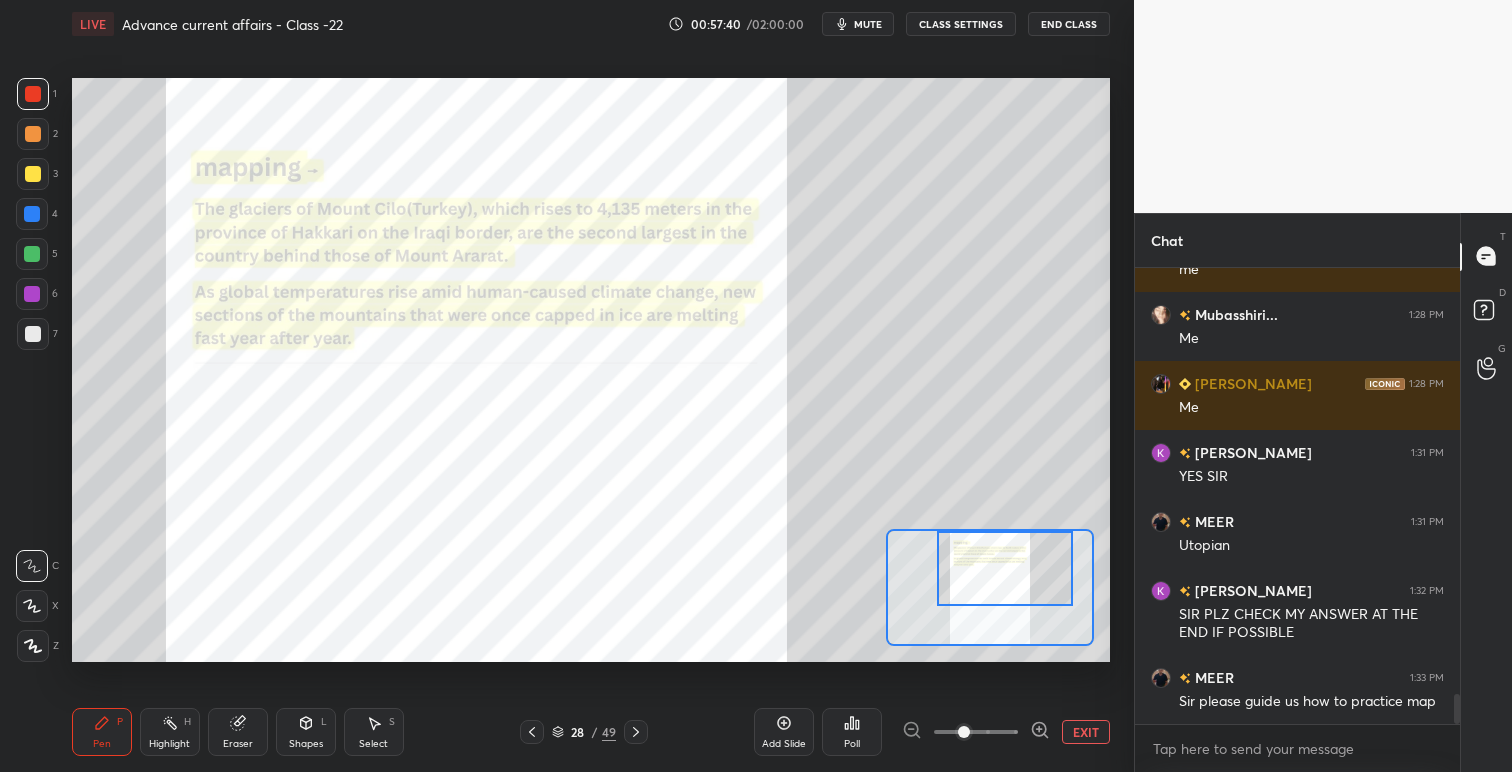 scroll, scrollTop: 6506, scrollLeft: 0, axis: vertical 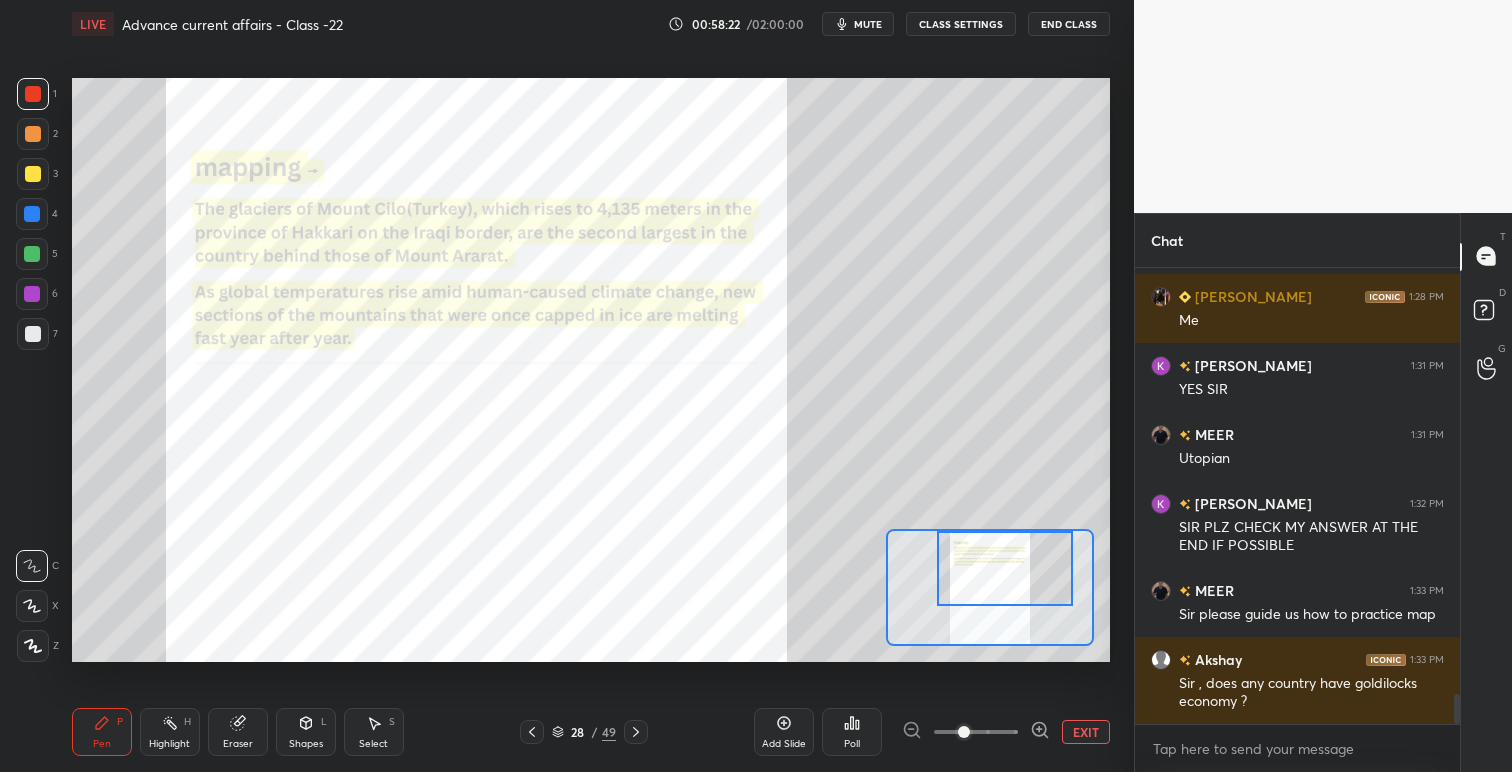 click at bounding box center (532, 732) 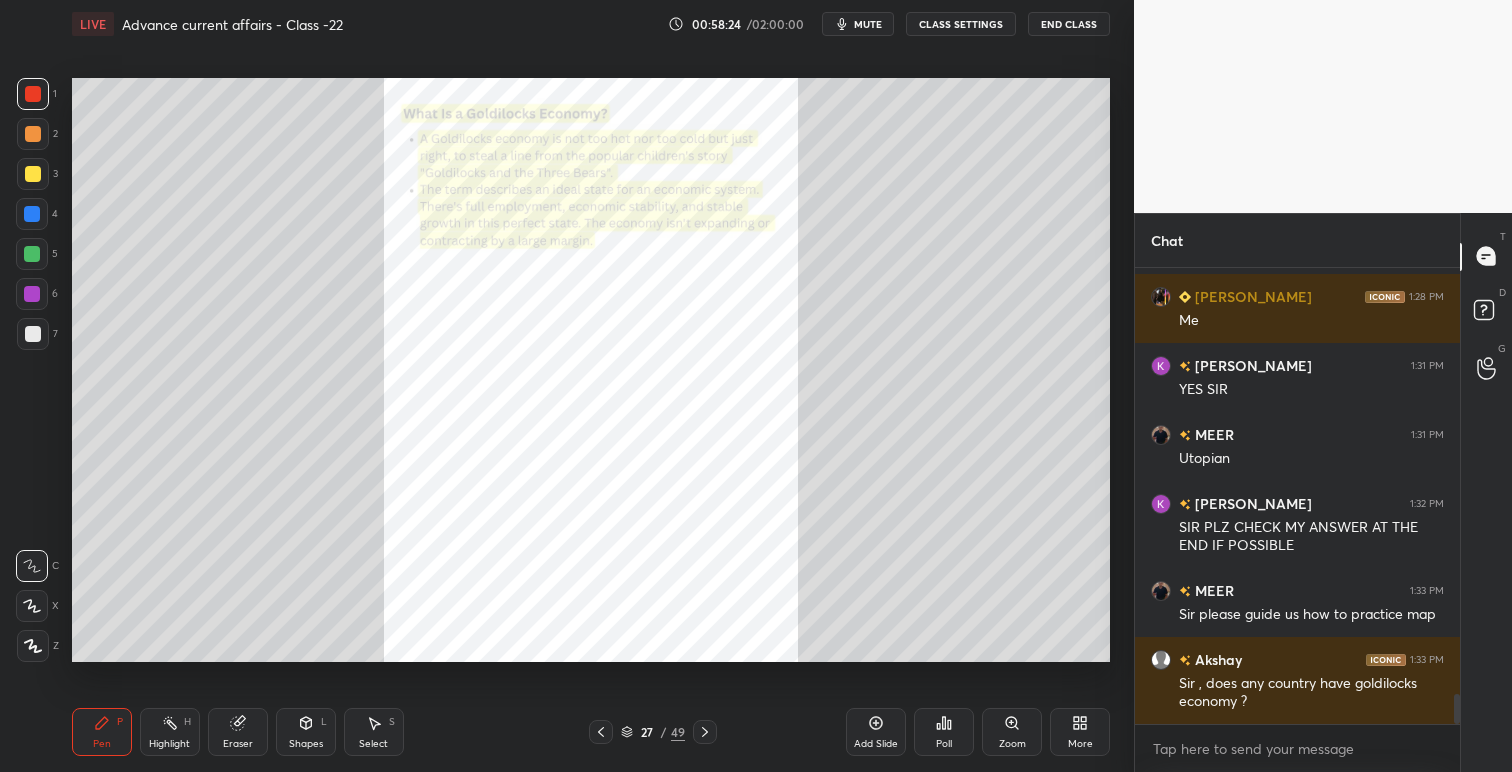 click 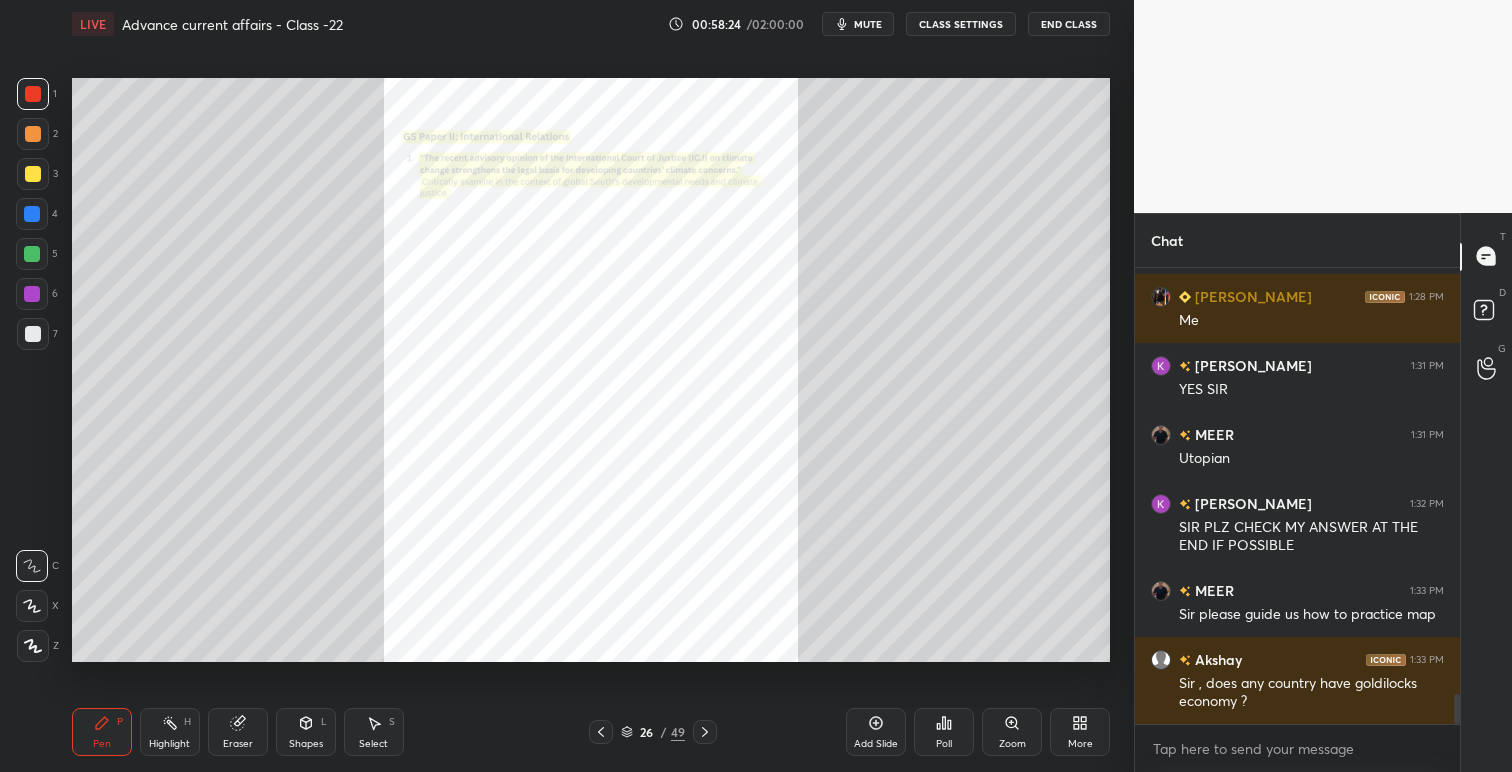click 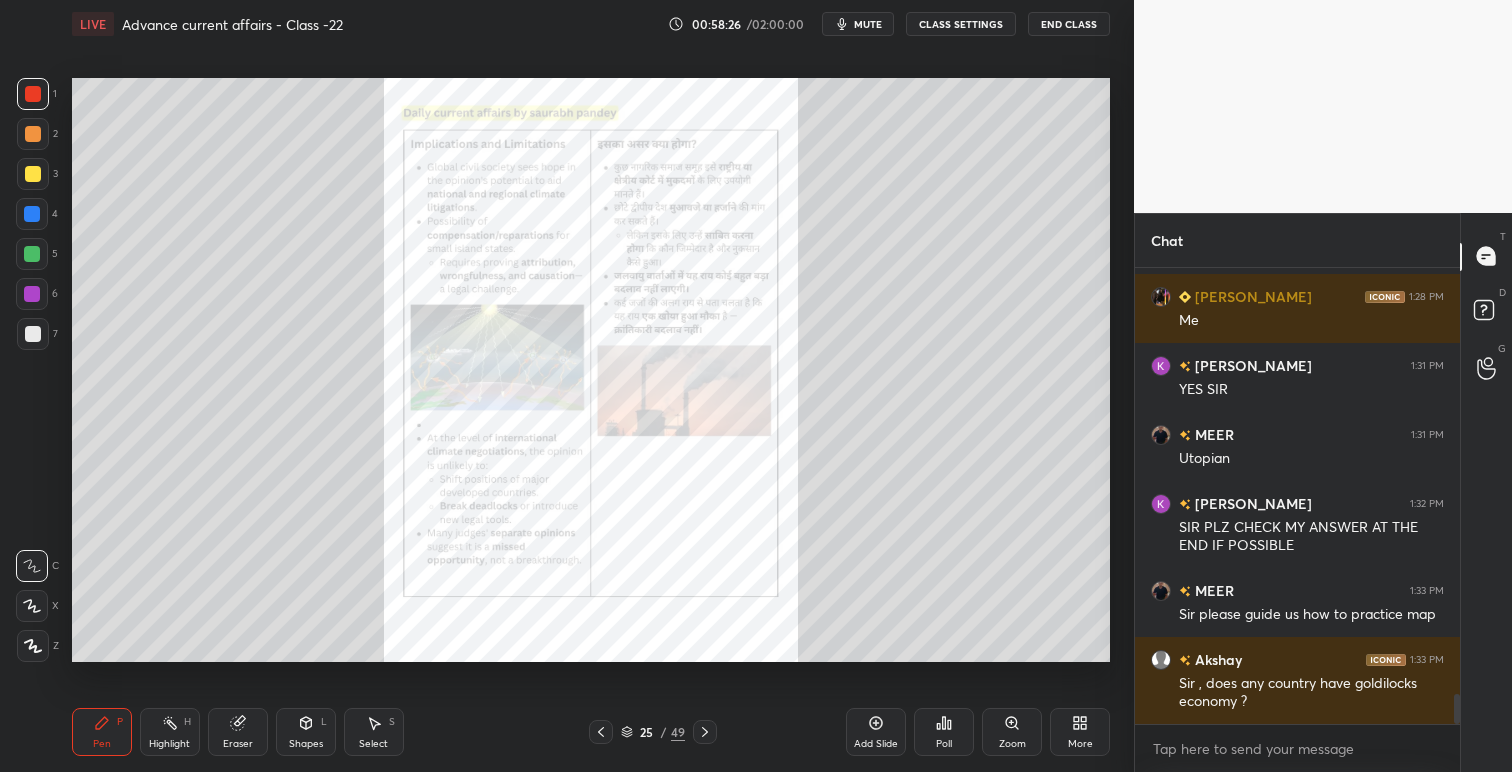 click 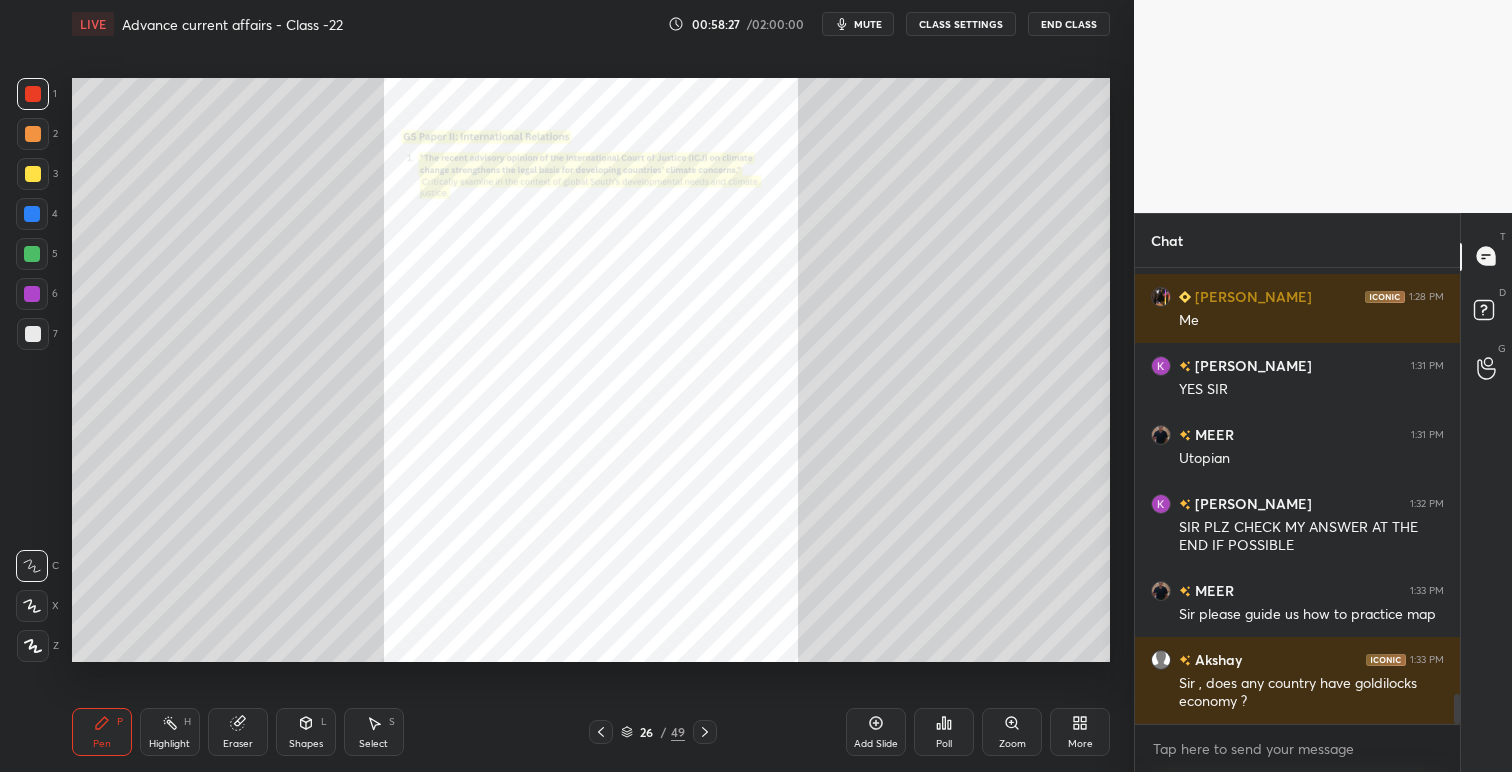 click 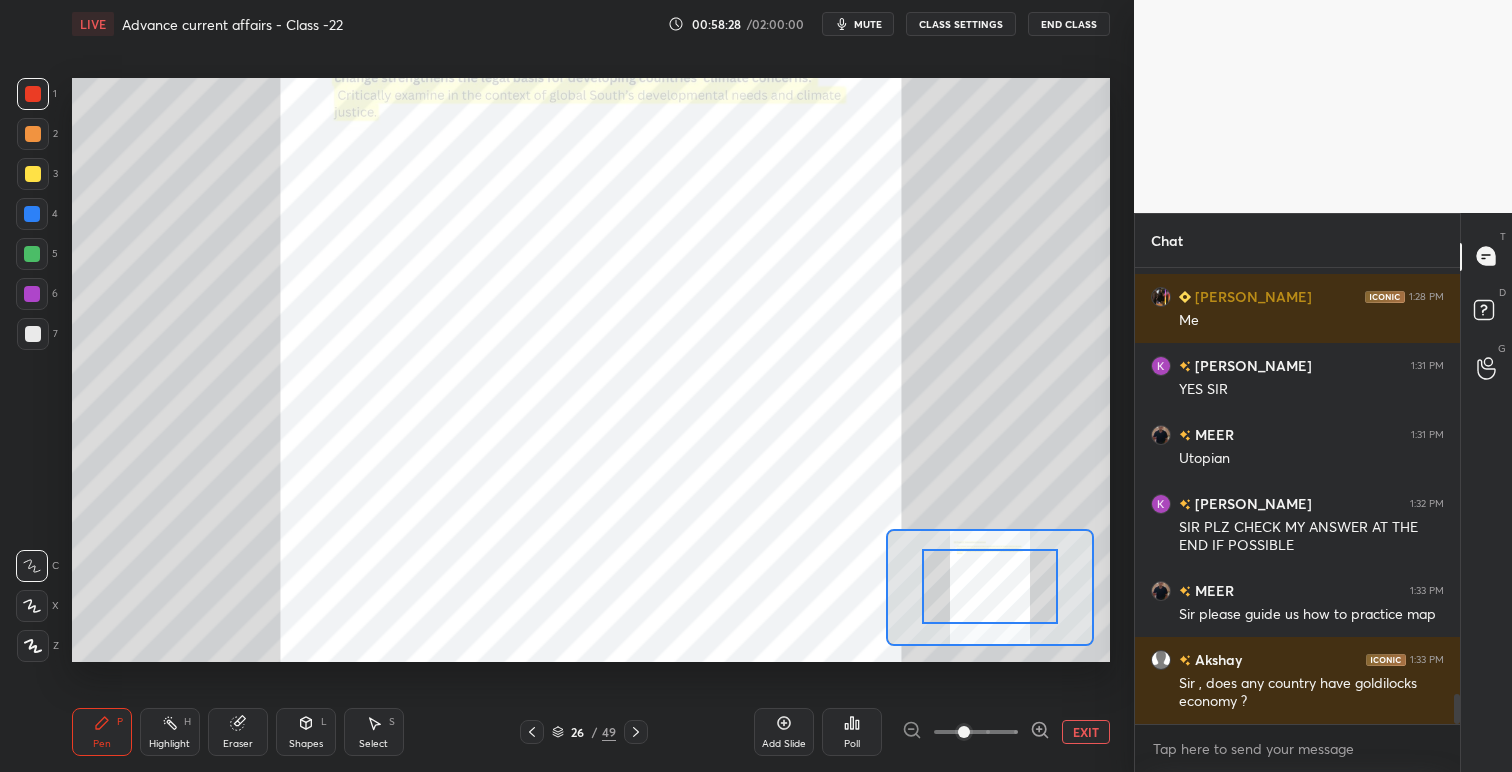 drag, startPoint x: 1008, startPoint y: 588, endPoint x: 1010, endPoint y: 574, distance: 14.142136 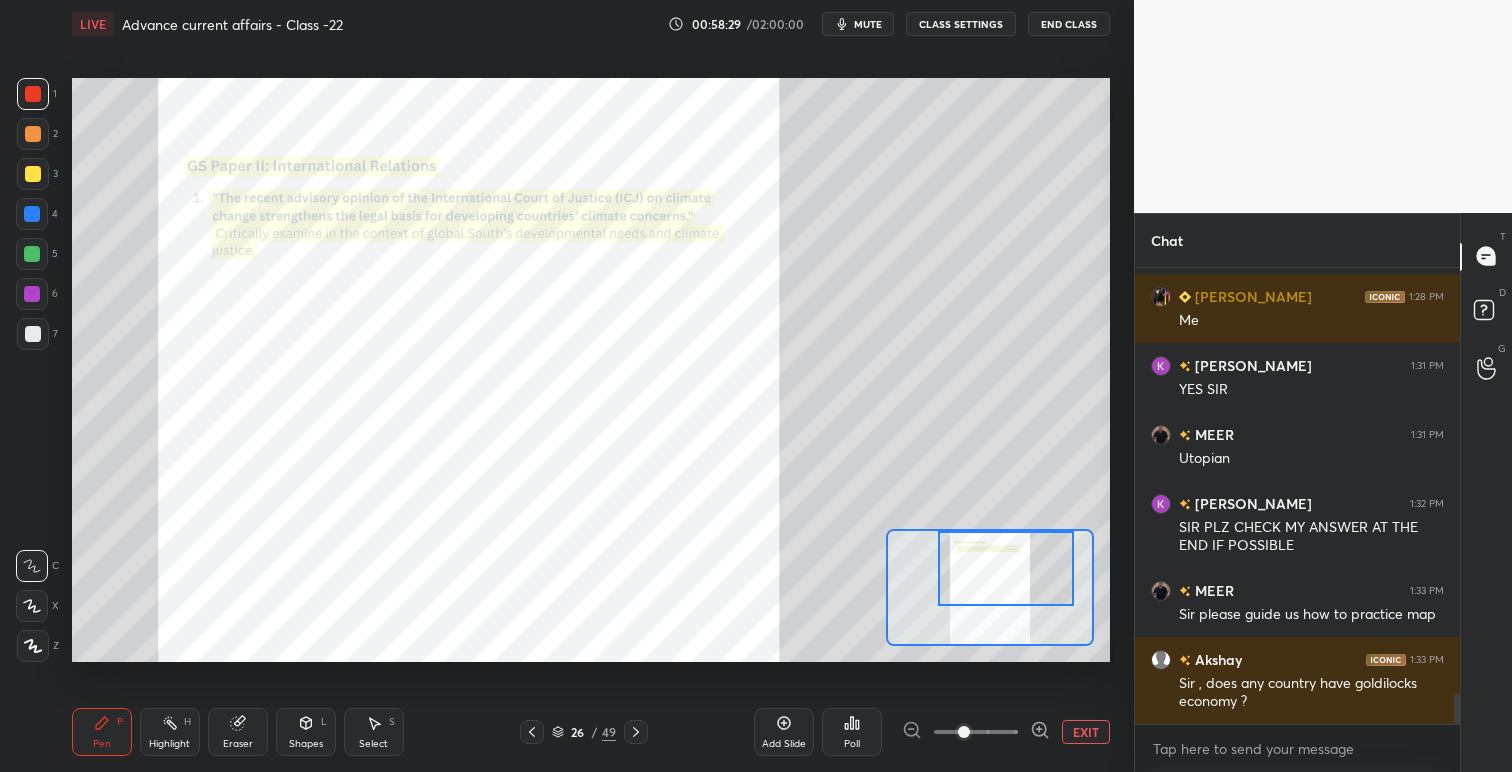drag, startPoint x: 1017, startPoint y: 616, endPoint x: 1033, endPoint y: 587, distance: 33.12099 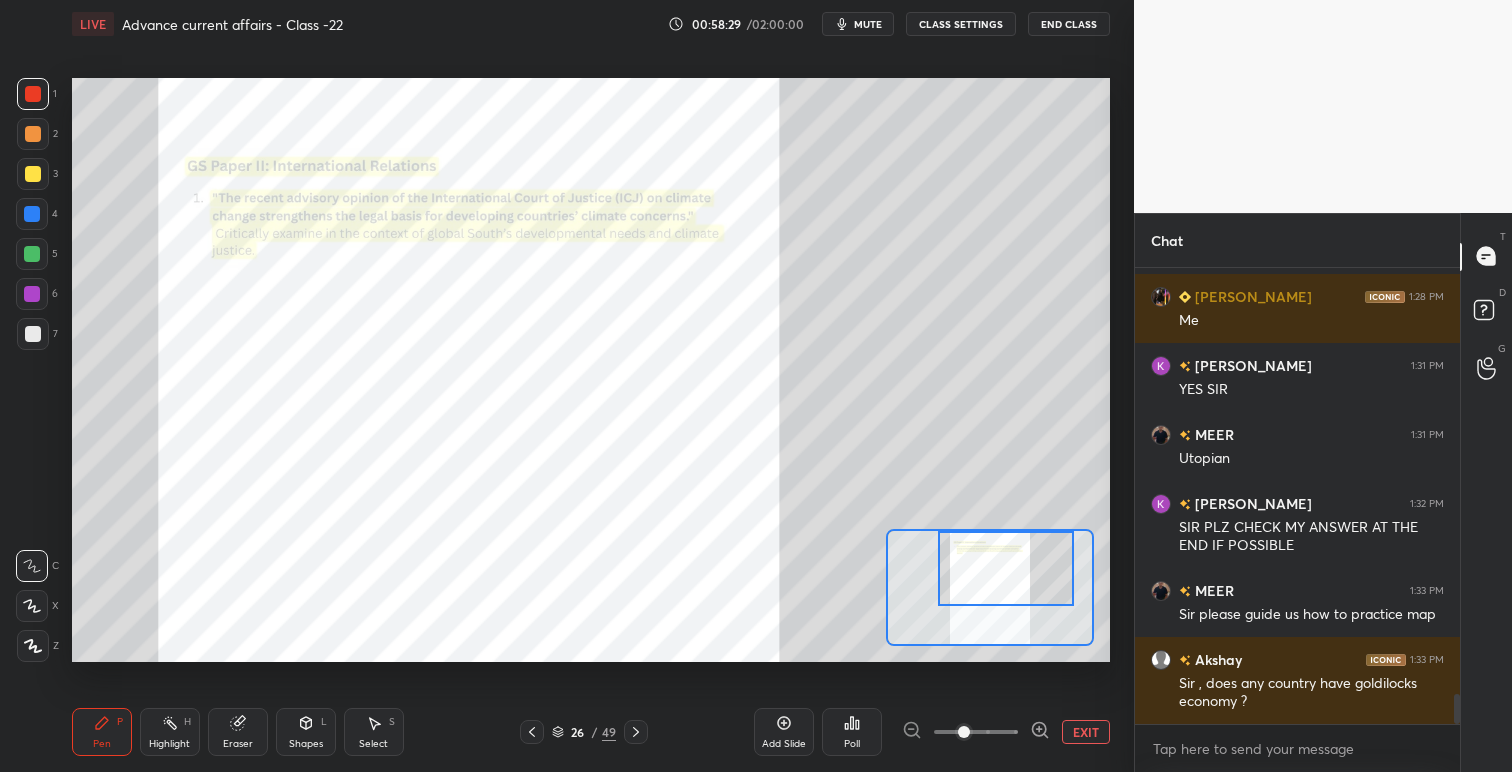 click at bounding box center [1006, 568] 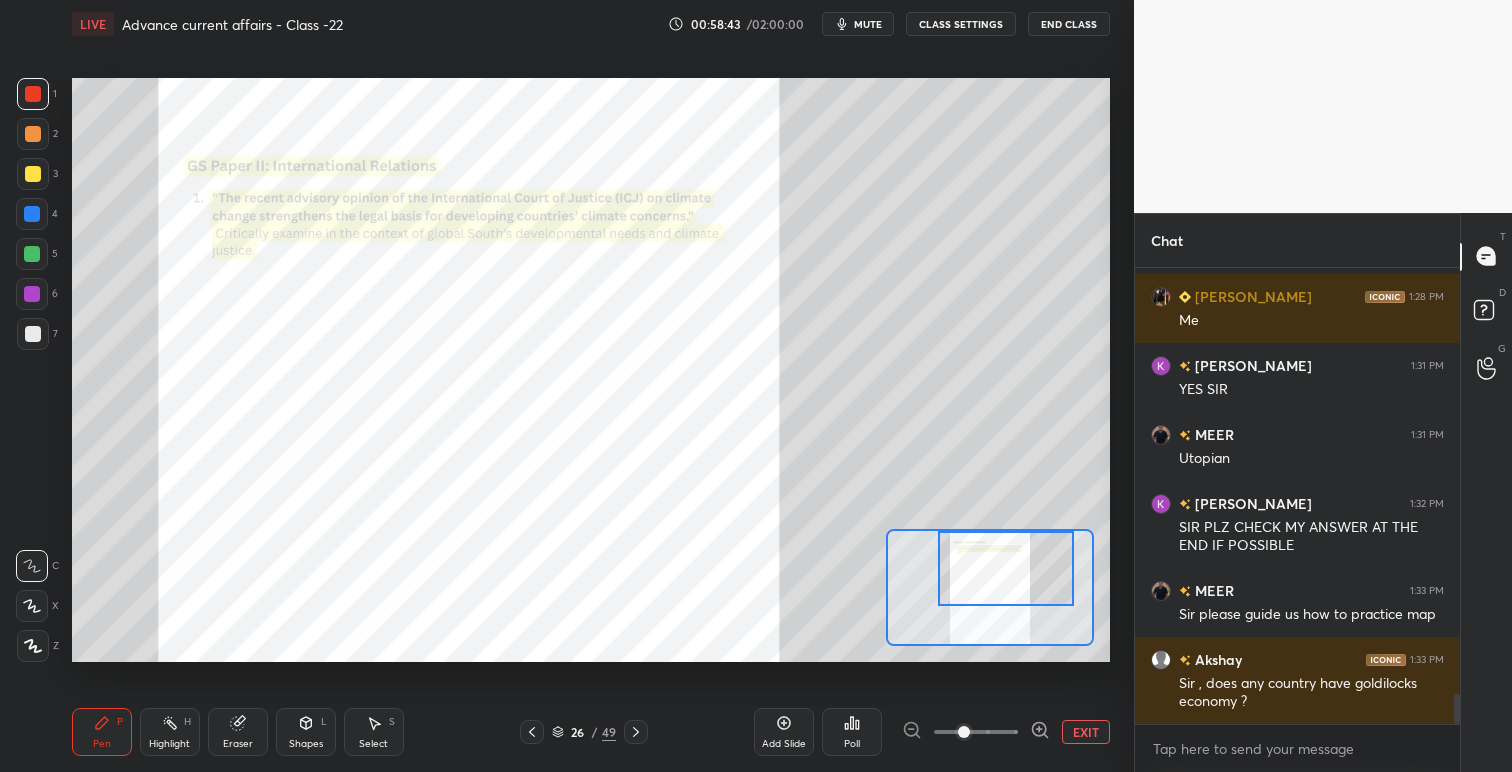 scroll, scrollTop: 6575, scrollLeft: 0, axis: vertical 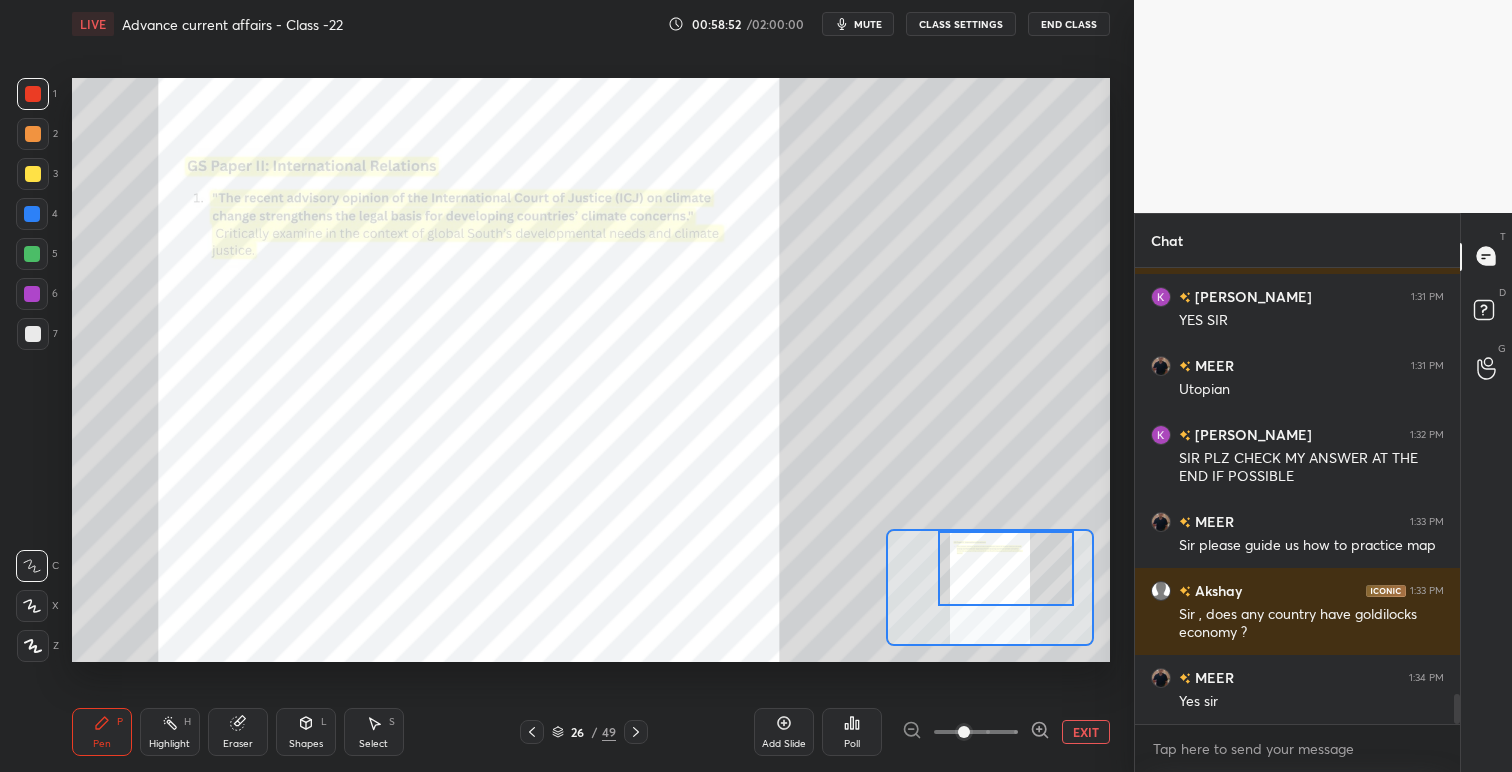 click at bounding box center [976, 732] 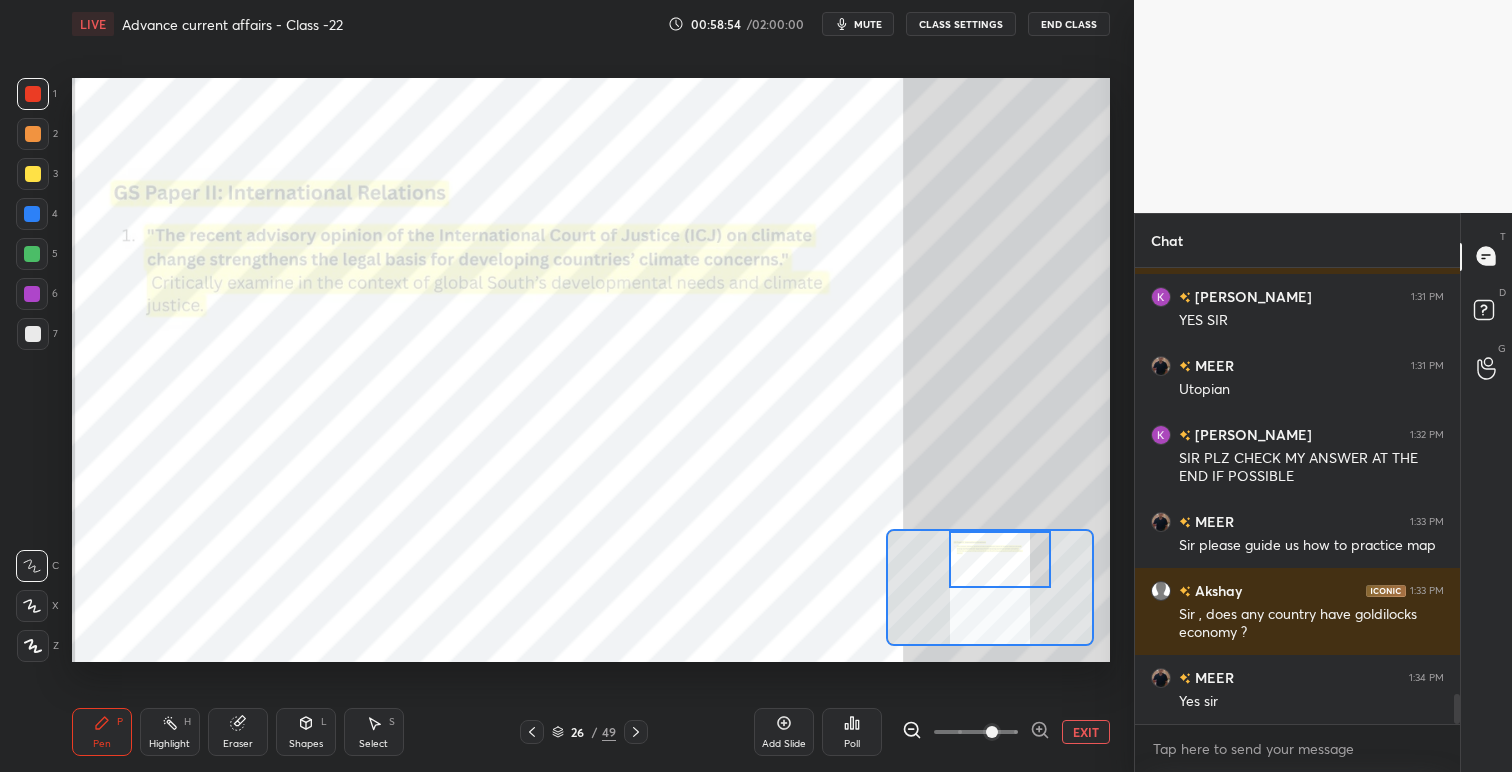 drag, startPoint x: 1004, startPoint y: 567, endPoint x: 998, endPoint y: 535, distance: 32.55764 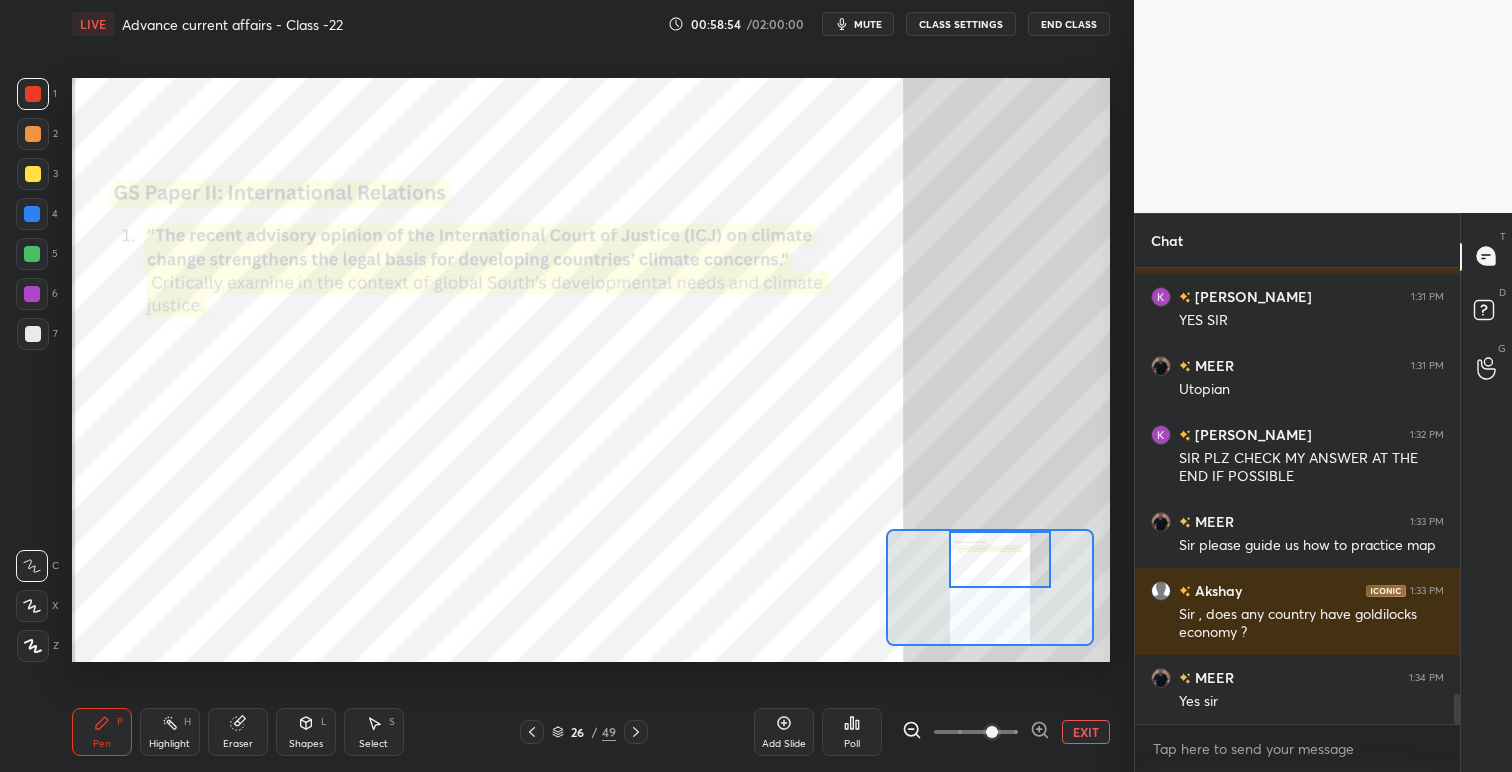 click at bounding box center [1000, 559] 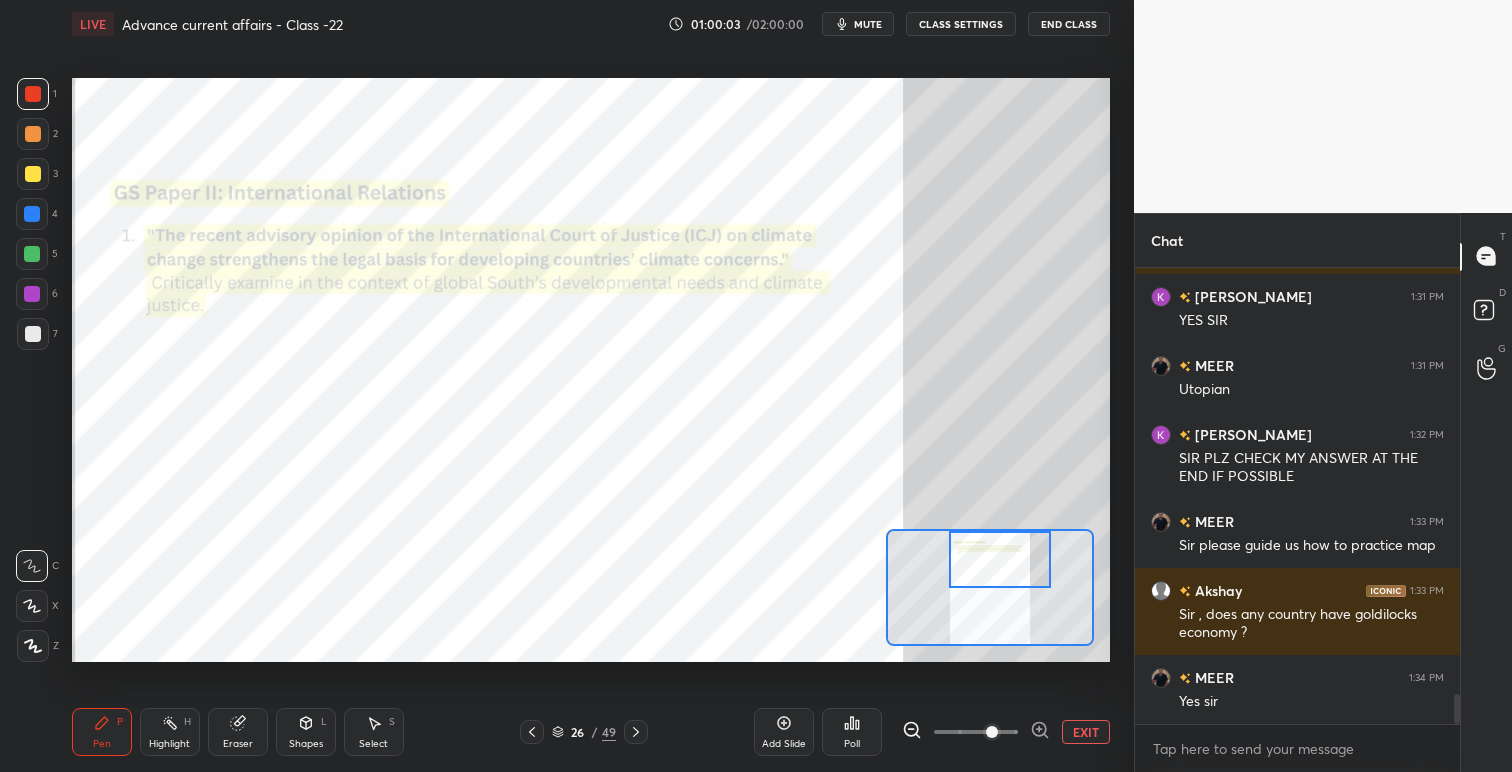 click at bounding box center (32, 214) 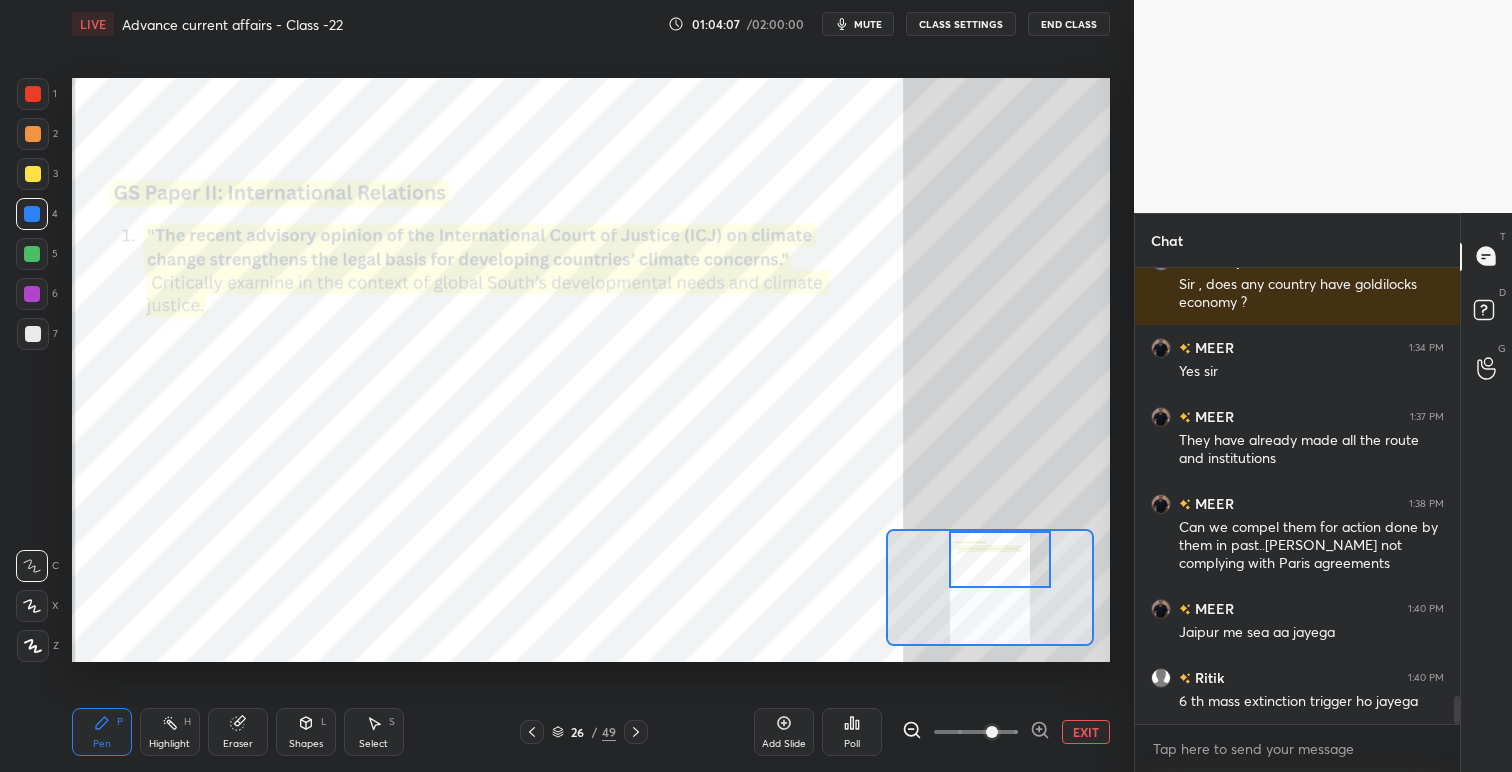 scroll, scrollTop: 6974, scrollLeft: 0, axis: vertical 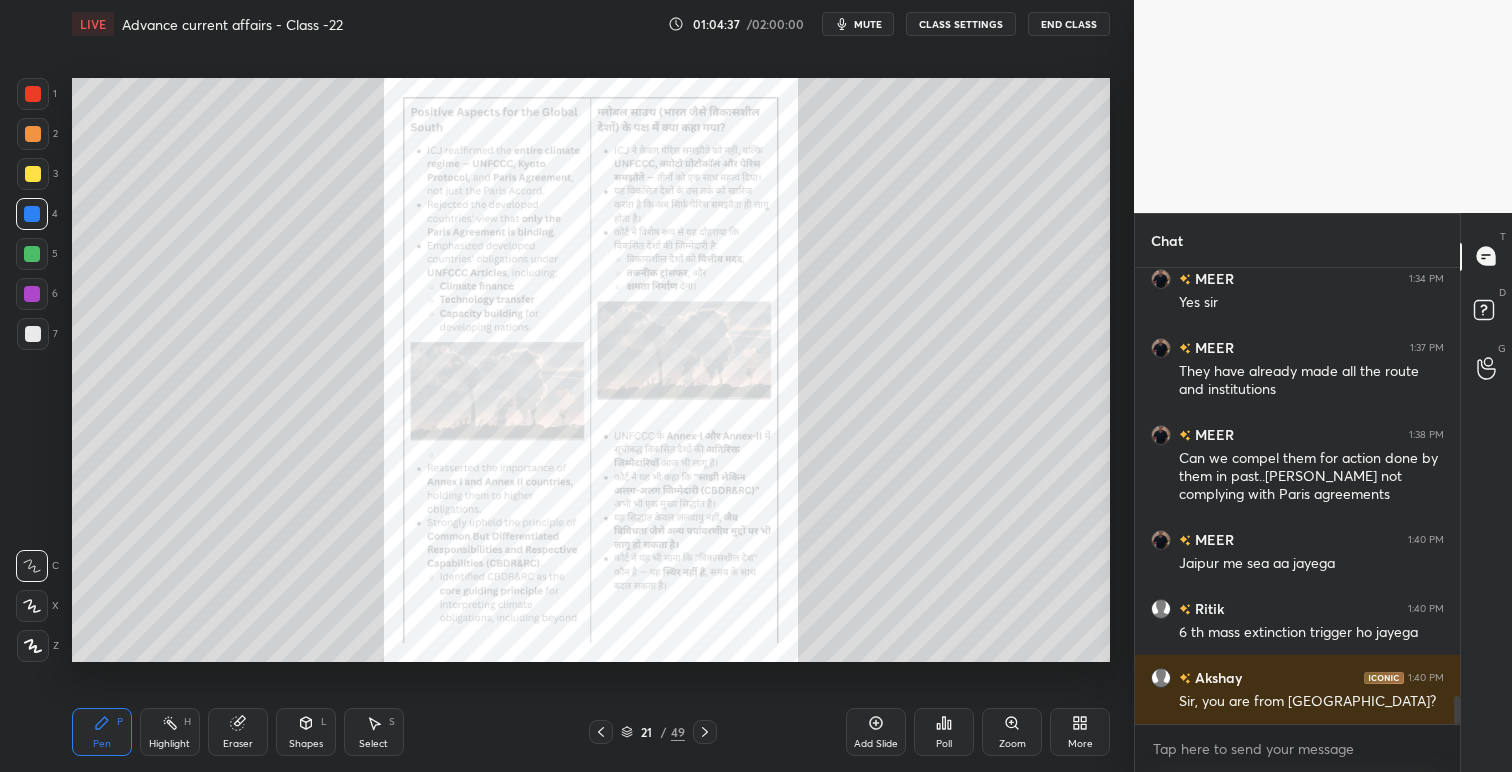 click on "Zoom" at bounding box center (1012, 732) 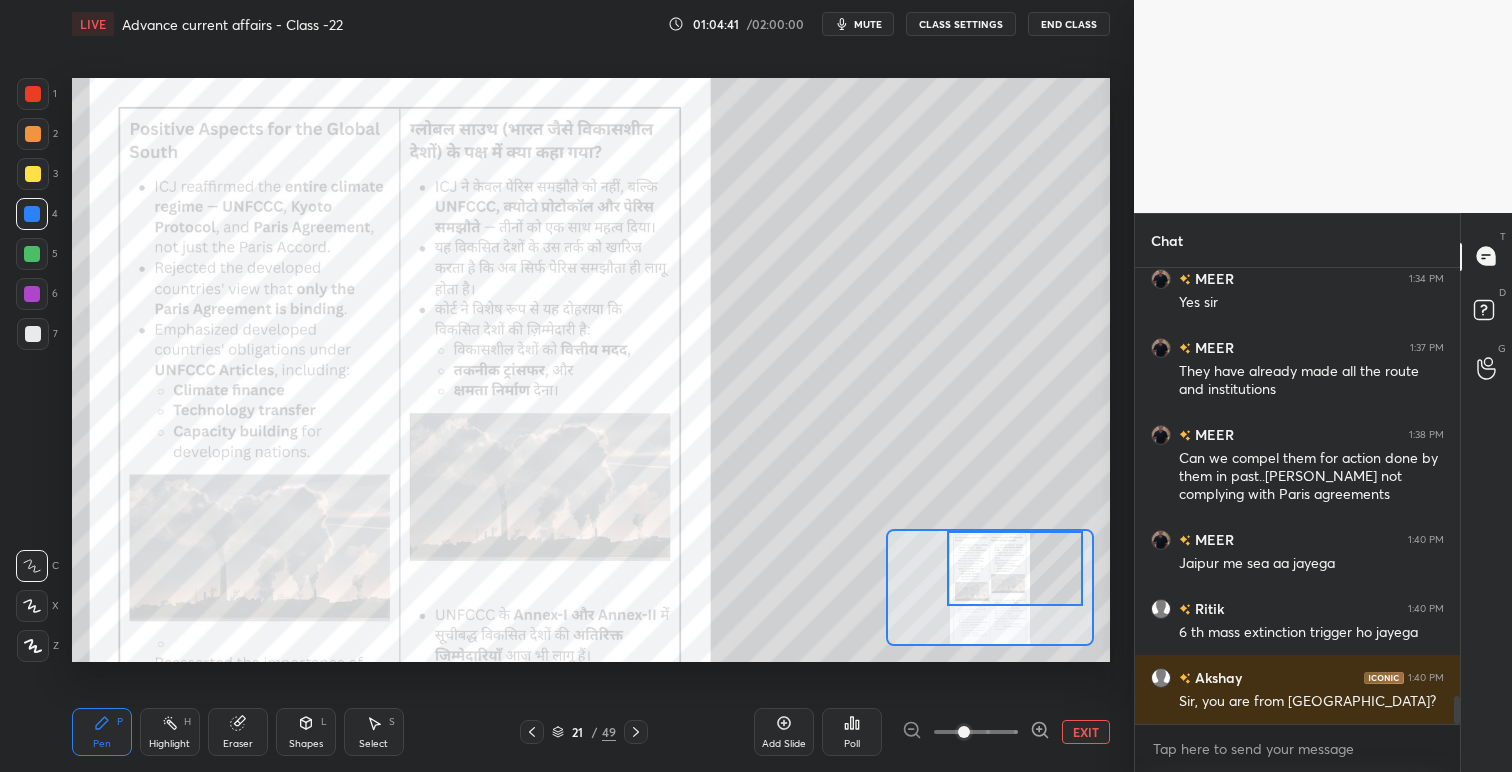 drag, startPoint x: 990, startPoint y: 616, endPoint x: 1024, endPoint y: 563, distance: 62.968246 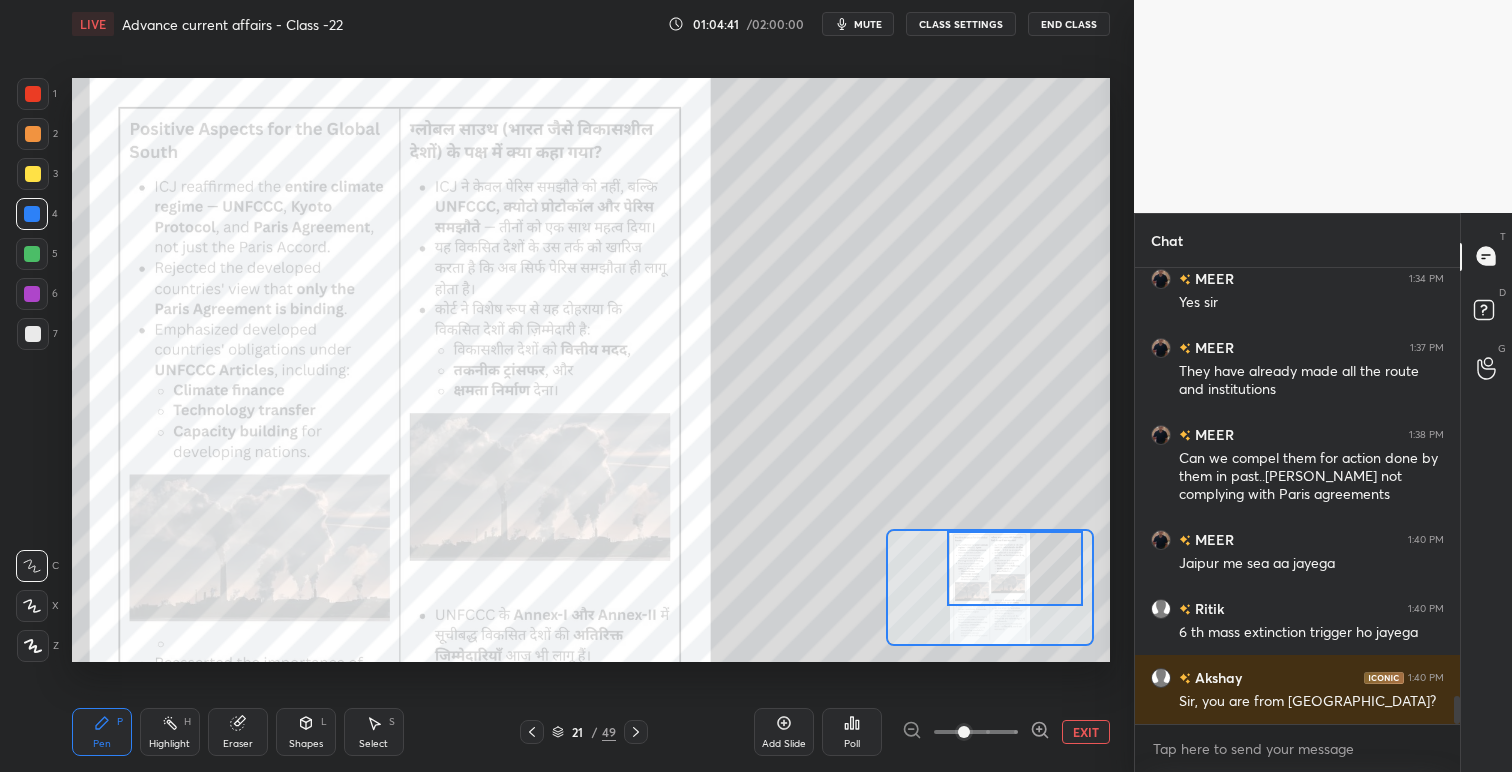 click at bounding box center [1015, 568] 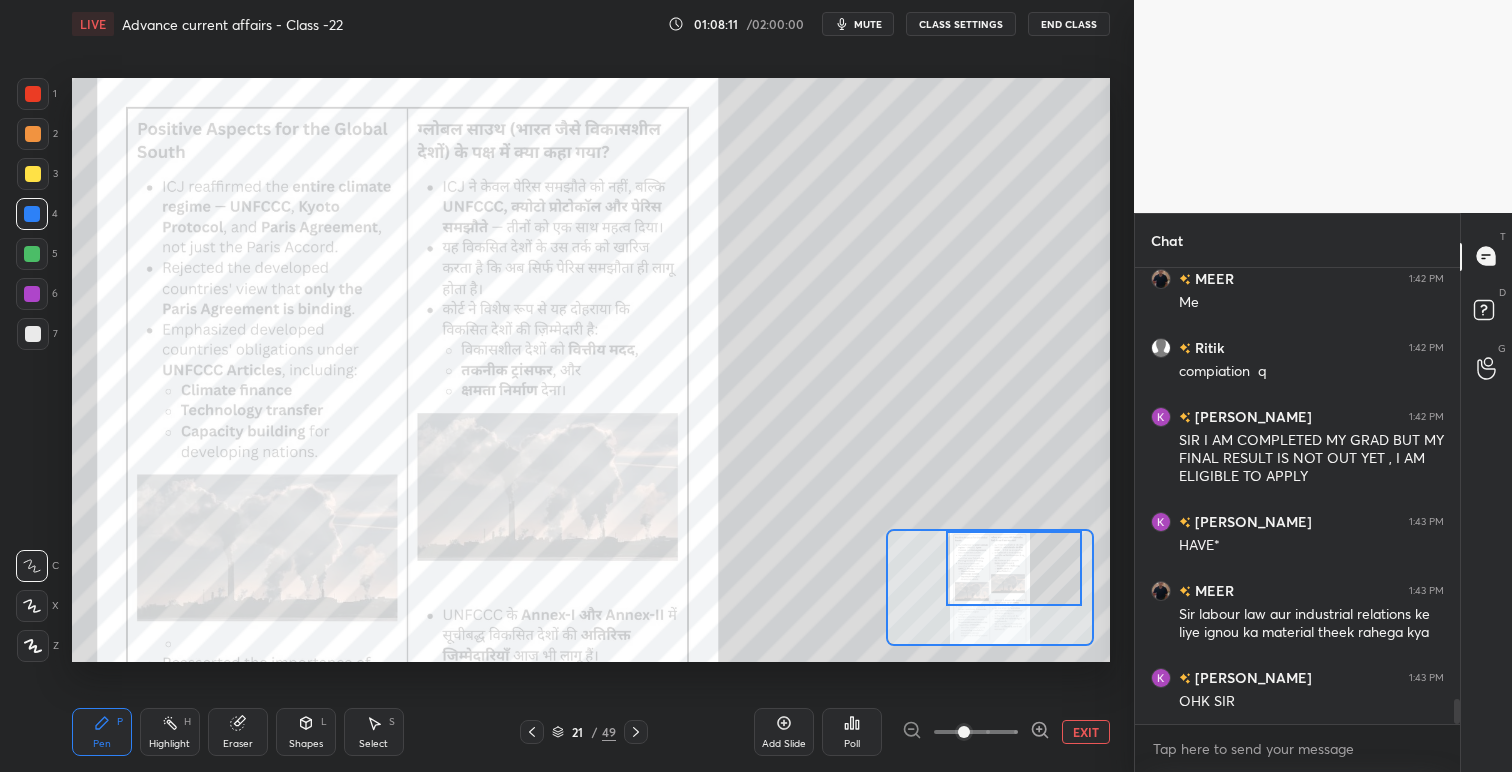 scroll, scrollTop: 7963, scrollLeft: 0, axis: vertical 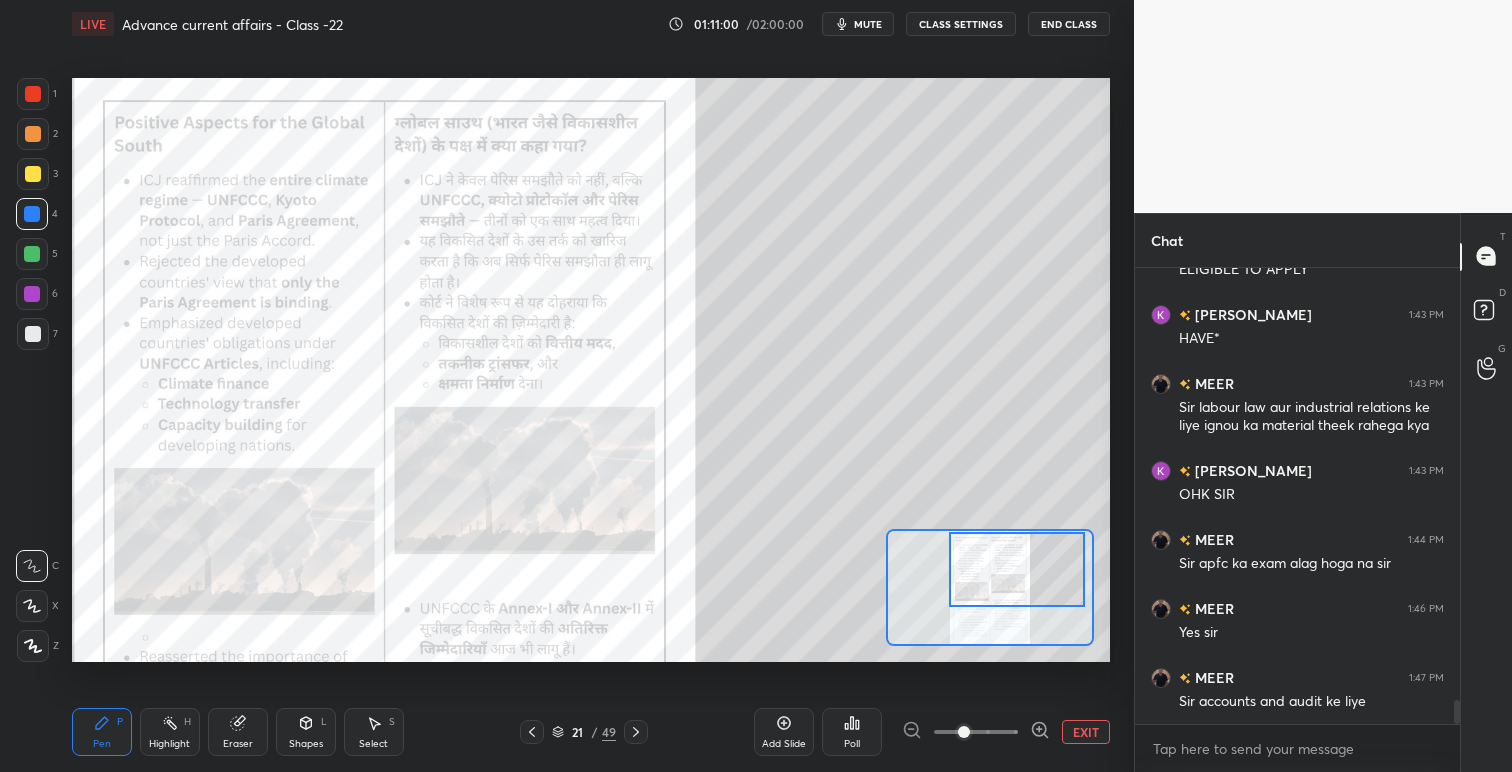 click at bounding box center [1017, 569] 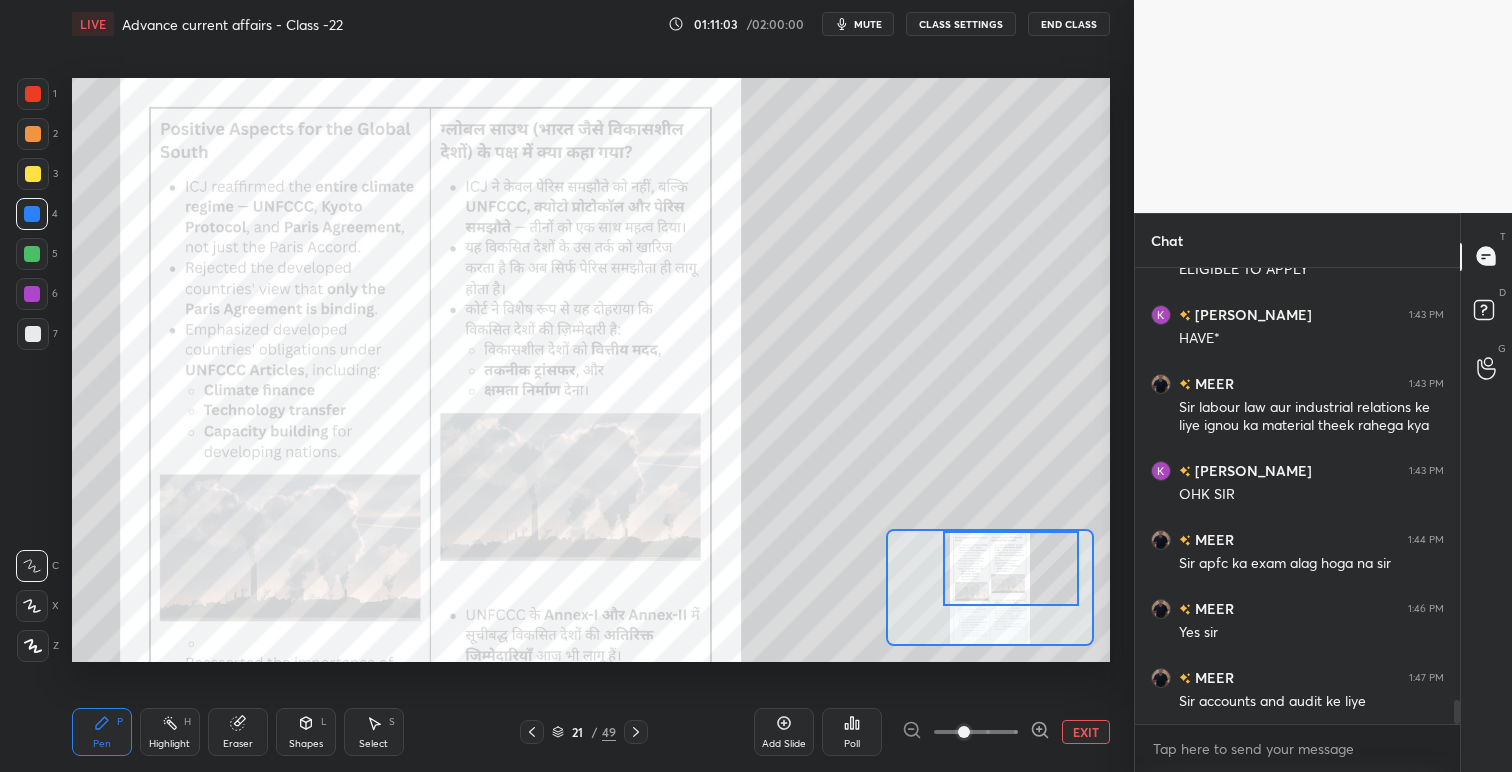 click at bounding box center [1011, 568] 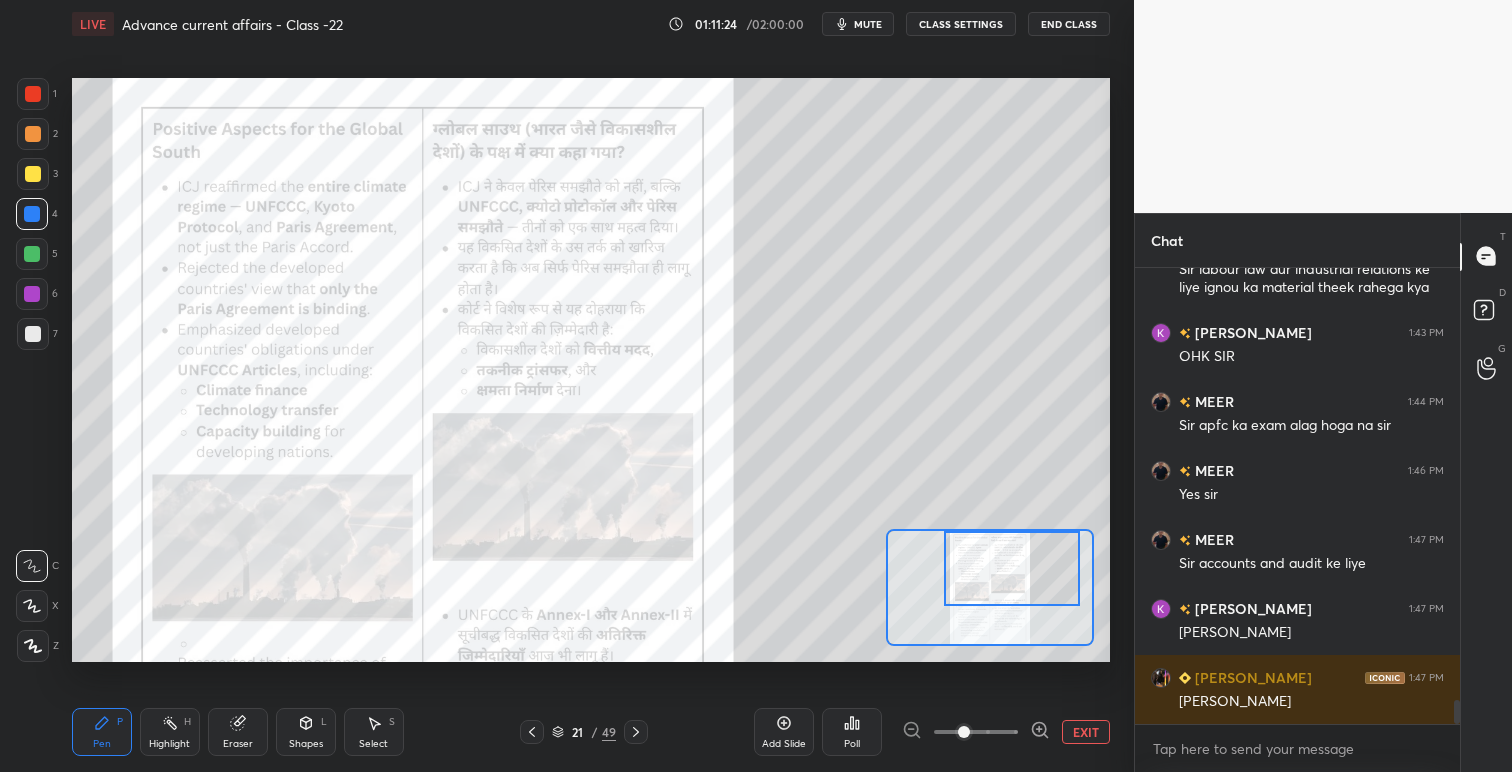 scroll, scrollTop: 8308, scrollLeft: 0, axis: vertical 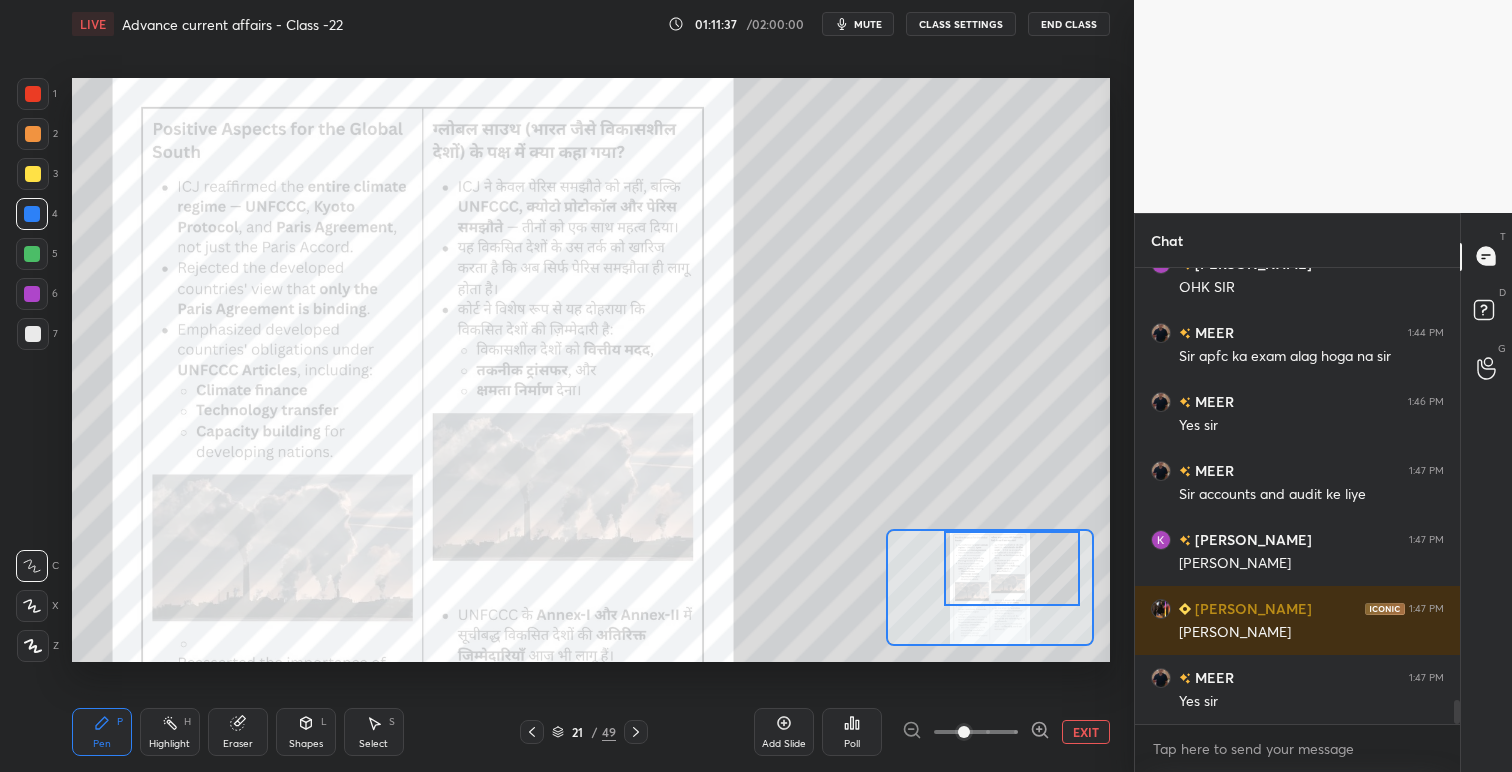drag, startPoint x: 29, startPoint y: 94, endPoint x: 64, endPoint y: 126, distance: 47.423622 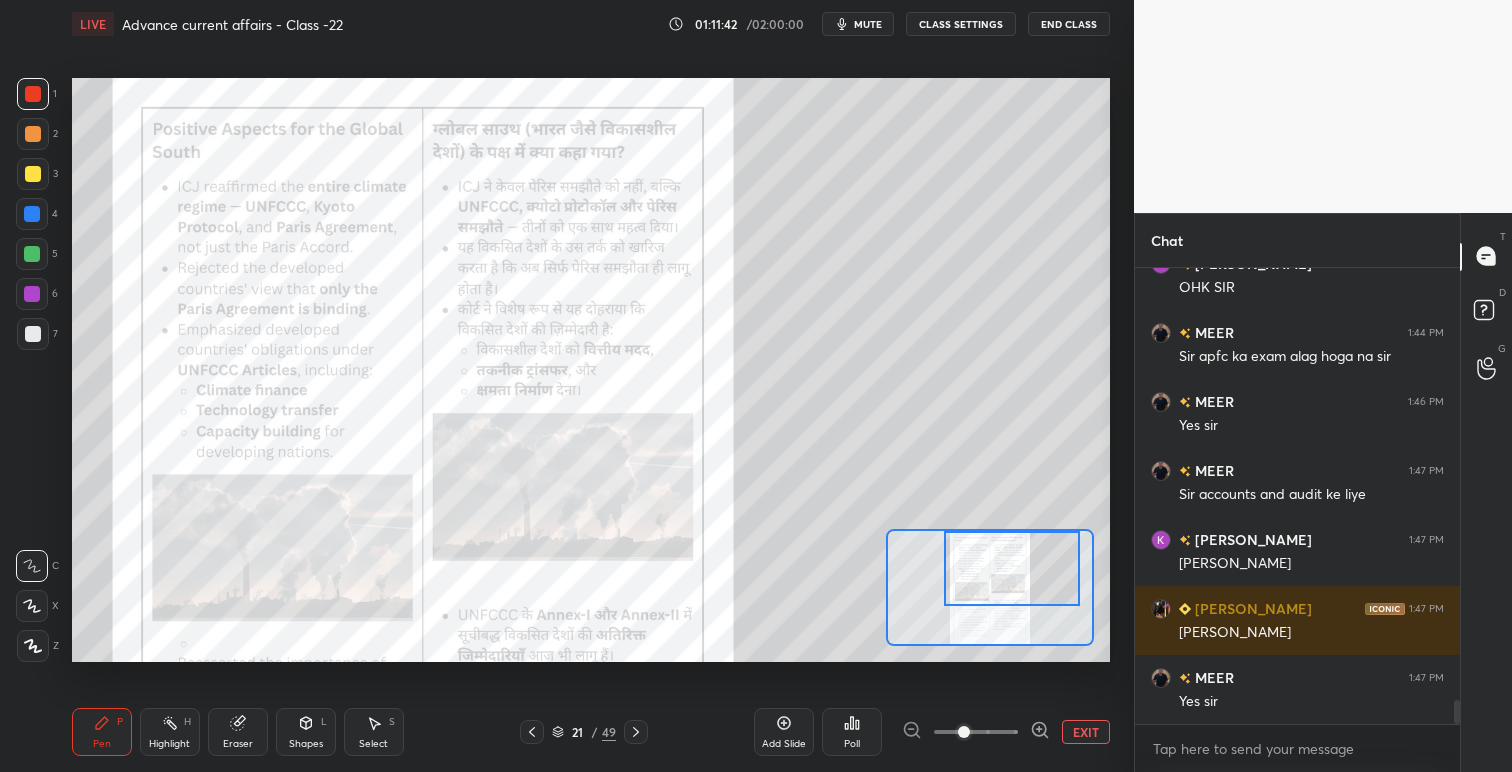 click 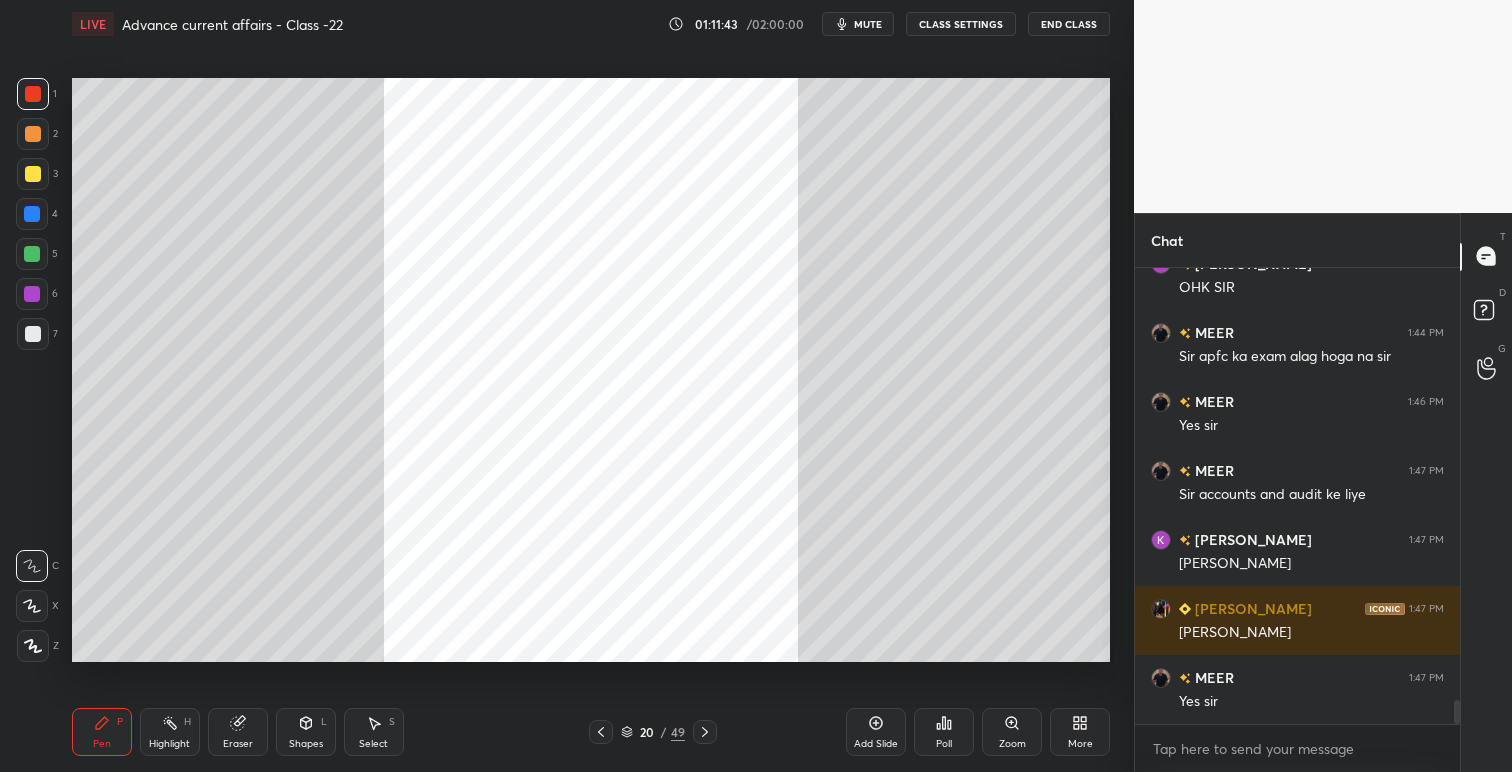 click 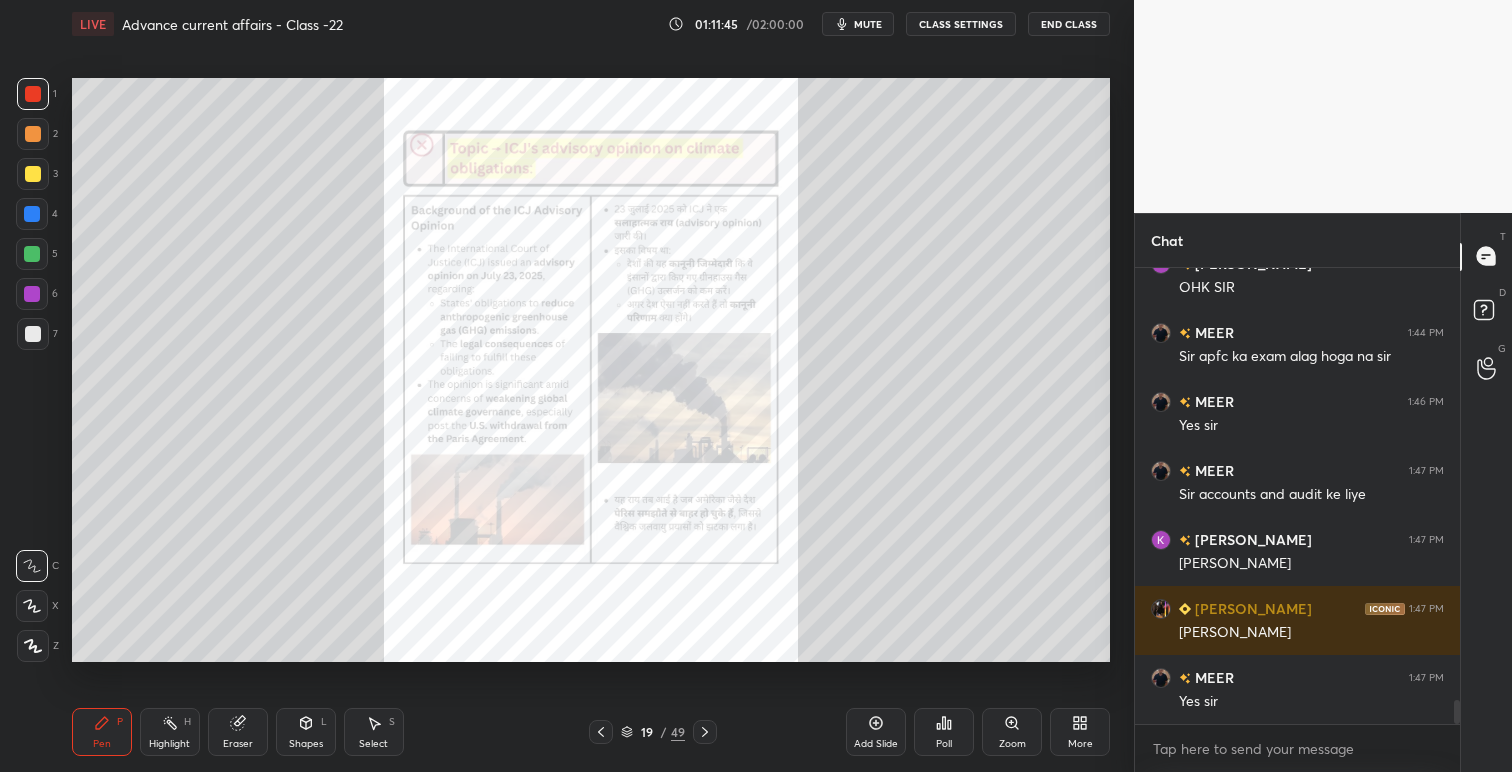 click 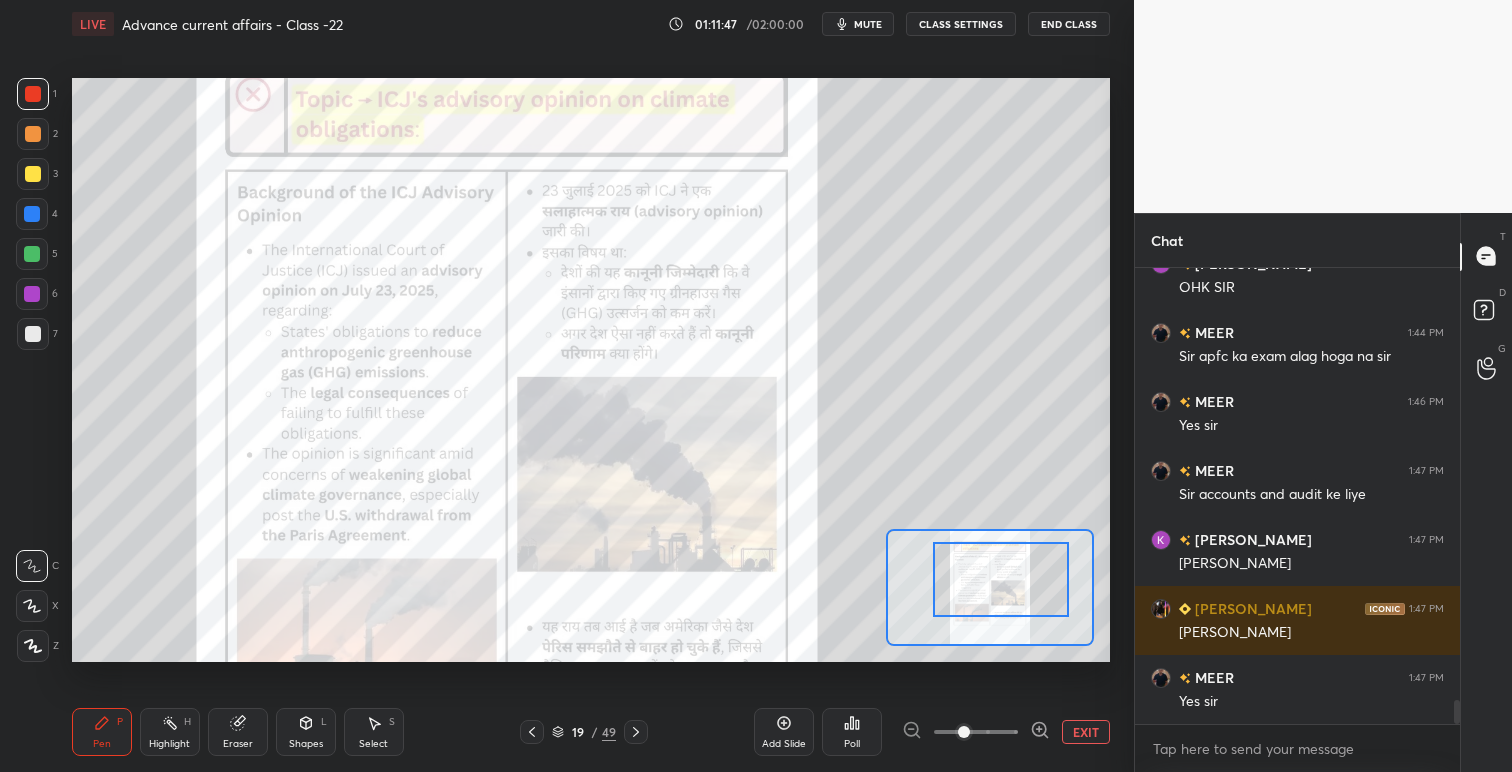 click at bounding box center [1001, 579] 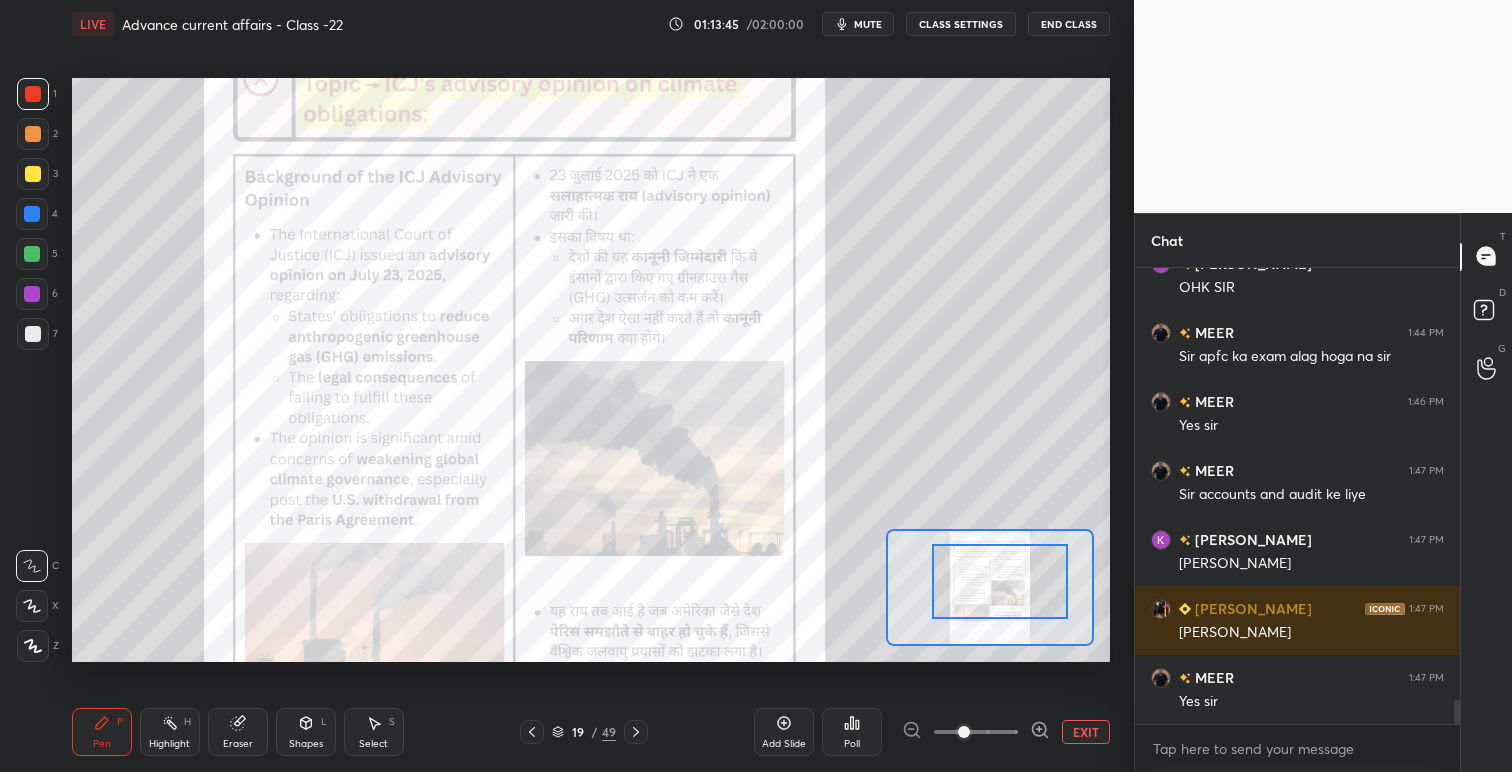 click on "19 / 49" at bounding box center [583, 732] 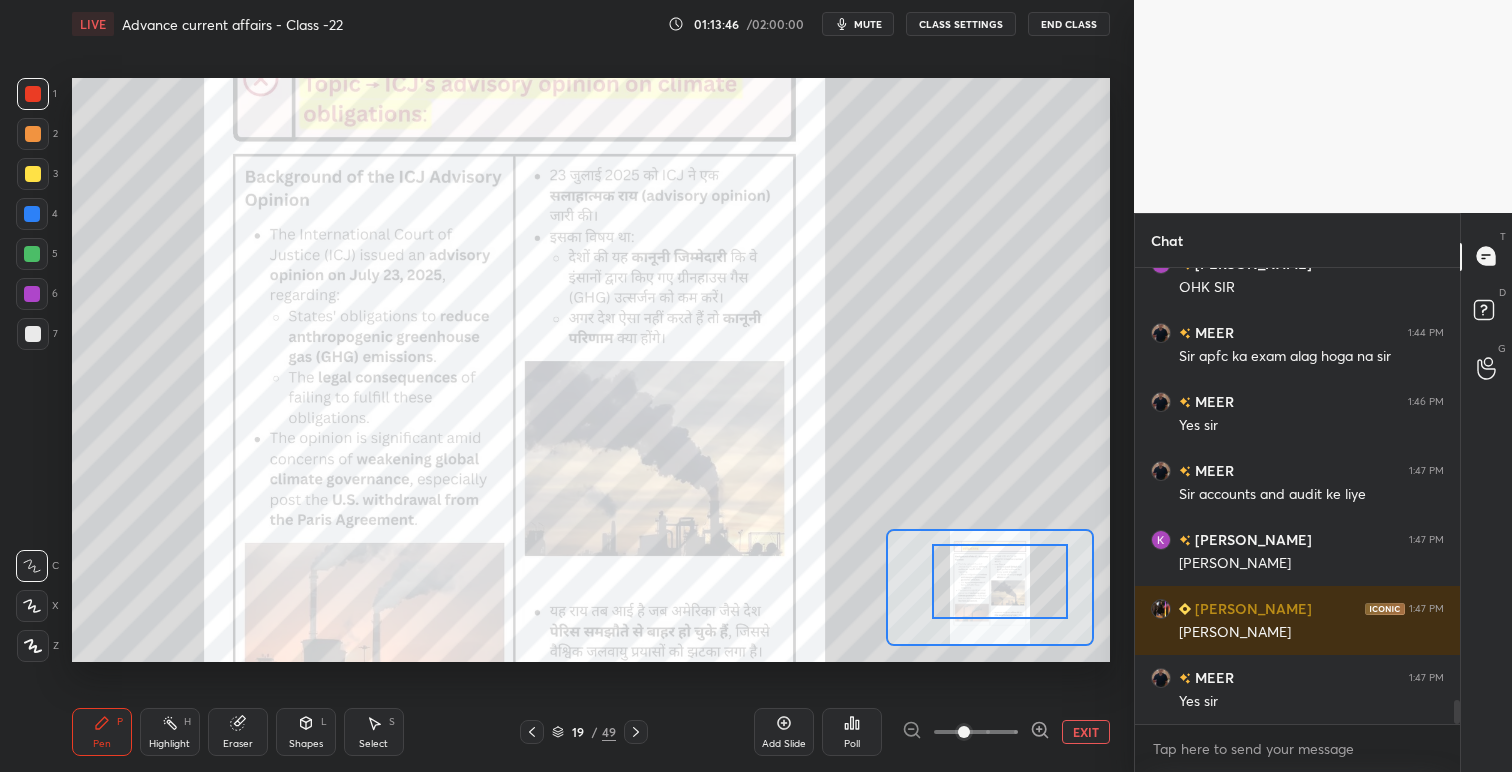 click on "19 / 49" at bounding box center (583, 732) 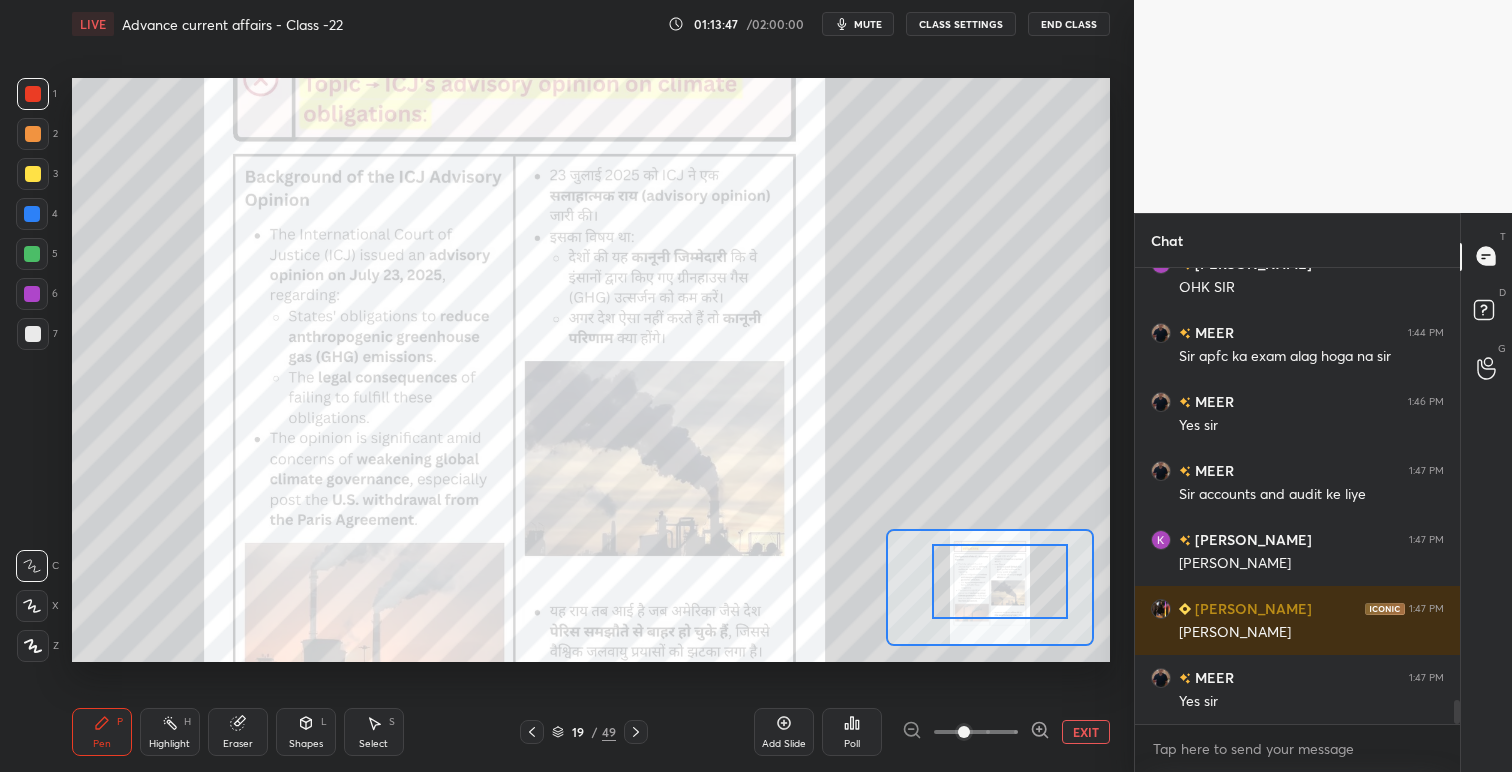 click on "19 / 49" at bounding box center [583, 732] 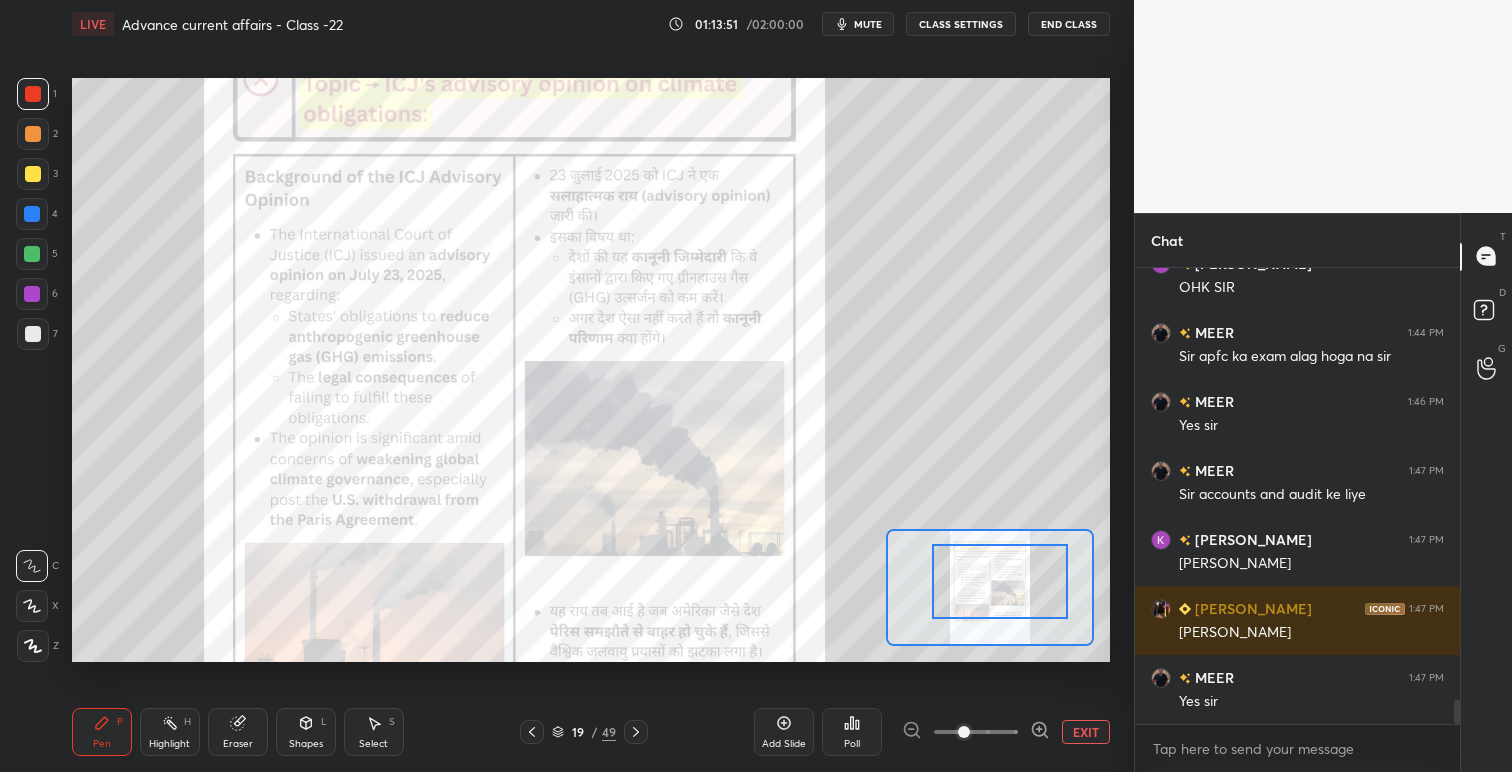 click on "19 / 49" at bounding box center (583, 732) 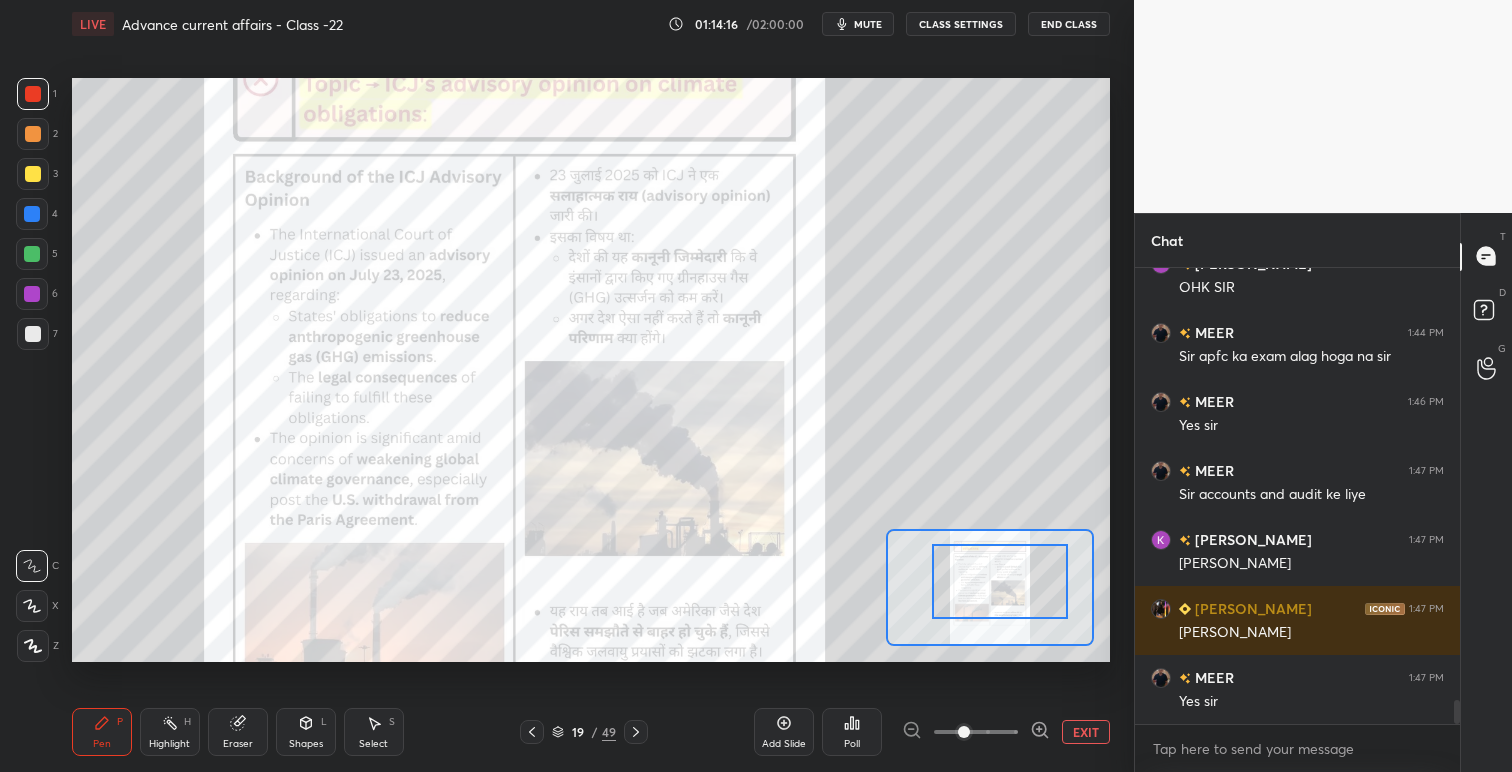 click 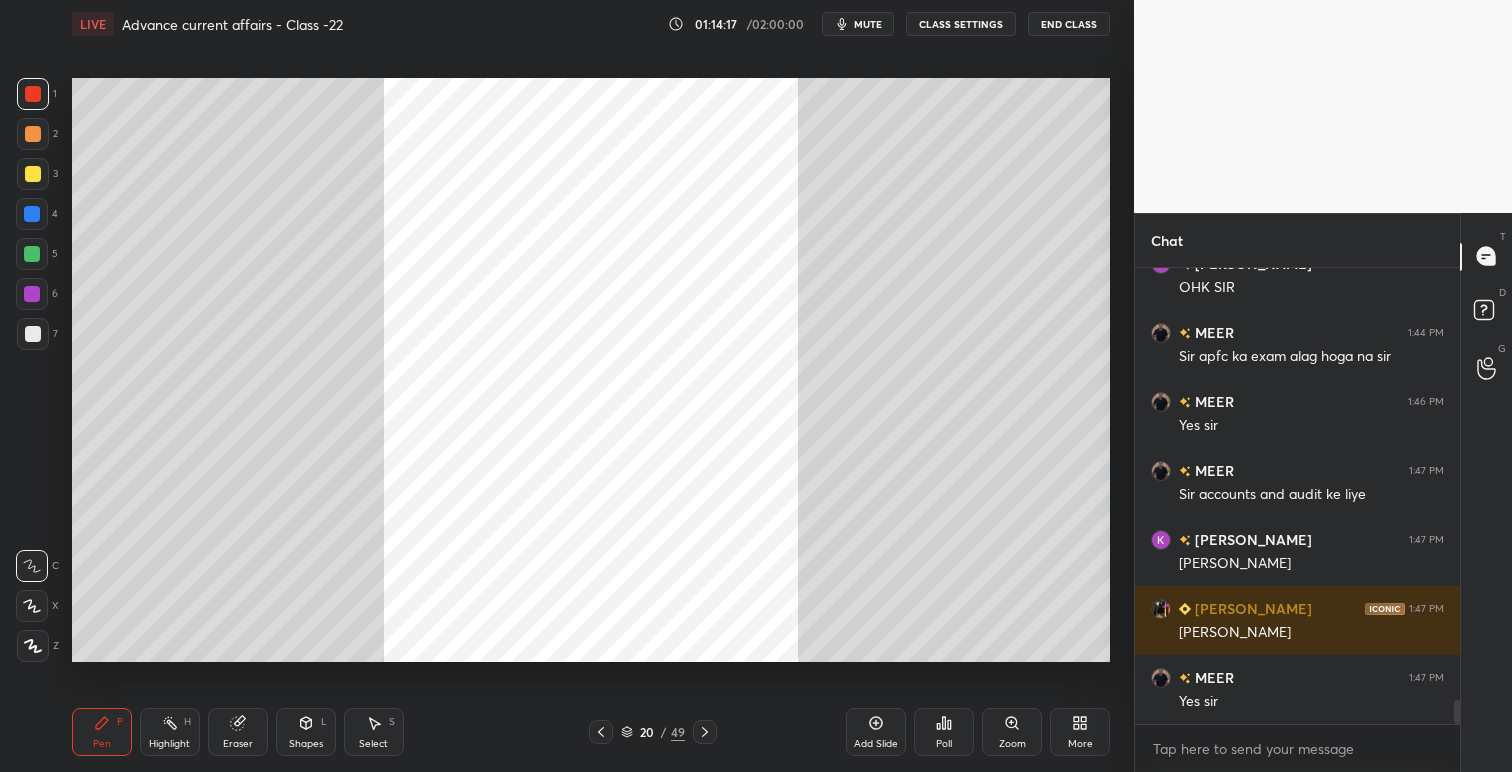 click 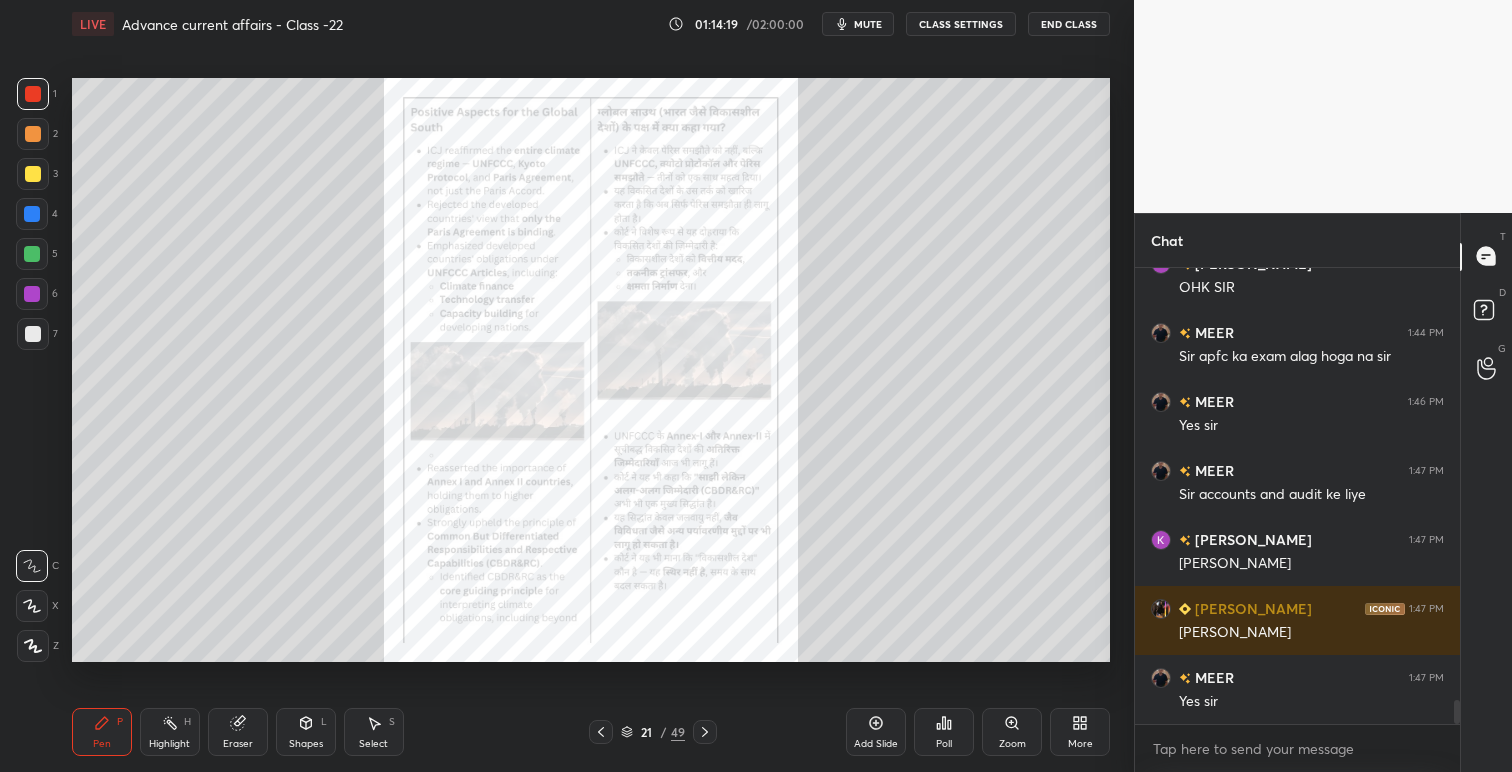 click 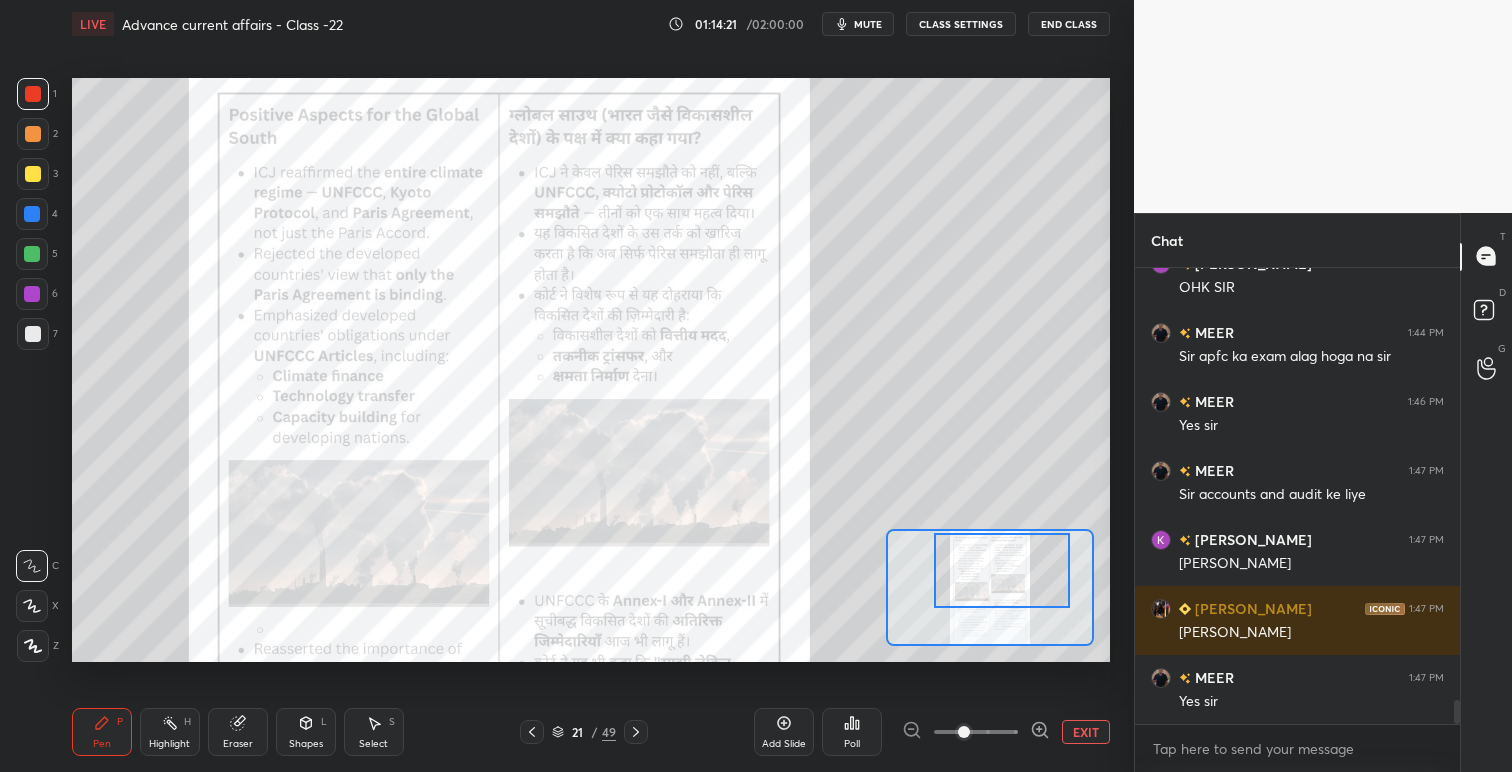 click at bounding box center (1002, 570) 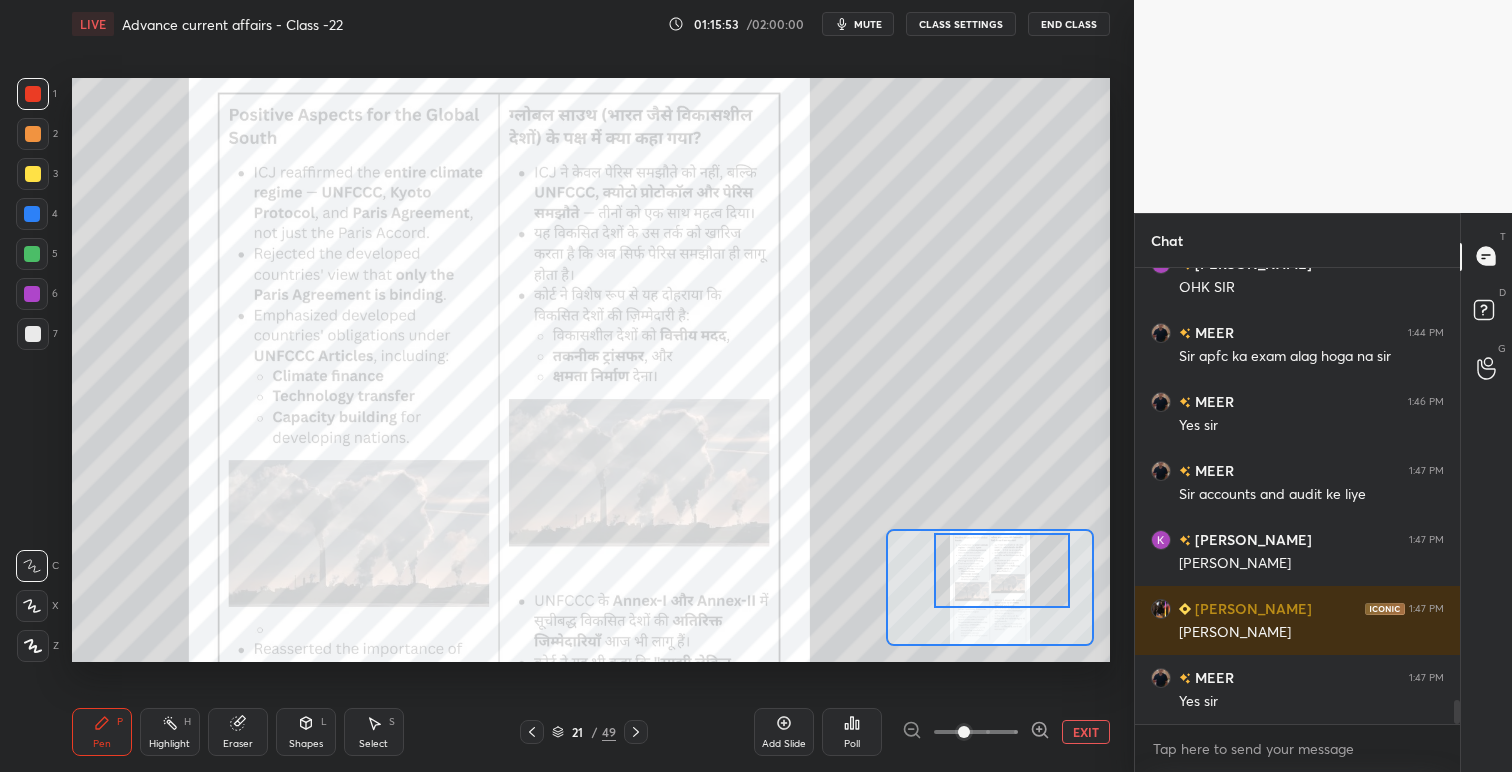 scroll, scrollTop: 8356, scrollLeft: 0, axis: vertical 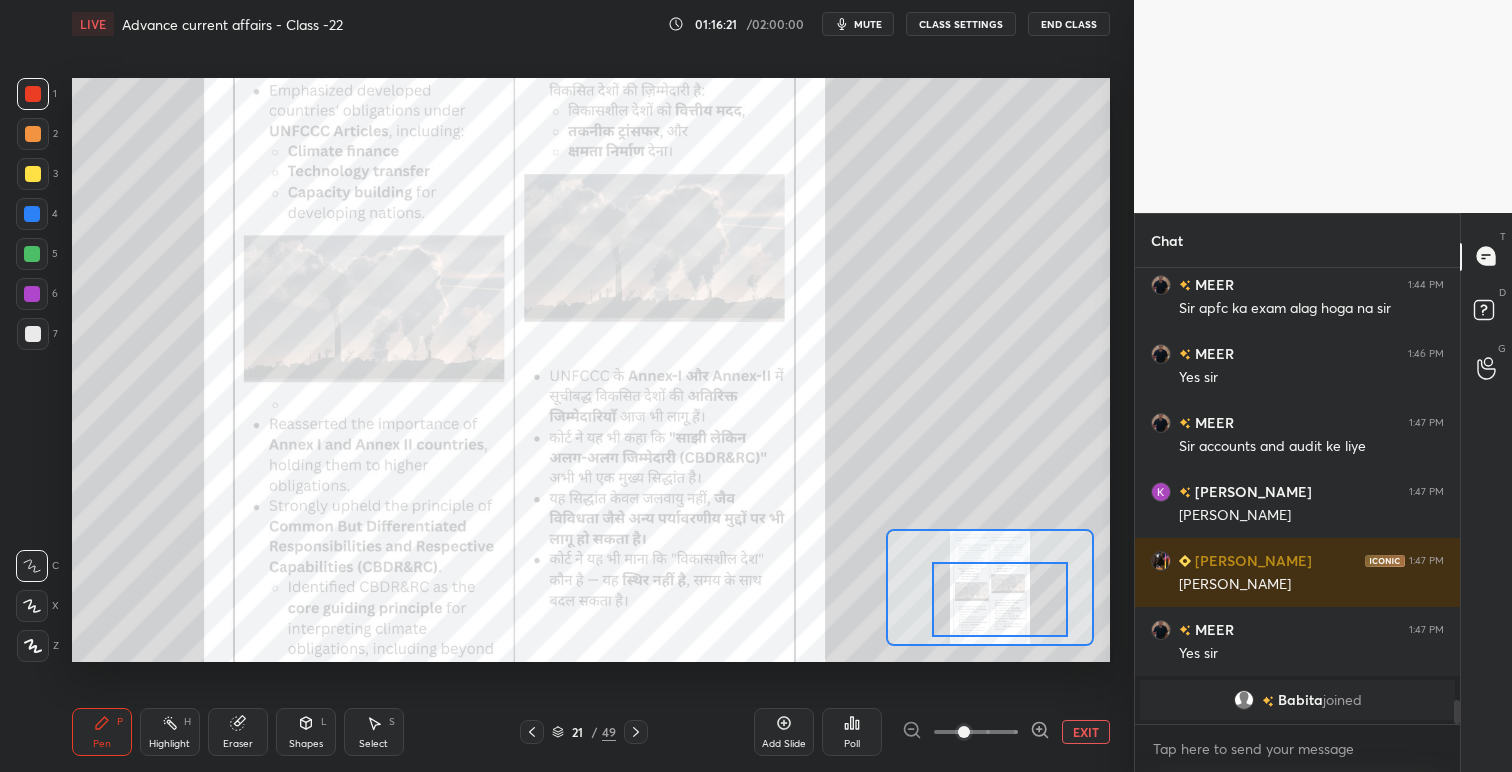drag, startPoint x: 1000, startPoint y: 575, endPoint x: 996, endPoint y: 606, distance: 31.257 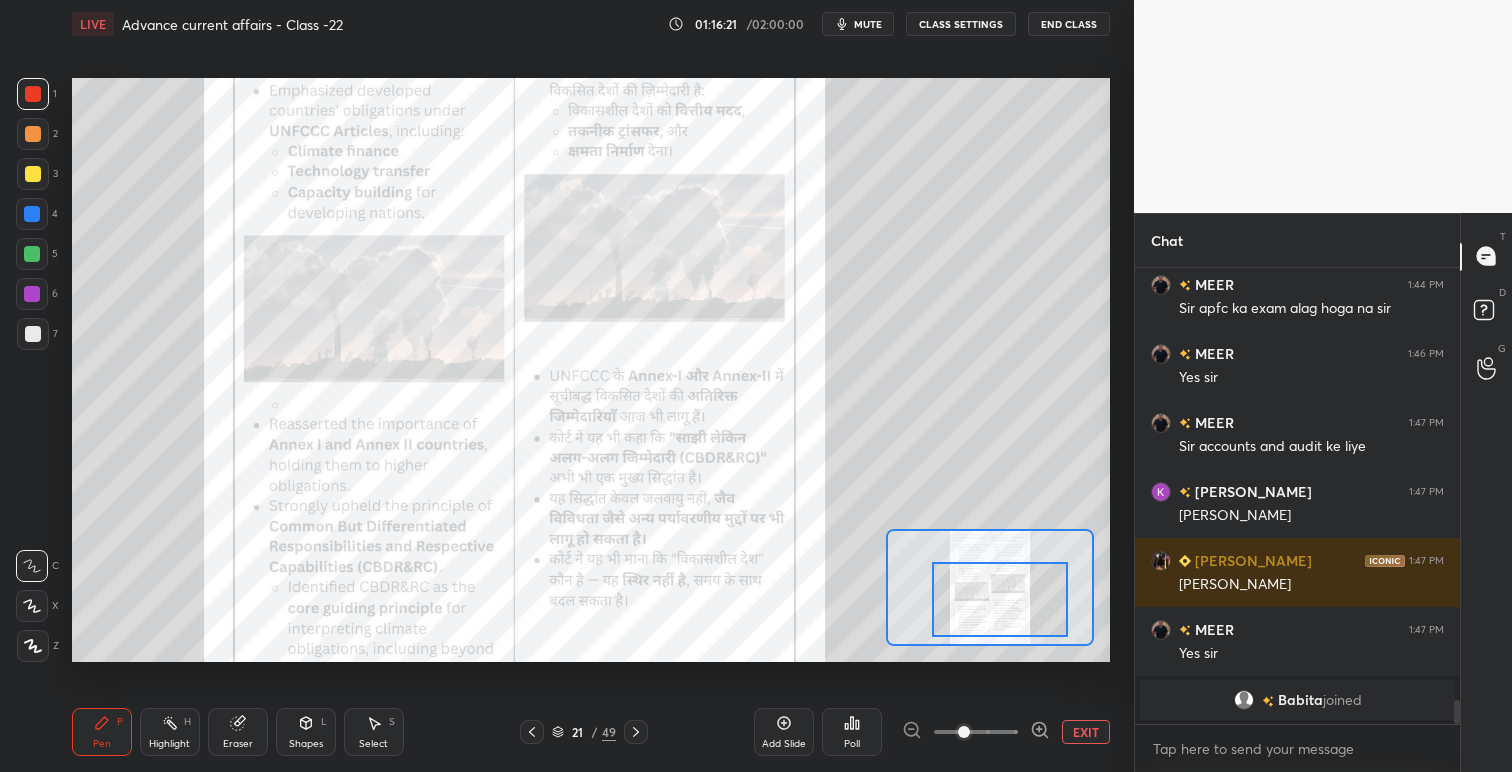 click at bounding box center (1000, 599) 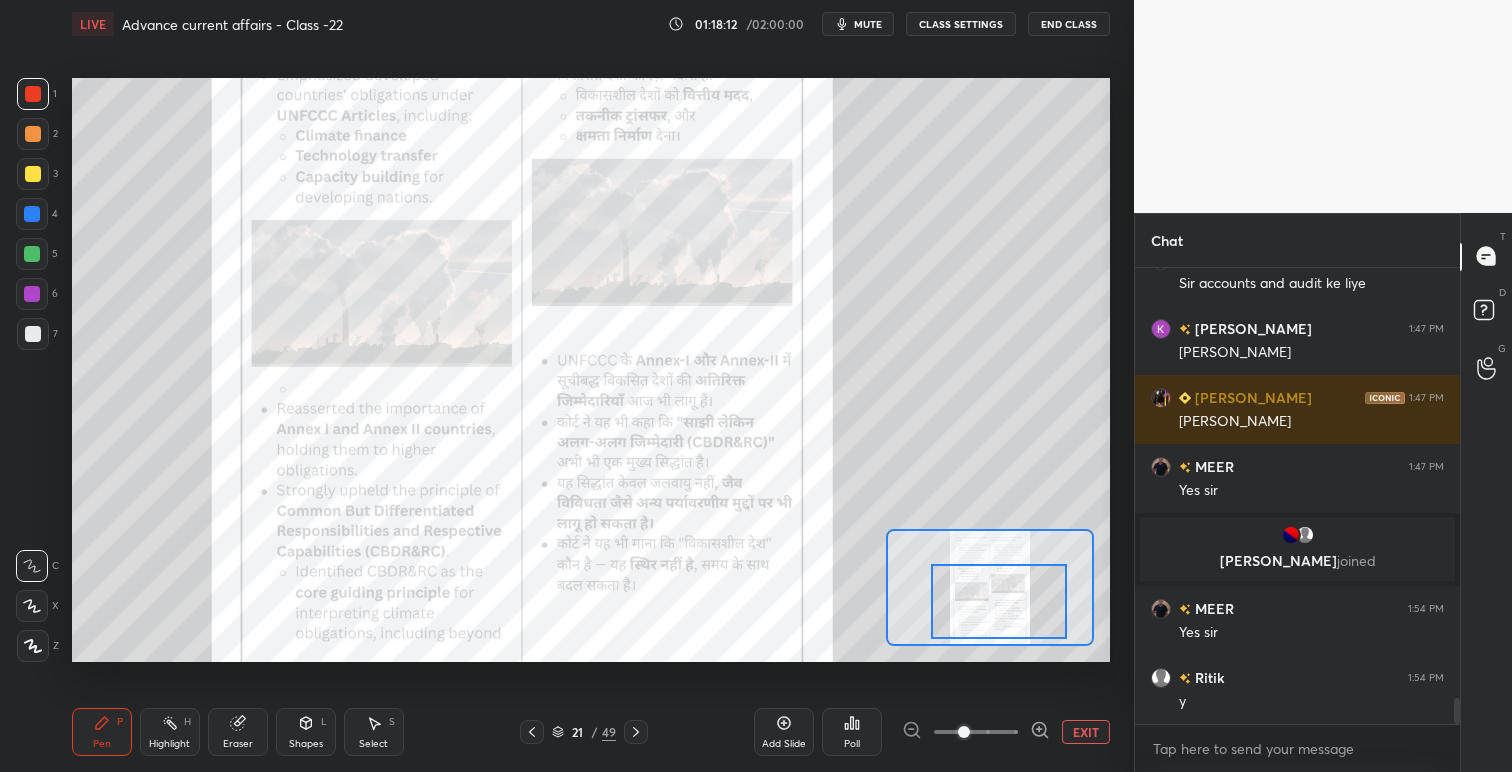scroll, scrollTop: 7527, scrollLeft: 0, axis: vertical 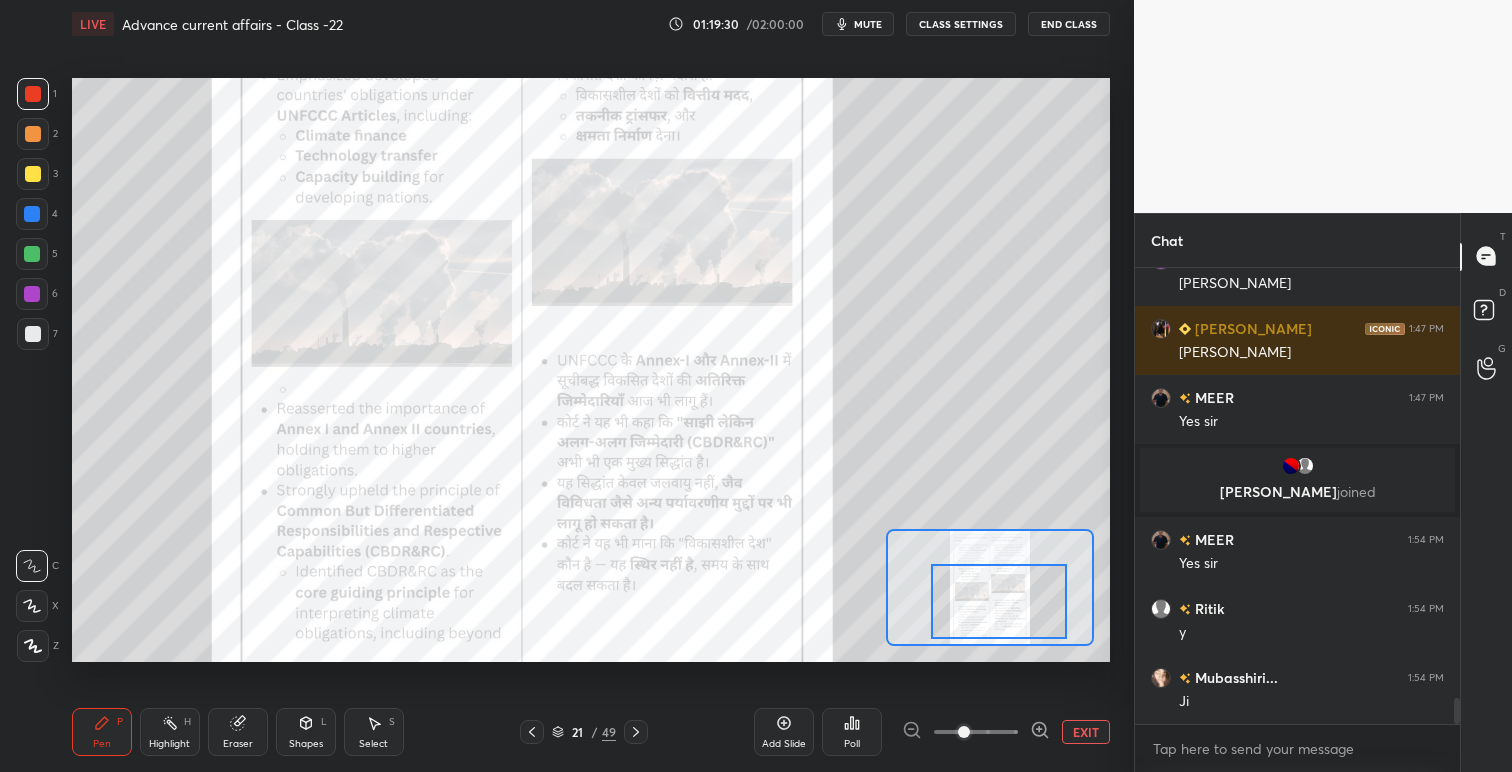 click on "EXIT" at bounding box center [1086, 732] 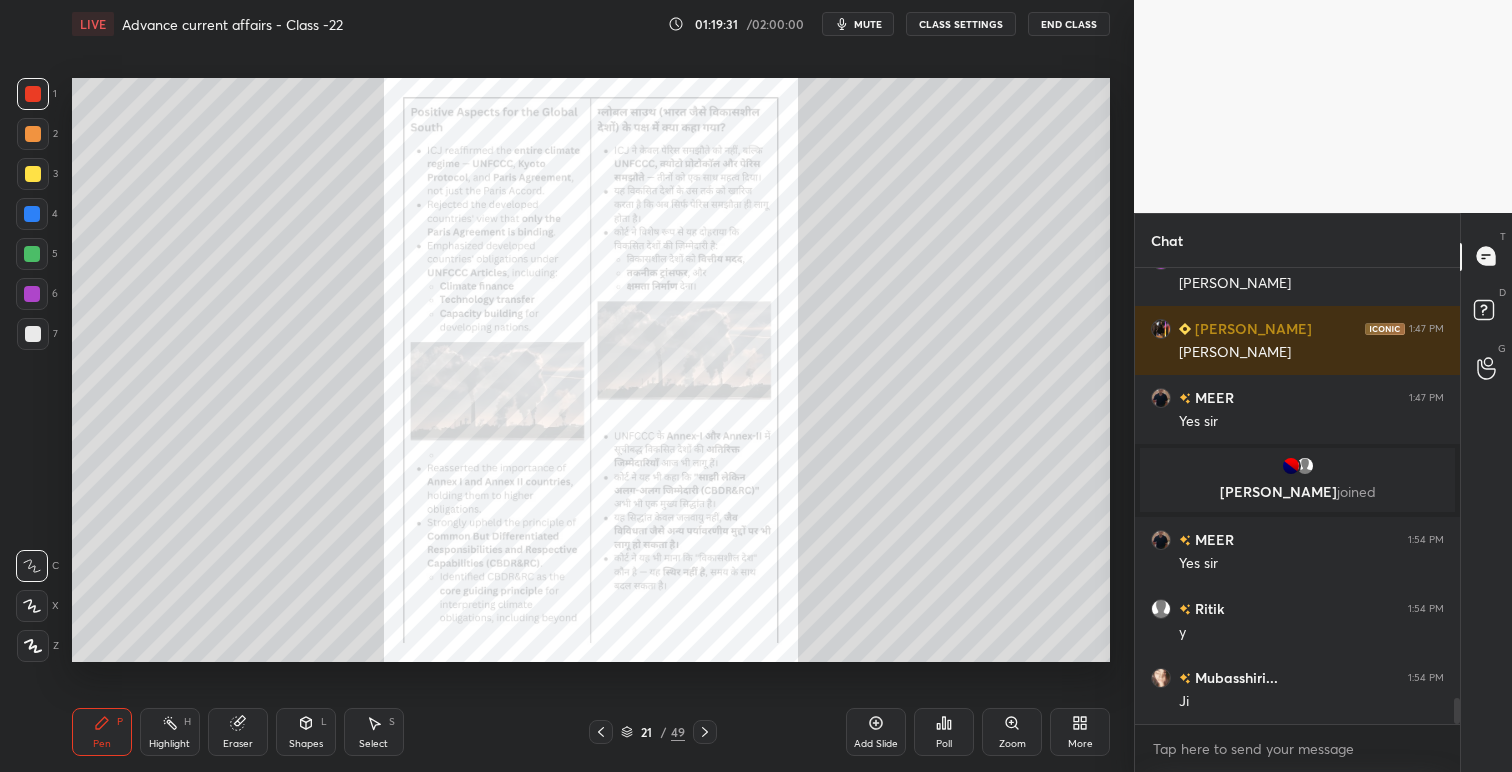 click 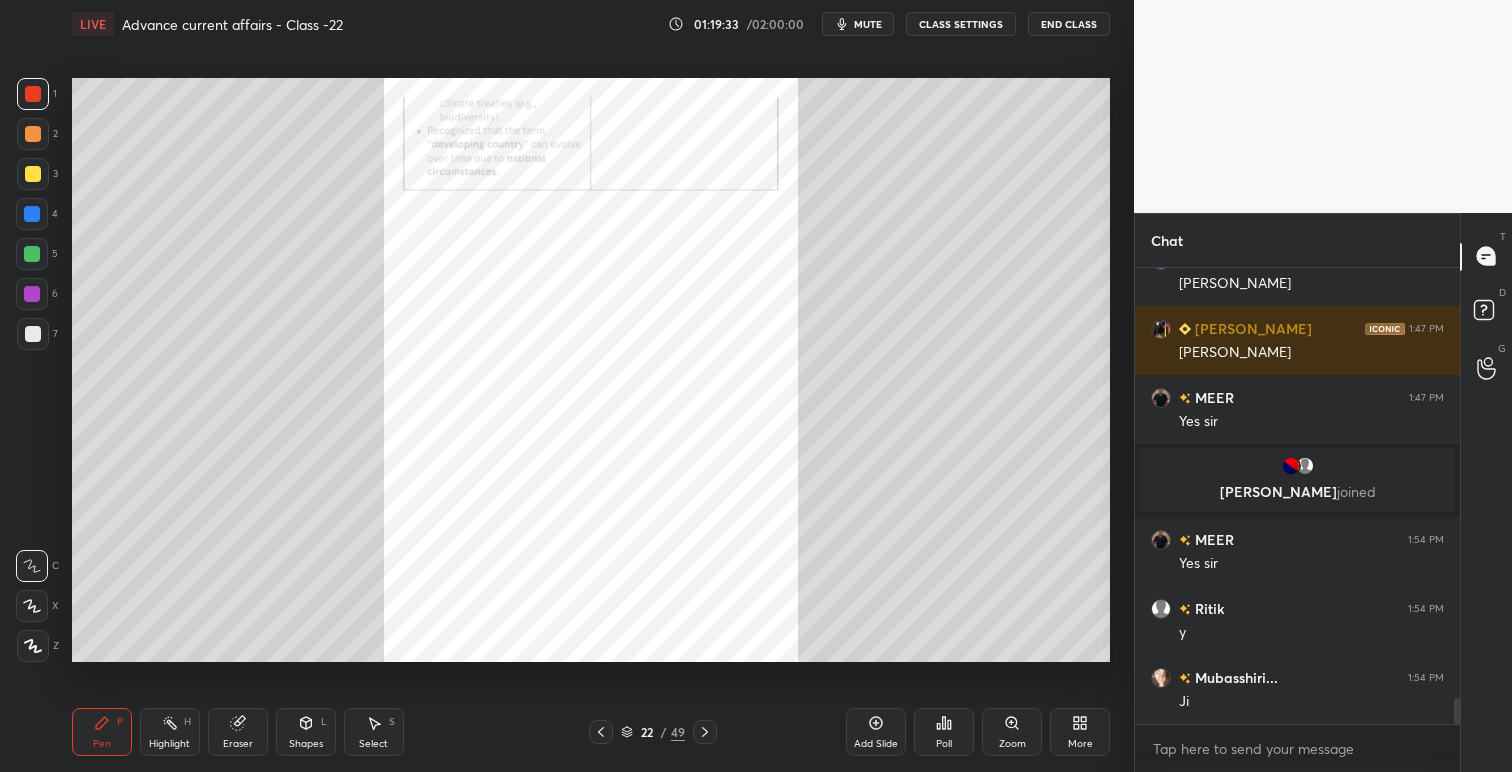 click 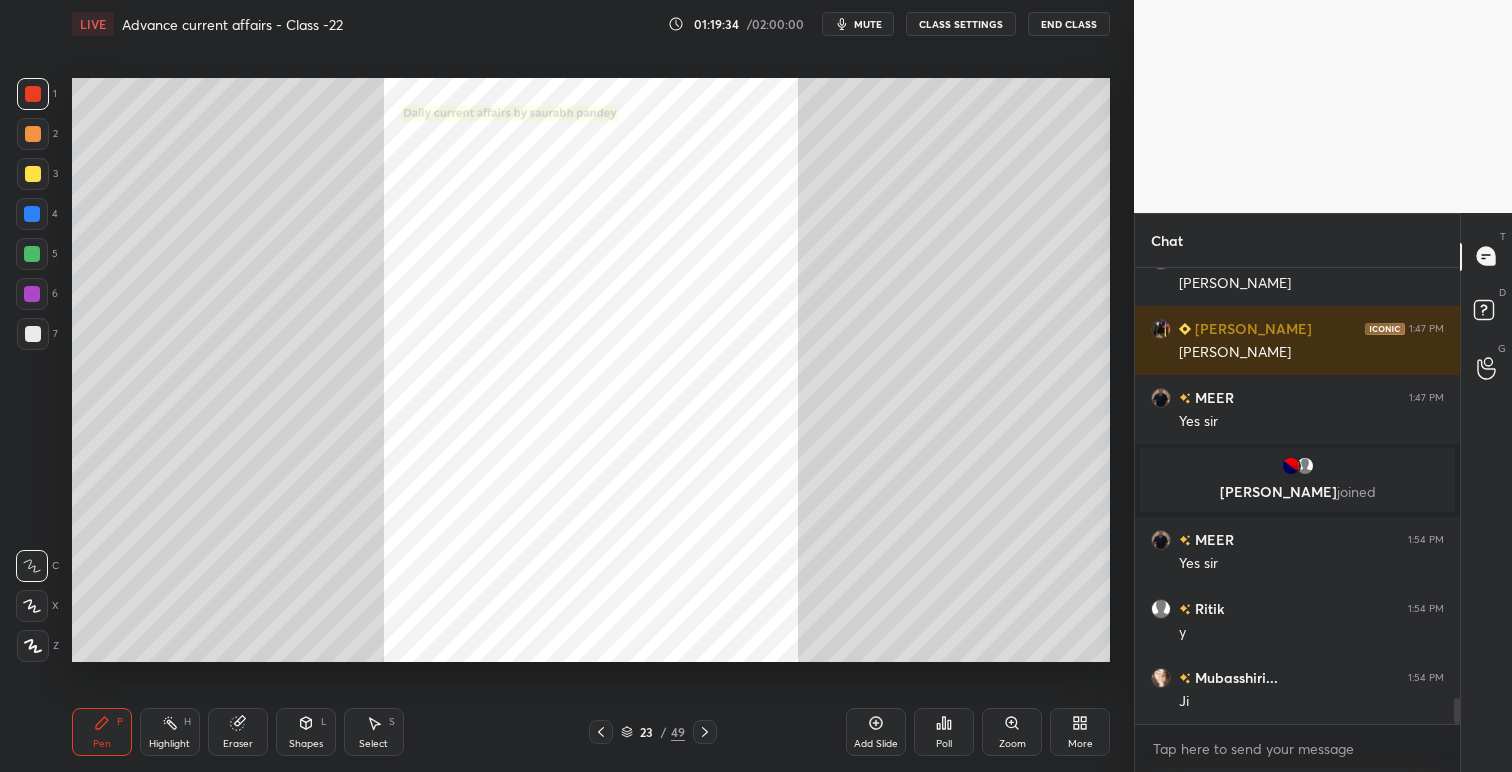 click 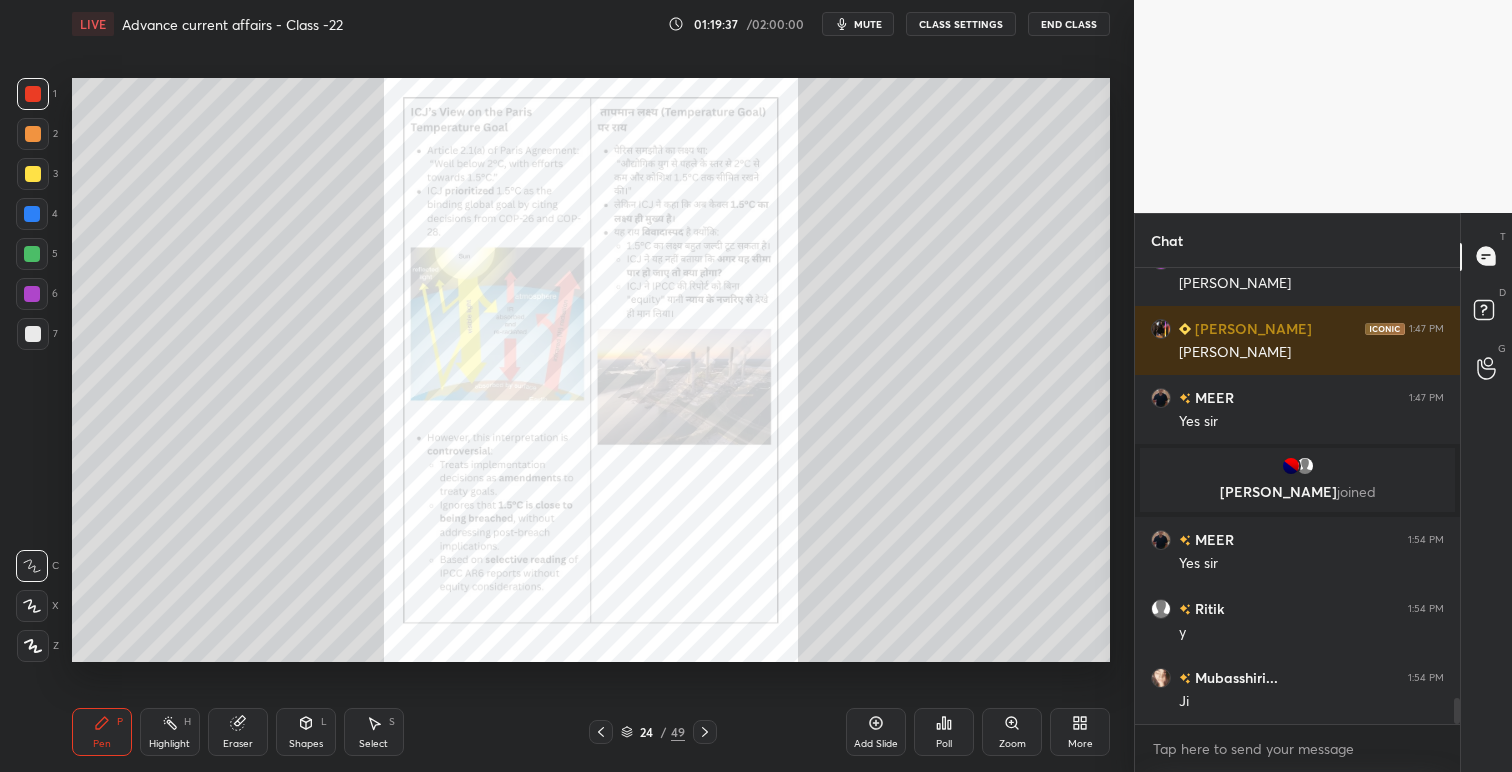 click 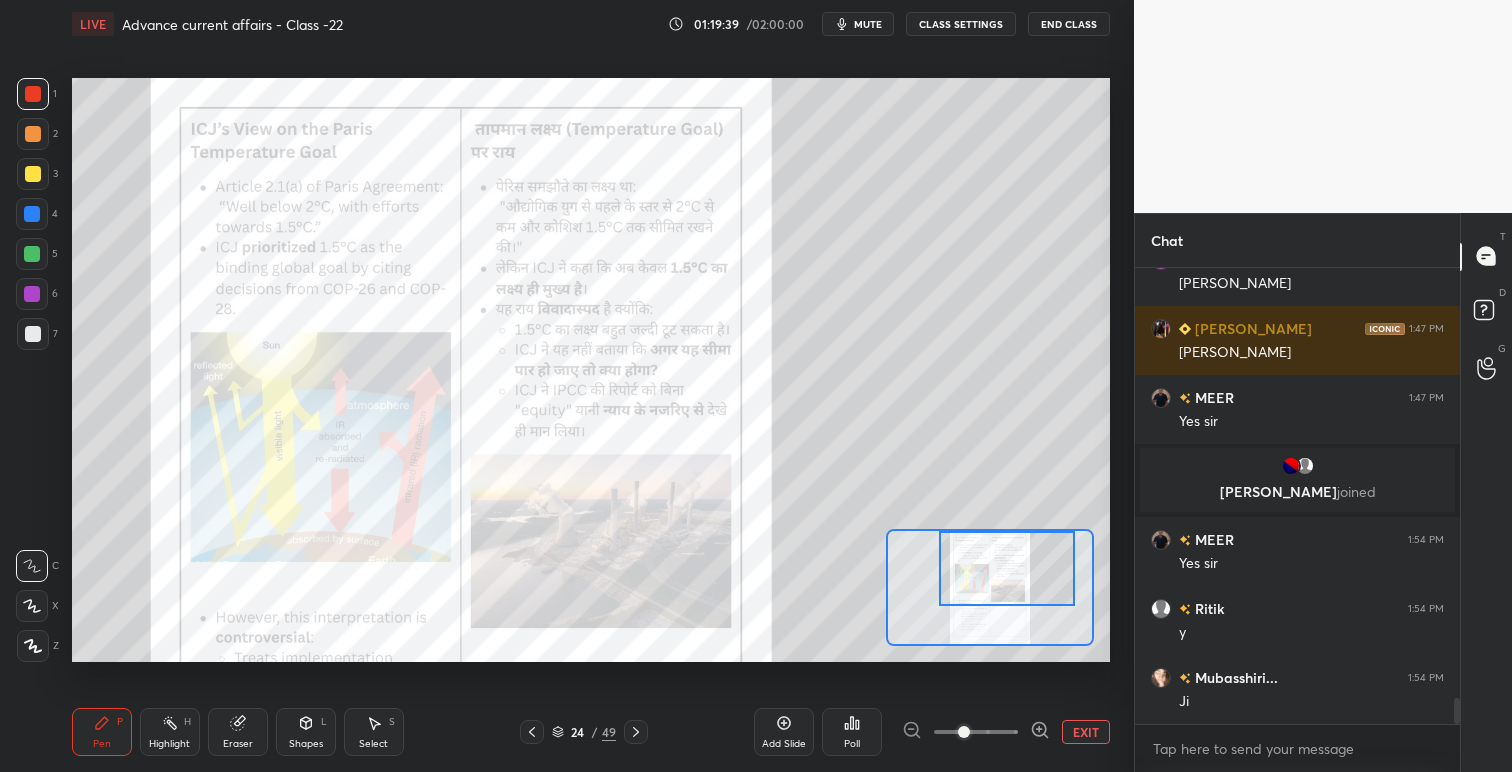 drag, startPoint x: 1006, startPoint y: 599, endPoint x: 1023, endPoint y: 567, distance: 36.23534 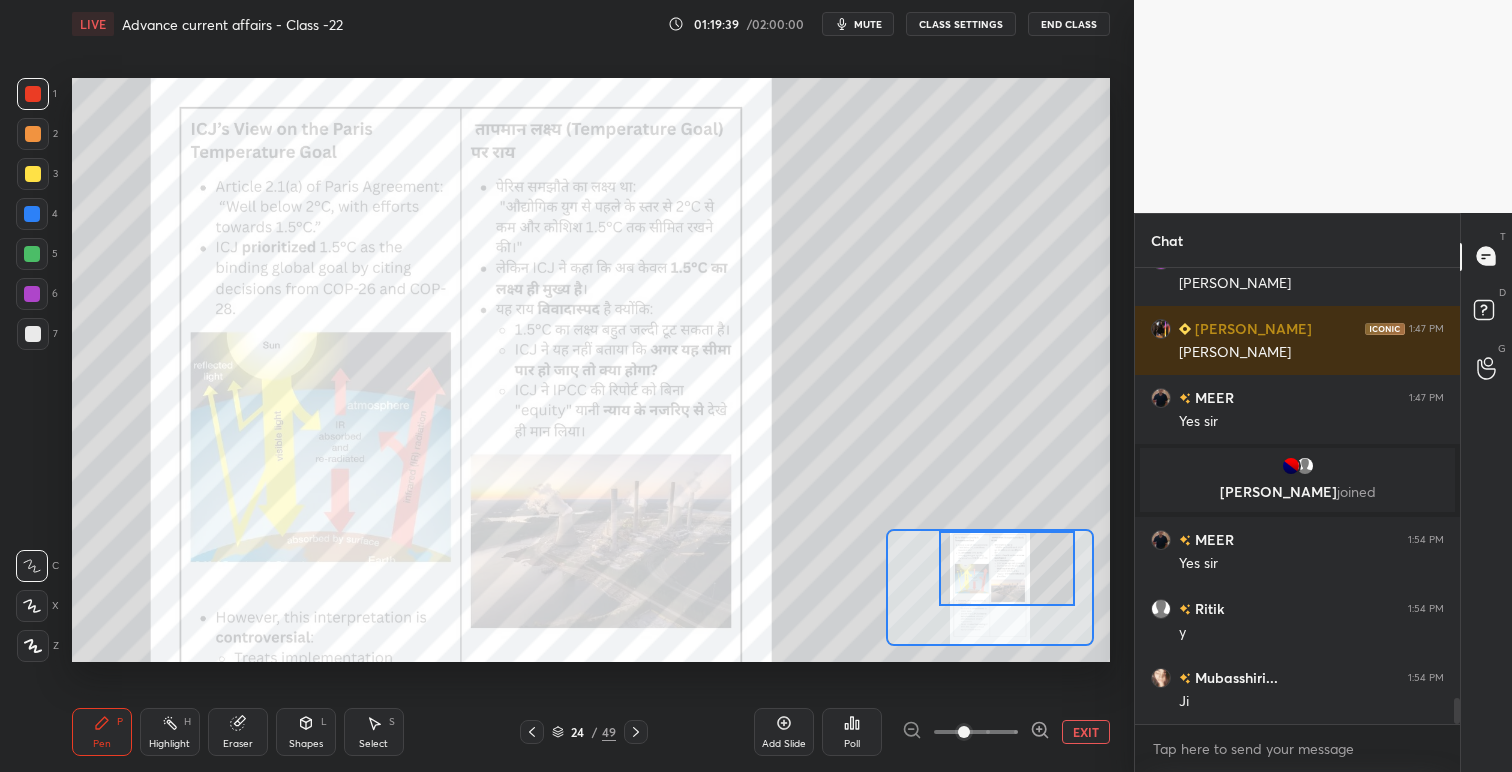 click at bounding box center [1007, 568] 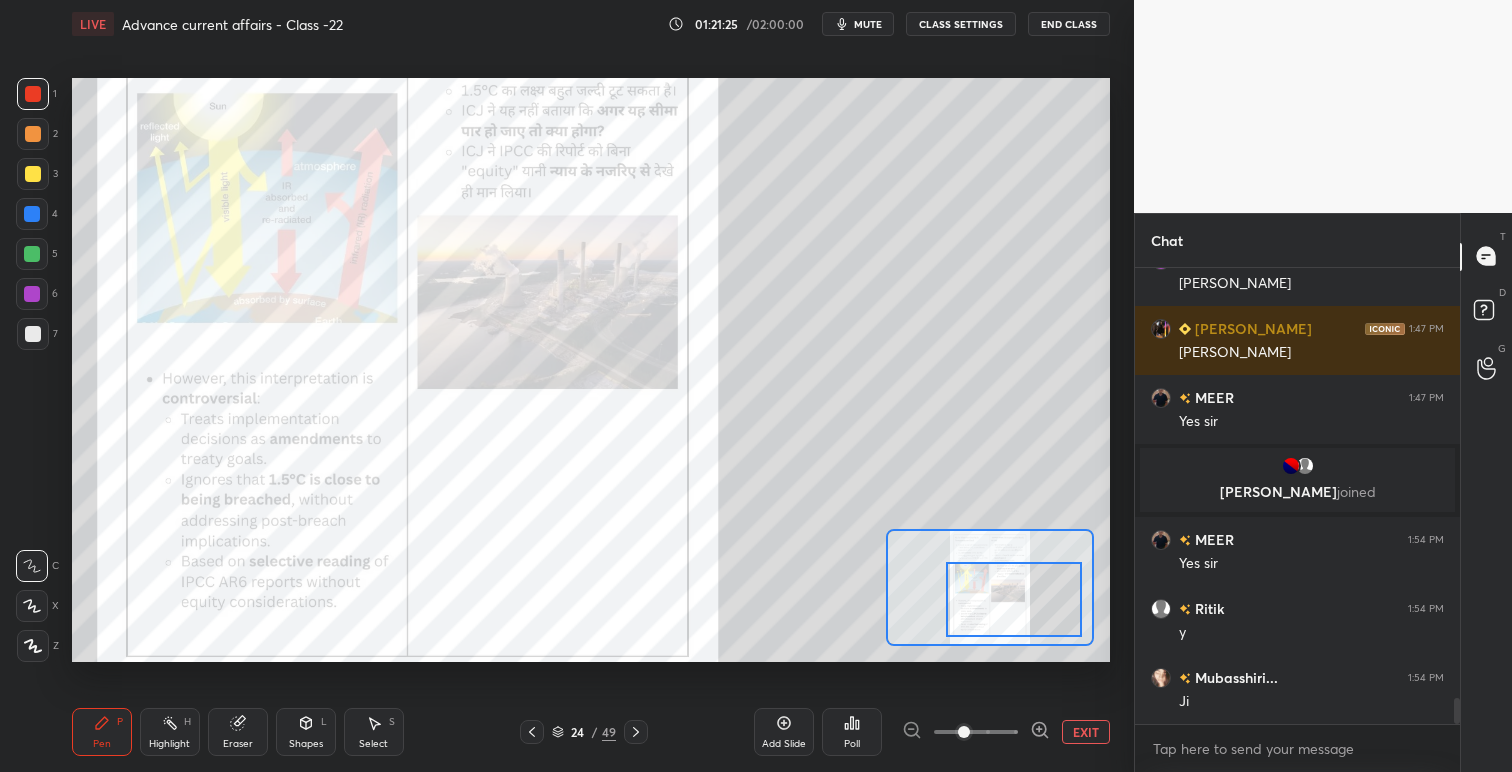 drag, startPoint x: 1014, startPoint y: 578, endPoint x: 958, endPoint y: 595, distance: 58.5235 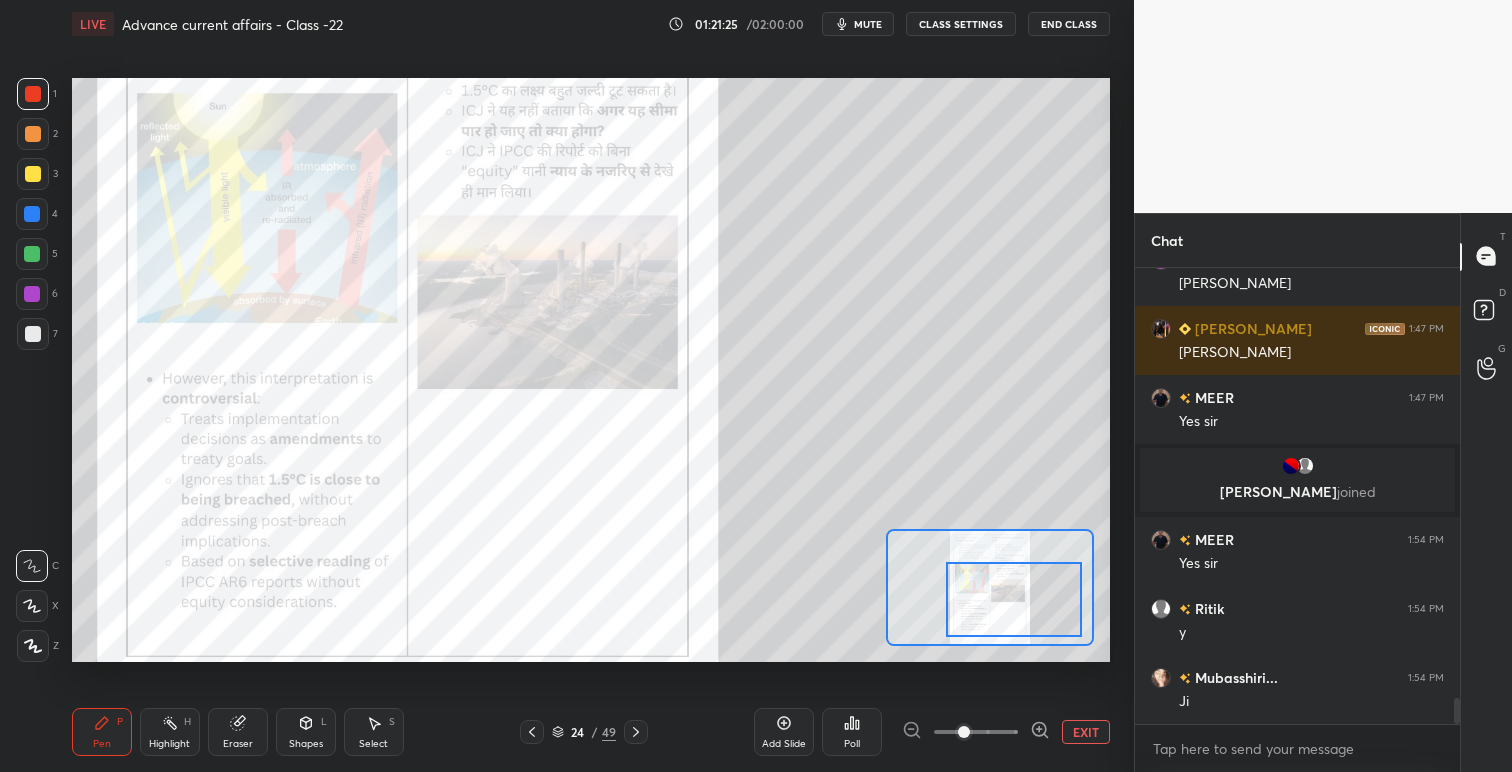 click at bounding box center [1014, 599] 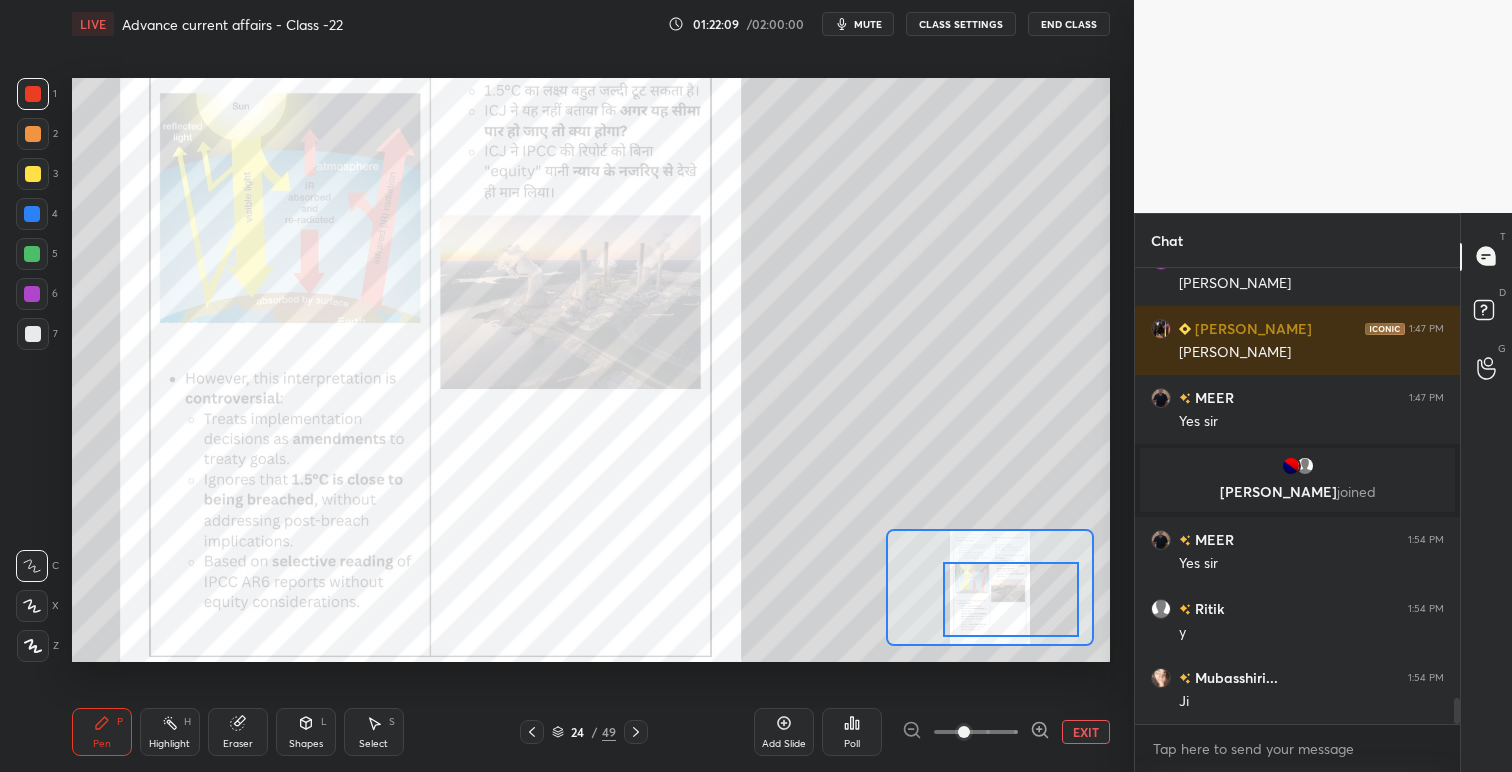 click 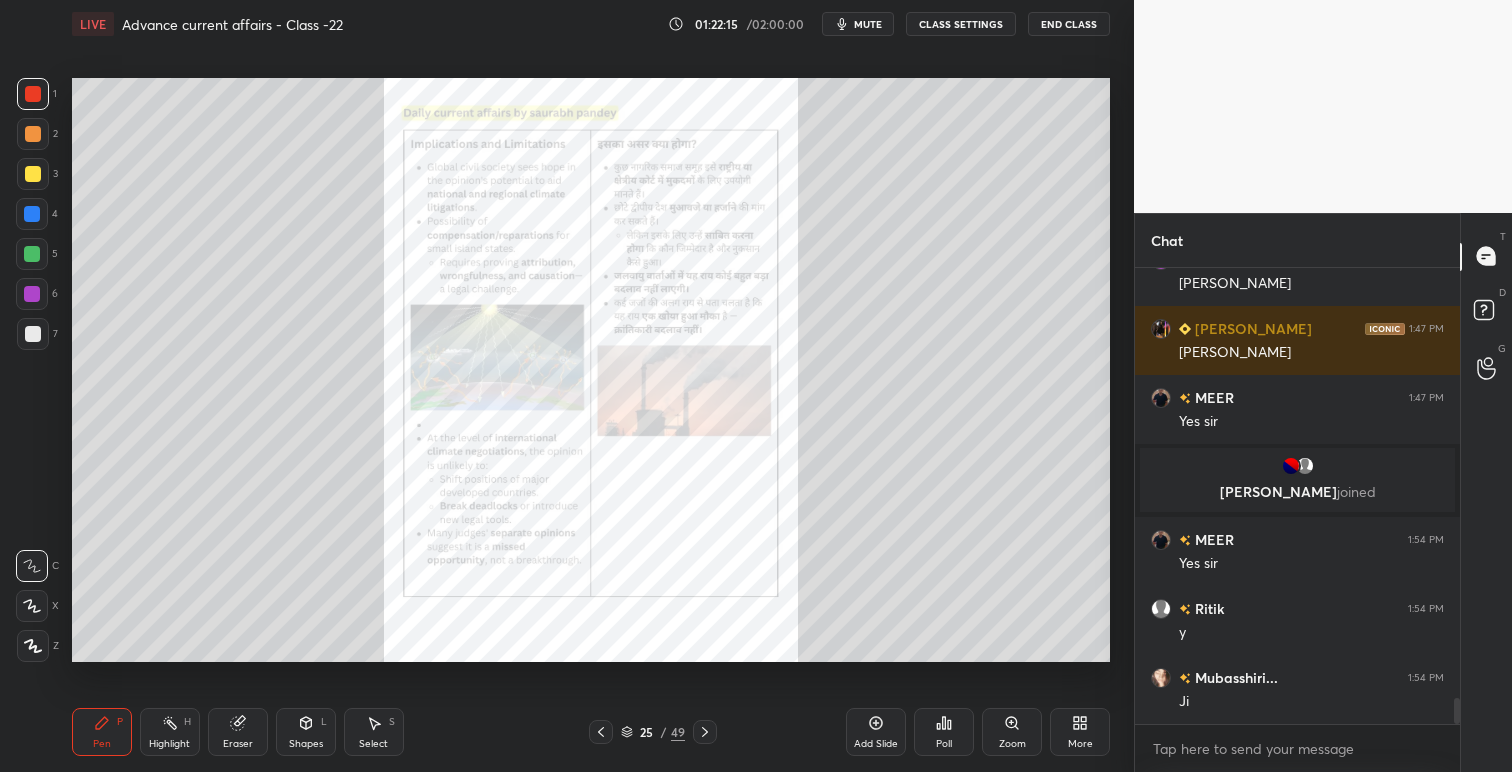 click 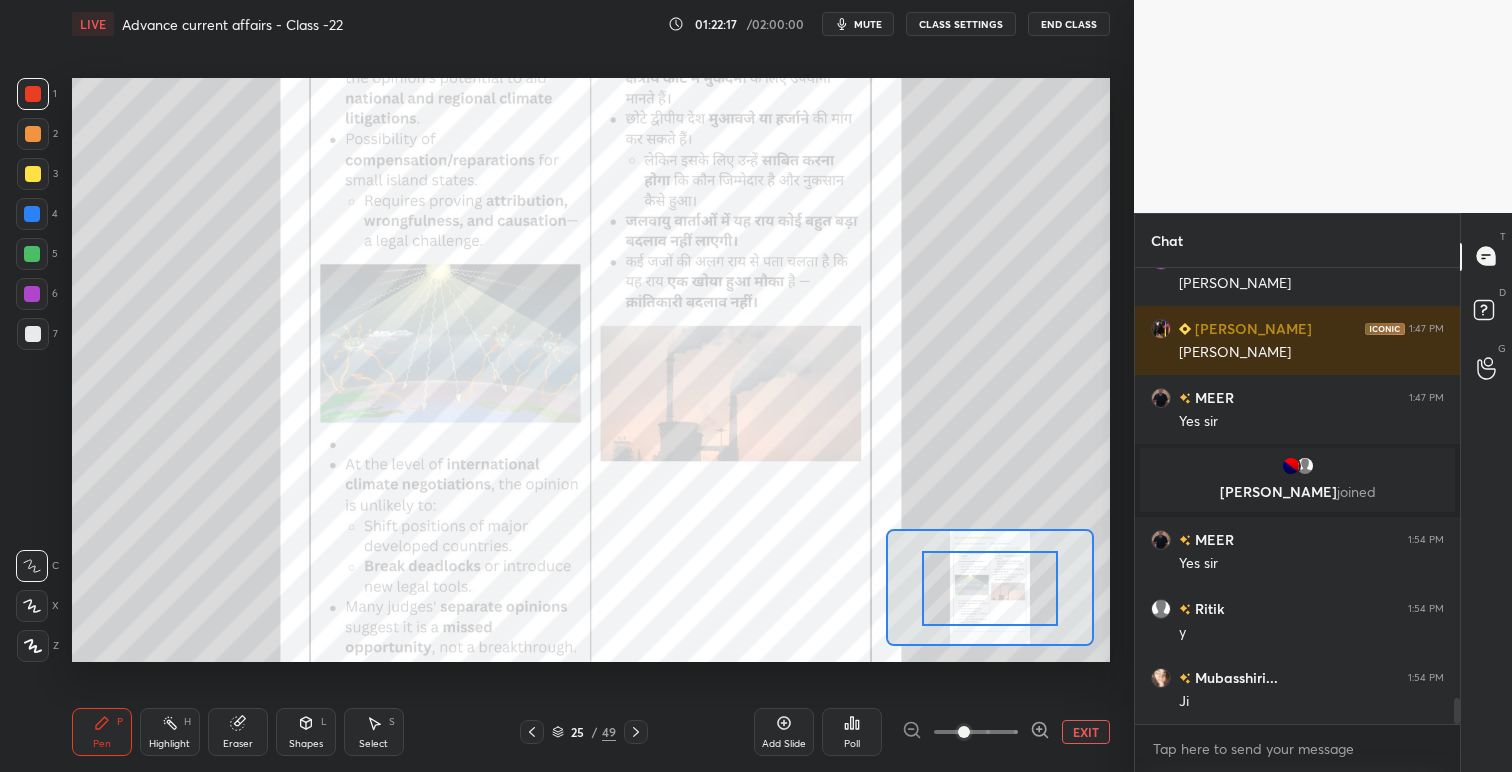 drag, startPoint x: 1011, startPoint y: 599, endPoint x: 1026, endPoint y: 613, distance: 20.518284 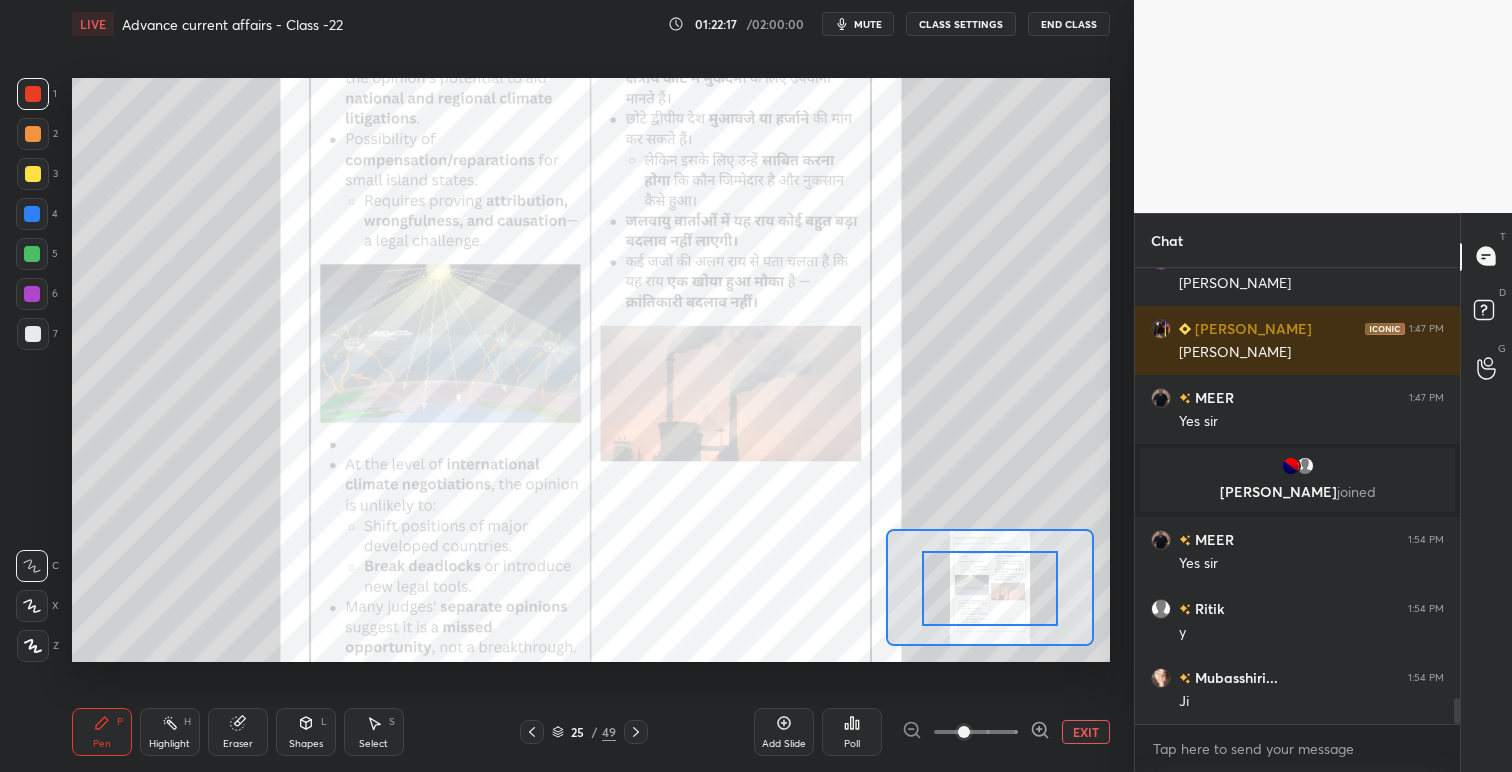 click at bounding box center (990, 587) 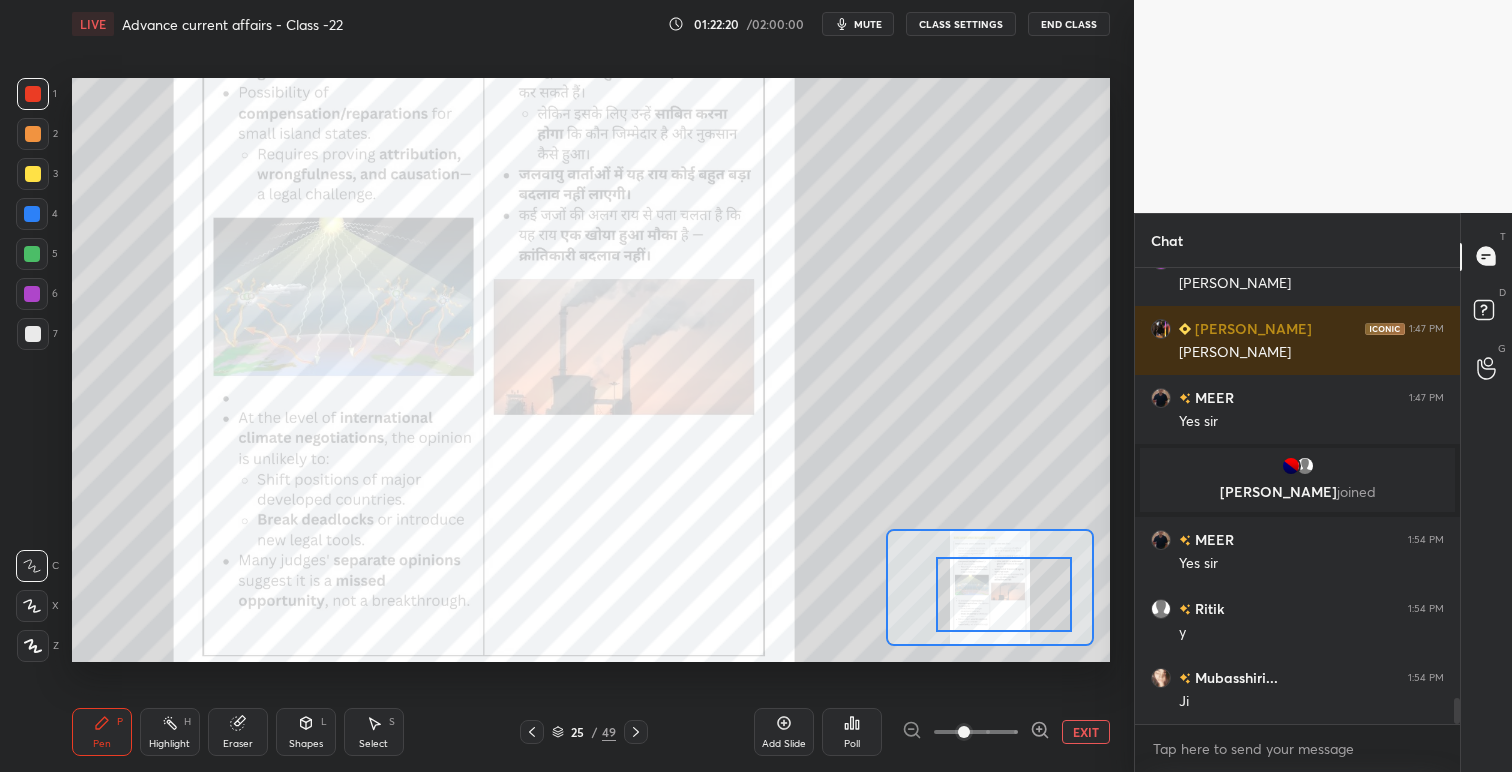 drag, startPoint x: 1009, startPoint y: 625, endPoint x: 1023, endPoint y: 631, distance: 15.231546 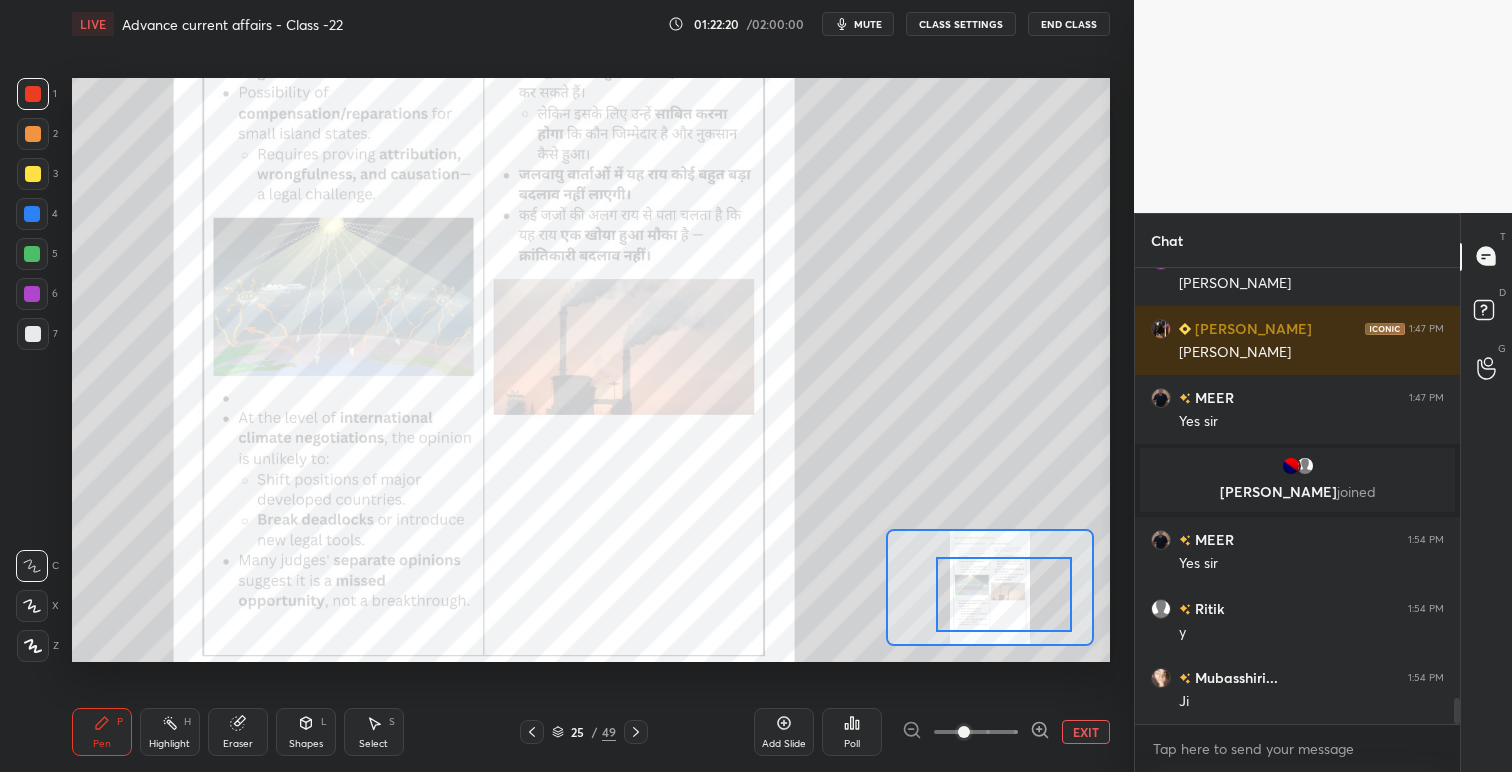 click at bounding box center (1004, 594) 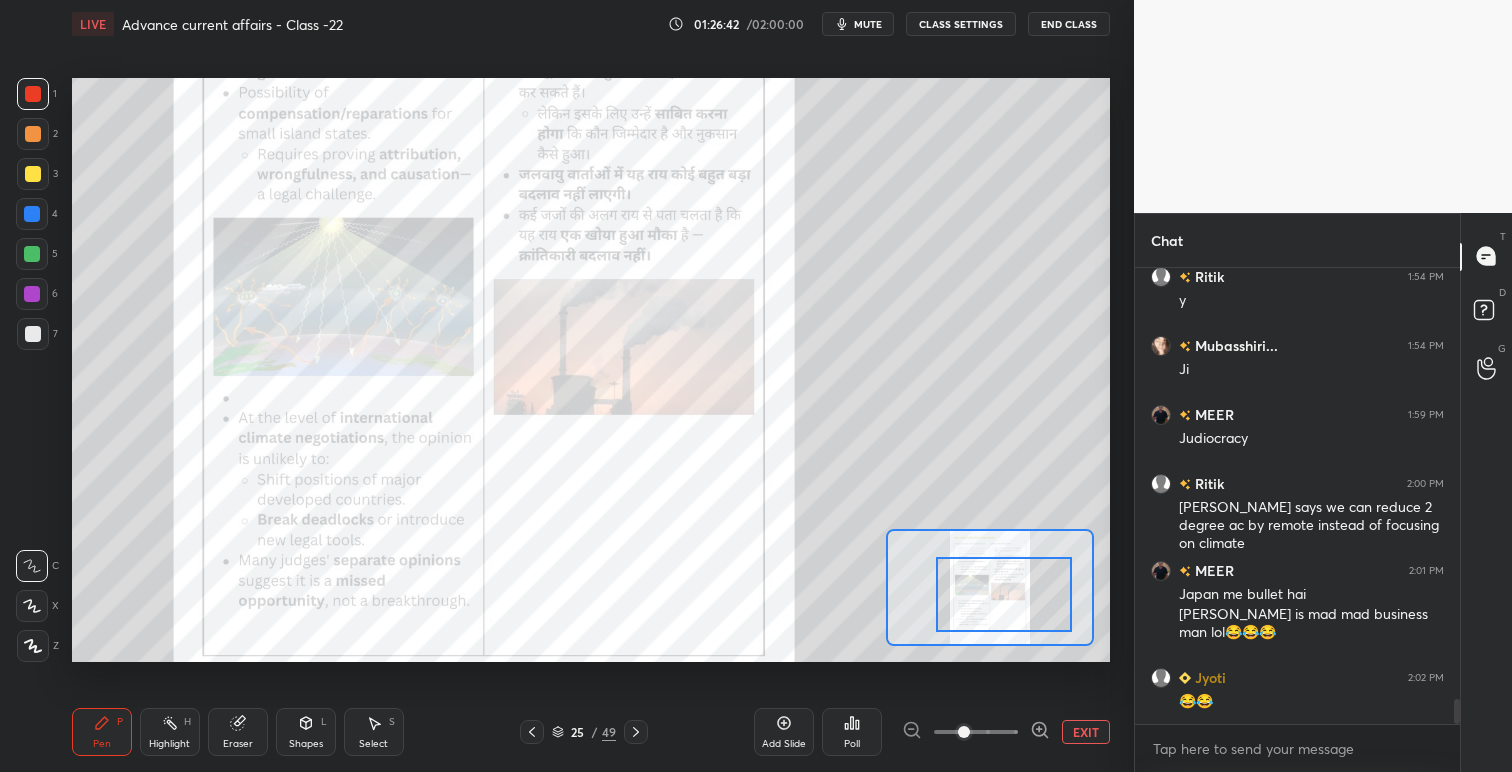 scroll, scrollTop: 7928, scrollLeft: 0, axis: vertical 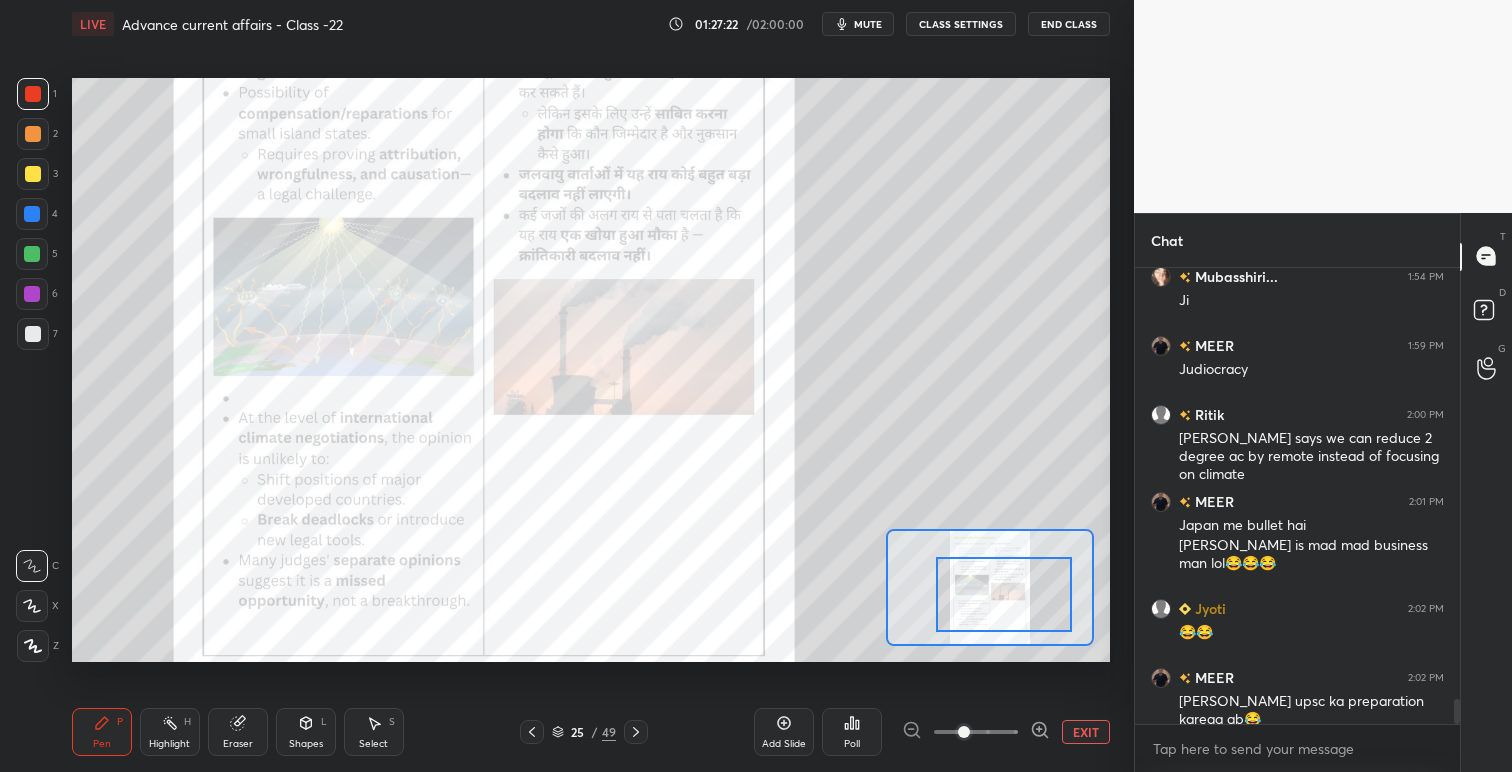 click 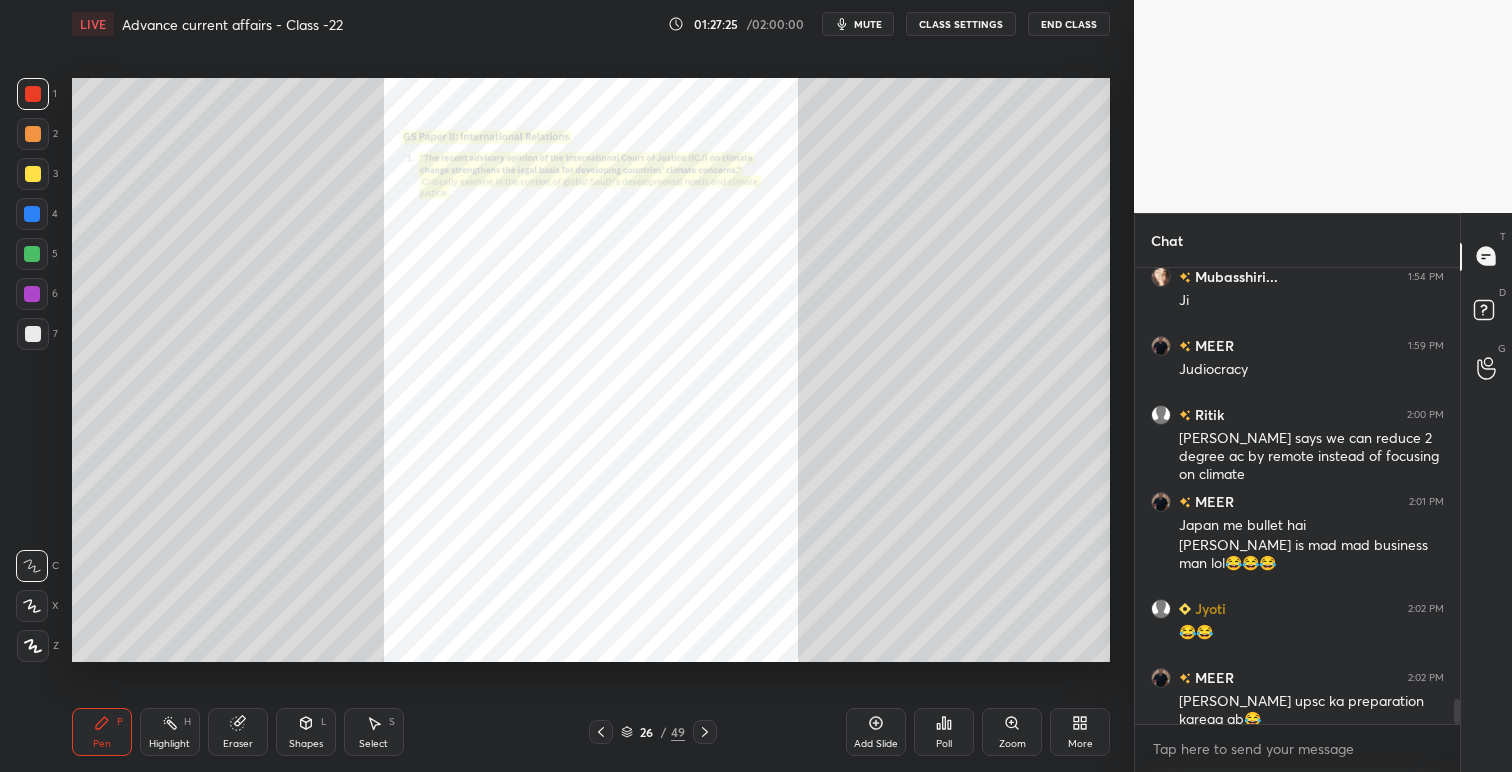 click 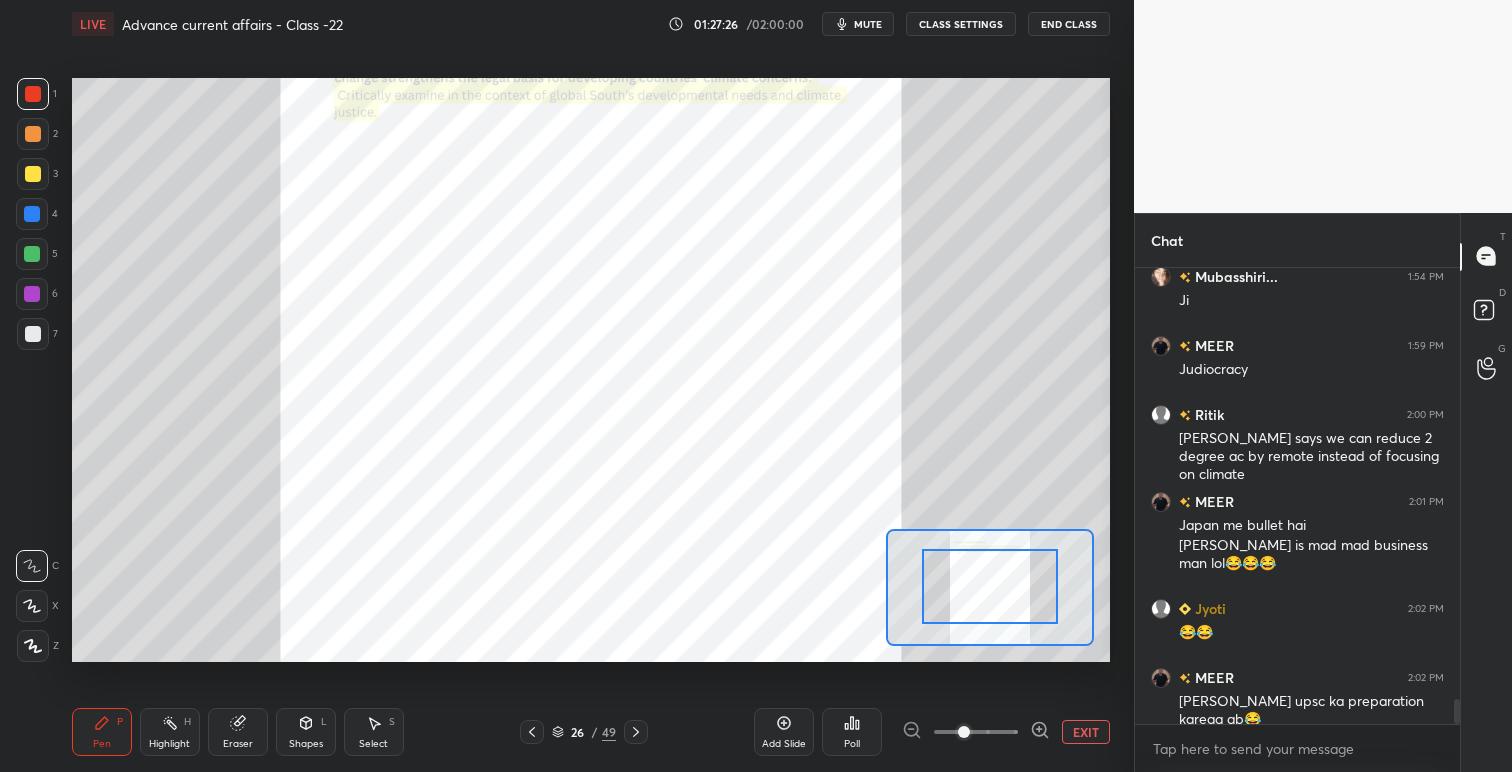 drag, startPoint x: 1009, startPoint y: 584, endPoint x: 1012, endPoint y: 560, distance: 24.186773 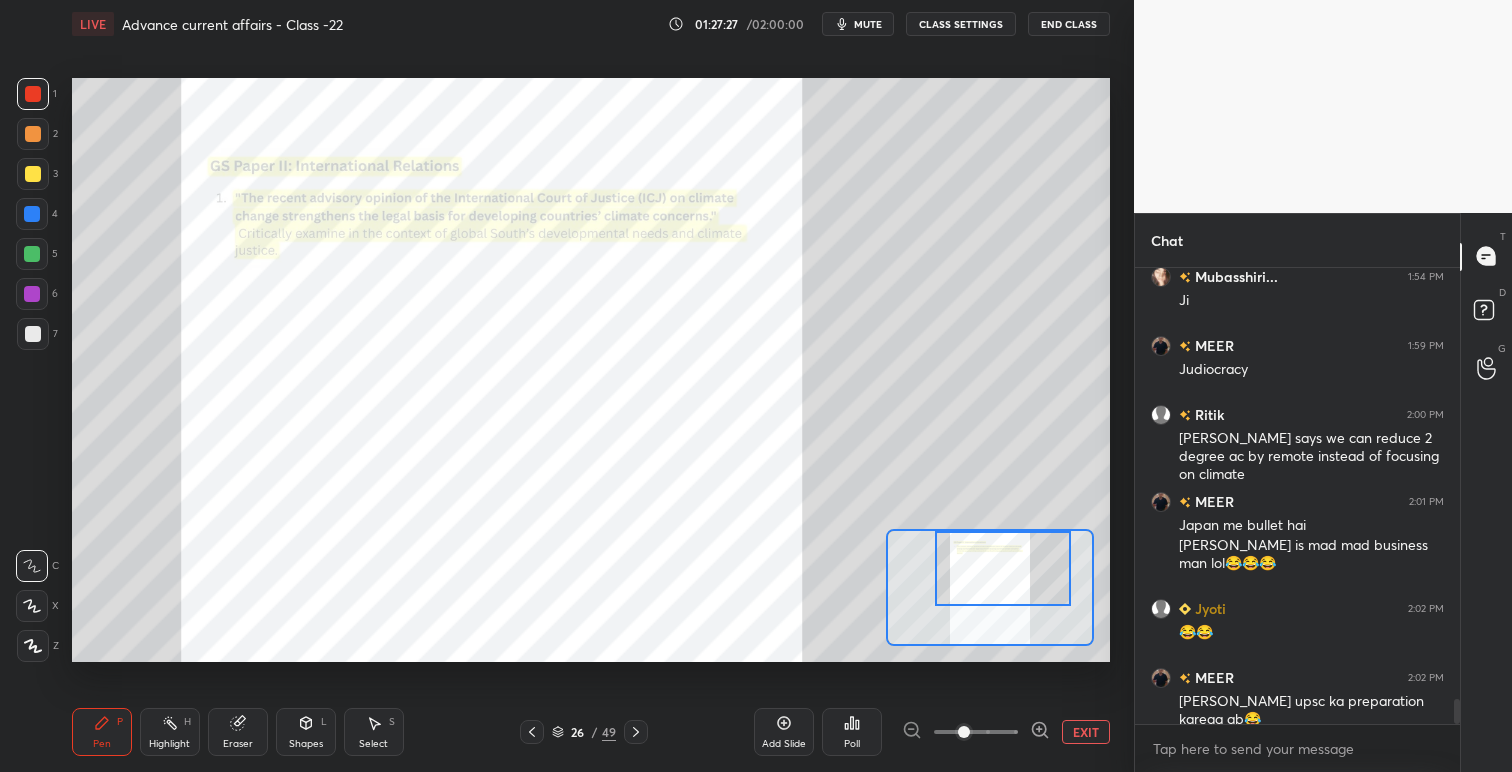 drag, startPoint x: 1017, startPoint y: 578, endPoint x: 1030, endPoint y: 561, distance: 21.400934 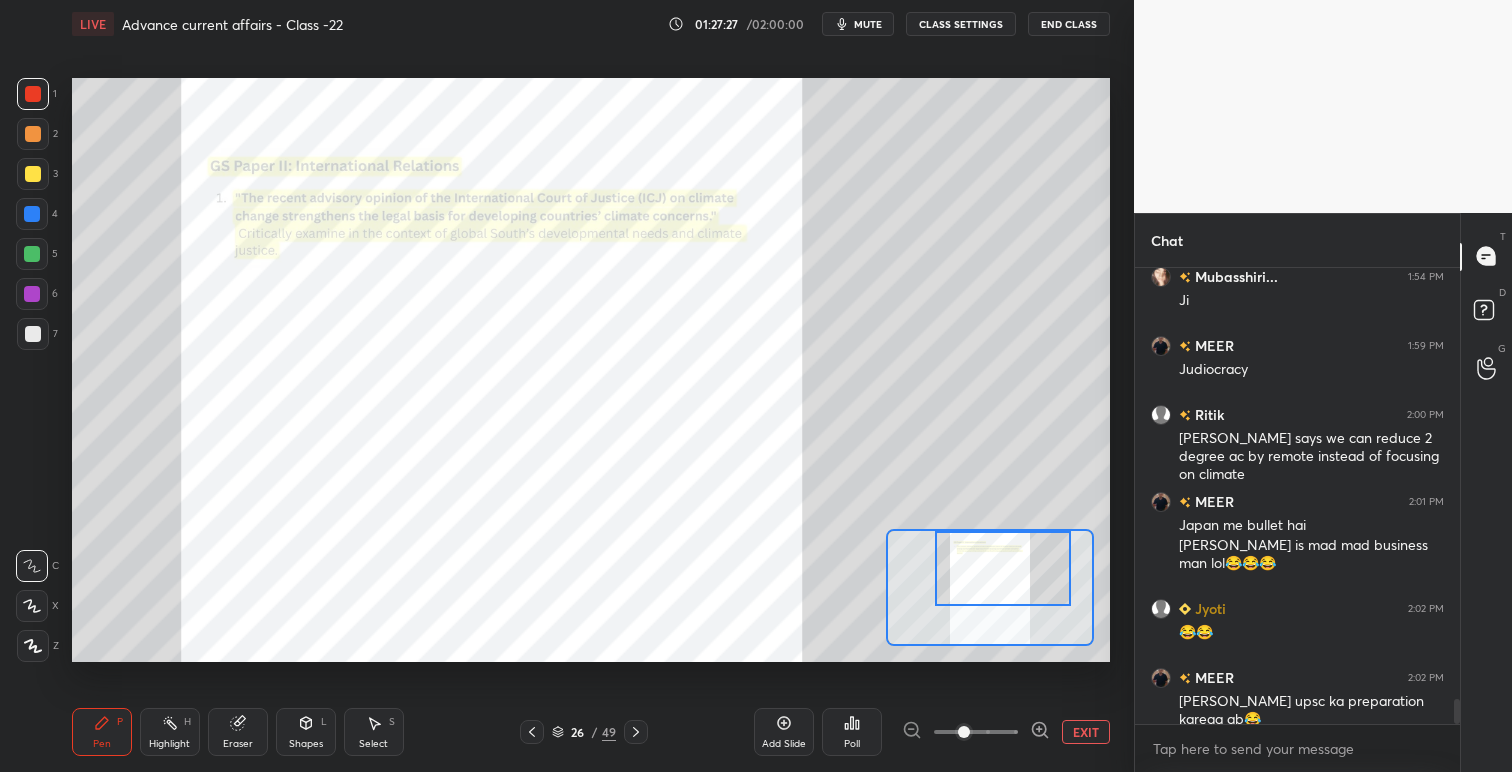 click at bounding box center (1003, 568) 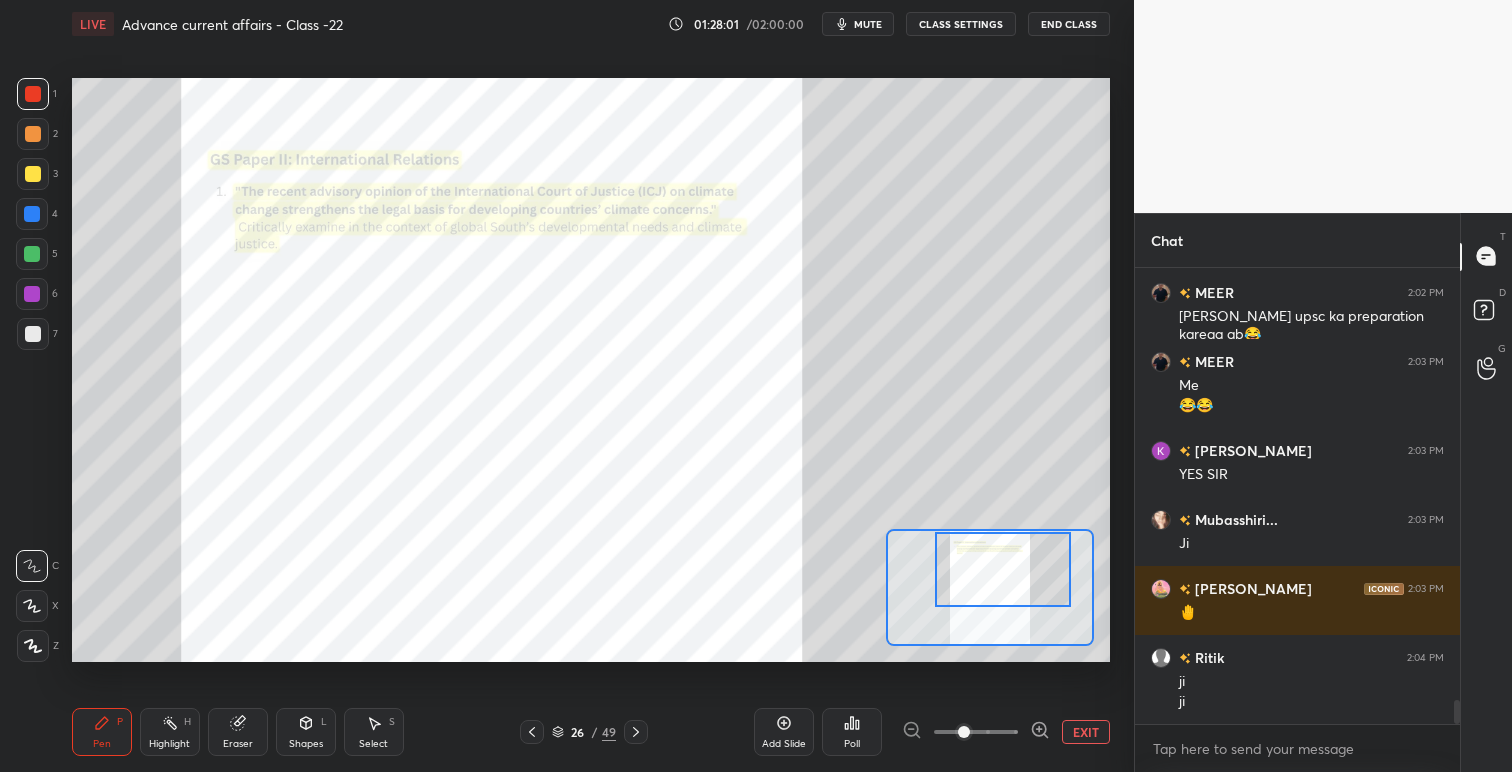 scroll, scrollTop: 8382, scrollLeft: 0, axis: vertical 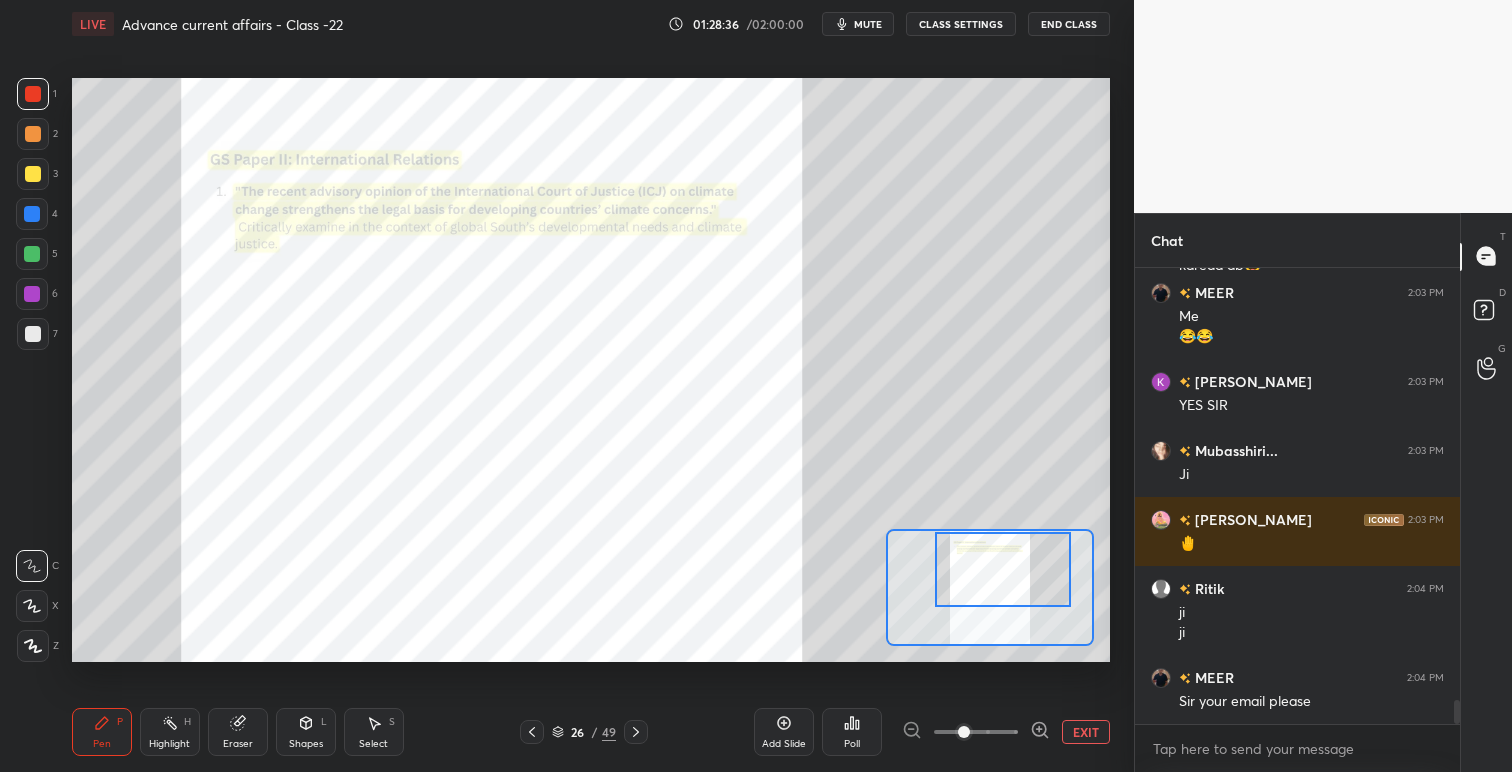 click on "EXIT" at bounding box center (1086, 732) 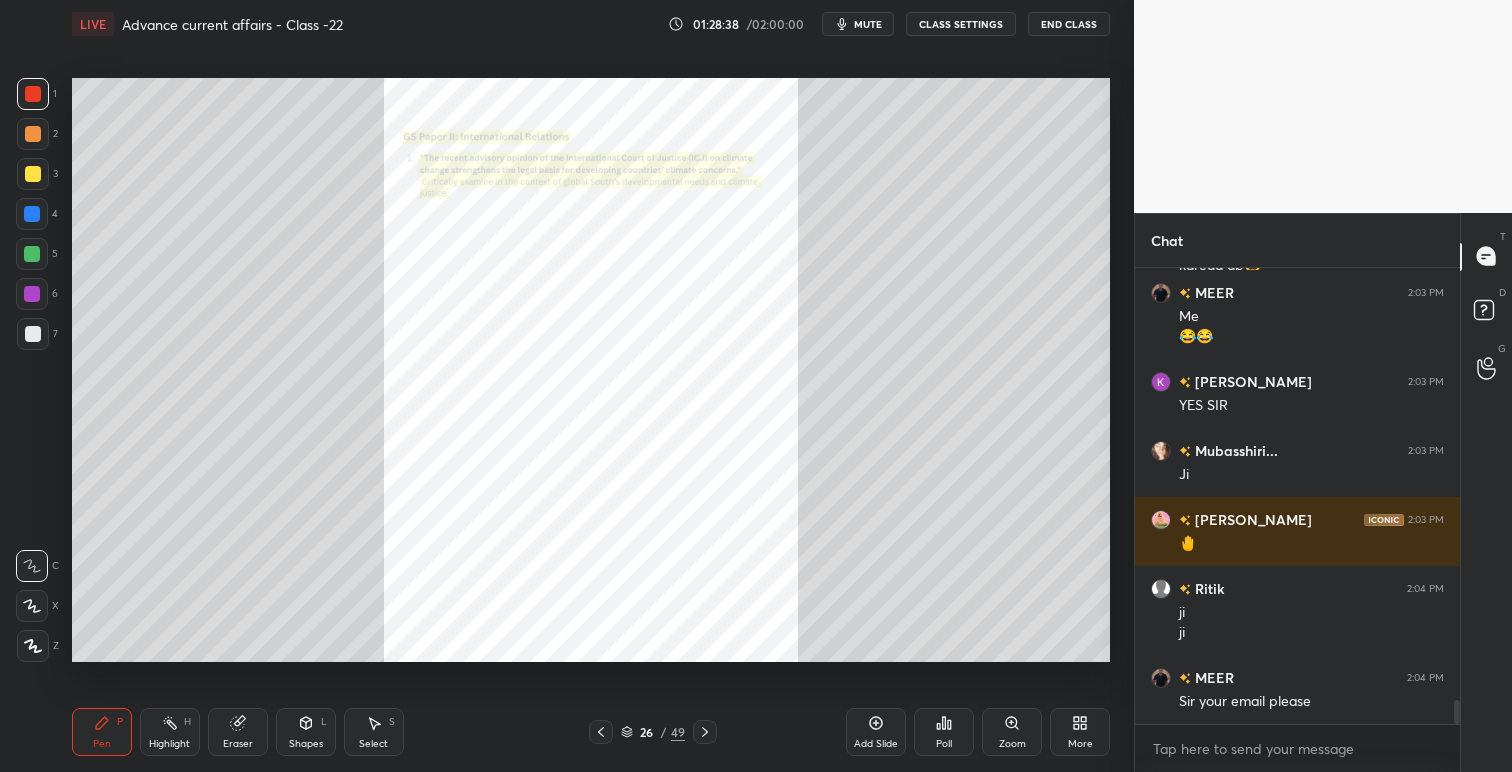 click 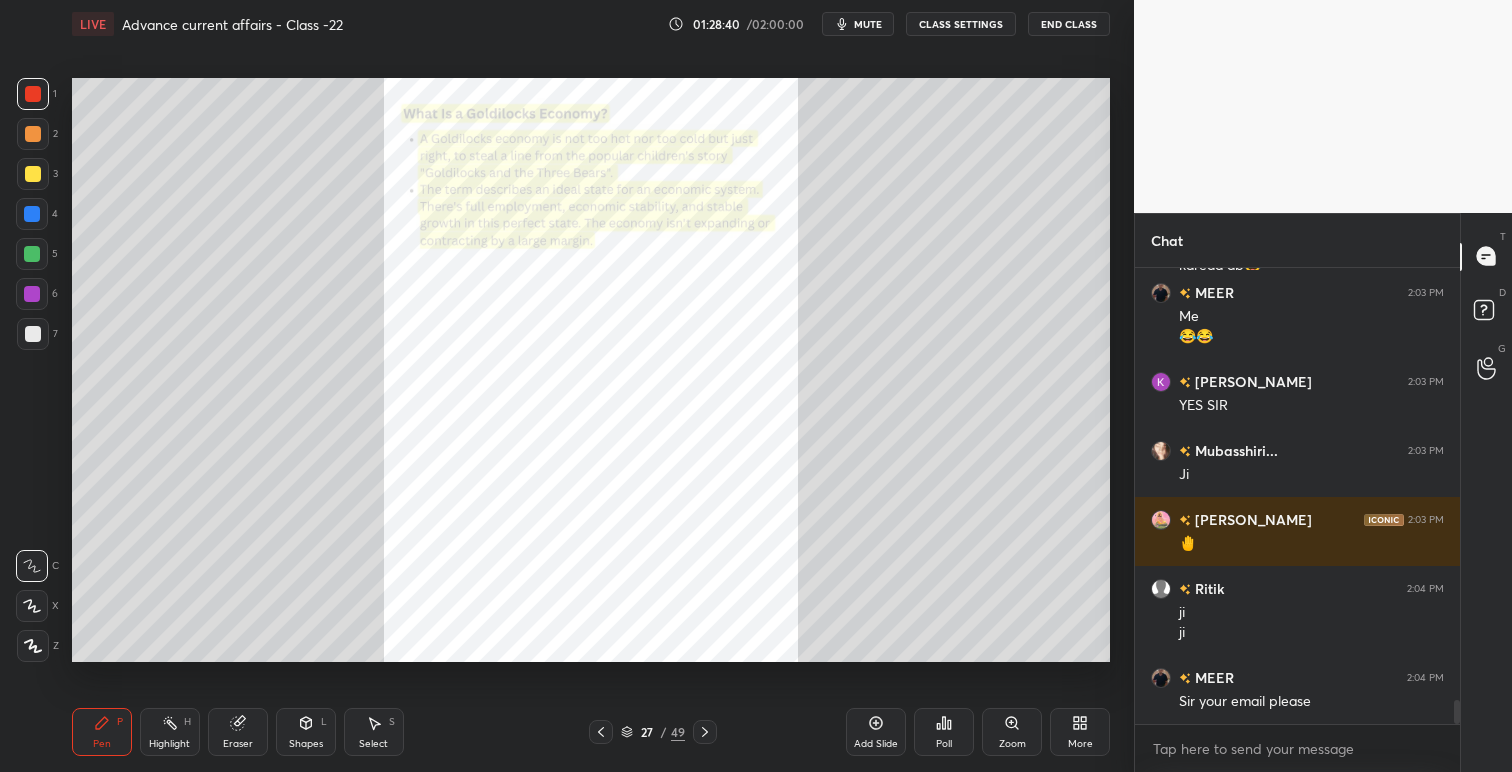 scroll, scrollTop: 8402, scrollLeft: 0, axis: vertical 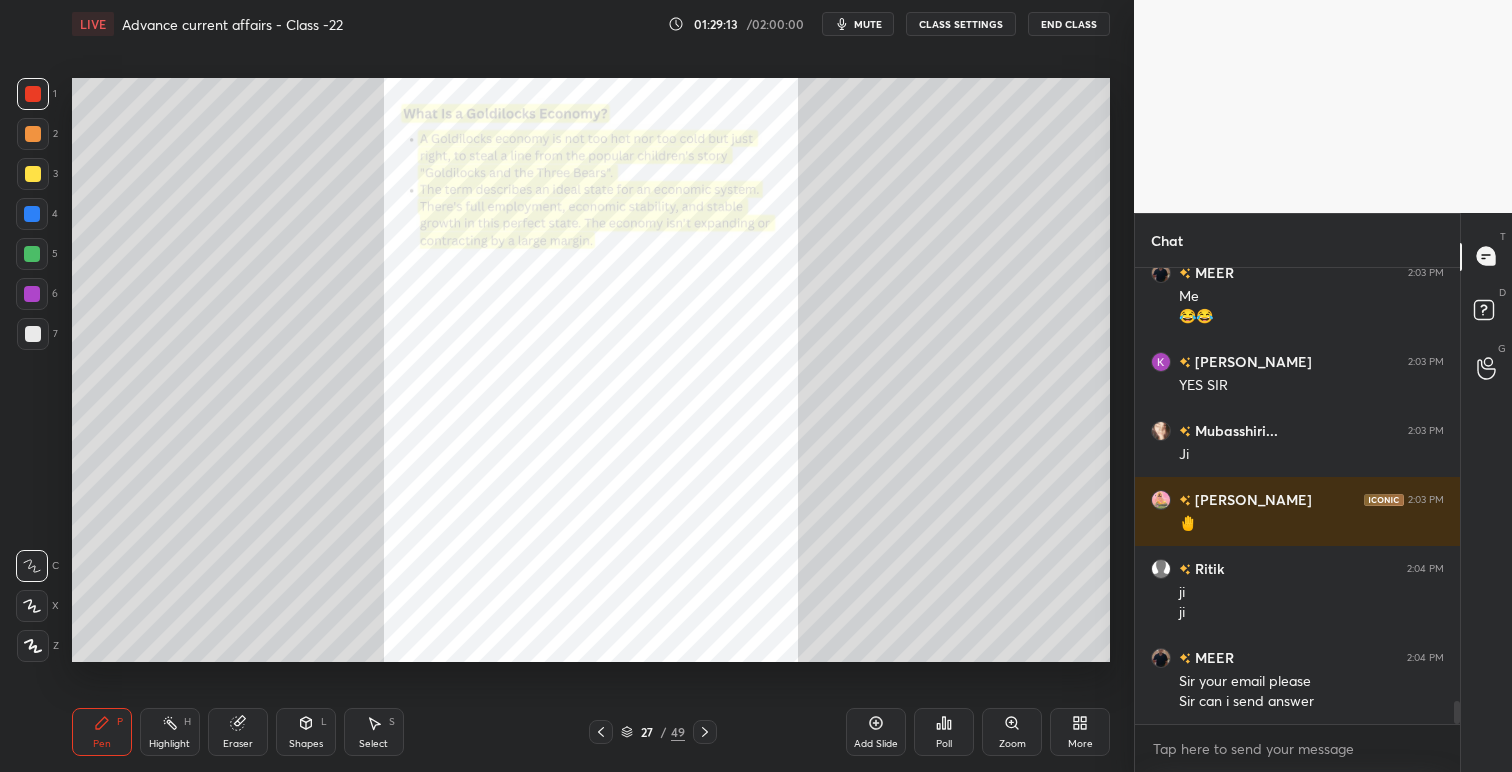 click 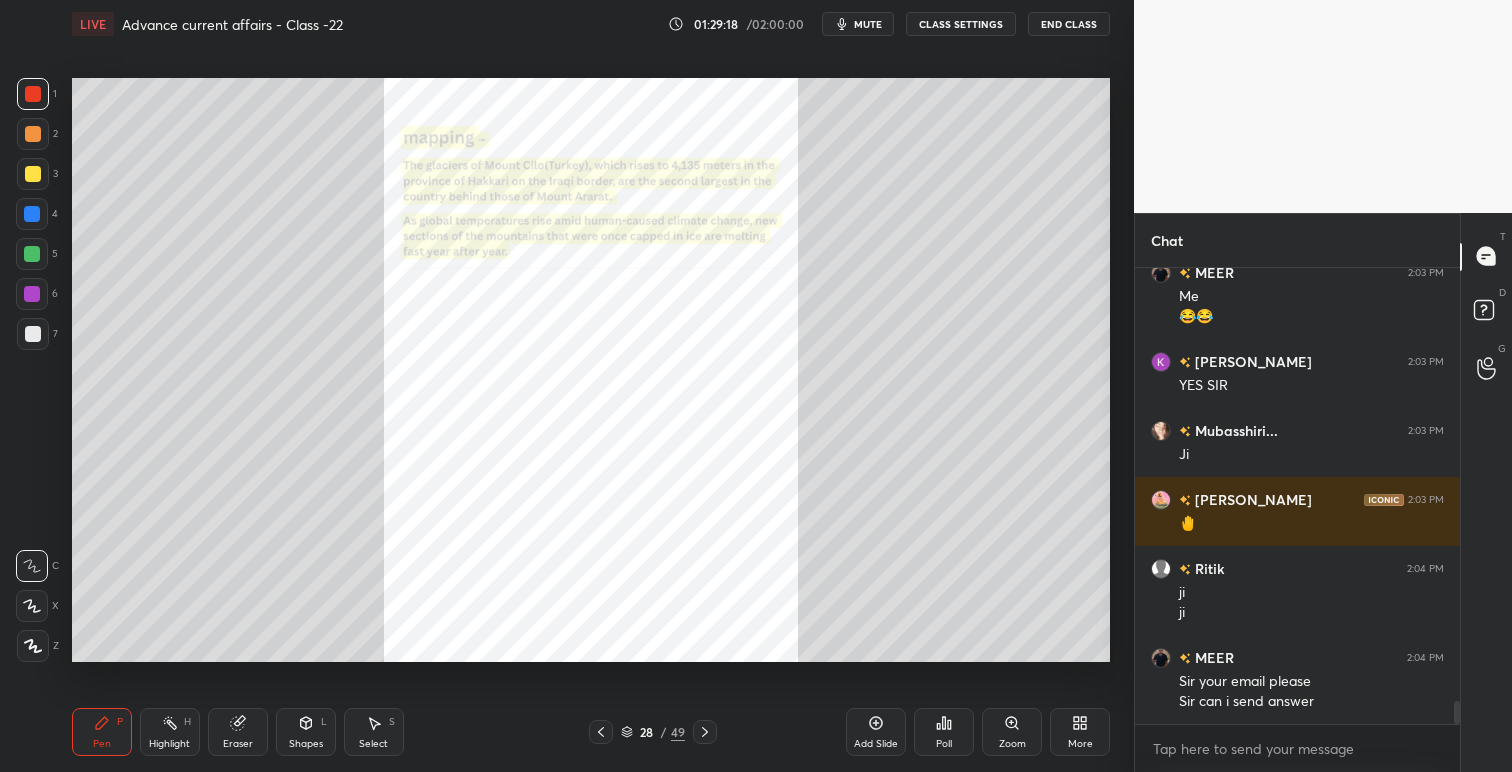click 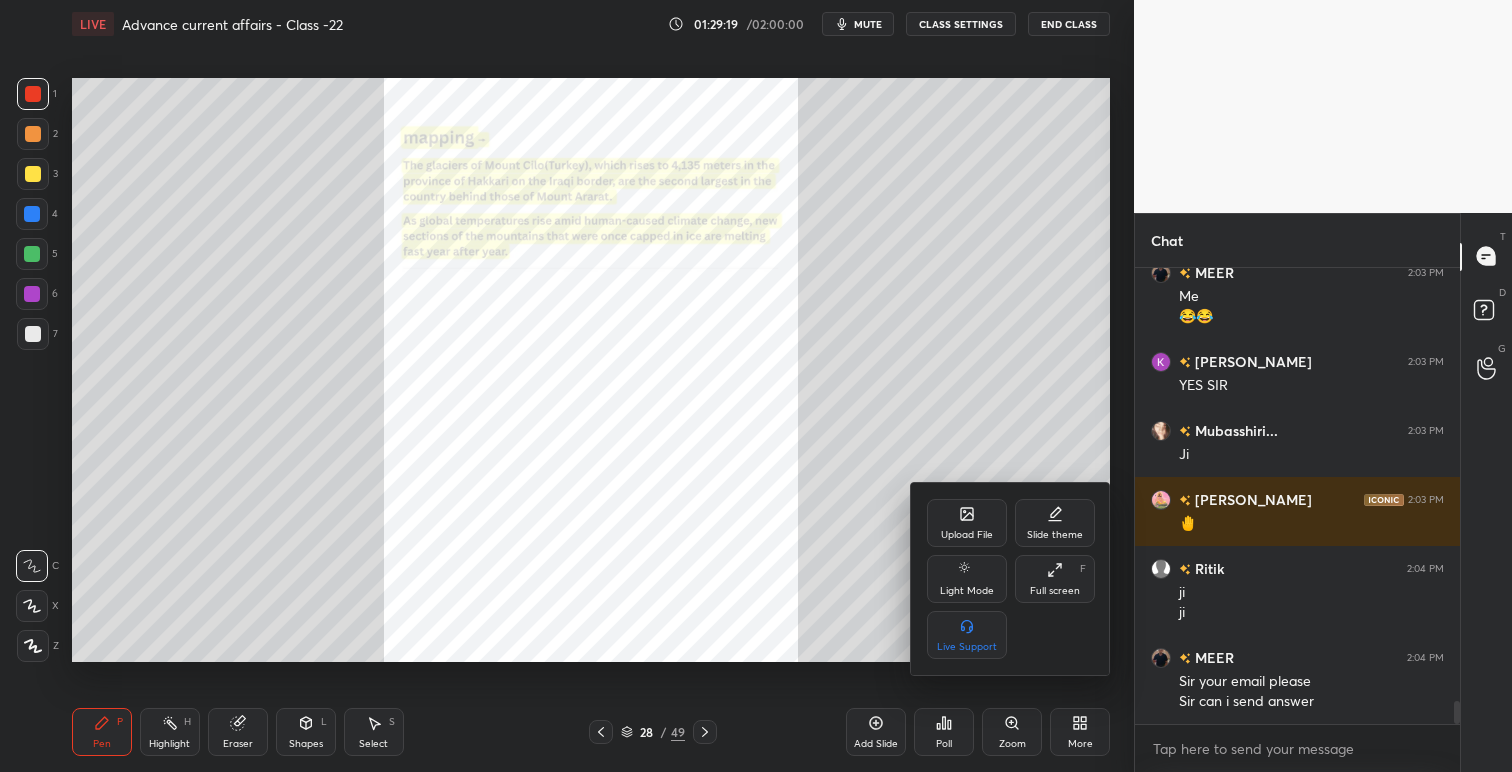 click on "Upload File" at bounding box center (967, 535) 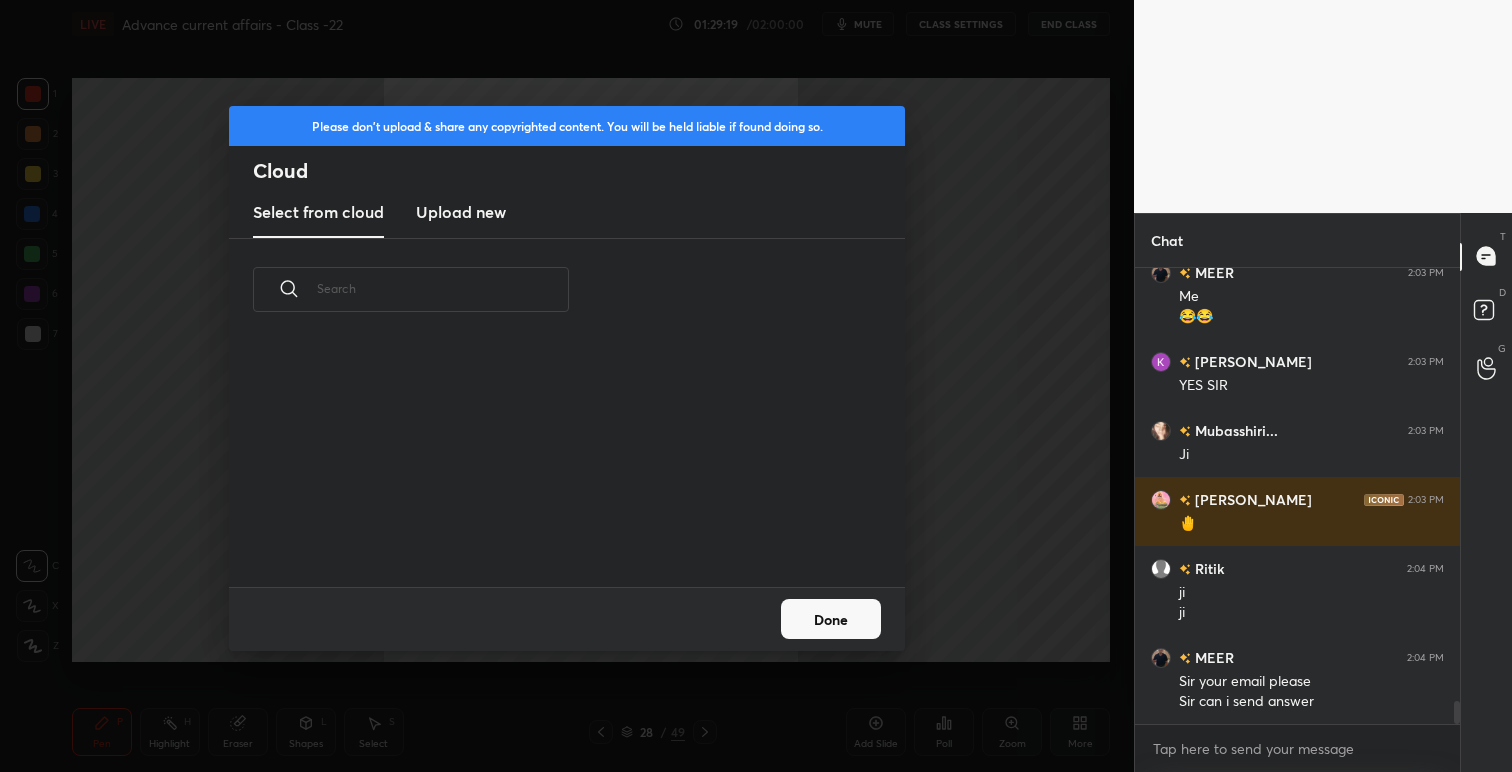 scroll, scrollTop: 7, scrollLeft: 11, axis: both 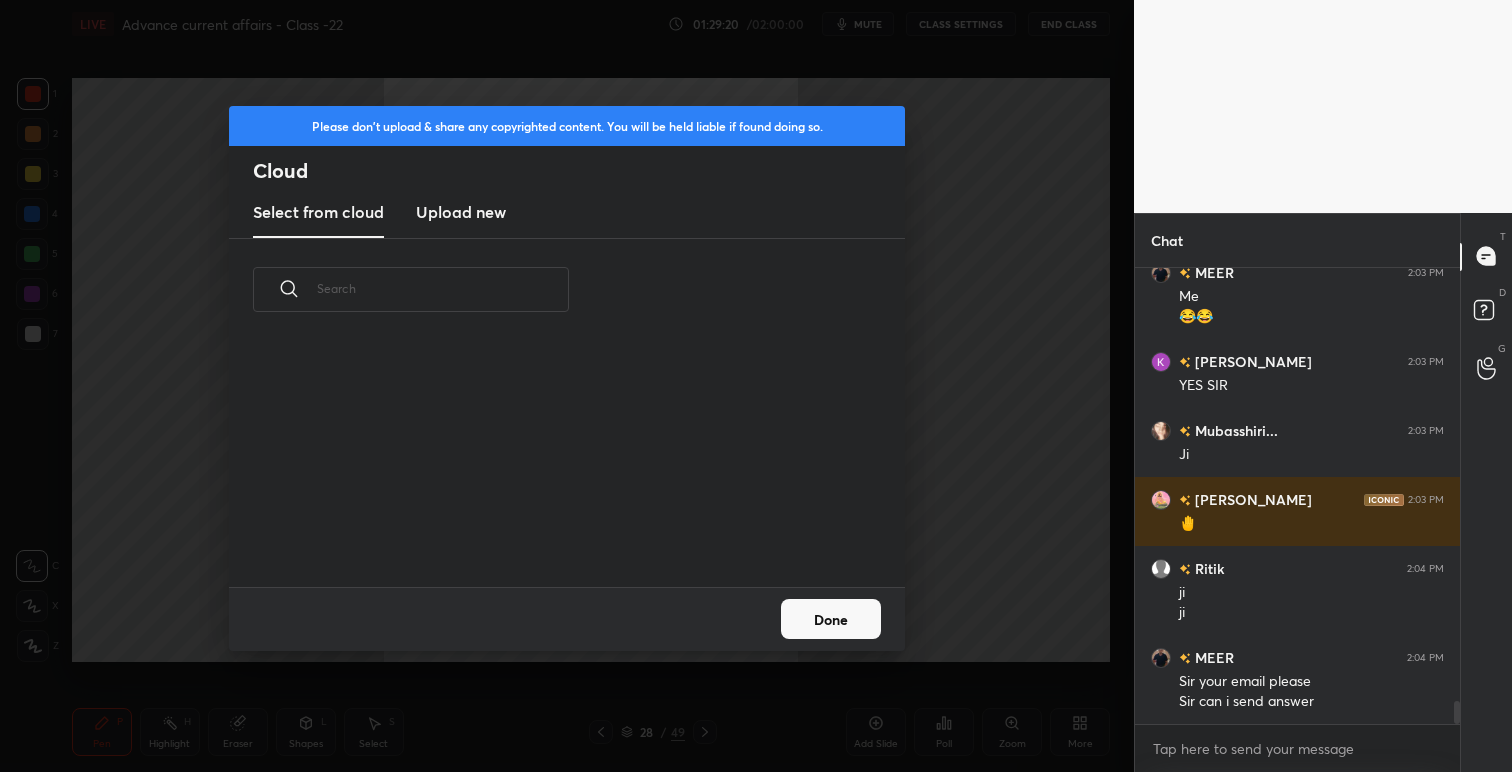 click on "Upload new" at bounding box center [461, 212] 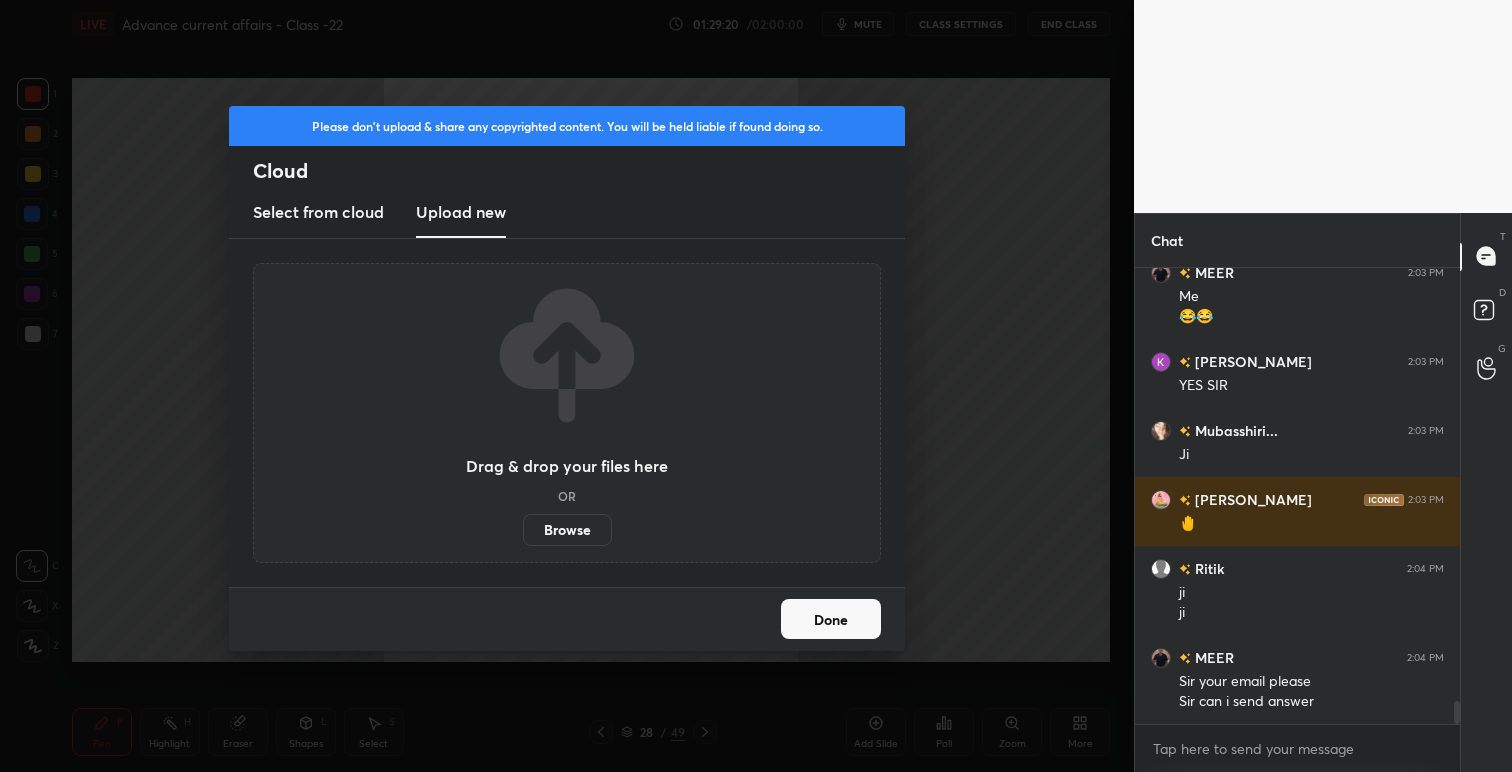 click on "Browse" at bounding box center (567, 530) 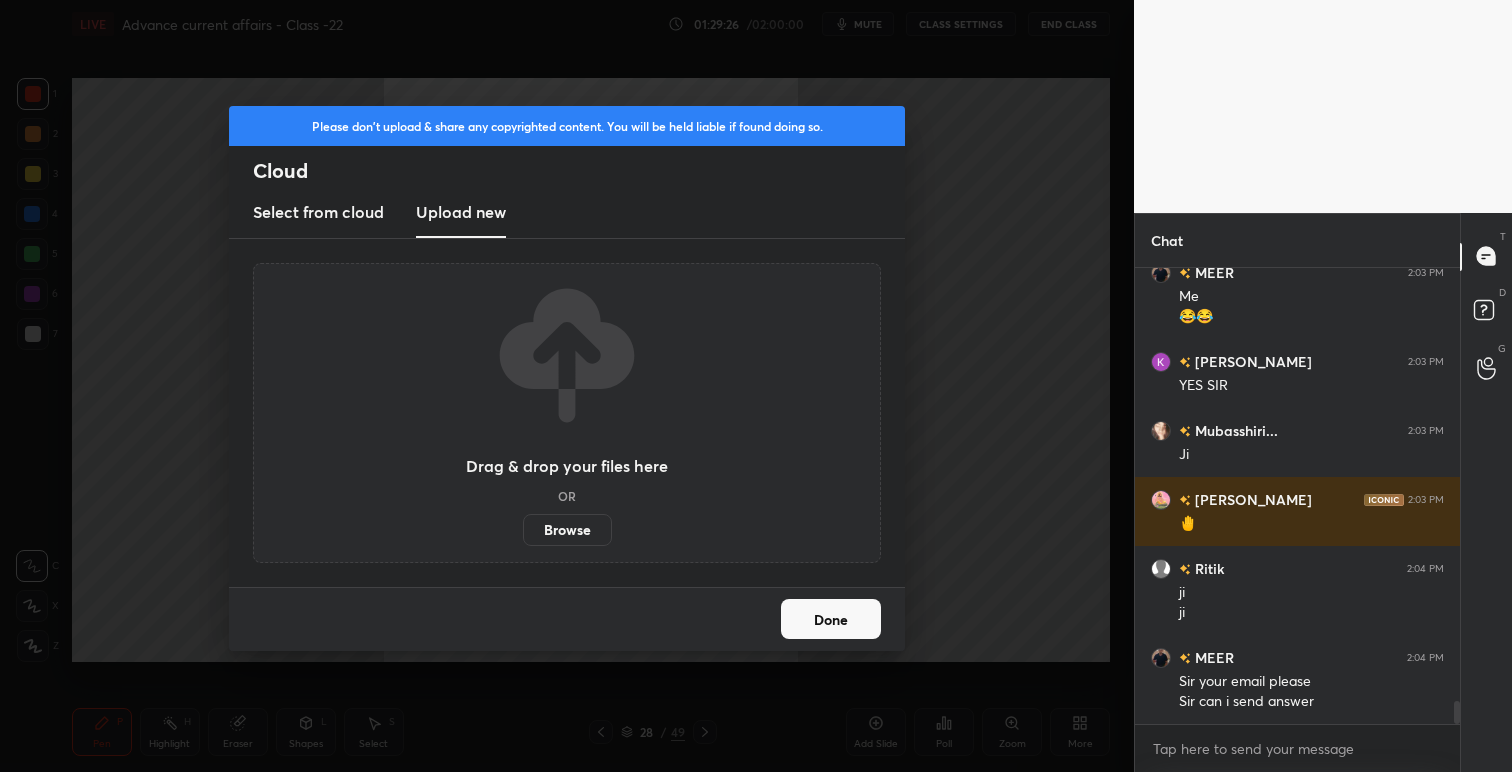 scroll, scrollTop: 8471, scrollLeft: 0, axis: vertical 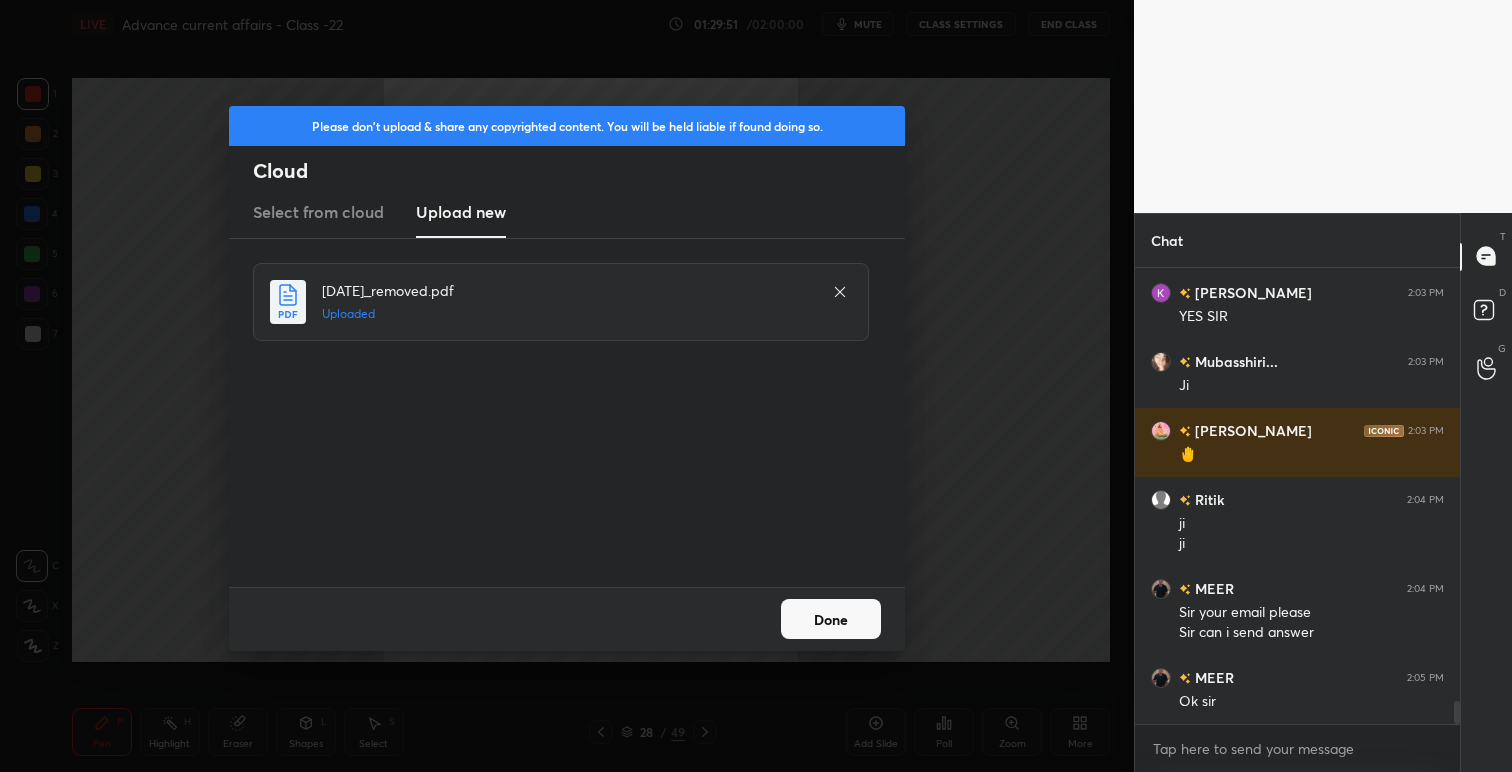 click on "Done" at bounding box center [831, 619] 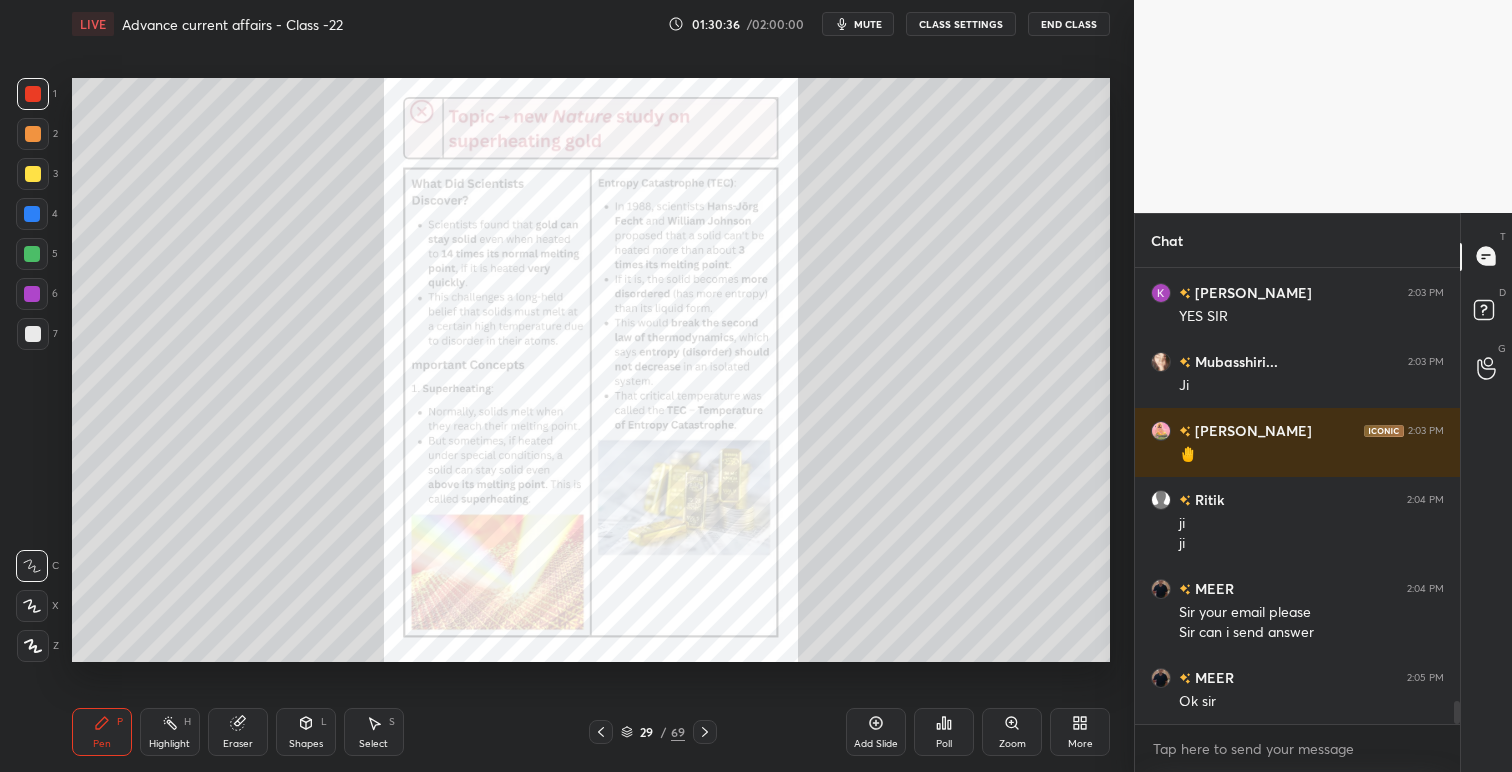 click 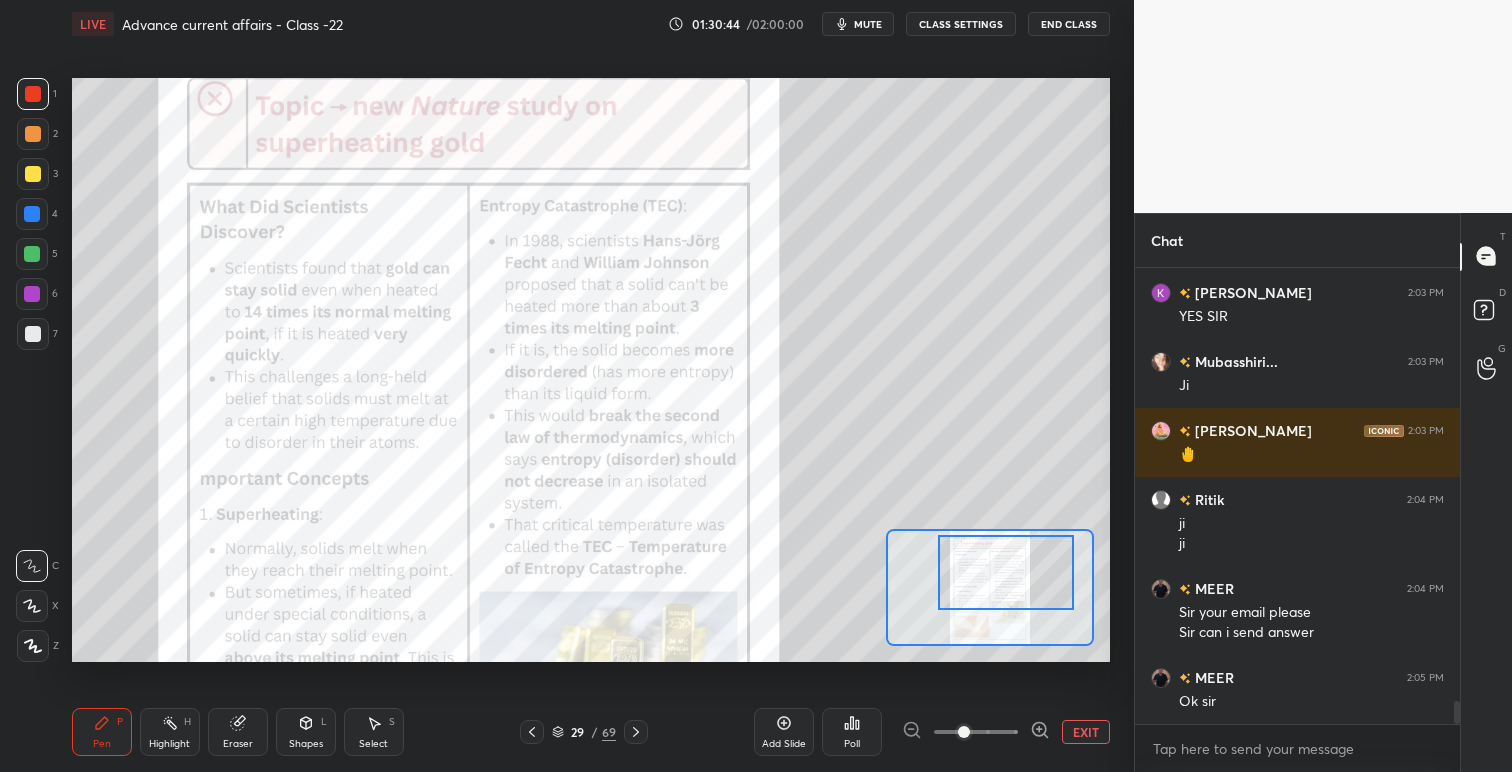drag, startPoint x: 1003, startPoint y: 576, endPoint x: 1017, endPoint y: 564, distance: 18.439089 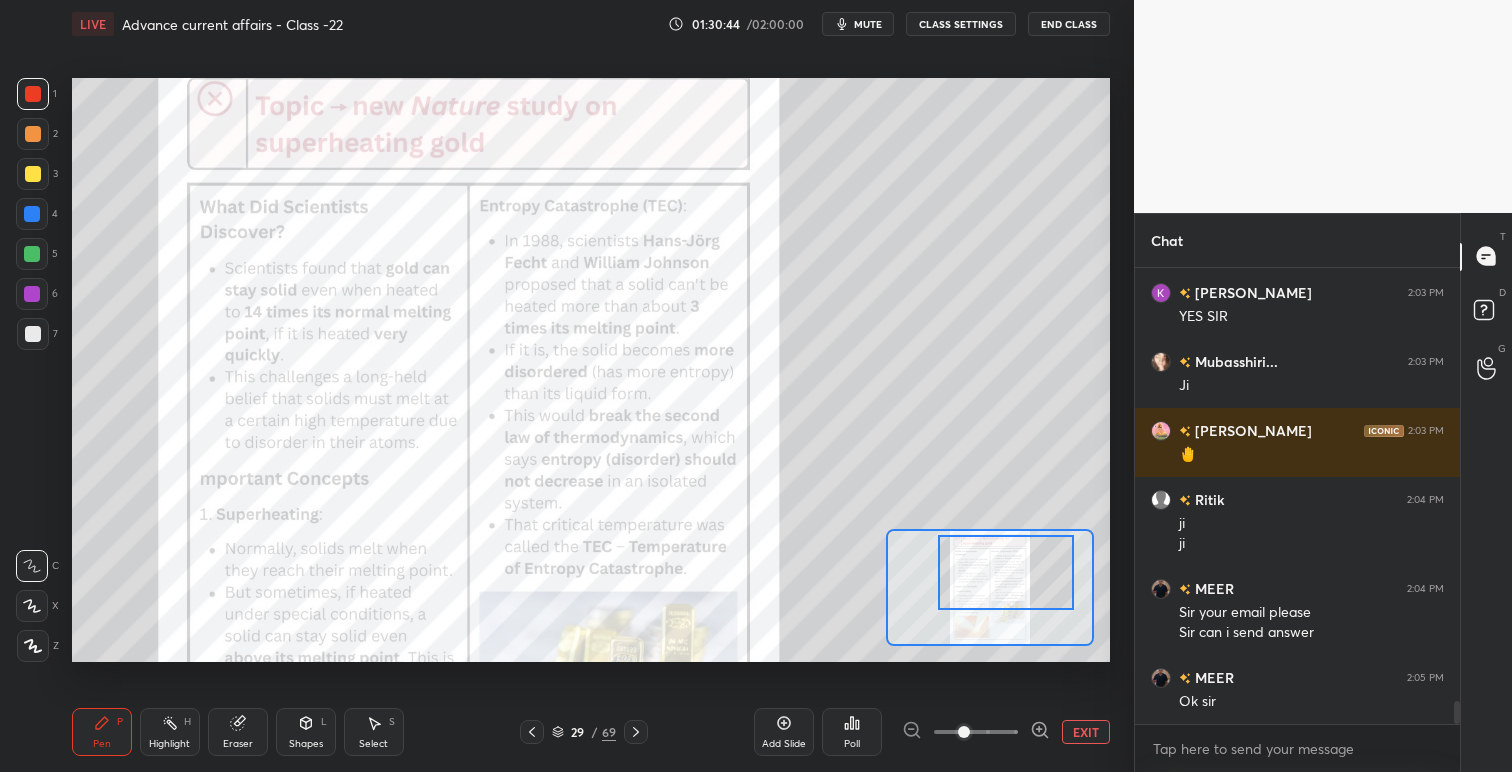 click at bounding box center (1006, 572) 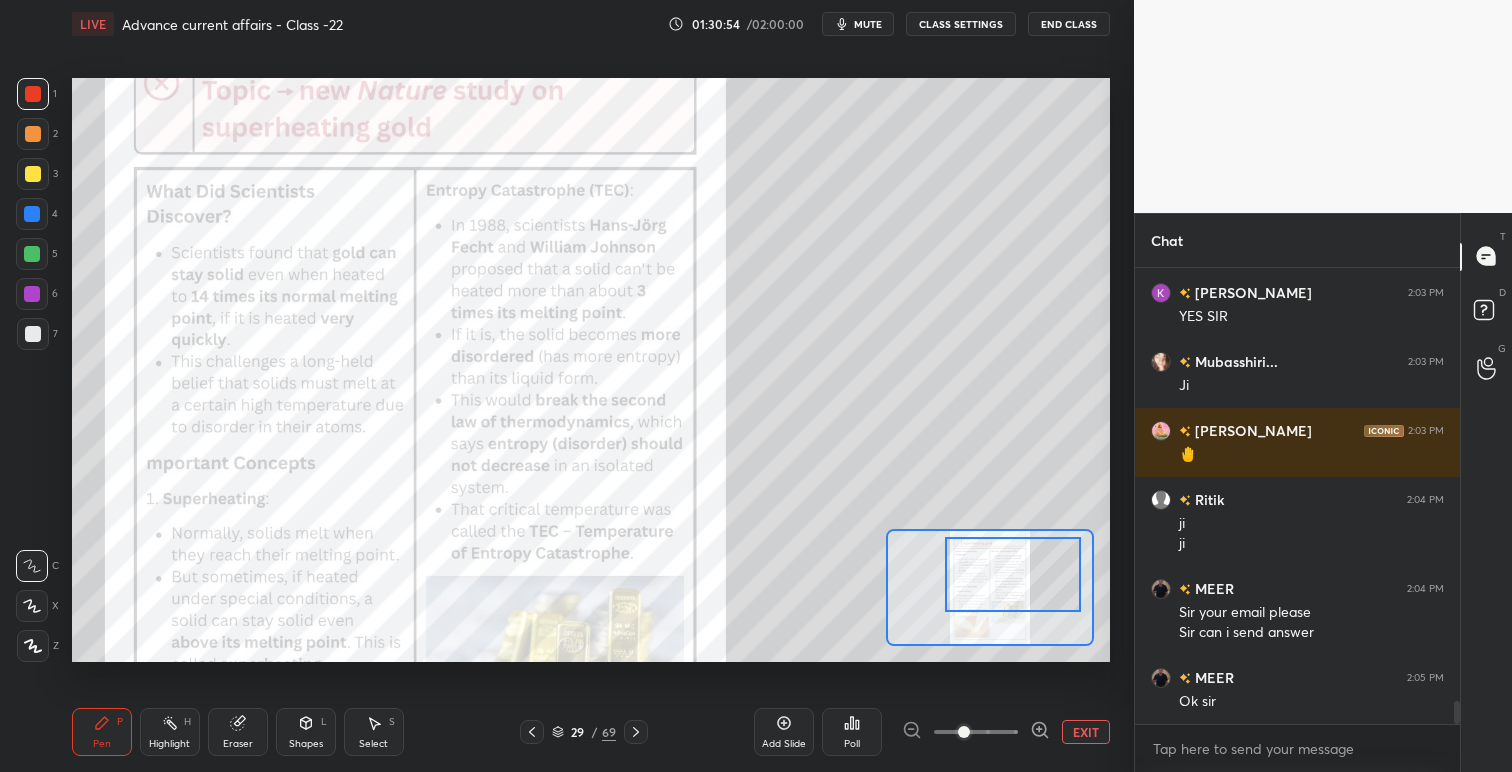 click at bounding box center (1013, 574) 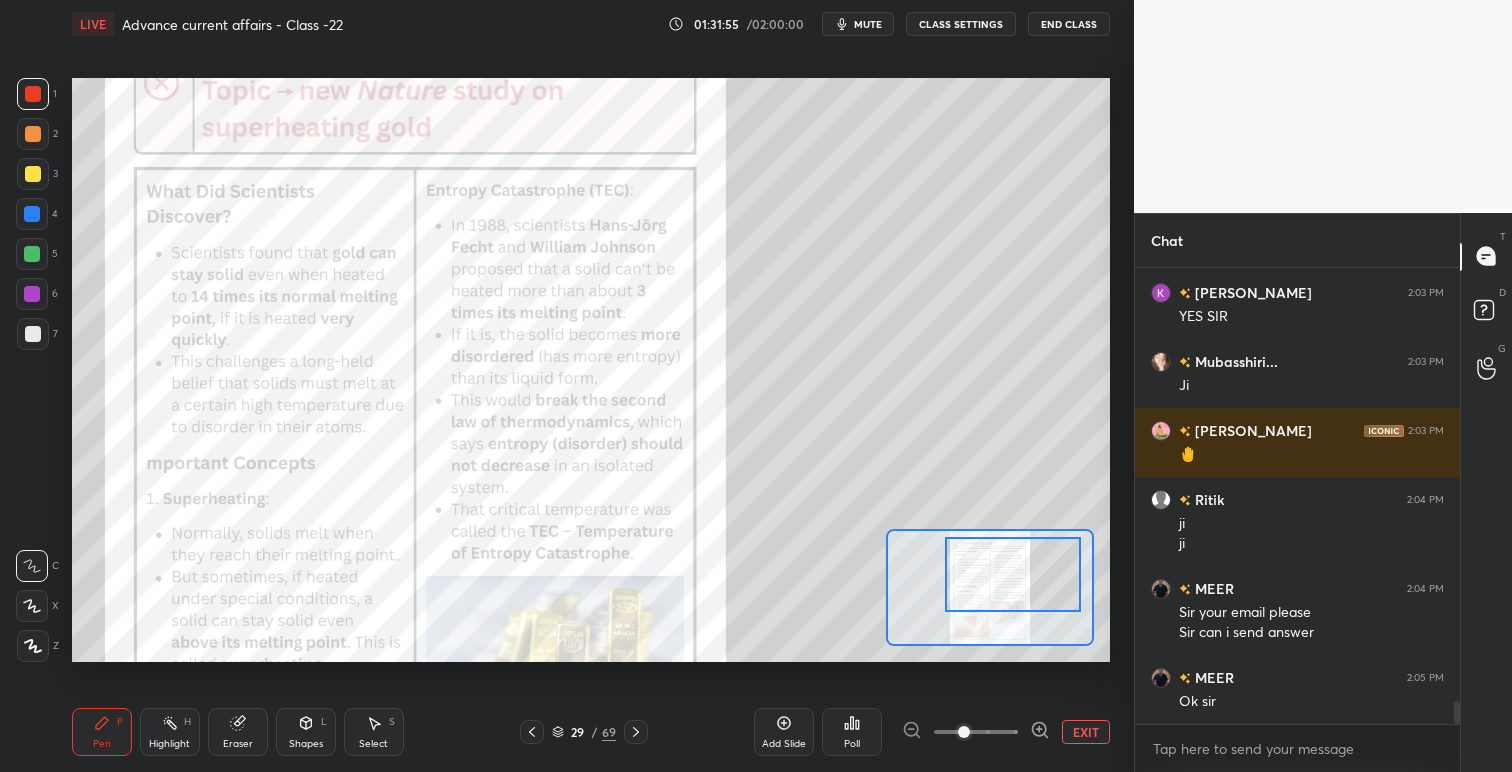 click at bounding box center [33, 174] 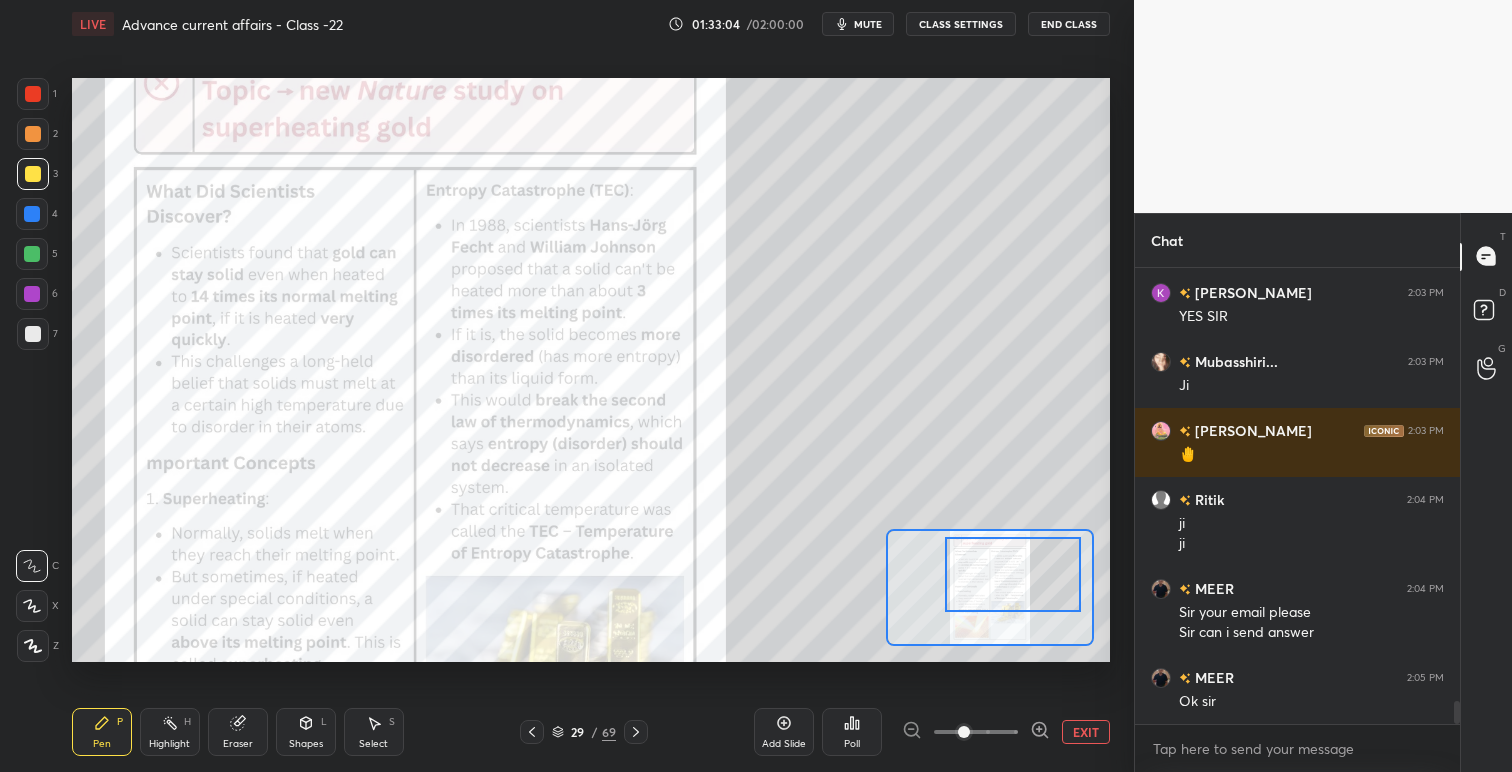 click on "Setting up your live class Poll for   secs No correct answer Start poll" at bounding box center [591, 370] 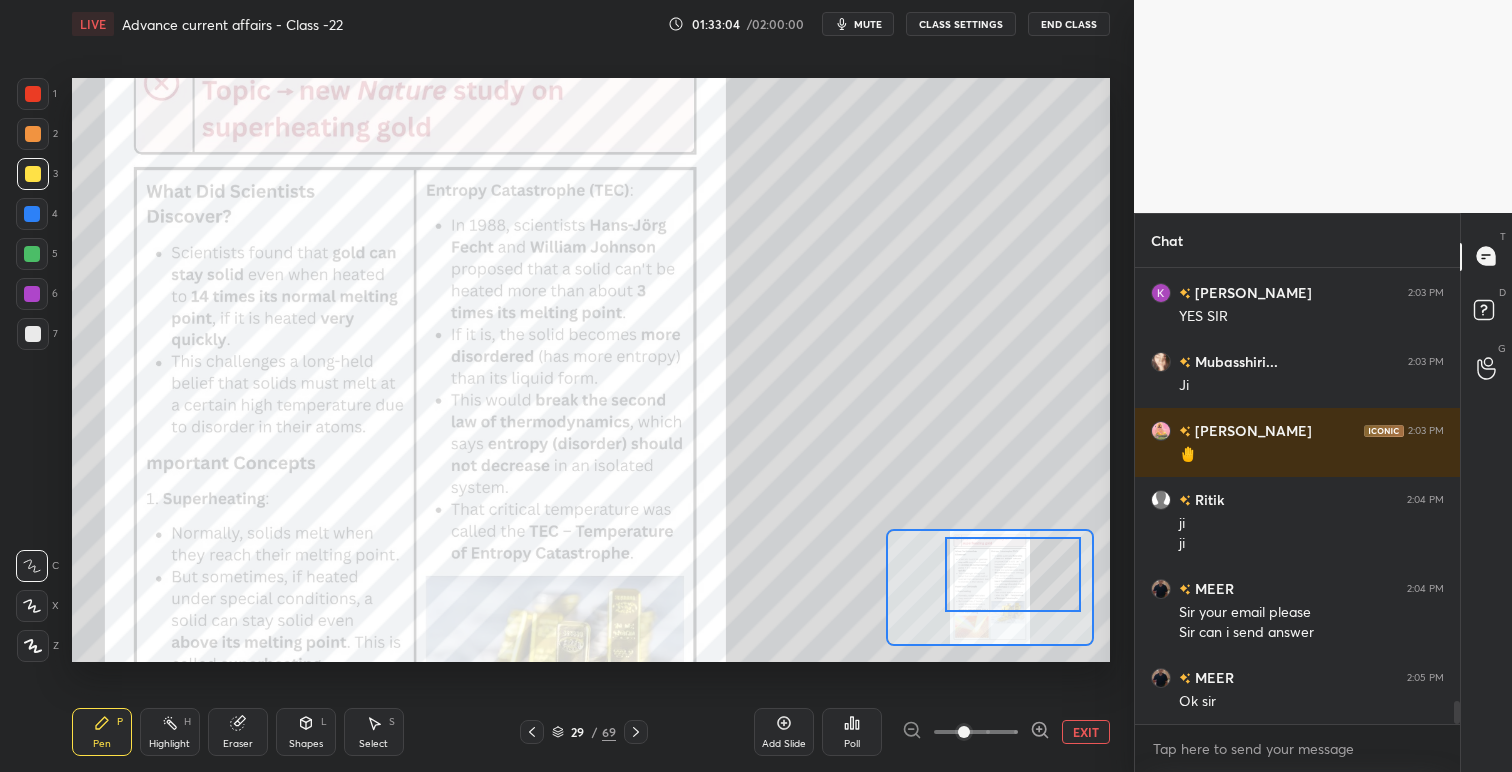 click on "Setting up your live class Poll for   secs No correct answer Start poll" at bounding box center [591, 370] 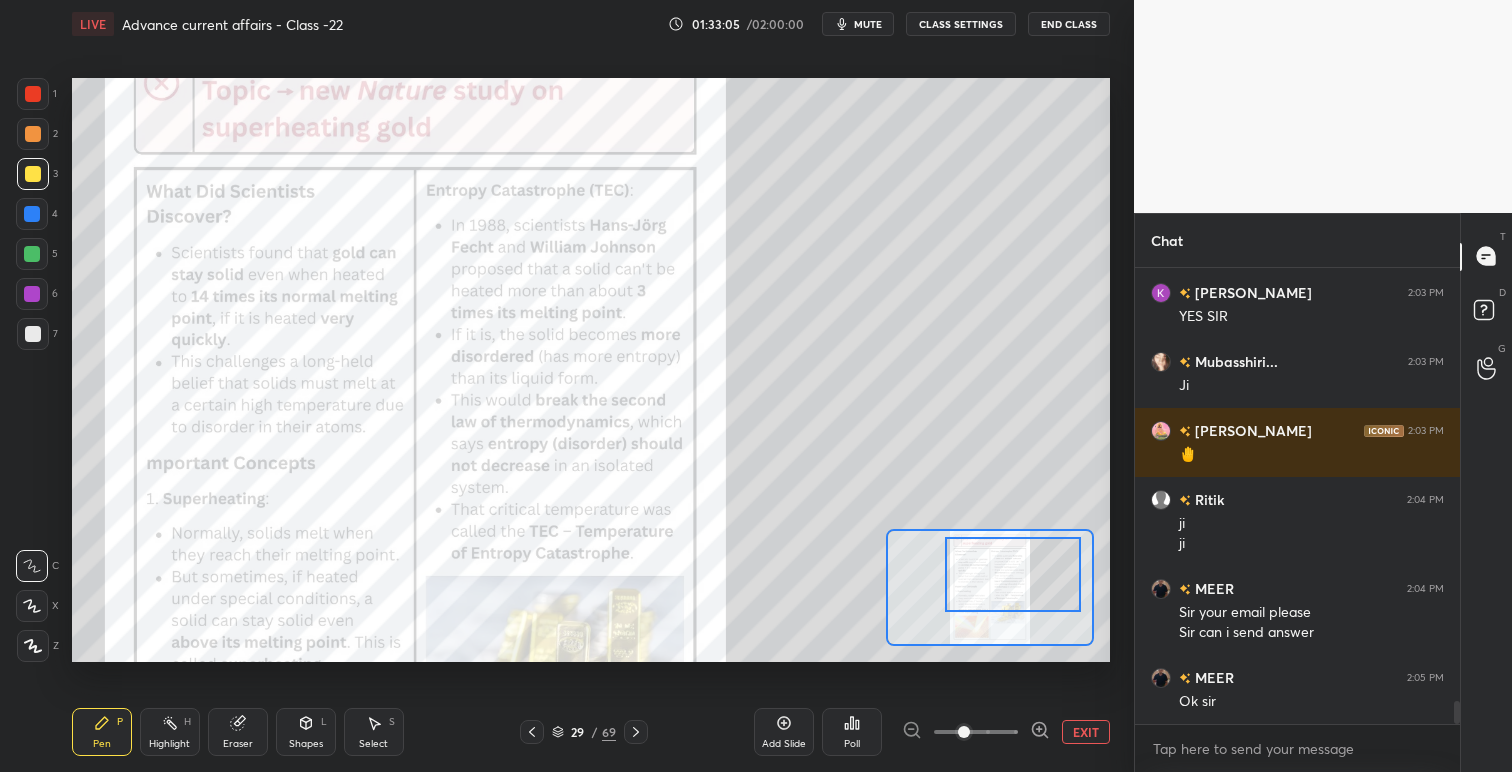click on "Setting up your live class Poll for   secs No correct answer Start poll" at bounding box center [591, 370] 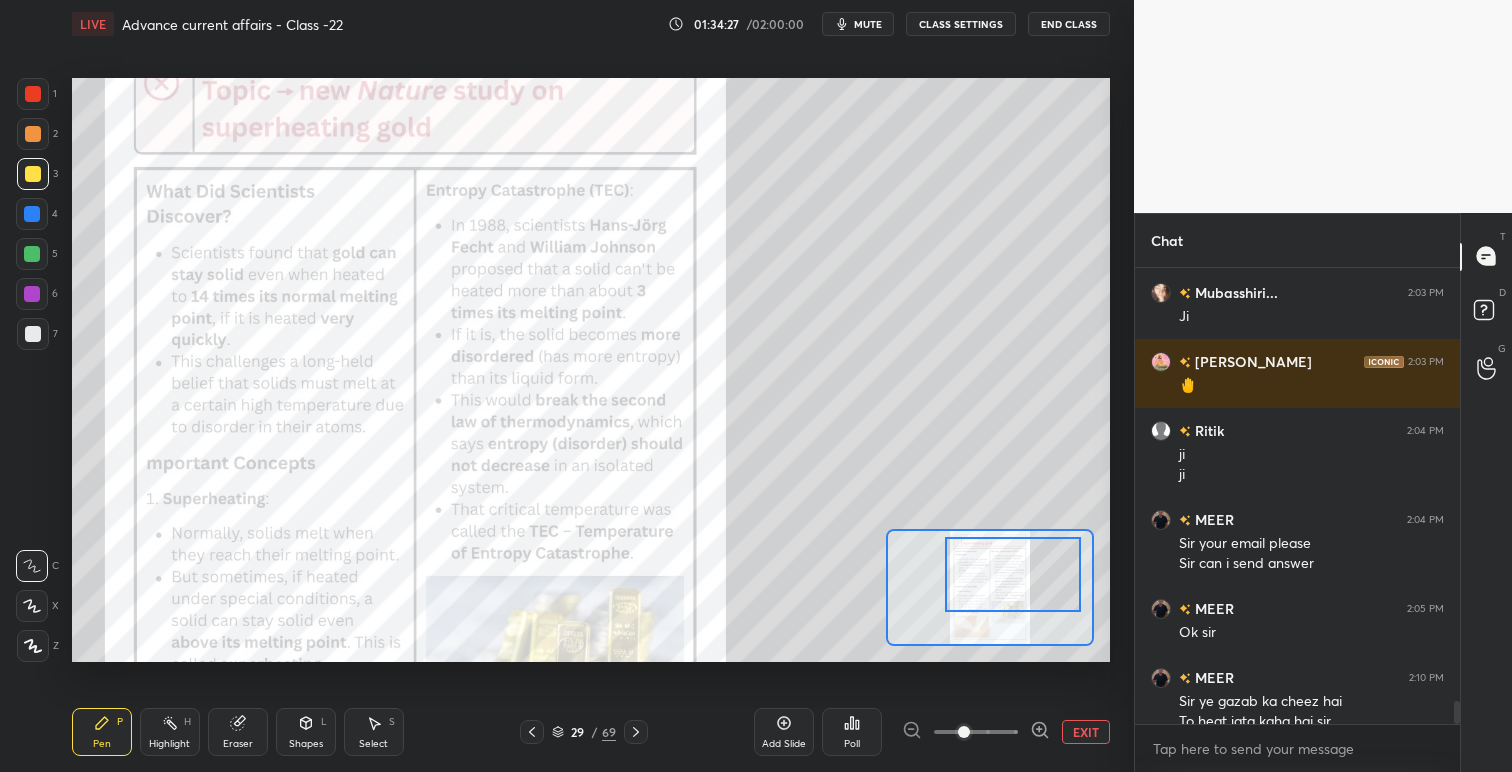 scroll, scrollTop: 8560, scrollLeft: 0, axis: vertical 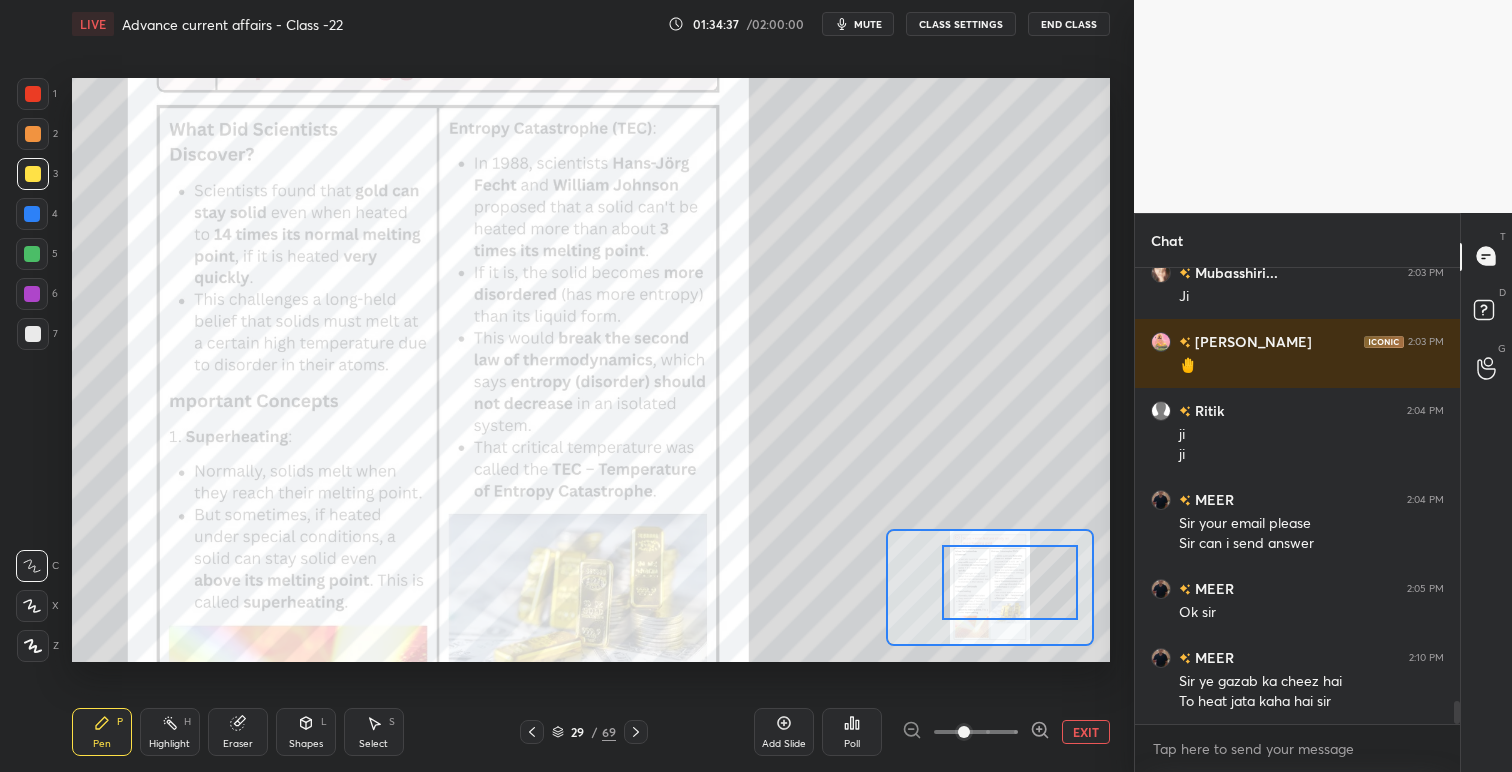 click at bounding box center [1010, 582] 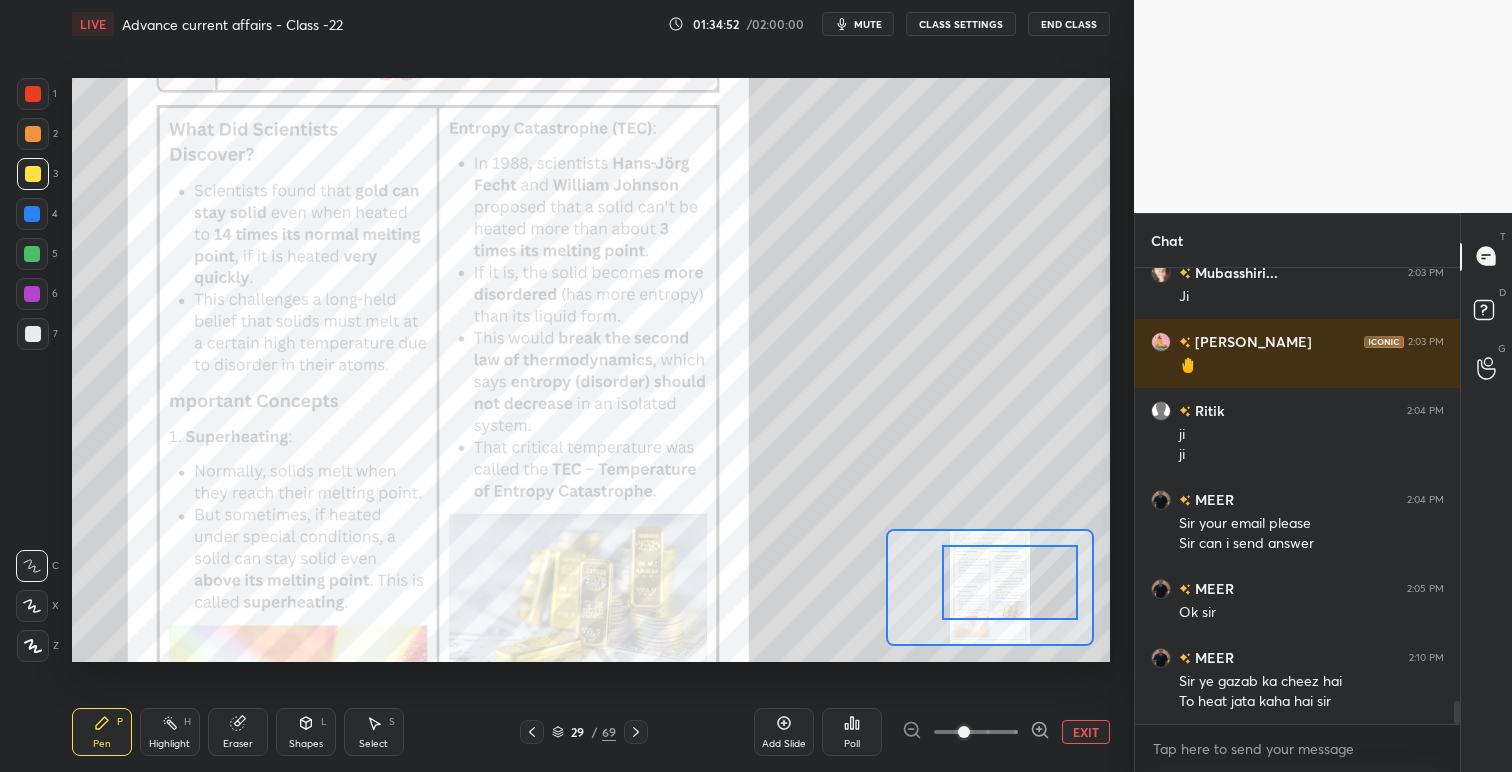 click at bounding box center (33, 94) 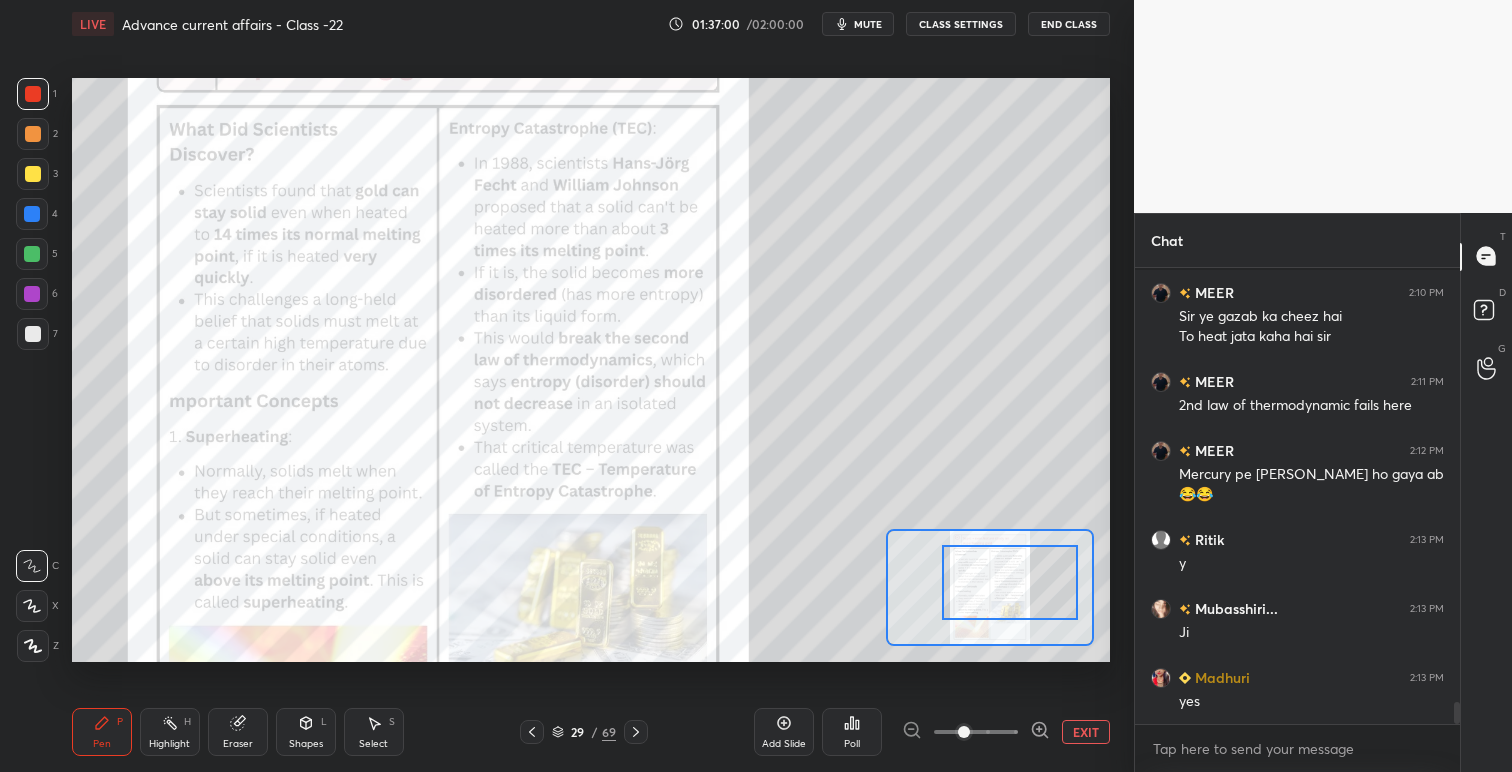 scroll, scrollTop: 9063, scrollLeft: 0, axis: vertical 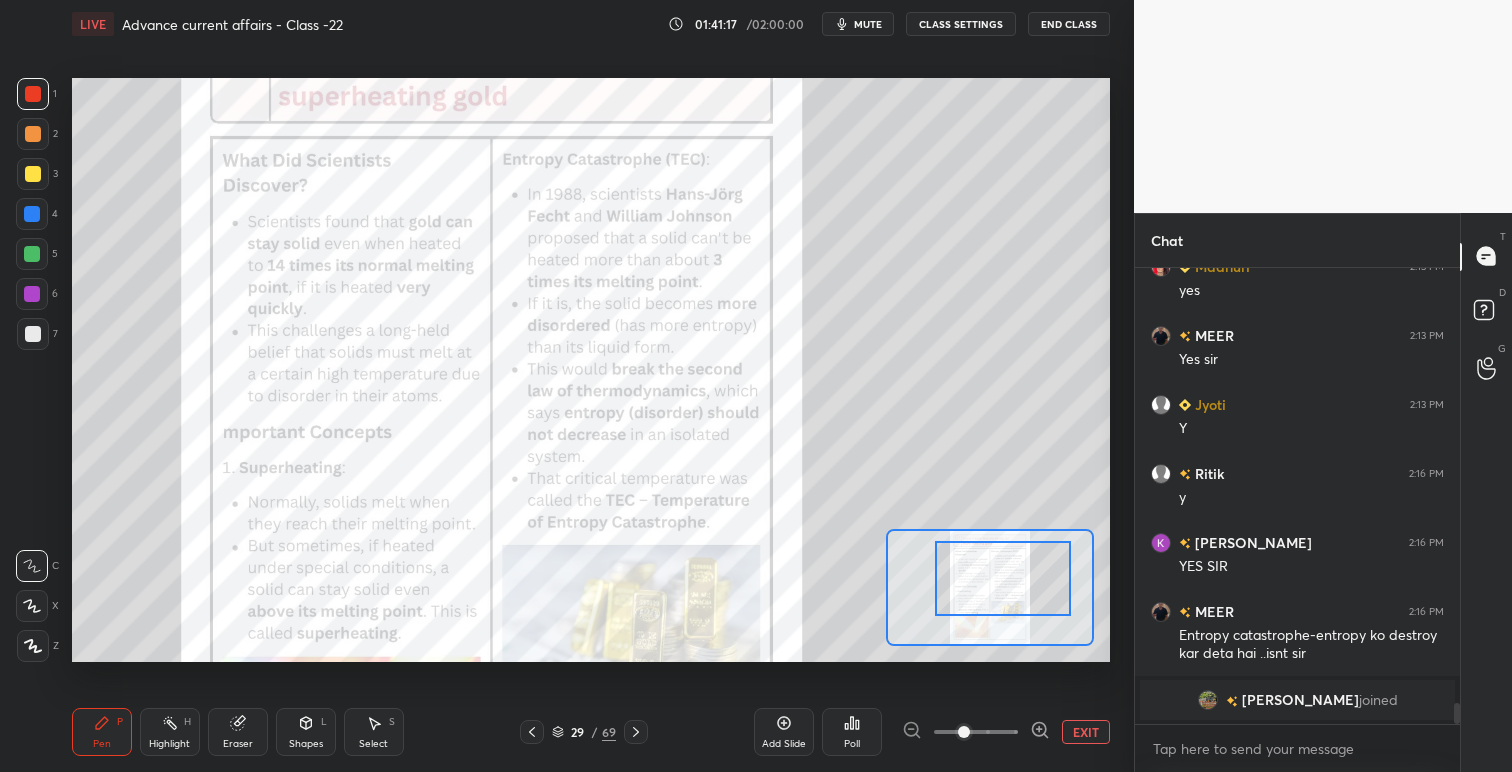 click at bounding box center [1003, 578] 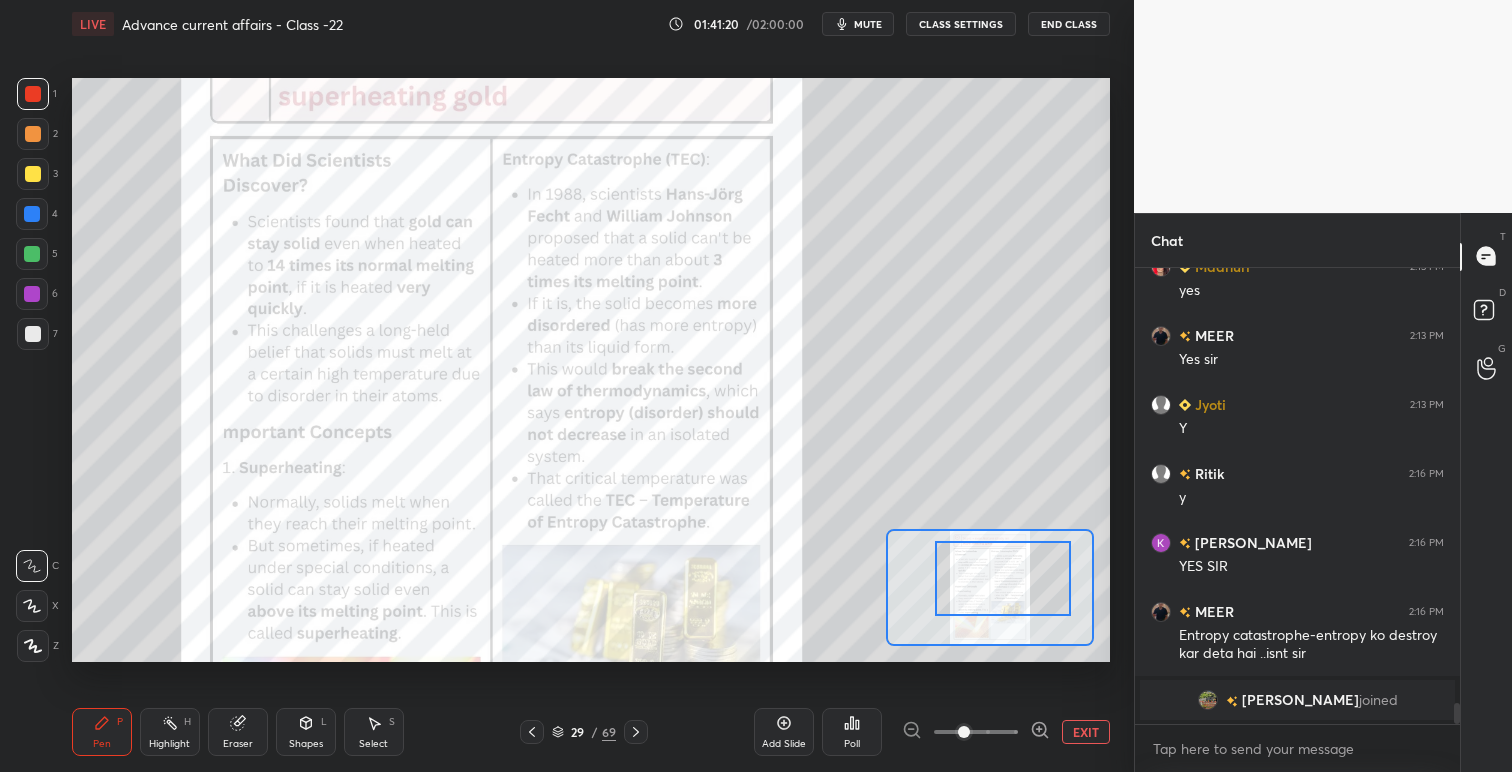 click on "EXIT" at bounding box center (1086, 732) 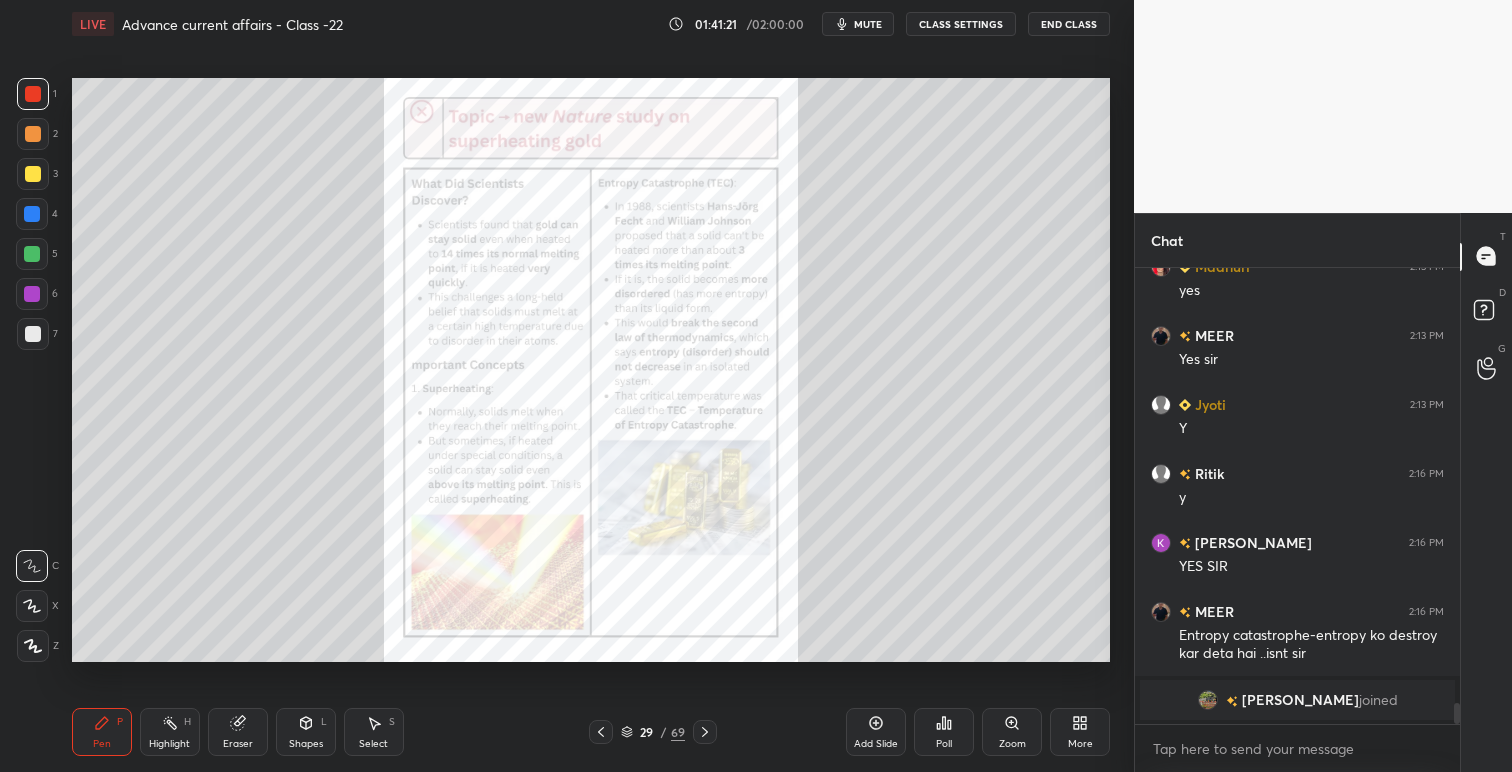 click 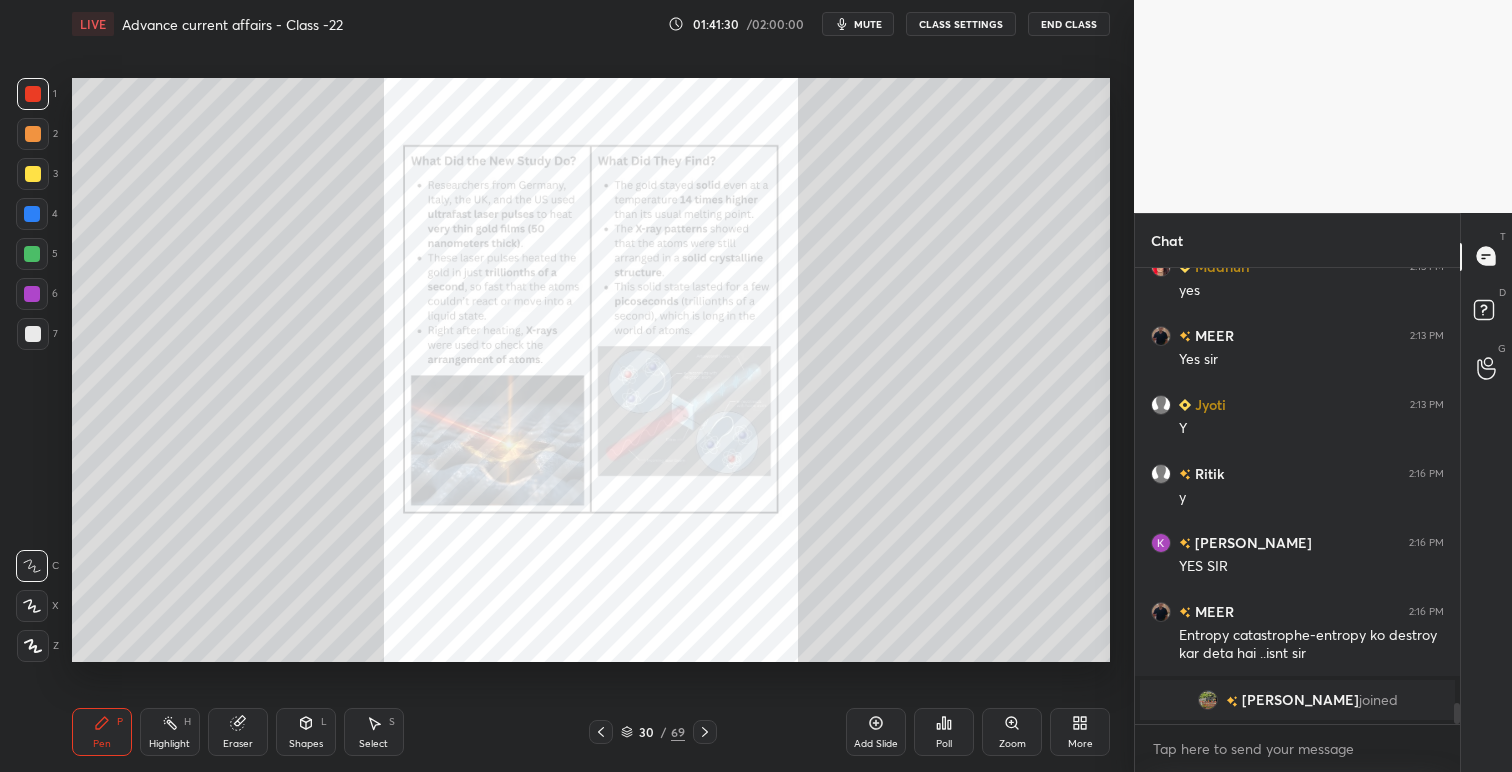 click 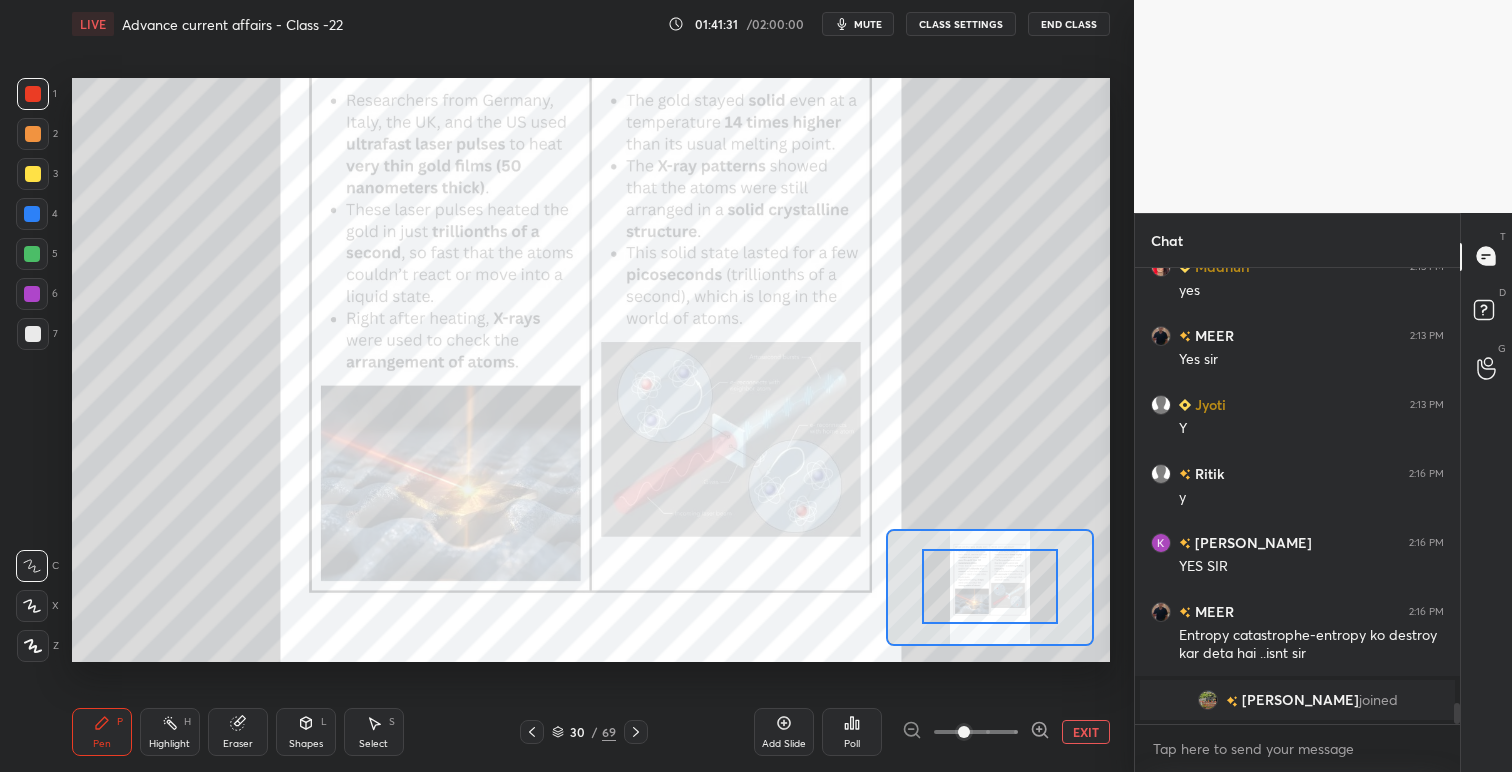 drag, startPoint x: 988, startPoint y: 586, endPoint x: 995, endPoint y: 558, distance: 28.86174 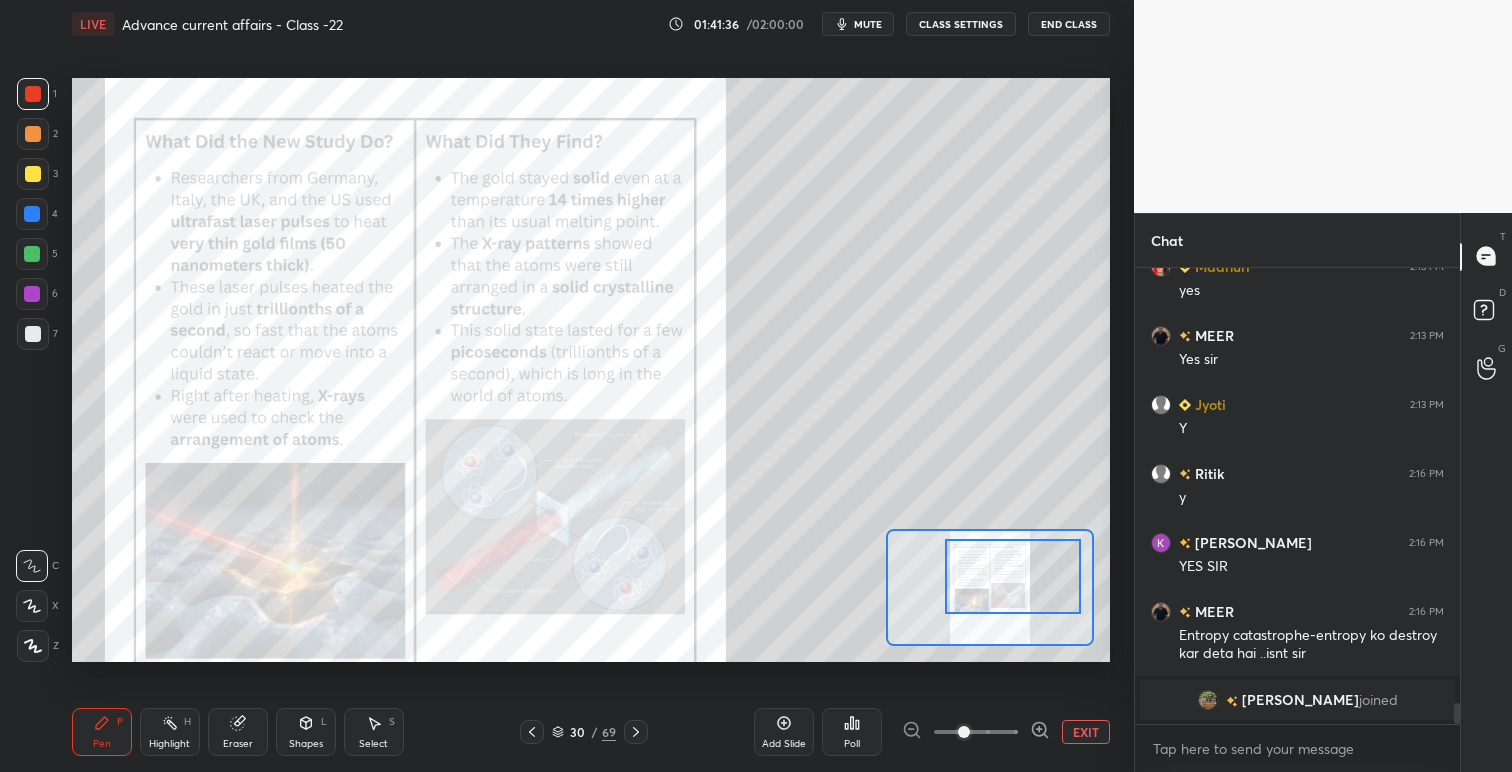 drag, startPoint x: 995, startPoint y: 565, endPoint x: 1018, endPoint y: 555, distance: 25.079872 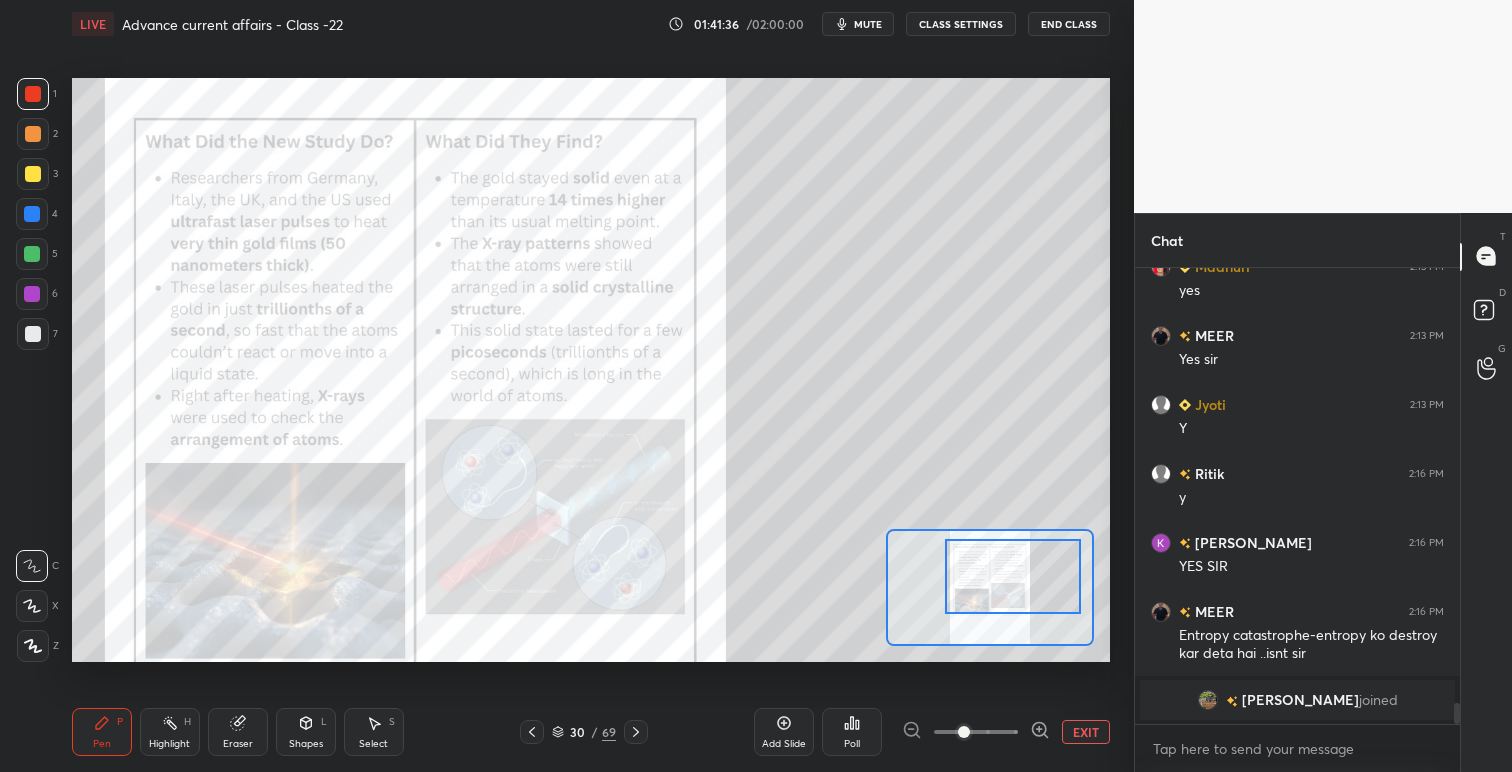 click at bounding box center [1013, 576] 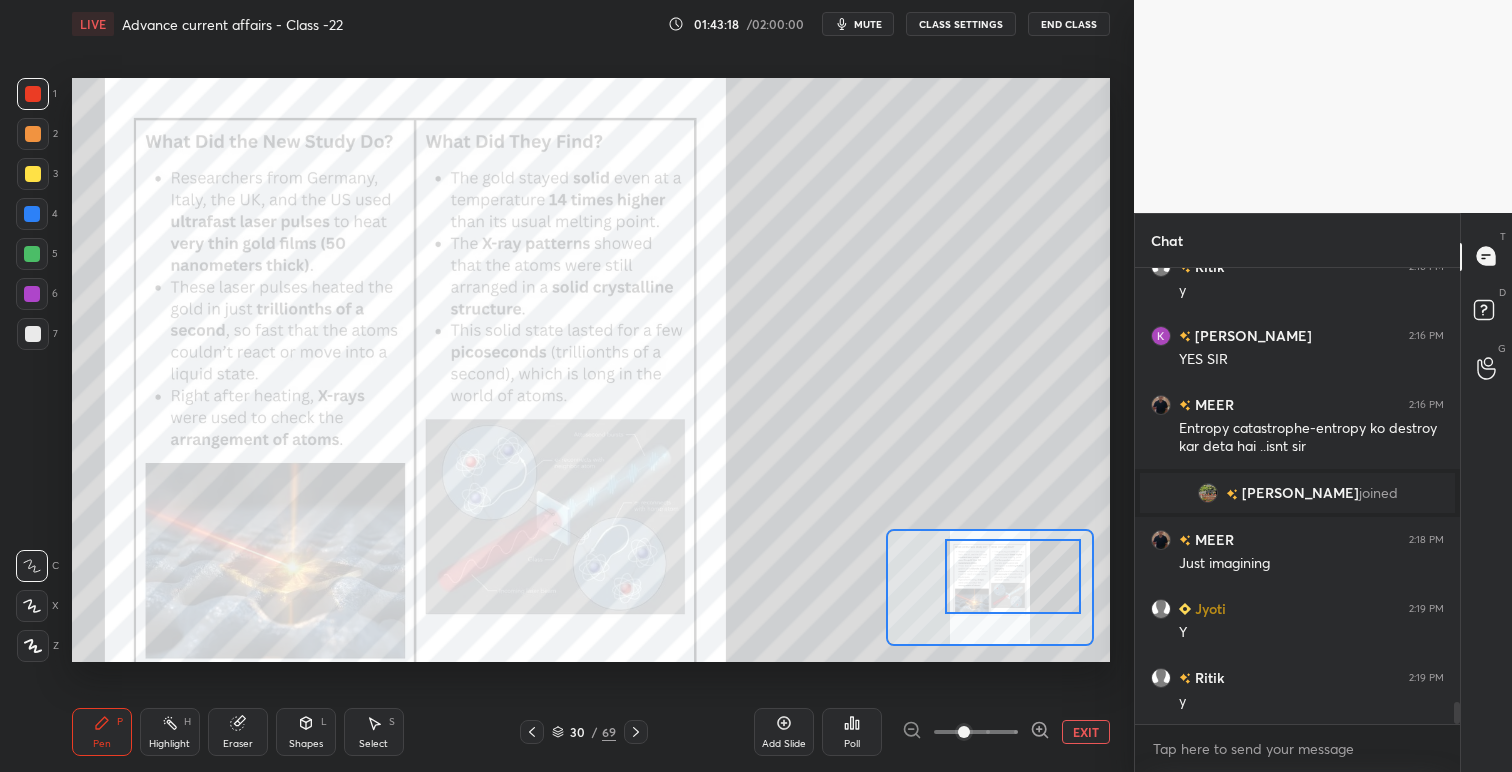 scroll, scrollTop: 8947, scrollLeft: 0, axis: vertical 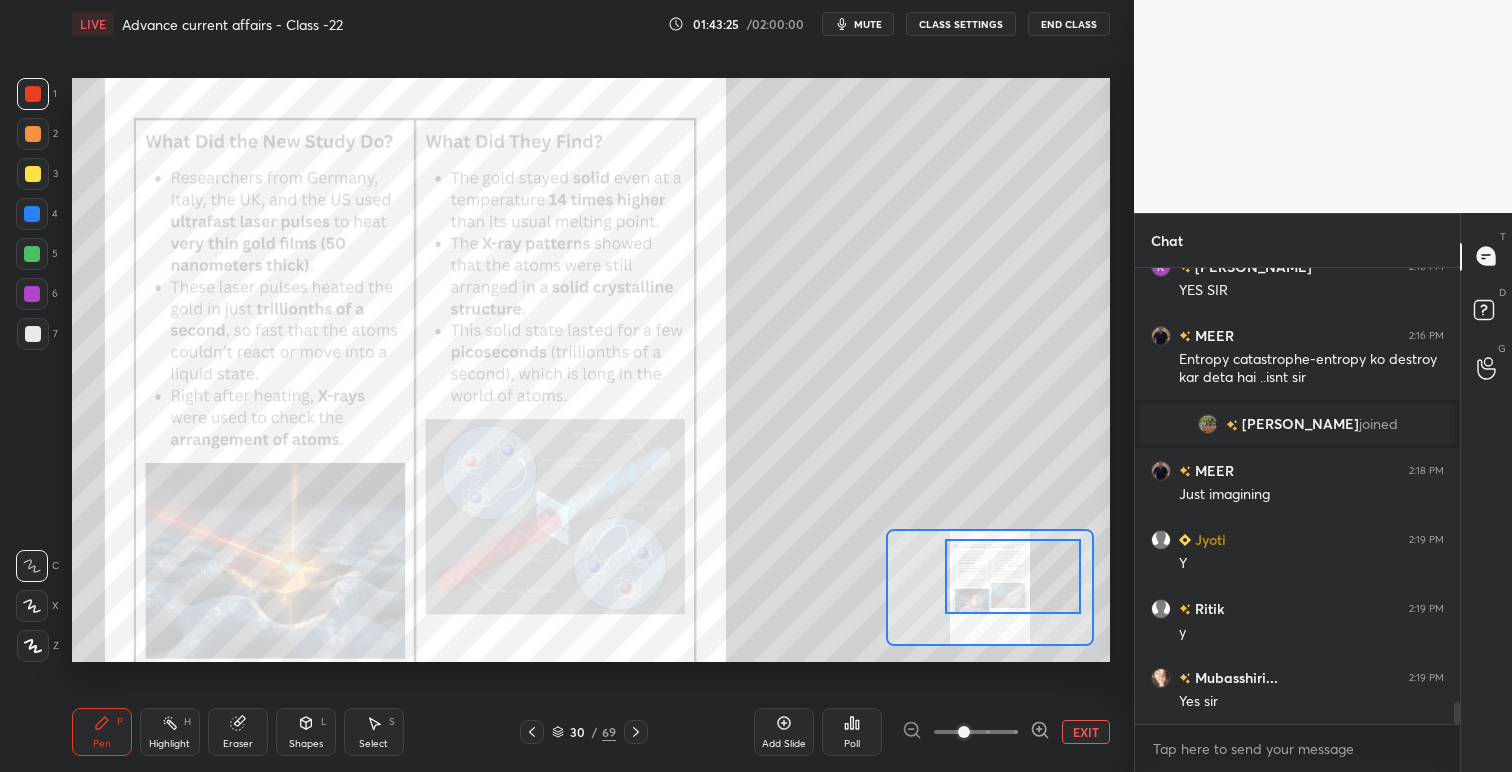 click on "EXIT" at bounding box center [1086, 732] 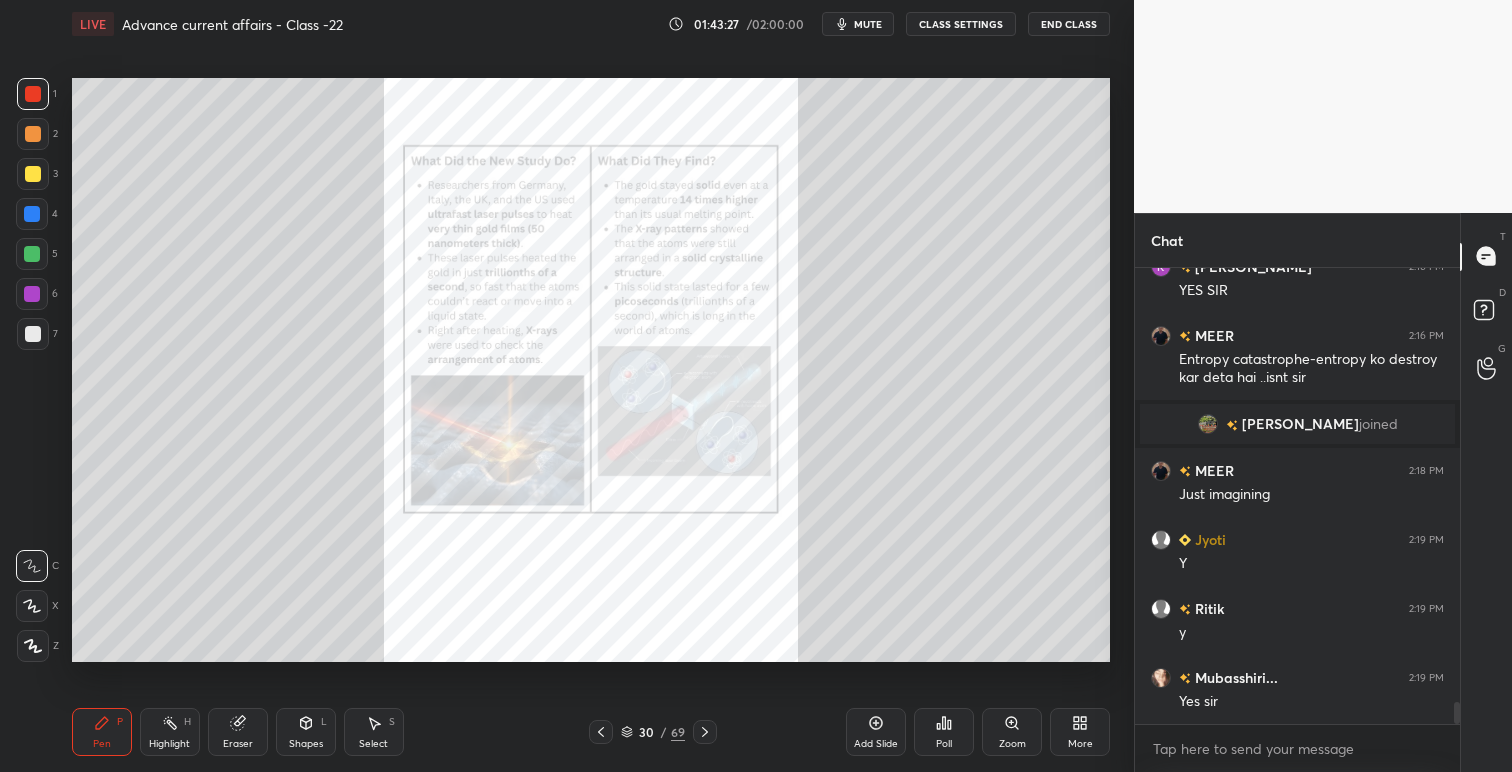 click 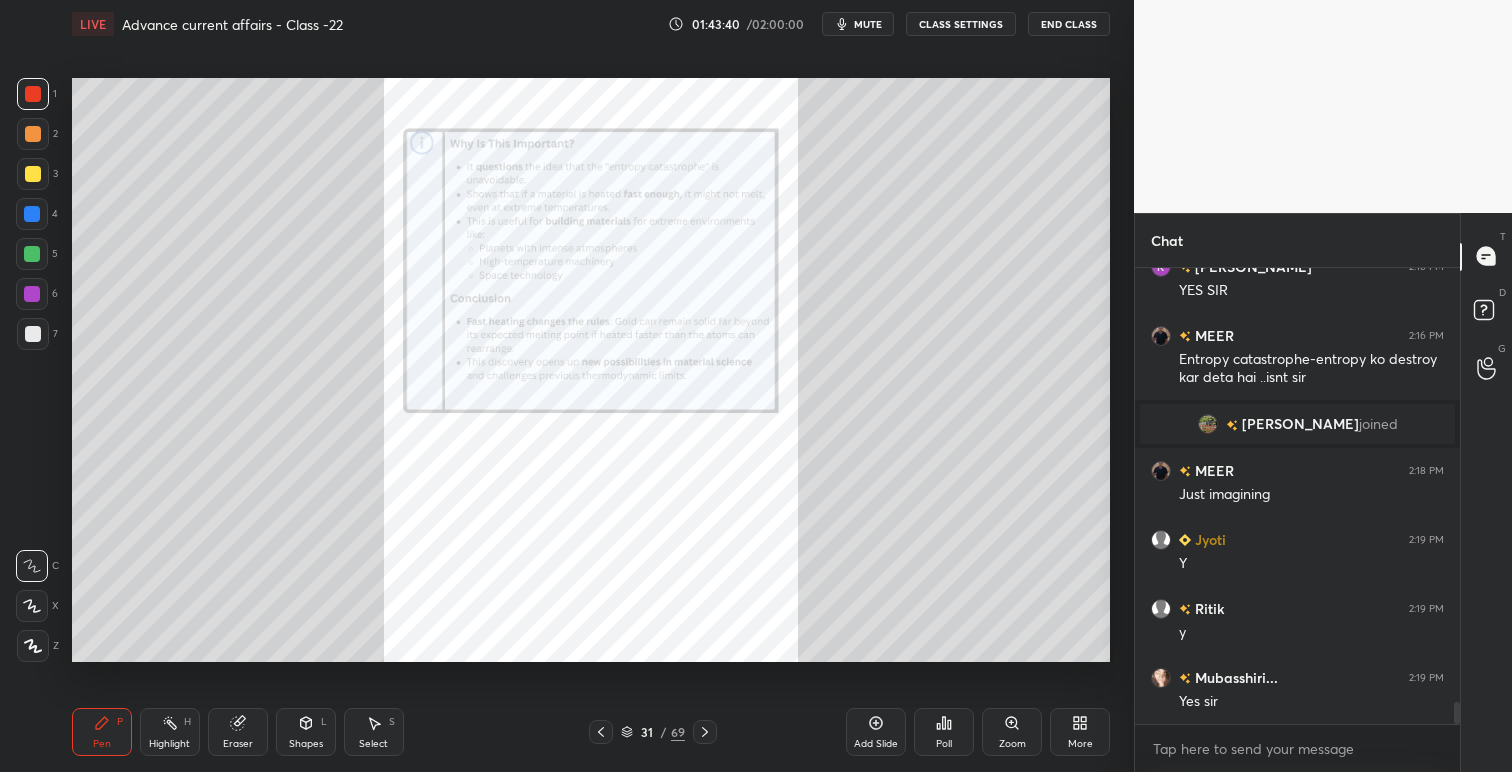 click 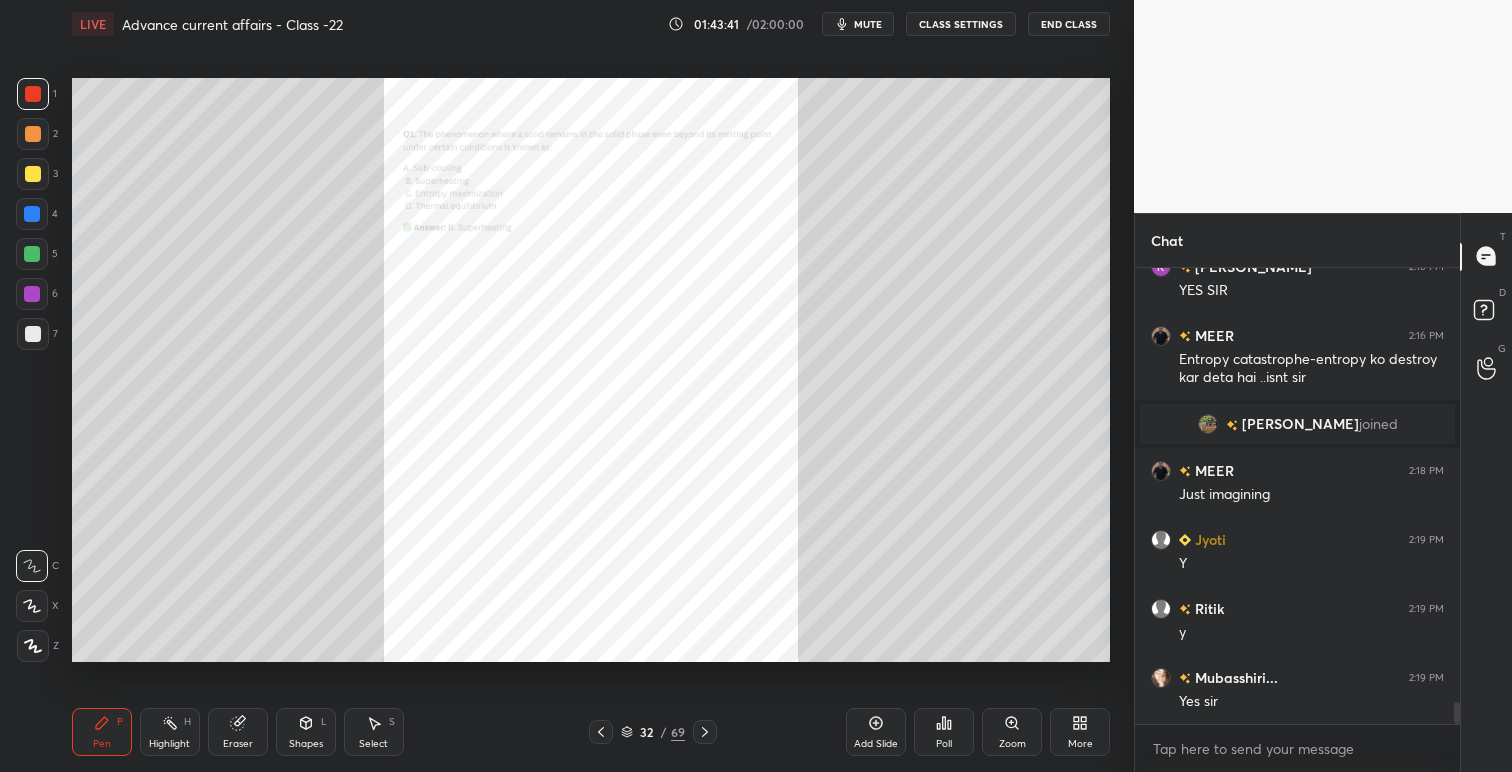 click 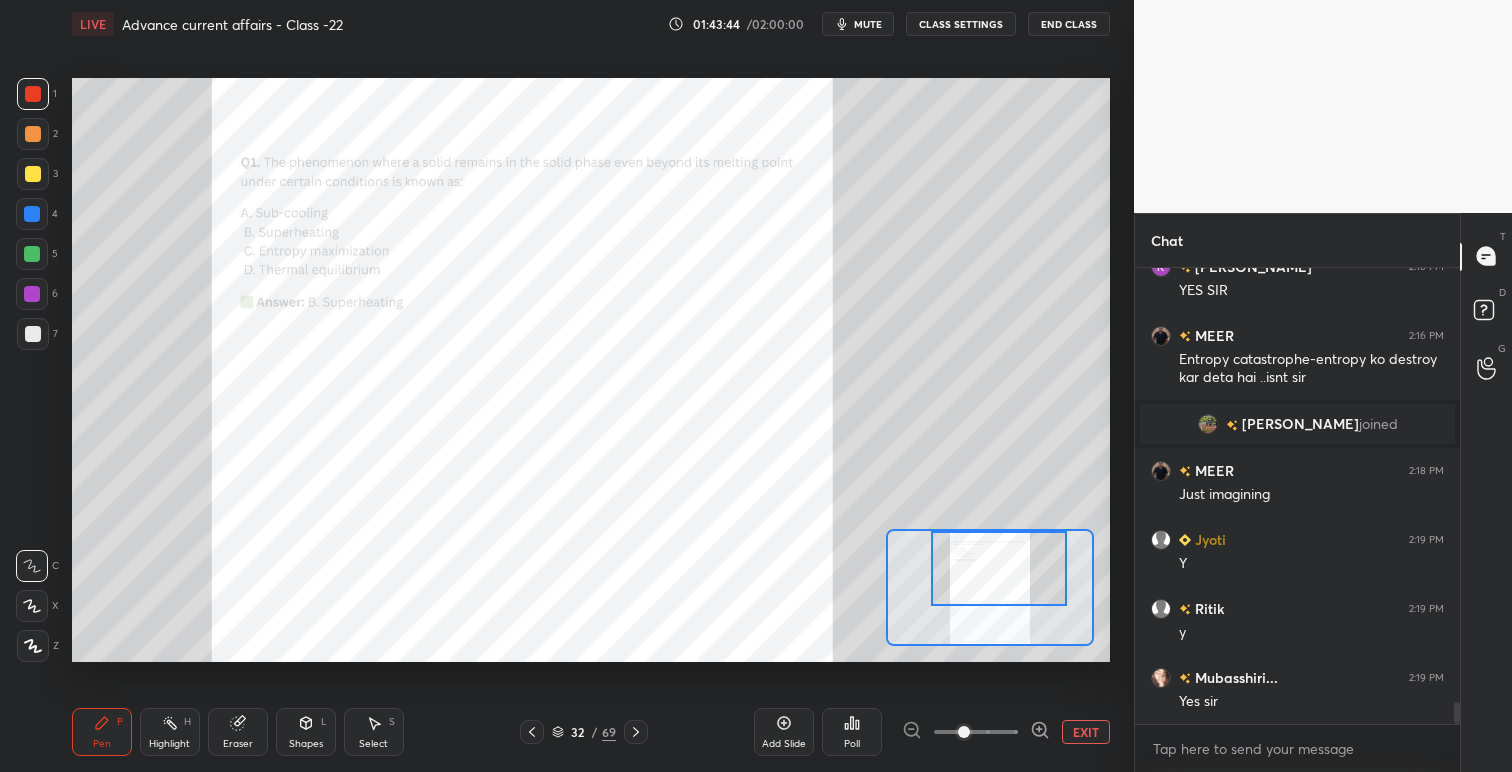 drag, startPoint x: 1001, startPoint y: 581, endPoint x: 1010, endPoint y: 552, distance: 30.364452 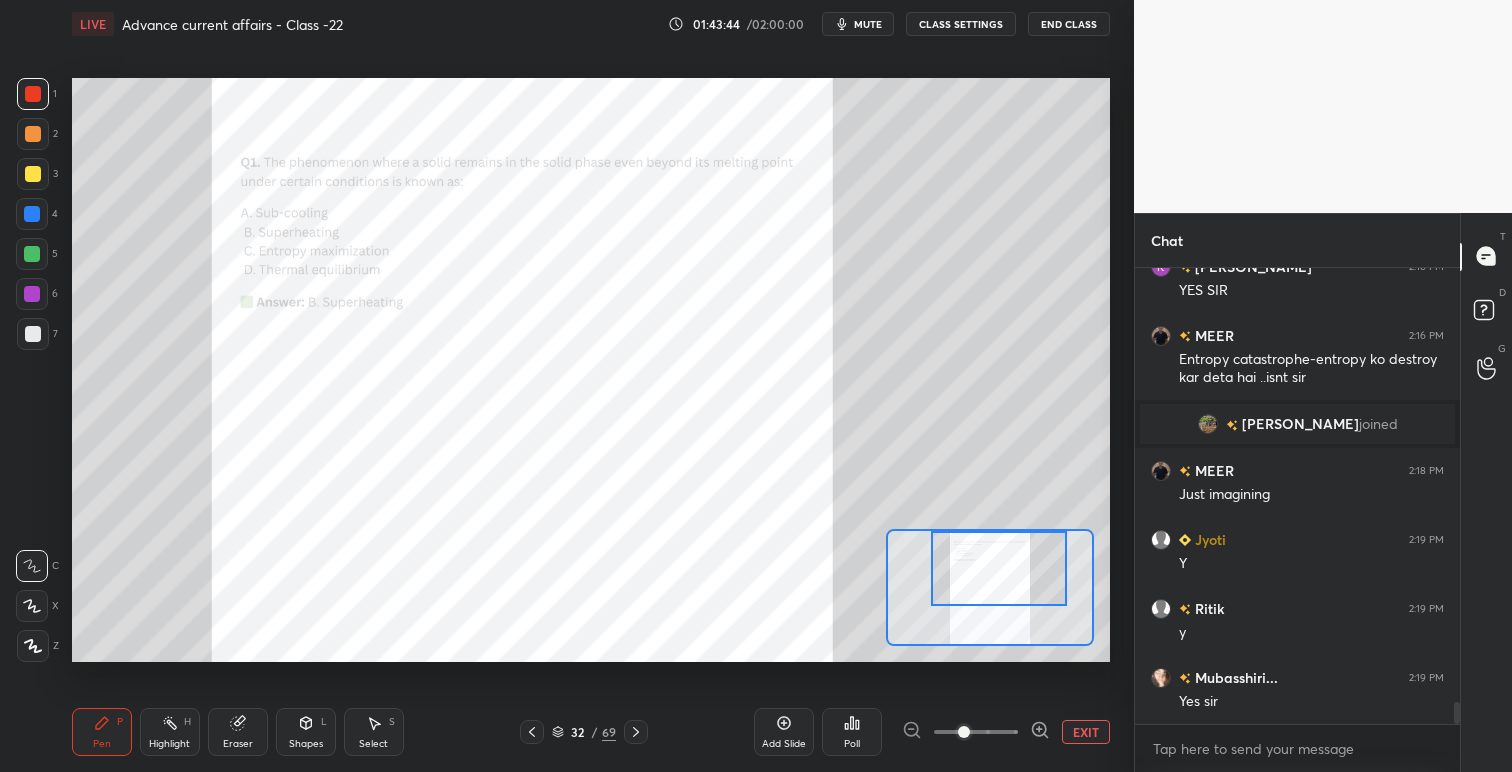 click at bounding box center (999, 568) 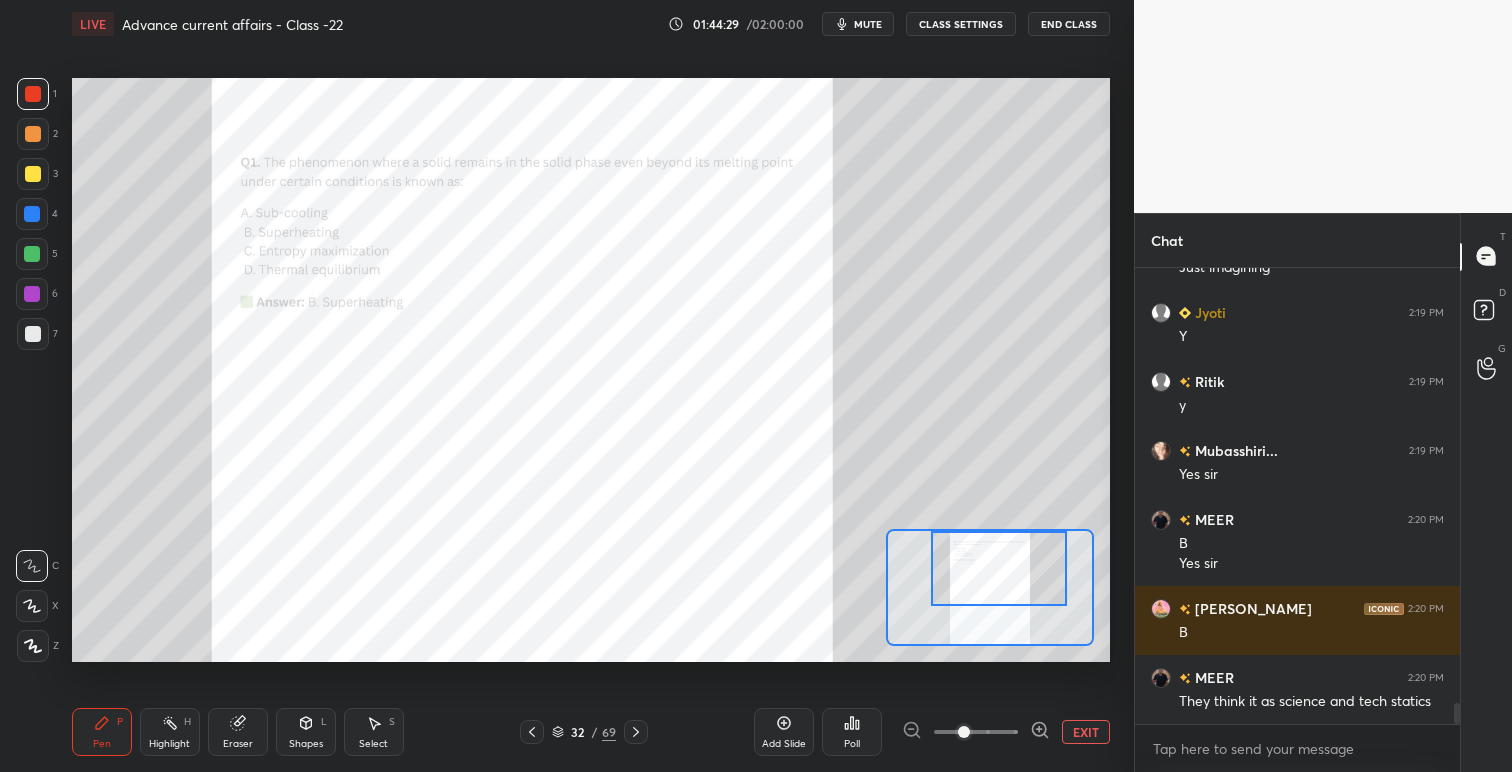 scroll, scrollTop: 9243, scrollLeft: 0, axis: vertical 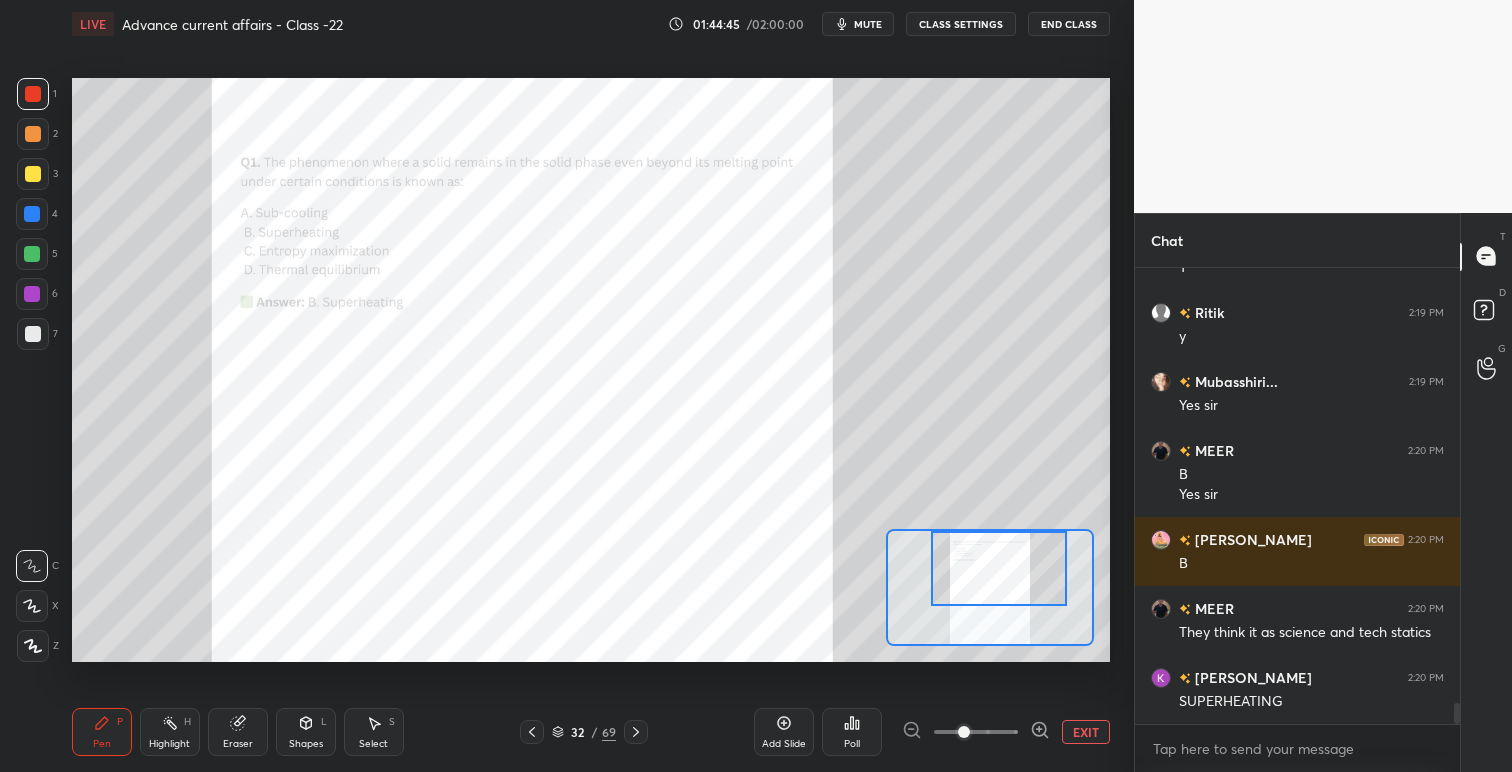 click on "EXIT" at bounding box center (1086, 732) 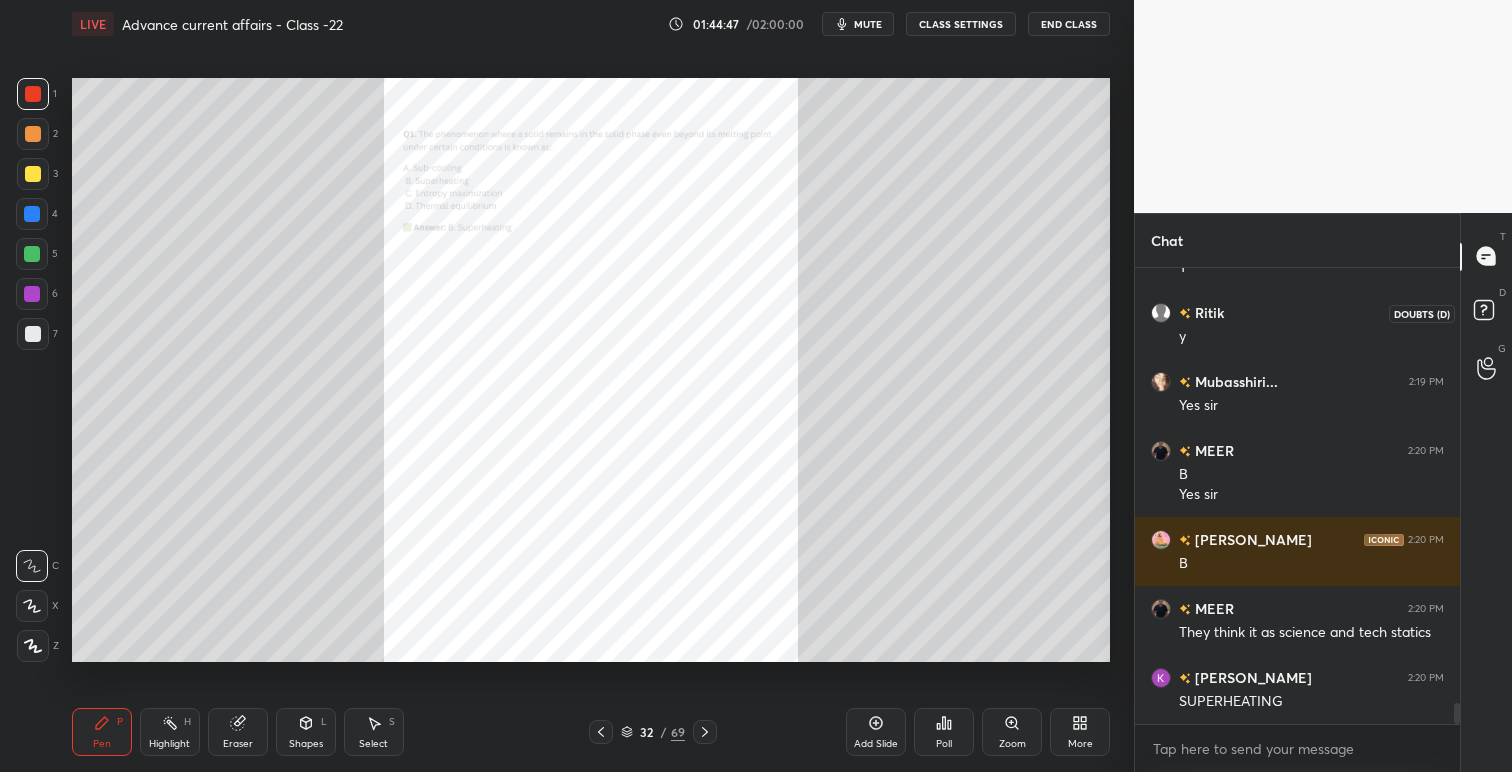 click 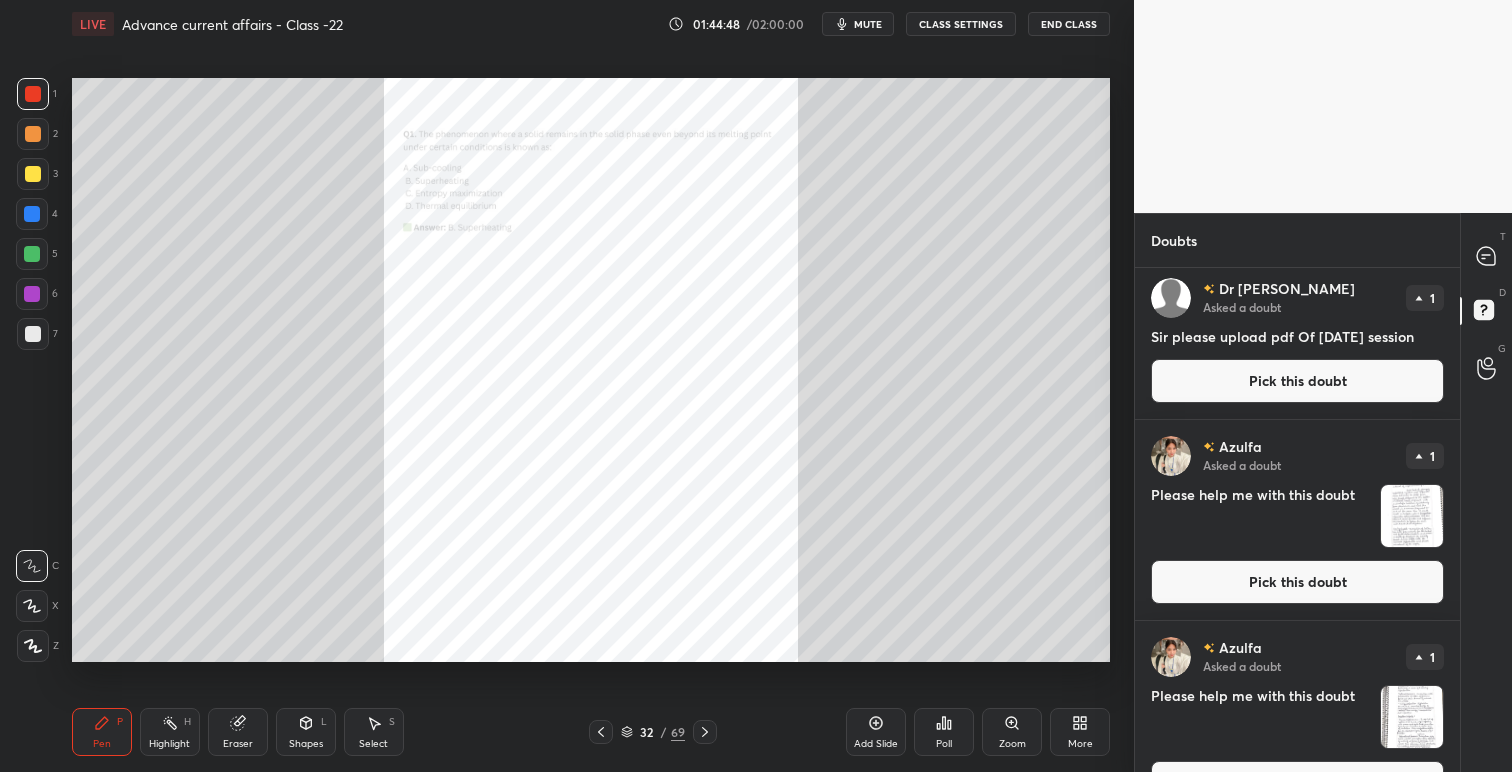 scroll, scrollTop: 1018, scrollLeft: 0, axis: vertical 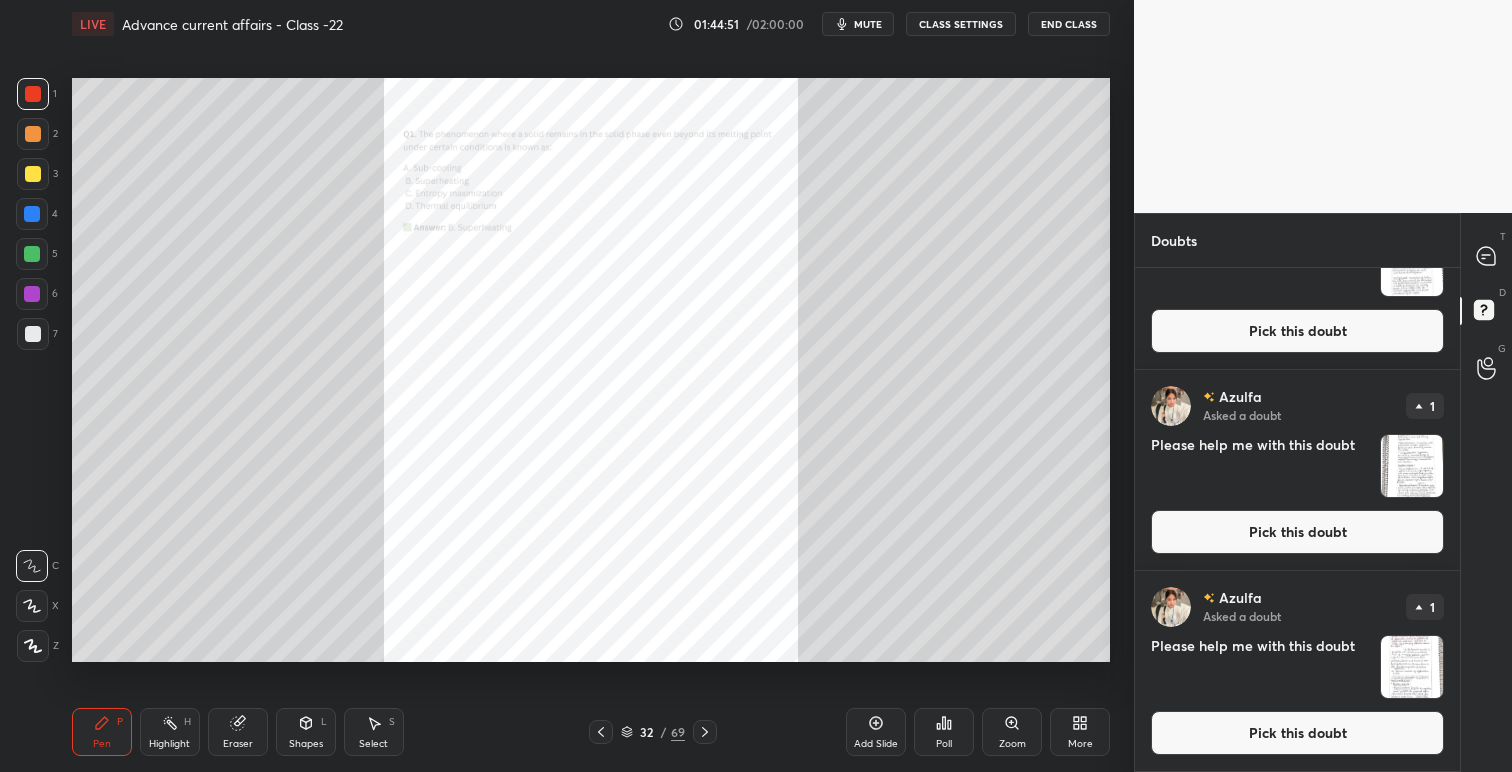 click on "Pick this doubt" at bounding box center [1297, 733] 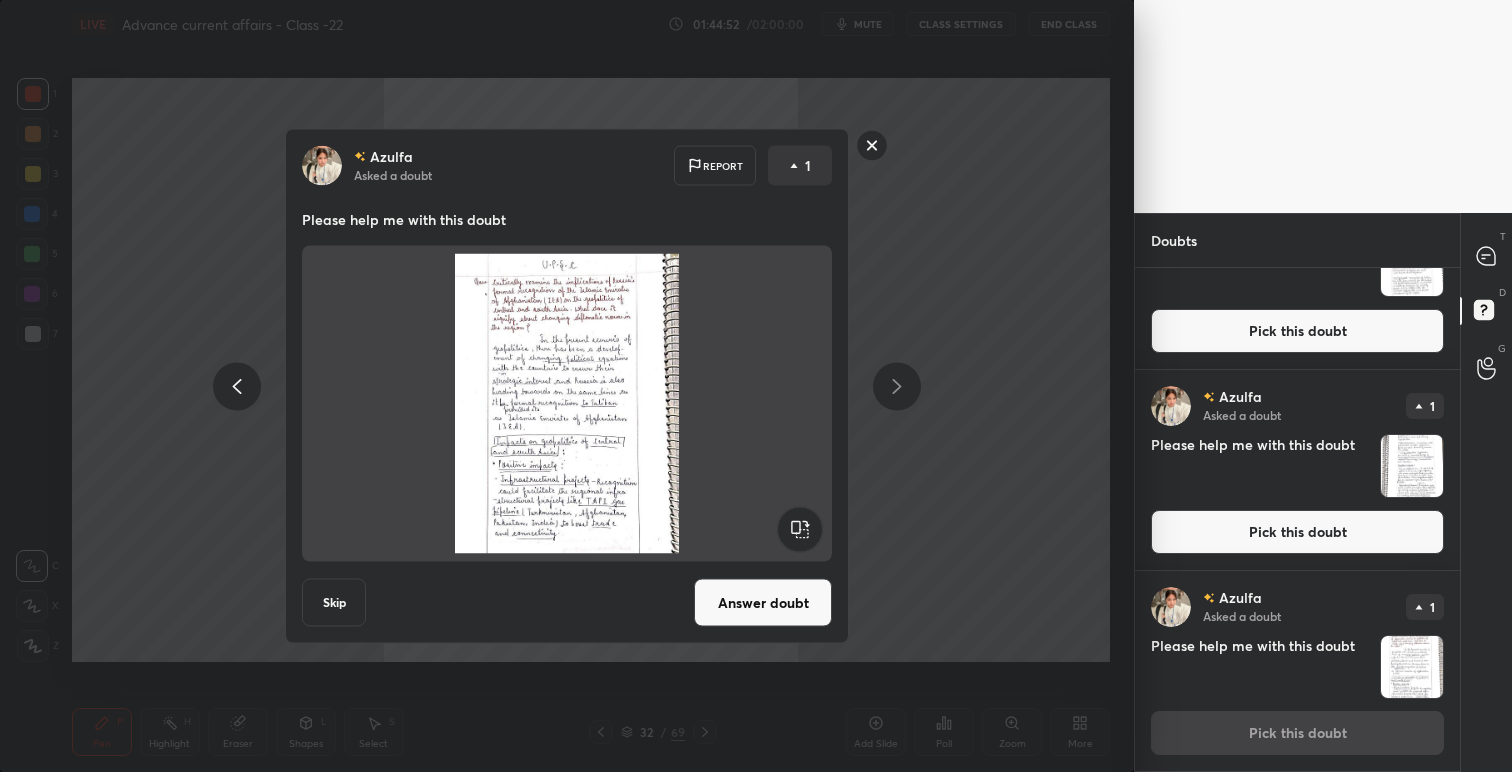 click on "Answer doubt" at bounding box center [763, 603] 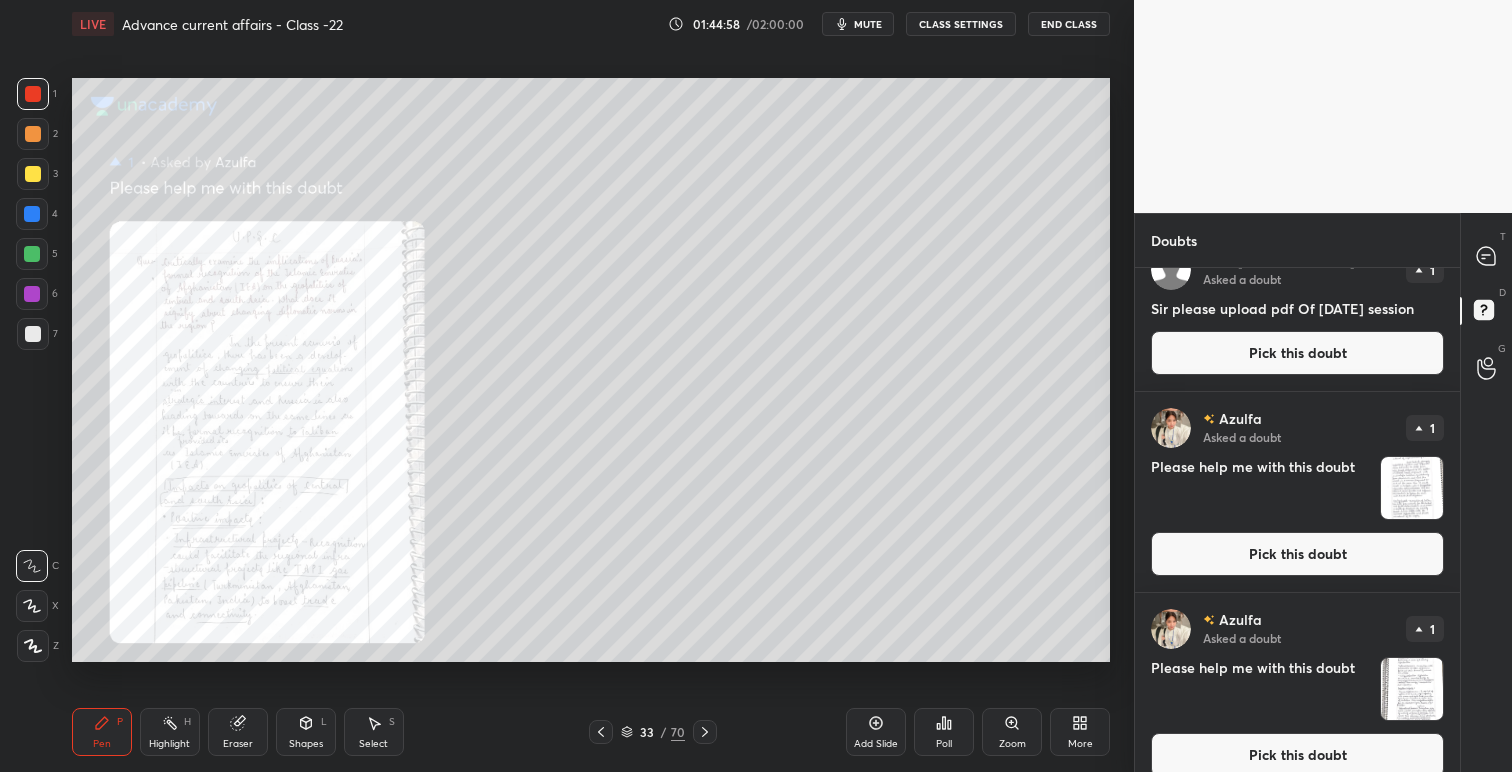 scroll, scrollTop: 817, scrollLeft: 0, axis: vertical 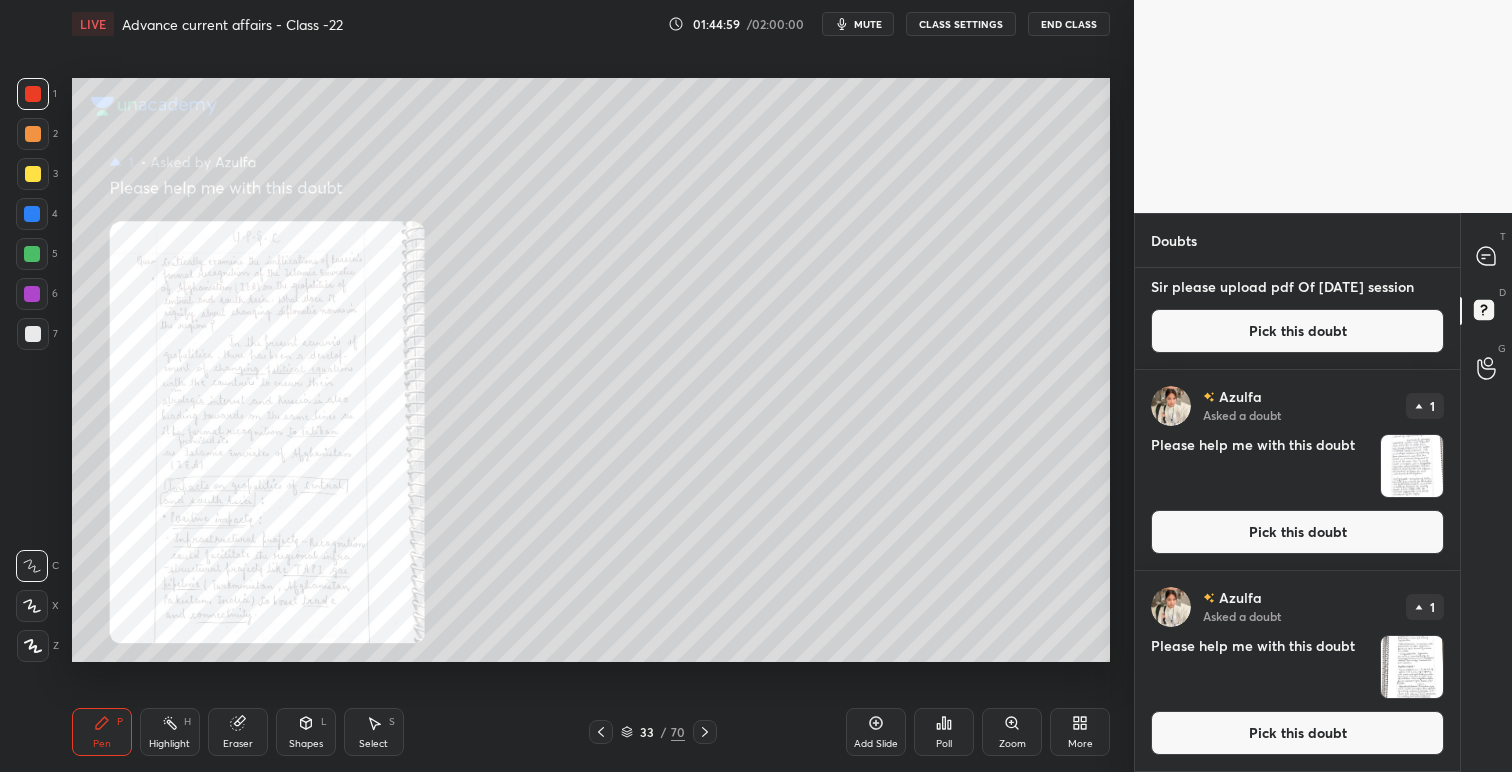 click on "Pick this doubt" at bounding box center (1297, 733) 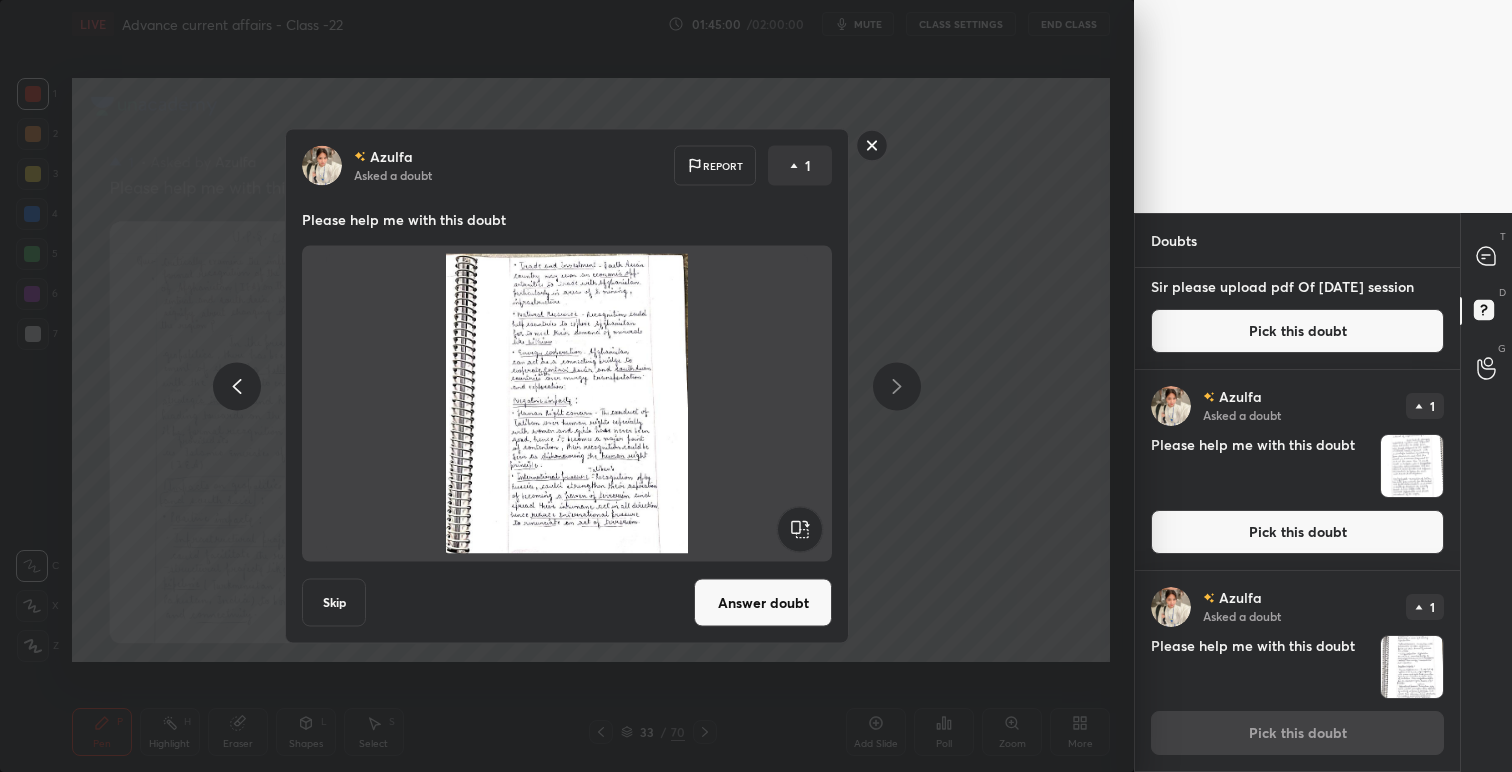 click on "Answer doubt" at bounding box center [763, 603] 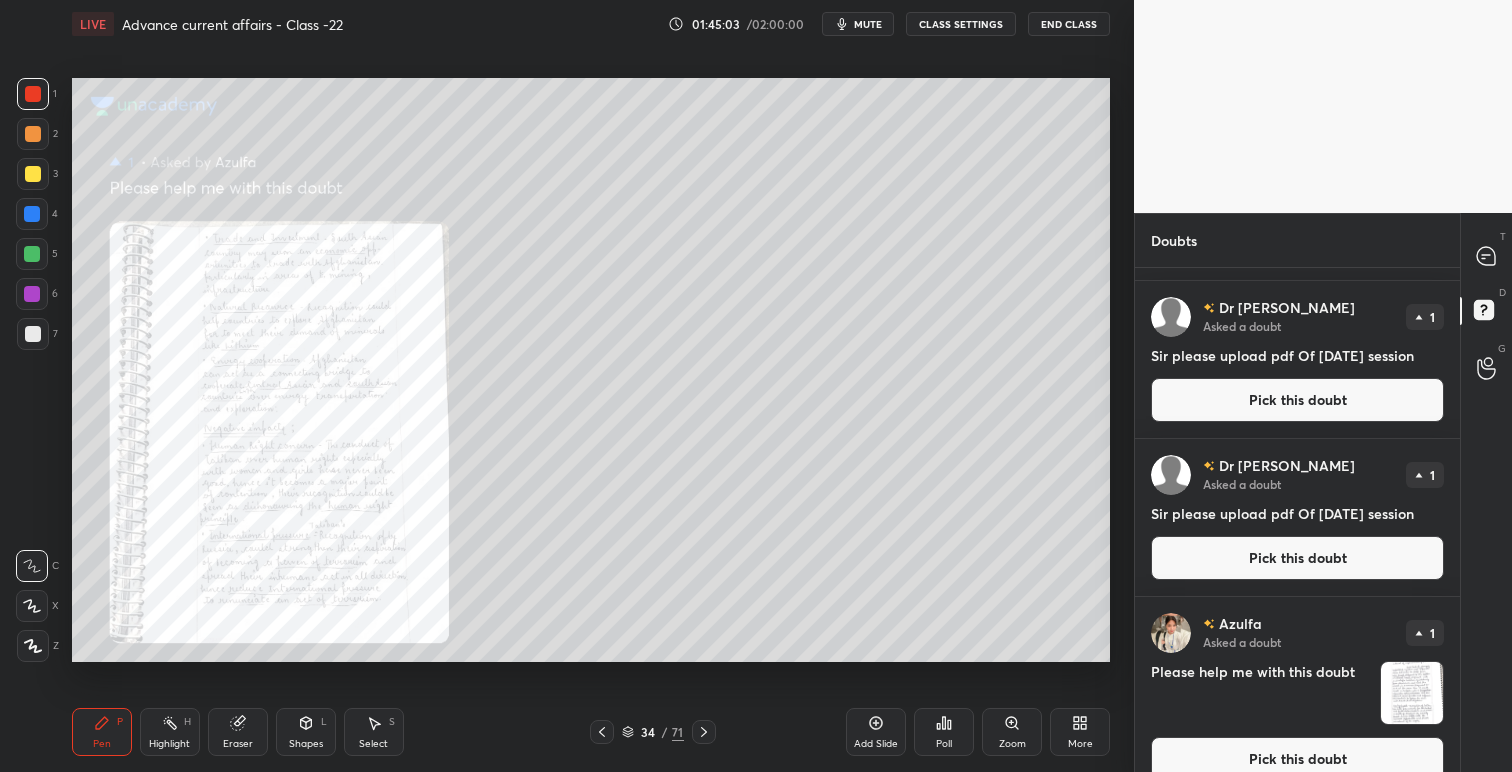 scroll, scrollTop: 616, scrollLeft: 0, axis: vertical 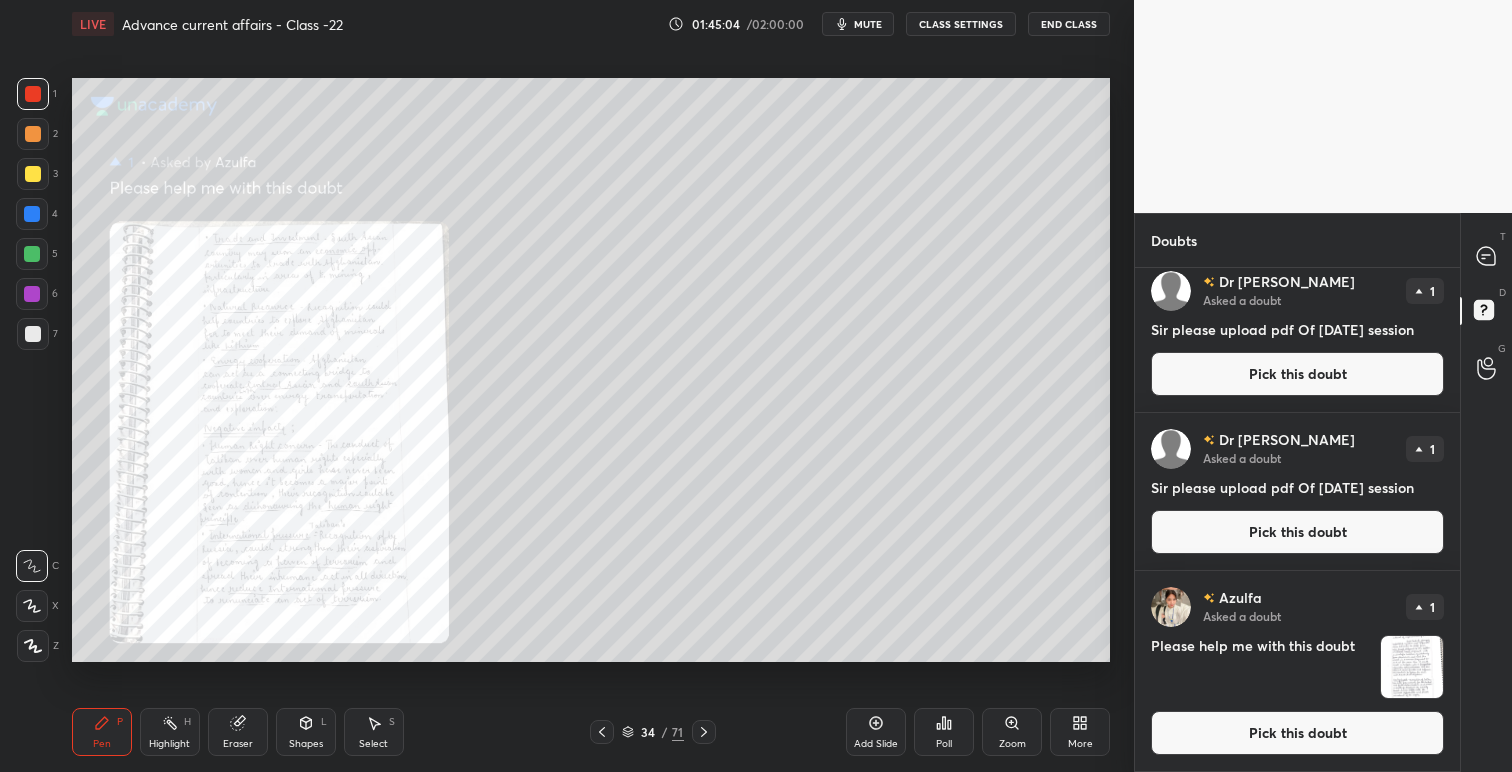 click on "Pick this doubt" at bounding box center (1297, 733) 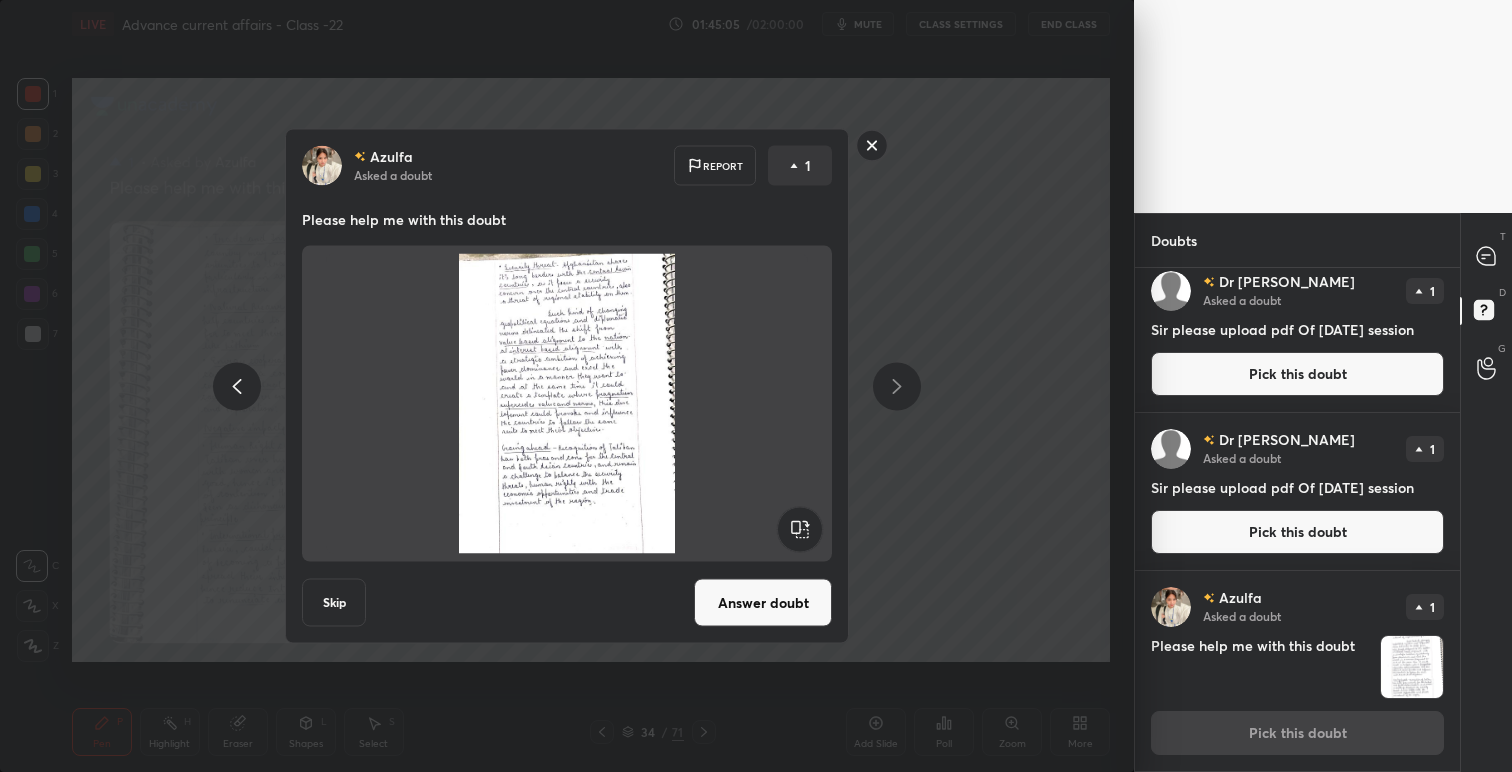 click on "Answer doubt" at bounding box center (763, 603) 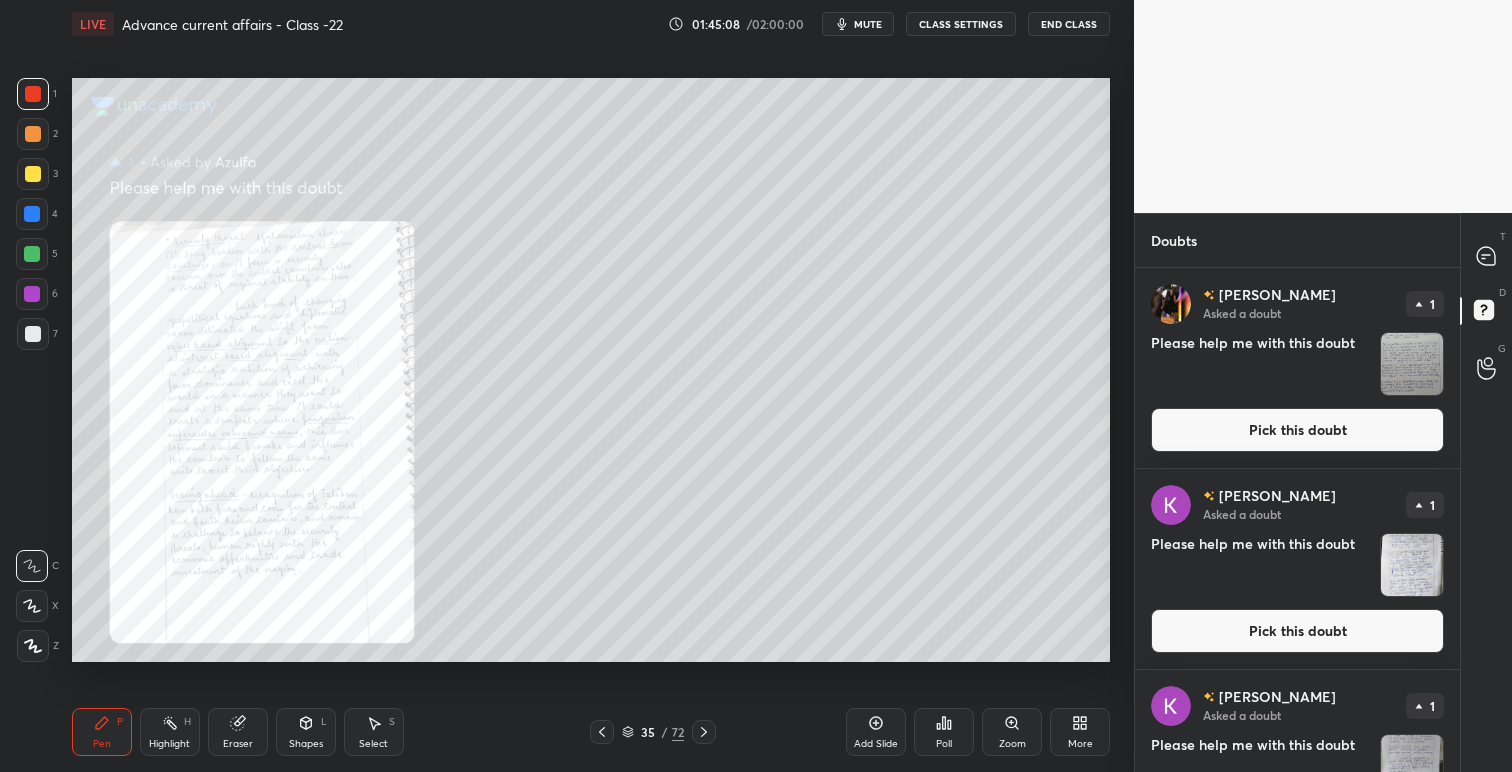 scroll, scrollTop: 415, scrollLeft: 0, axis: vertical 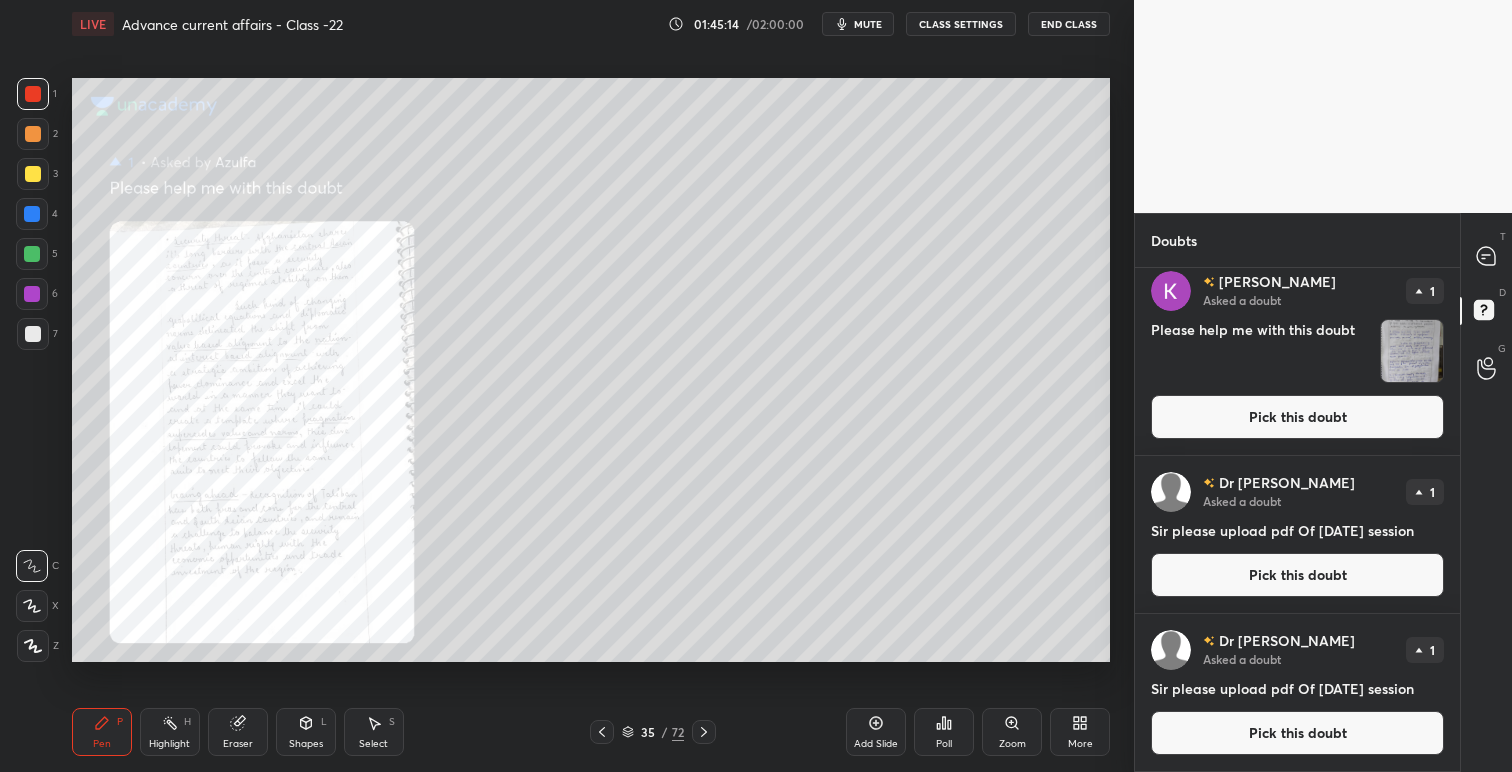click 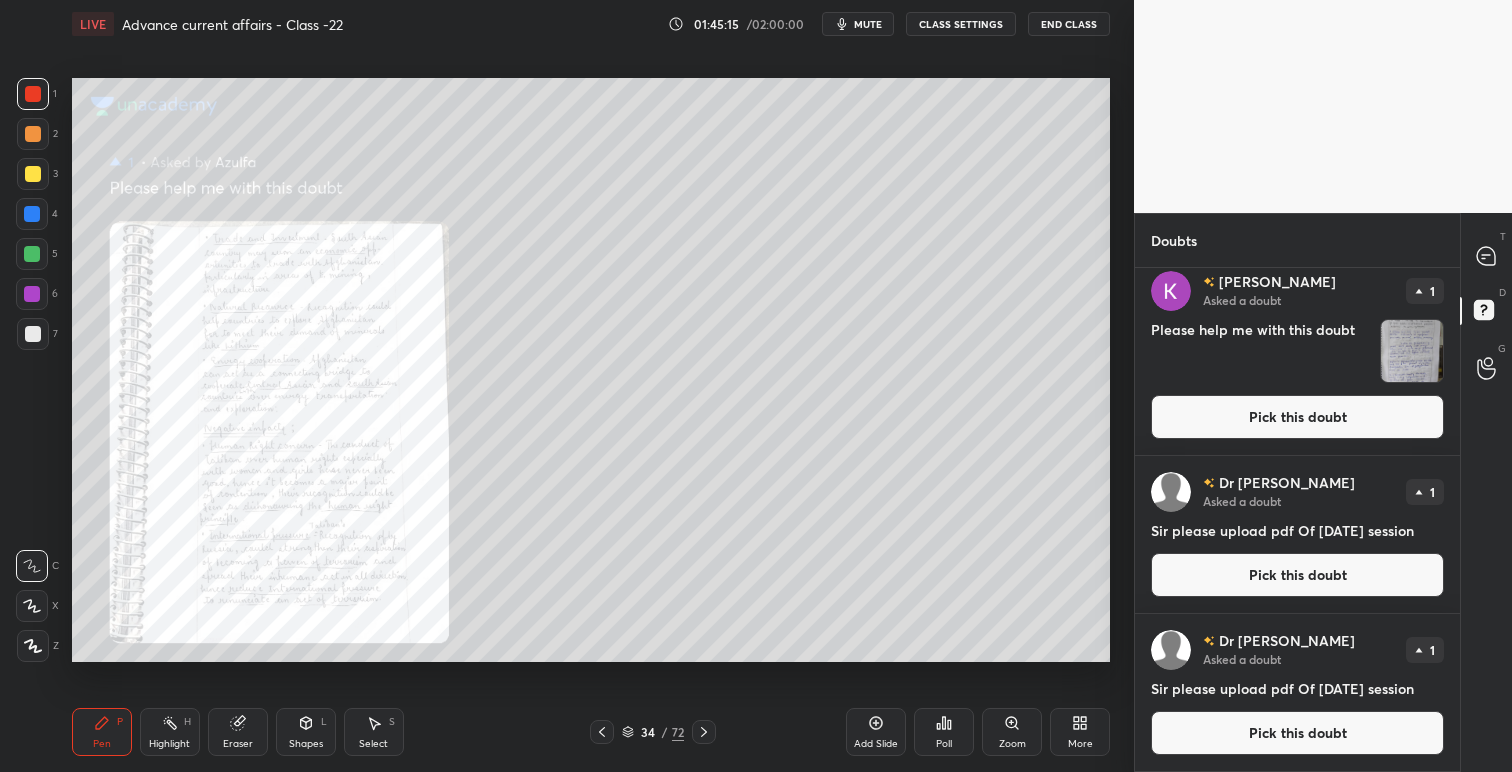 click 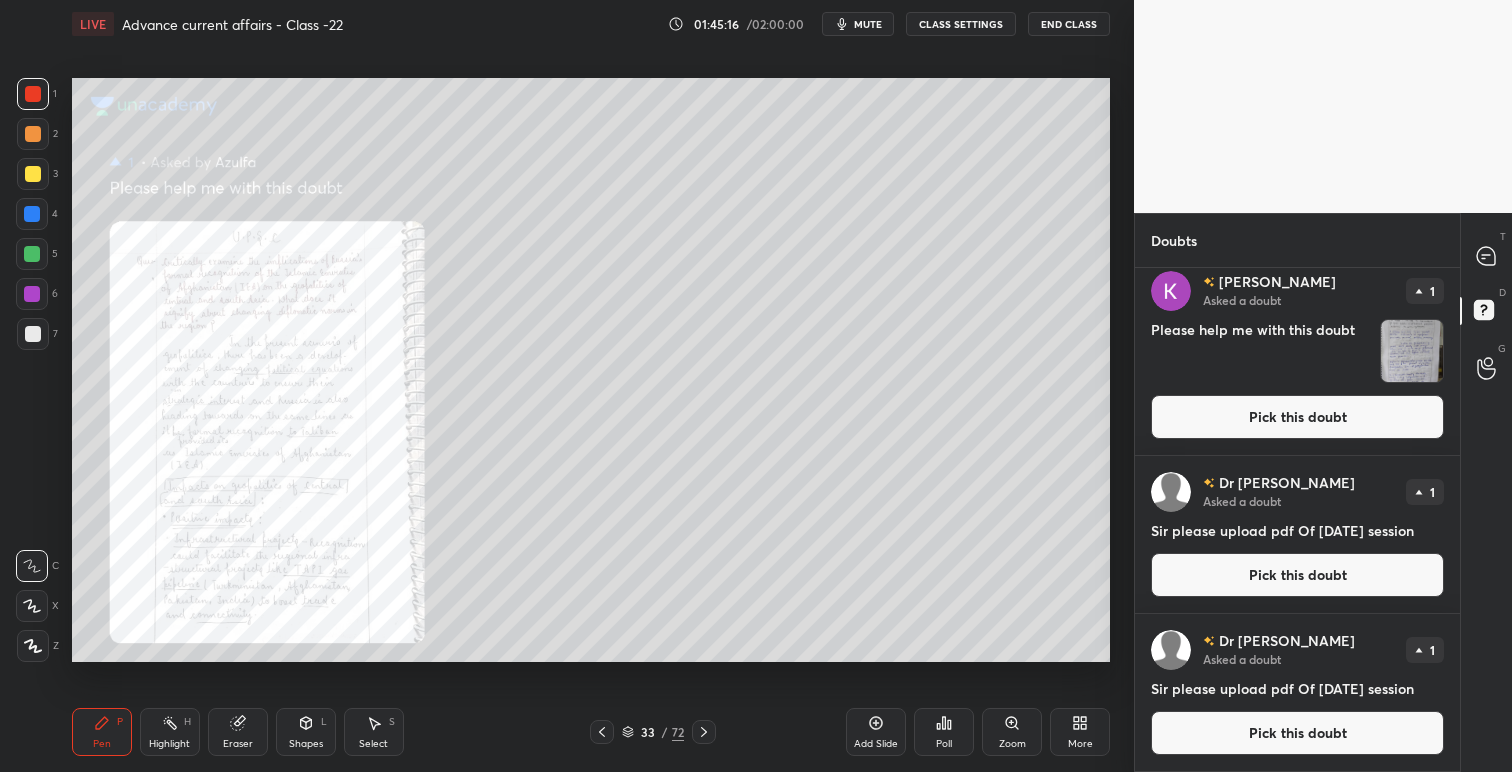 click 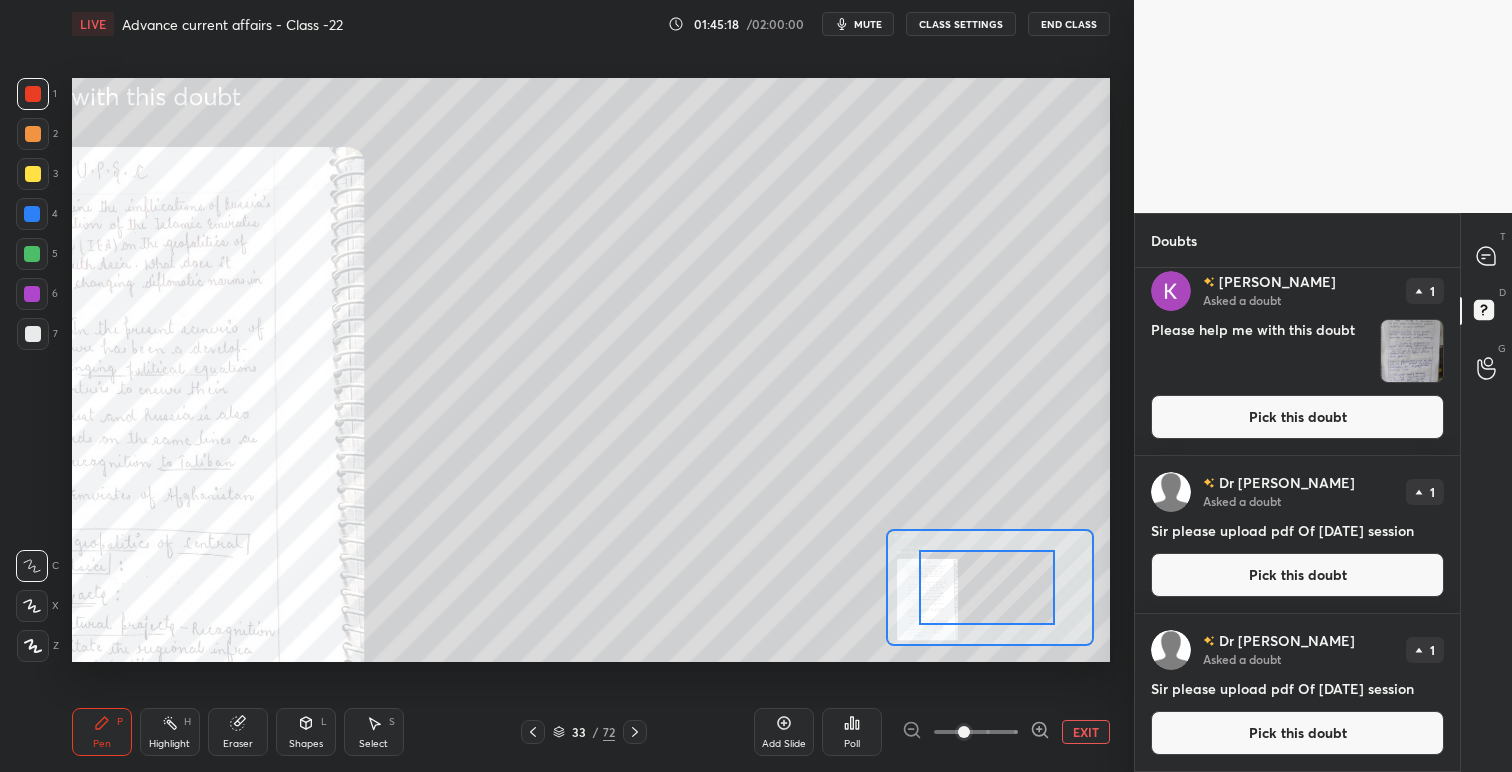drag, startPoint x: 982, startPoint y: 592, endPoint x: 947, endPoint y: 596, distance: 35.22783 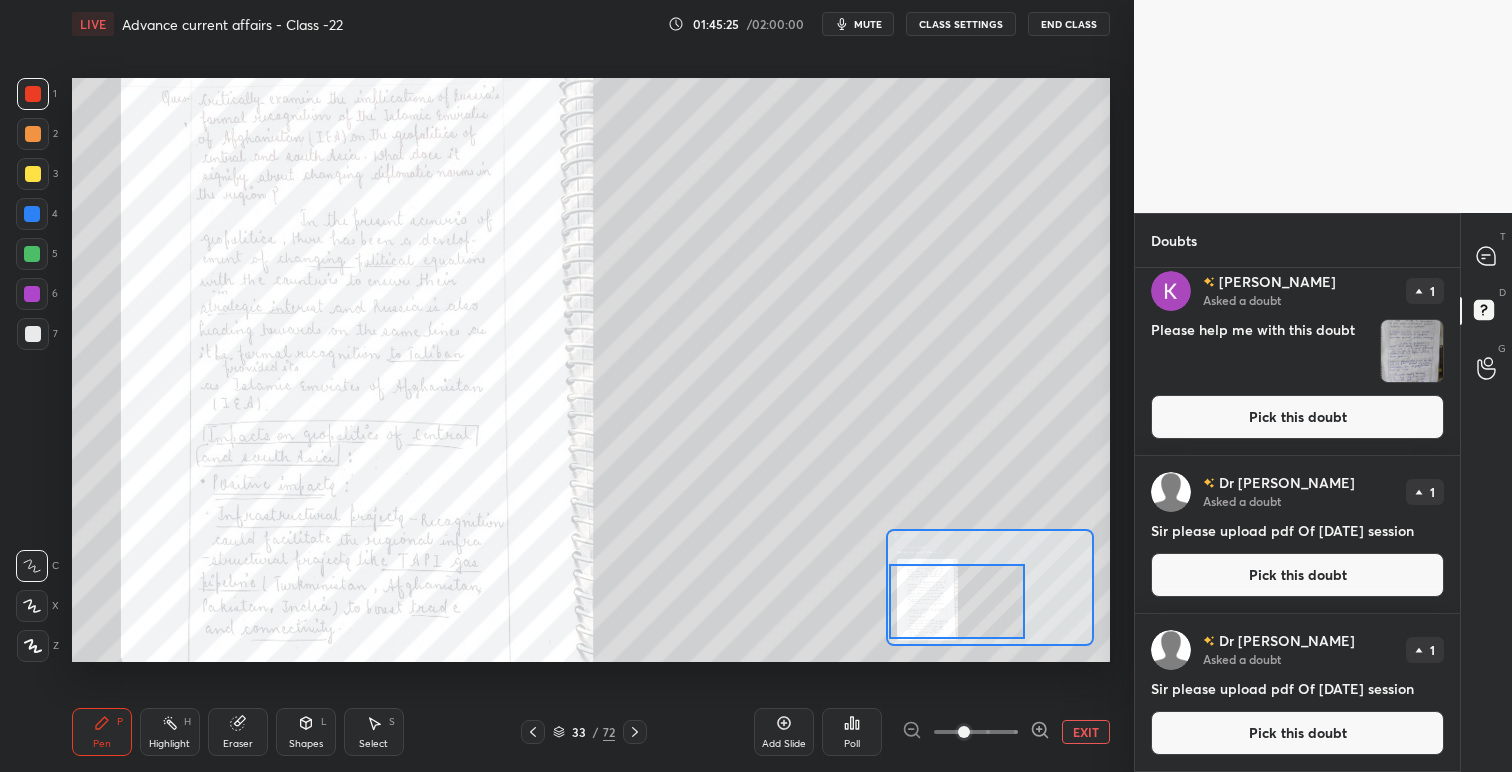 drag, startPoint x: 964, startPoint y: 596, endPoint x: 939, endPoint y: 610, distance: 28.653097 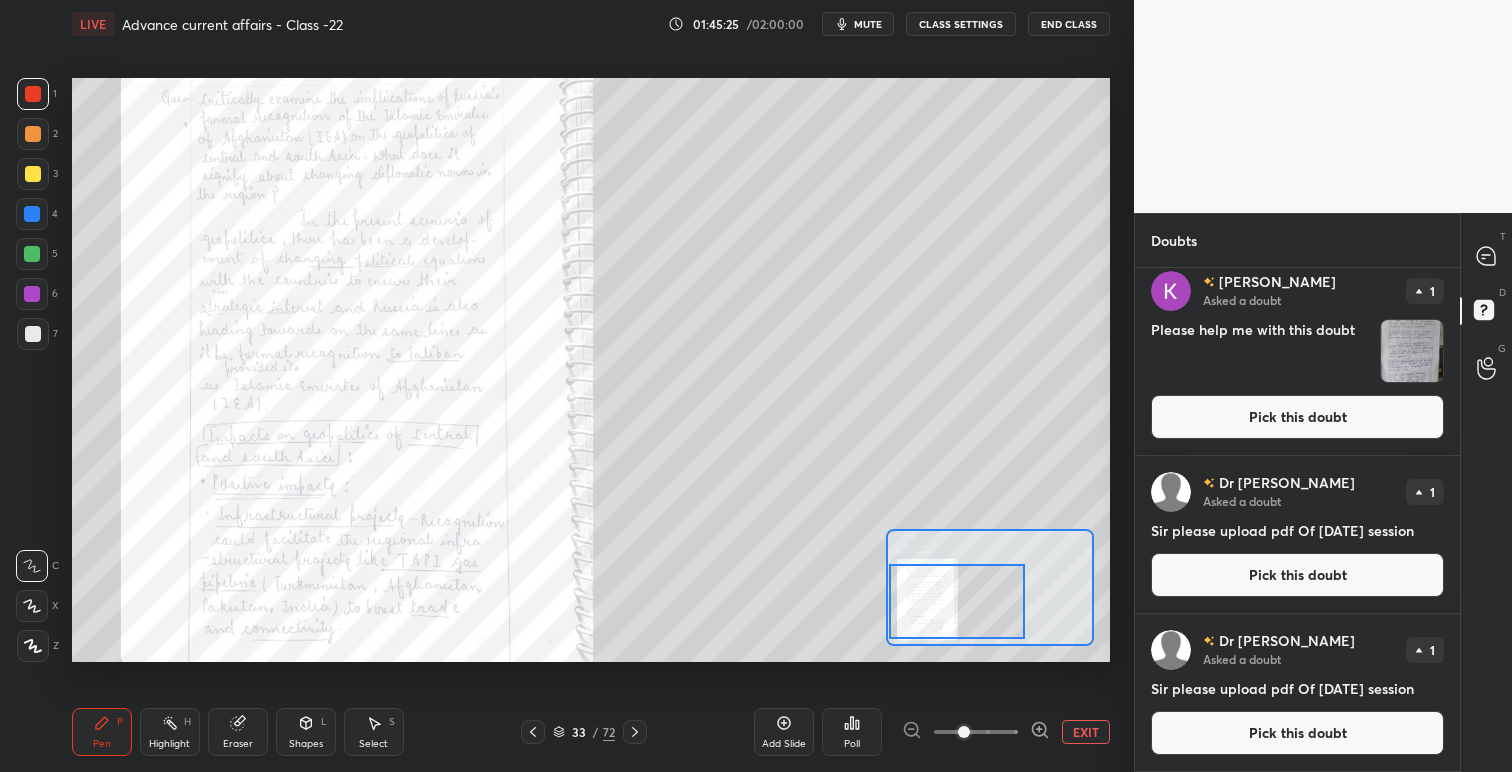 click at bounding box center (957, 601) 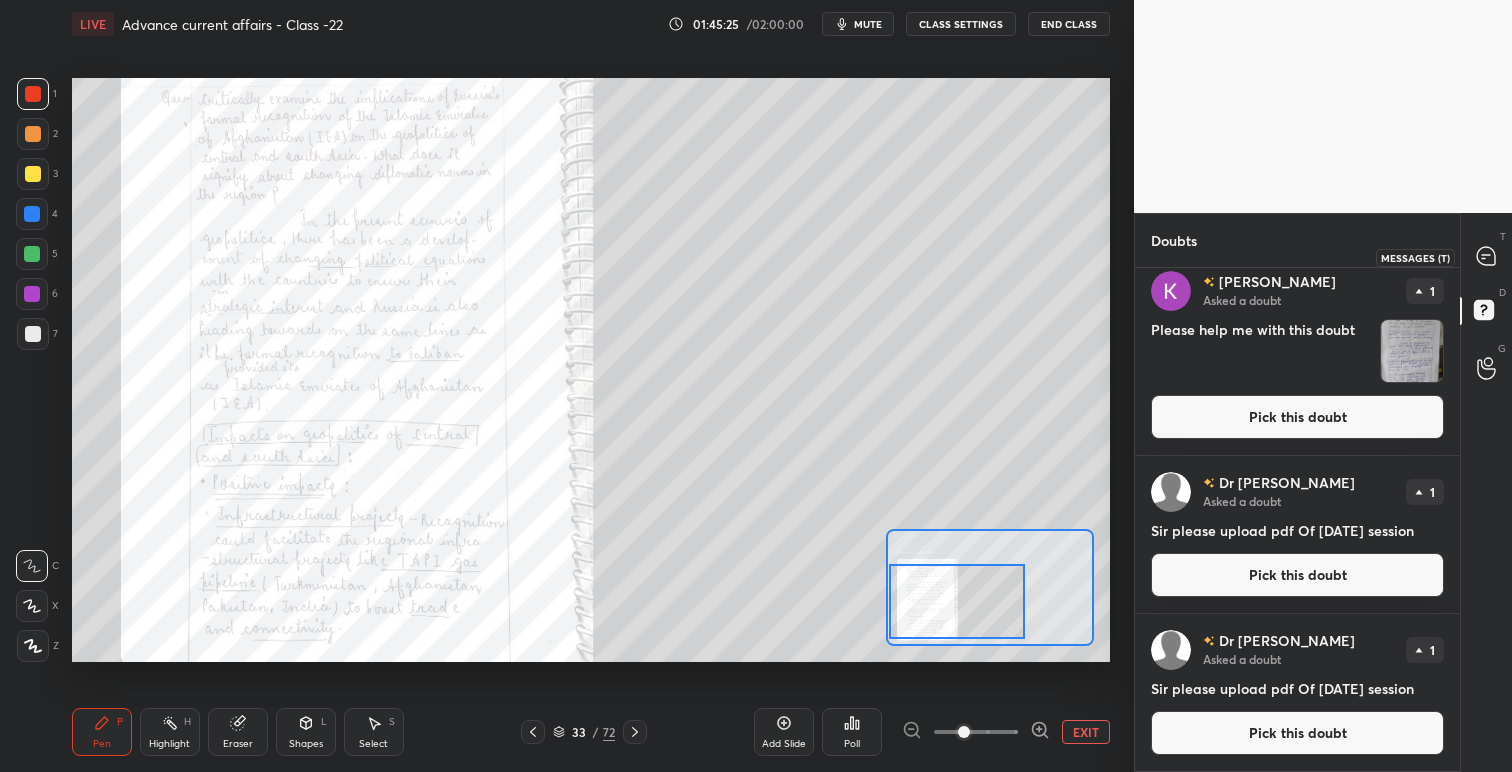 click at bounding box center (1487, 257) 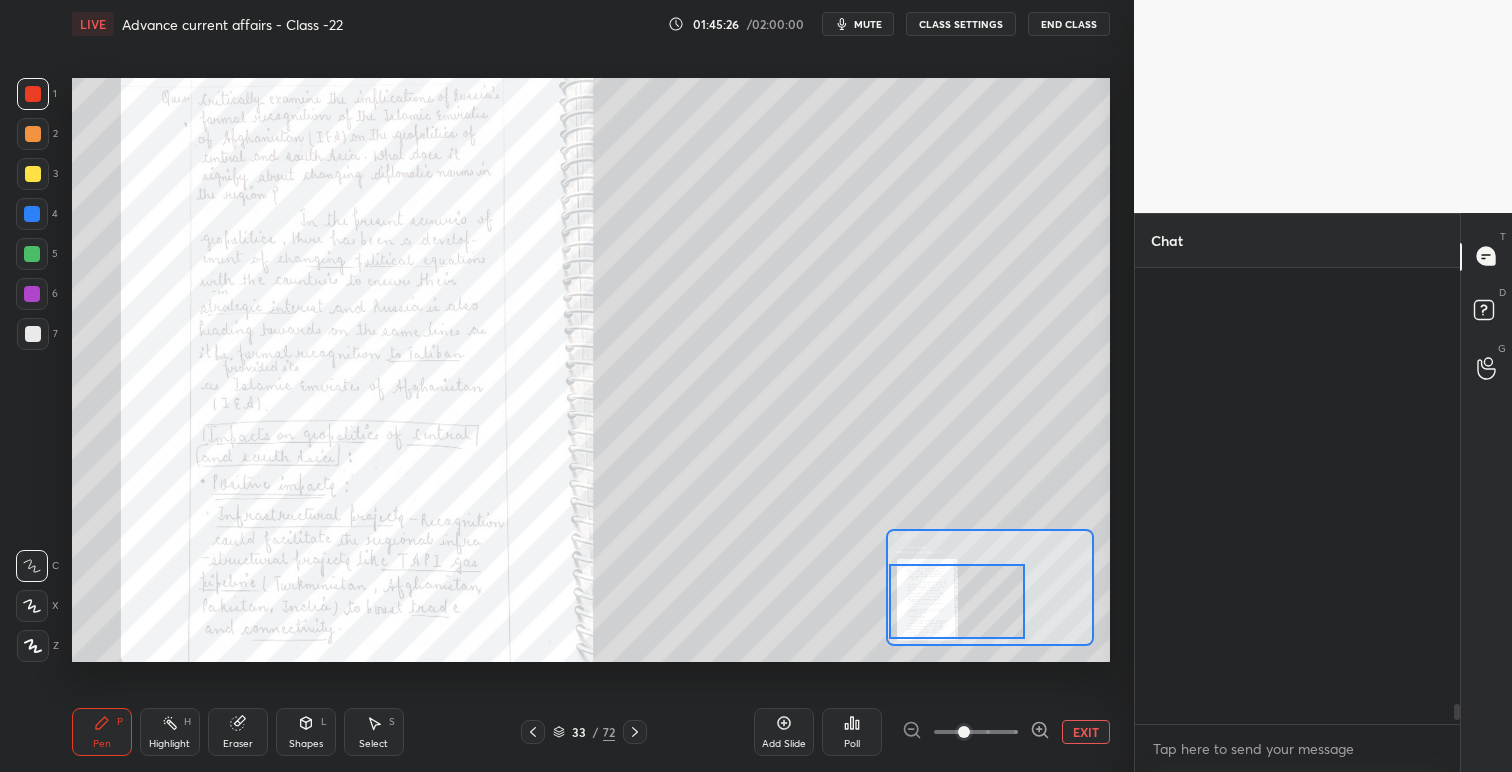 scroll, scrollTop: 9723, scrollLeft: 0, axis: vertical 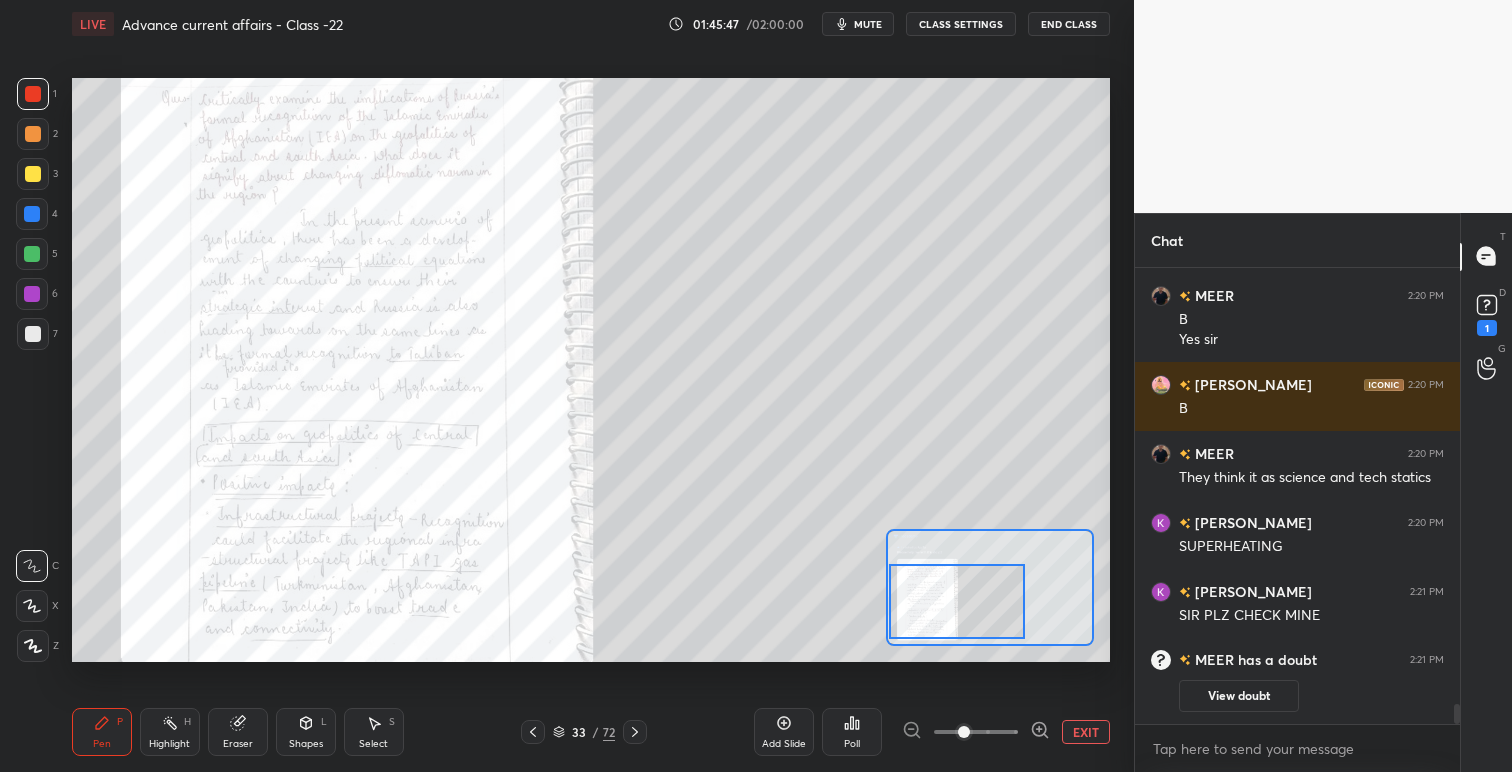 click 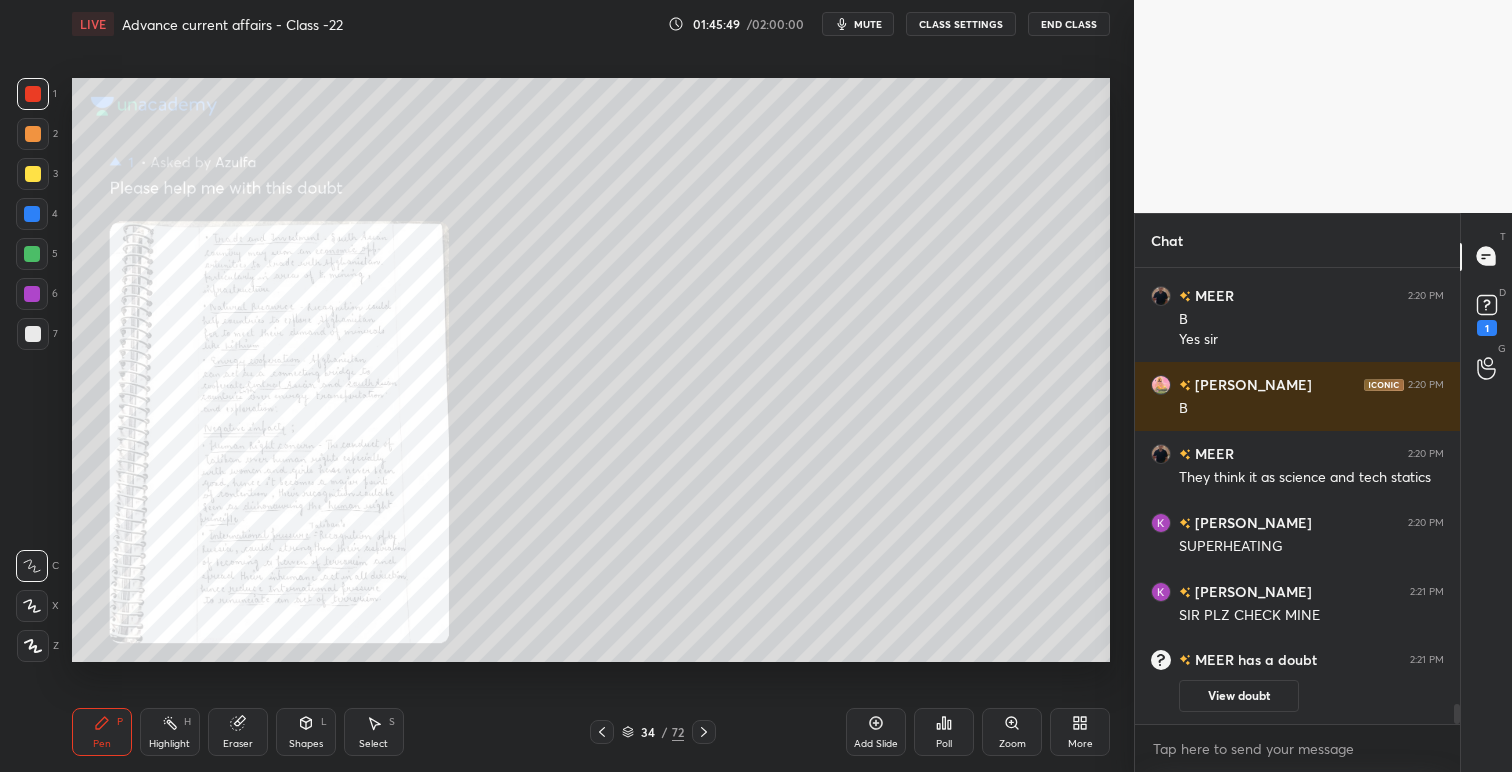 click 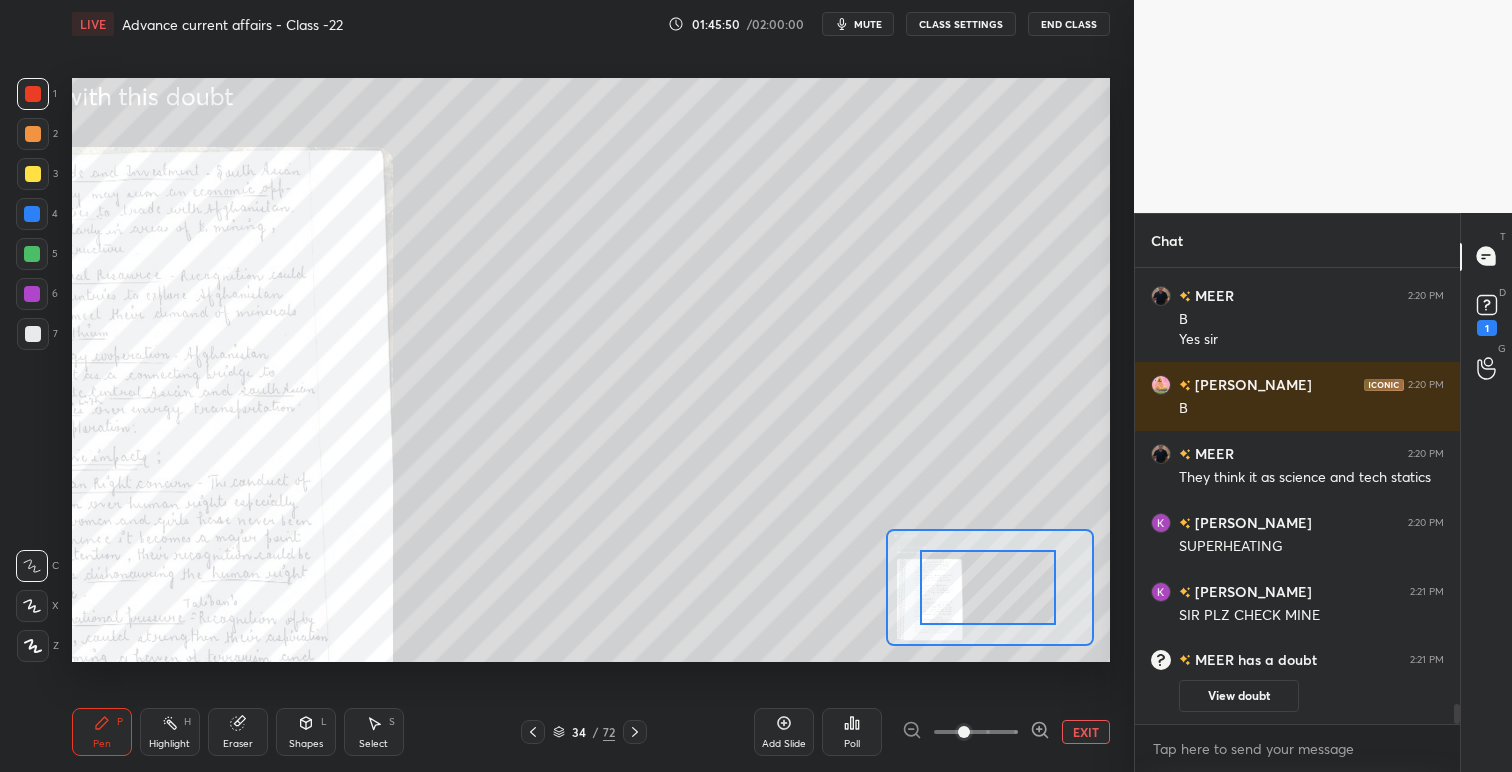 drag, startPoint x: 979, startPoint y: 592, endPoint x: 964, endPoint y: 592, distance: 15 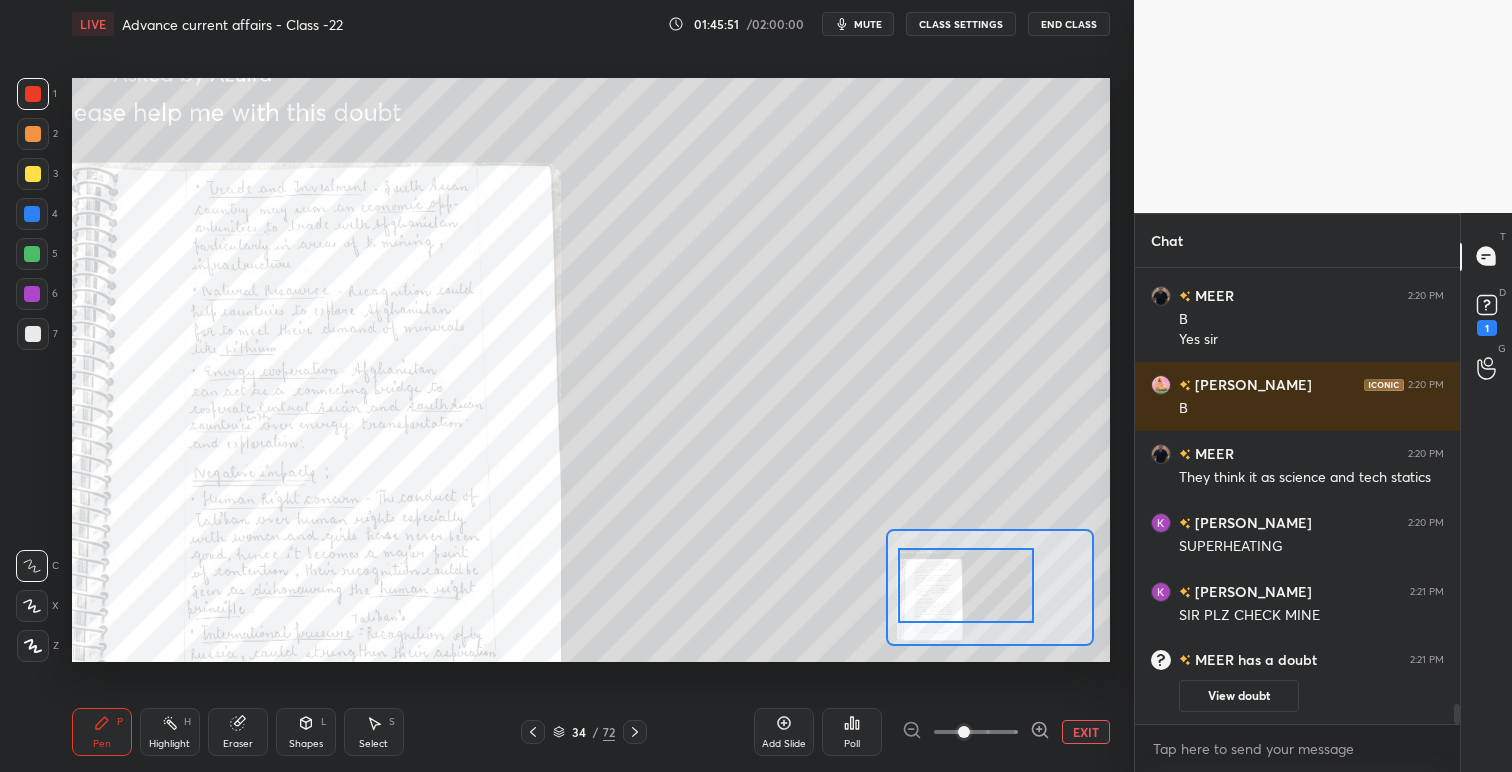 drag, startPoint x: 979, startPoint y: 600, endPoint x: 928, endPoint y: 669, distance: 85.8021 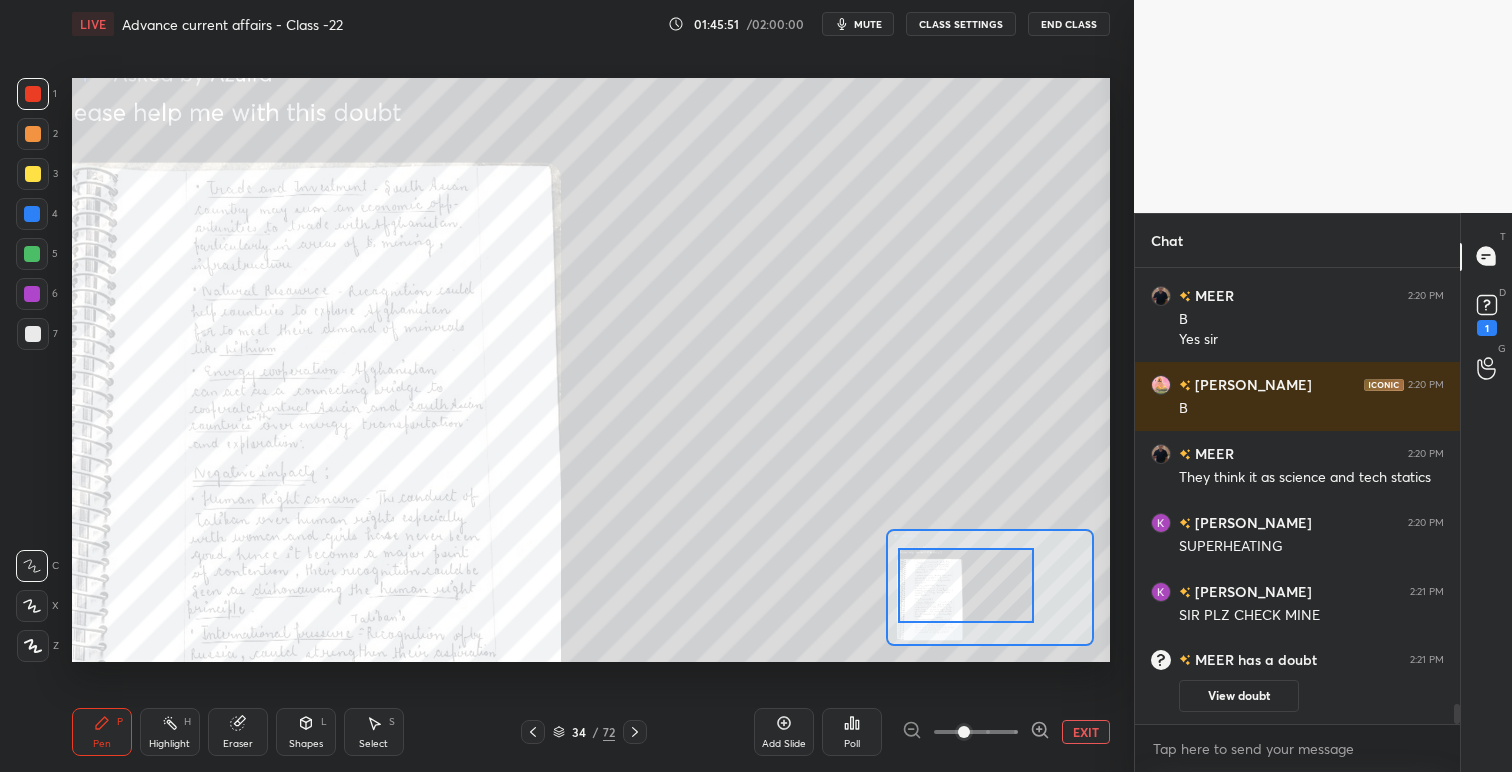 click at bounding box center [966, 585] 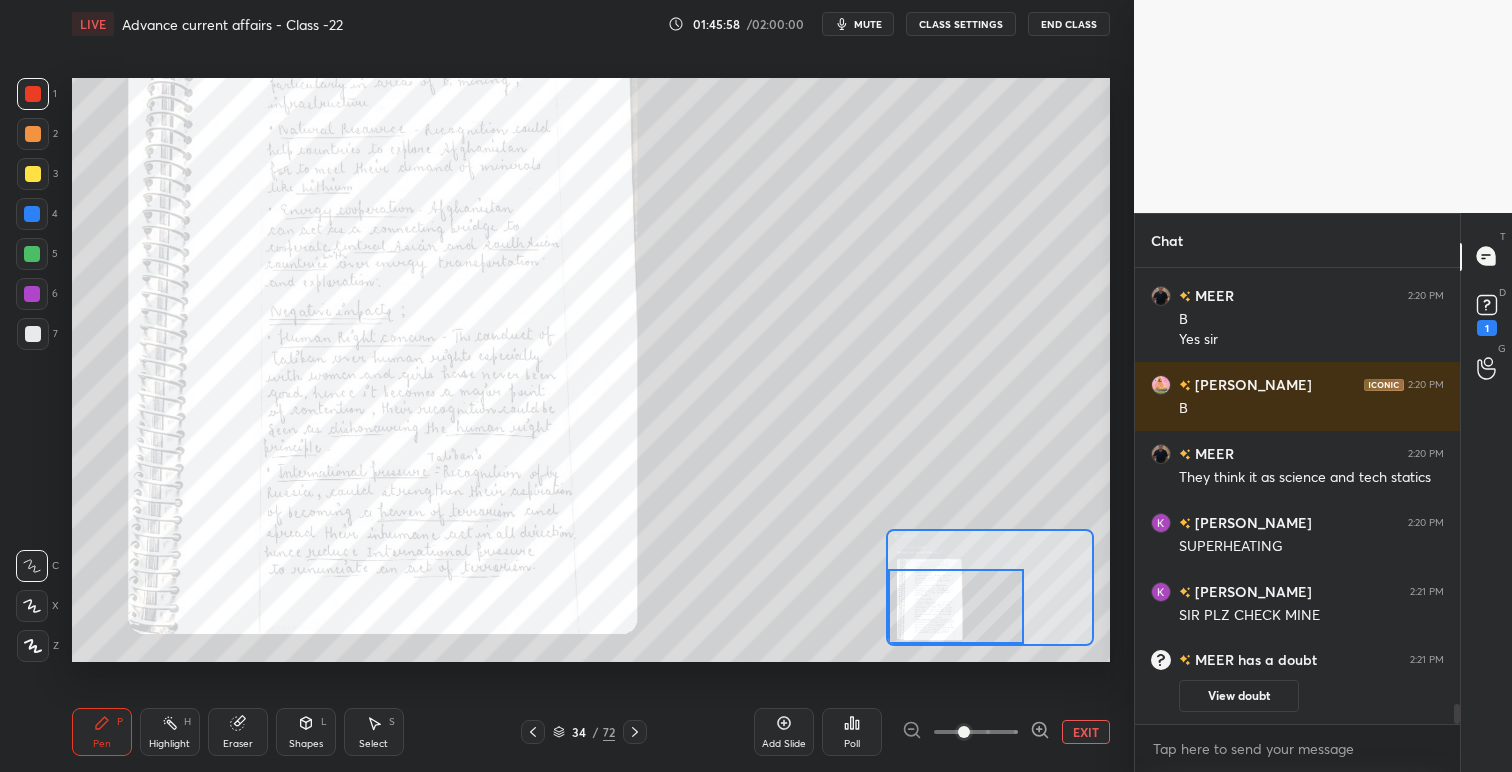 drag, startPoint x: 945, startPoint y: 564, endPoint x: 911, endPoint y: 587, distance: 41.04875 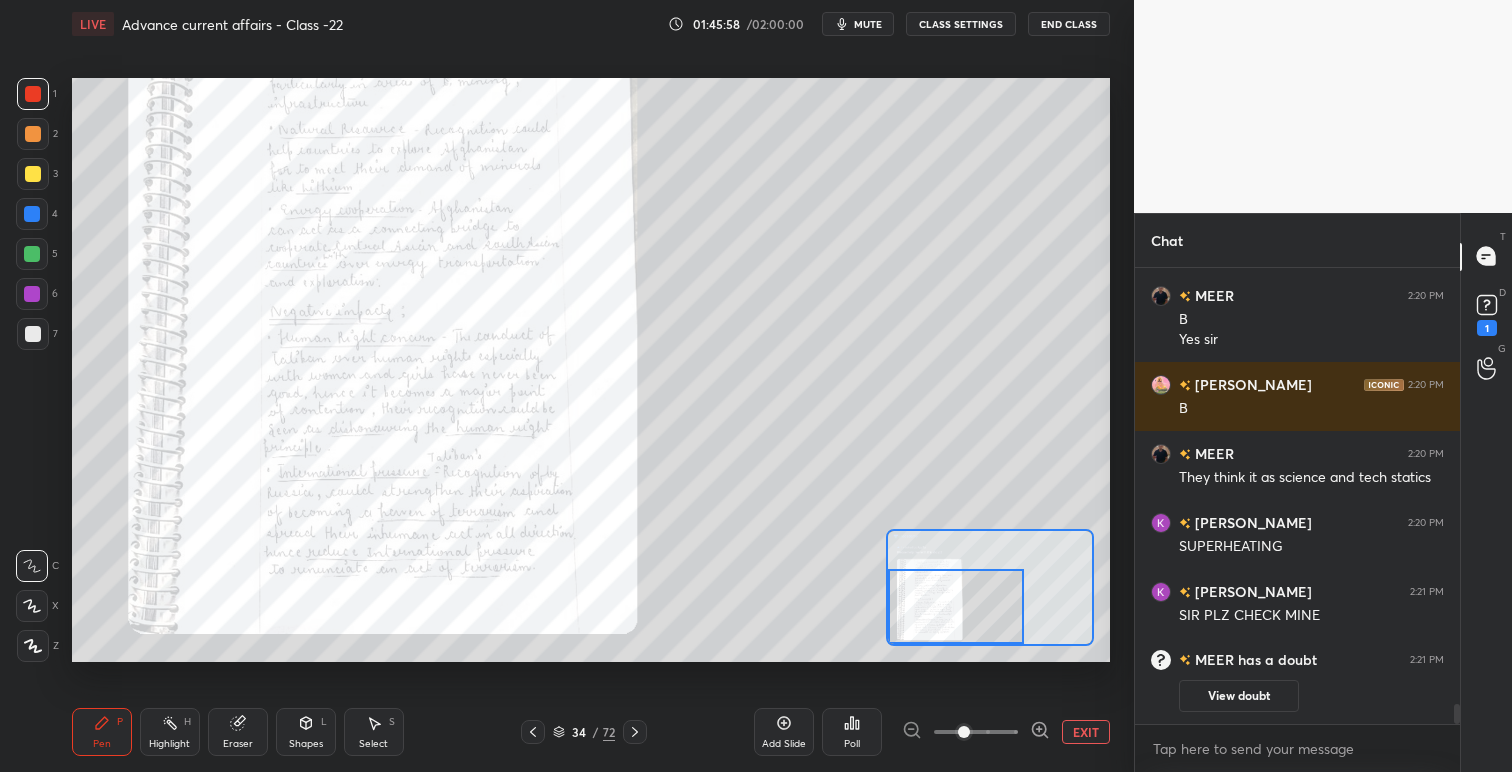 click at bounding box center (956, 606) 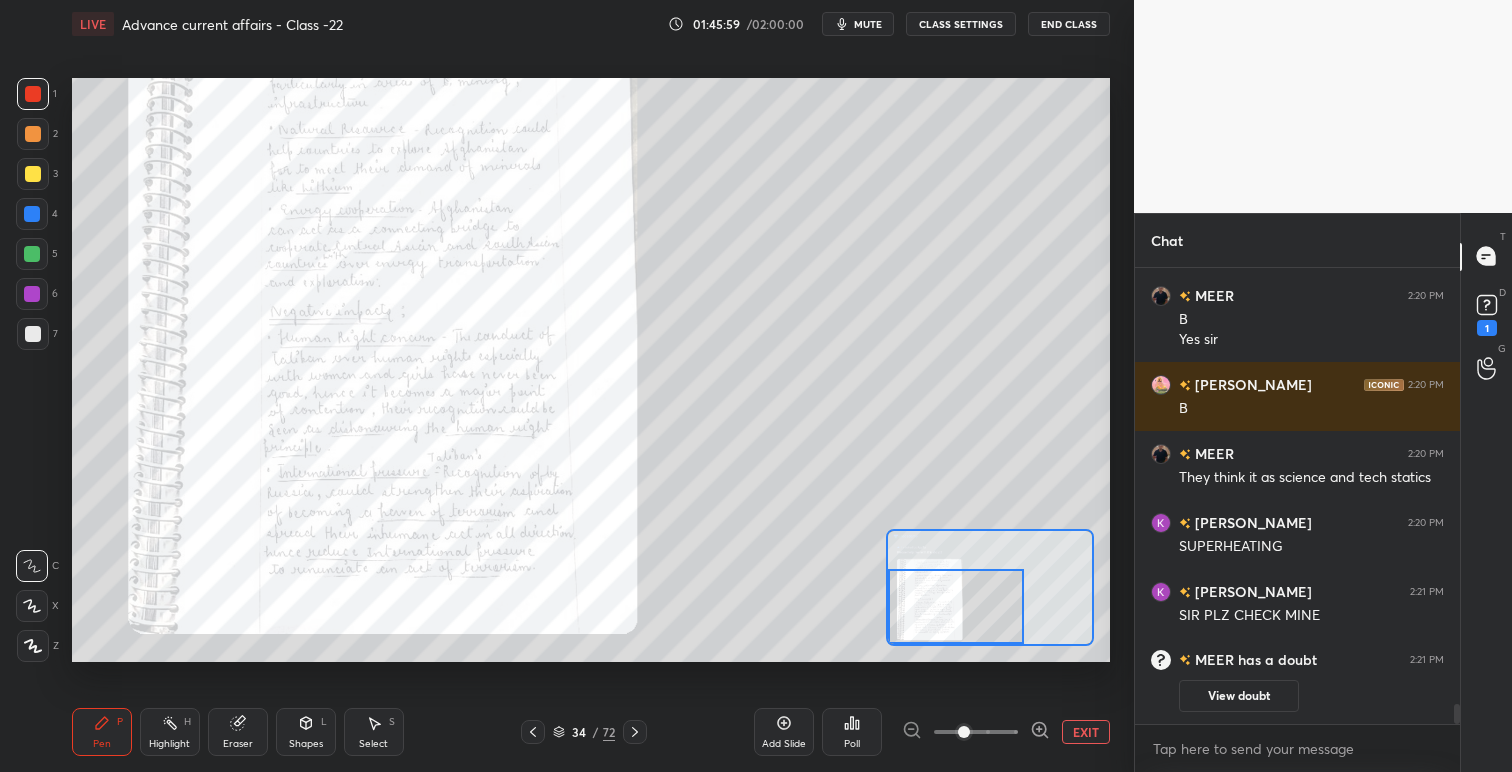 click at bounding box center (635, 732) 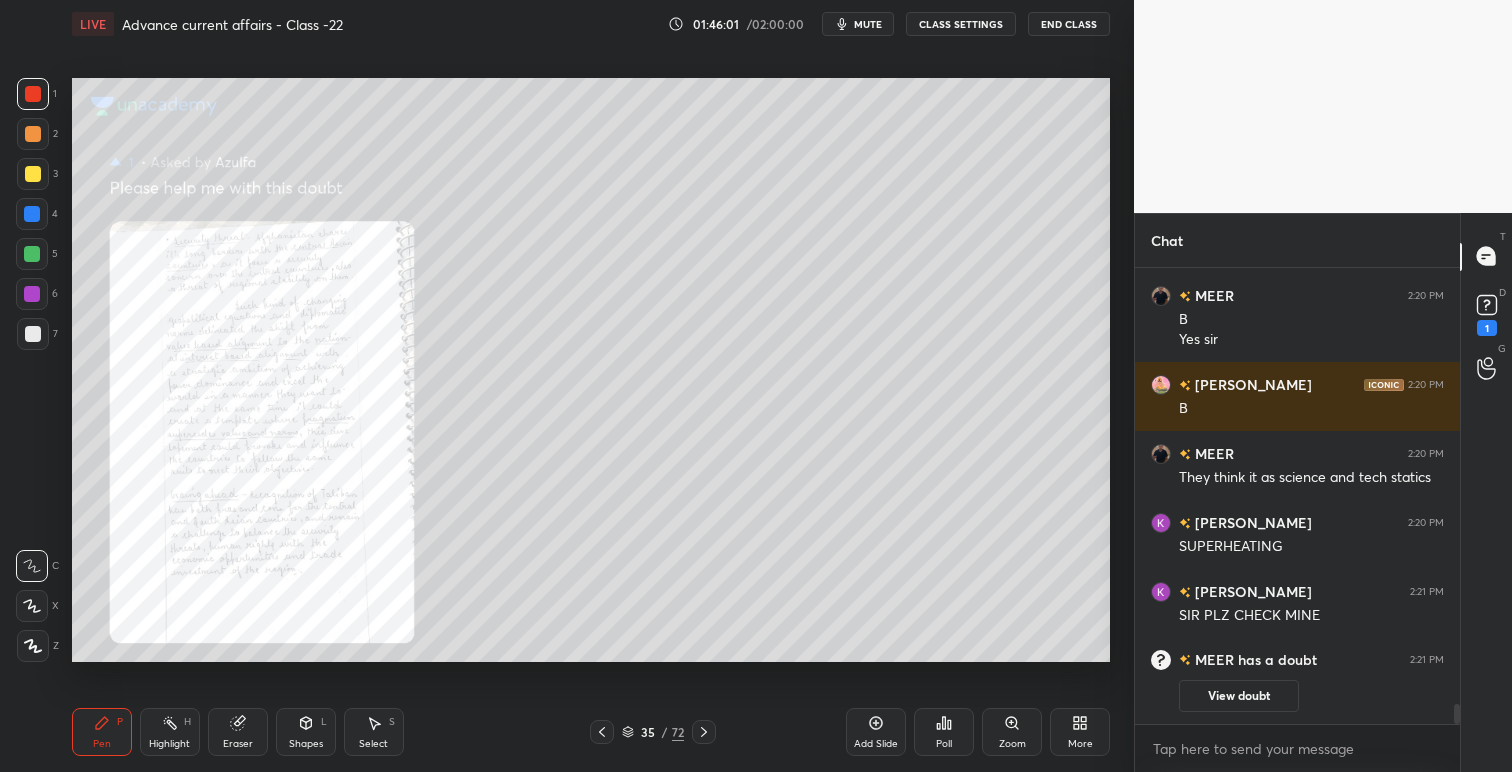 click on "Zoom" at bounding box center [1012, 732] 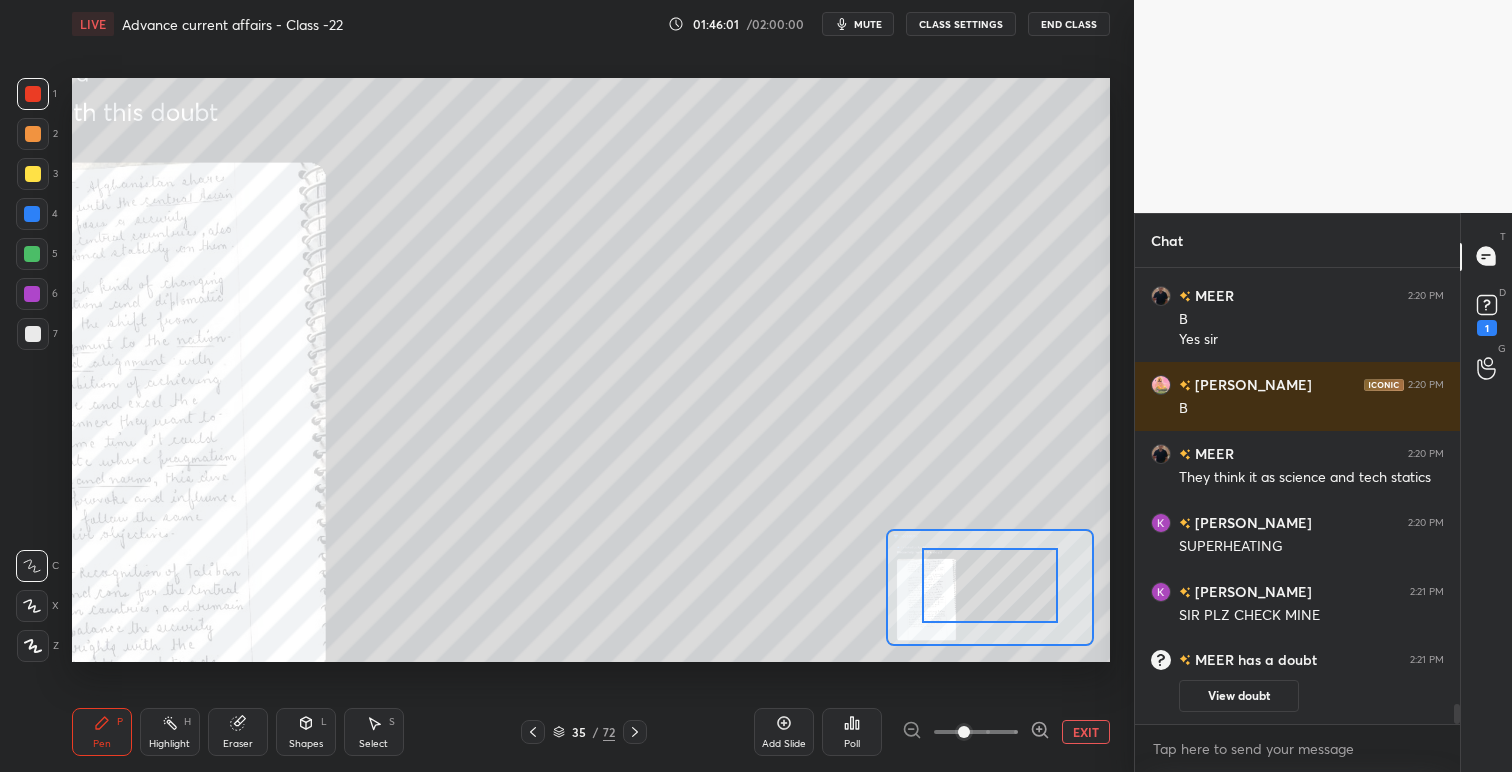 drag, startPoint x: 996, startPoint y: 598, endPoint x: 972, endPoint y: 602, distance: 24.33105 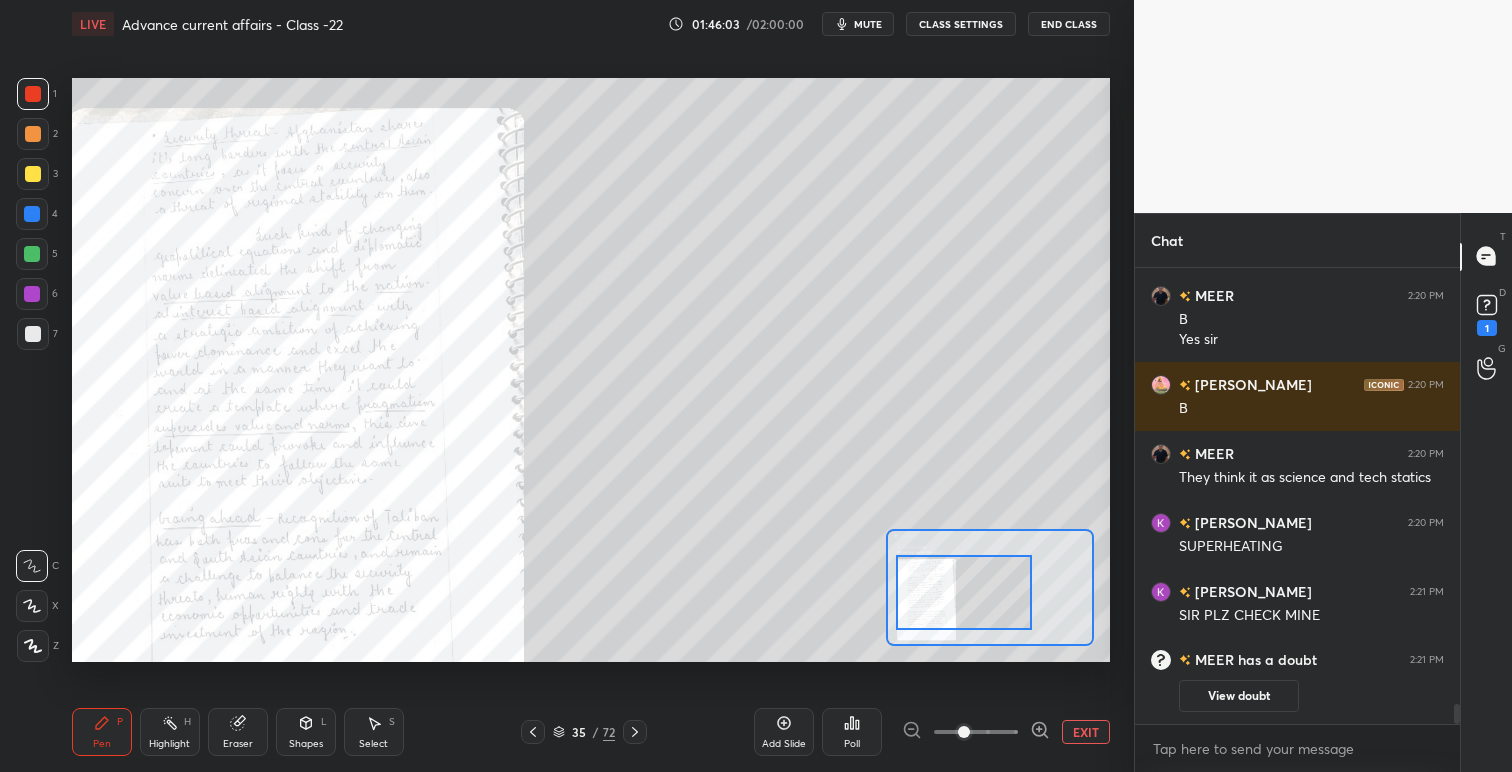 drag, startPoint x: 1006, startPoint y: 588, endPoint x: 980, endPoint y: 595, distance: 26.925823 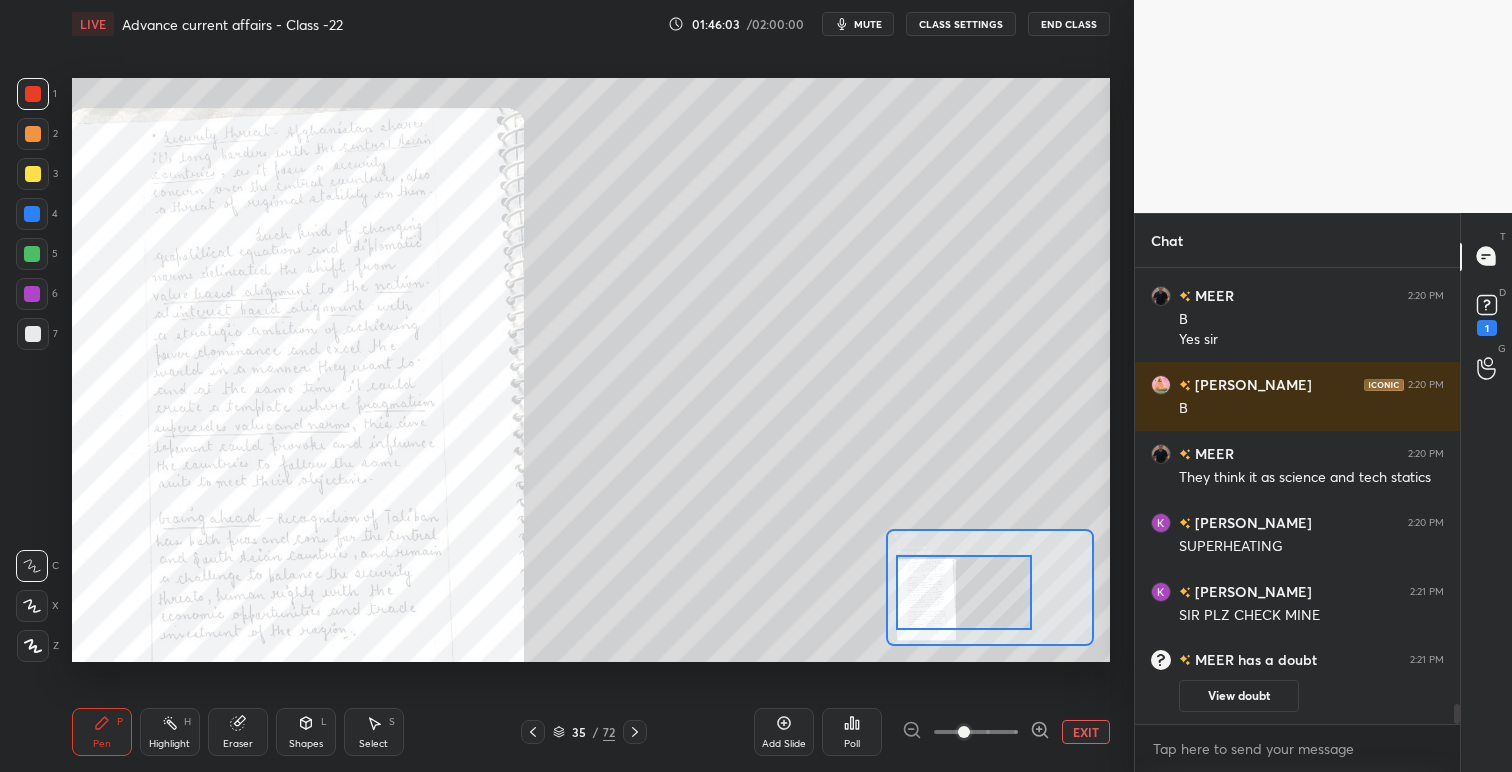click at bounding box center [964, 592] 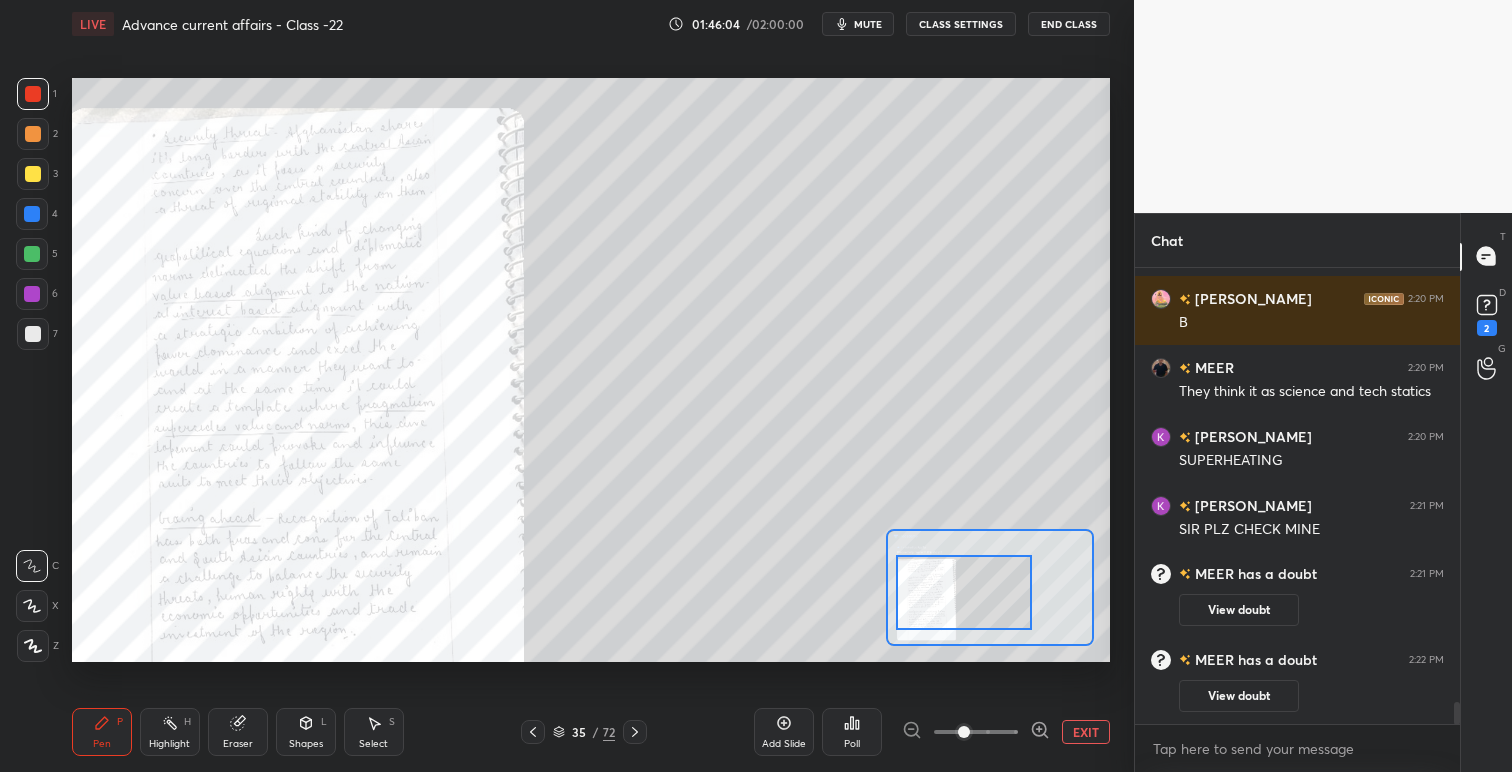 scroll, scrollTop: 9137, scrollLeft: 0, axis: vertical 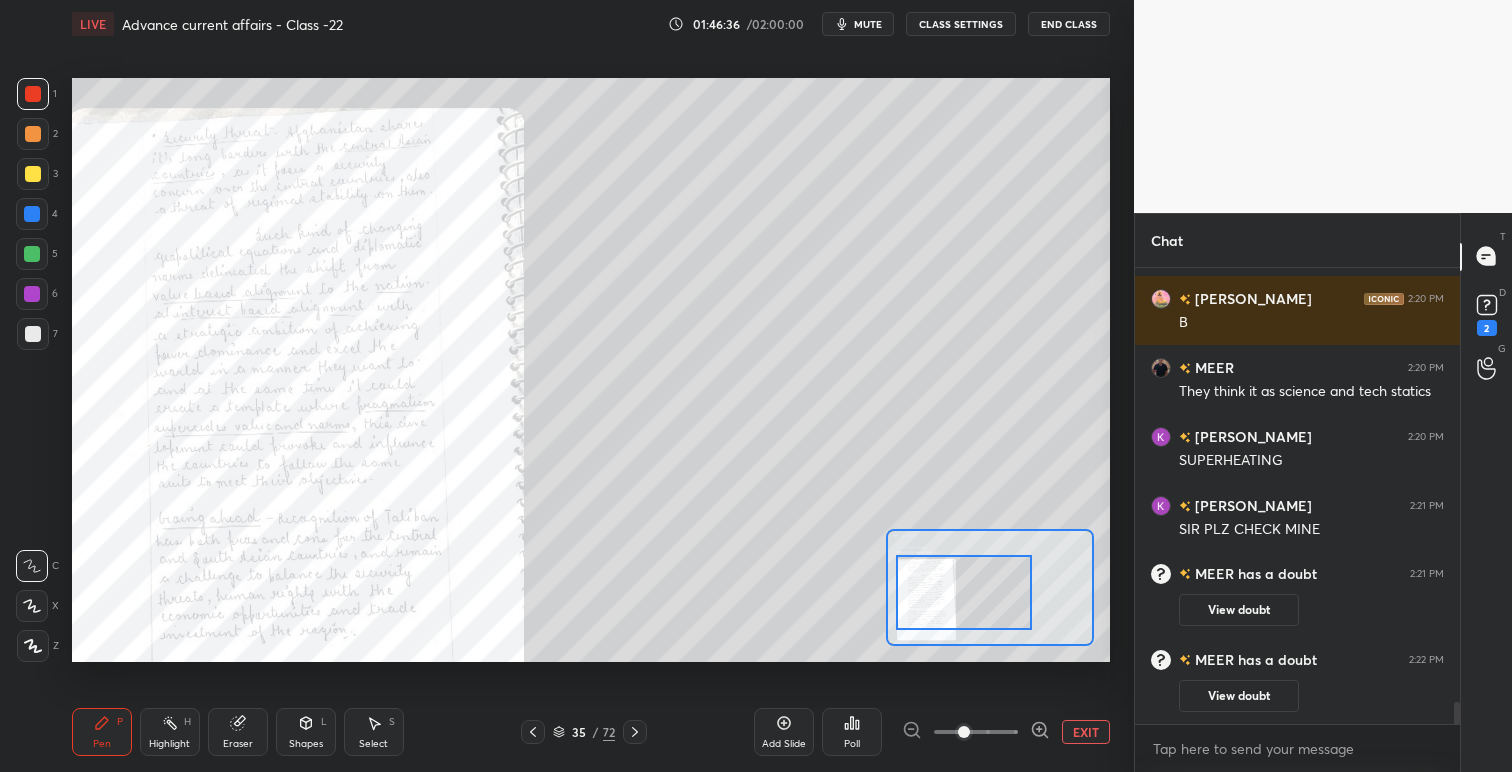 click on "EXIT" at bounding box center (1086, 732) 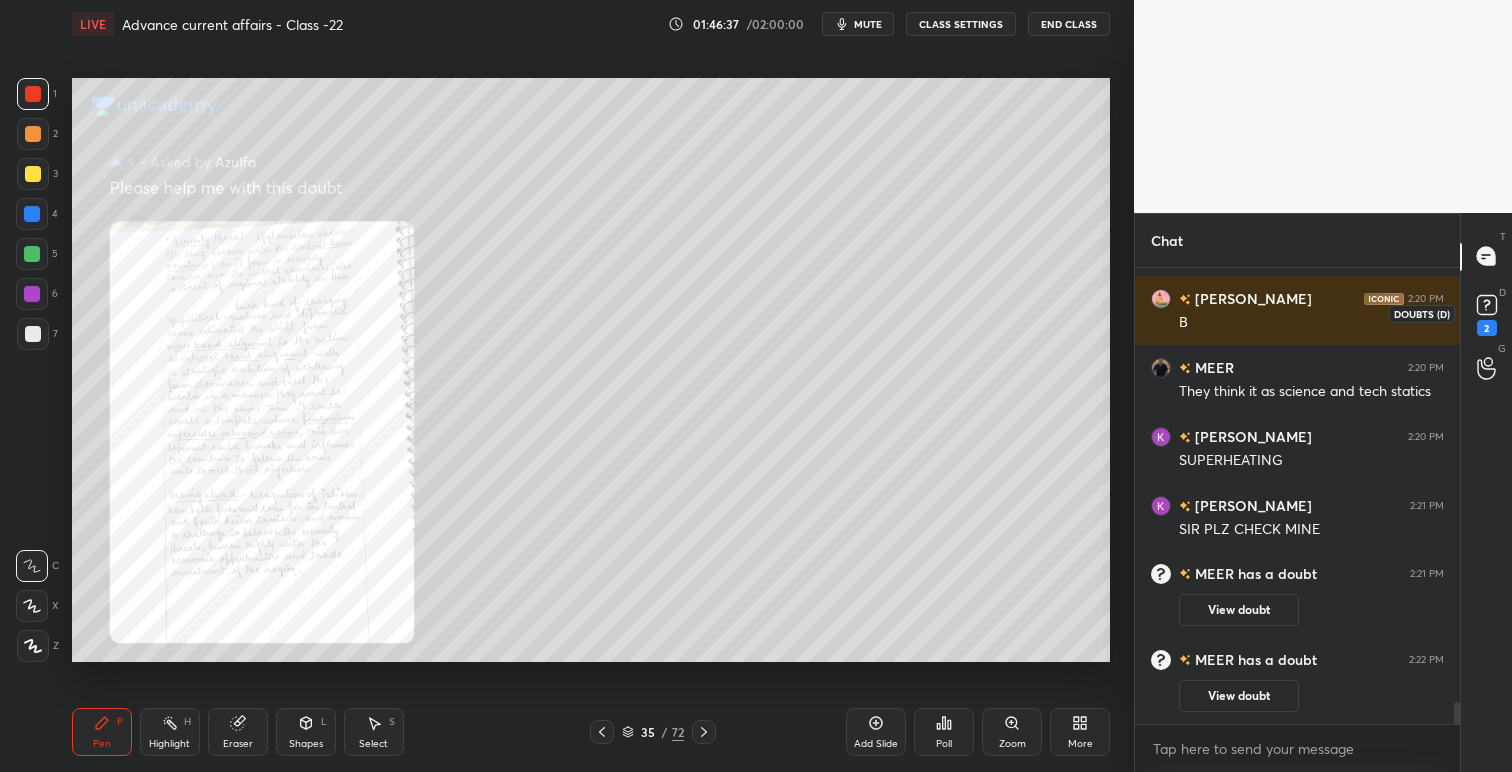 click 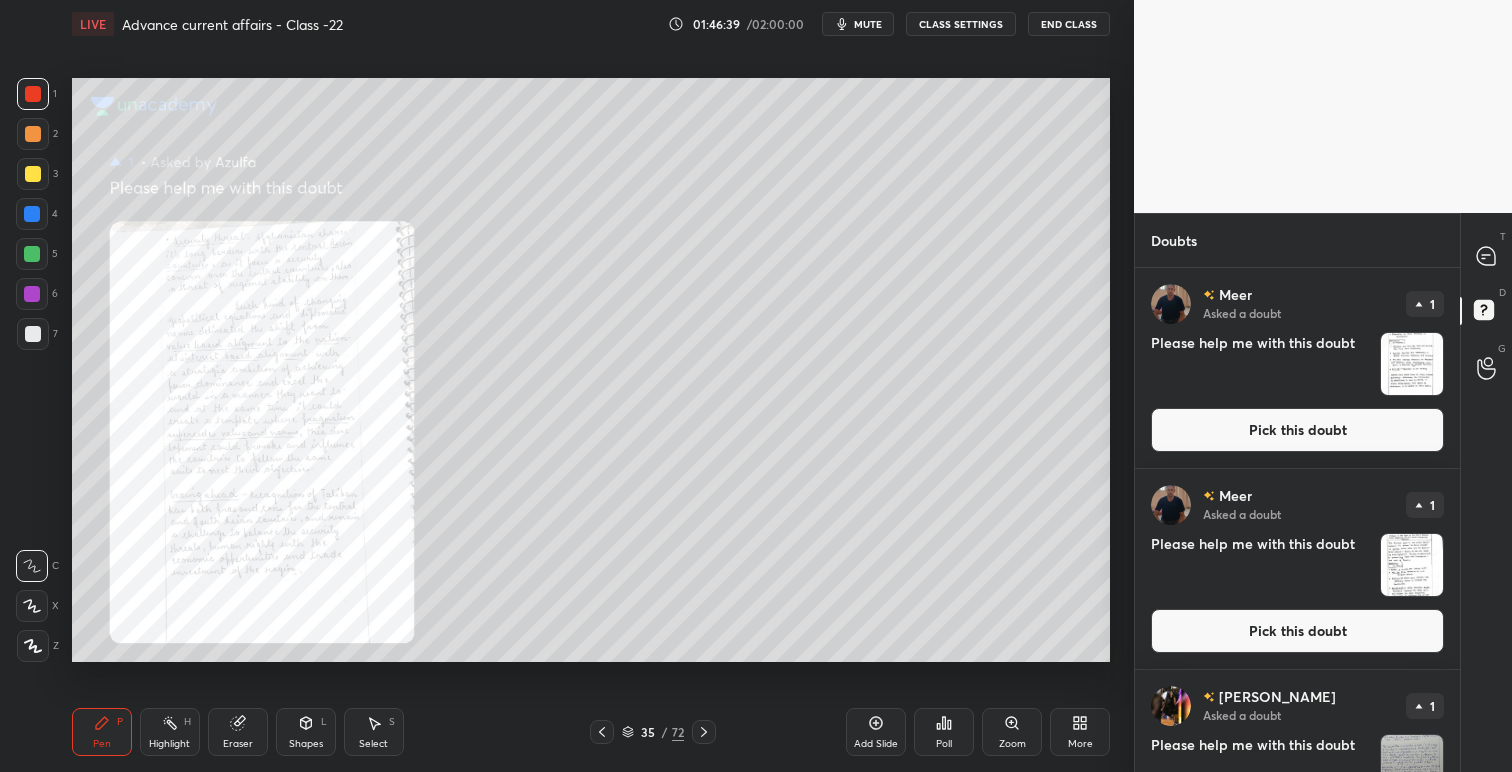 drag, startPoint x: 1379, startPoint y: 491, endPoint x: 1413, endPoint y: 401, distance: 96.20811 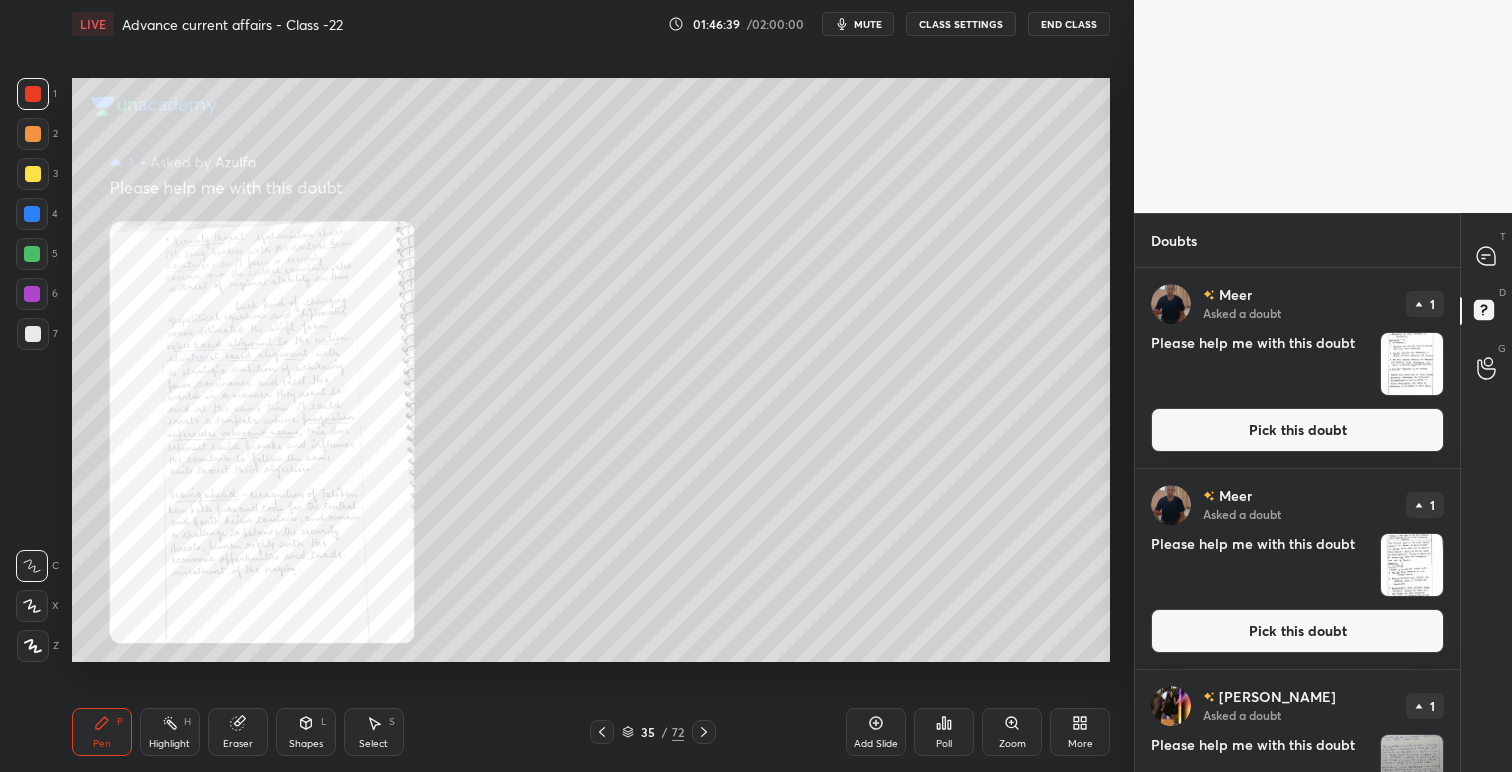 click on "Meer Asked a doubt 1 Please help me with this doubt Pick this doubt Meer Asked a doubt 1 Please help me with this doubt Pick this doubt Divyanka Asked a doubt 1 Please help me with this doubt Pick this doubt Khurmi Asked a doubt 1 Please help me with this doubt Pick this doubt" at bounding box center (1297, 715) 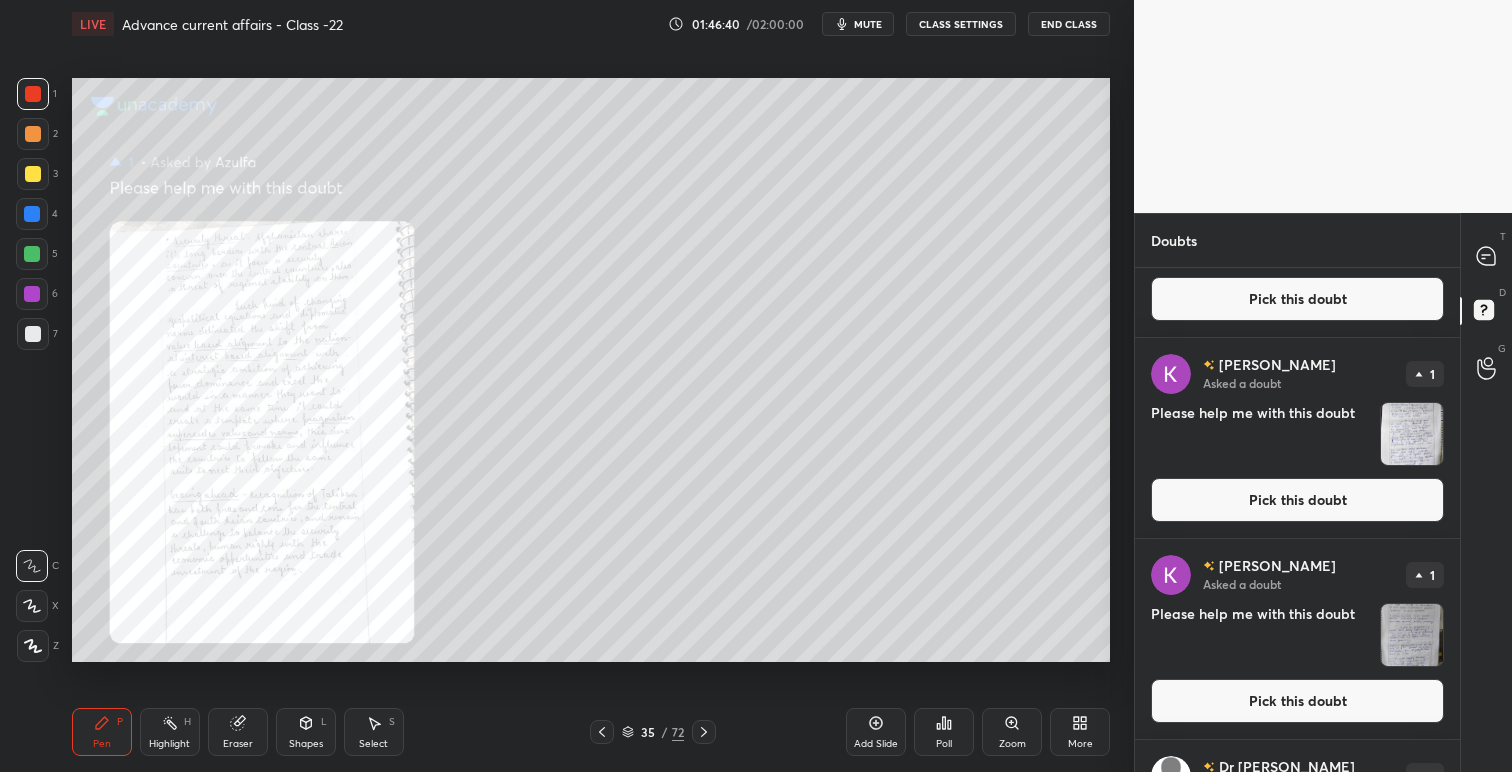 scroll, scrollTop: 817, scrollLeft: 0, axis: vertical 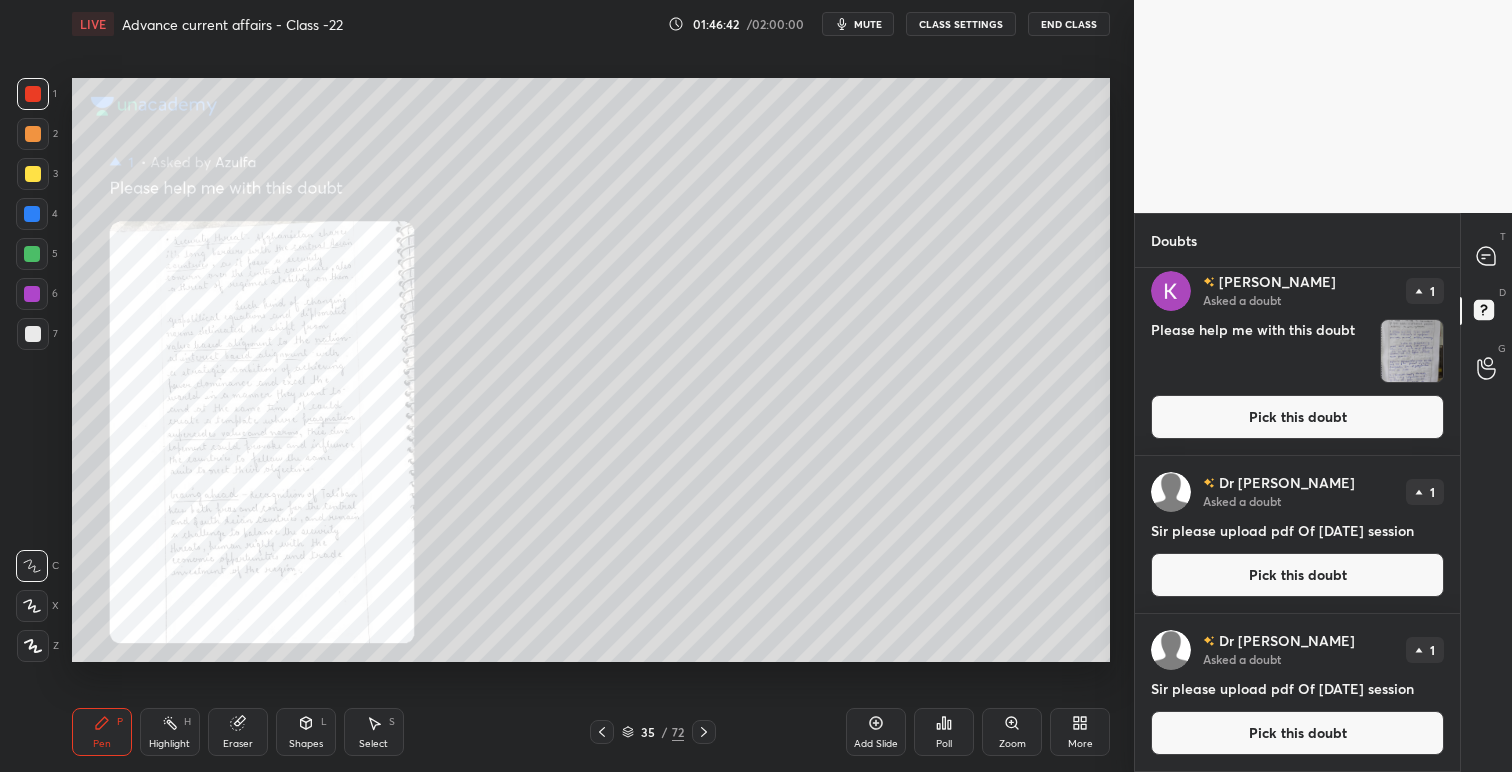 click on "Pick this doubt" at bounding box center [1297, 733] 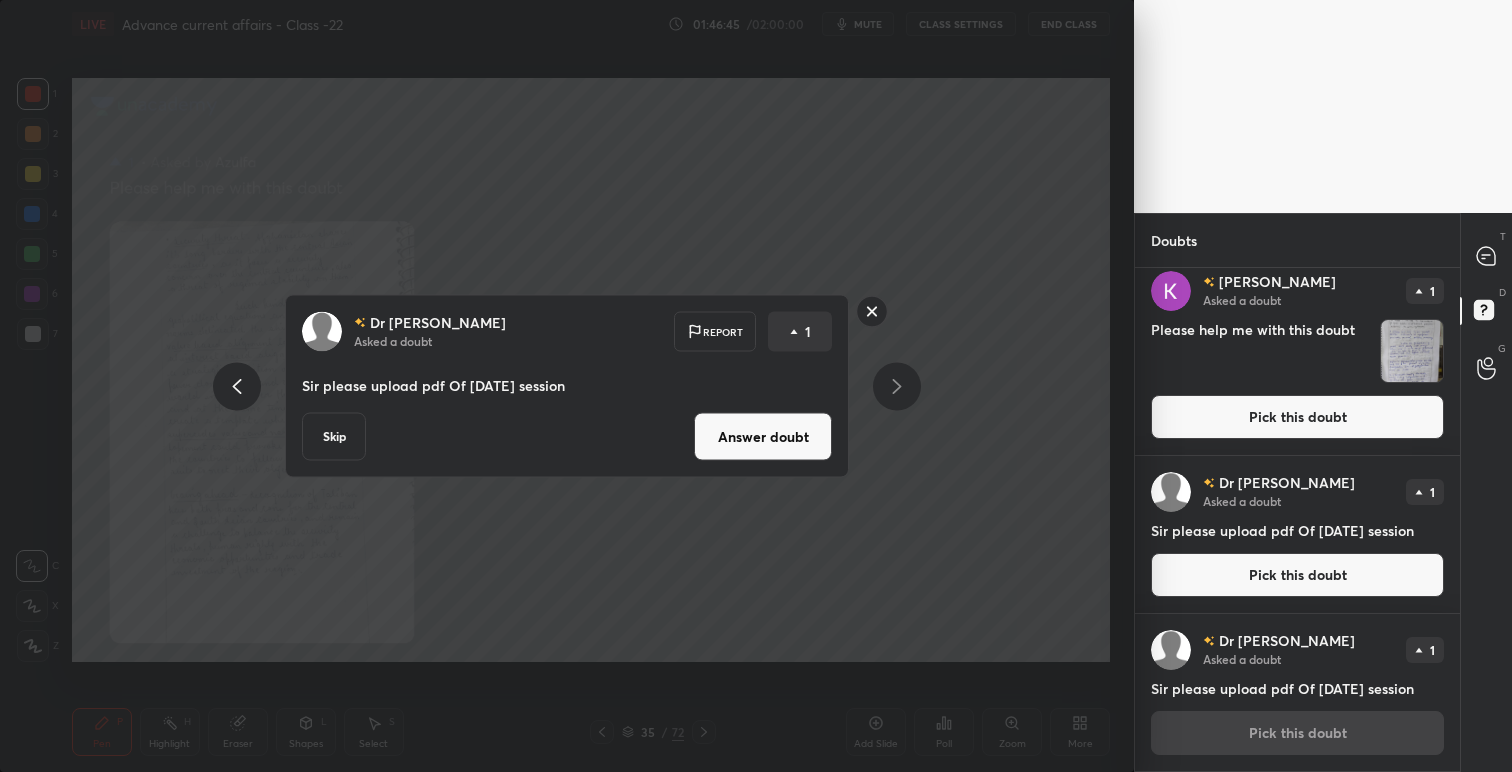 click on "Answer doubt" at bounding box center [763, 437] 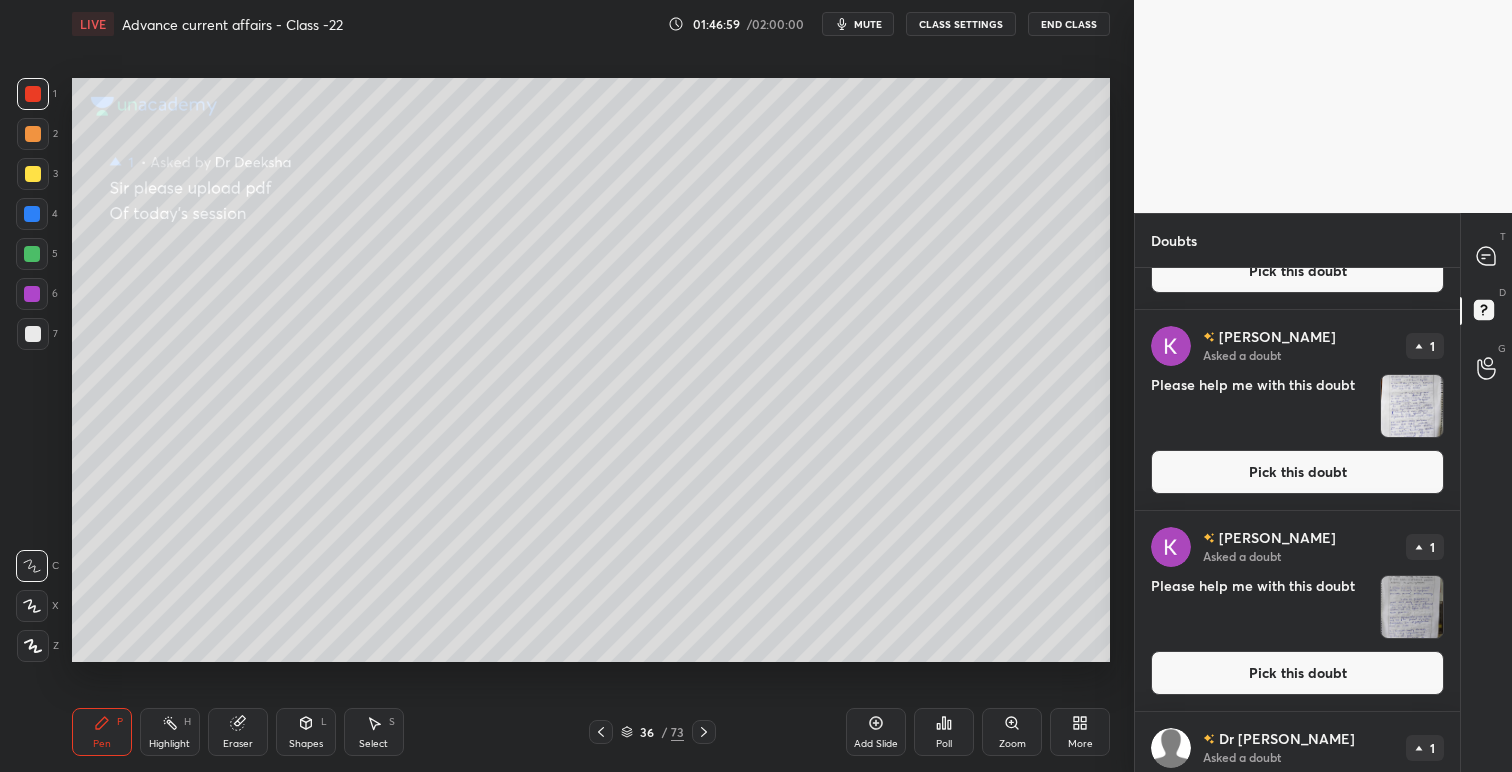 scroll, scrollTop: 547, scrollLeft: 0, axis: vertical 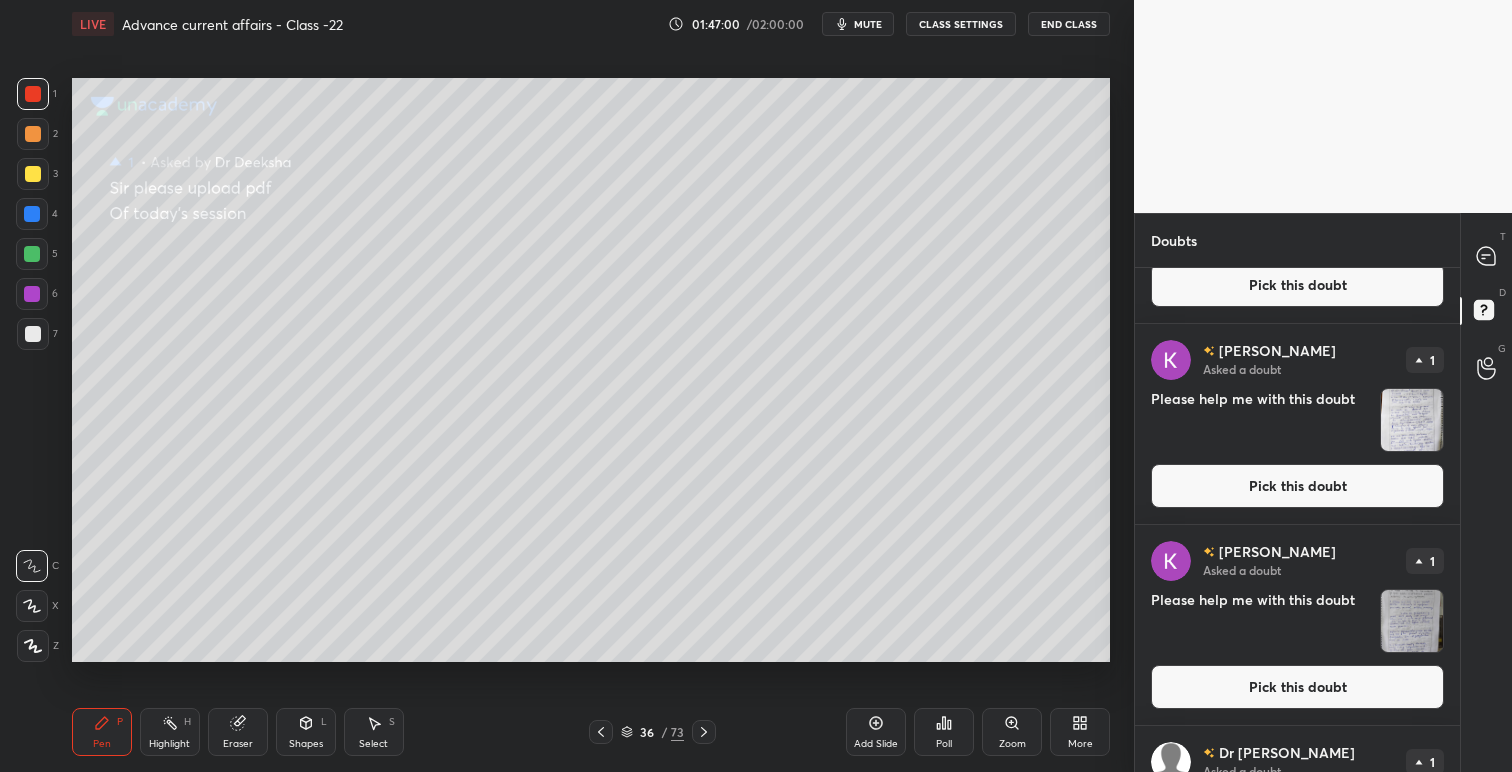 click on "Pick this doubt" at bounding box center (1297, 687) 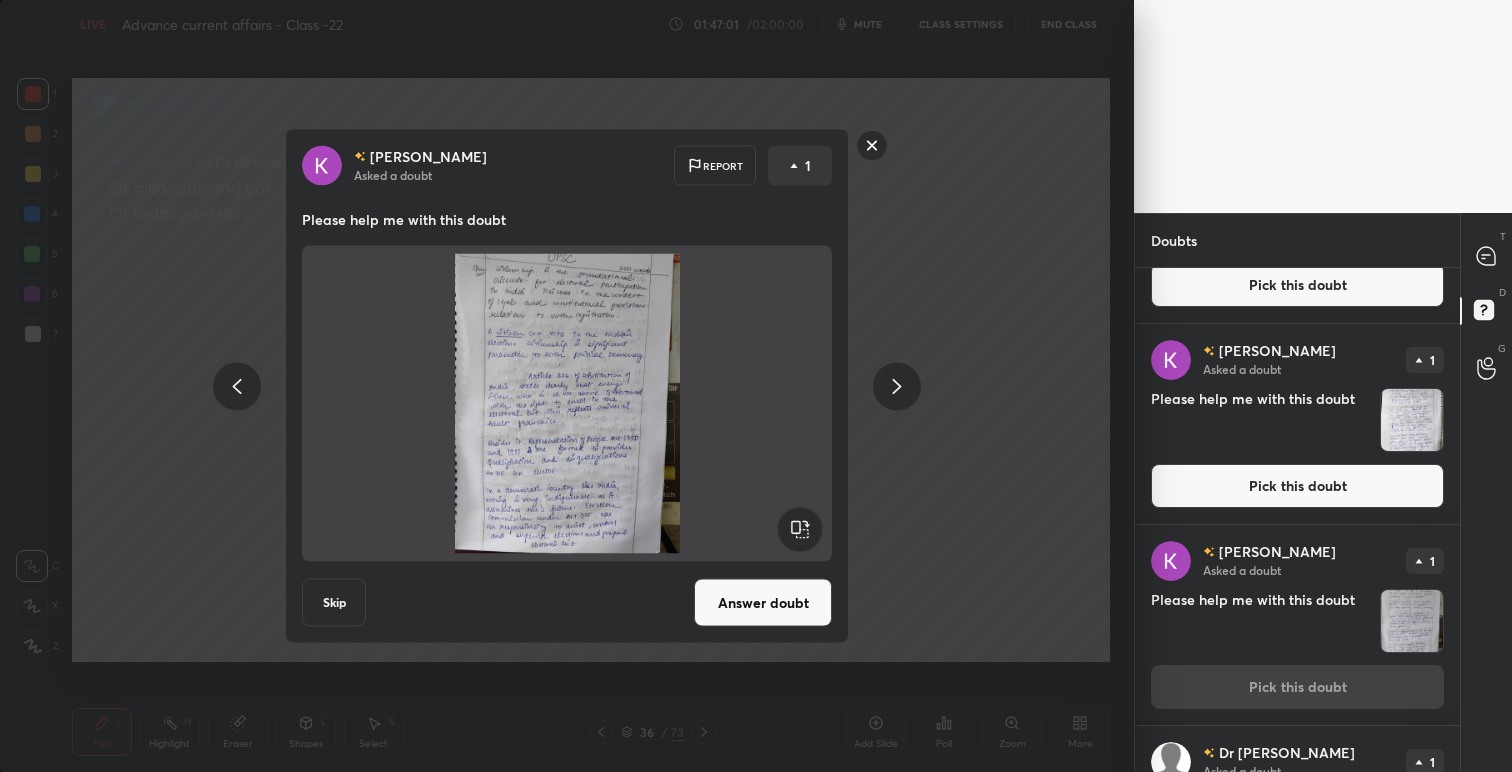 click on "Answer doubt" at bounding box center (763, 603) 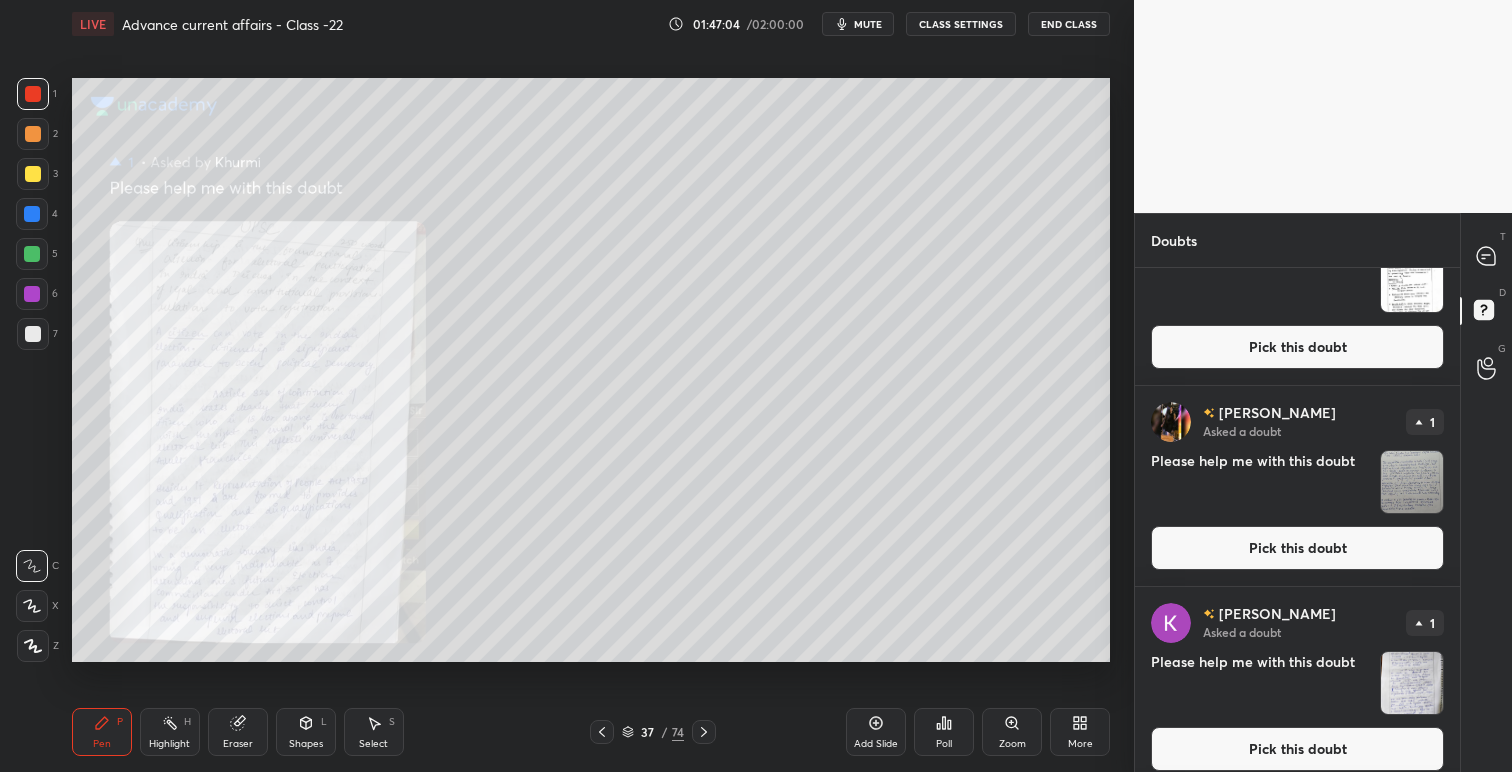 scroll, scrollTop: 458, scrollLeft: 0, axis: vertical 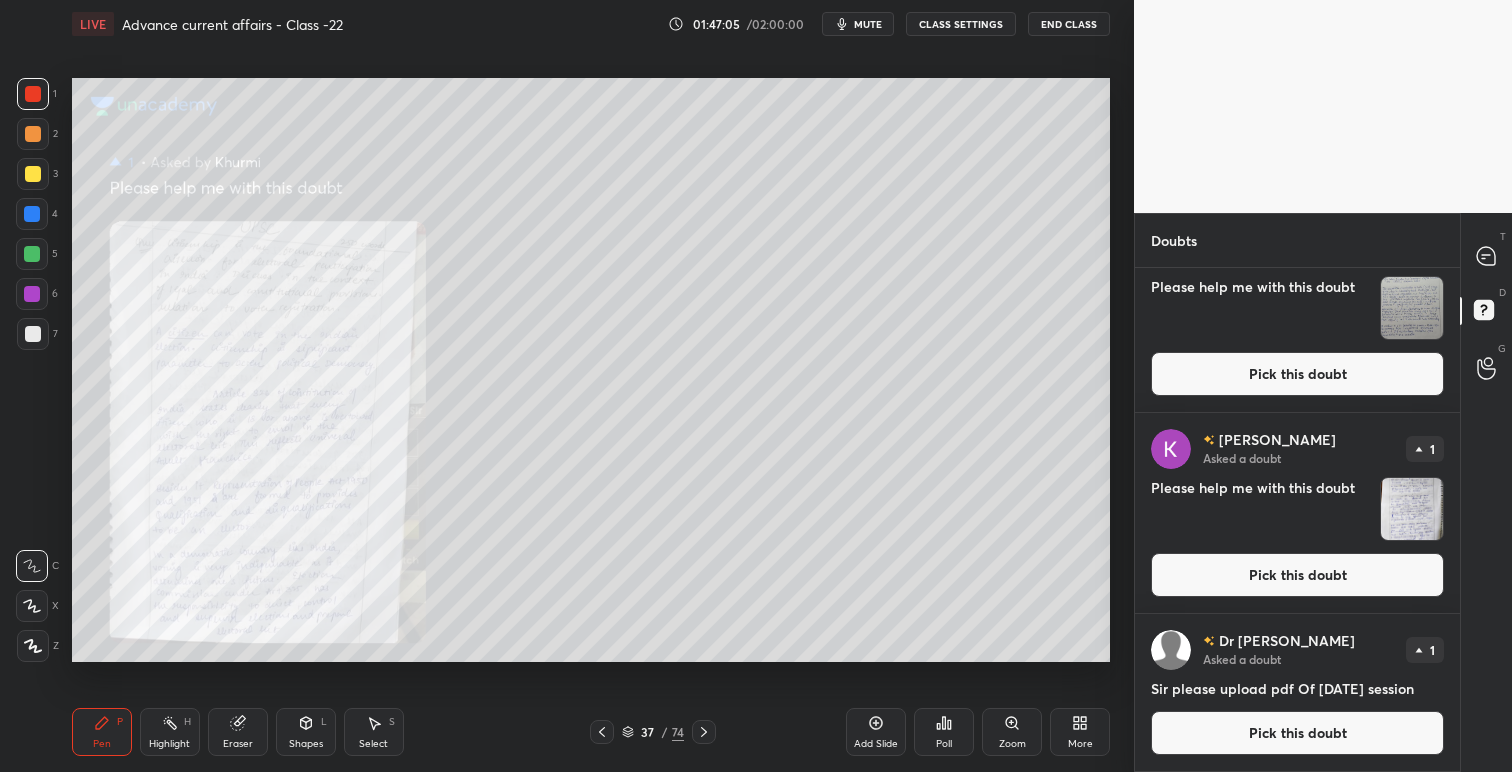 click on "Pick this doubt" at bounding box center (1297, 575) 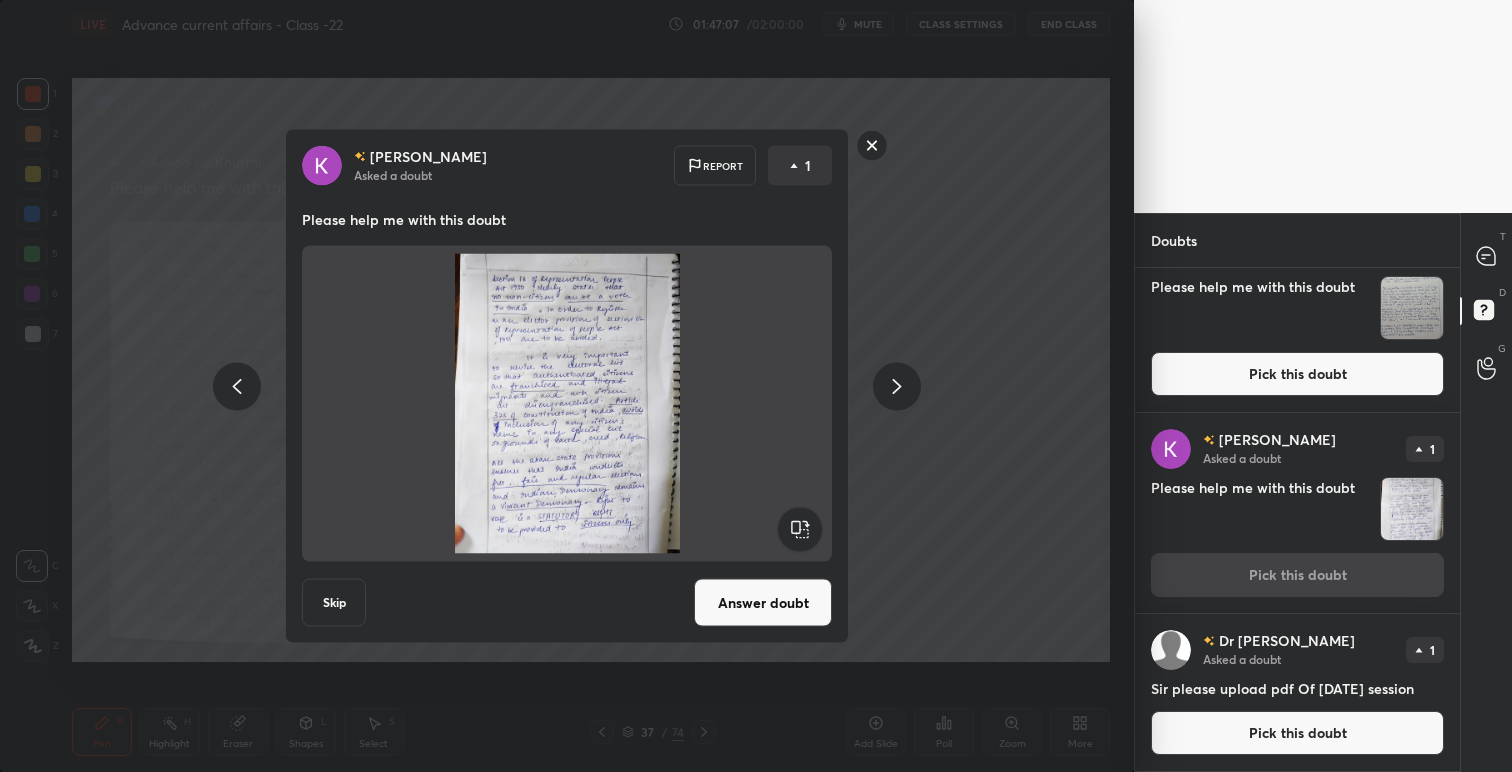 click on "Answer doubt" at bounding box center (763, 603) 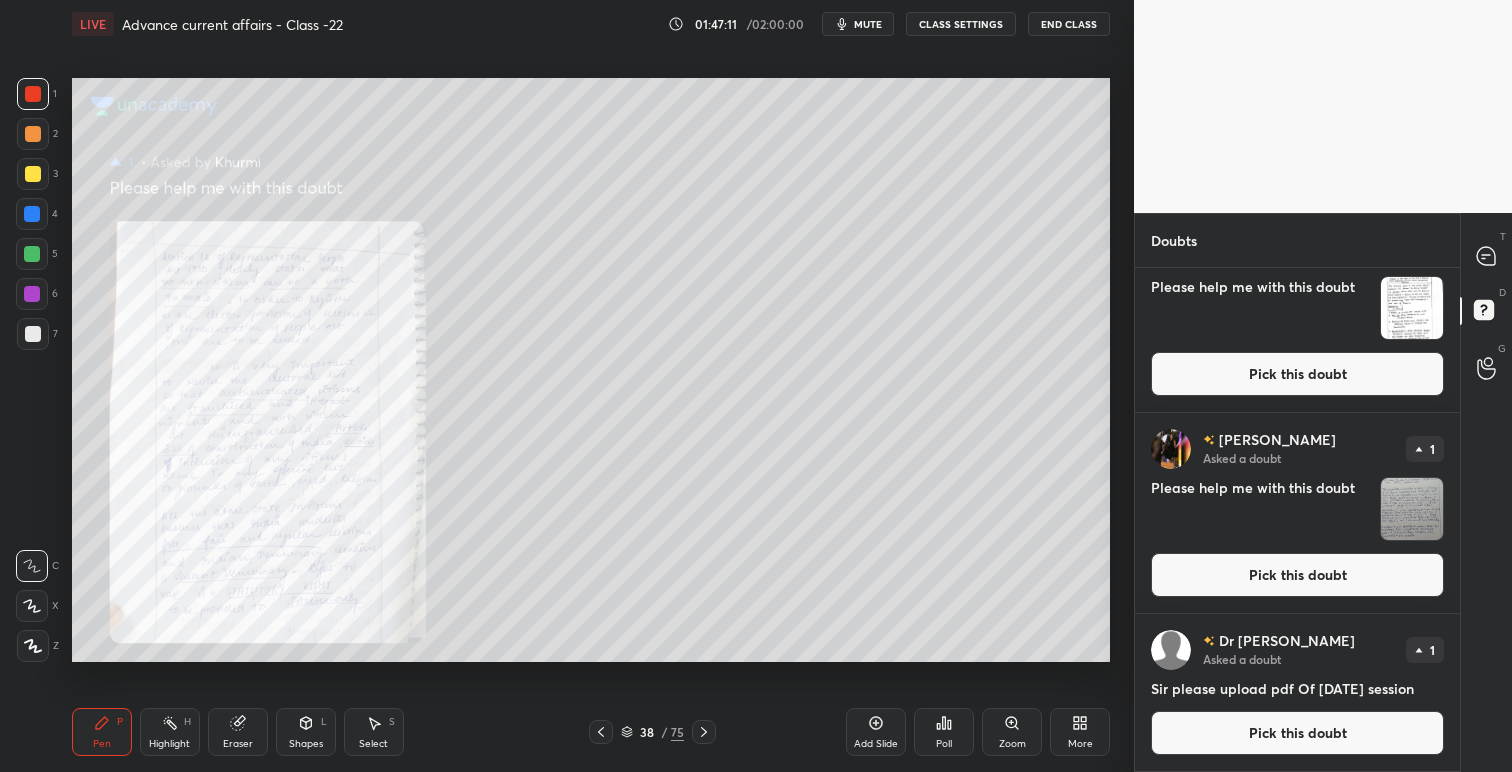 scroll, scrollTop: 0, scrollLeft: 0, axis: both 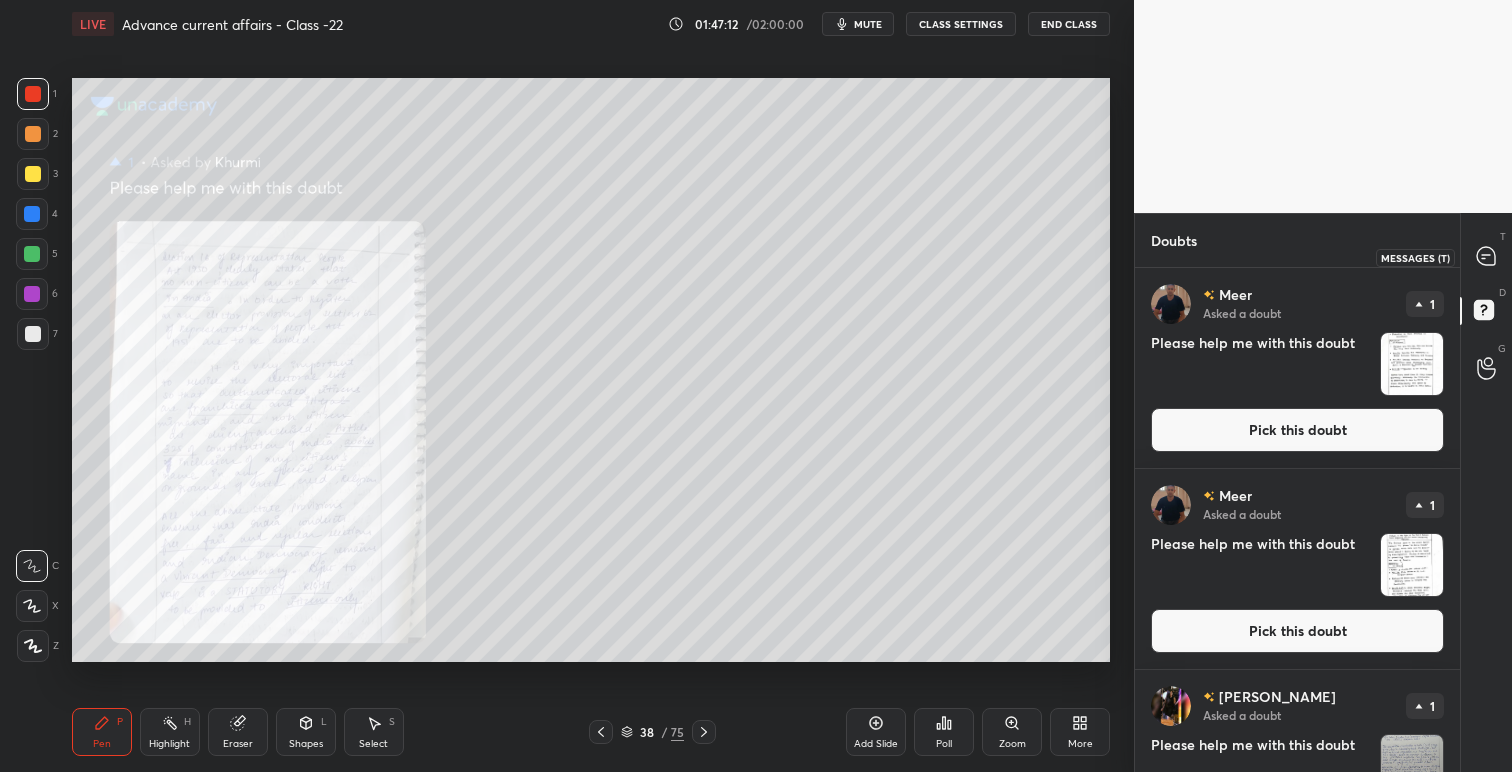 click 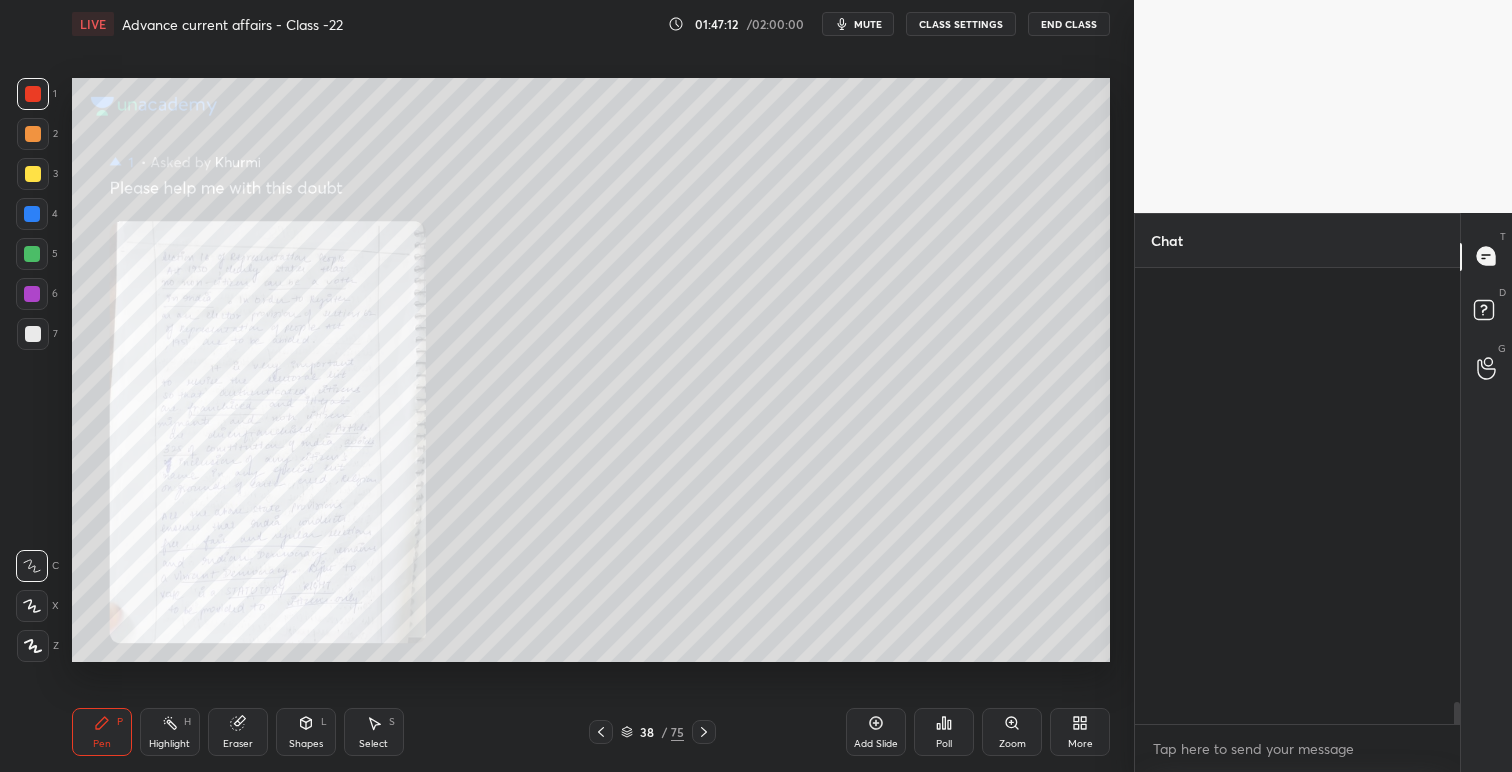 scroll, scrollTop: 9535, scrollLeft: 0, axis: vertical 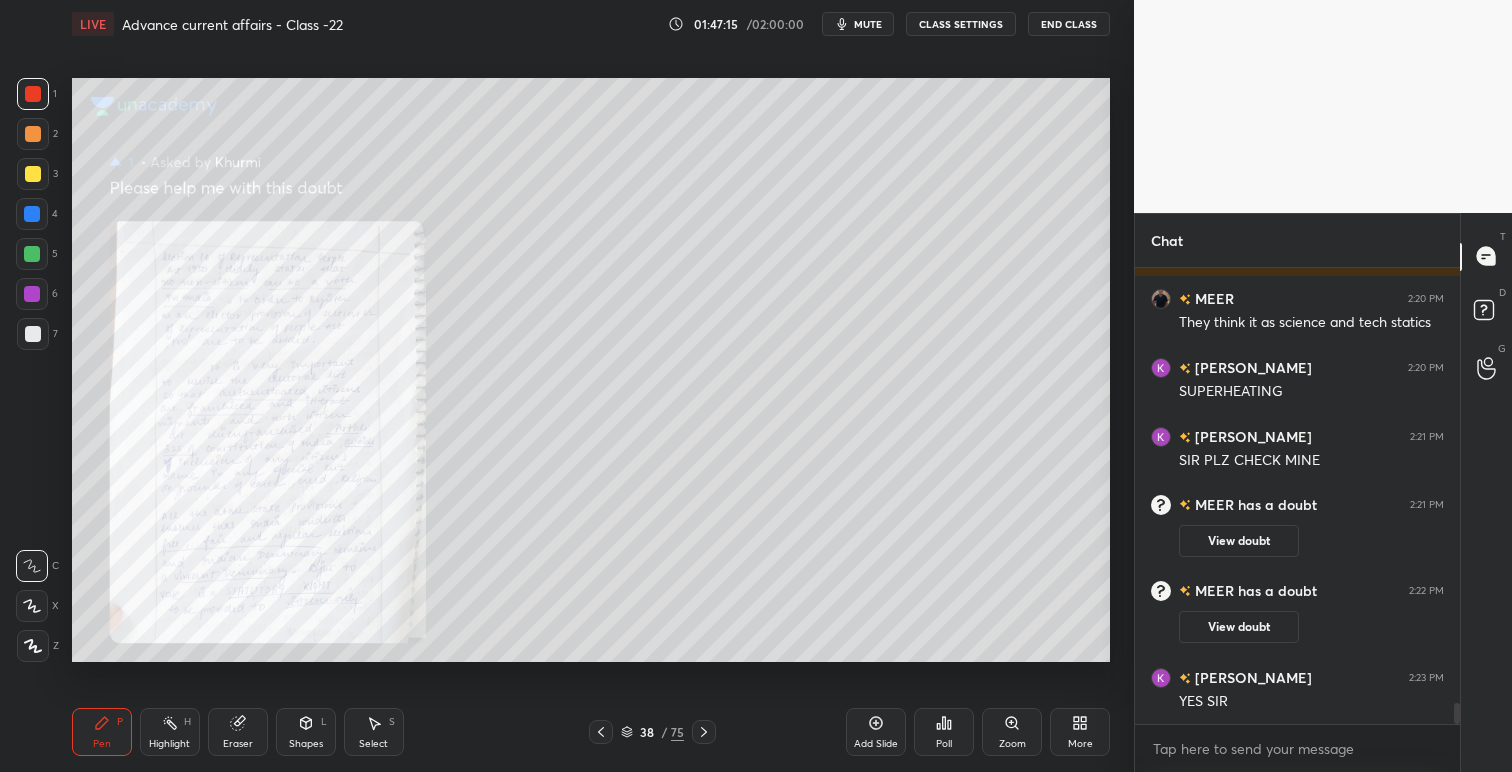 click 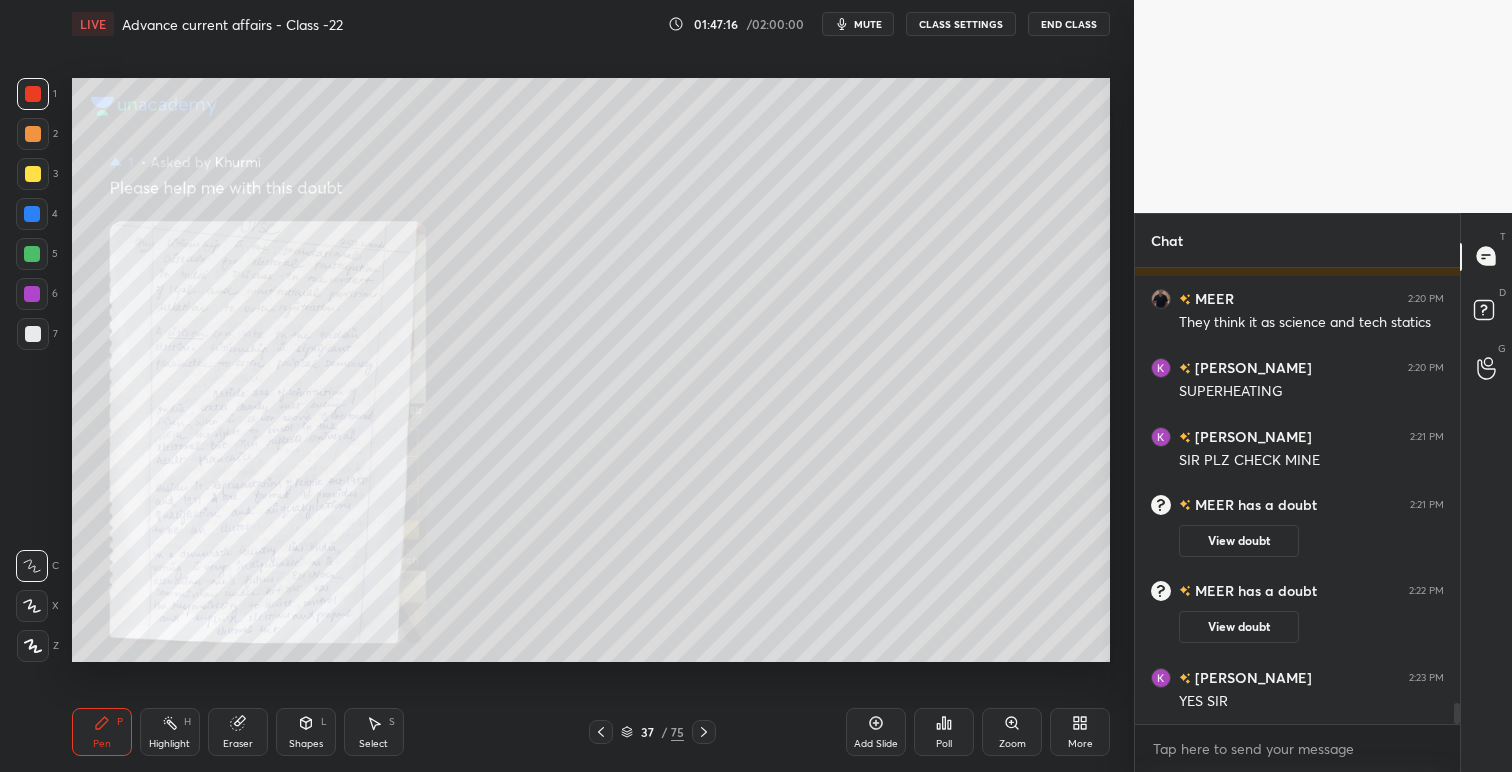 click 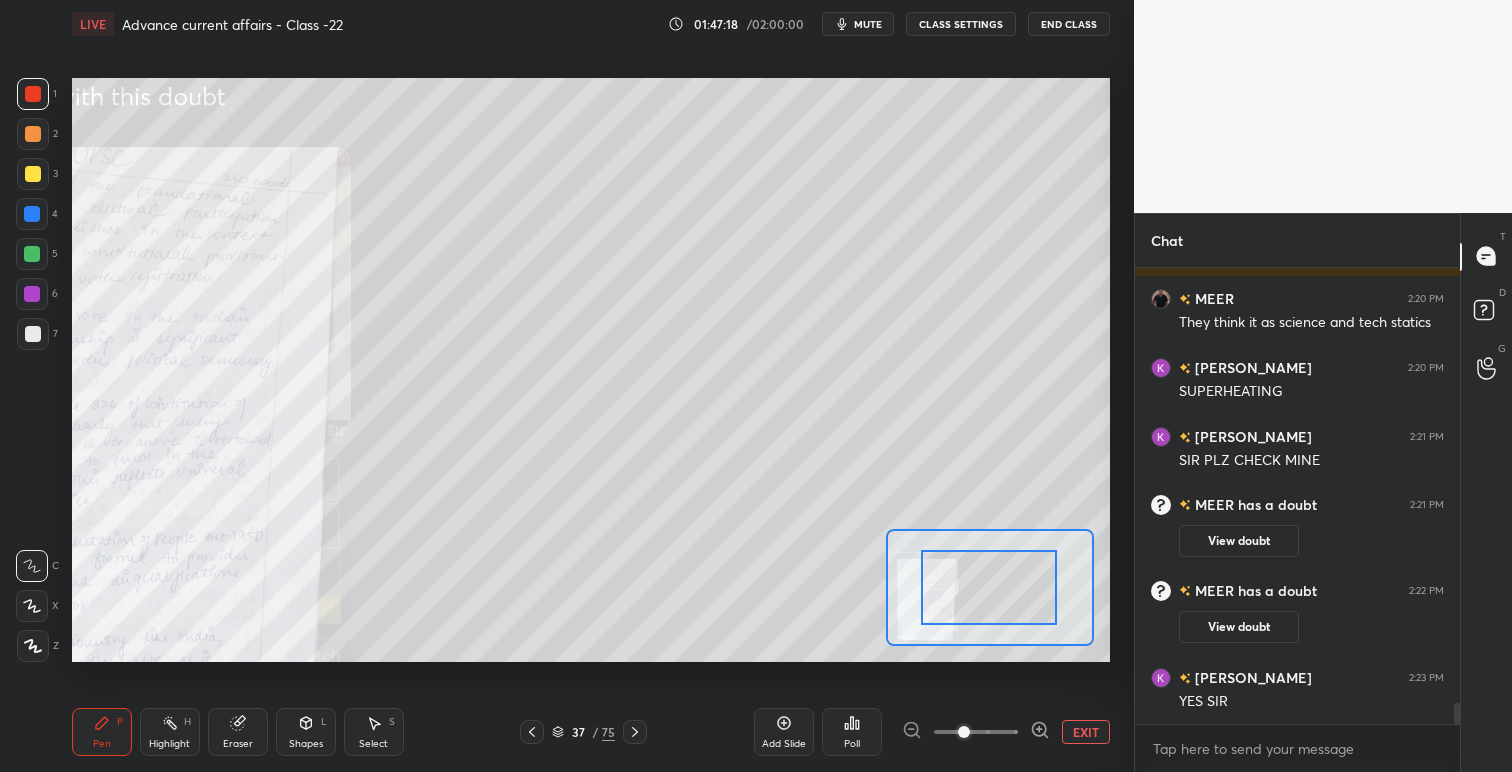 drag, startPoint x: 1012, startPoint y: 580, endPoint x: 987, endPoint y: 584, distance: 25.317978 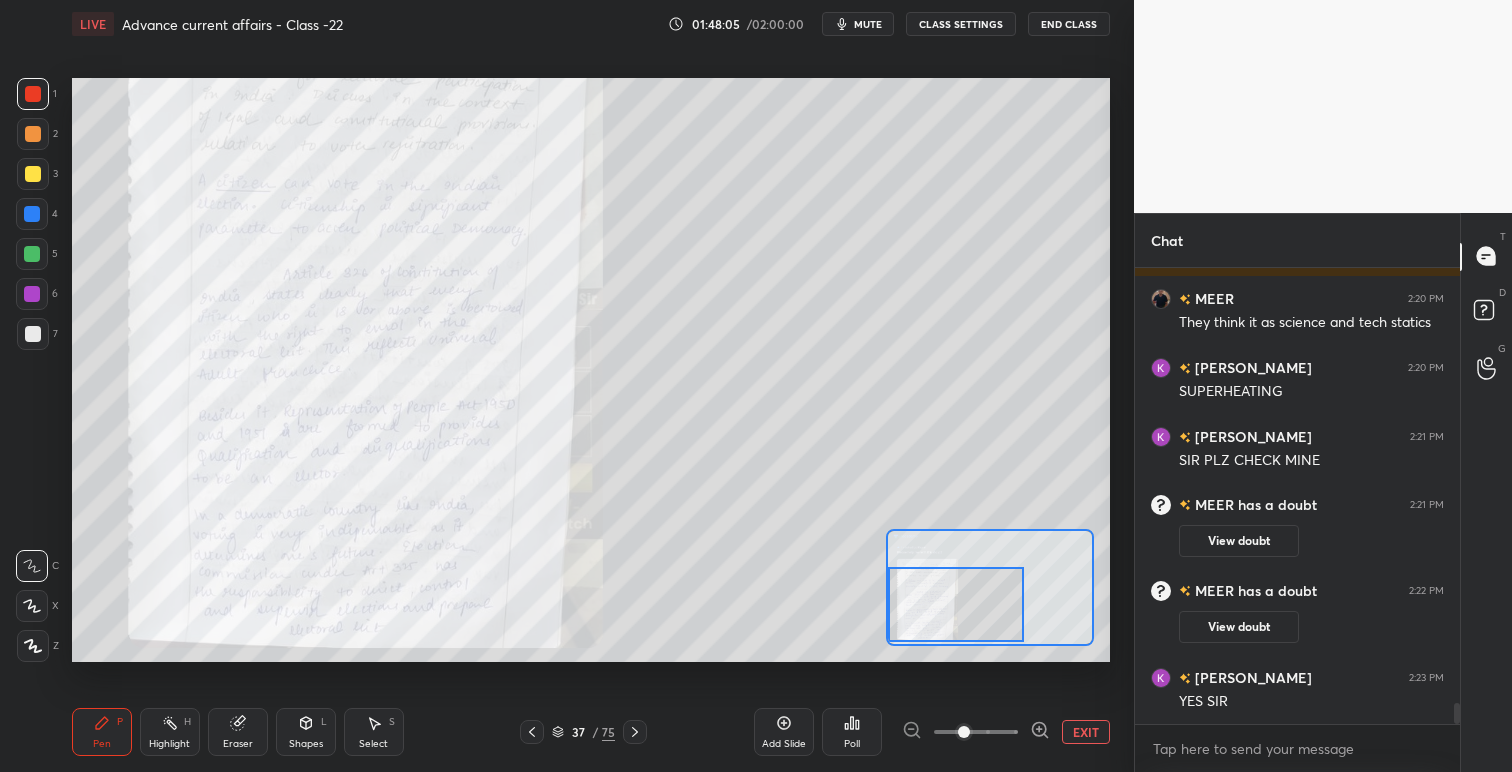 drag, startPoint x: 1025, startPoint y: 594, endPoint x: 968, endPoint y: 610, distance: 59.20304 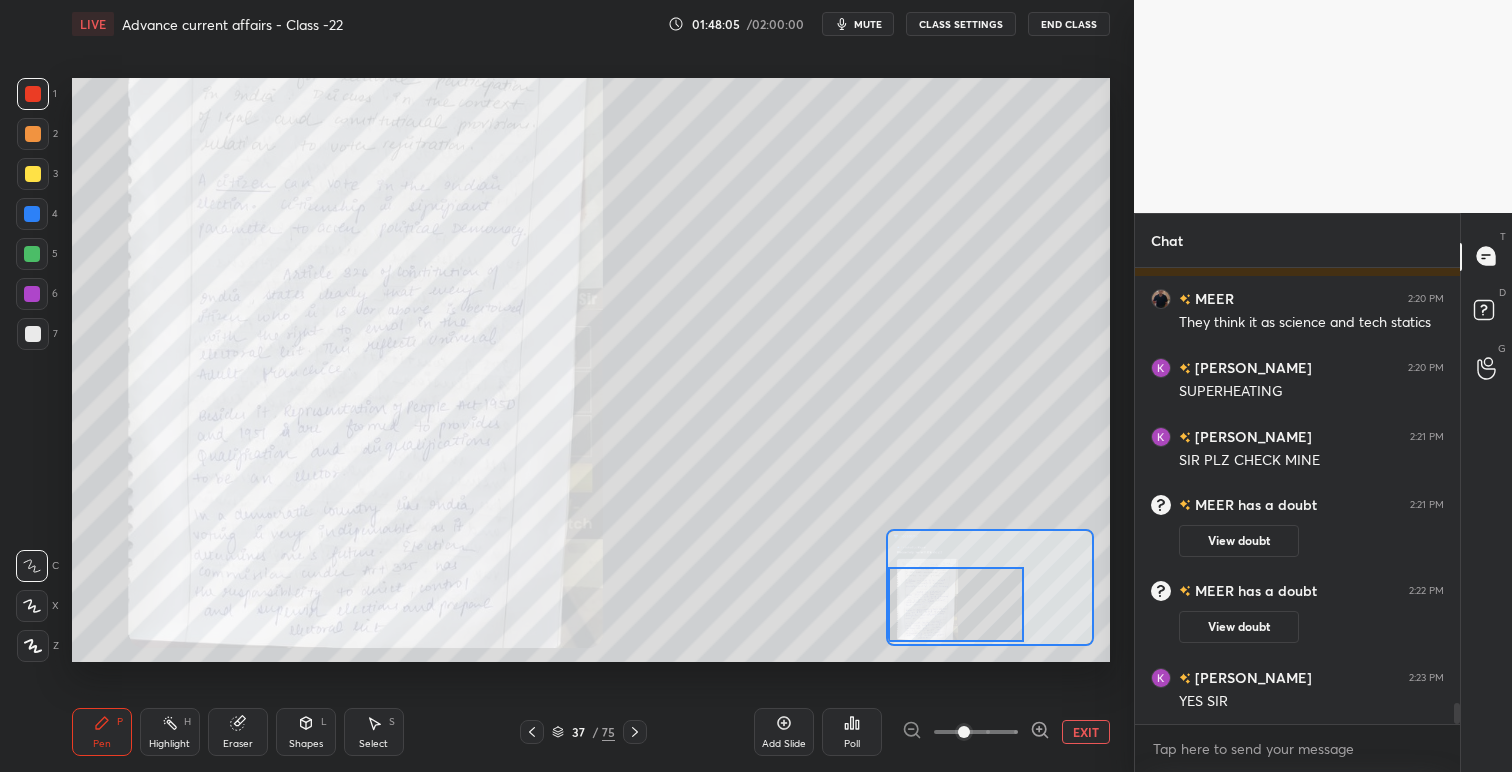 click at bounding box center [956, 604] 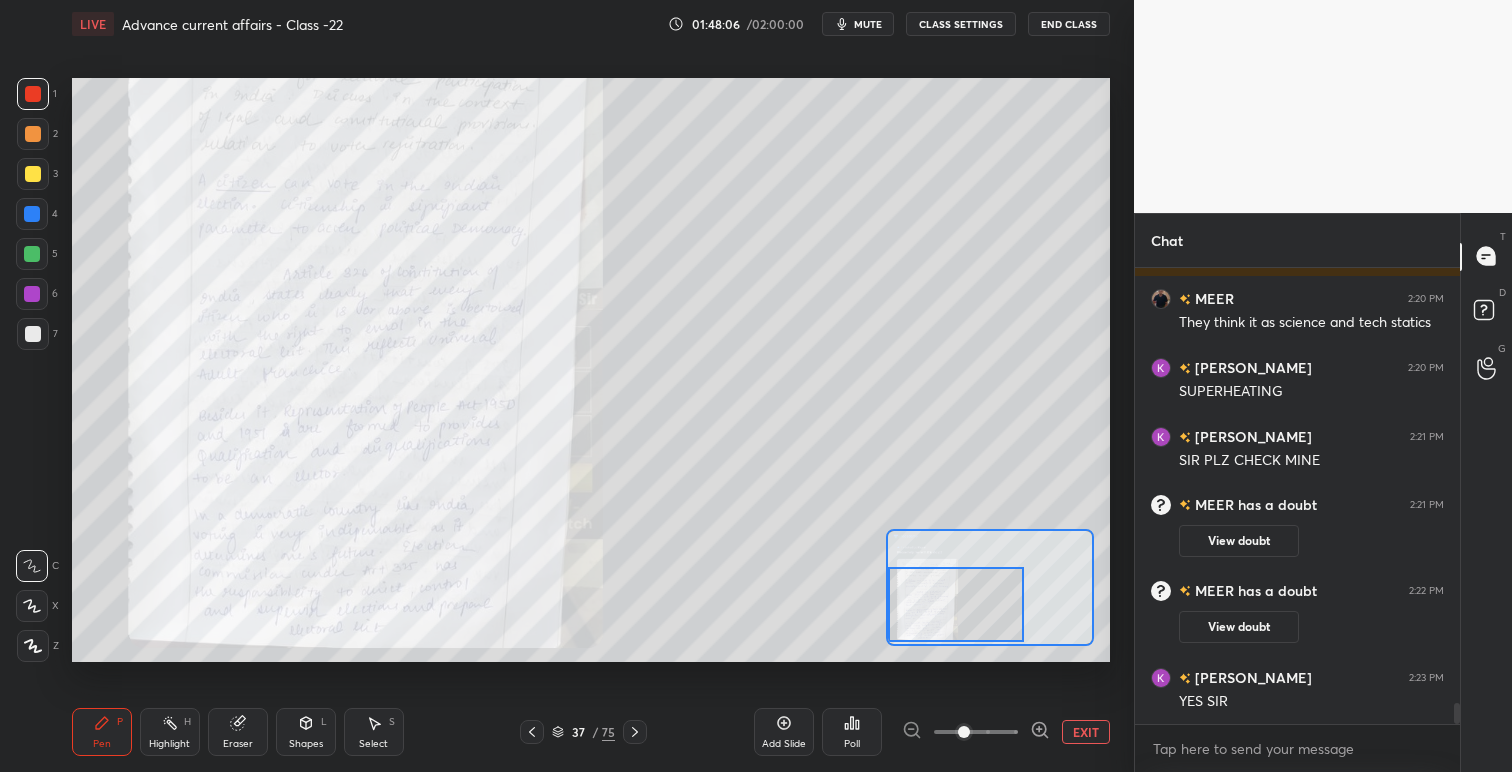 click 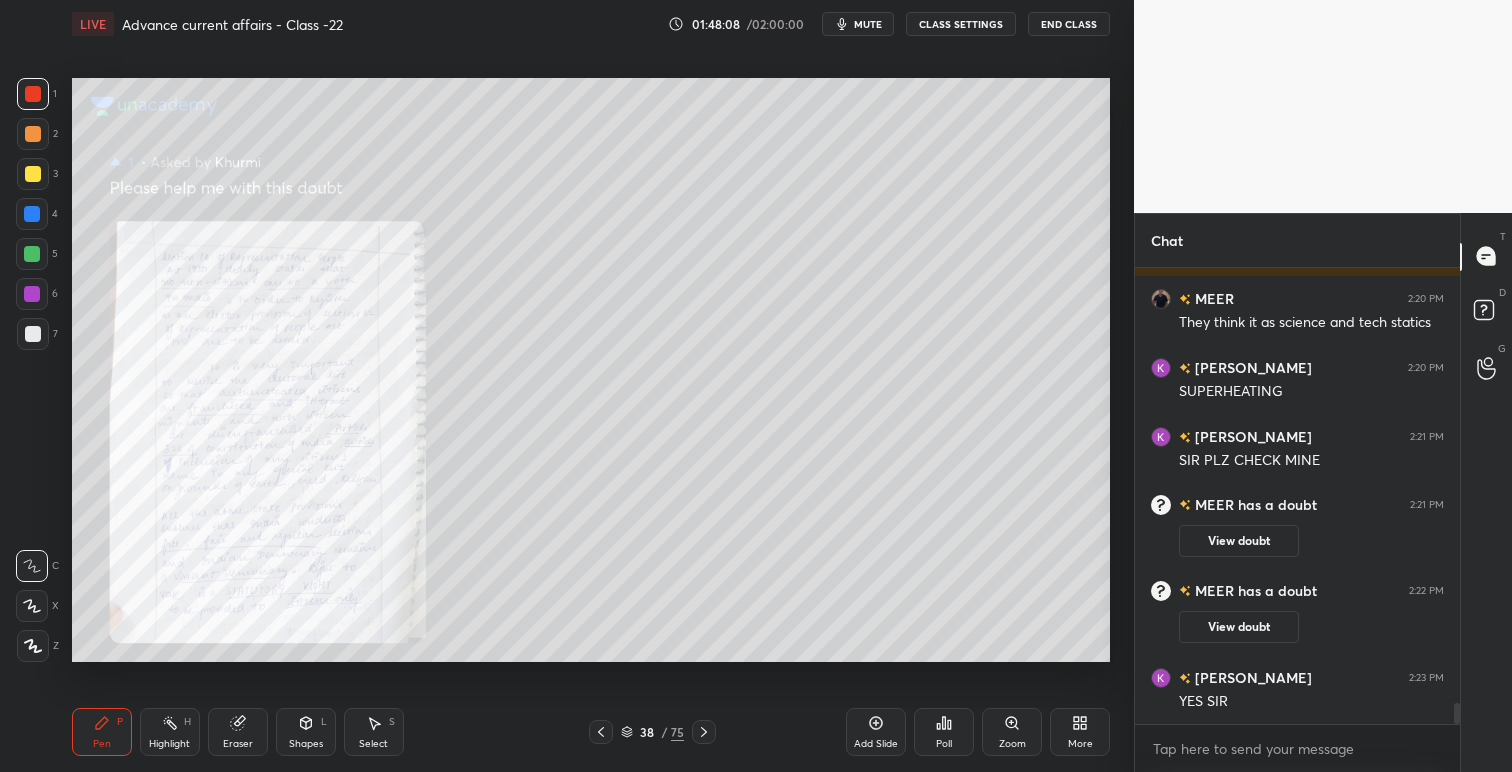 click 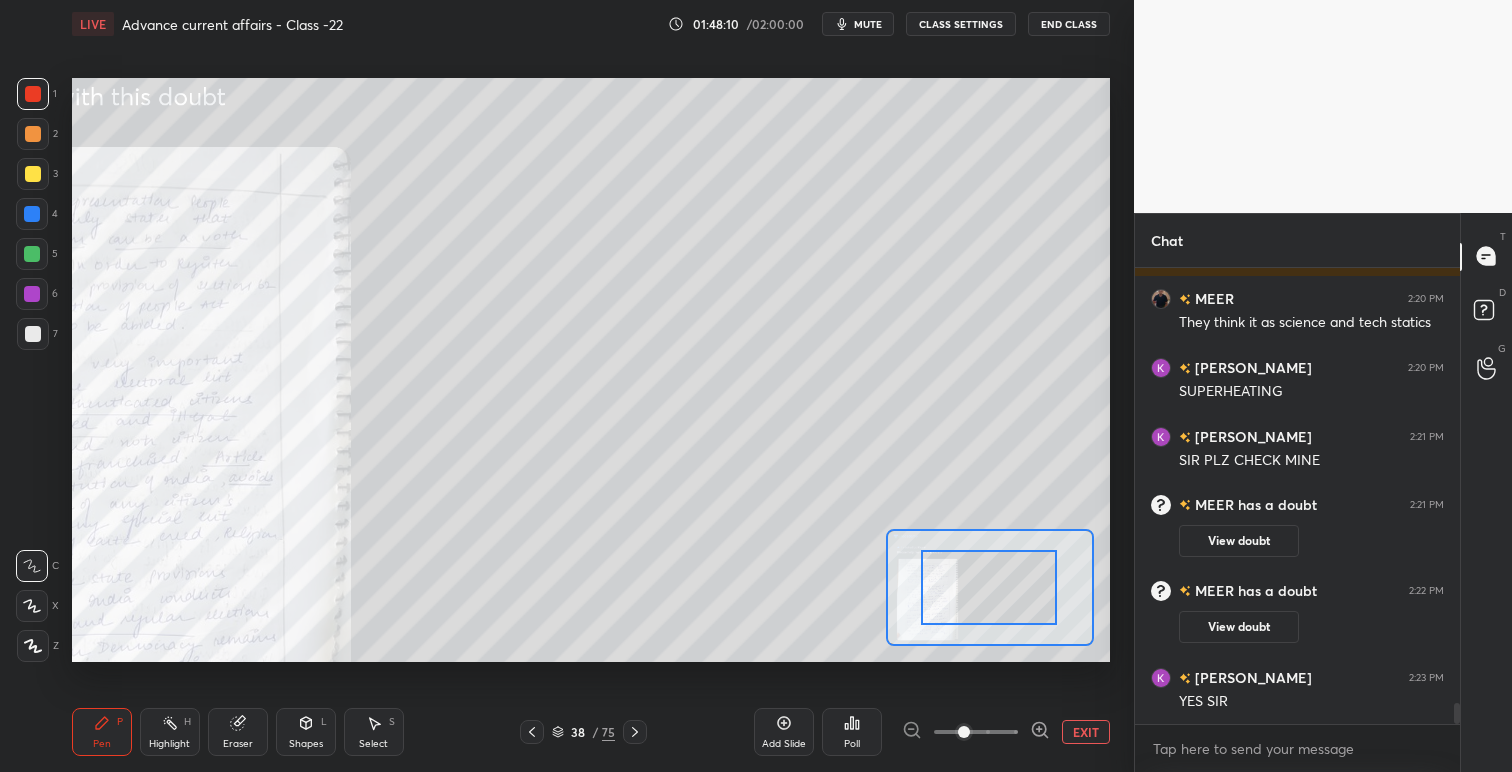 drag, startPoint x: 1022, startPoint y: 598, endPoint x: 977, endPoint y: 615, distance: 48.104053 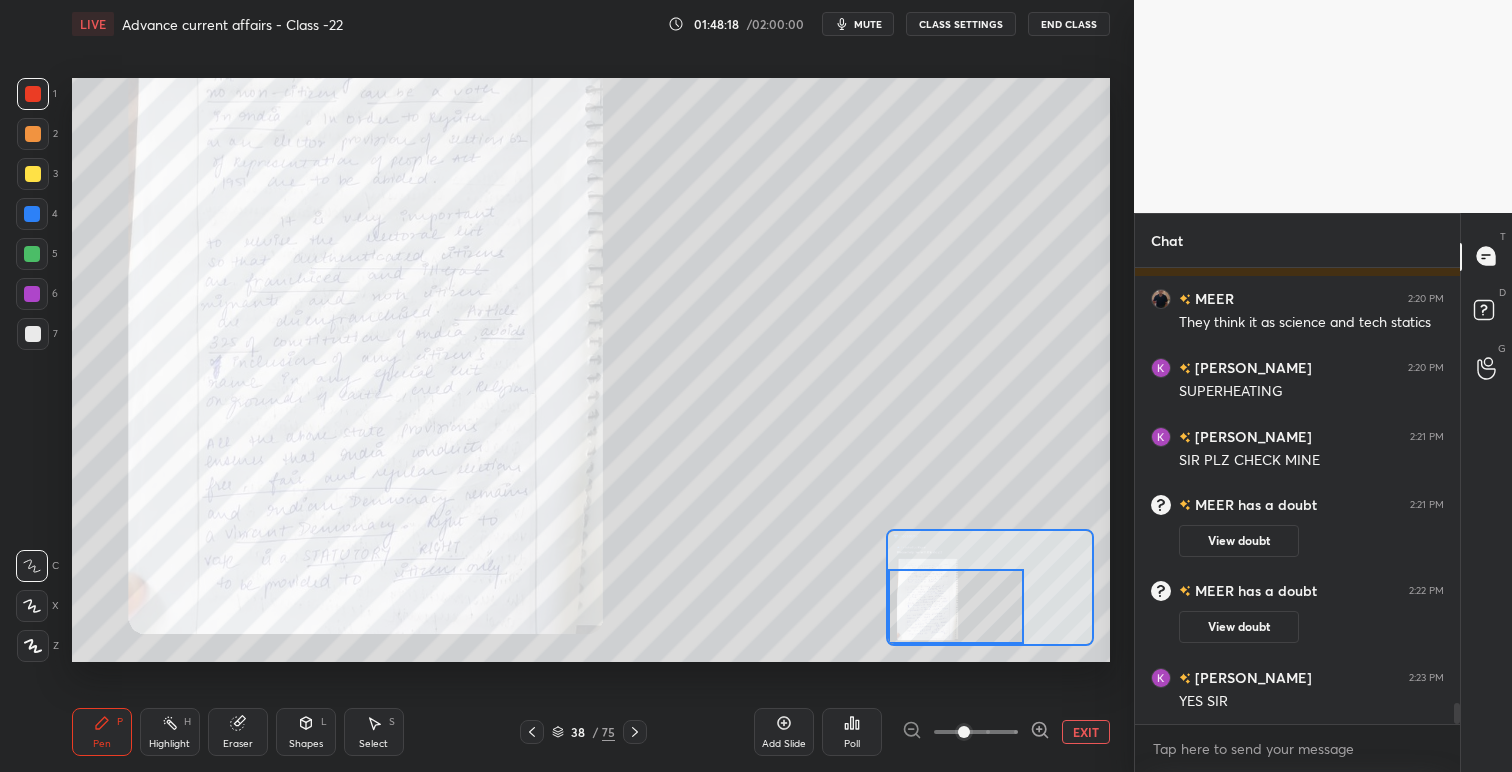 drag, startPoint x: 989, startPoint y: 613, endPoint x: 955, endPoint y: 640, distance: 43.416588 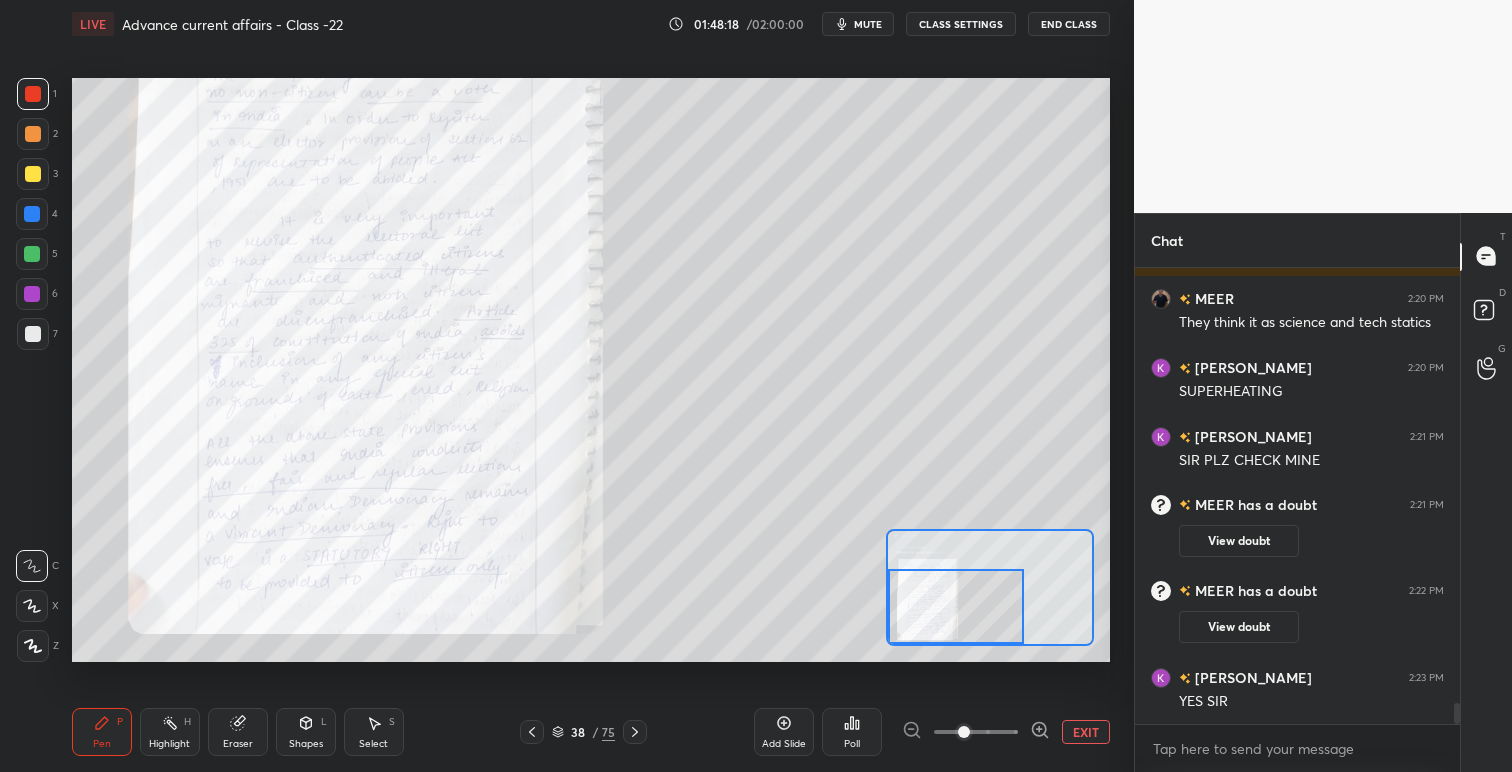 click at bounding box center (956, 606) 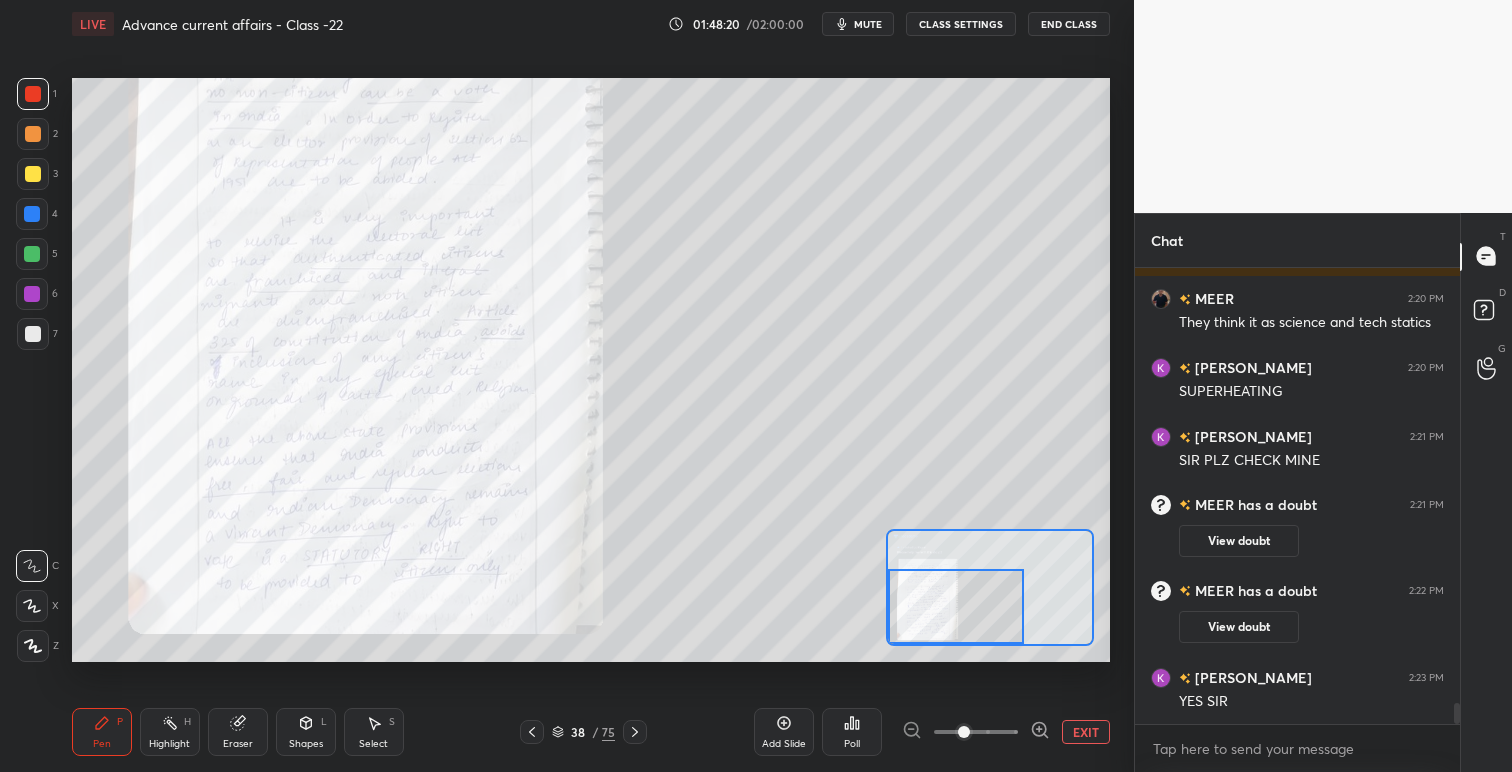 click 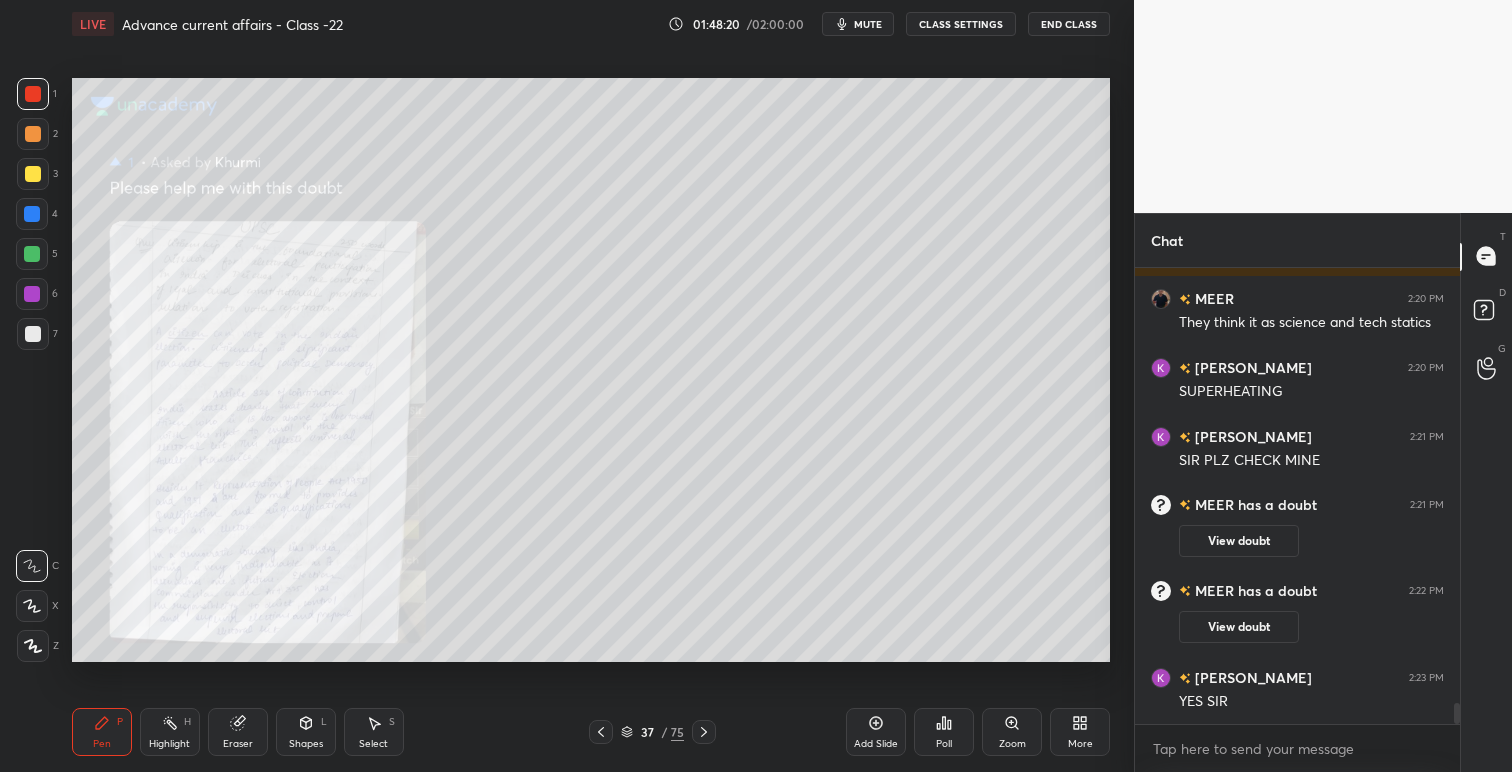 click on "37 / 75" at bounding box center [652, 732] 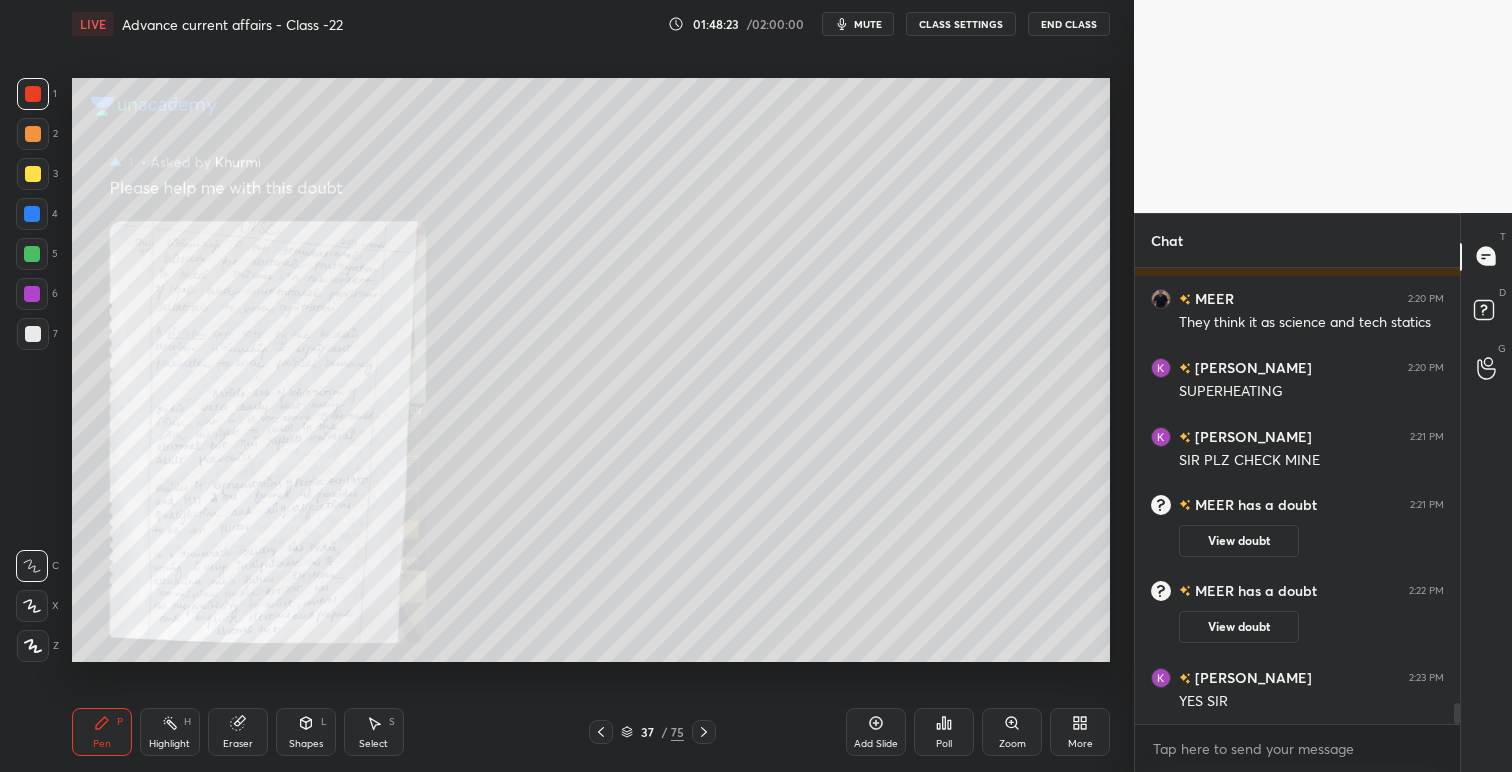 click 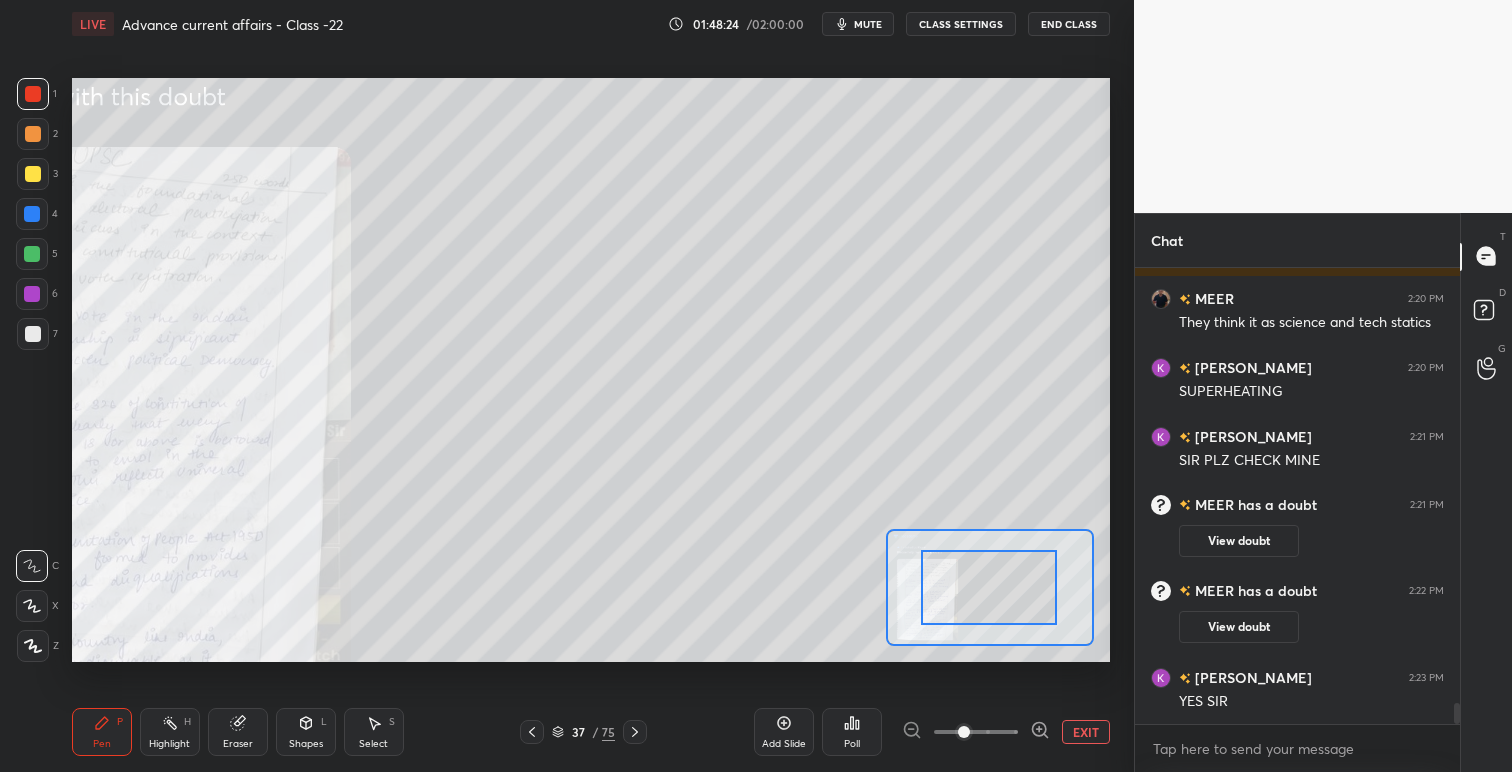drag, startPoint x: 1035, startPoint y: 584, endPoint x: 1014, endPoint y: 598, distance: 25.23886 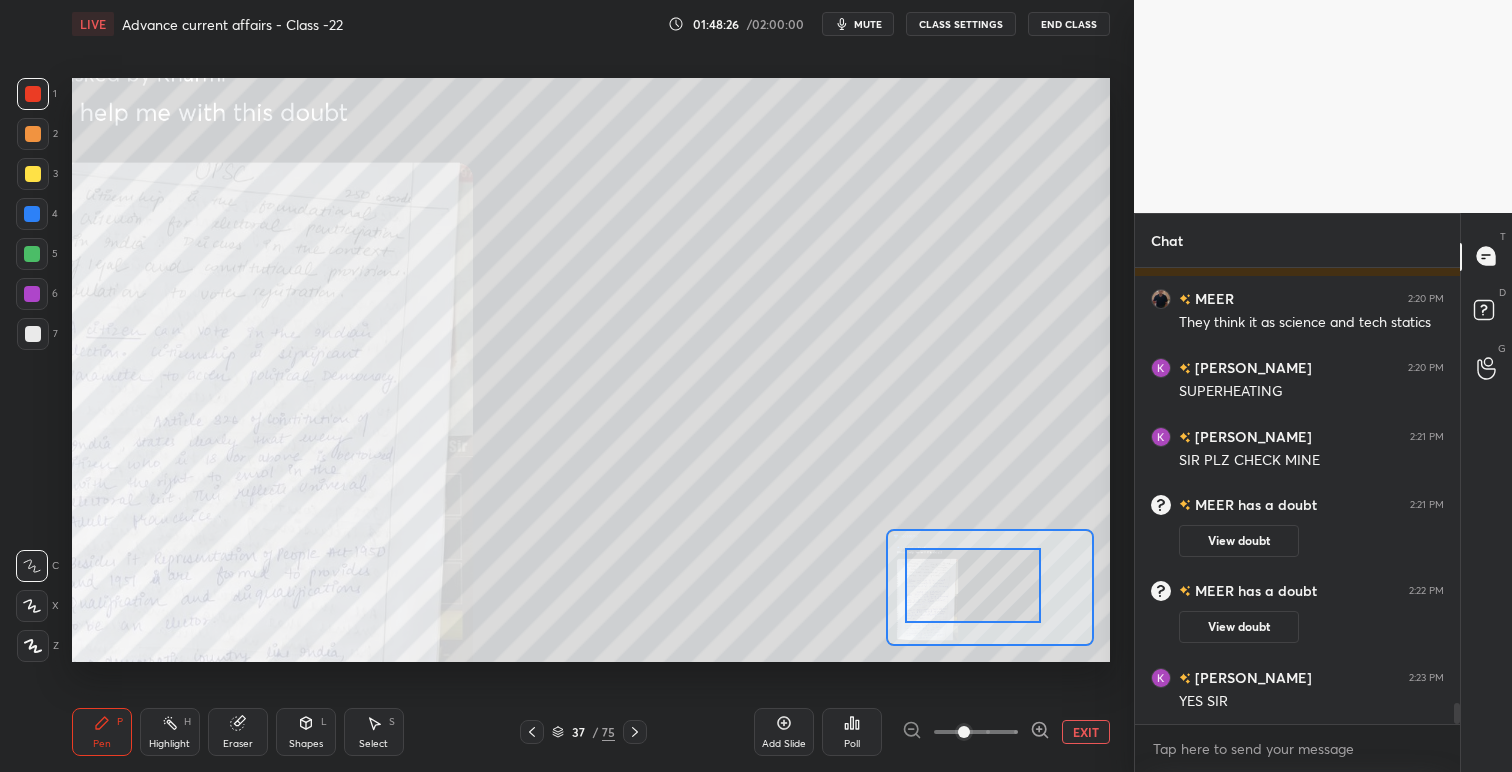 click at bounding box center [973, 585] 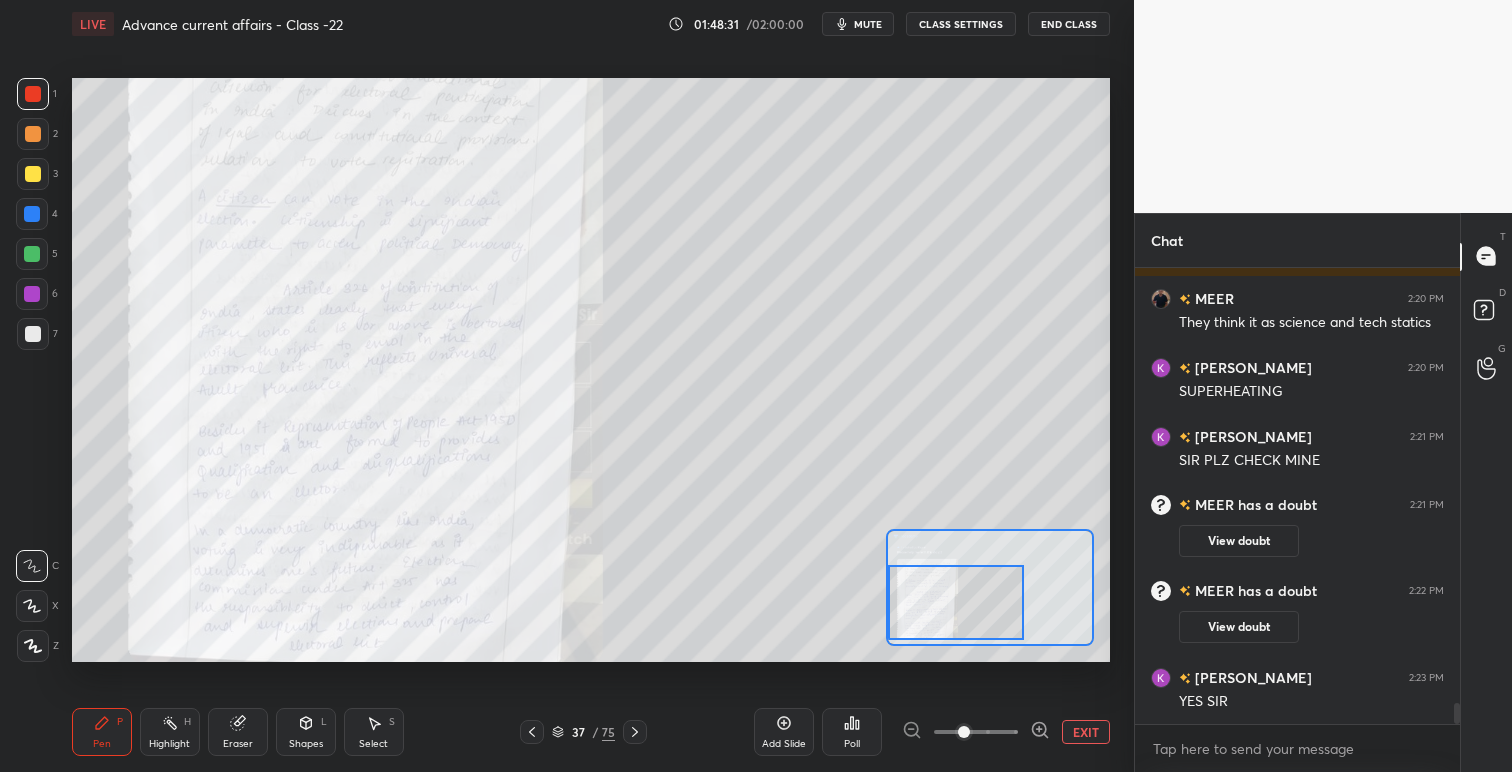 scroll, scrollTop: 9623, scrollLeft: 0, axis: vertical 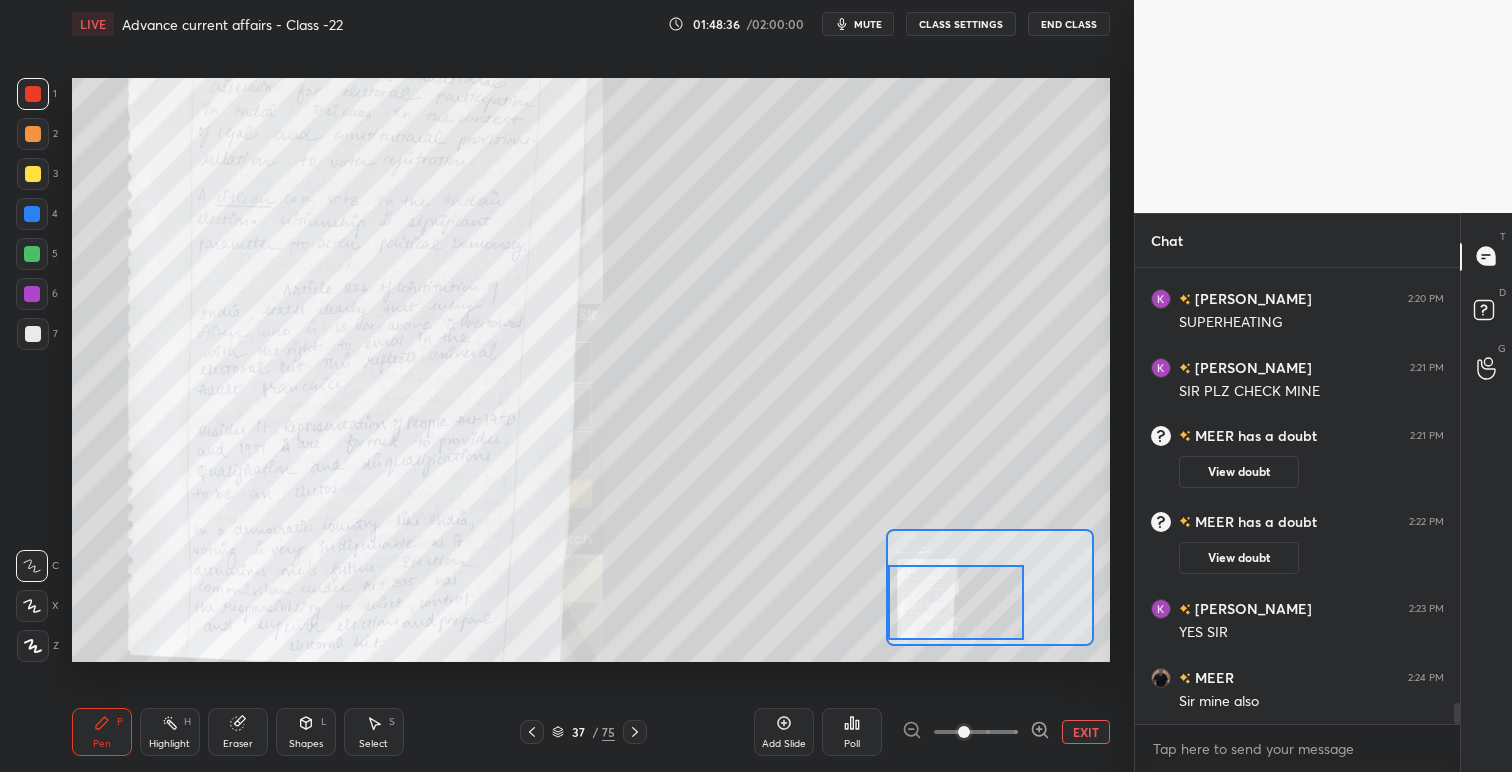 drag, startPoint x: 998, startPoint y: 596, endPoint x: 981, endPoint y: 613, distance: 24.04163 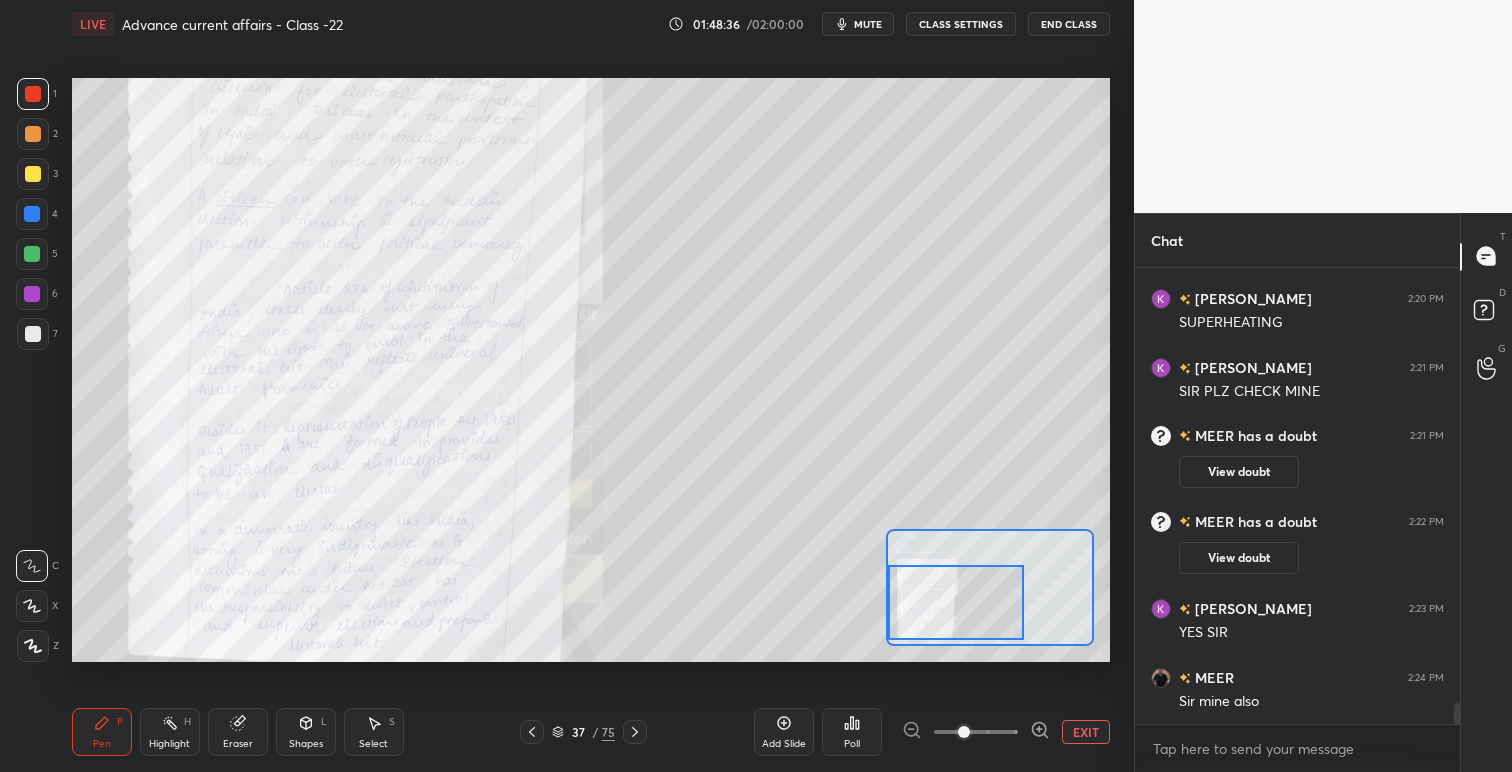 click at bounding box center (956, 602) 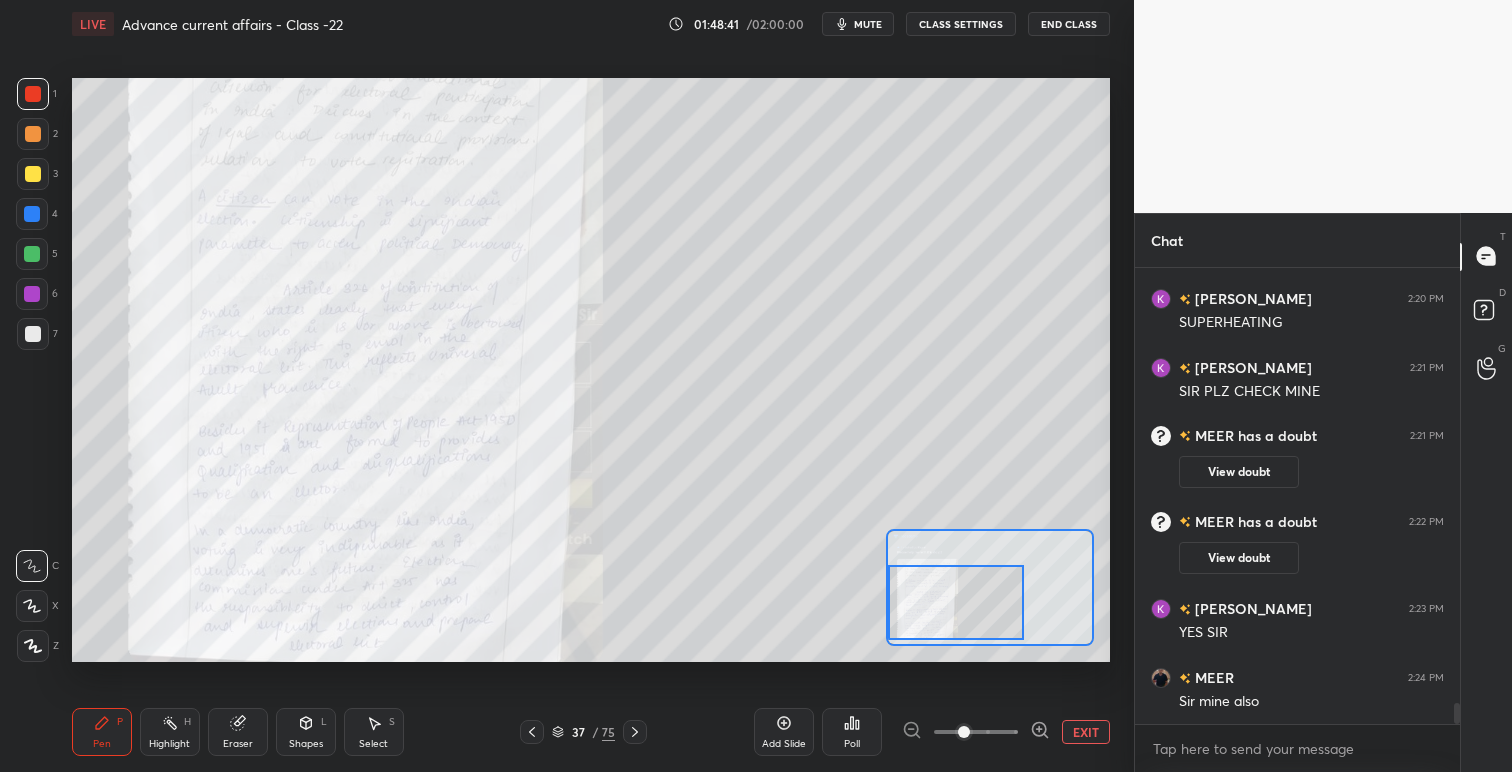 click 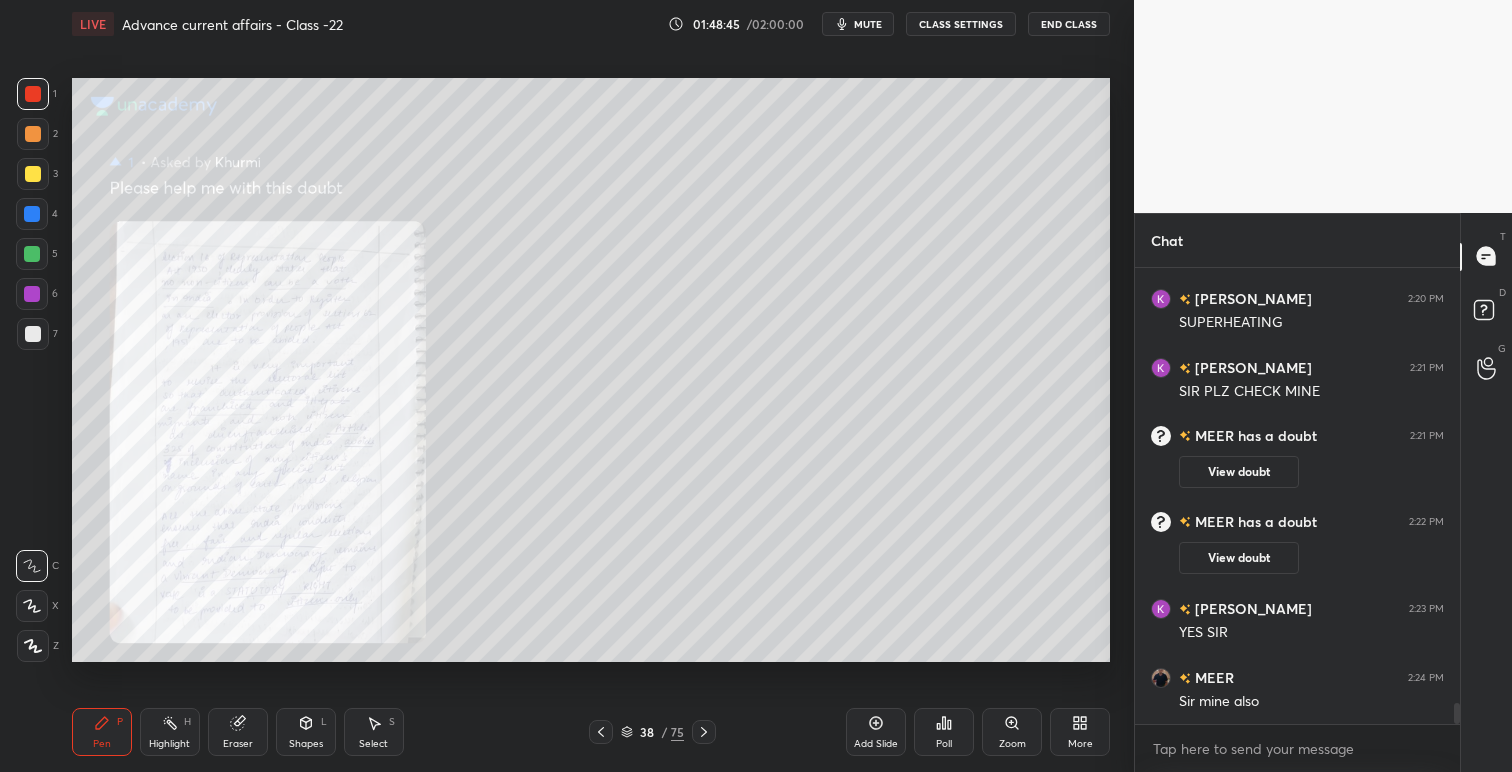 scroll, scrollTop: 9692, scrollLeft: 0, axis: vertical 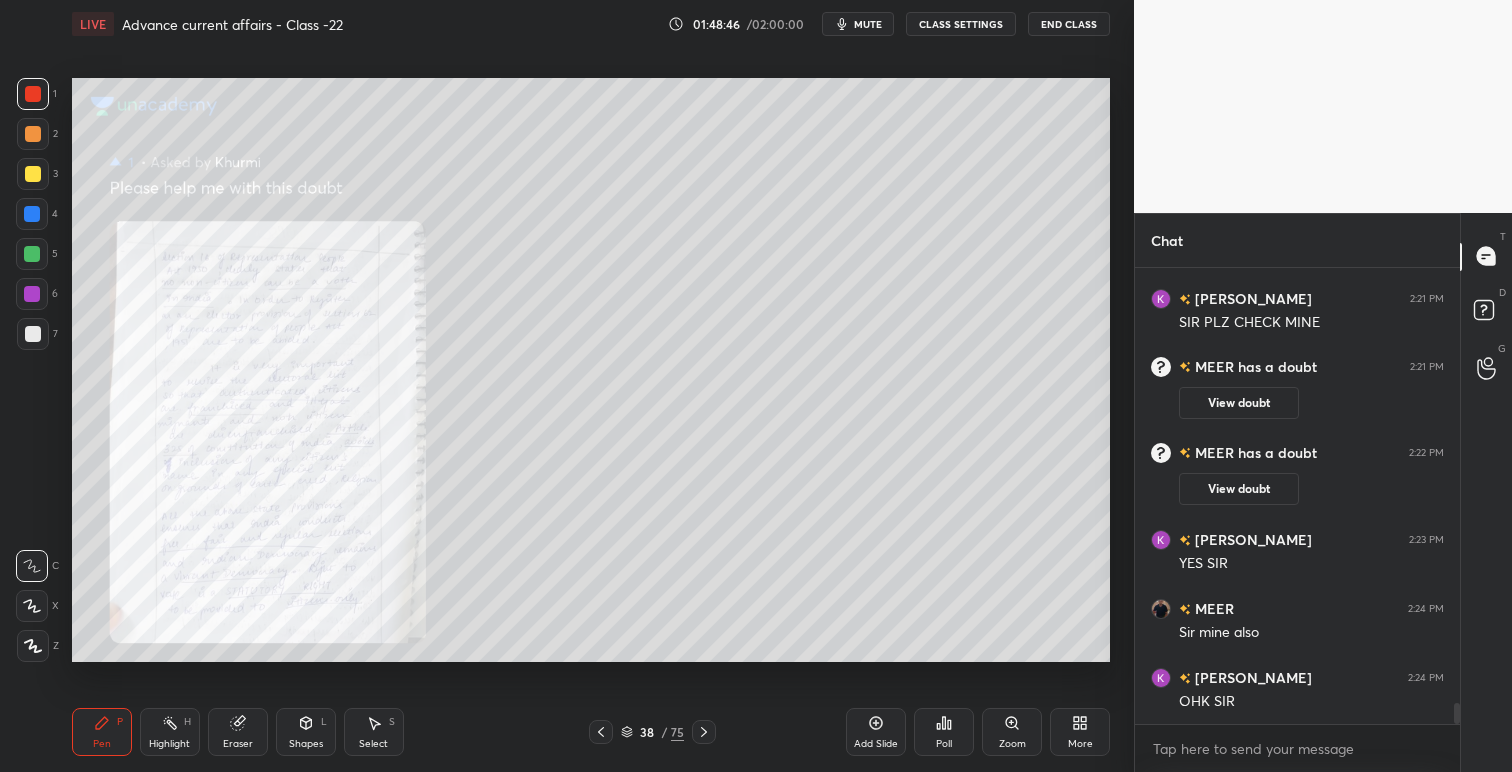click 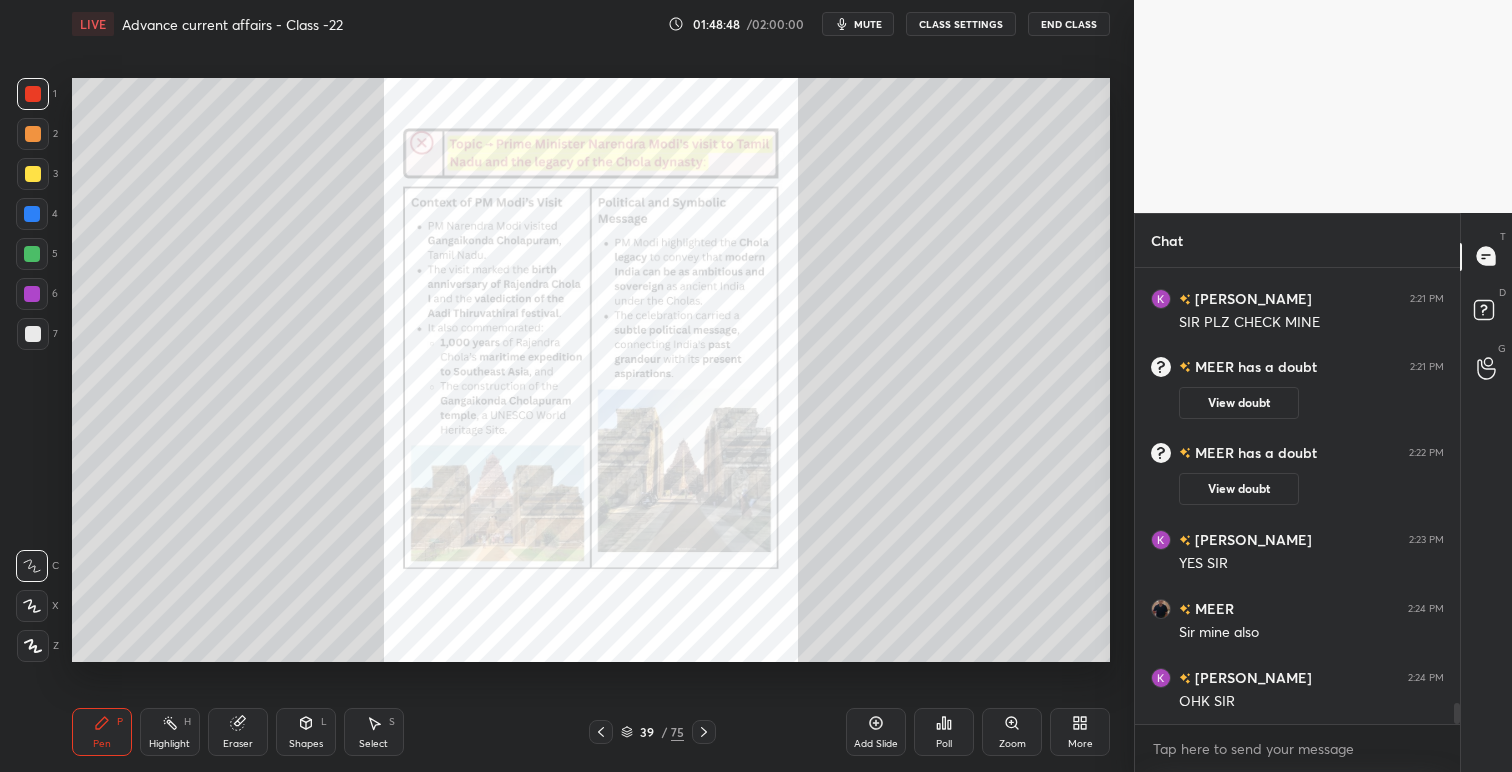 click 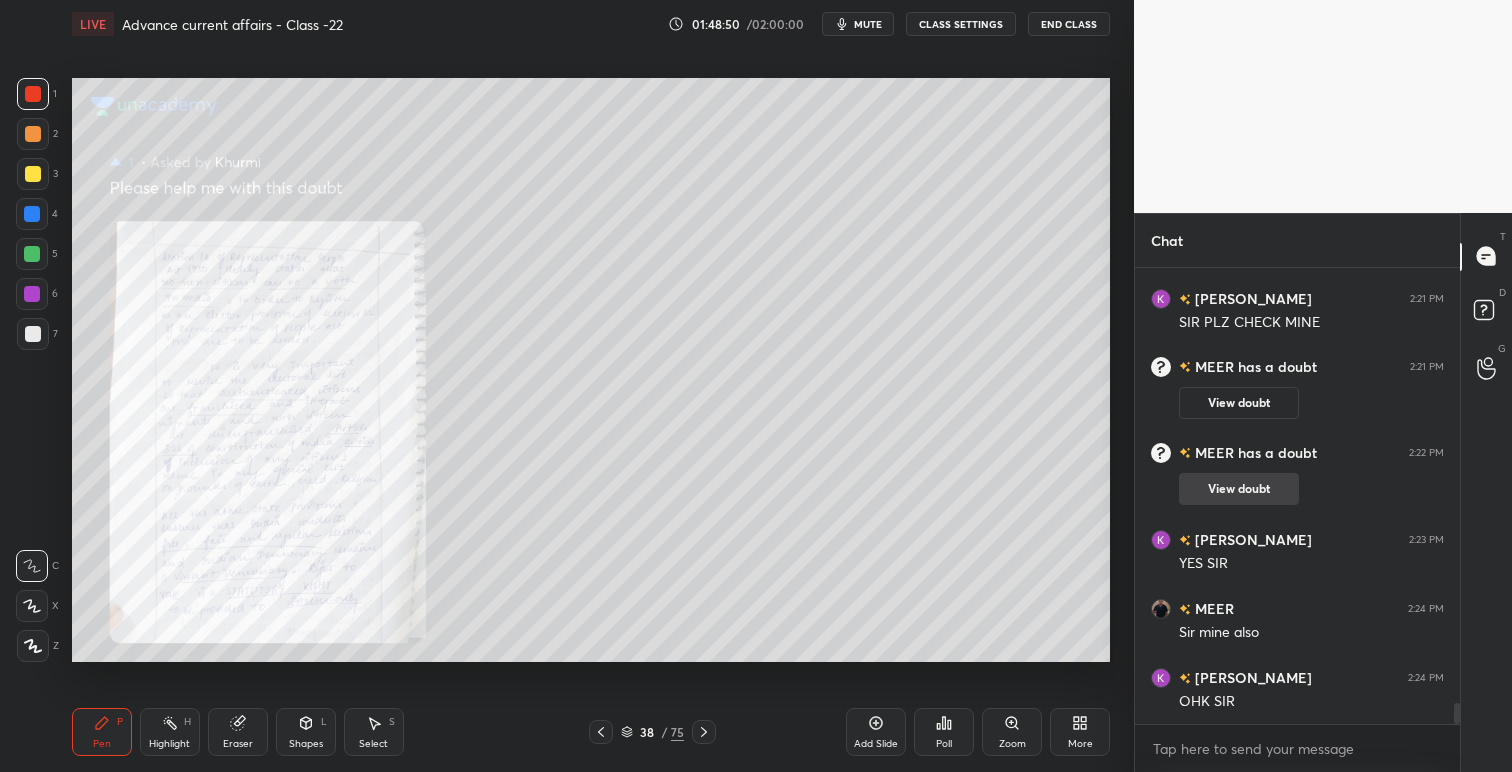 click on "View doubt" at bounding box center (1239, 489) 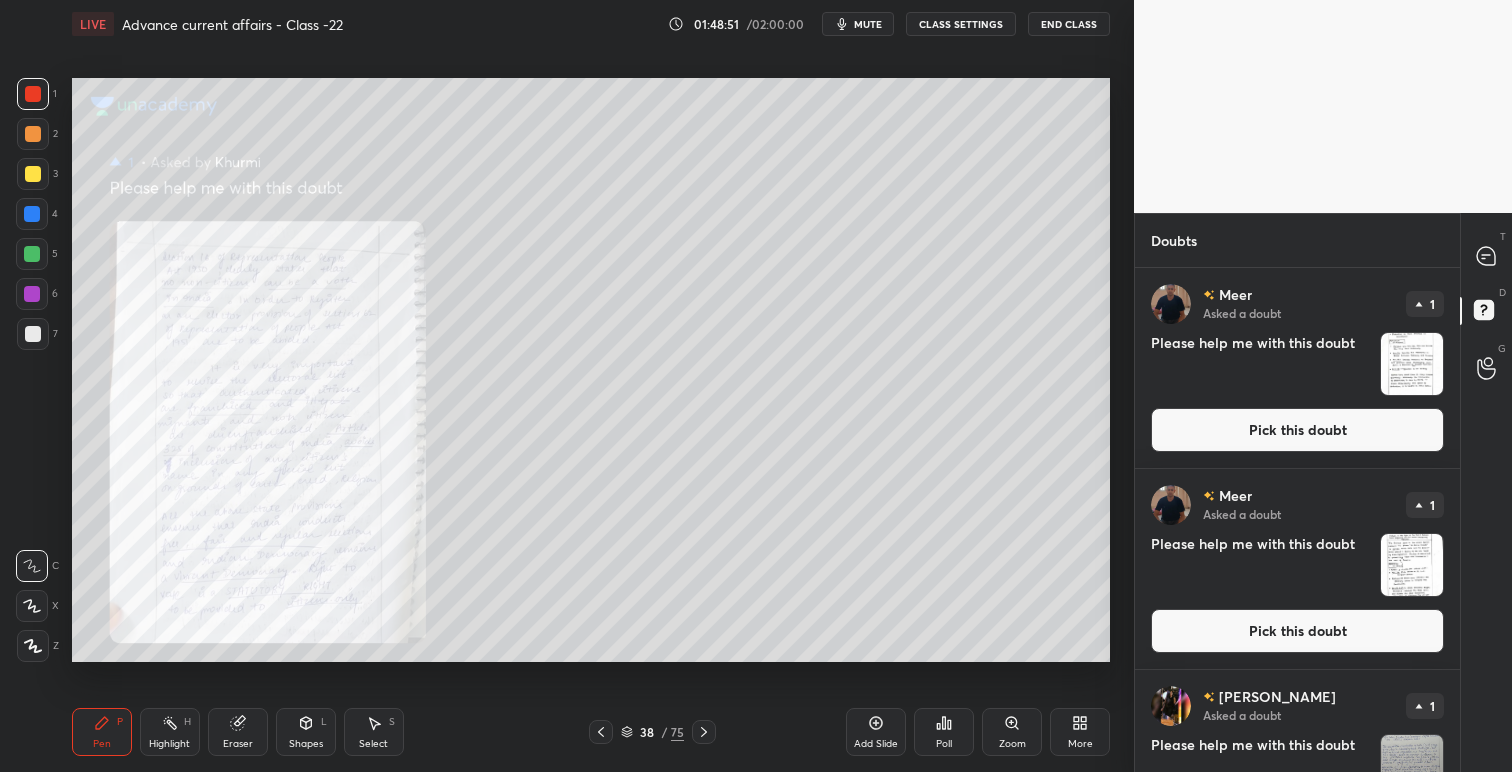 click on "Pick this doubt" at bounding box center [1297, 631] 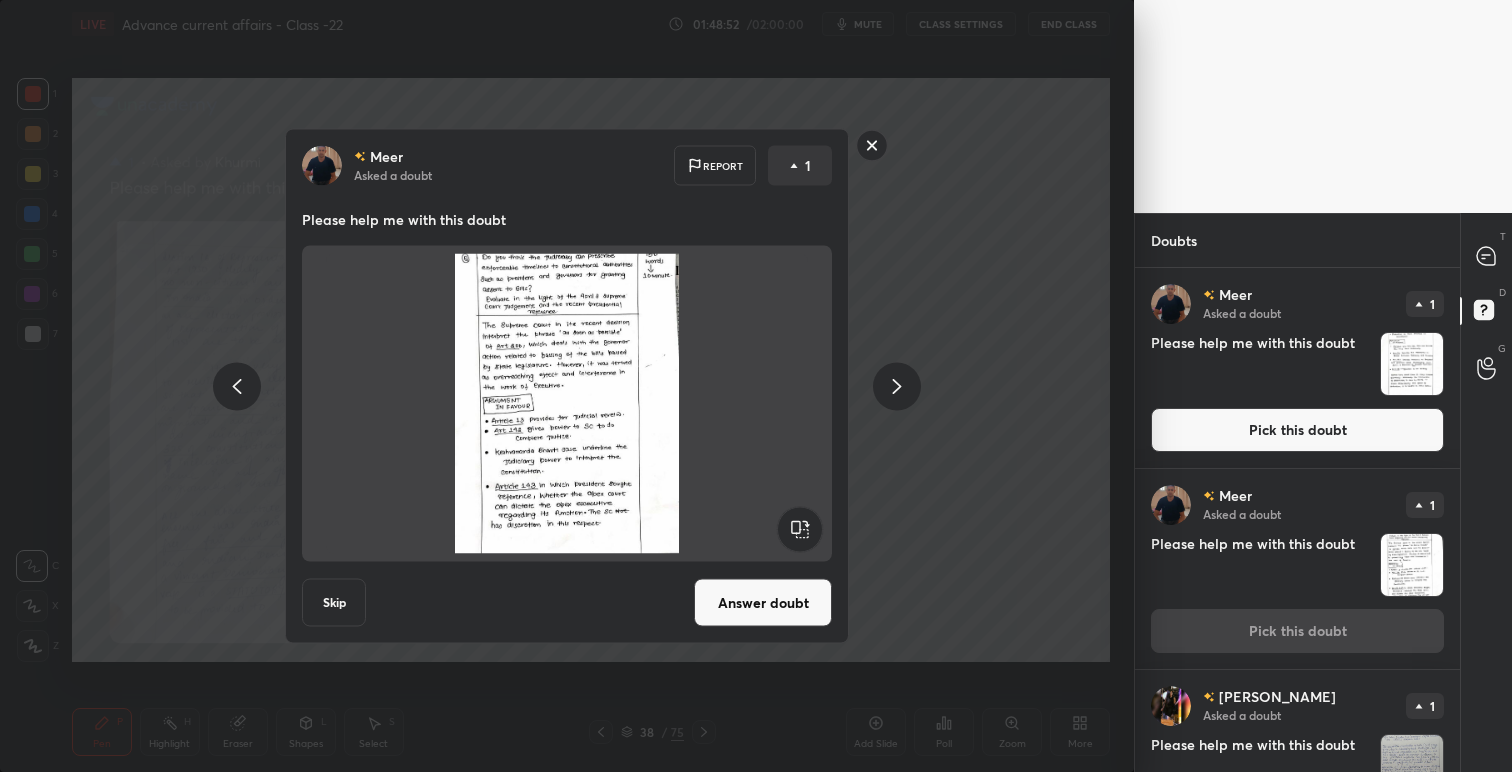 click on "Answer doubt" at bounding box center [763, 603] 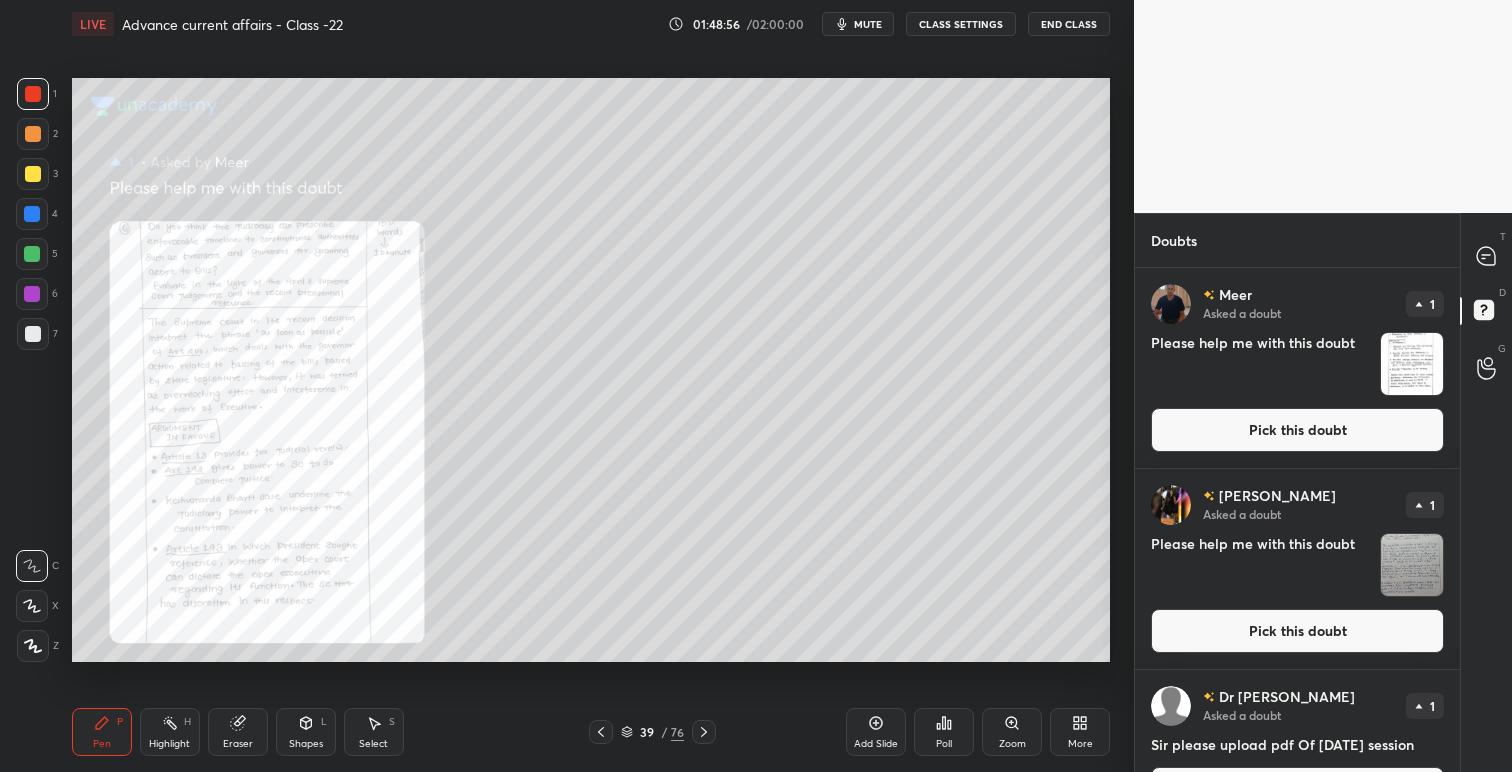 click on "Pick this doubt" at bounding box center [1297, 631] 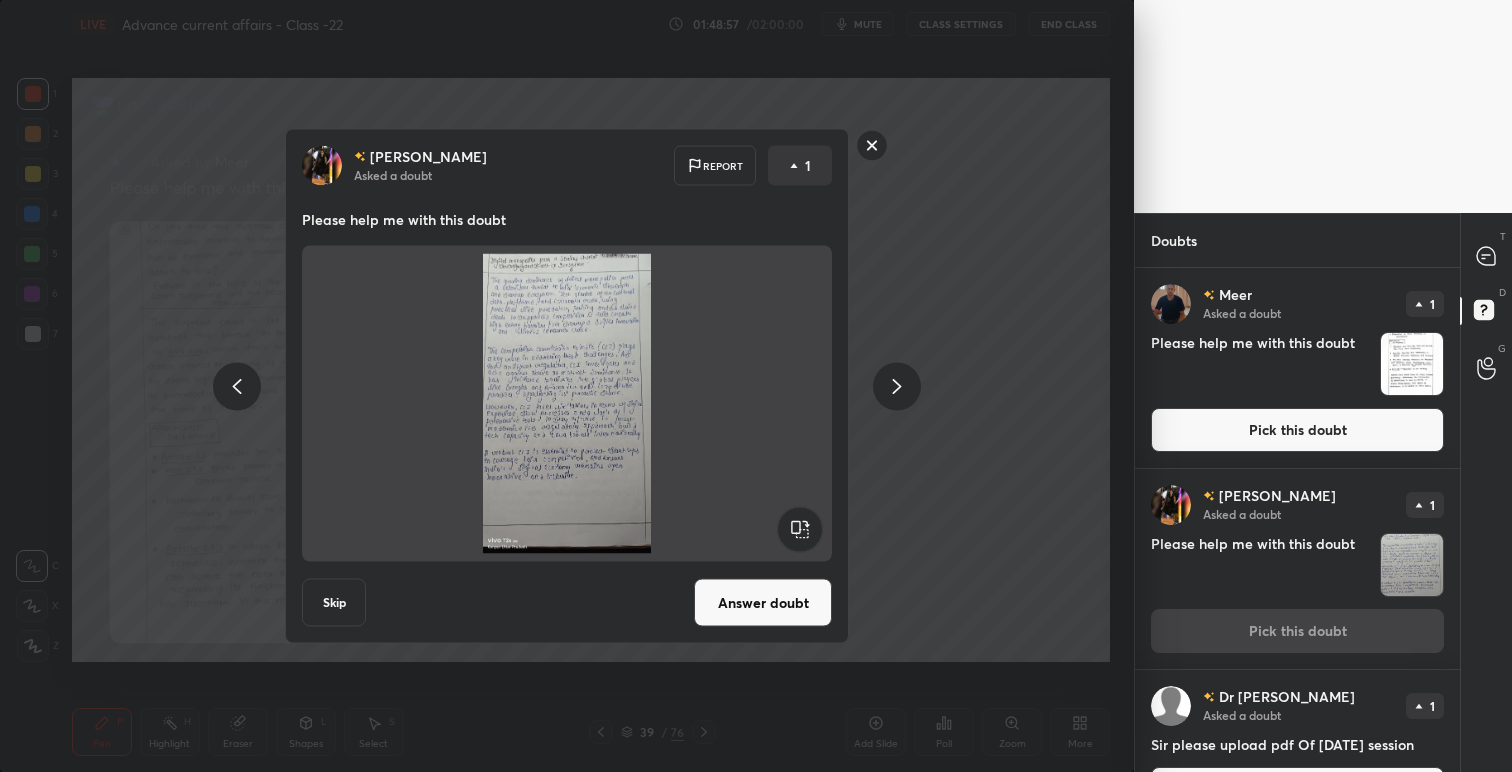 click on "Answer doubt" at bounding box center [763, 603] 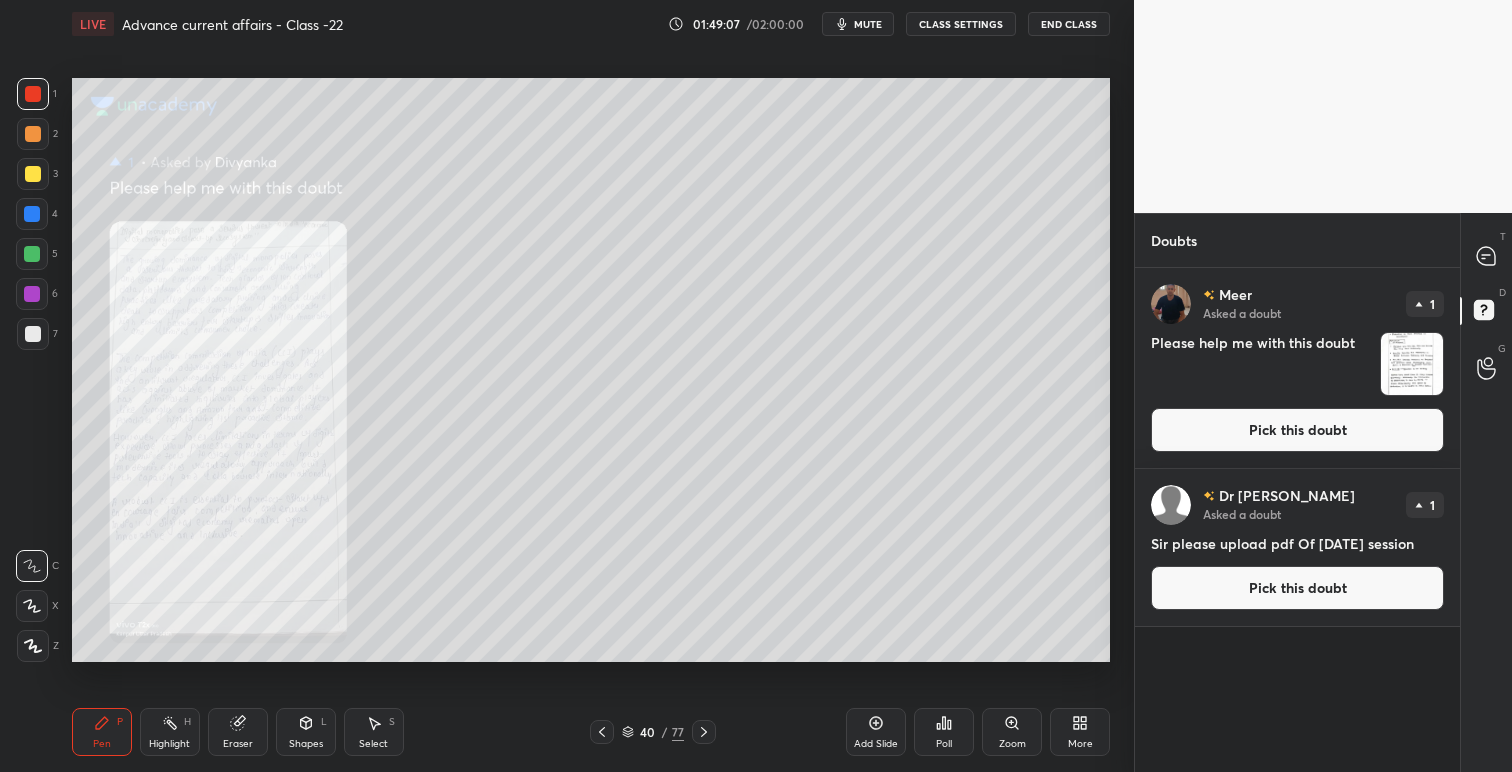 click on "Pick this doubt" at bounding box center [1297, 430] 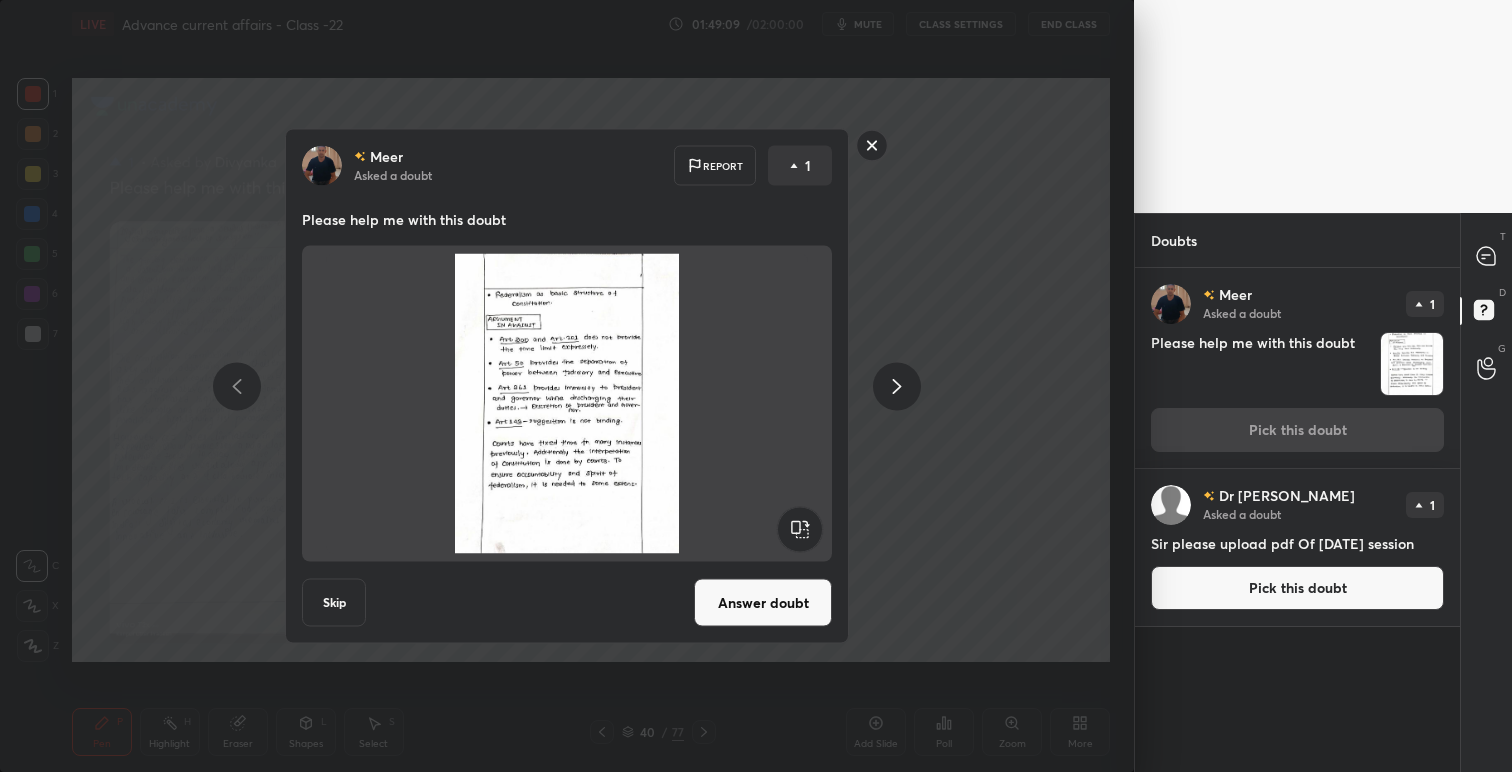 click on "Answer doubt" at bounding box center (763, 603) 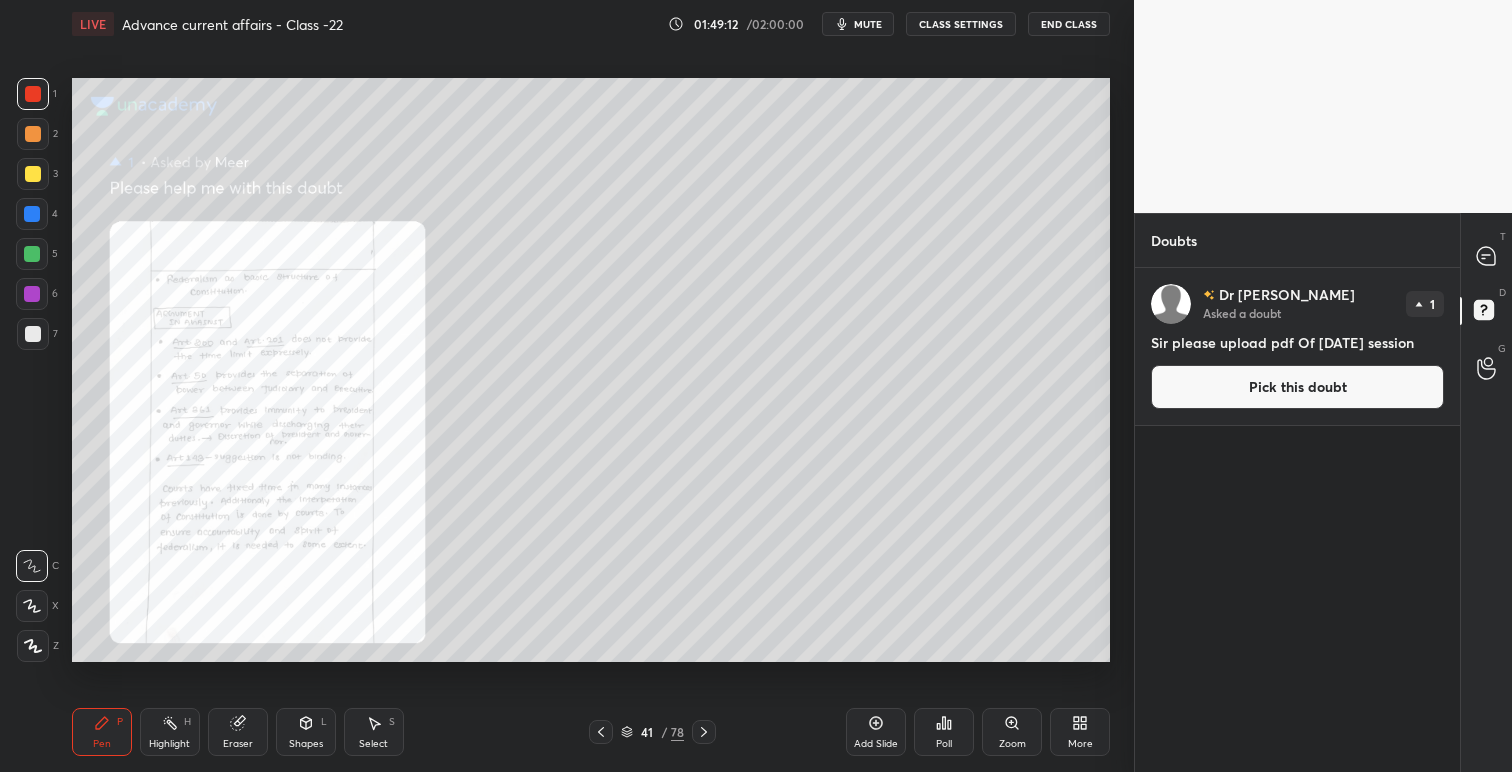 click 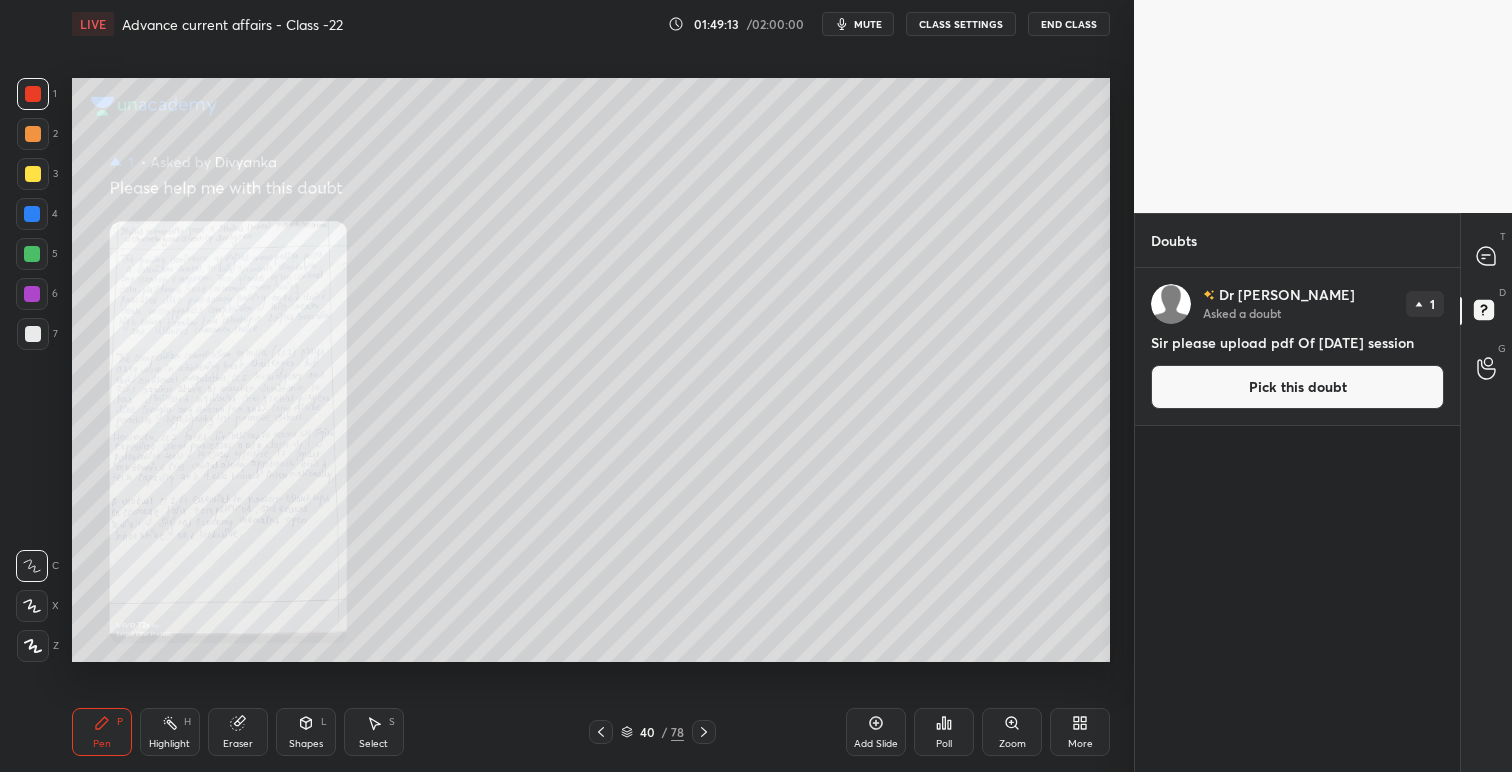 click 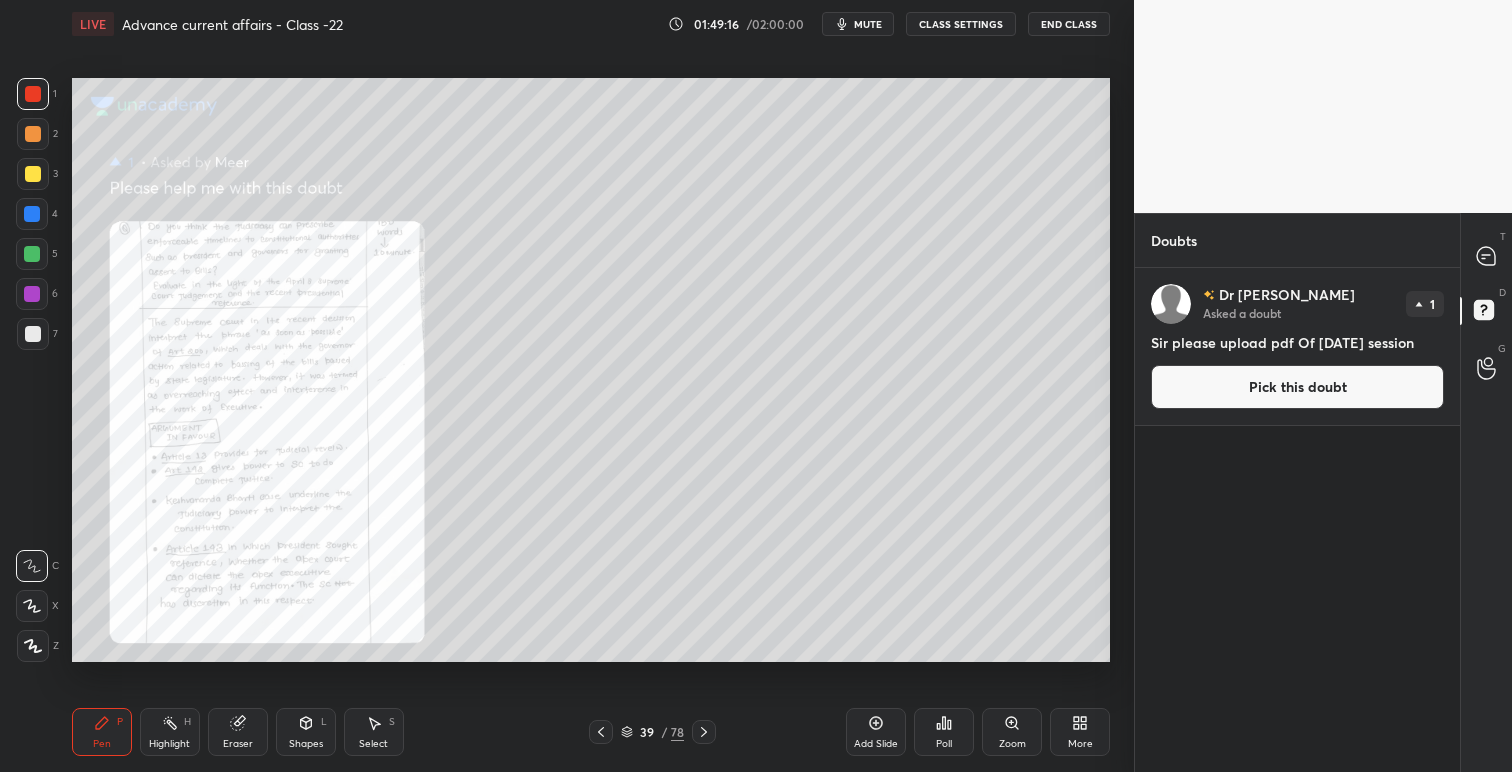 click 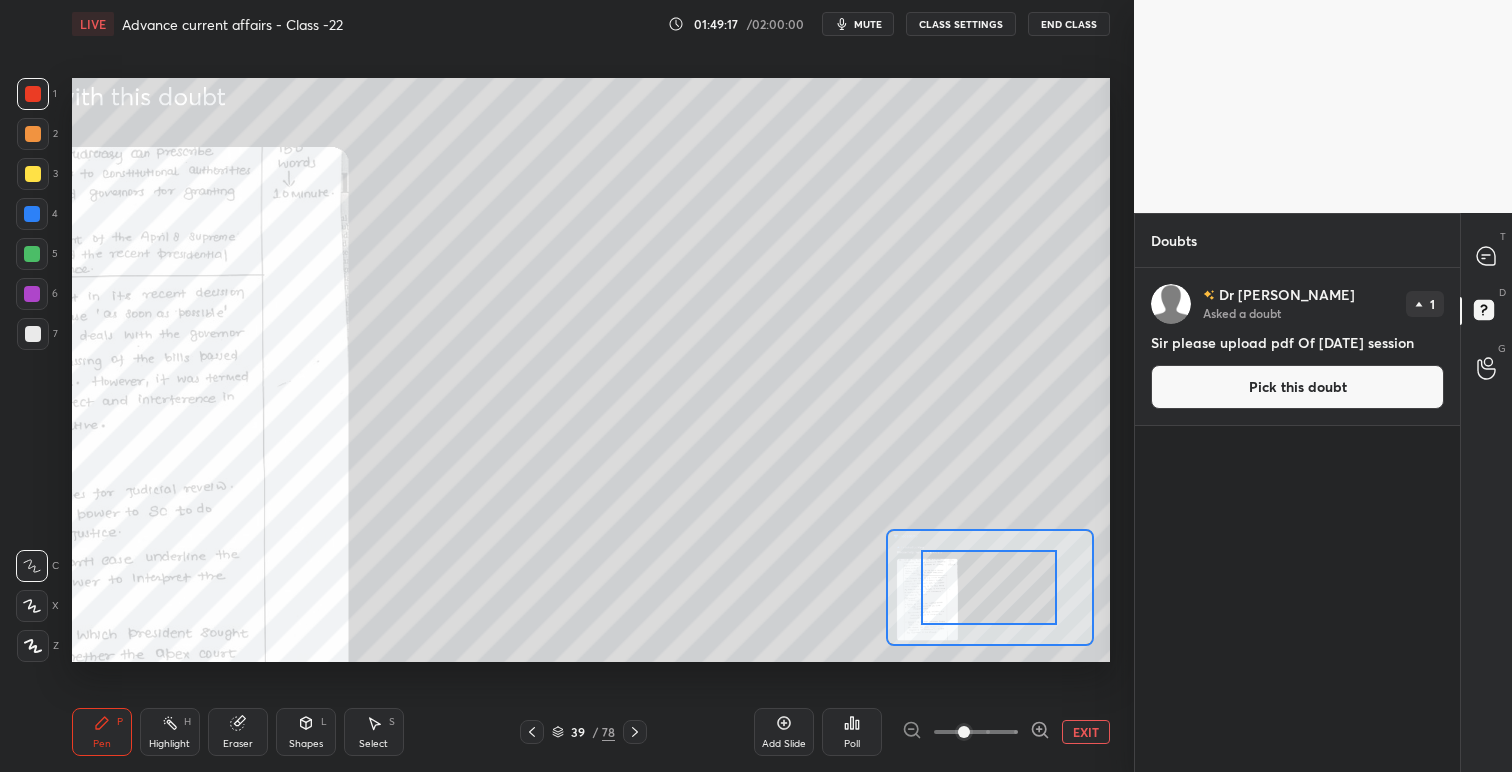 drag, startPoint x: 1008, startPoint y: 606, endPoint x: 984, endPoint y: 603, distance: 24.186773 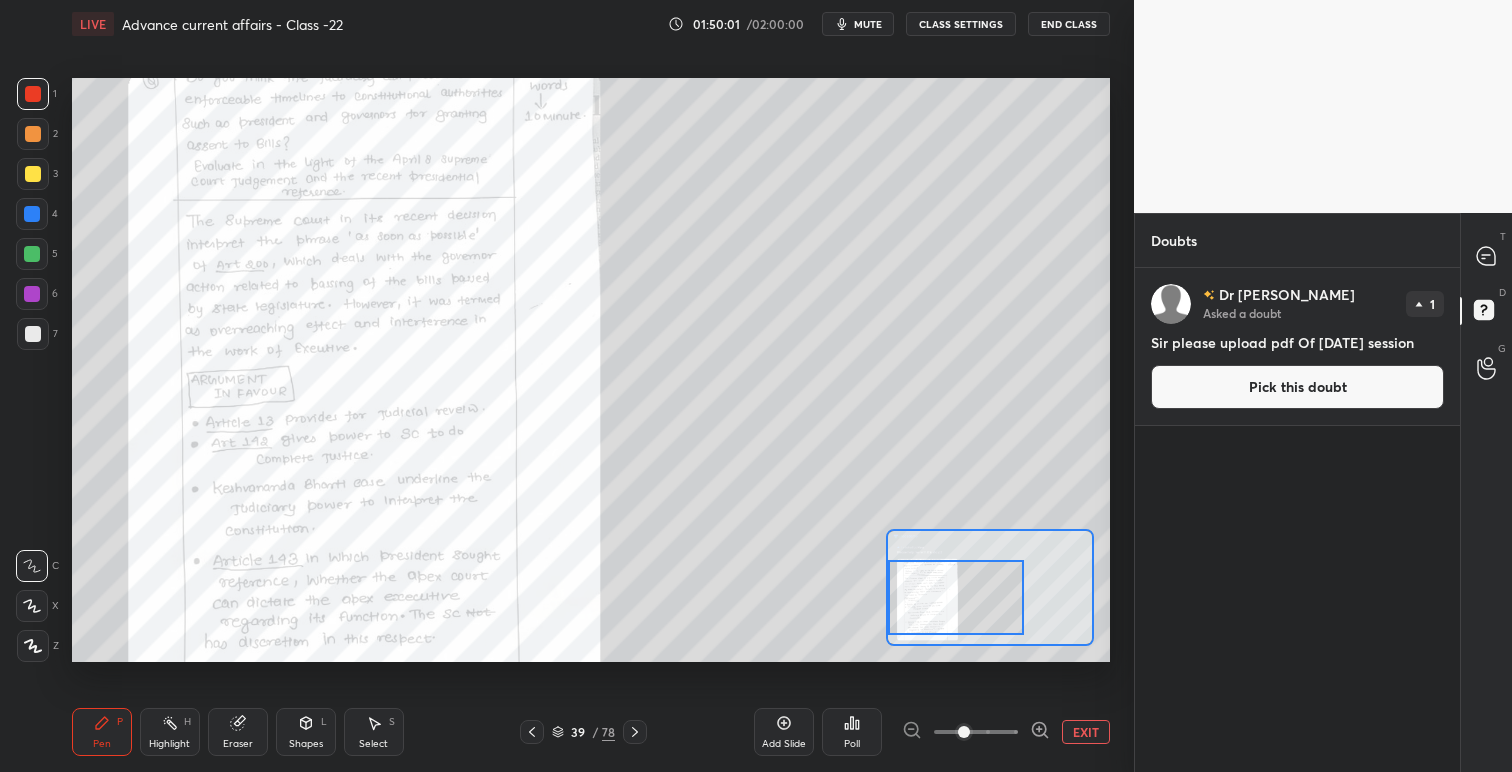 drag, startPoint x: 984, startPoint y: 603, endPoint x: 939, endPoint y: 616, distance: 46.840153 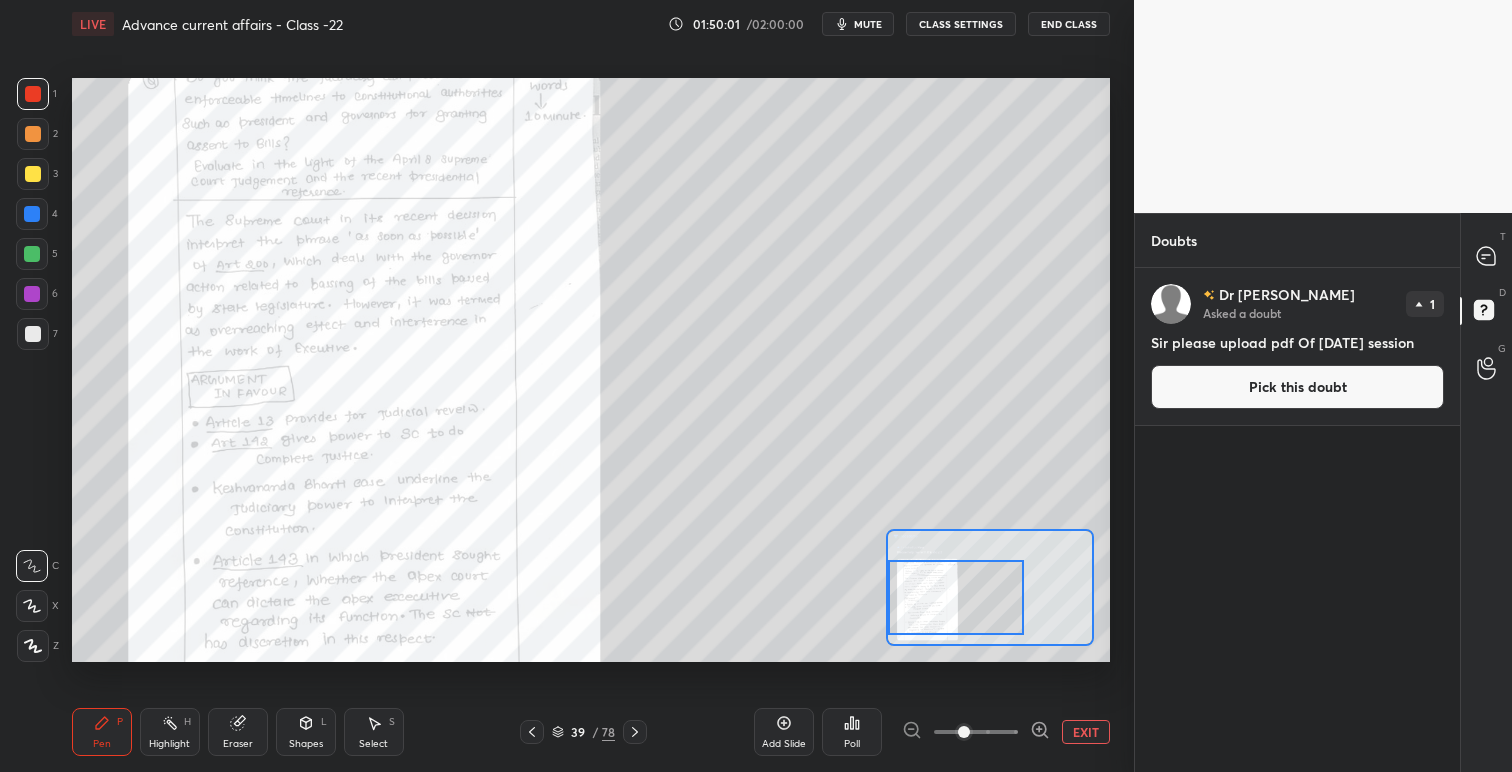 click at bounding box center [956, 597] 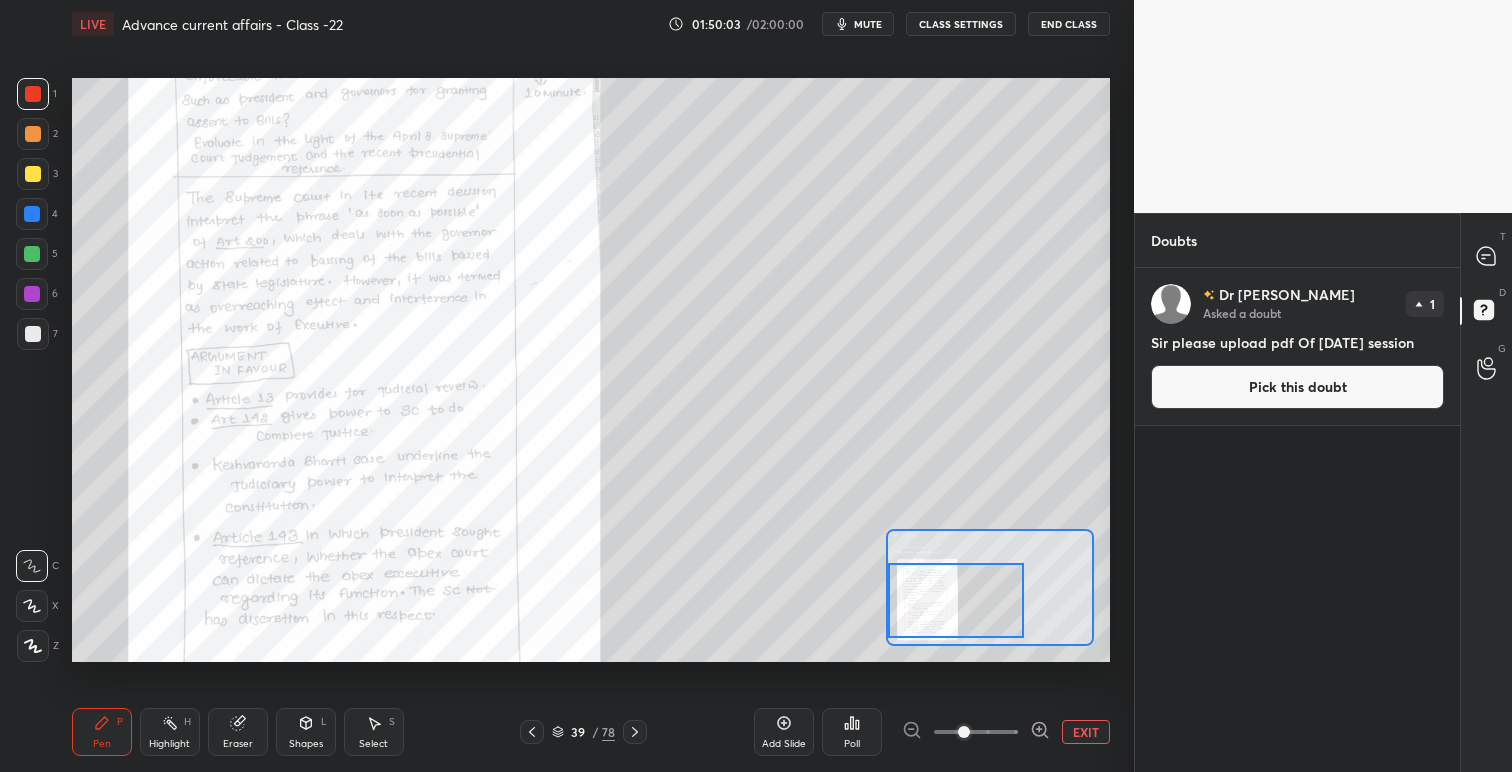 click 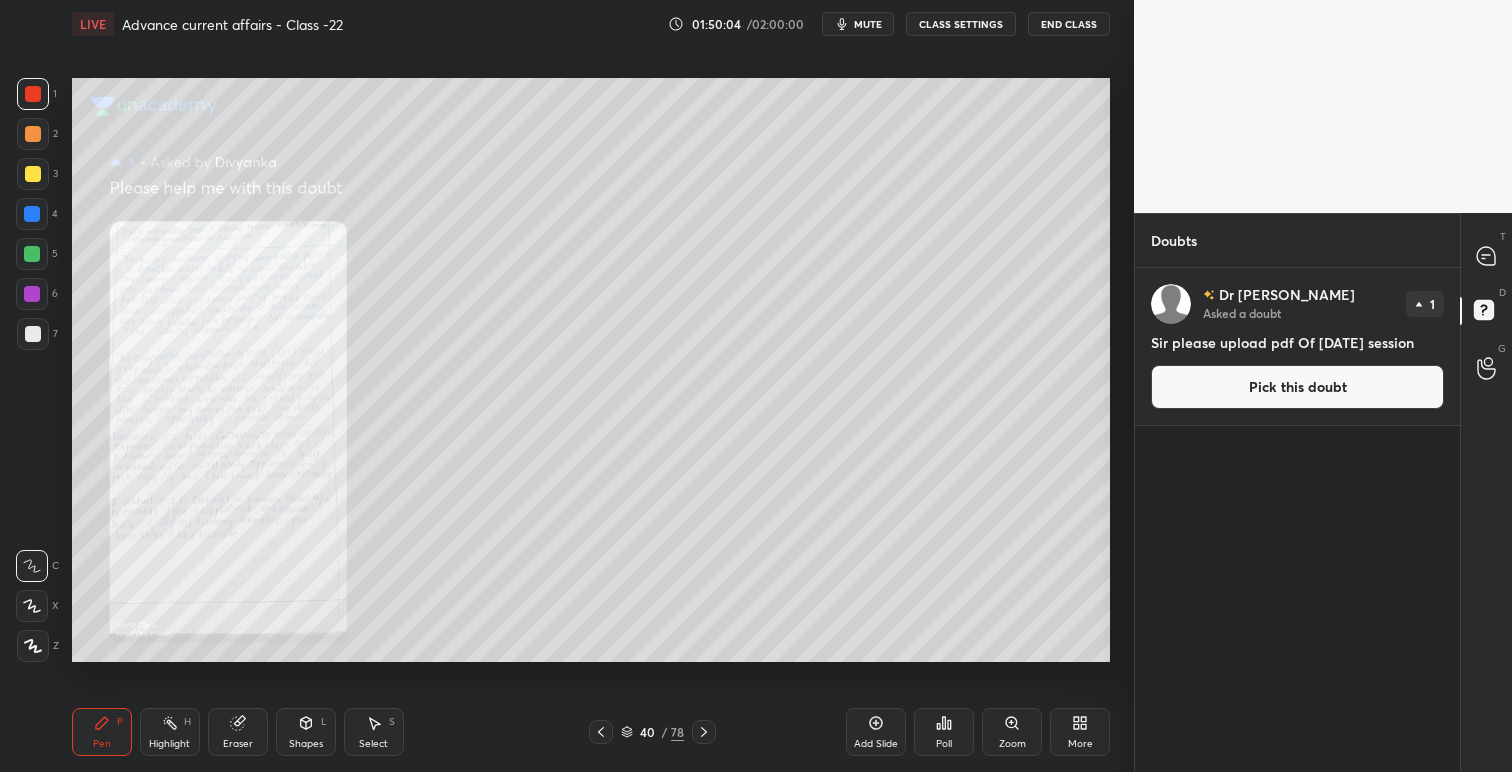 click 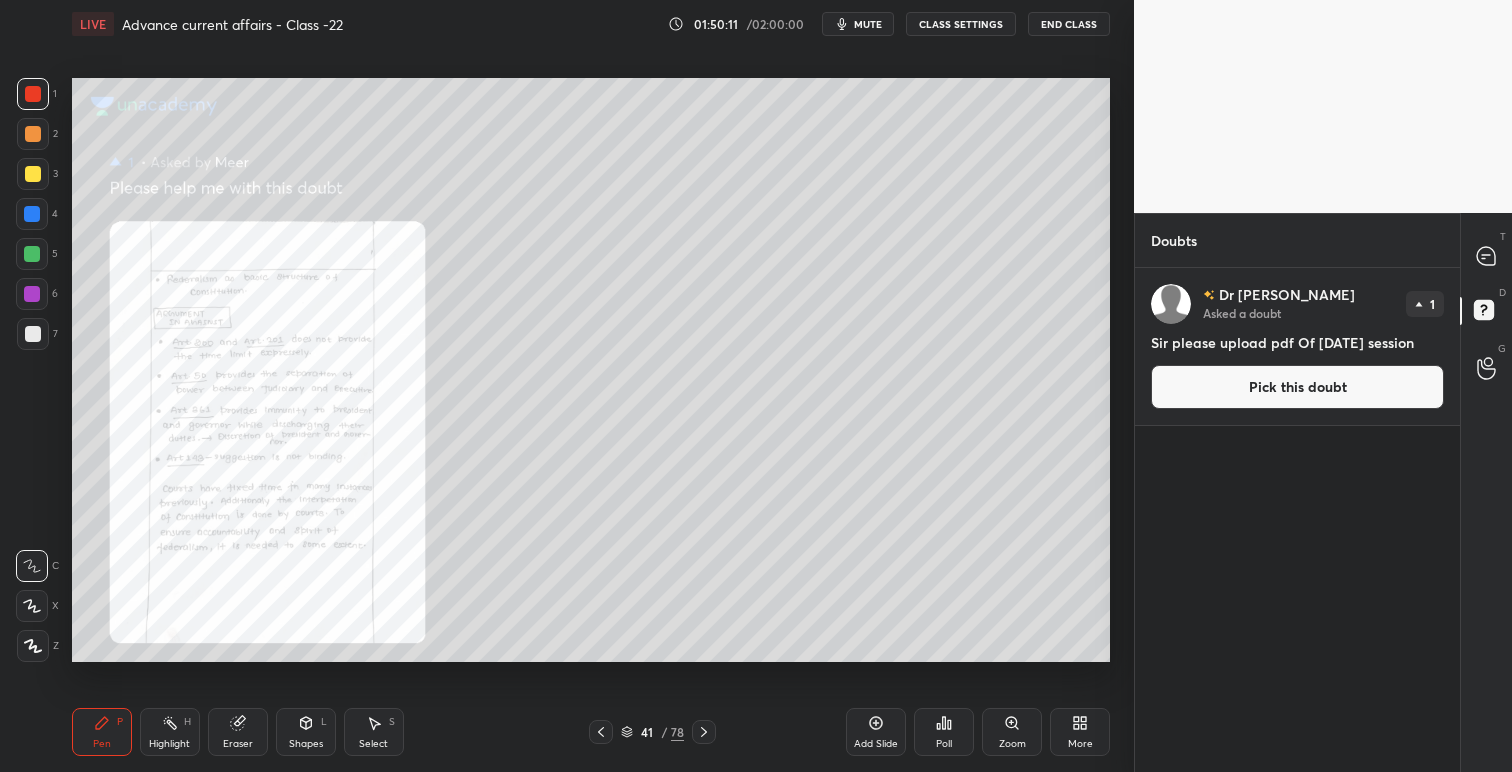 click 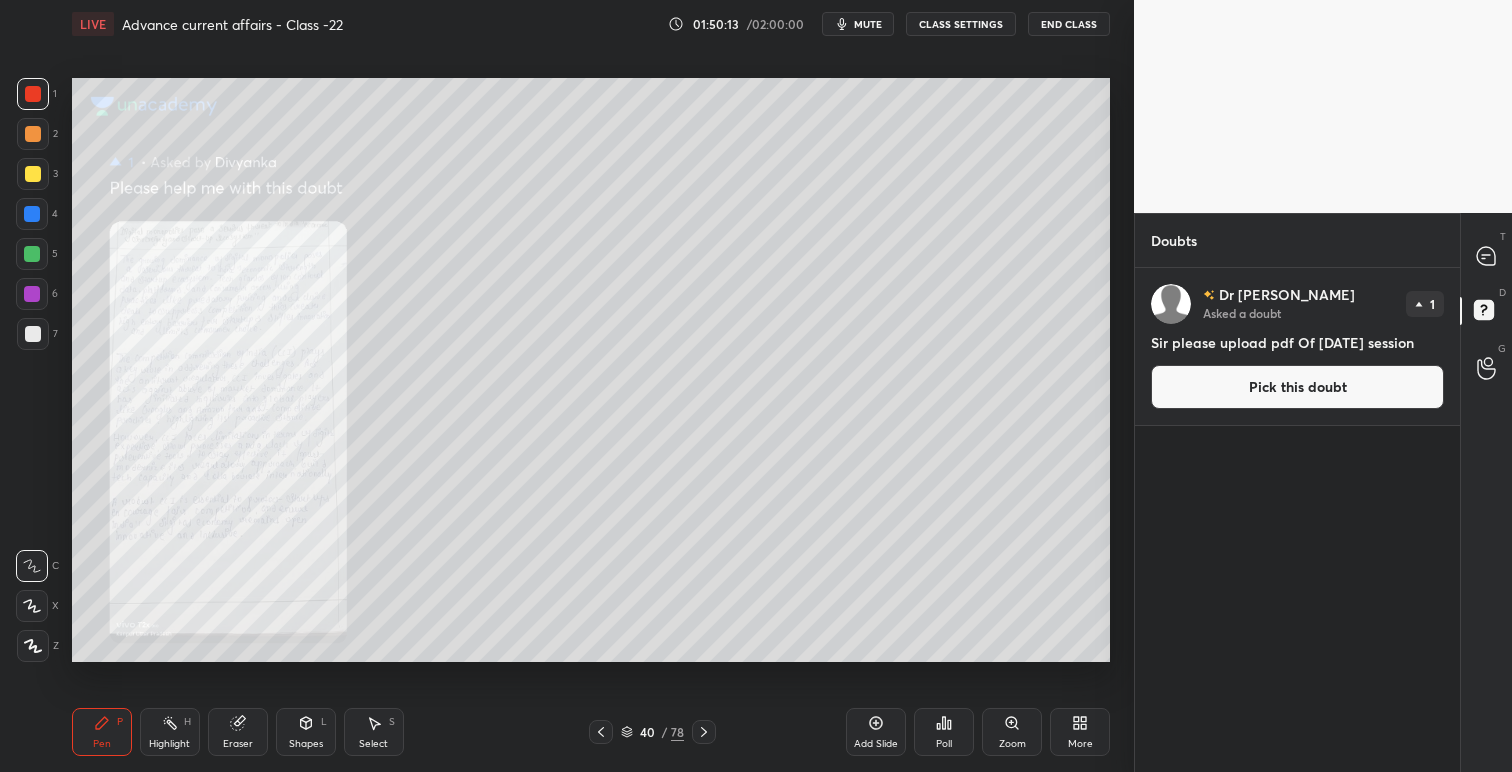 click 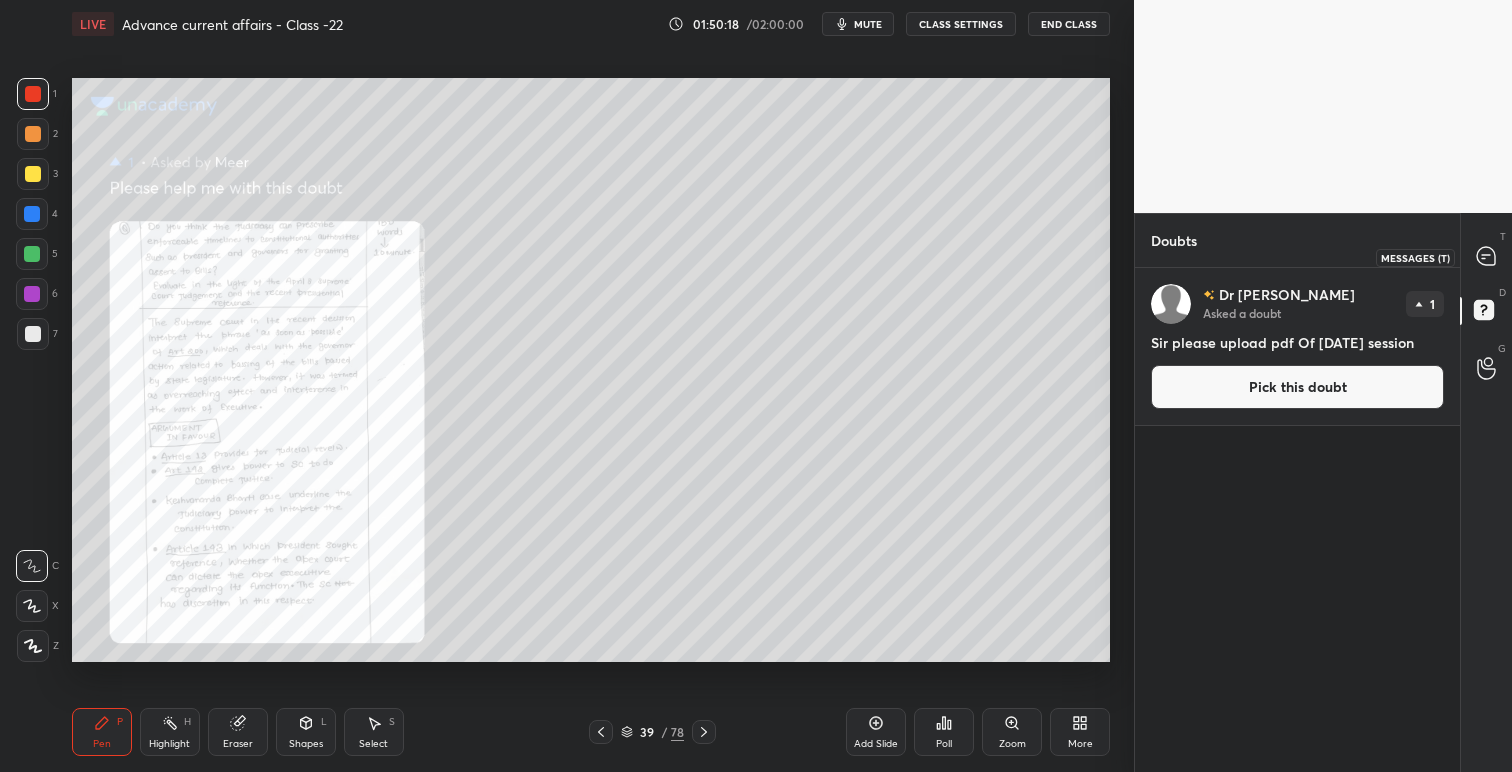 click 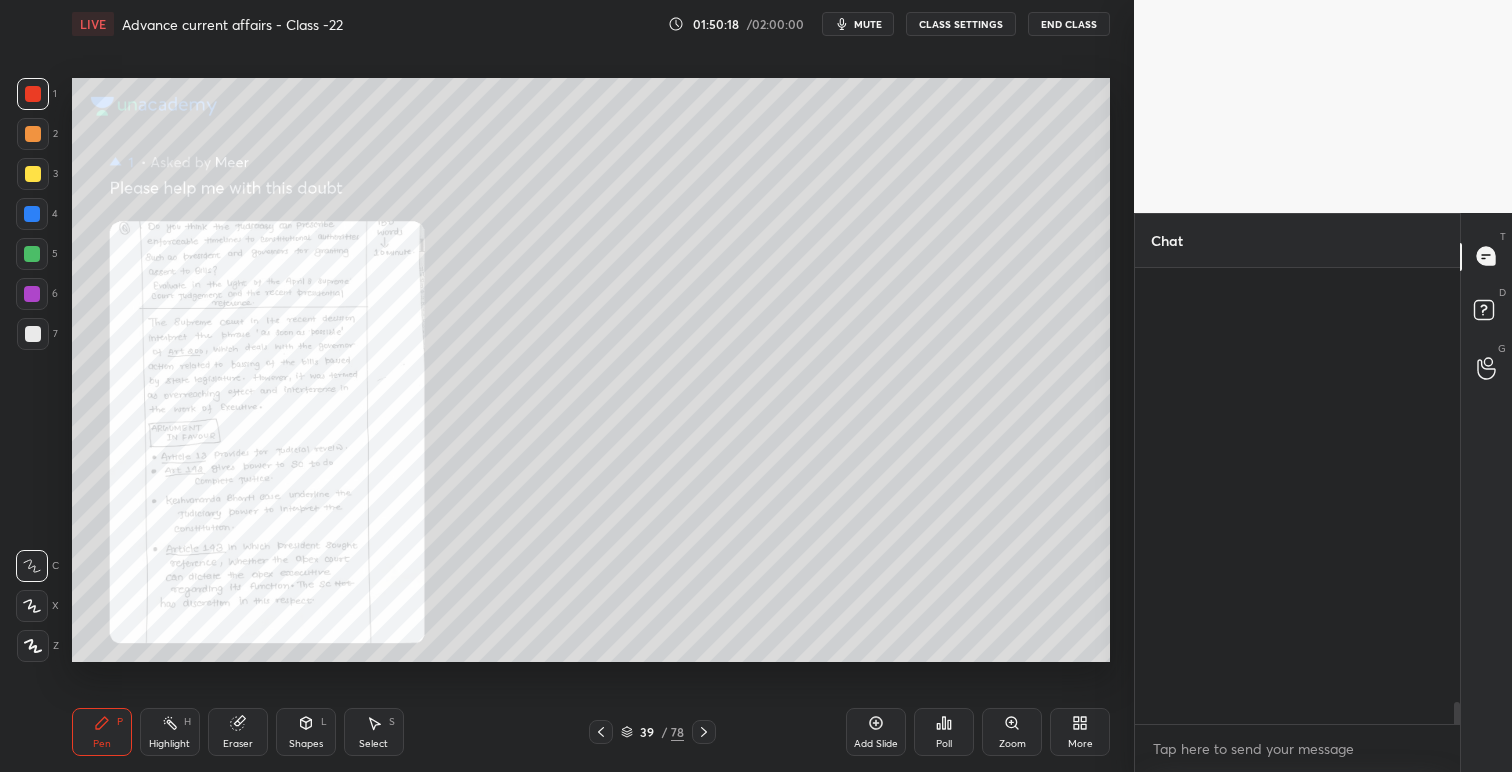scroll, scrollTop: 9520, scrollLeft: 0, axis: vertical 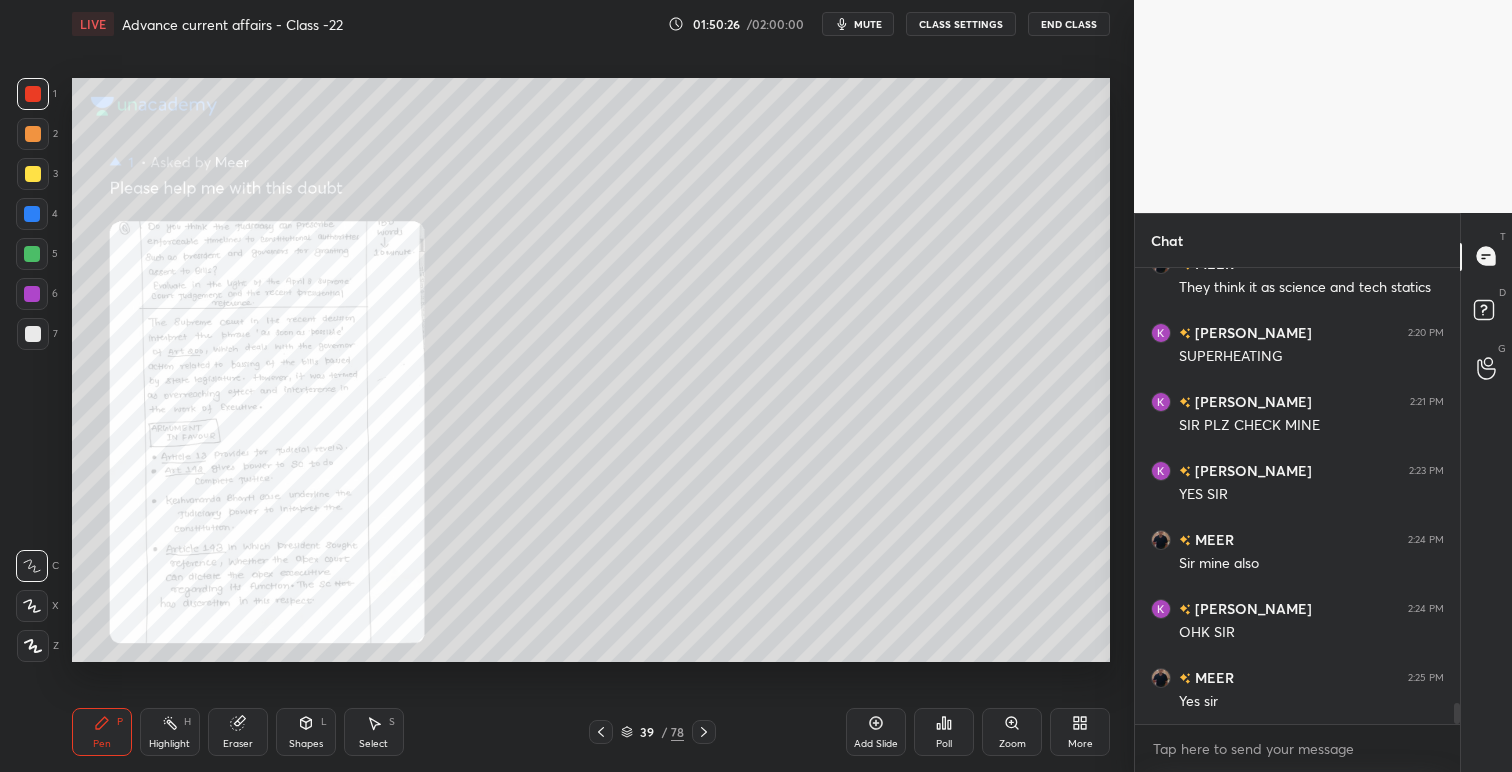 click 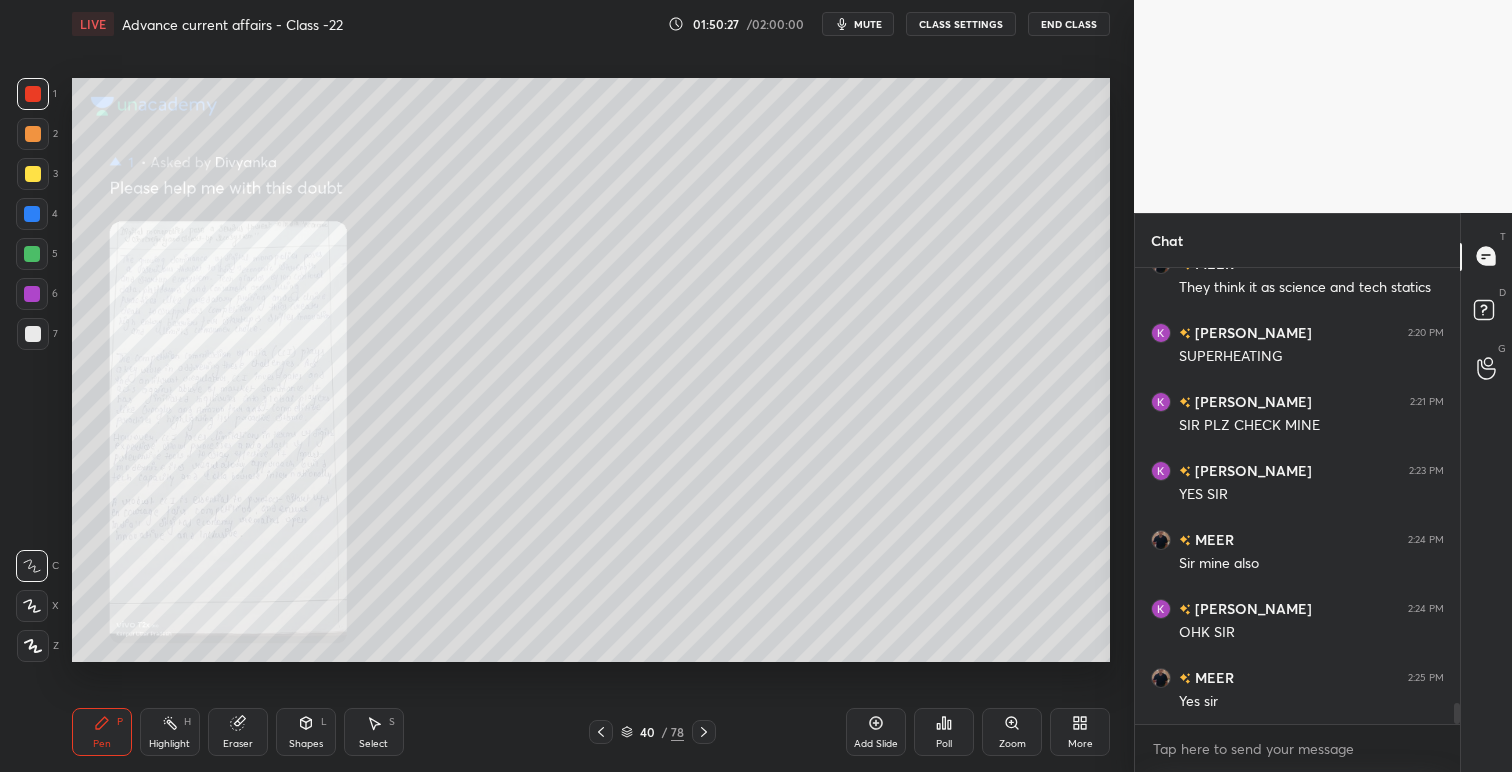 click 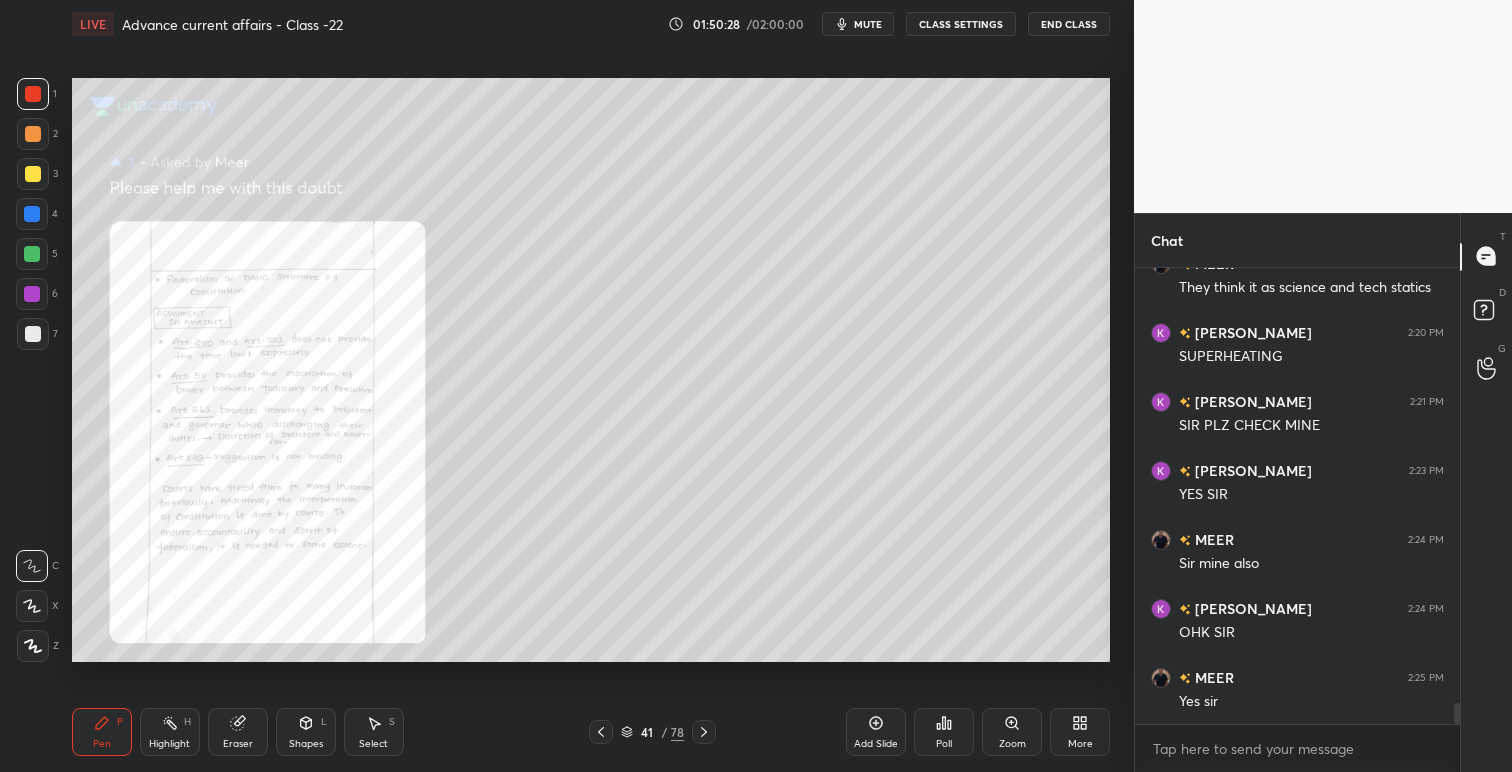 click 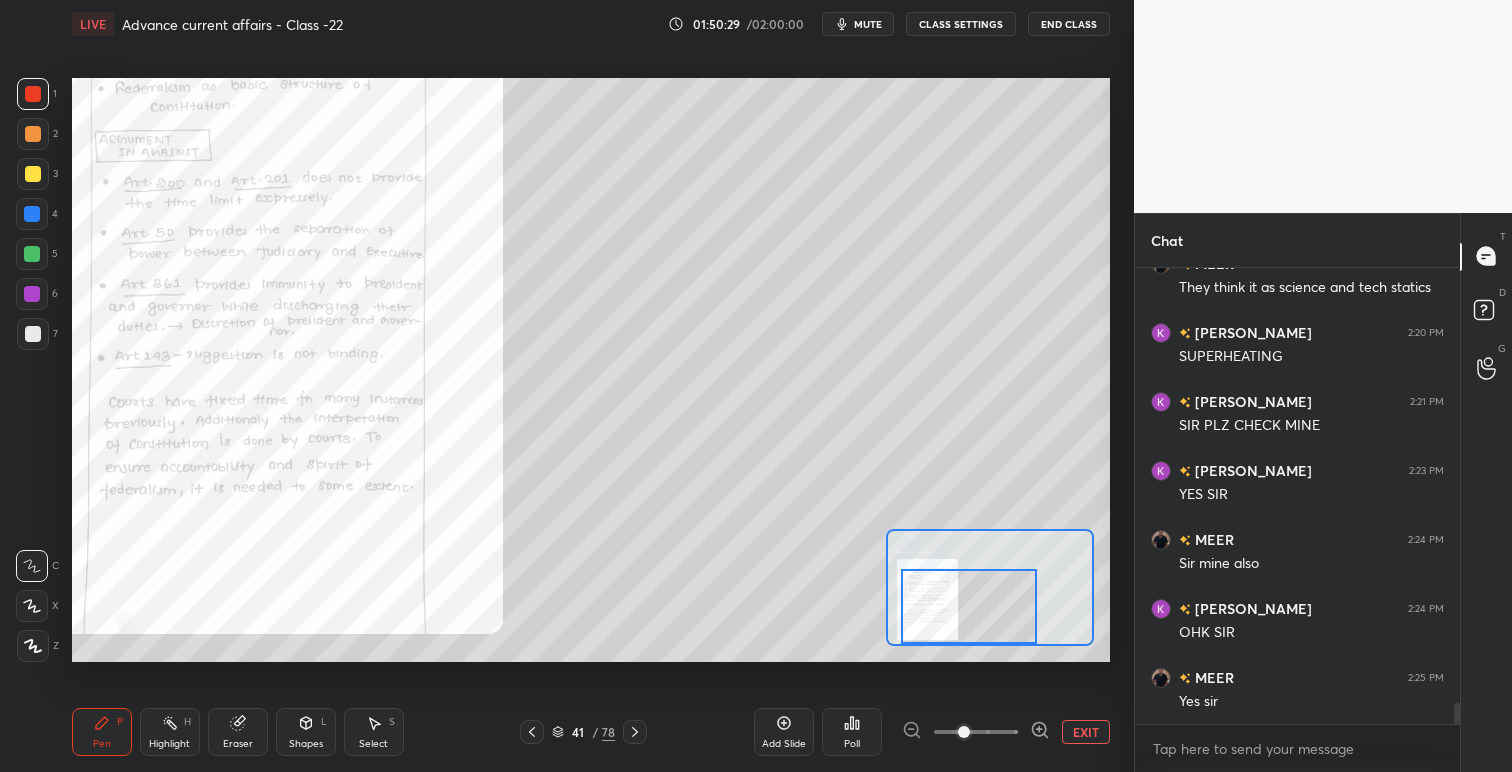 drag, startPoint x: 1015, startPoint y: 601, endPoint x: 1004, endPoint y: 627, distance: 28.231188 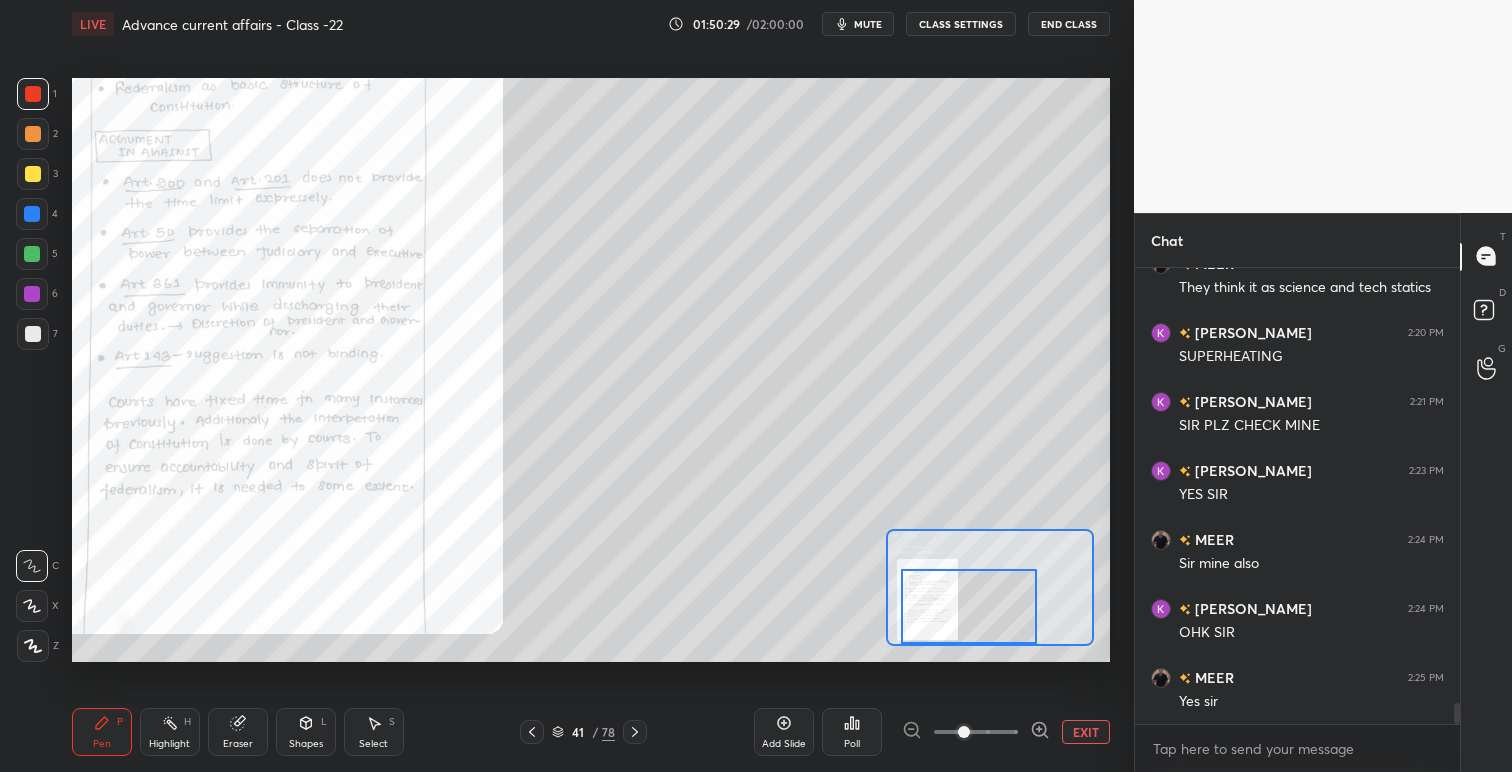 click at bounding box center [969, 606] 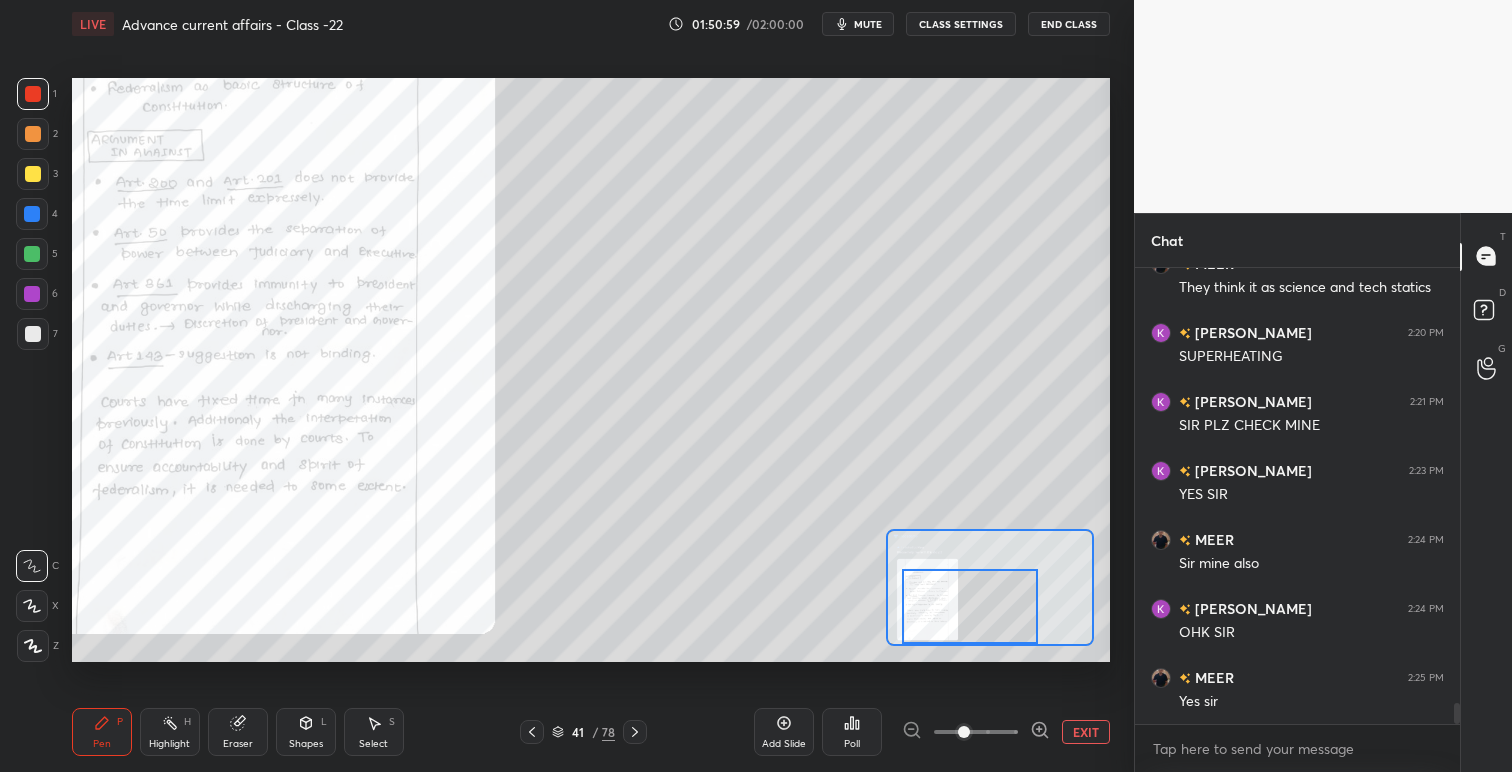 scroll, scrollTop: 9608, scrollLeft: 0, axis: vertical 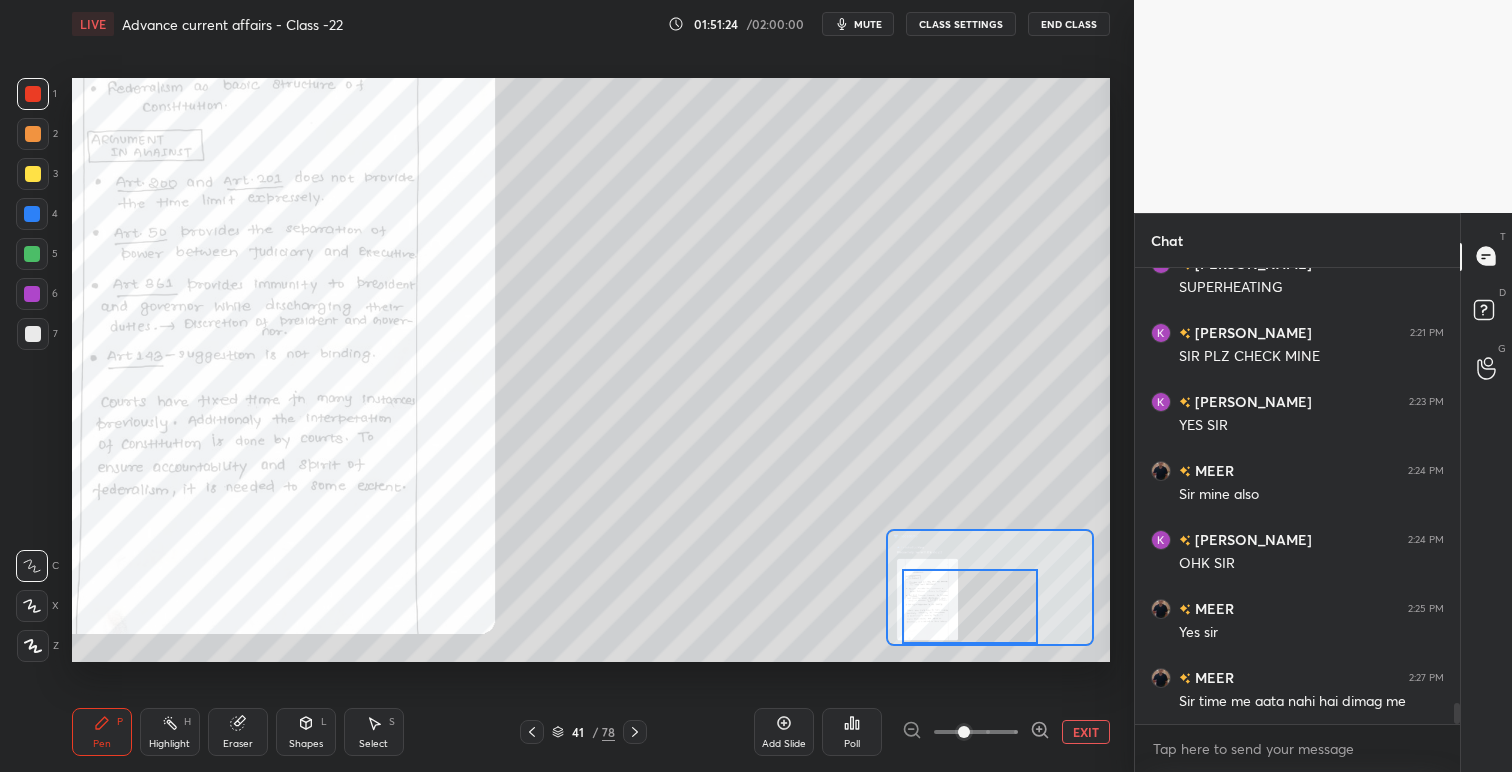 click 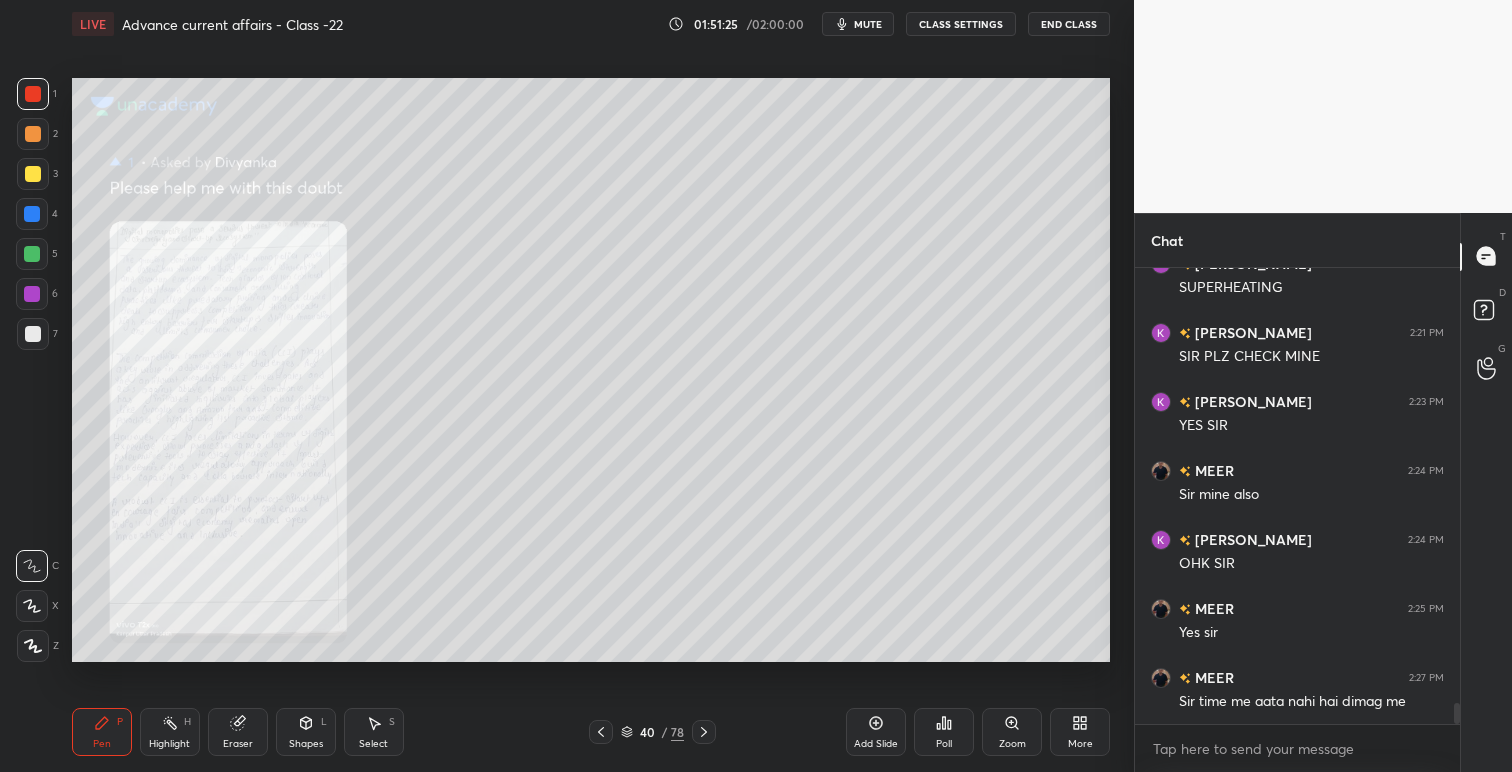 click at bounding box center [601, 732] 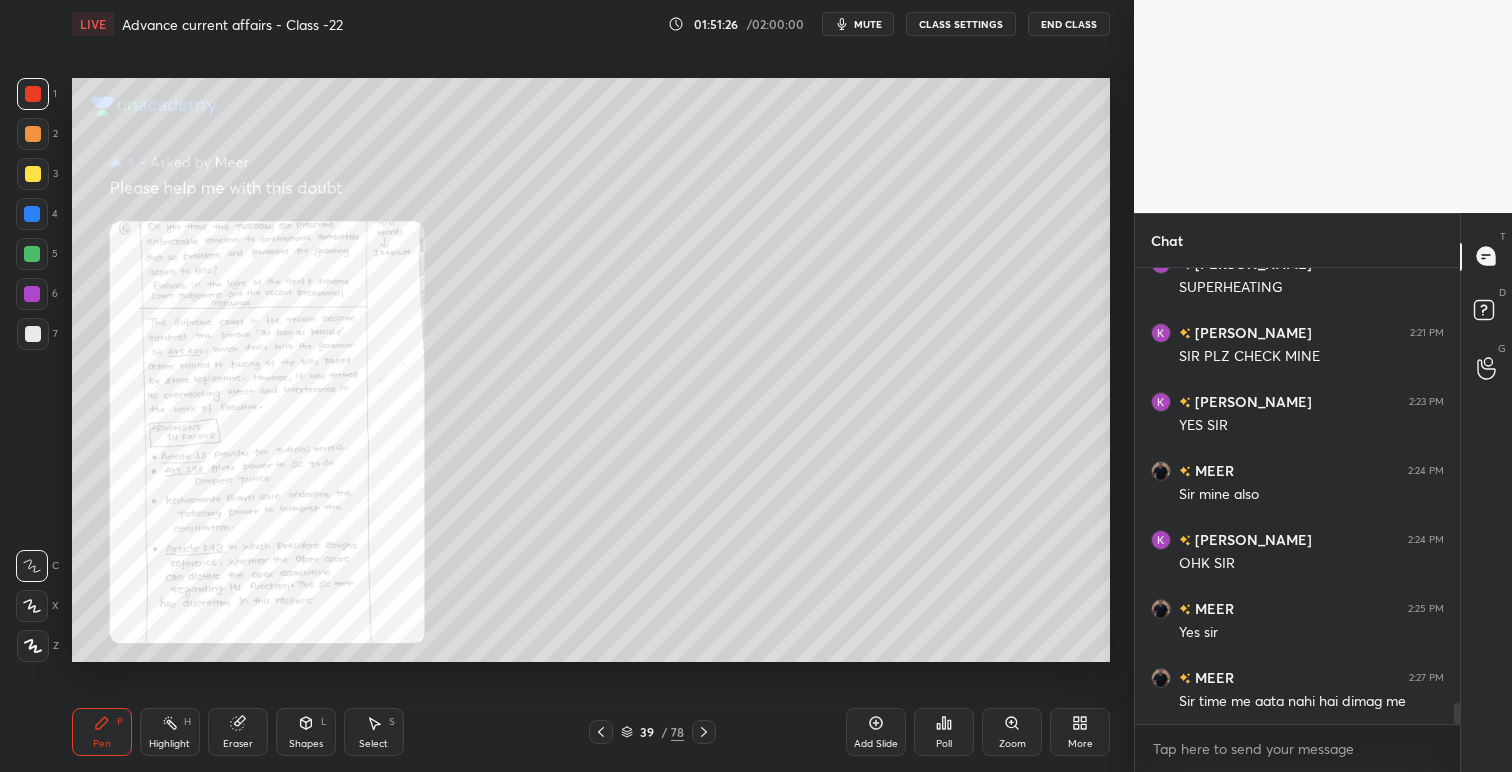 click on "Zoom" at bounding box center [1012, 732] 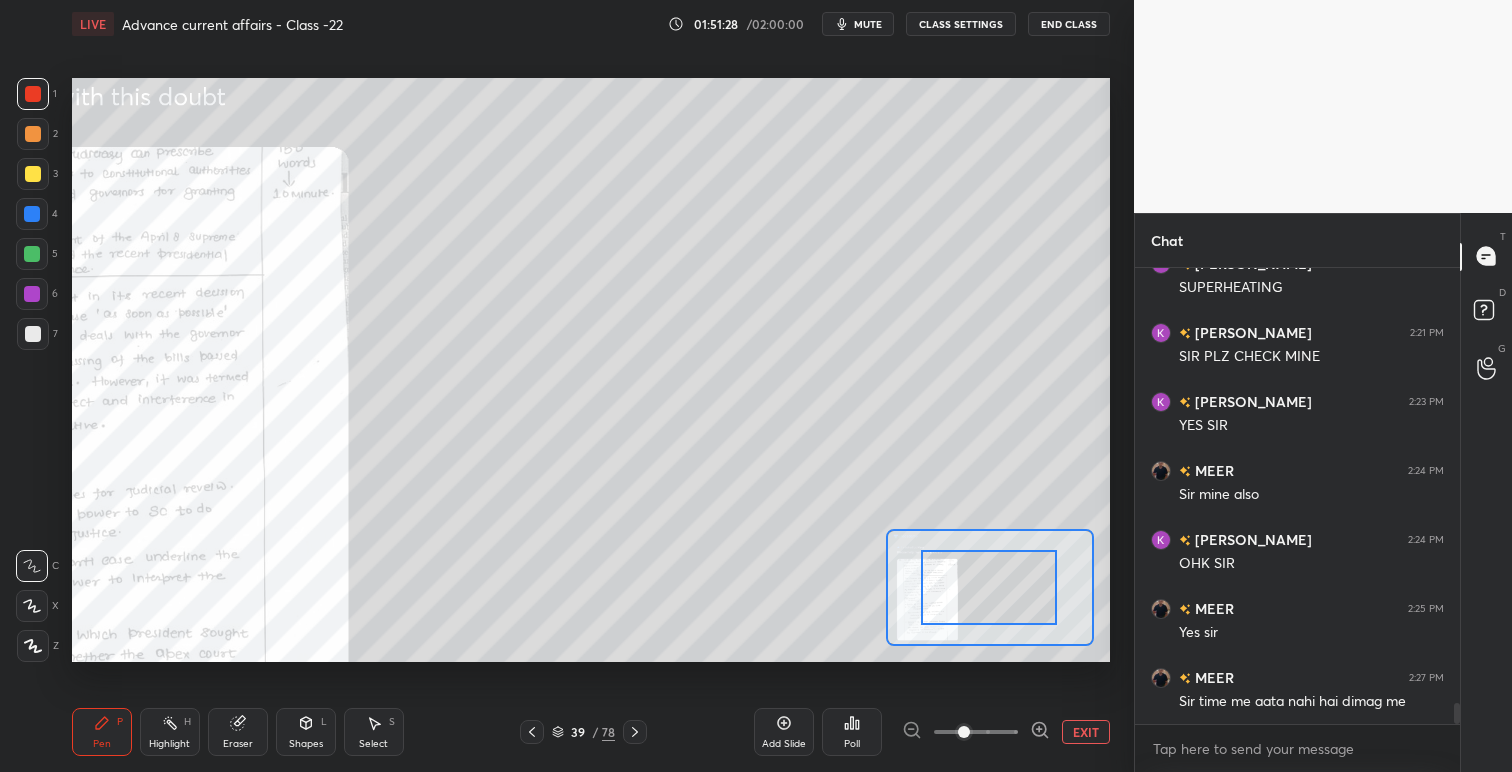 drag, startPoint x: 1013, startPoint y: 582, endPoint x: 980, endPoint y: 592, distance: 34.48188 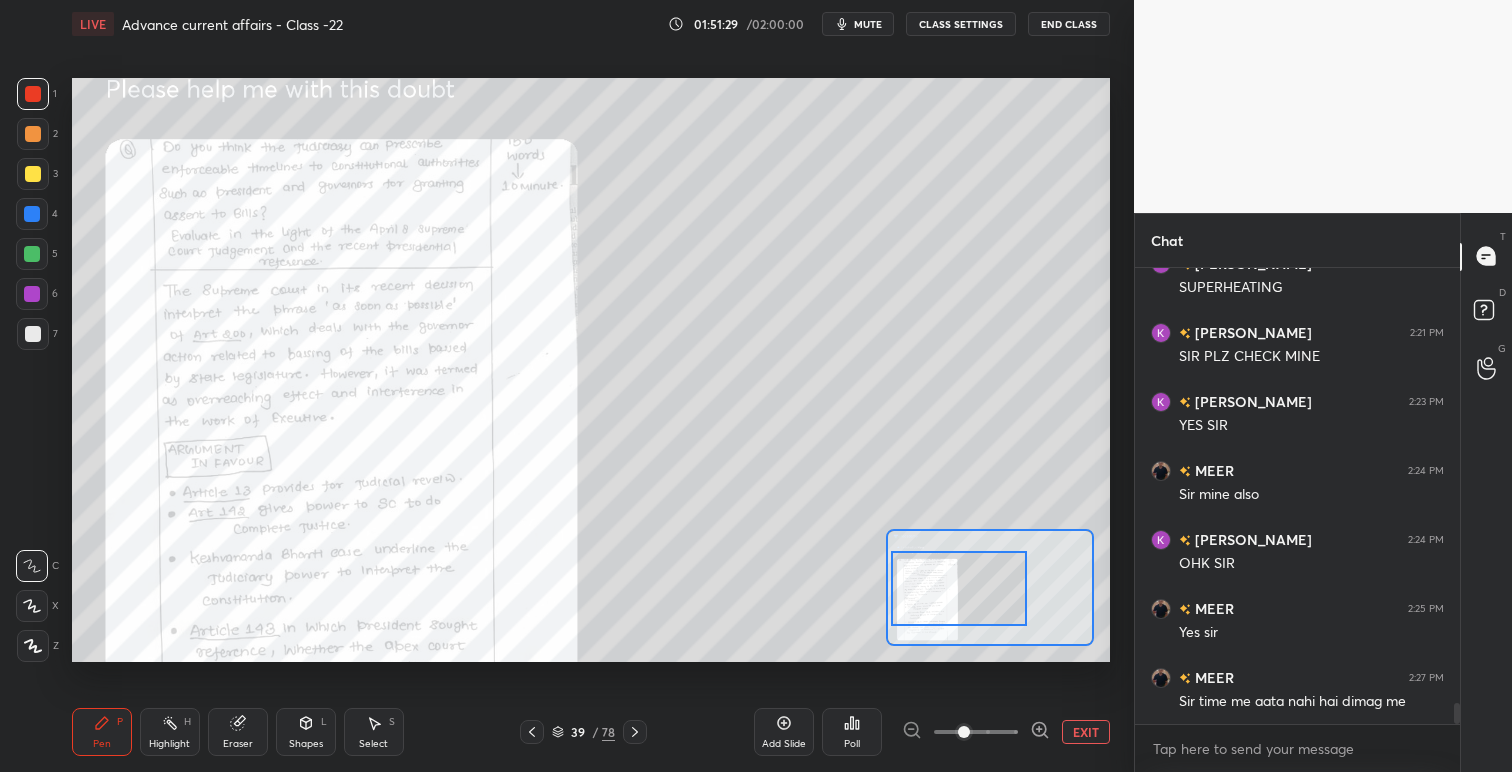 click at bounding box center [959, 588] 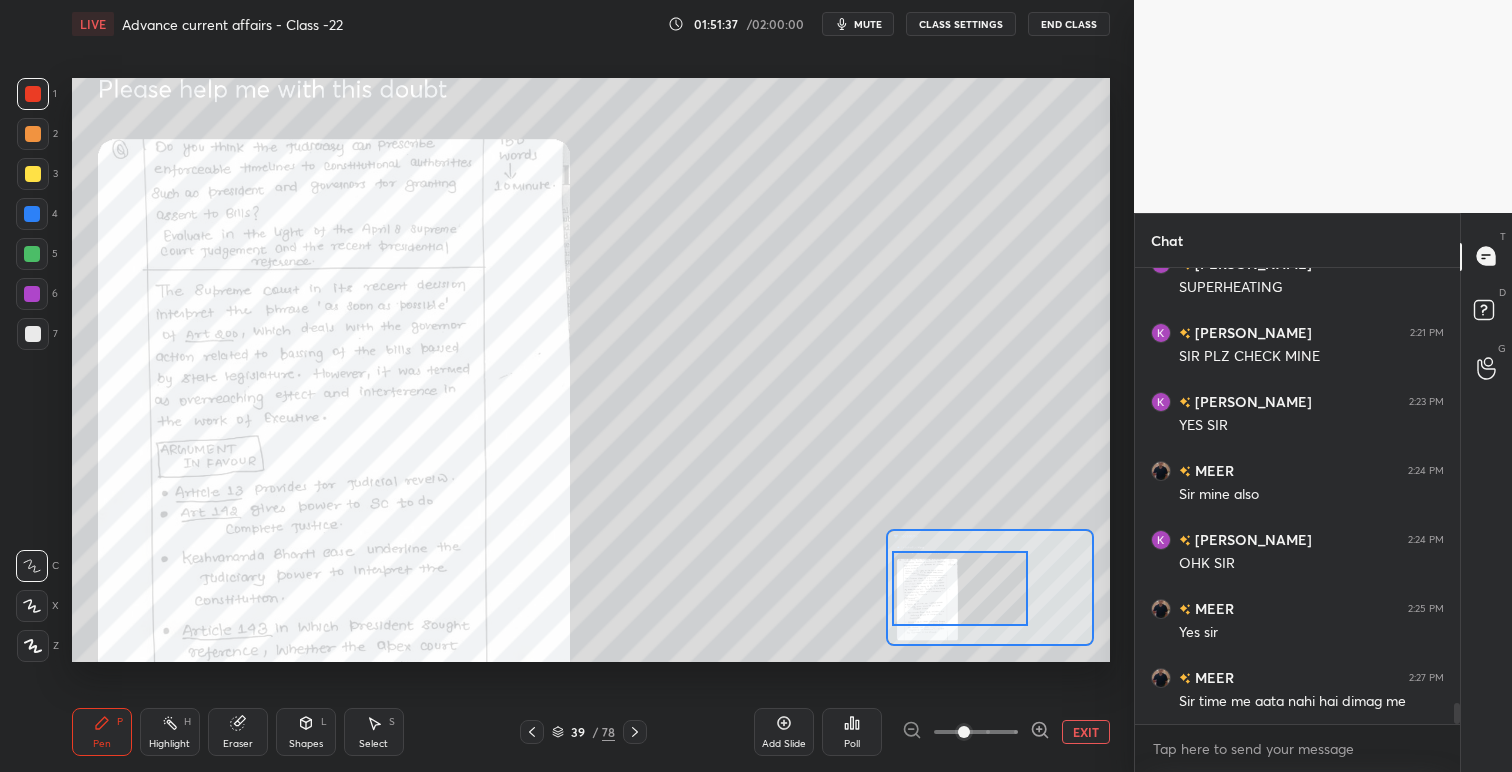 click 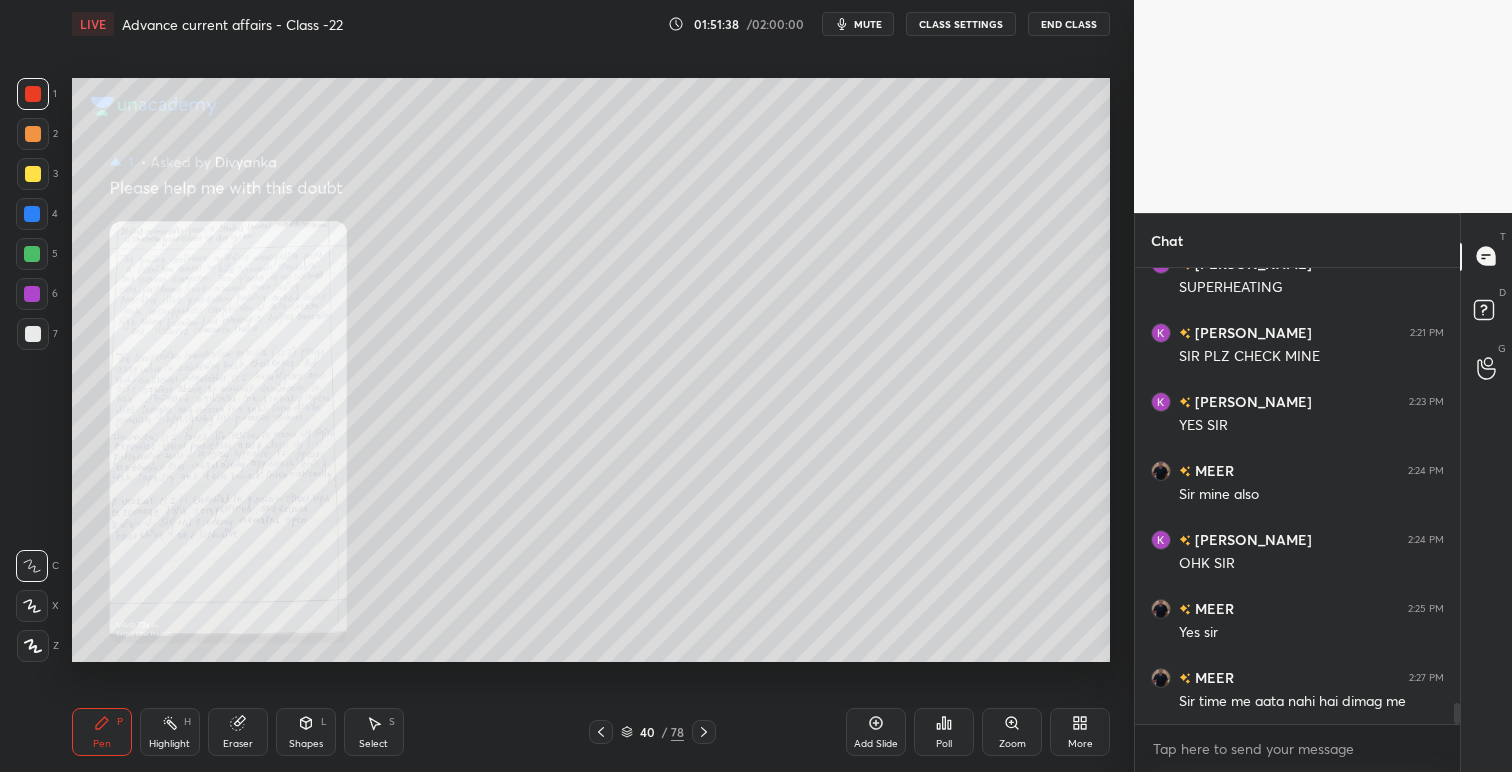 click at bounding box center [704, 732] 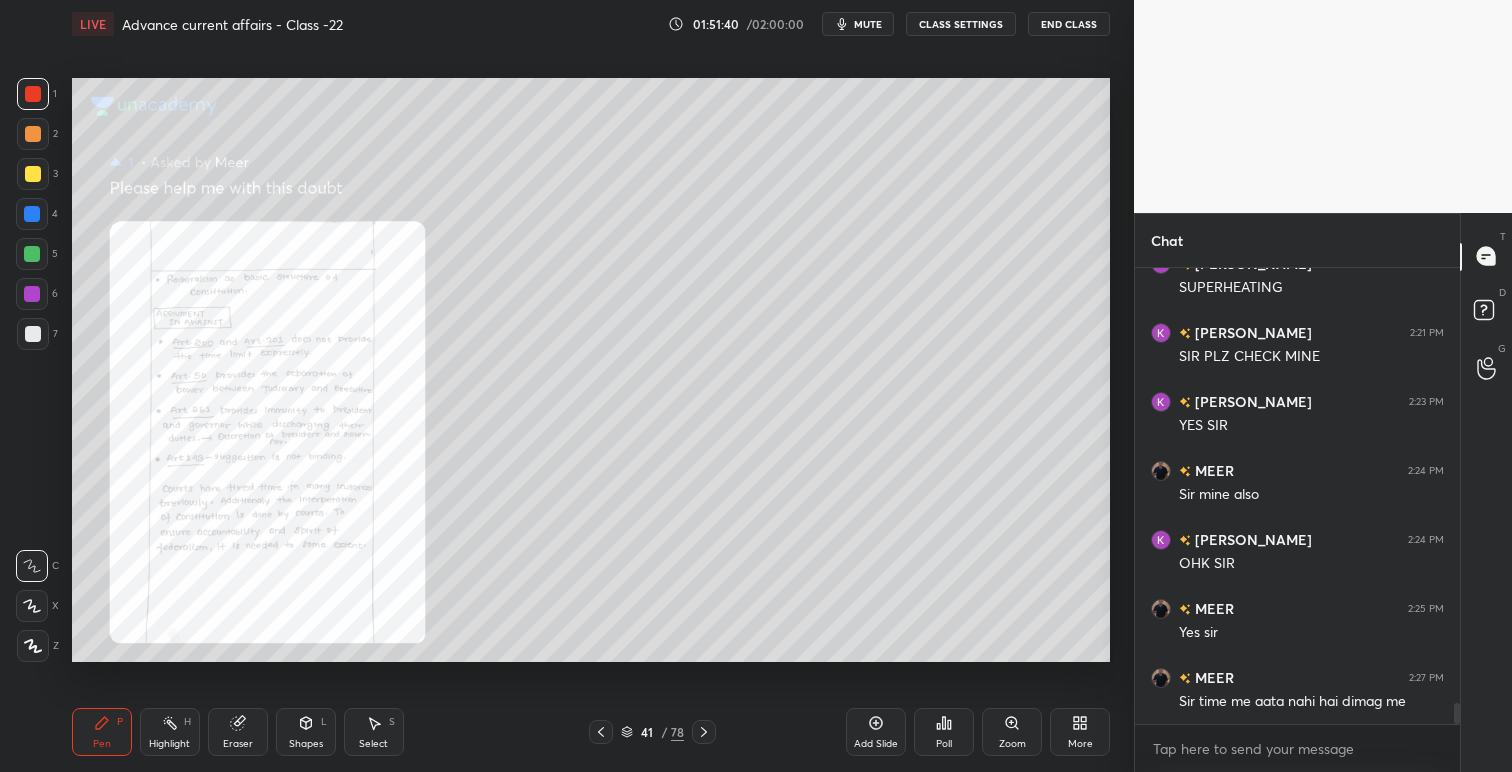 click 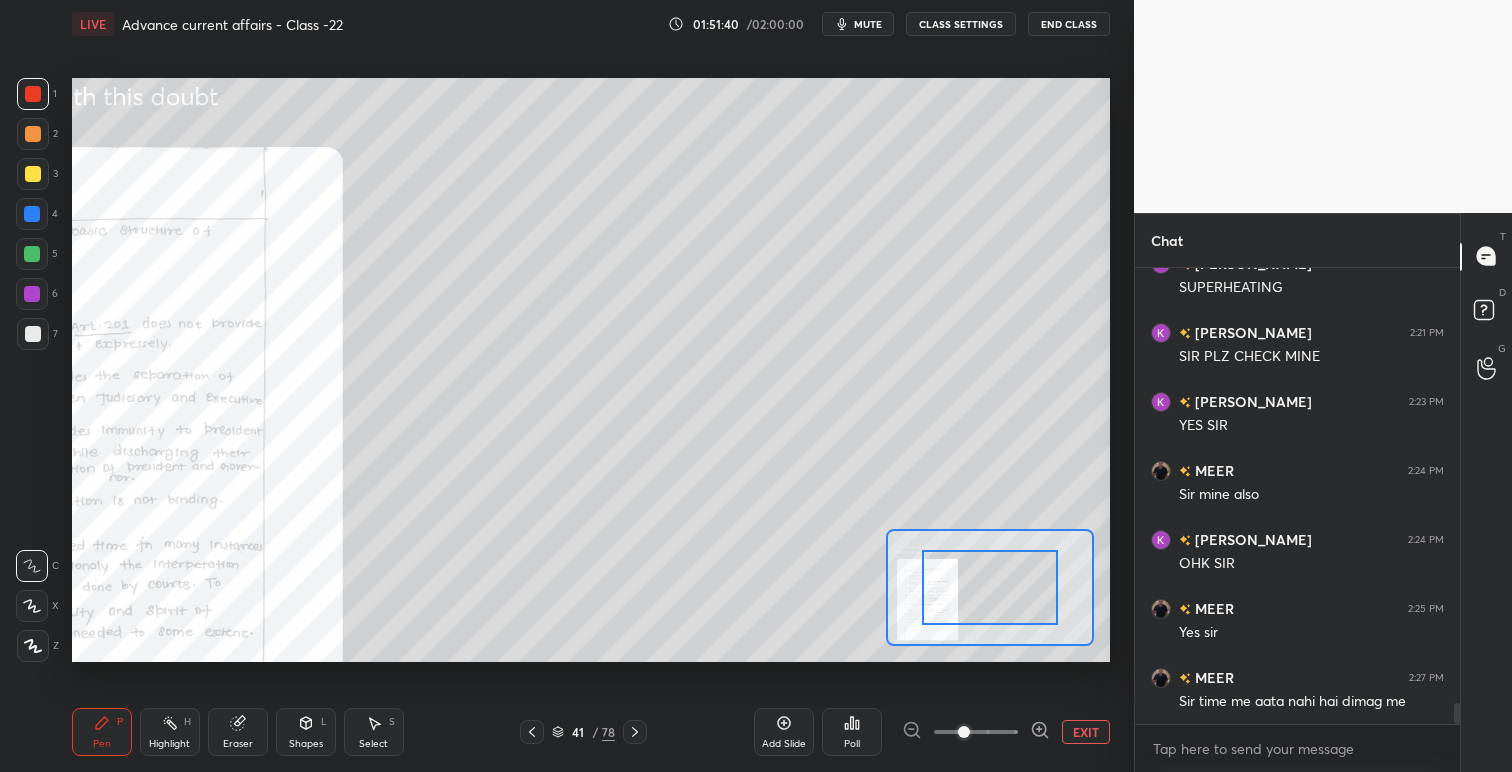 click at bounding box center [990, 587] 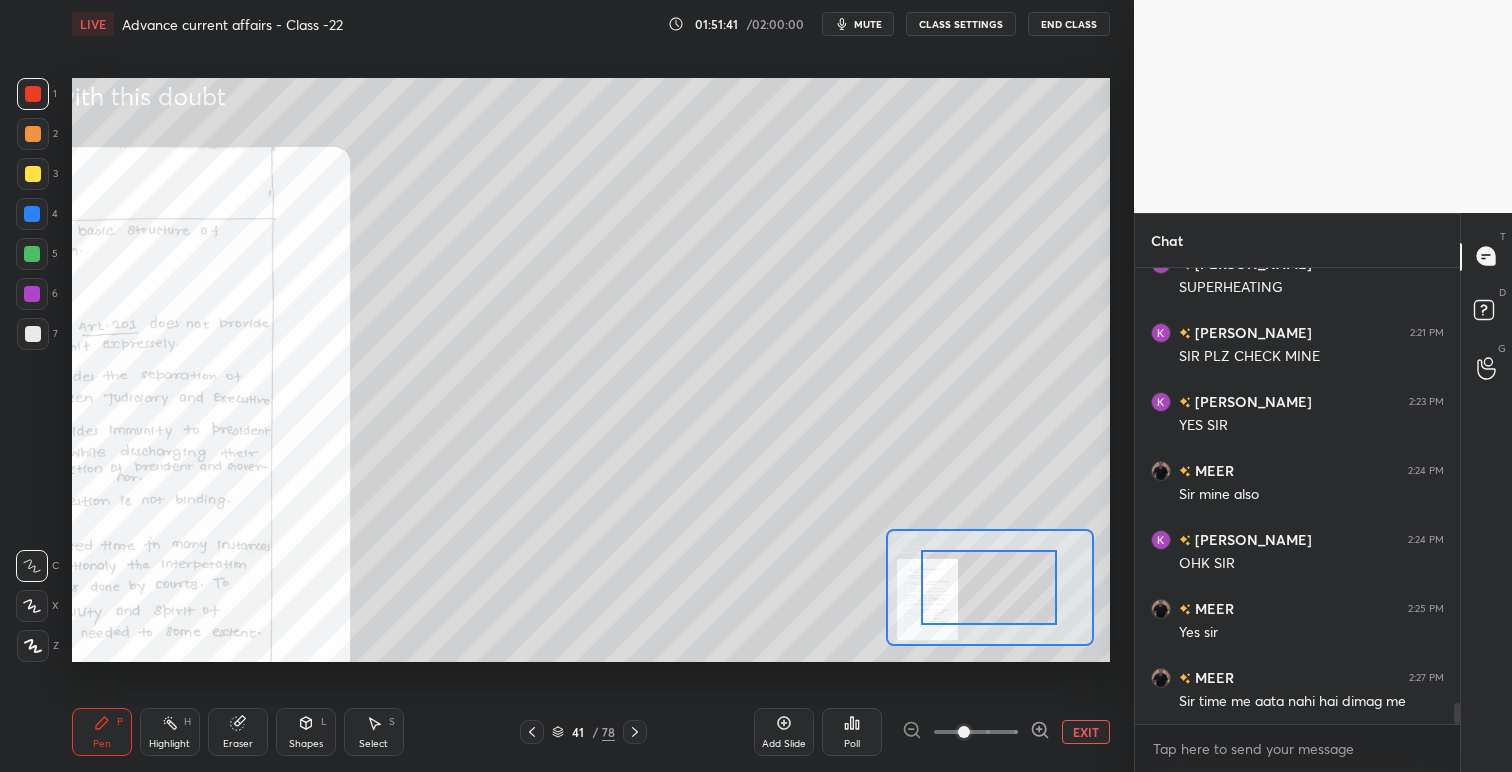 drag, startPoint x: 1015, startPoint y: 580, endPoint x: 991, endPoint y: 592, distance: 26.832815 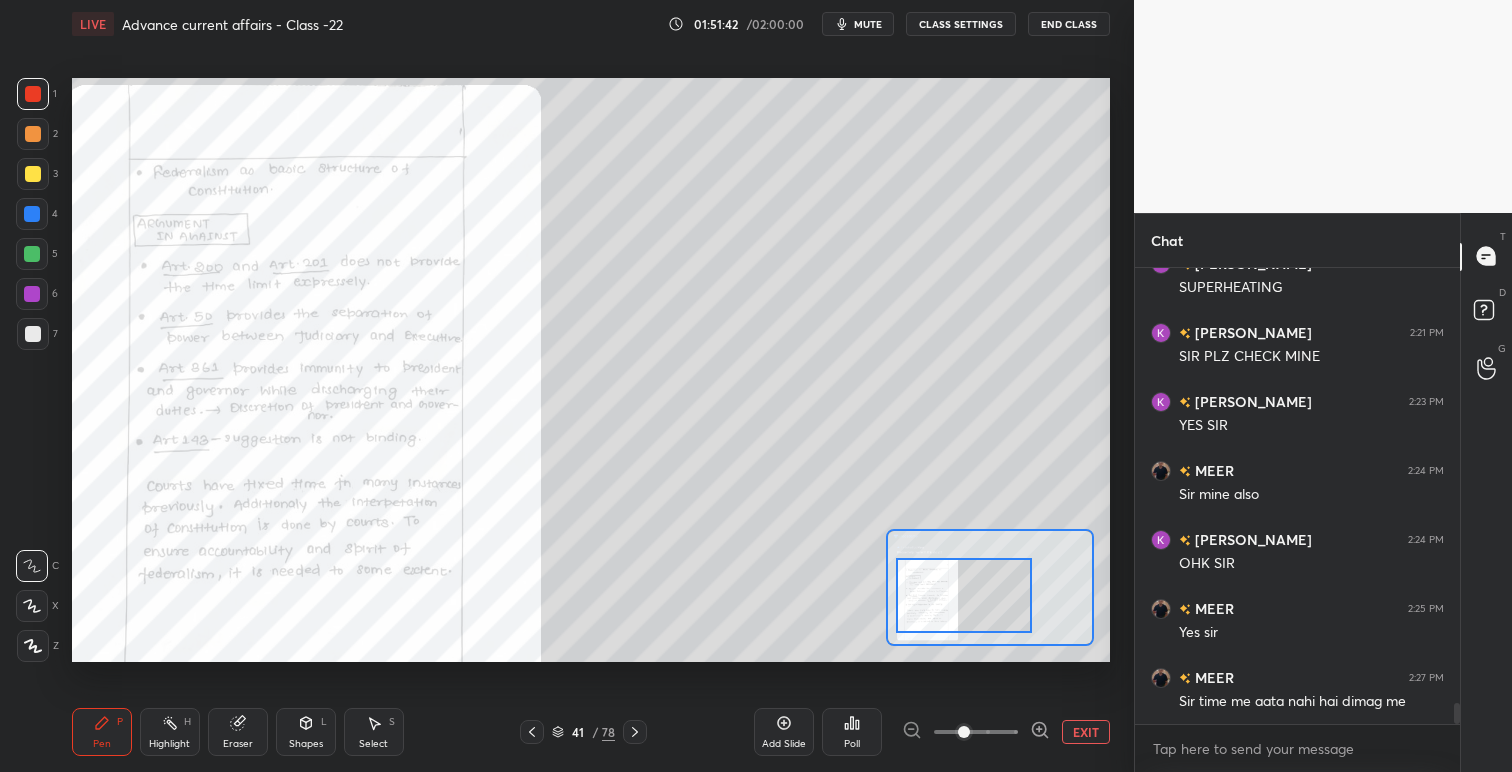 drag, startPoint x: 1016, startPoint y: 593, endPoint x: 1029, endPoint y: 617, distance: 27.294687 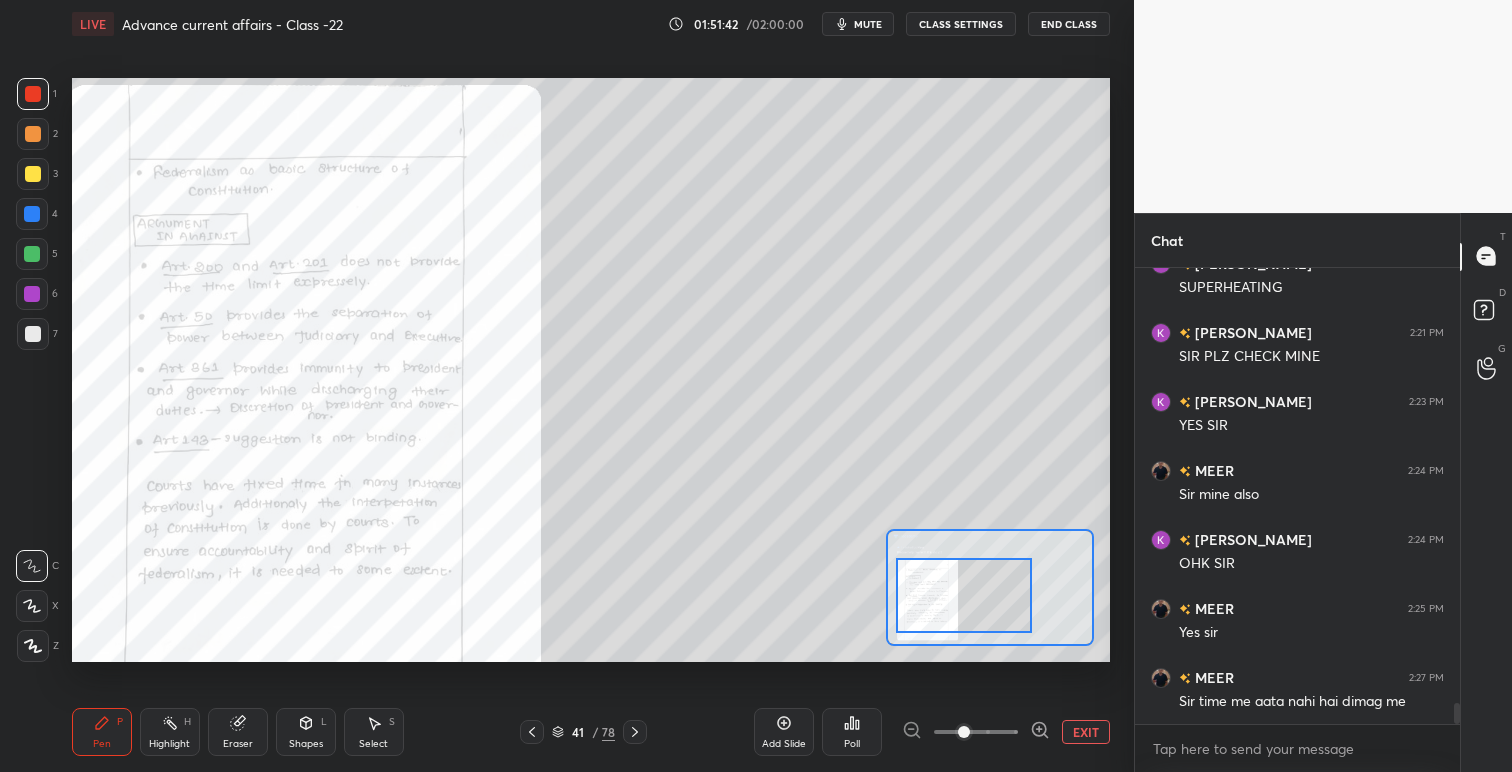 click at bounding box center (964, 595) 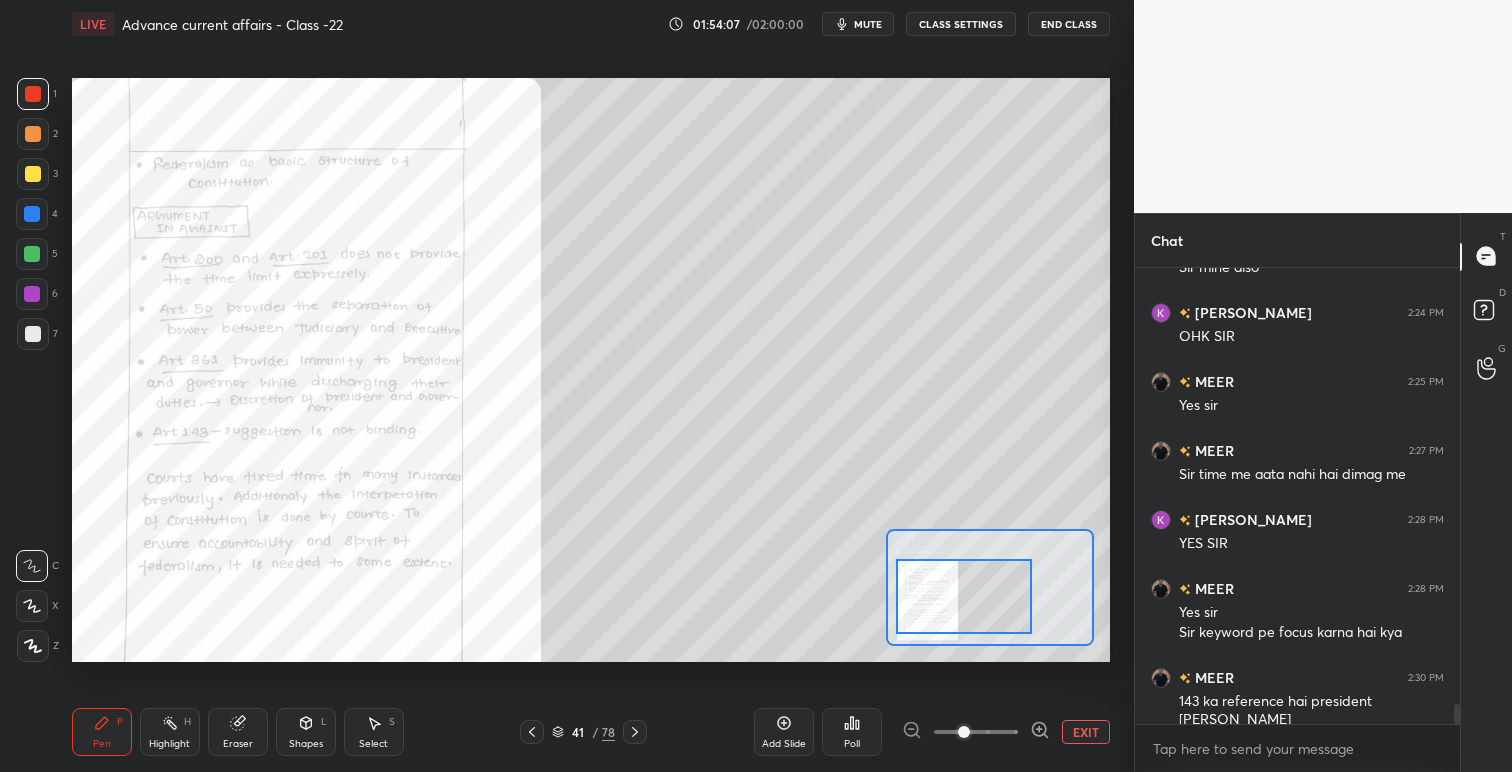 scroll, scrollTop: 9855, scrollLeft: 0, axis: vertical 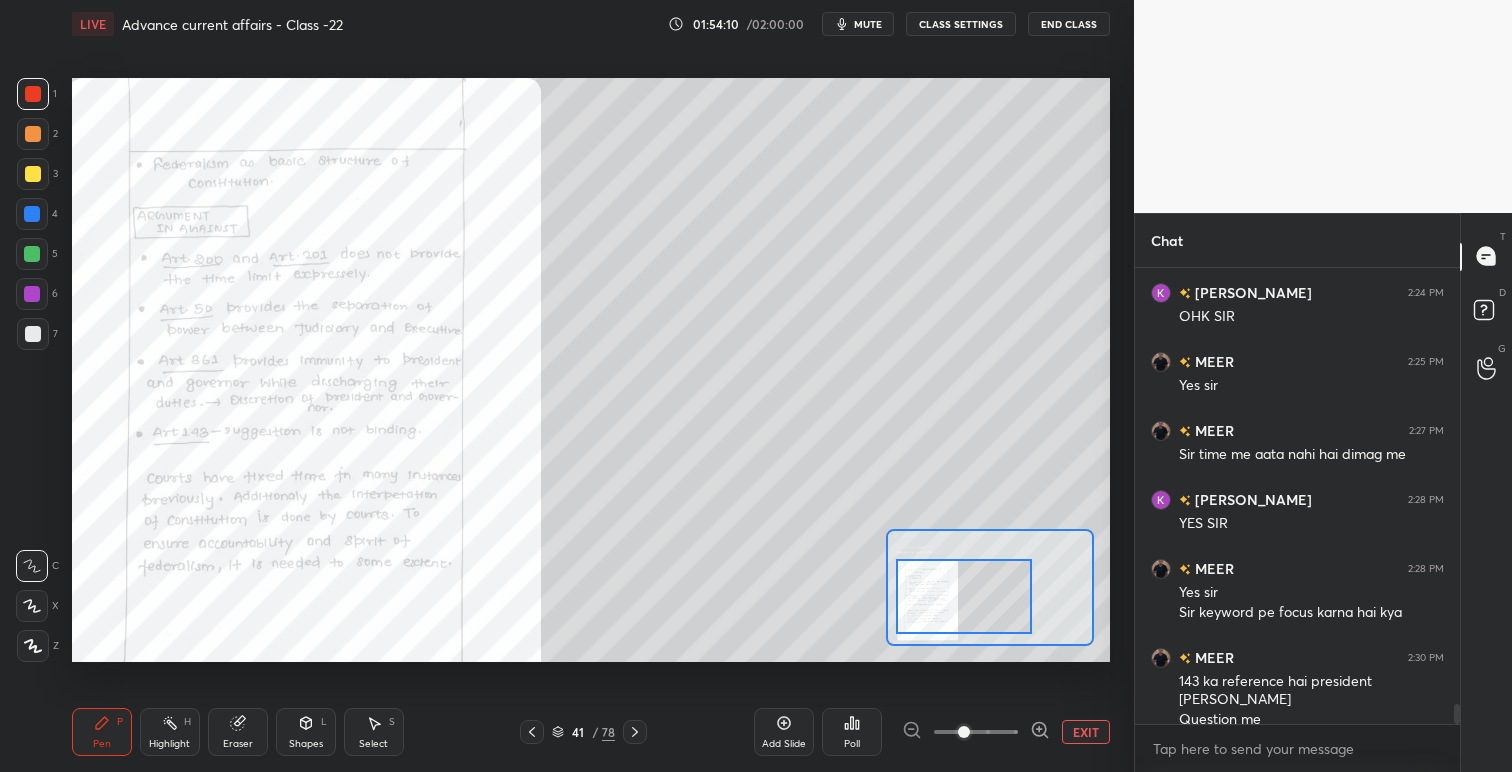 click 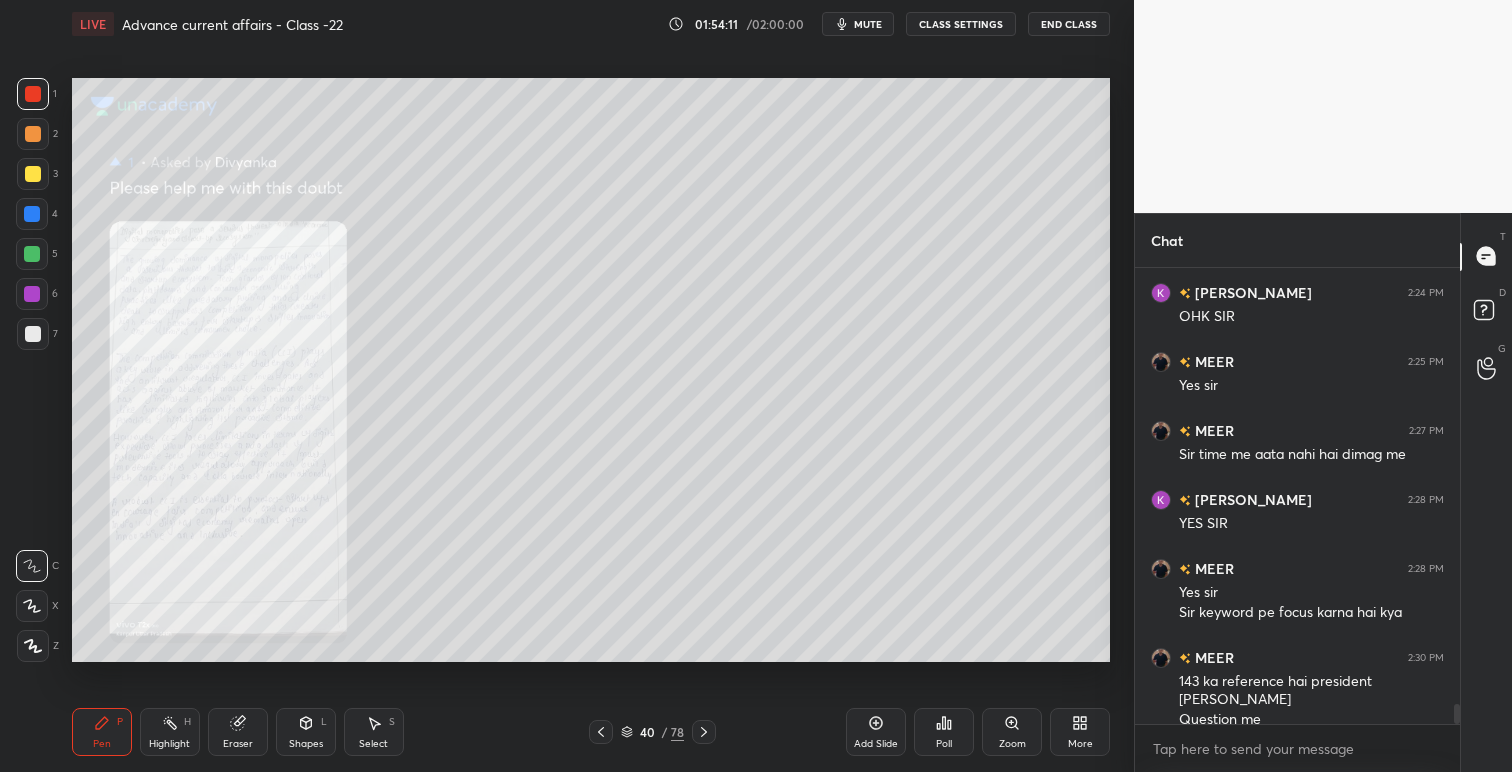 click 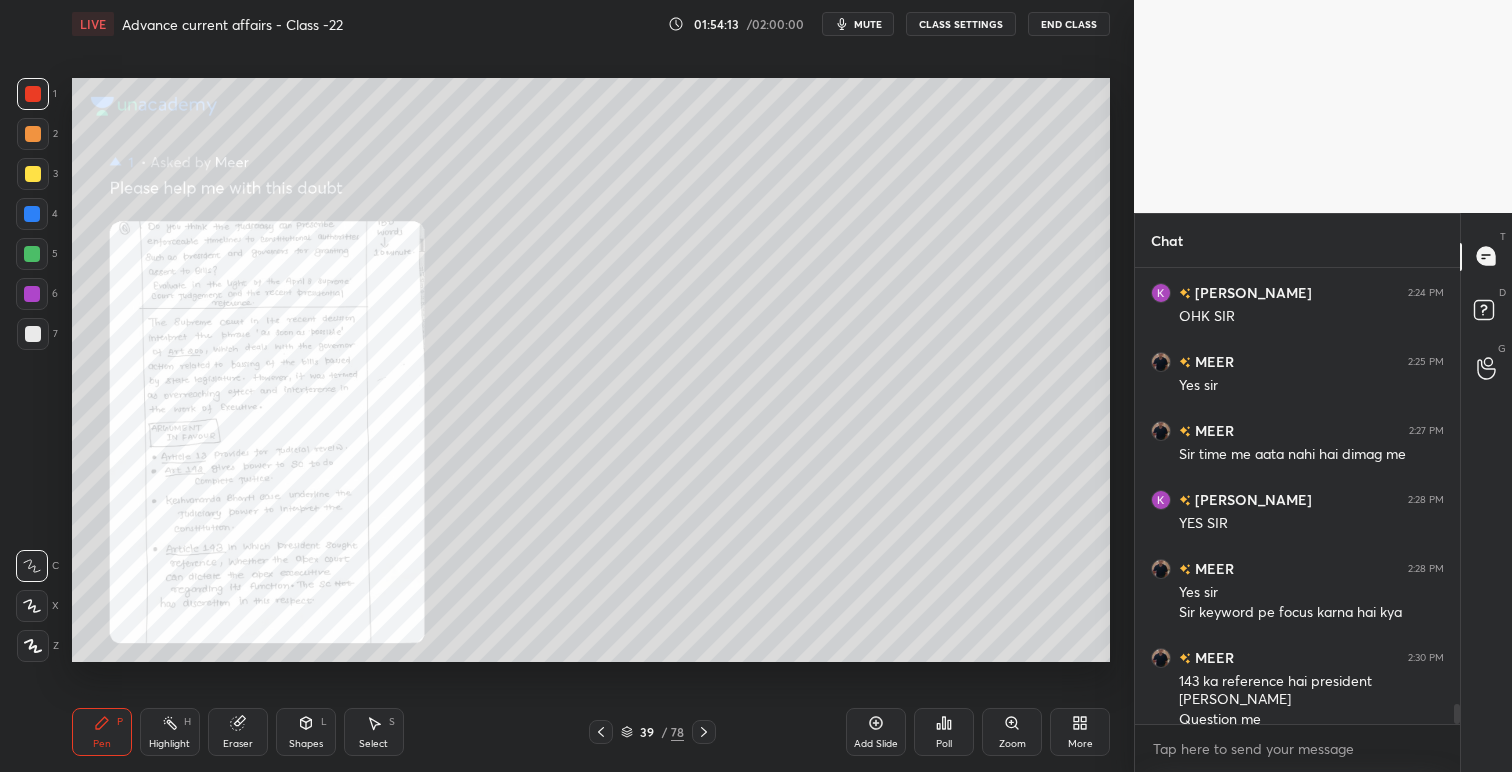 click 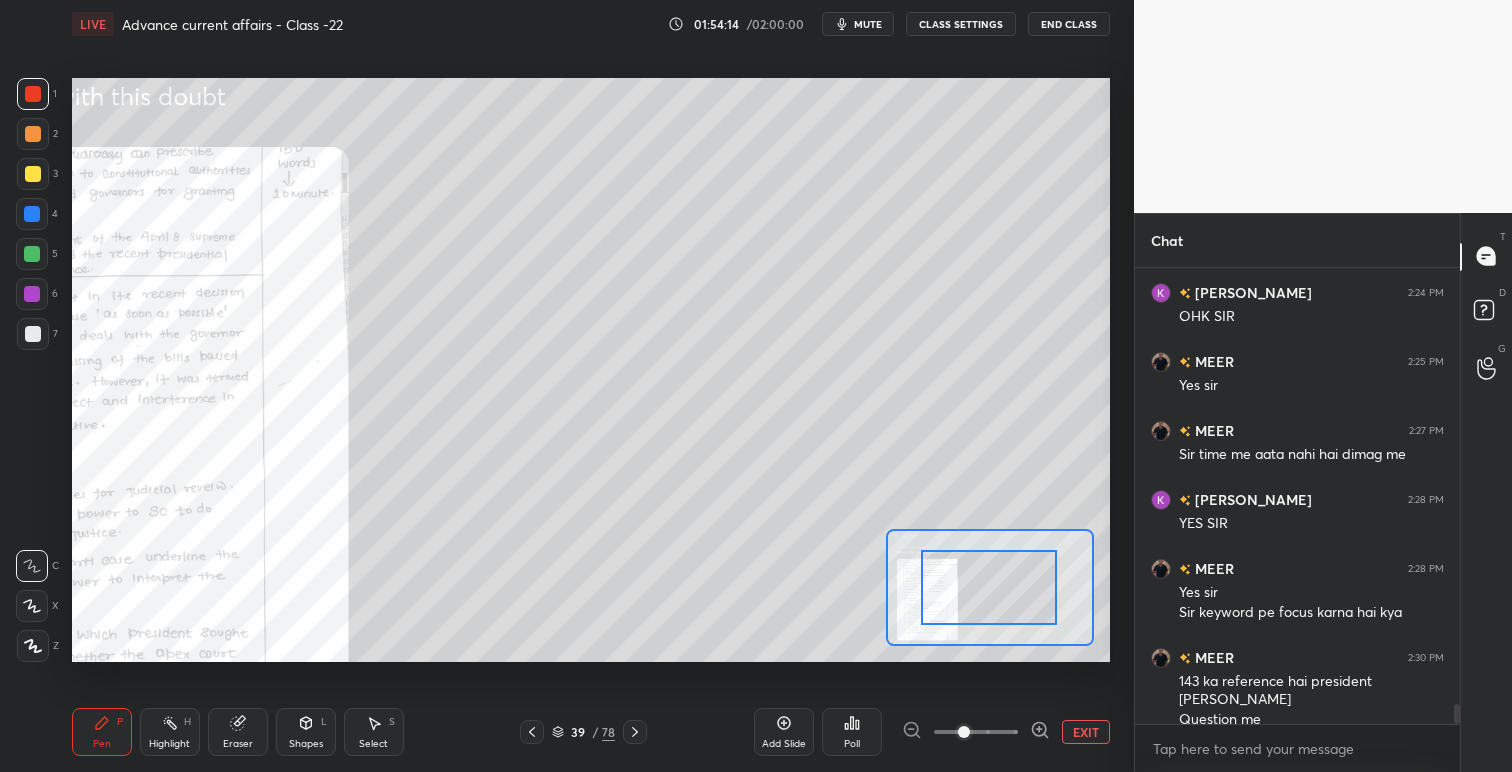 drag, startPoint x: 1030, startPoint y: 587, endPoint x: 1028, endPoint y: 599, distance: 12.165525 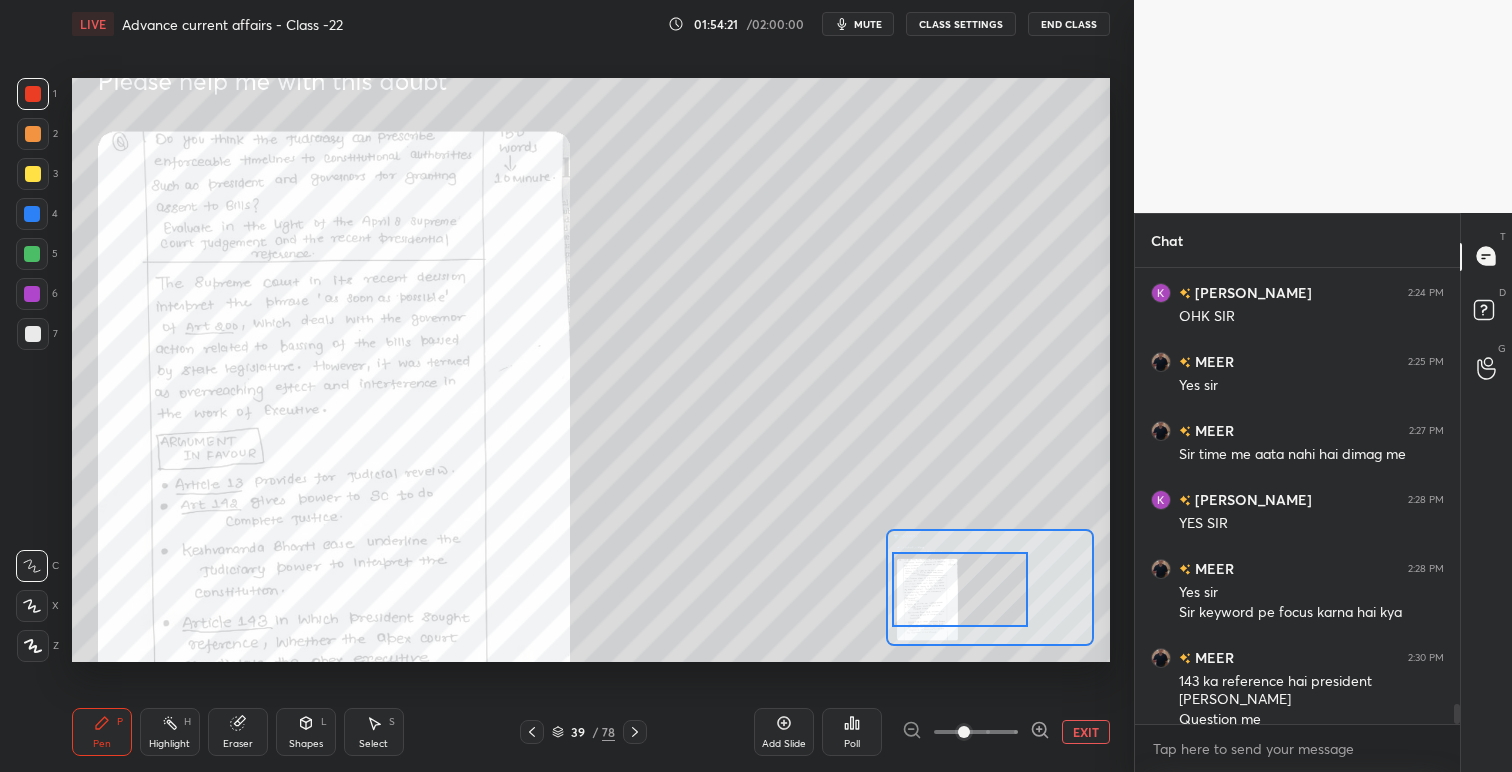 drag, startPoint x: 1026, startPoint y: 598, endPoint x: 1000, endPoint y: 601, distance: 26.172504 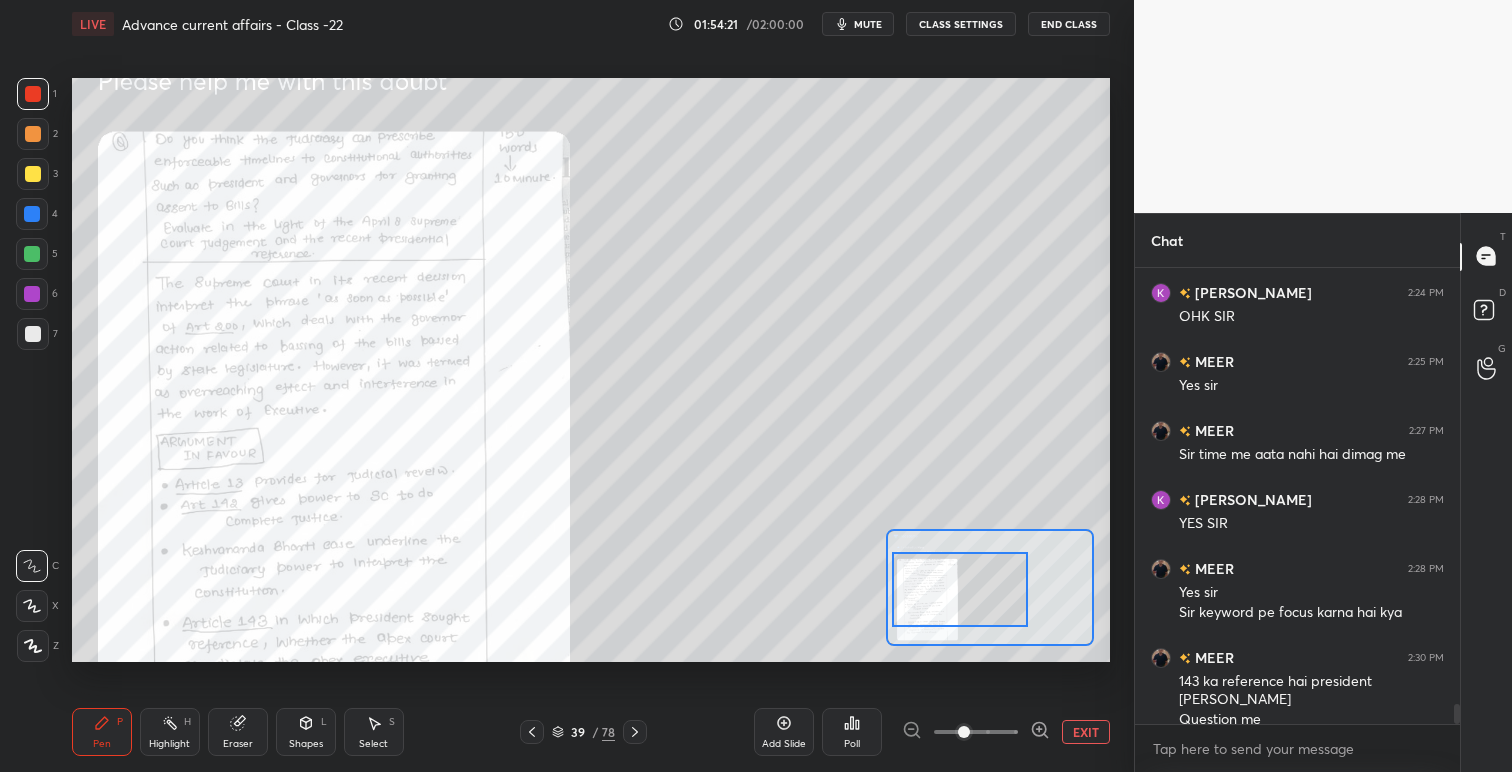click at bounding box center [960, 589] 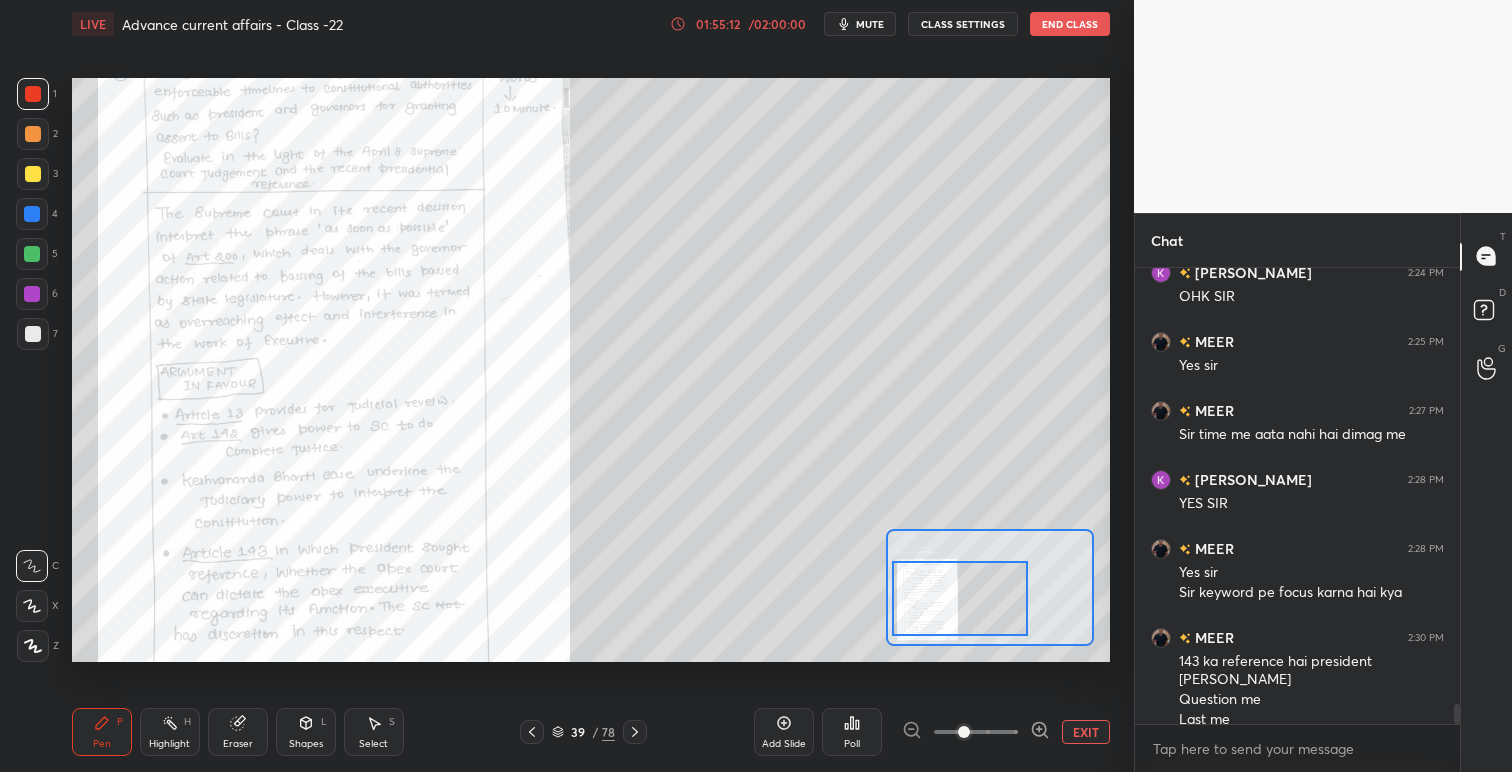 click at bounding box center (960, 598) 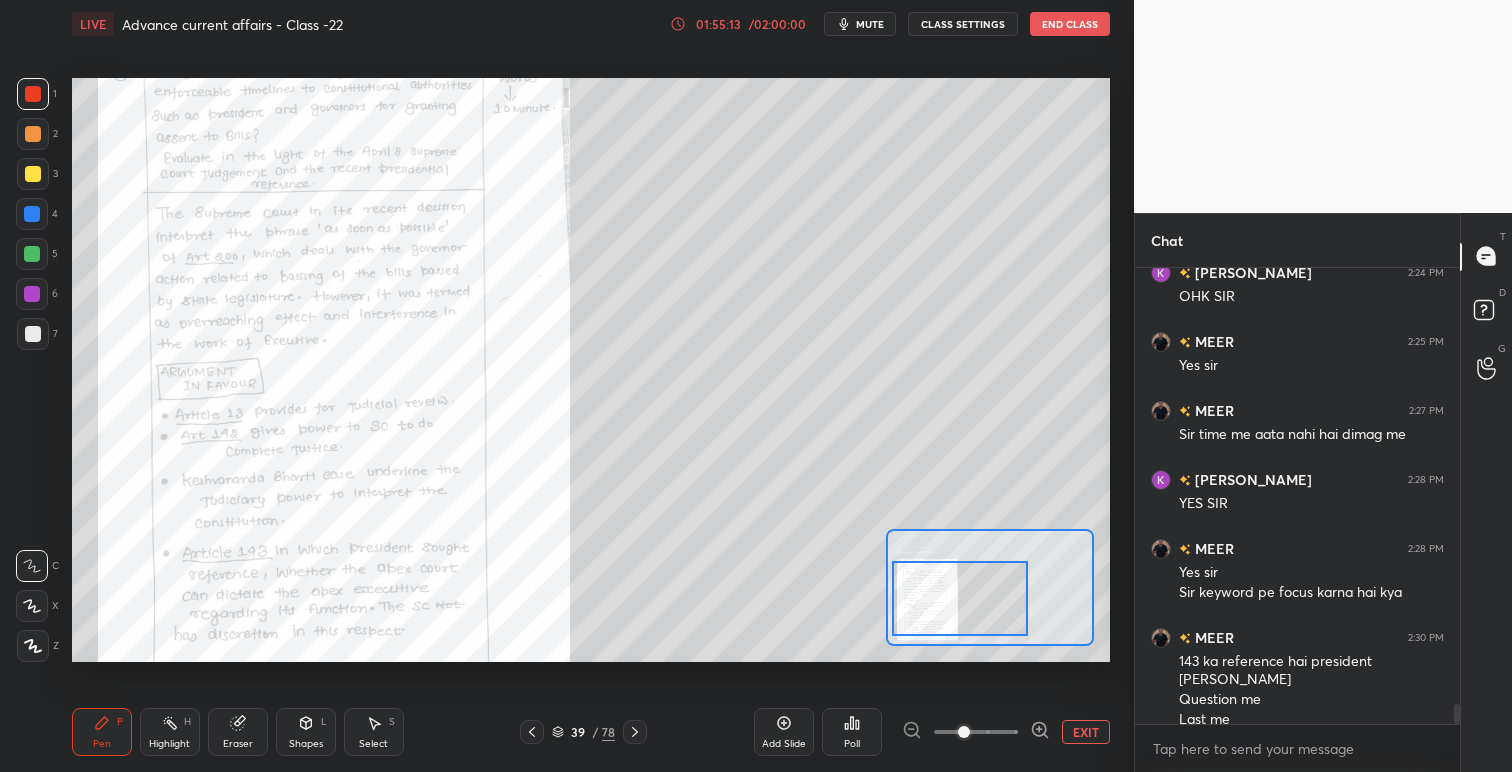 scroll, scrollTop: 9944, scrollLeft: 0, axis: vertical 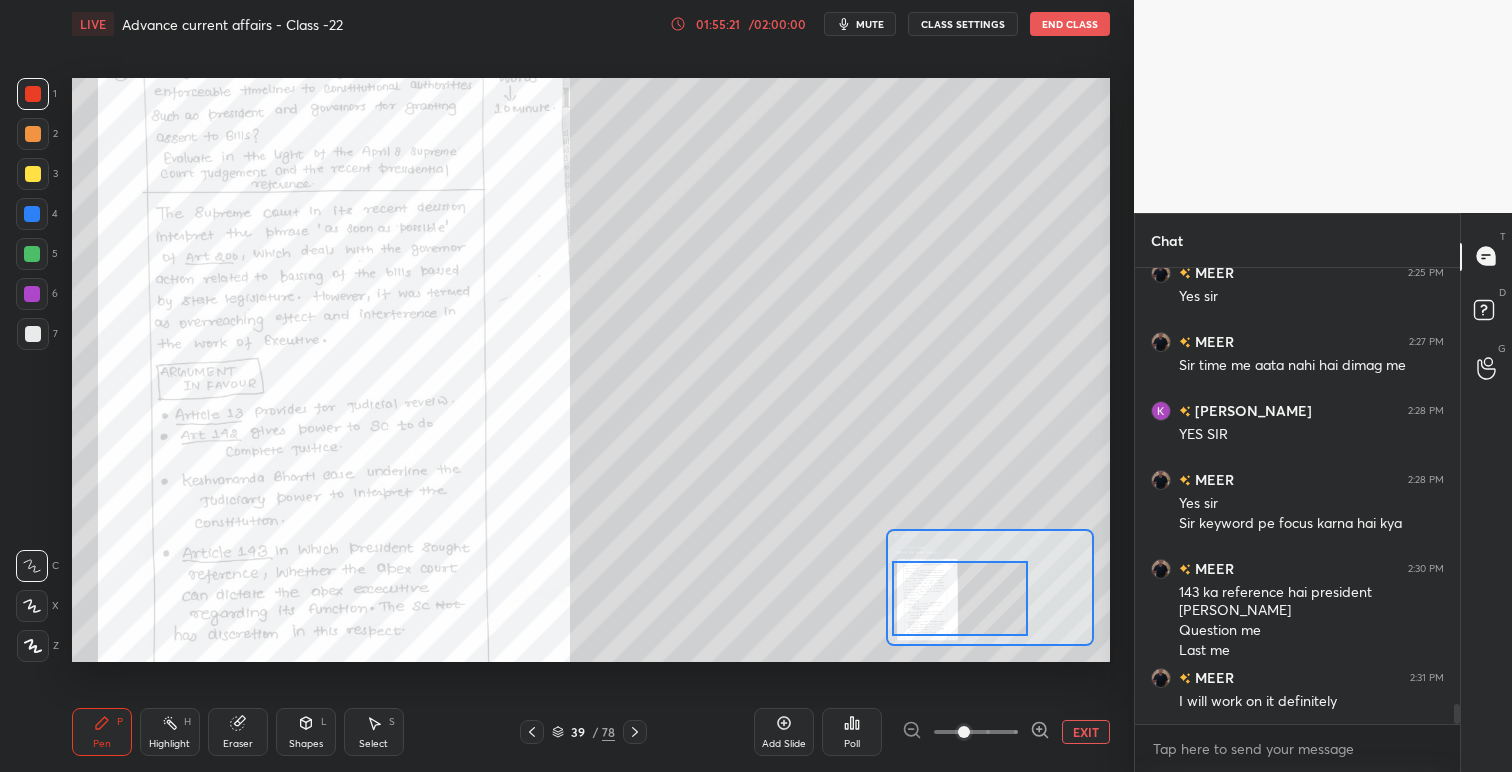 click 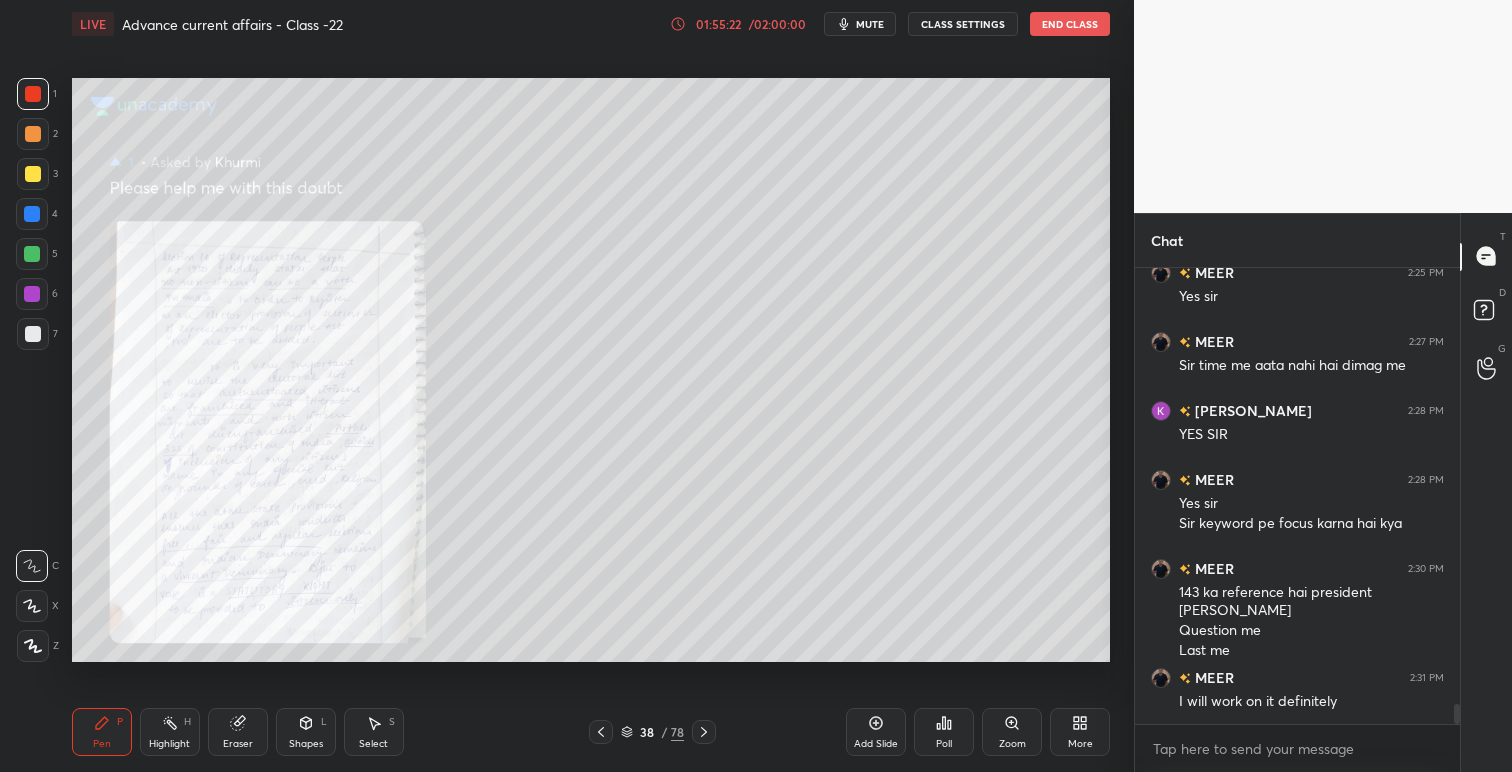 click 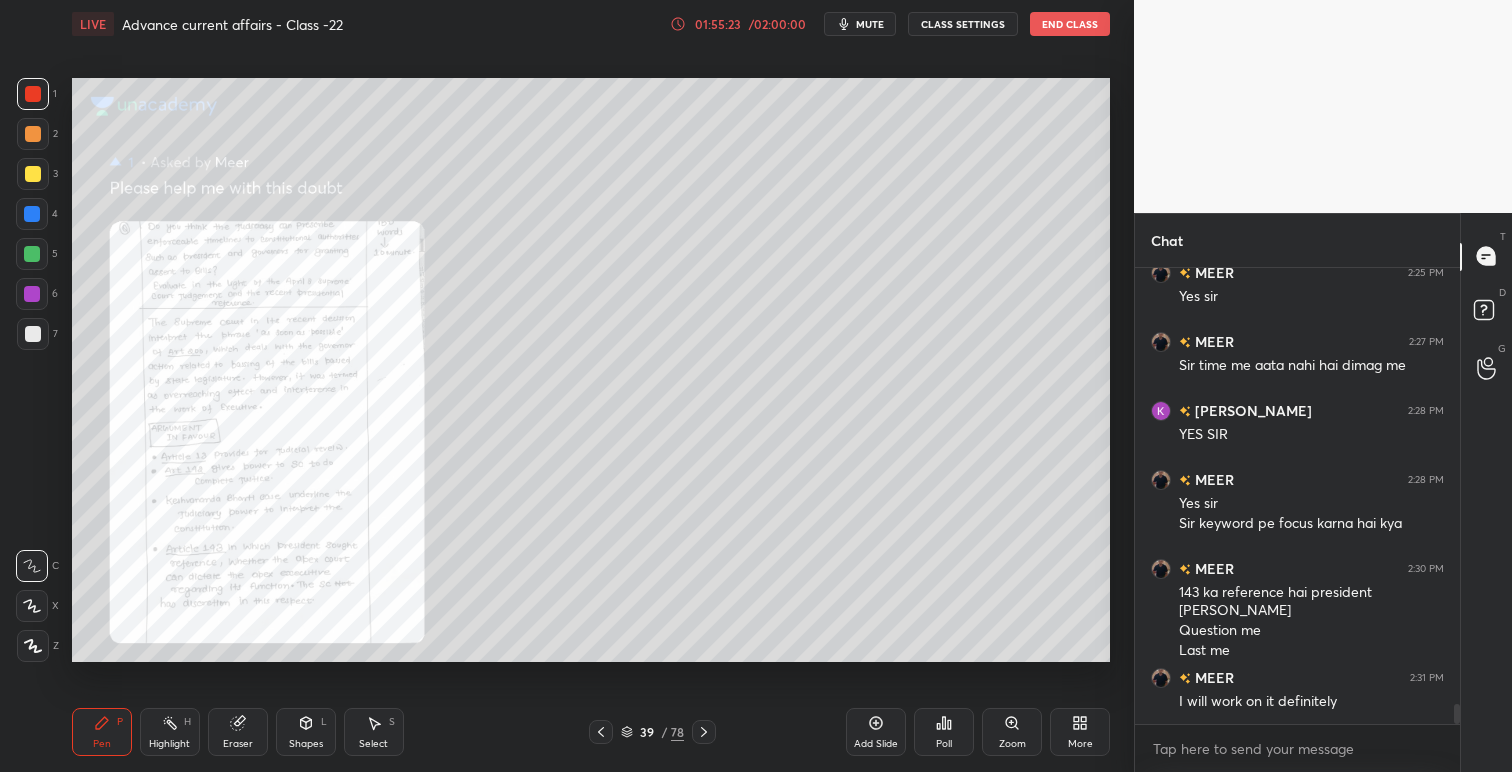 click 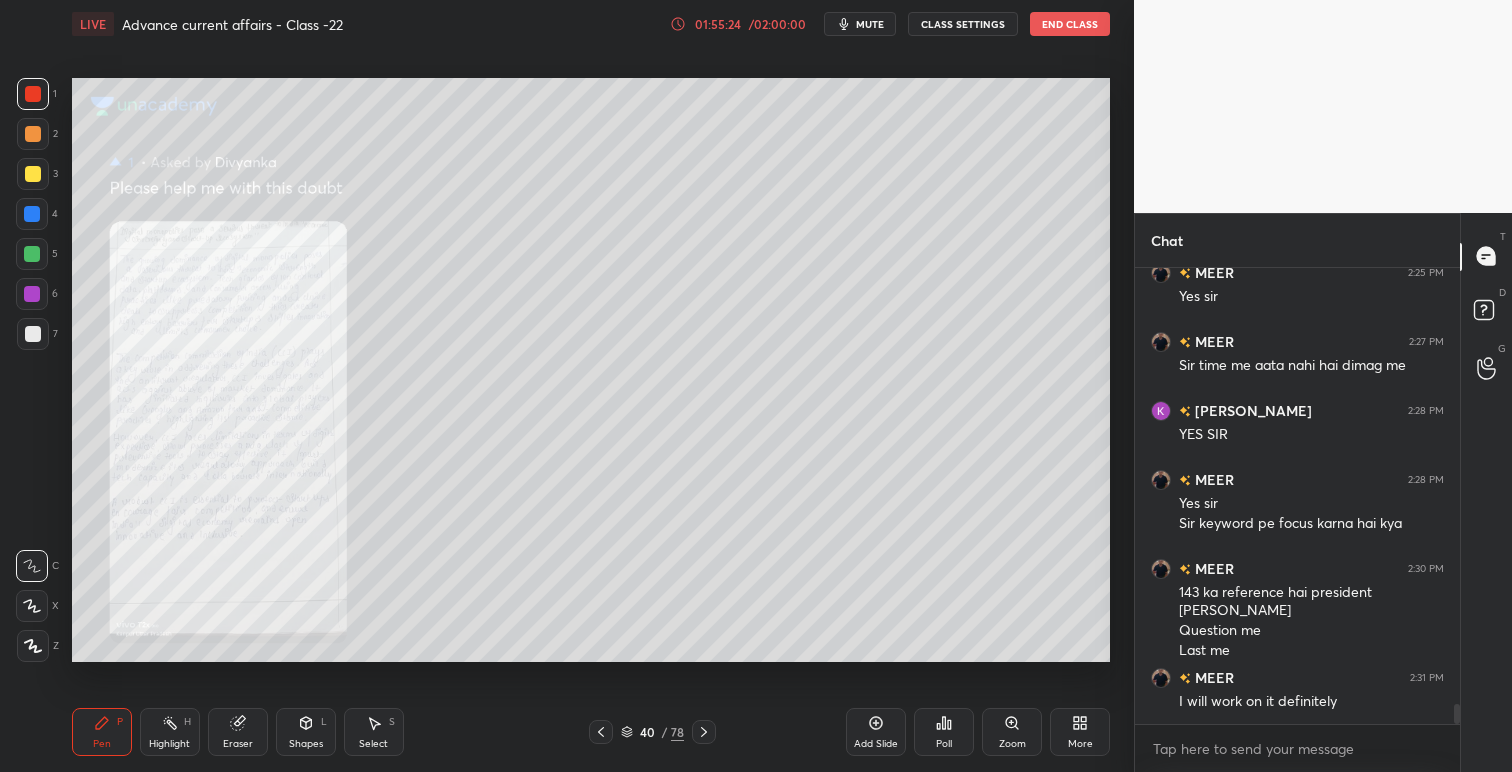 click 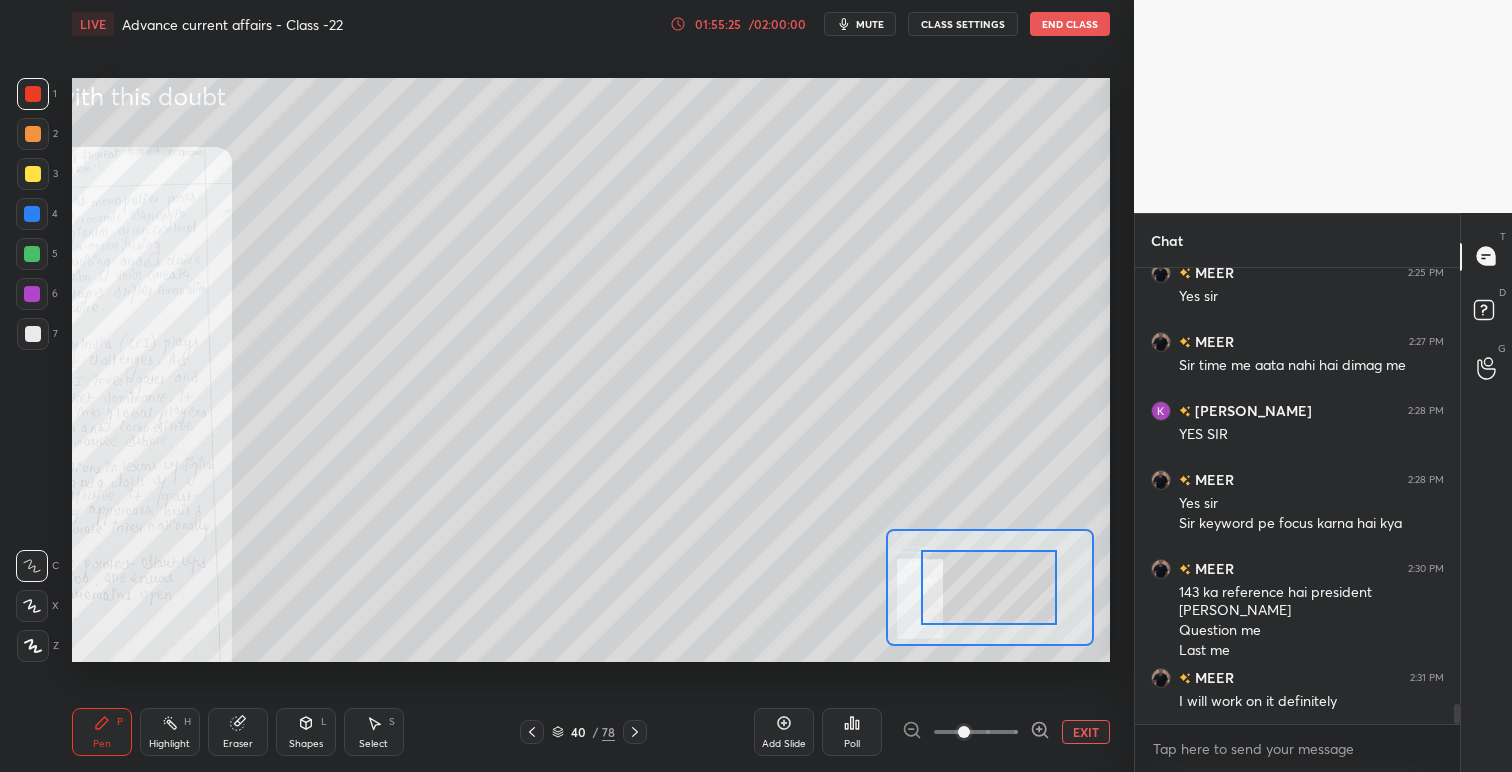 drag, startPoint x: 996, startPoint y: 573, endPoint x: 939, endPoint y: 577, distance: 57.14018 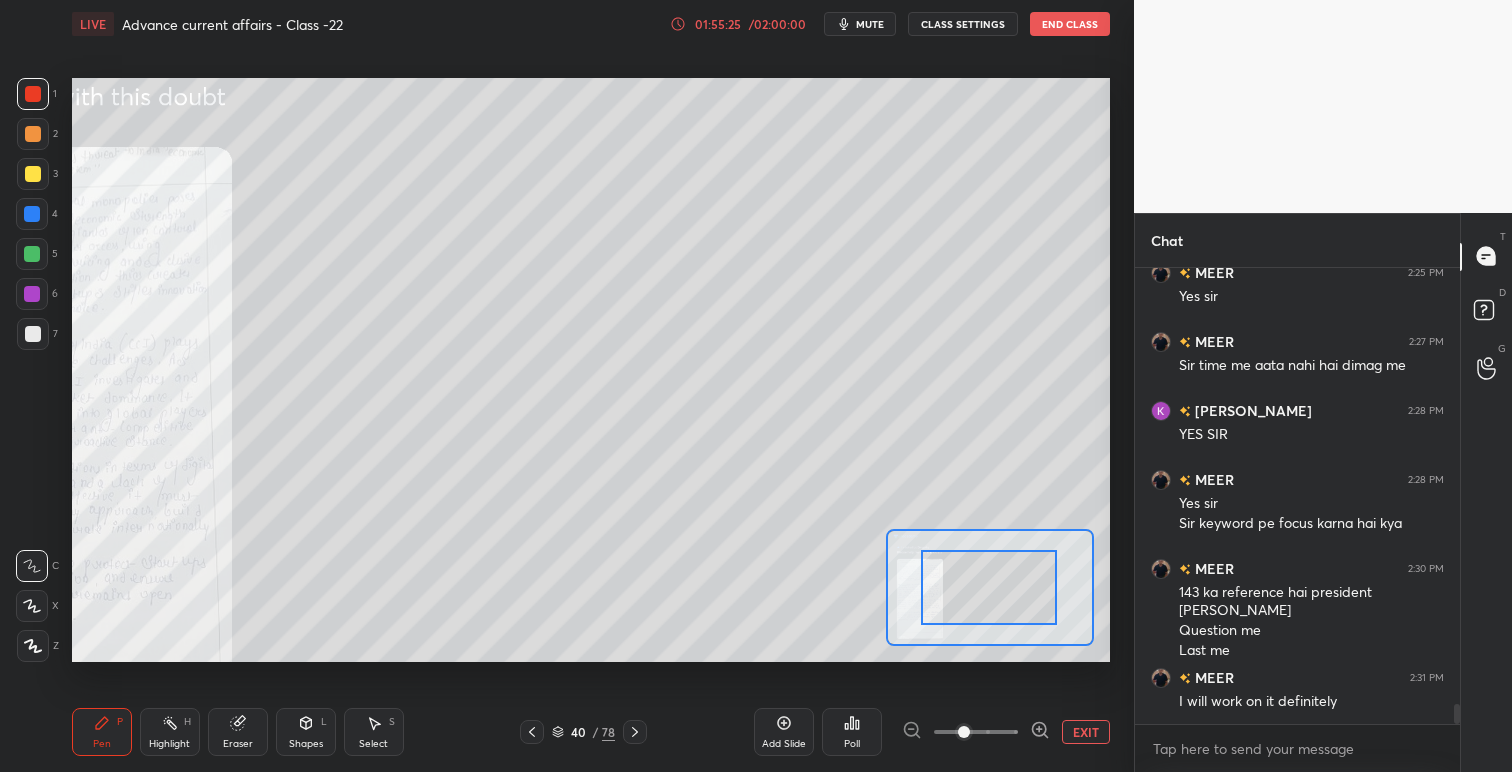 drag, startPoint x: 974, startPoint y: 577, endPoint x: 1002, endPoint y: 578, distance: 28.01785 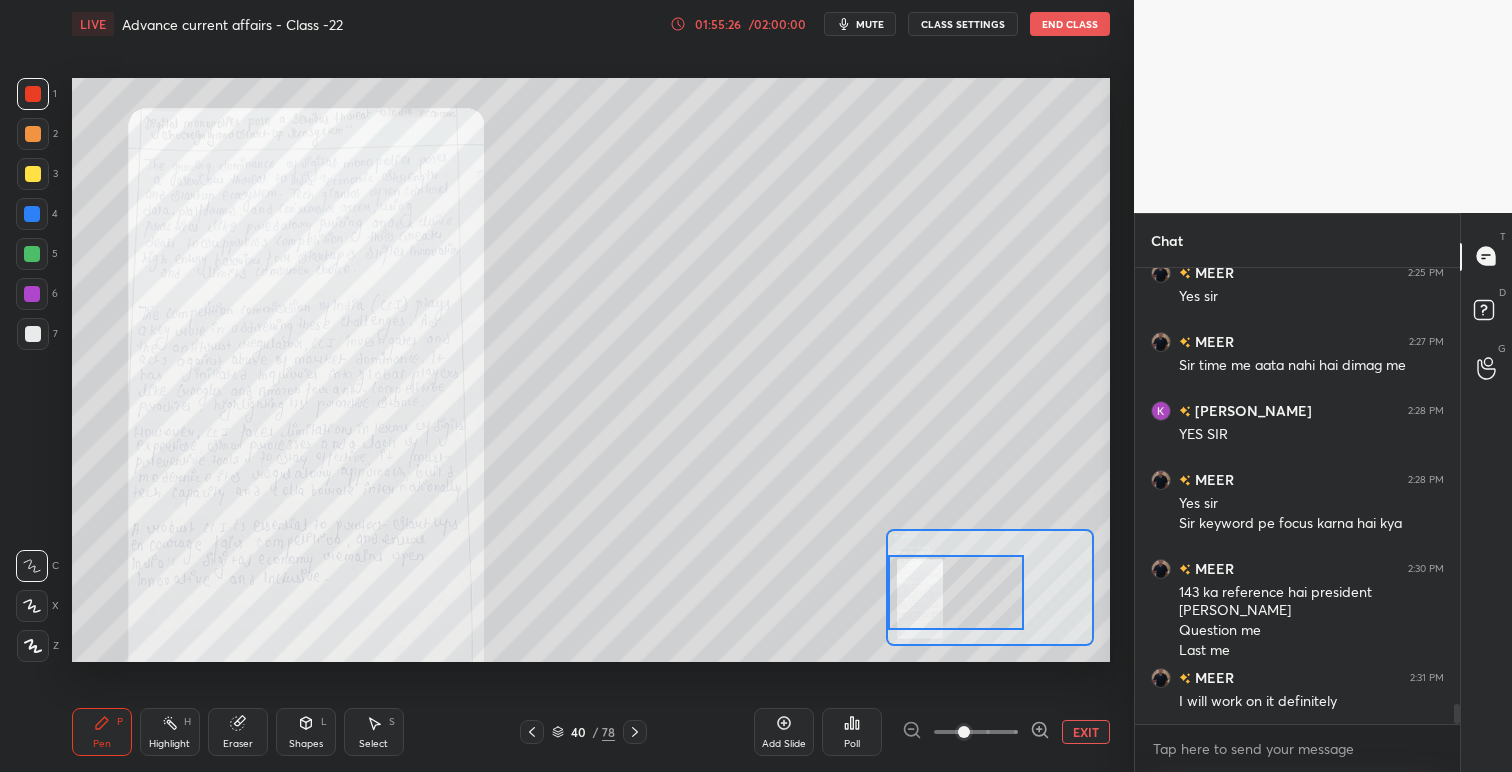 drag, startPoint x: 976, startPoint y: 577, endPoint x: 967, endPoint y: 588, distance: 14.21267 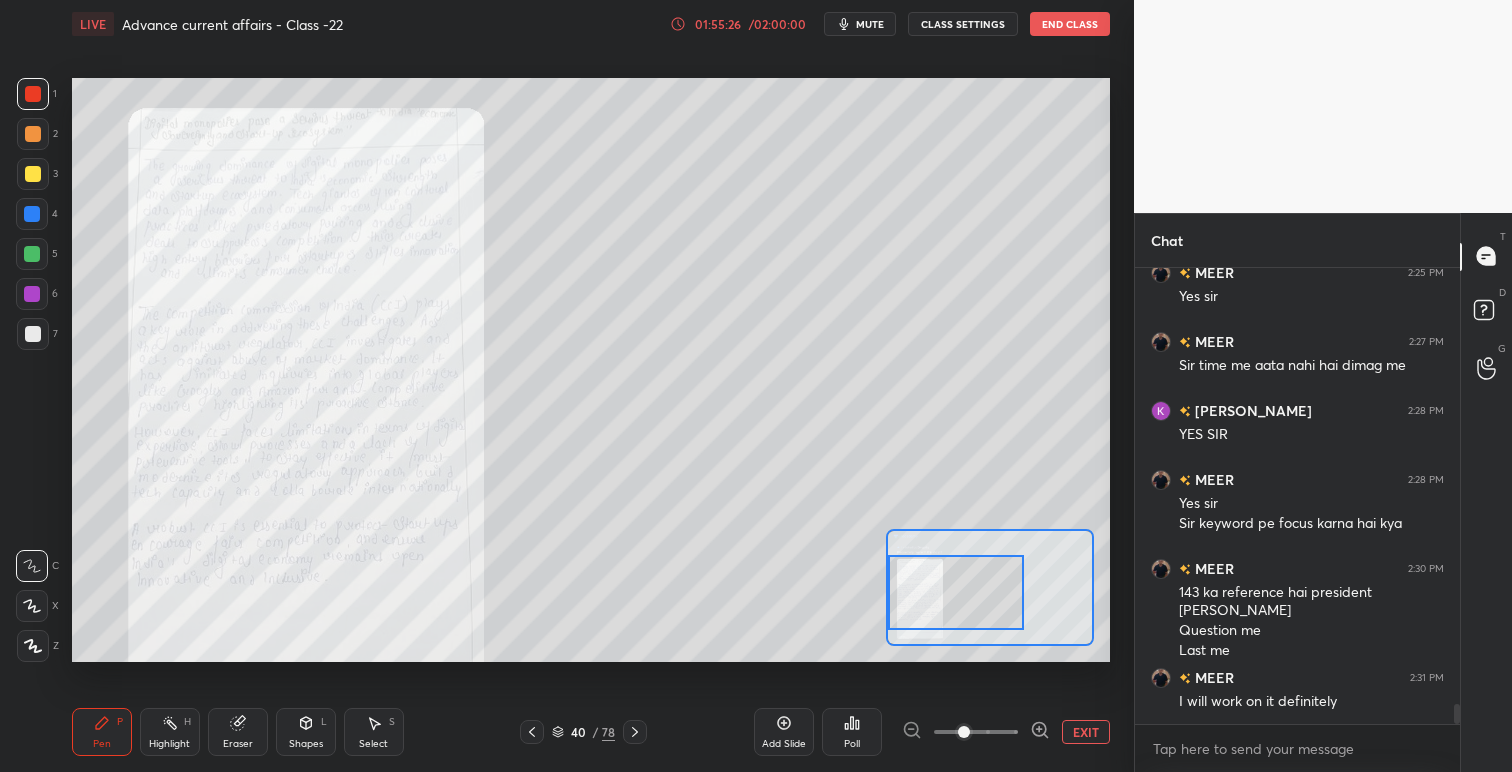 click at bounding box center (956, 592) 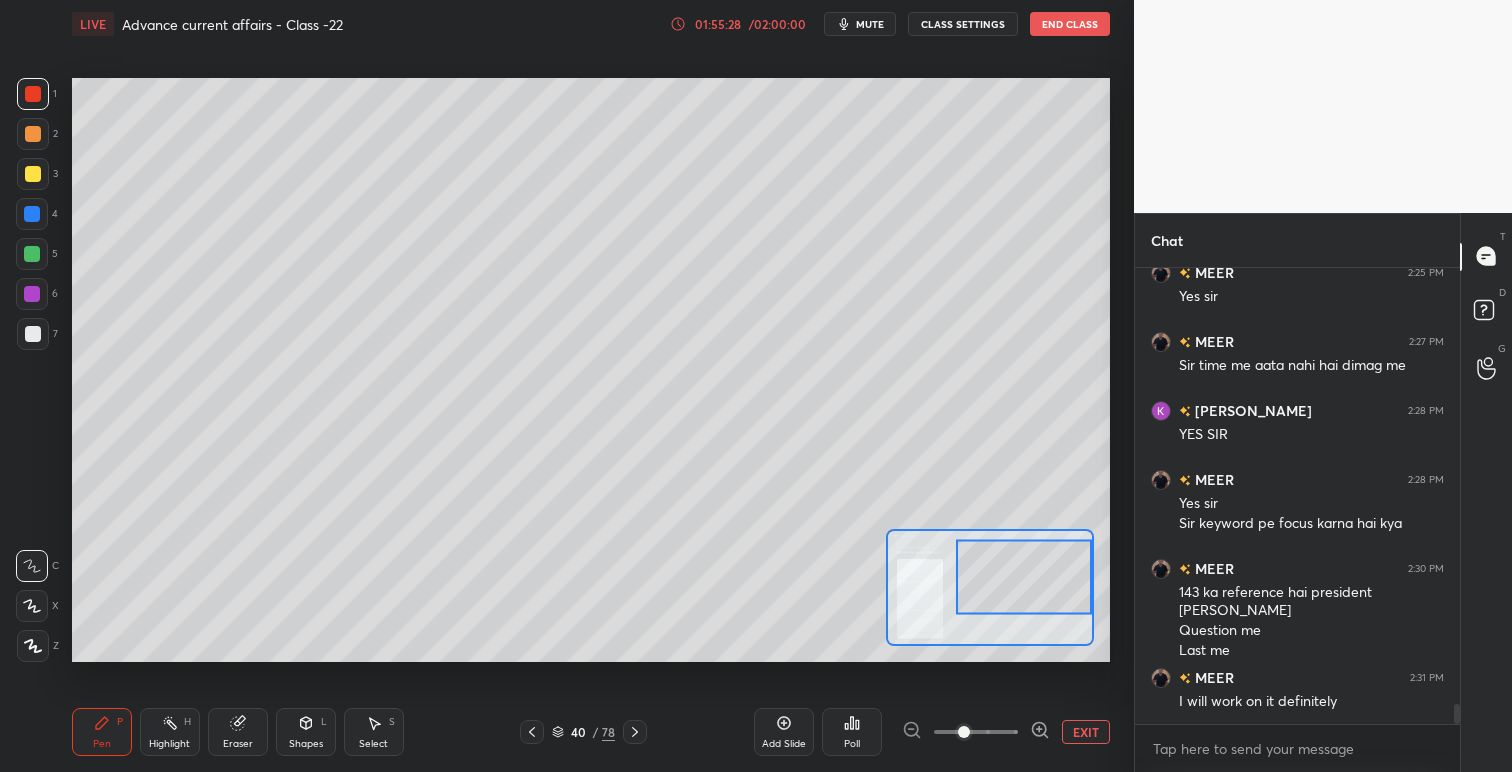 click at bounding box center [1024, 576] 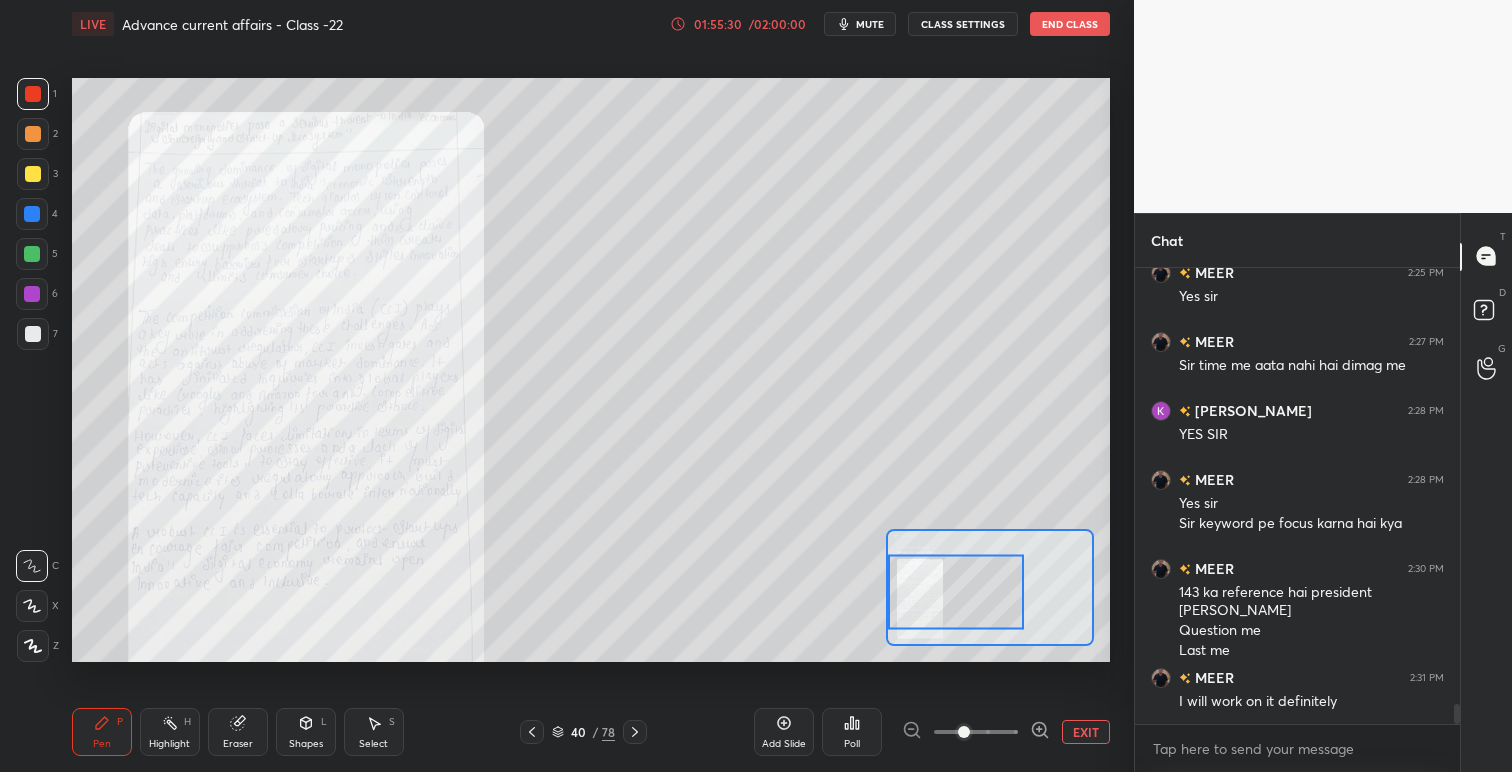 drag, startPoint x: 1043, startPoint y: 584, endPoint x: 987, endPoint y: 616, distance: 64.49806 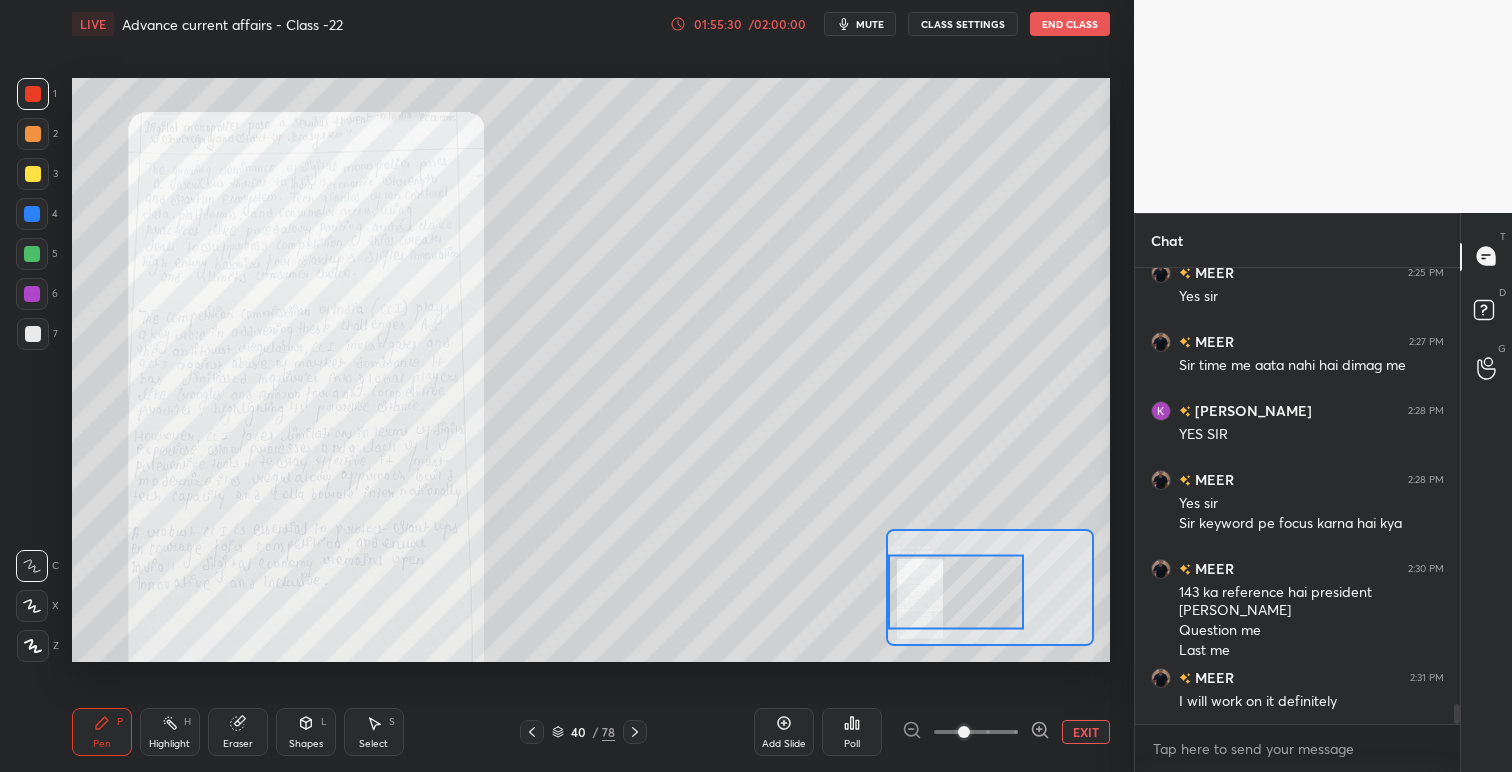 click at bounding box center [956, 591] 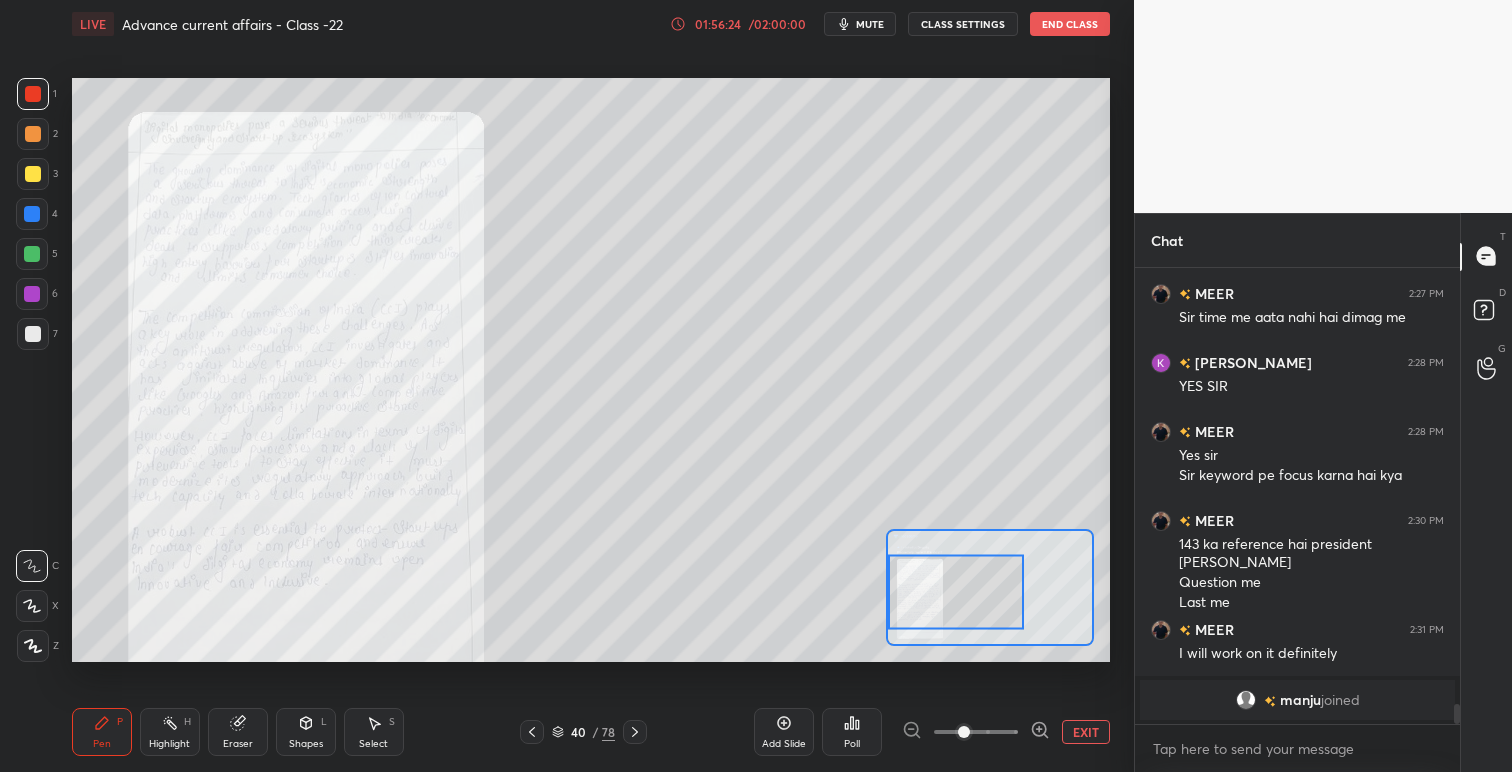 scroll, scrollTop: 9483, scrollLeft: 0, axis: vertical 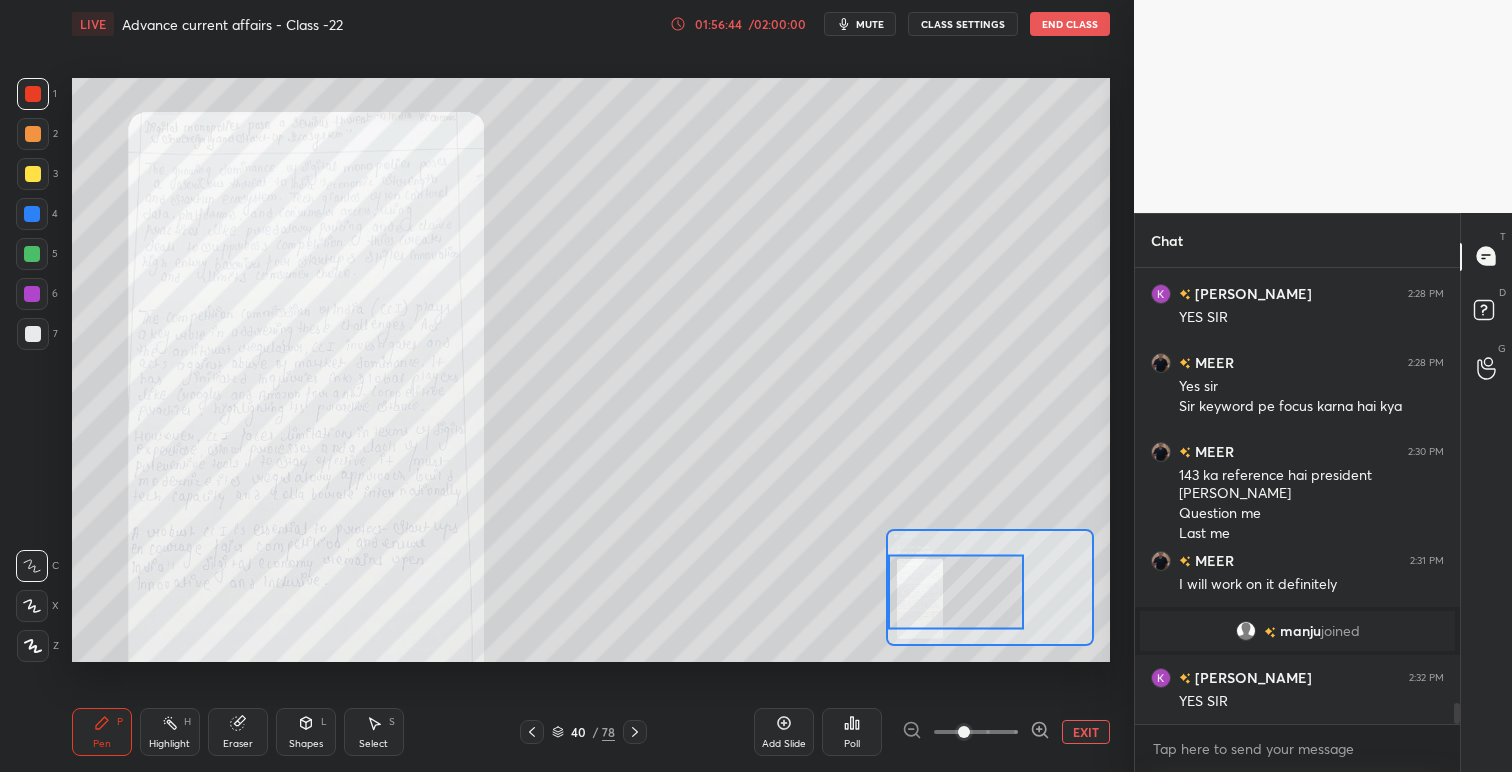click on "EXIT" at bounding box center [1086, 732] 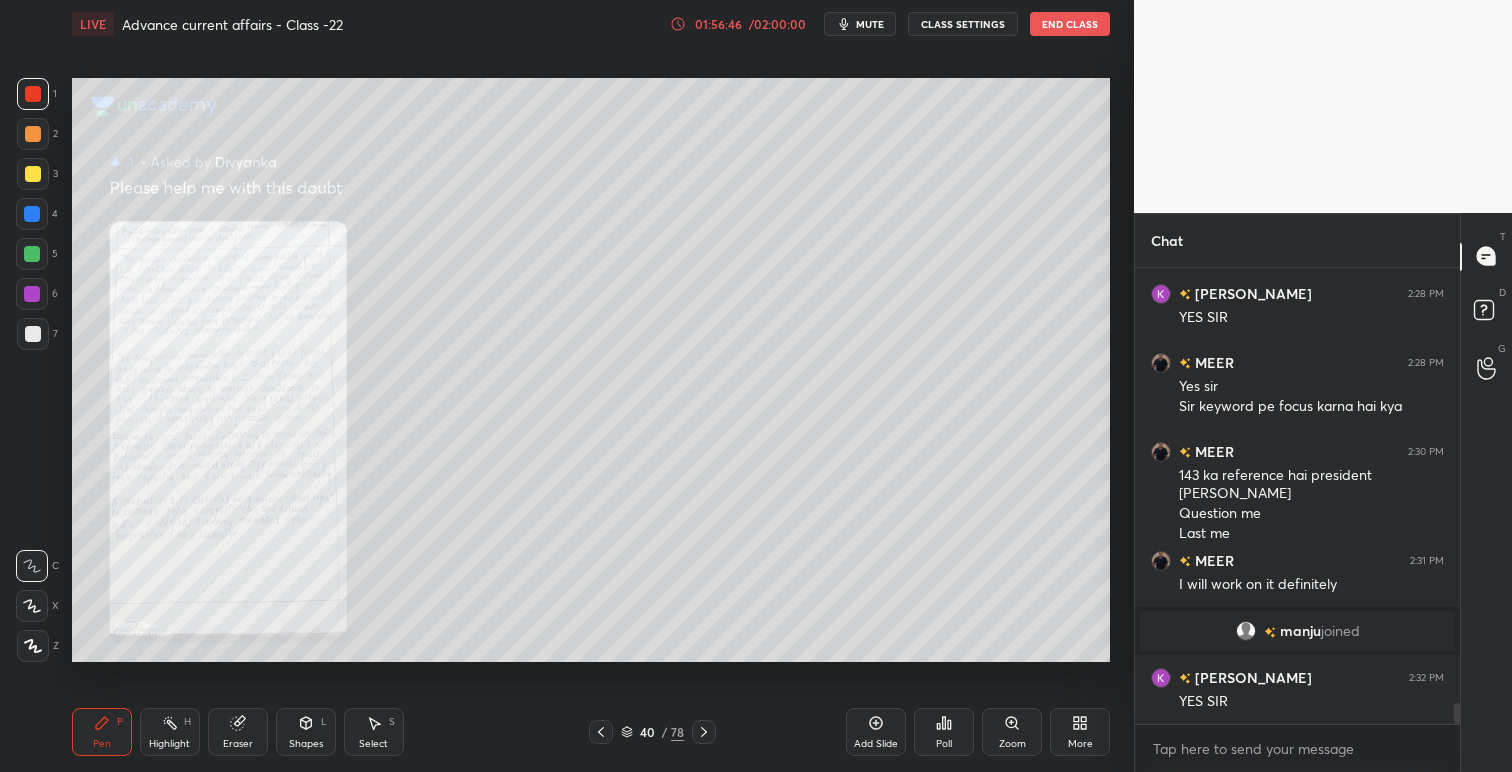click 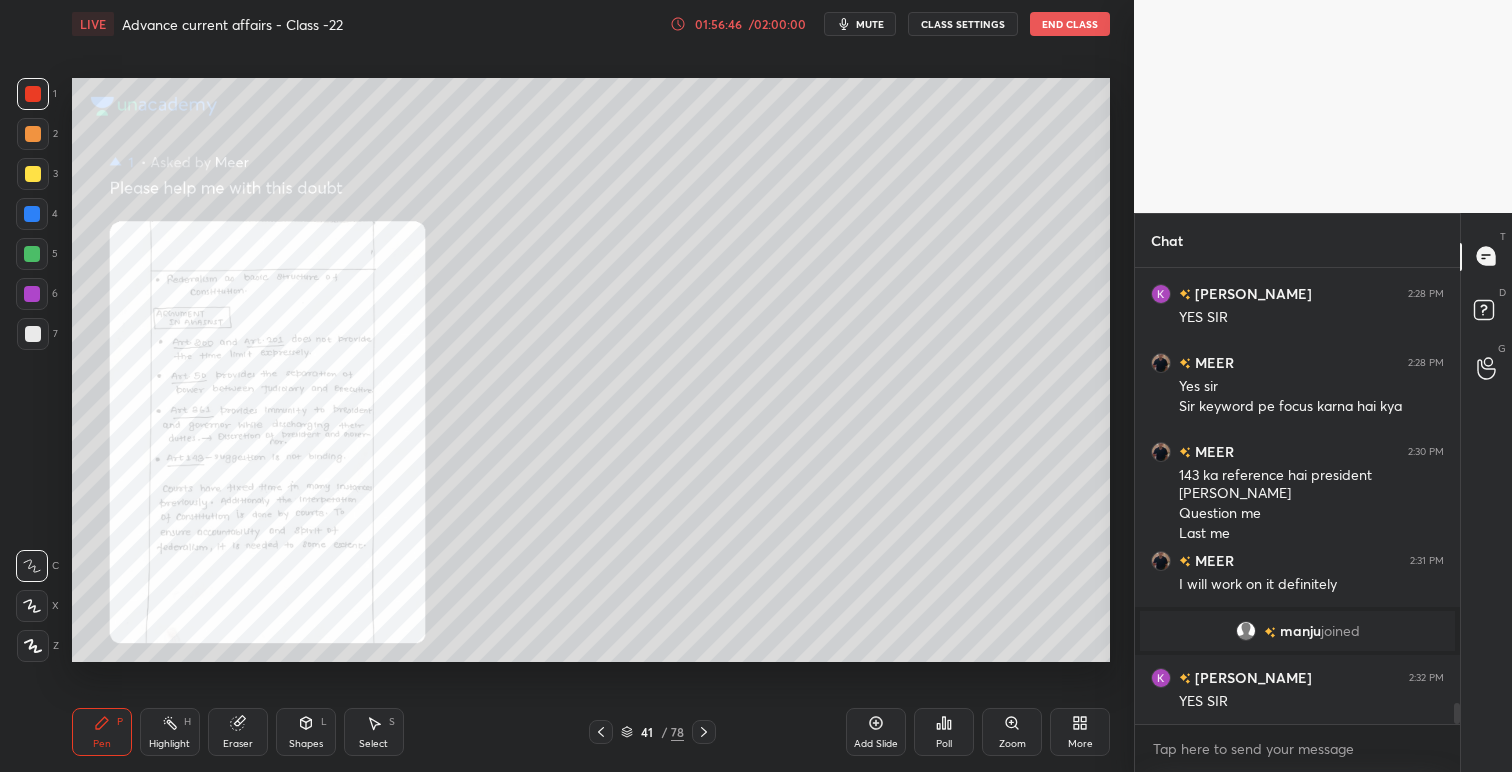 click 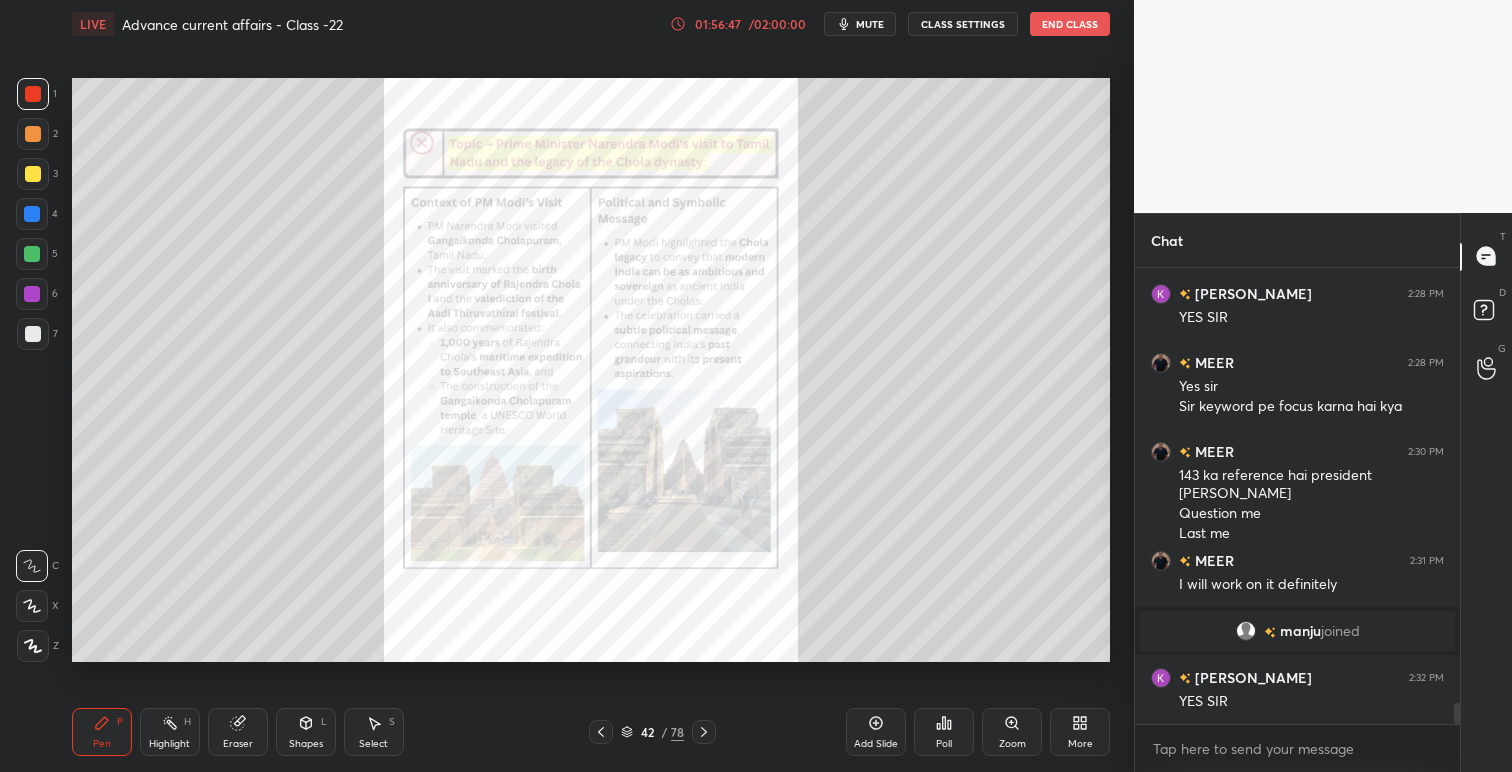 click 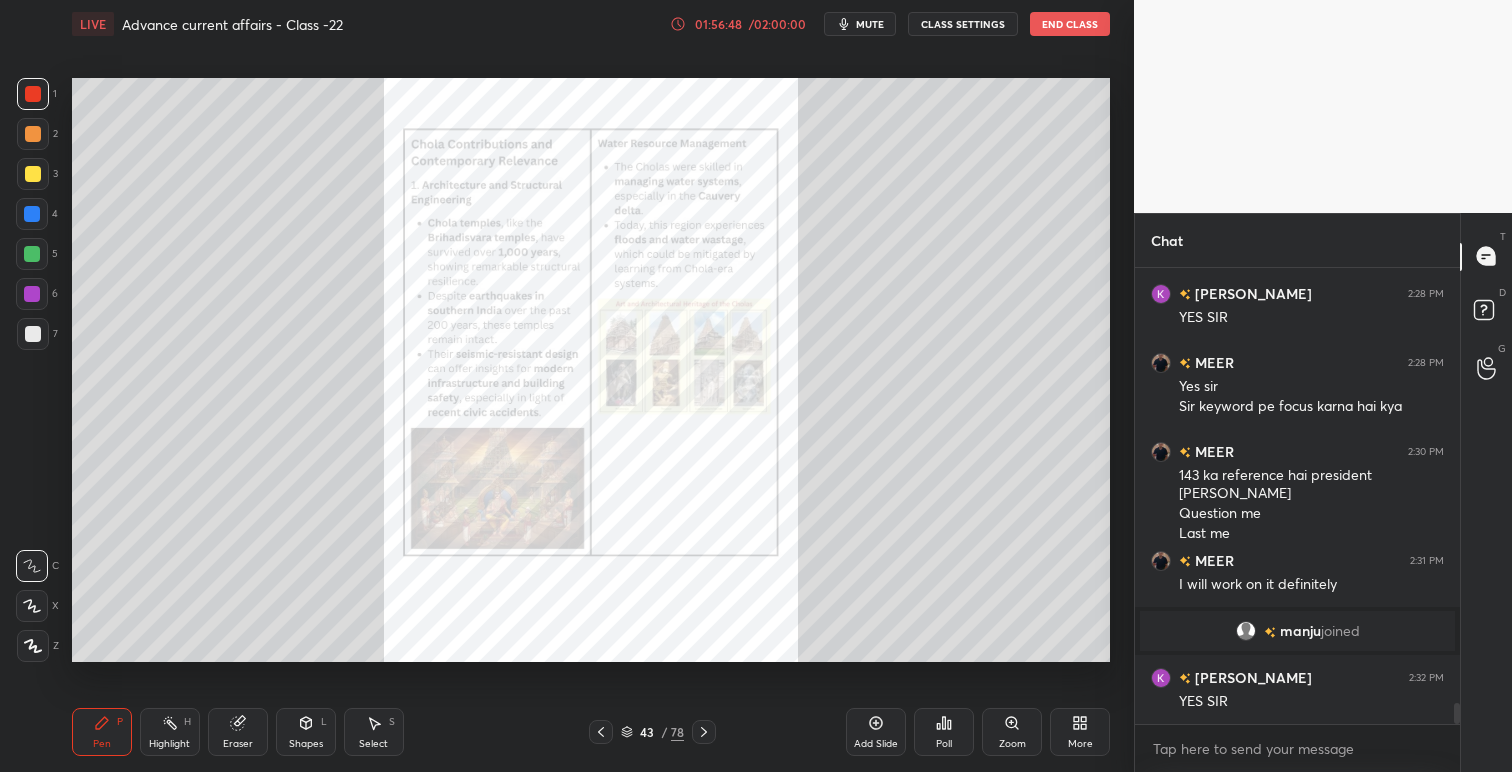 click 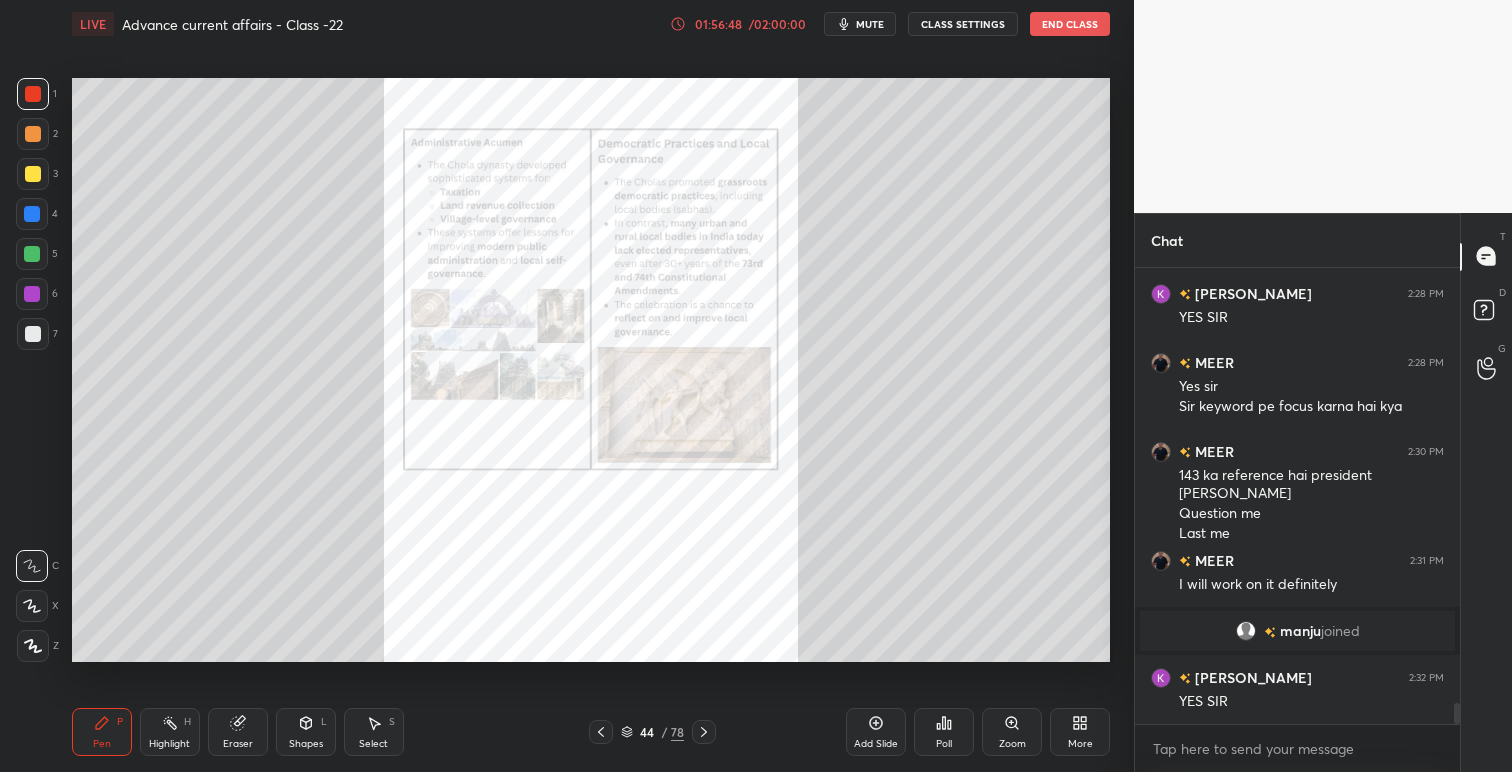 click 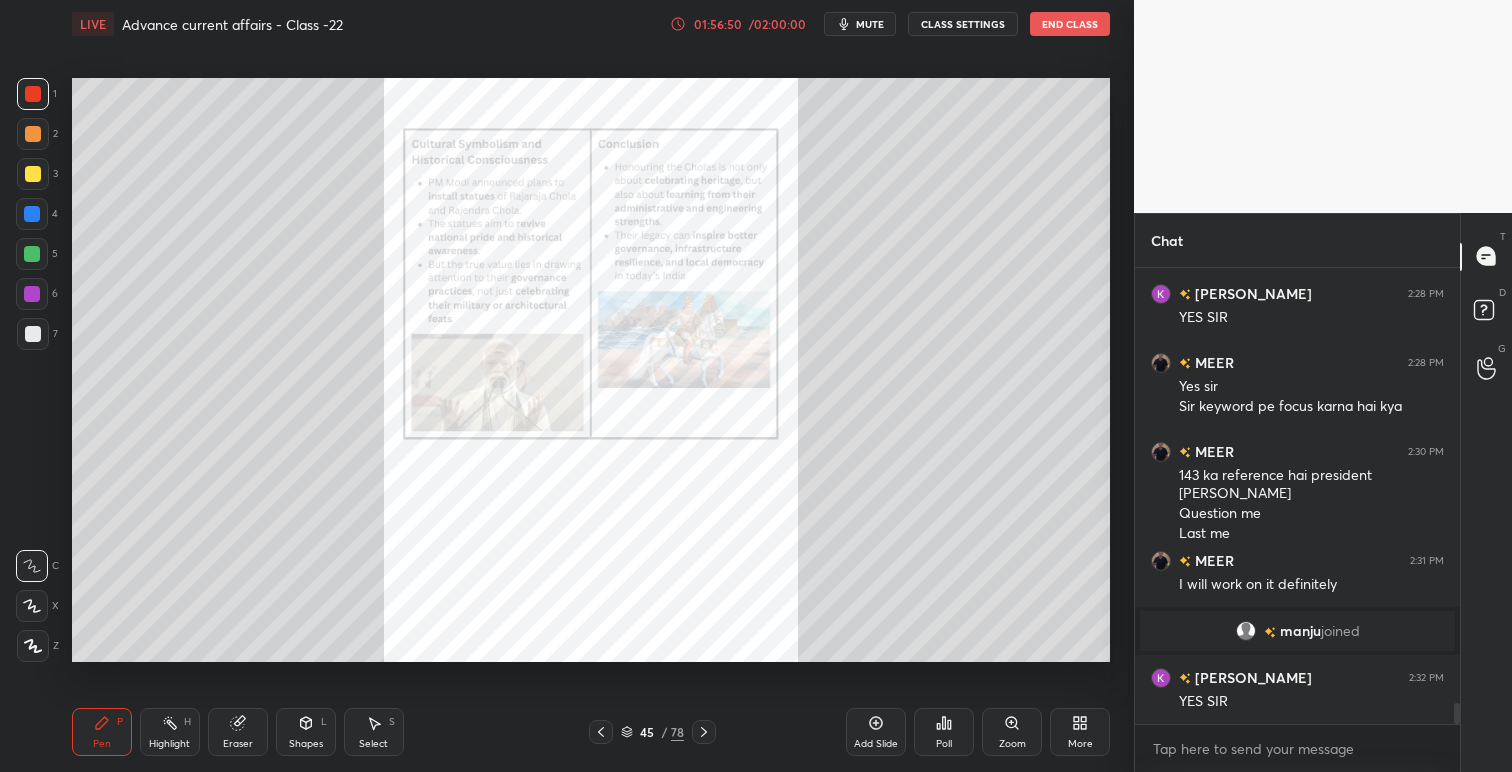click 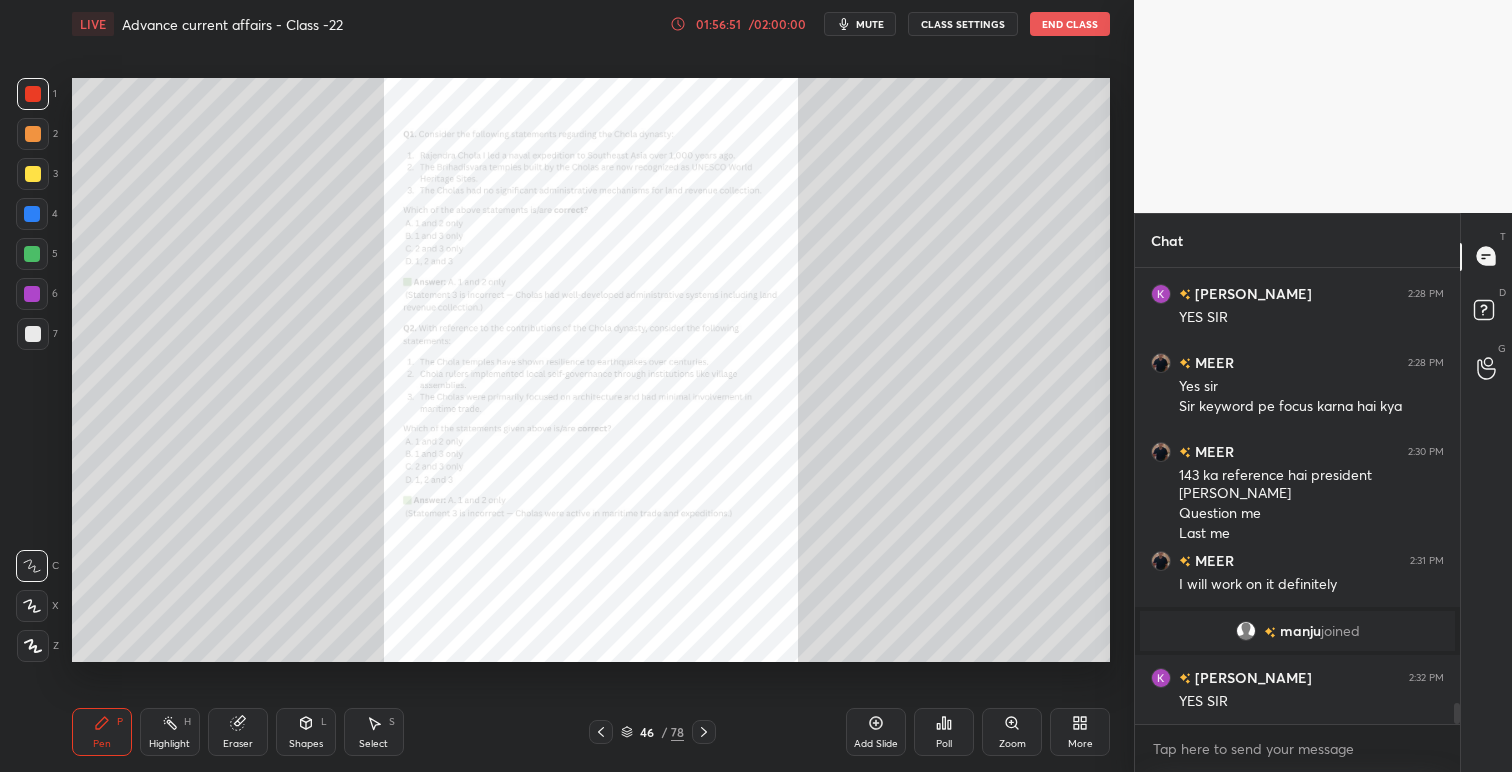 click 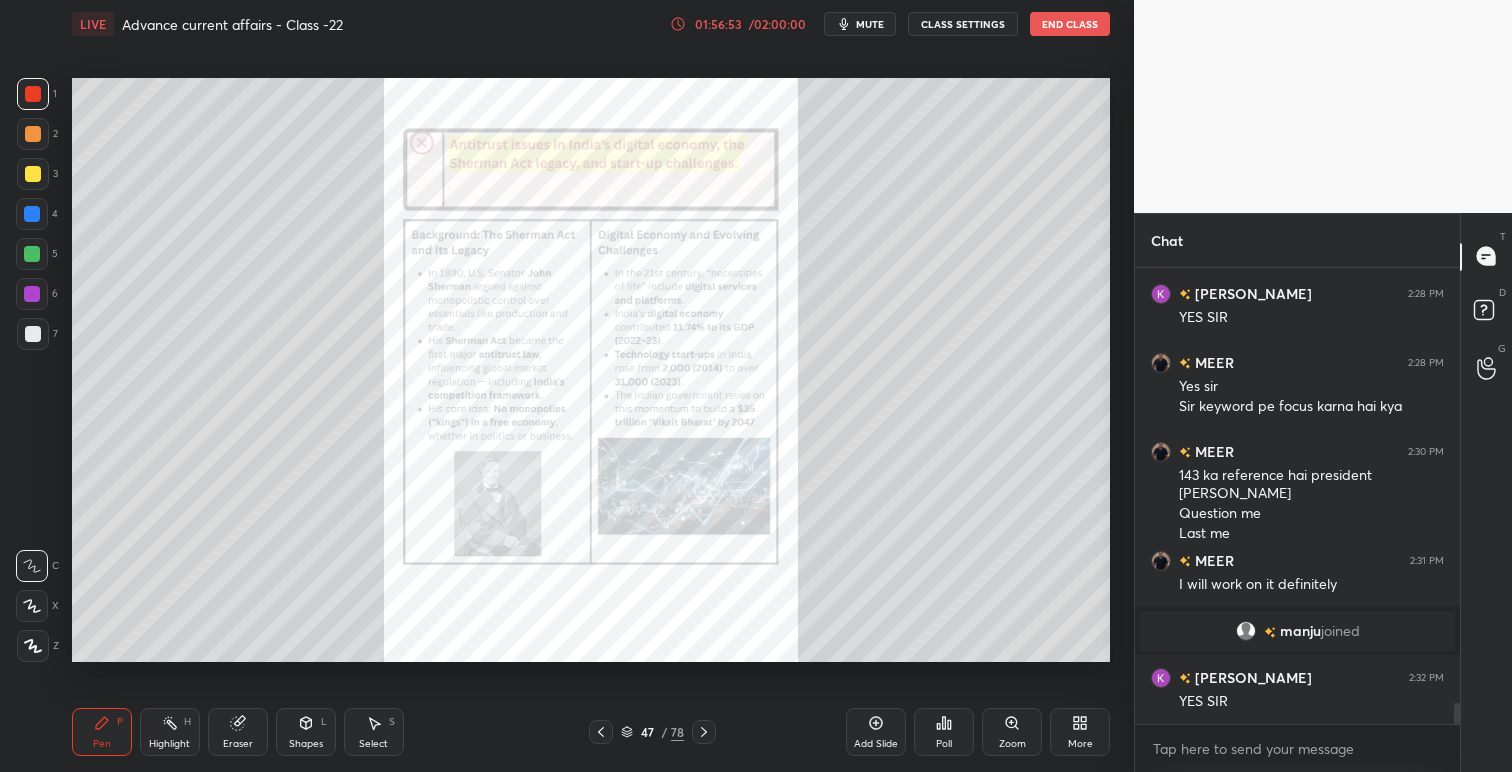 click 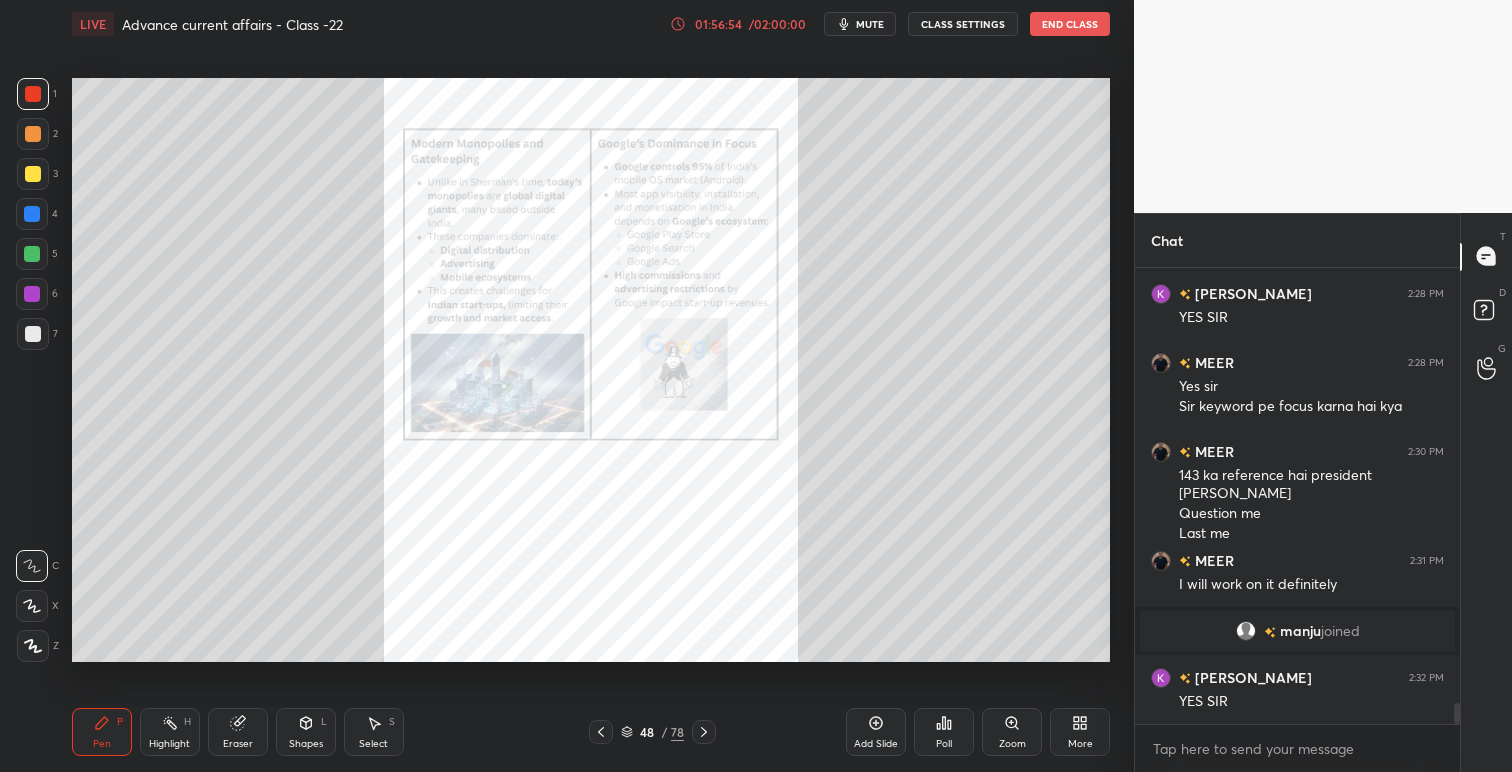click 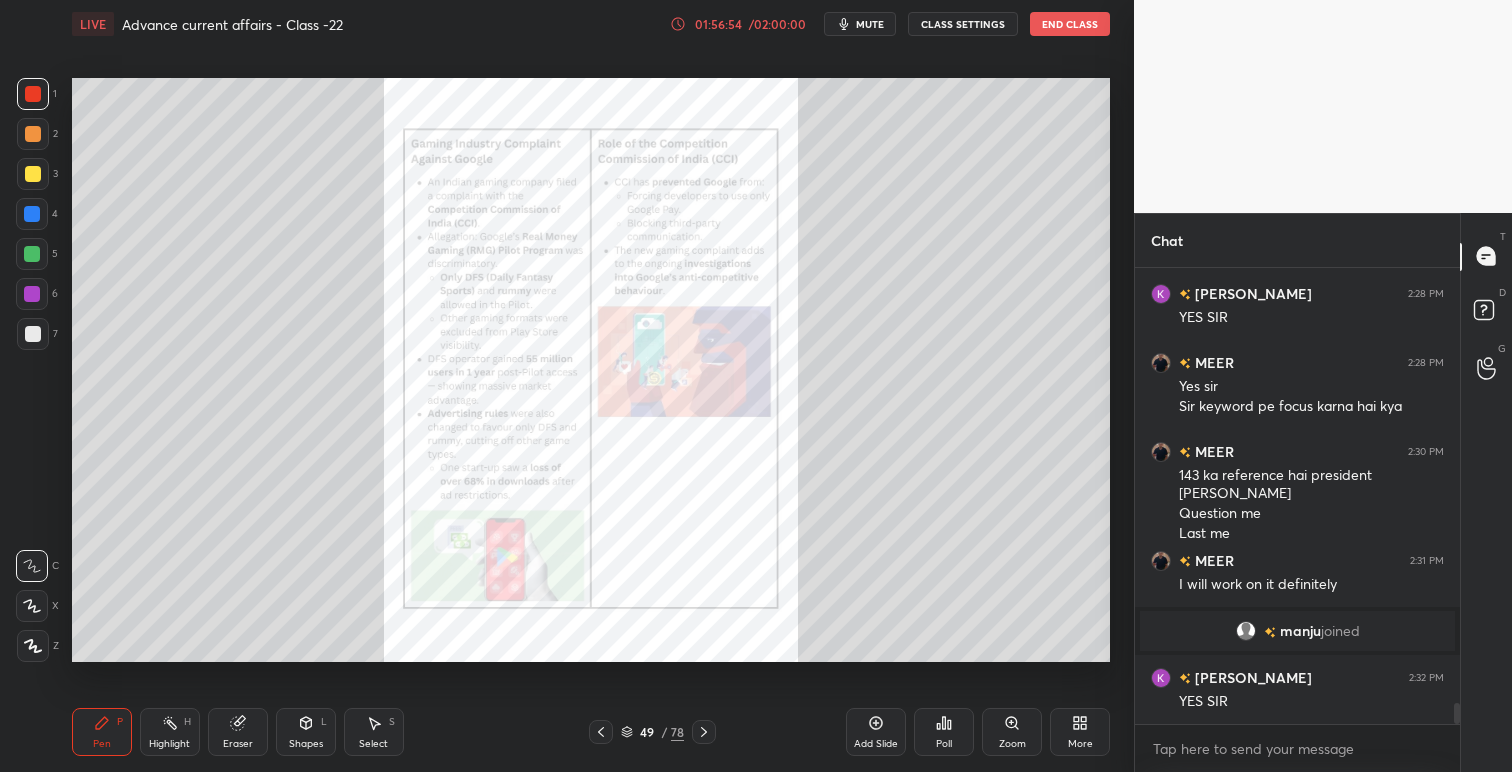click 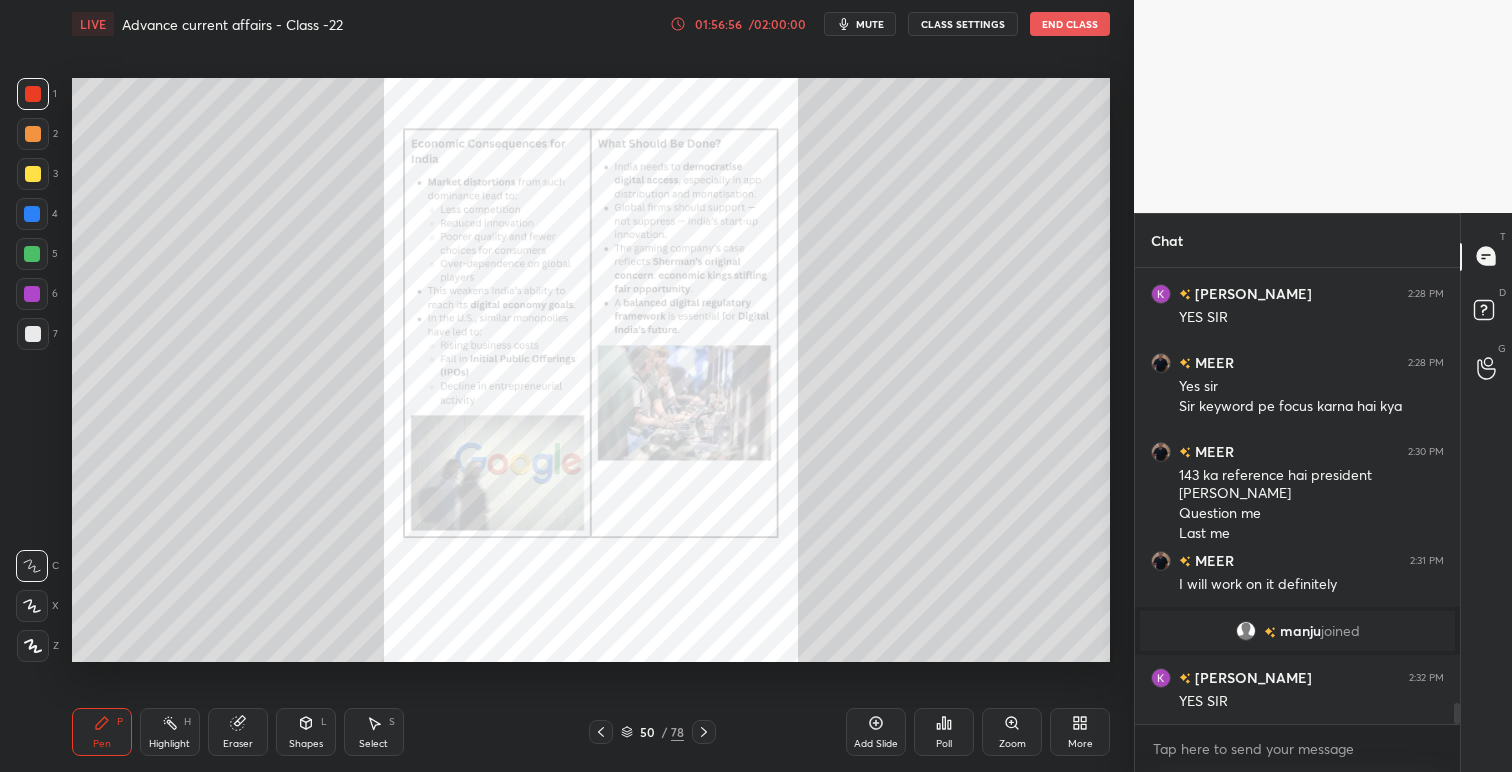click 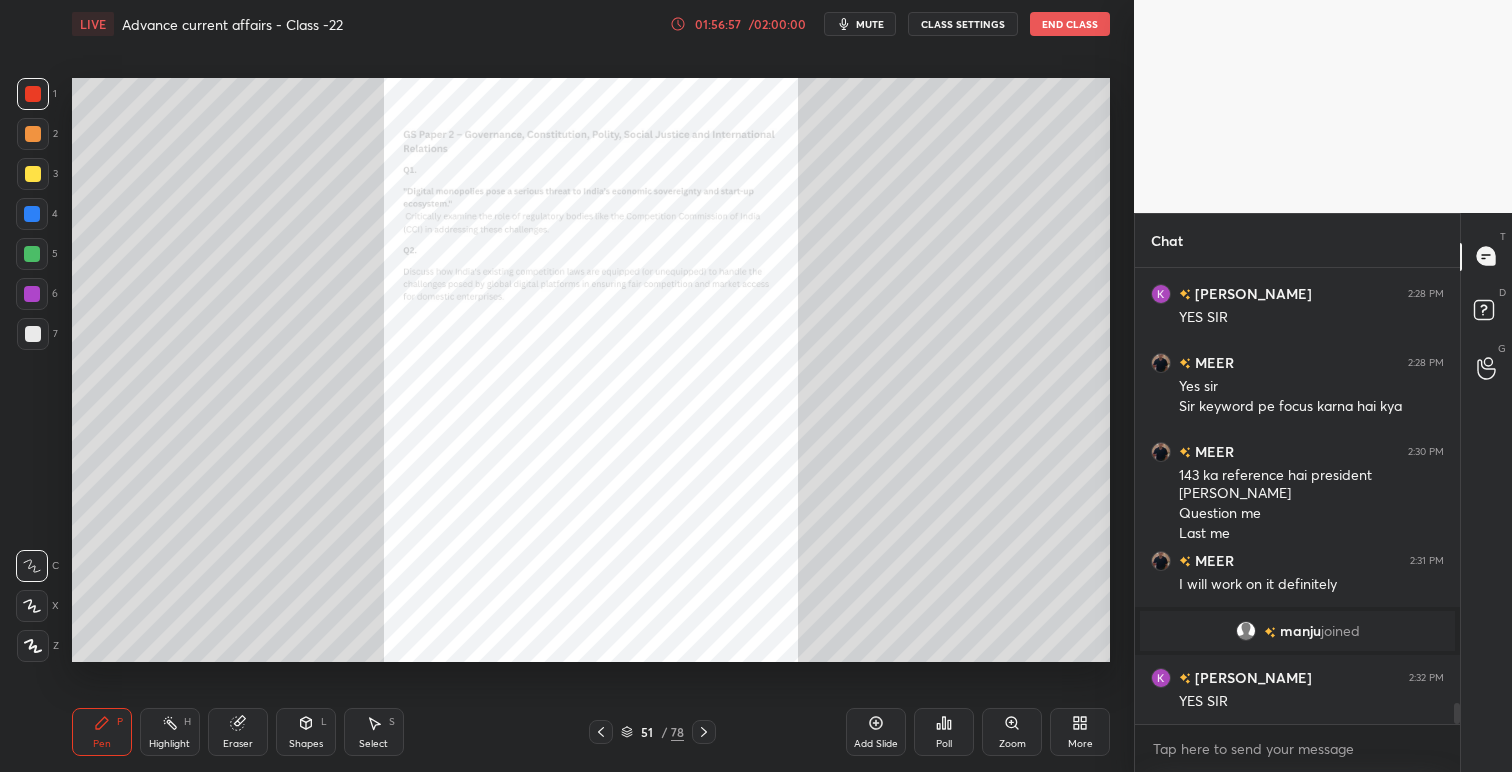 click 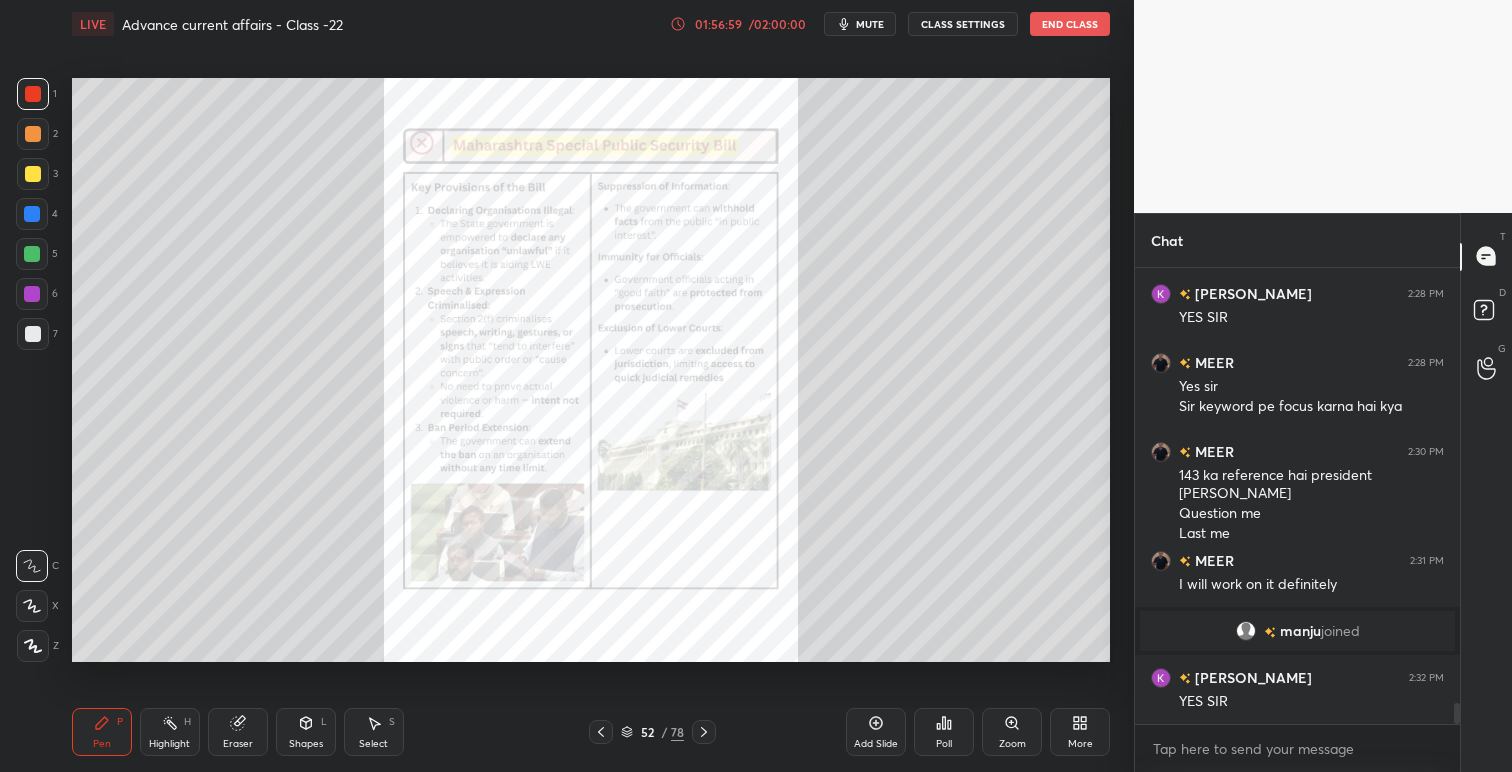 click 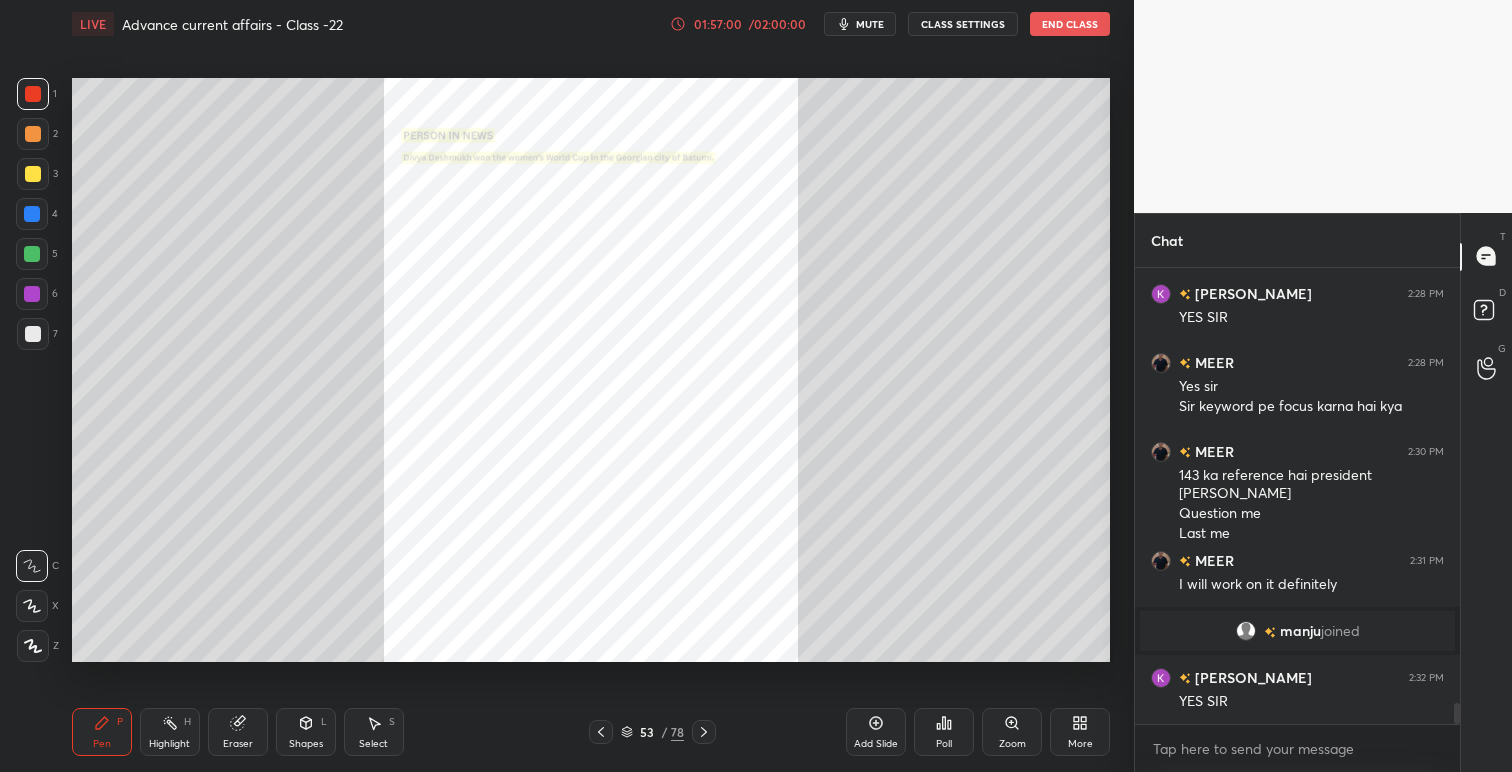 click 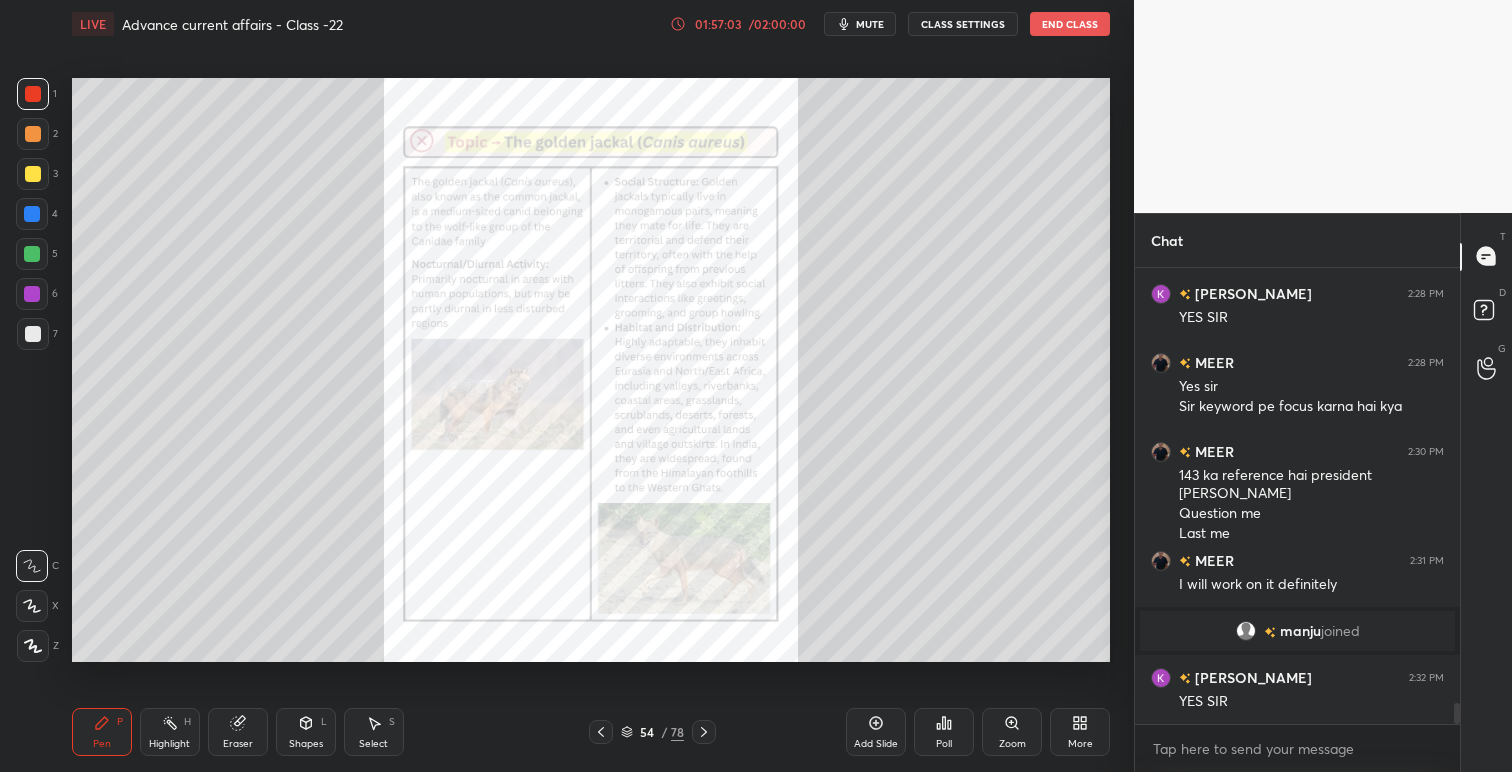 click 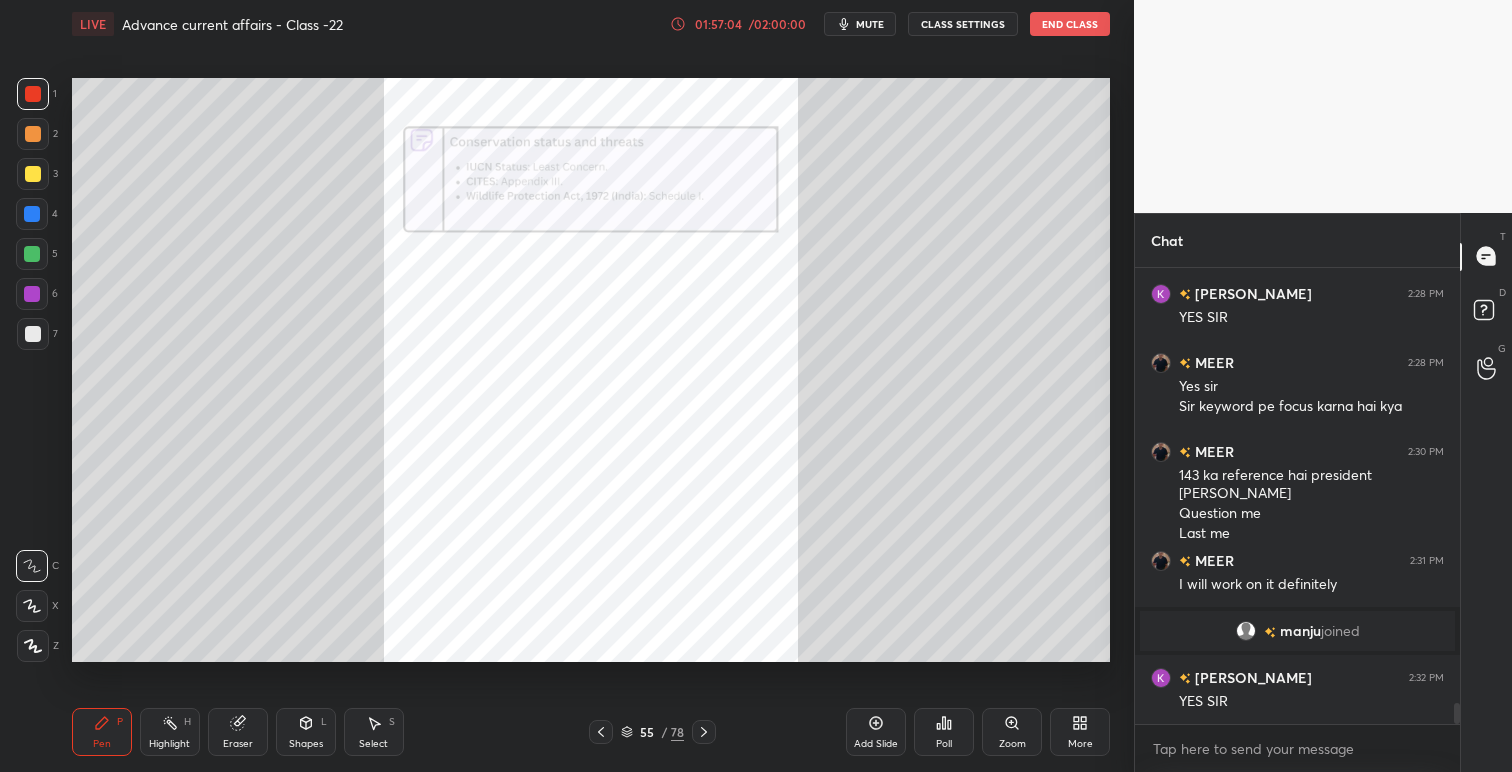 click 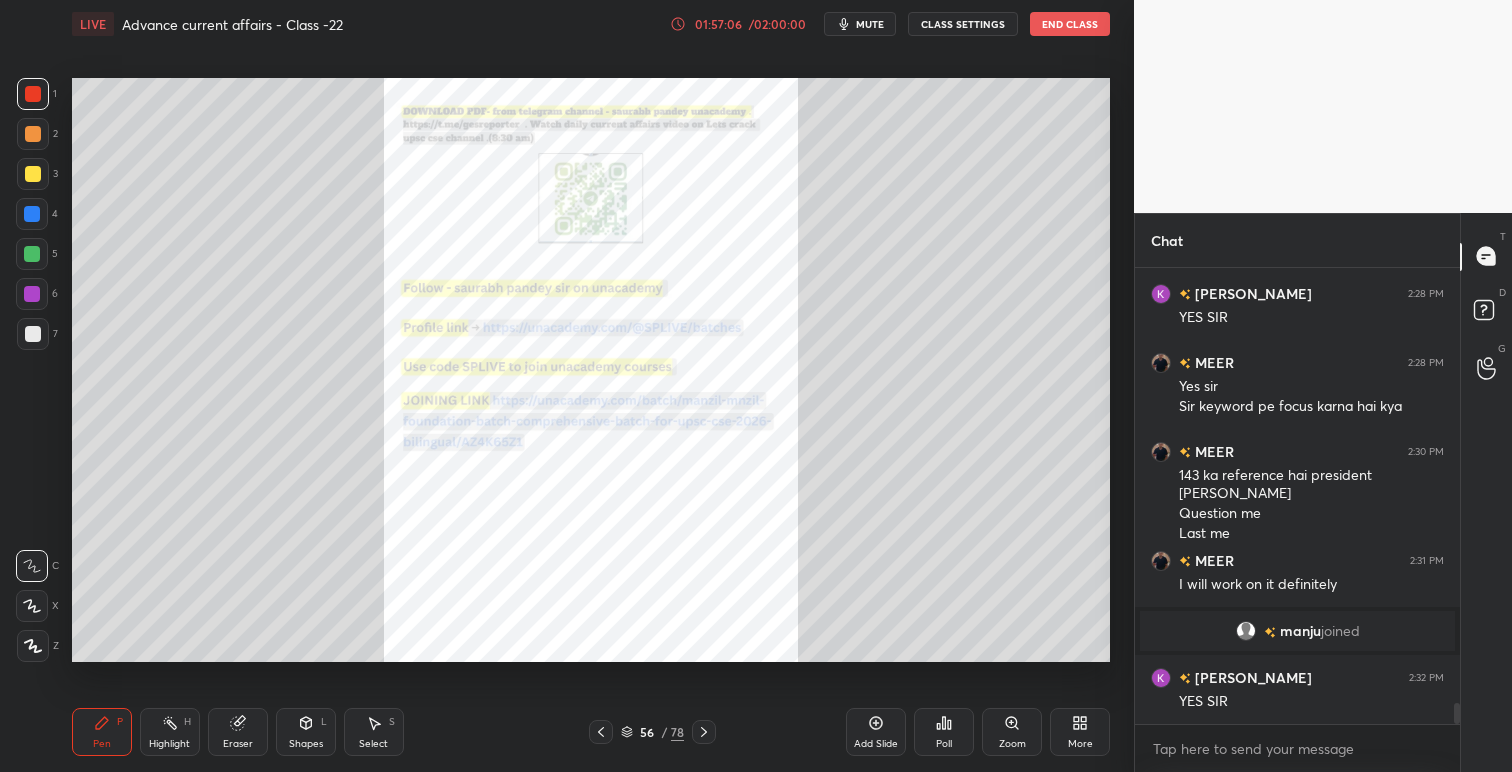 click 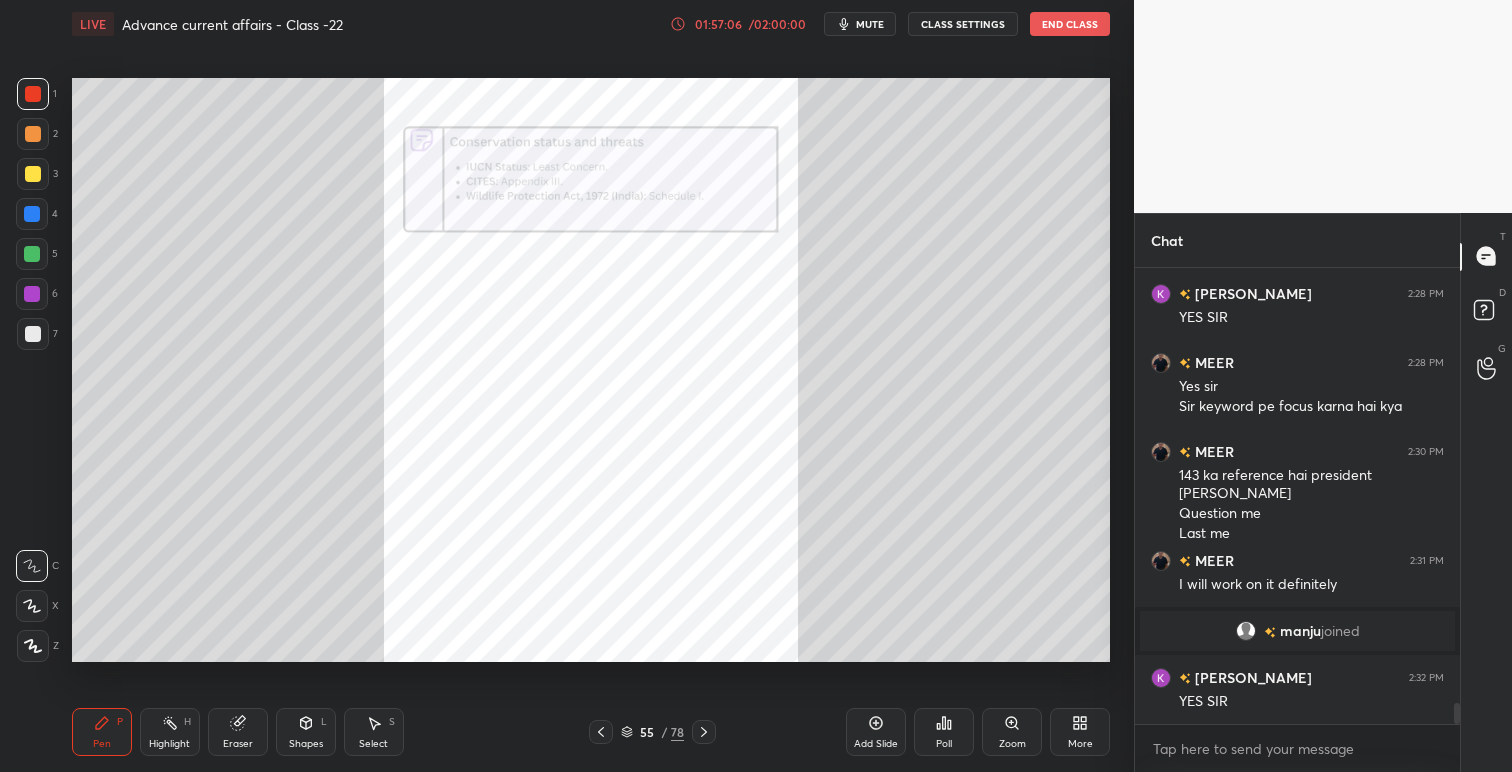 click 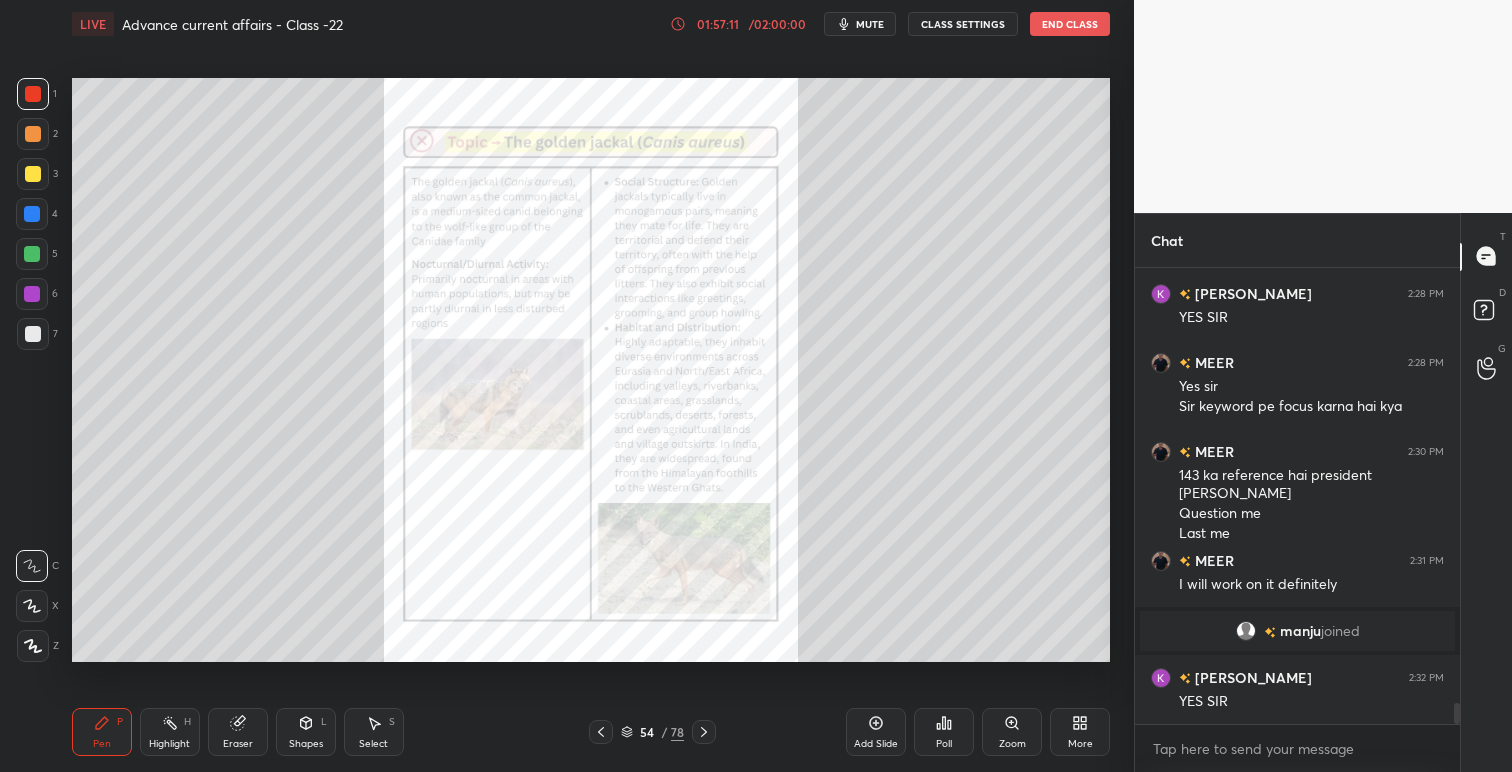 scroll, scrollTop: 9552, scrollLeft: 0, axis: vertical 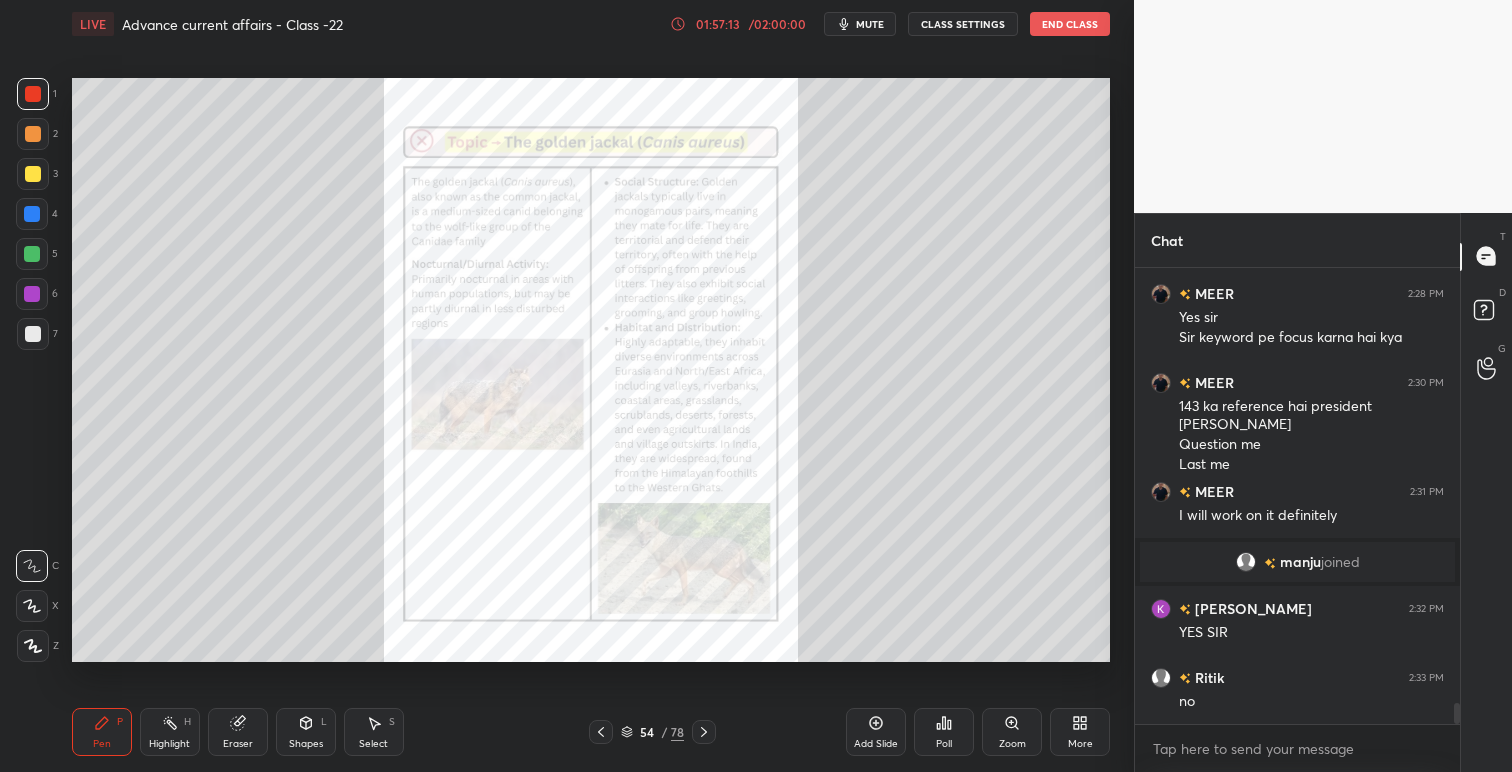 click 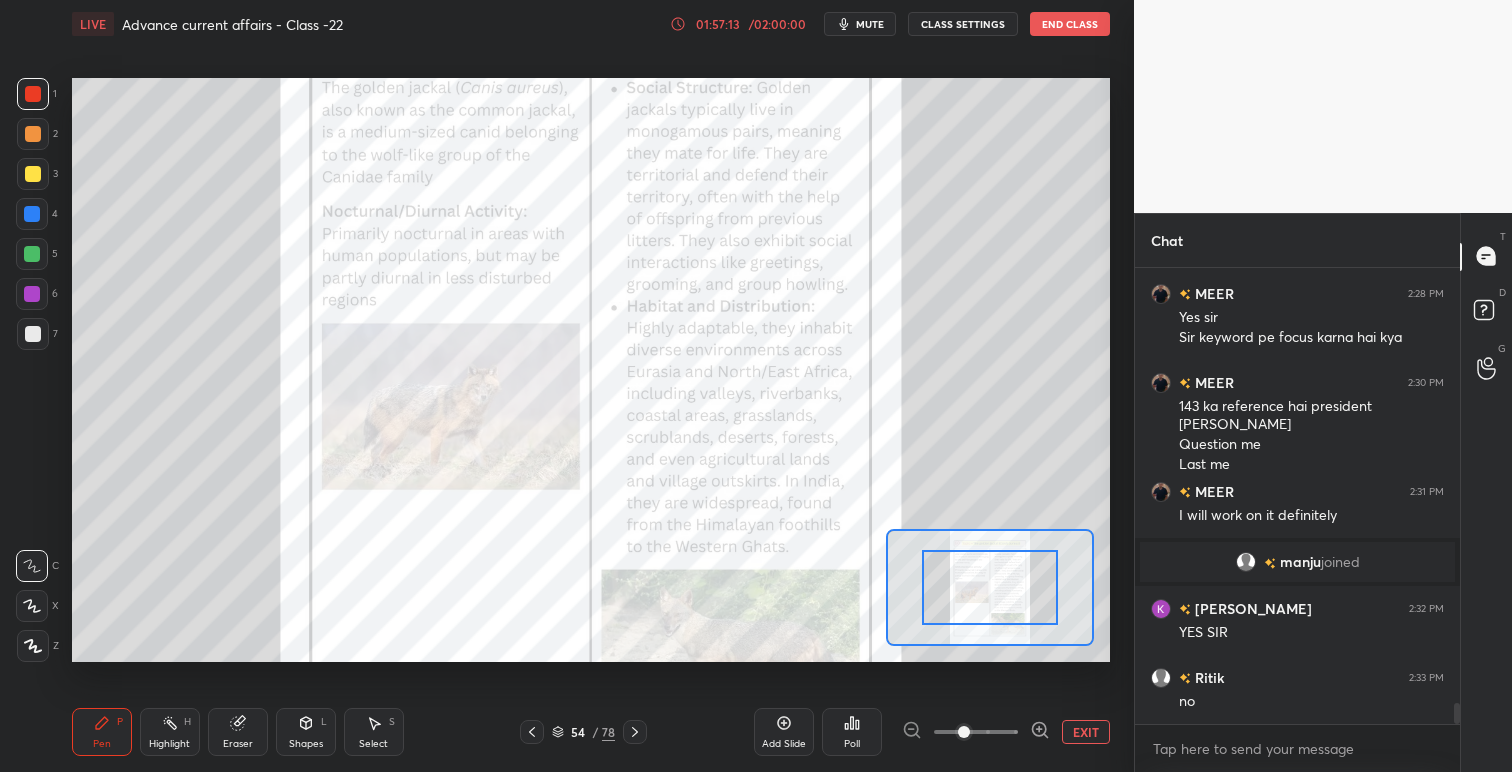 scroll, scrollTop: 9621, scrollLeft: 0, axis: vertical 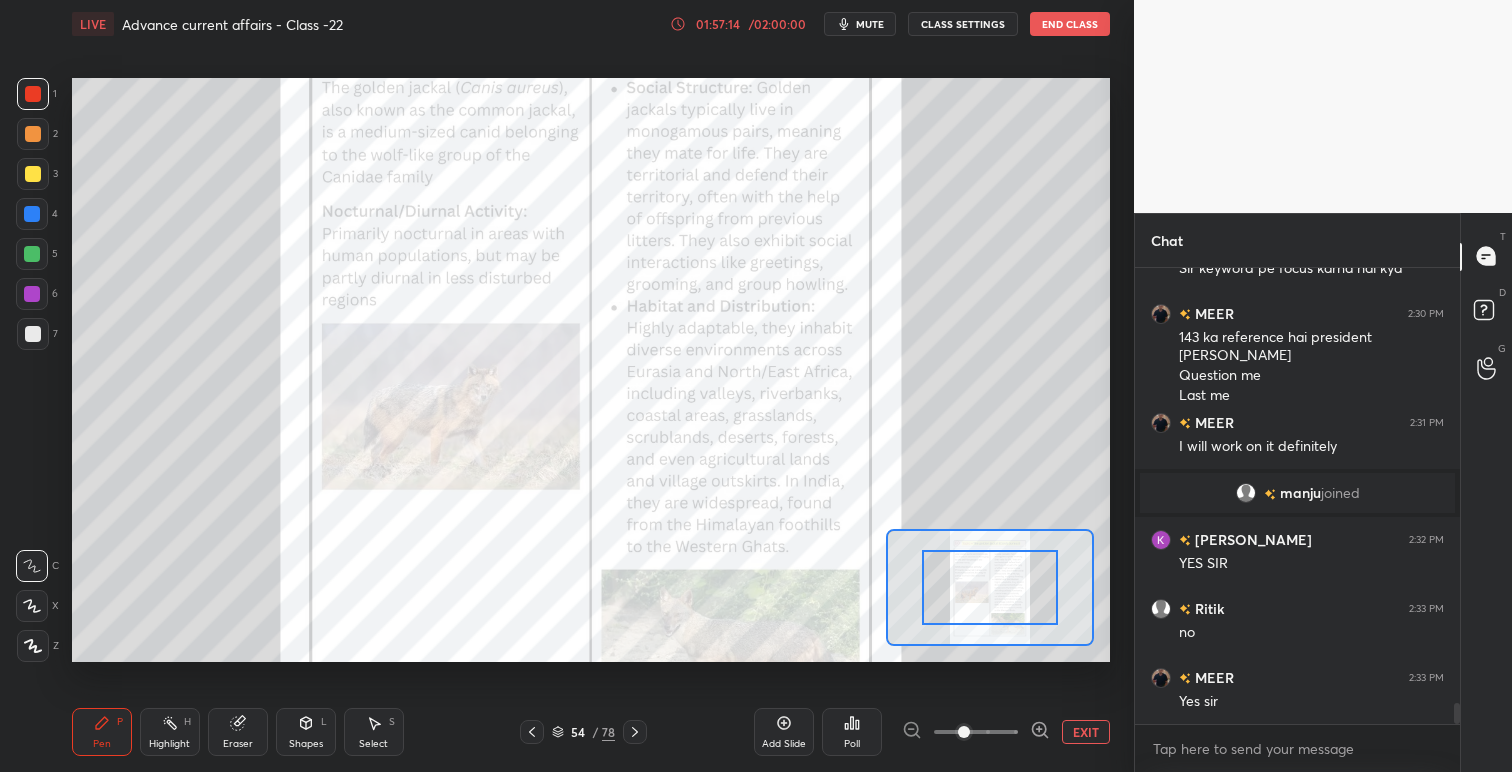 click at bounding box center [990, 587] 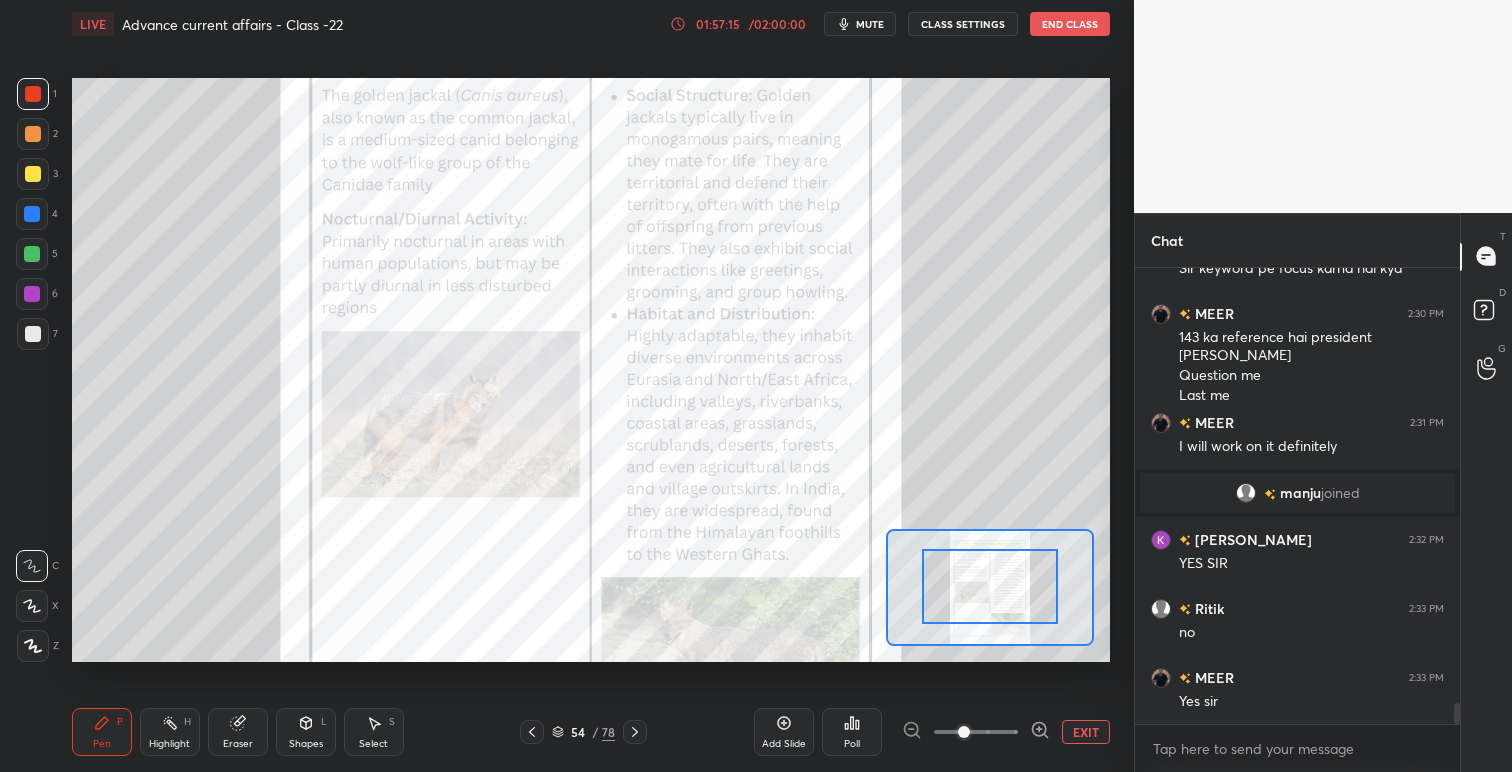 drag, startPoint x: 1006, startPoint y: 606, endPoint x: 1018, endPoint y: 573, distance: 35.1141 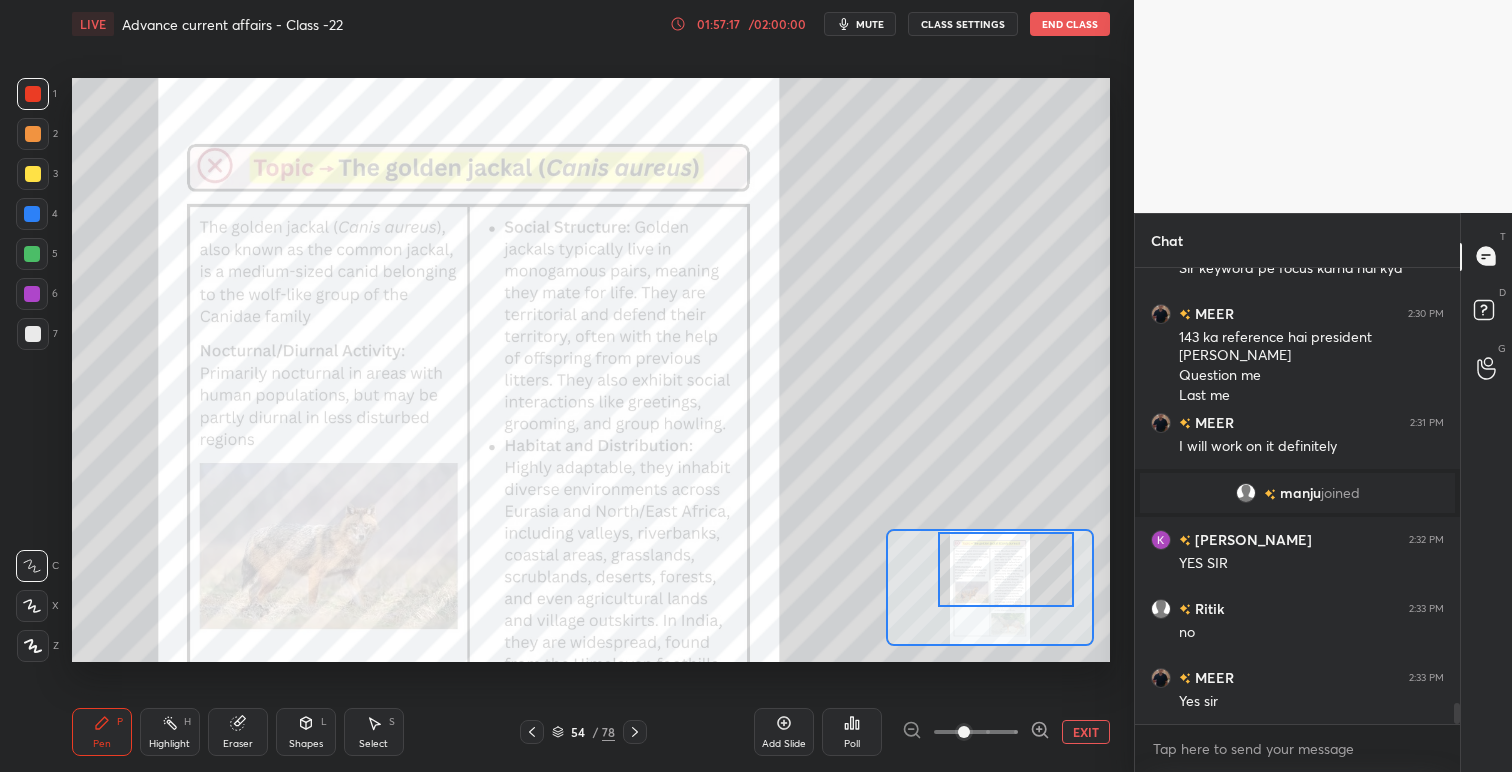 drag, startPoint x: 1002, startPoint y: 576, endPoint x: 1018, endPoint y: 559, distance: 23.345236 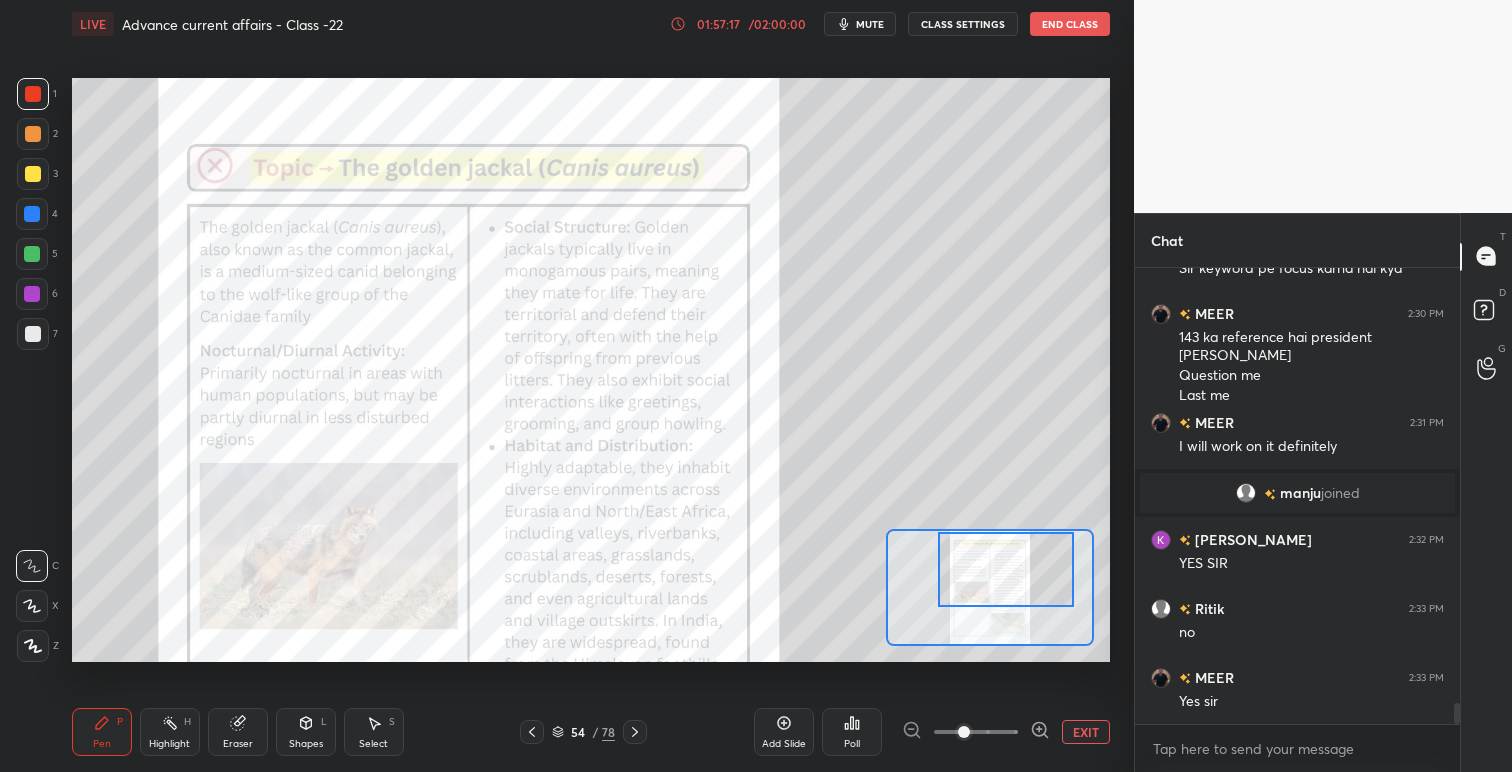 click at bounding box center [1006, 569] 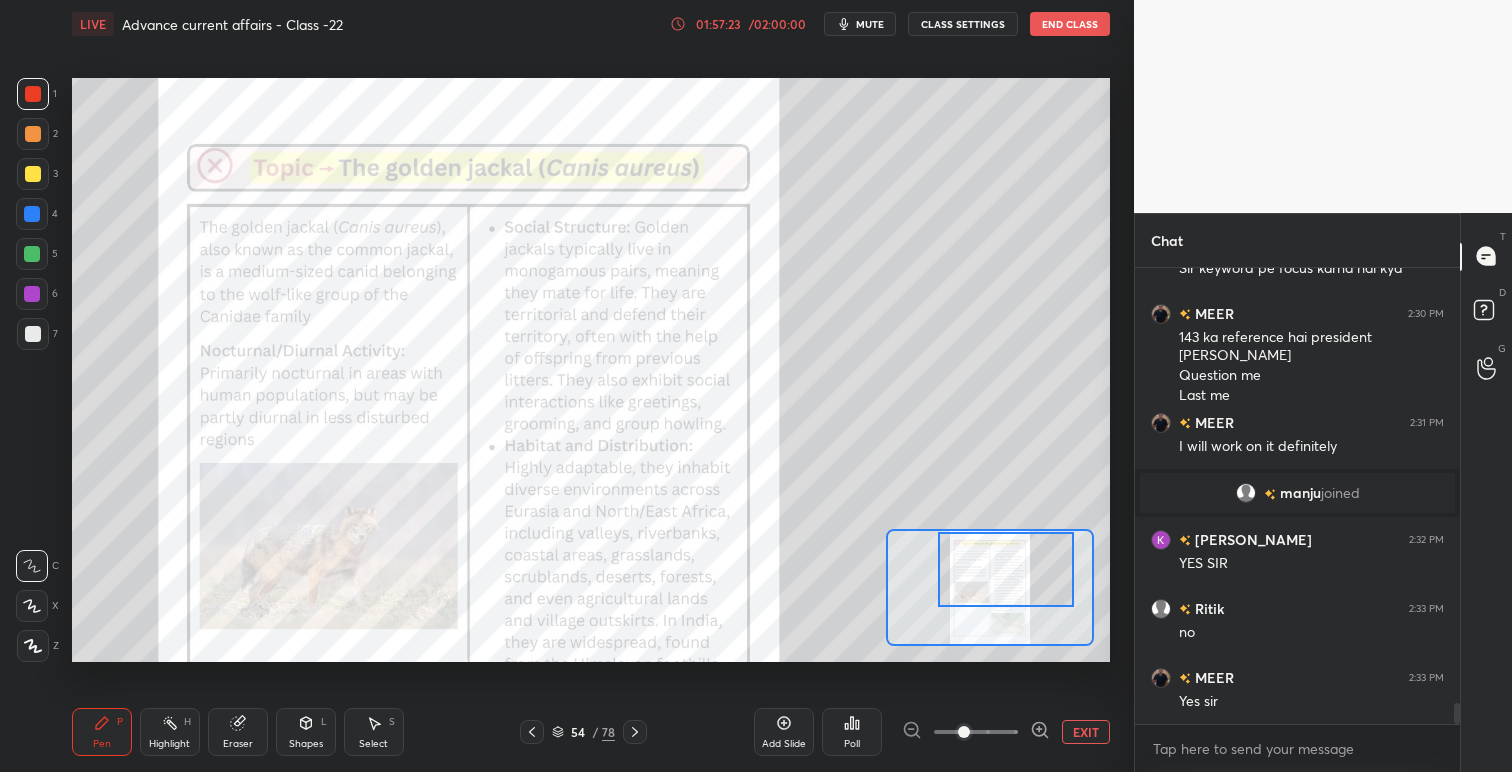 scroll, scrollTop: 9641, scrollLeft: 0, axis: vertical 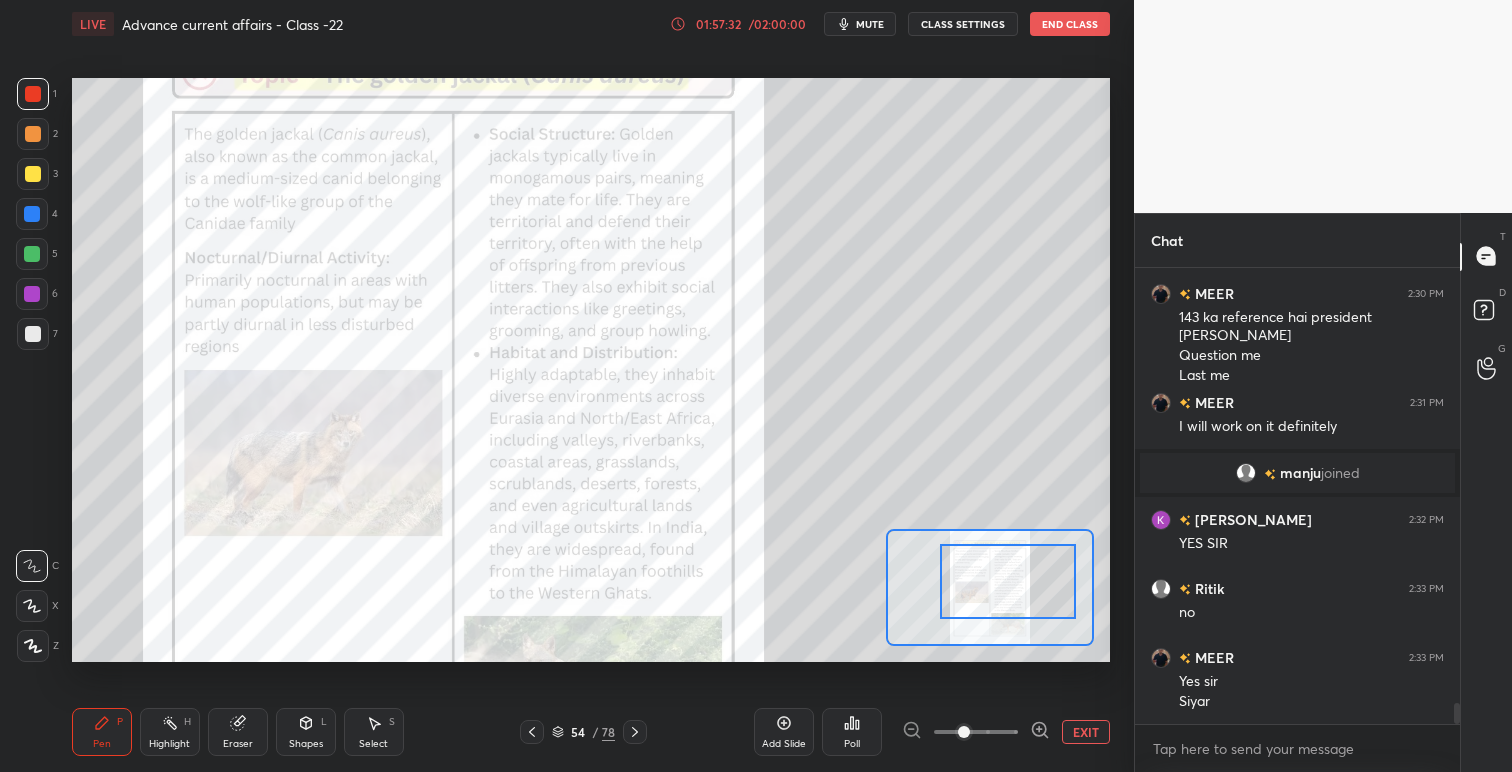 drag, startPoint x: 1010, startPoint y: 580, endPoint x: 1008, endPoint y: 593, distance: 13.152946 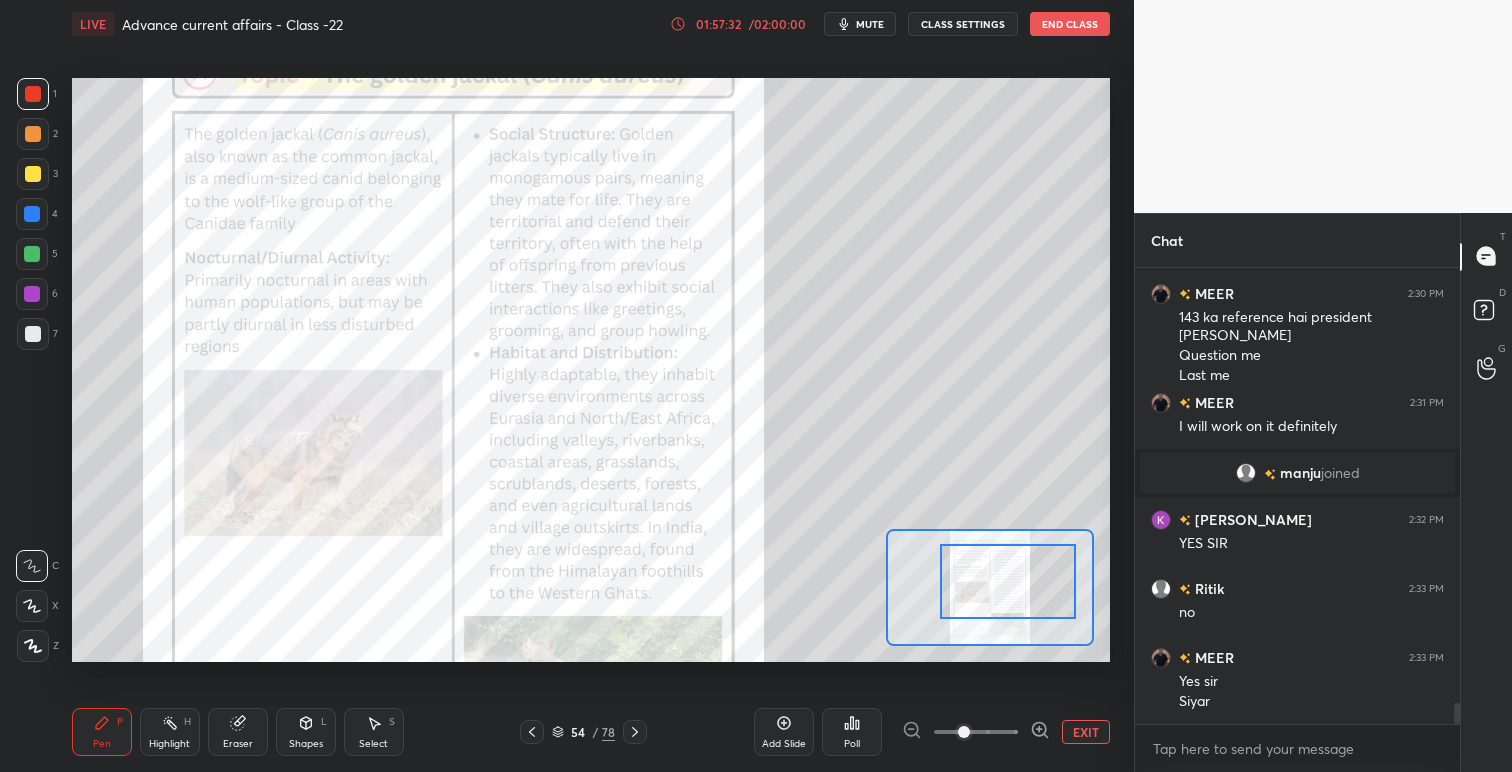 click at bounding box center [1008, 581] 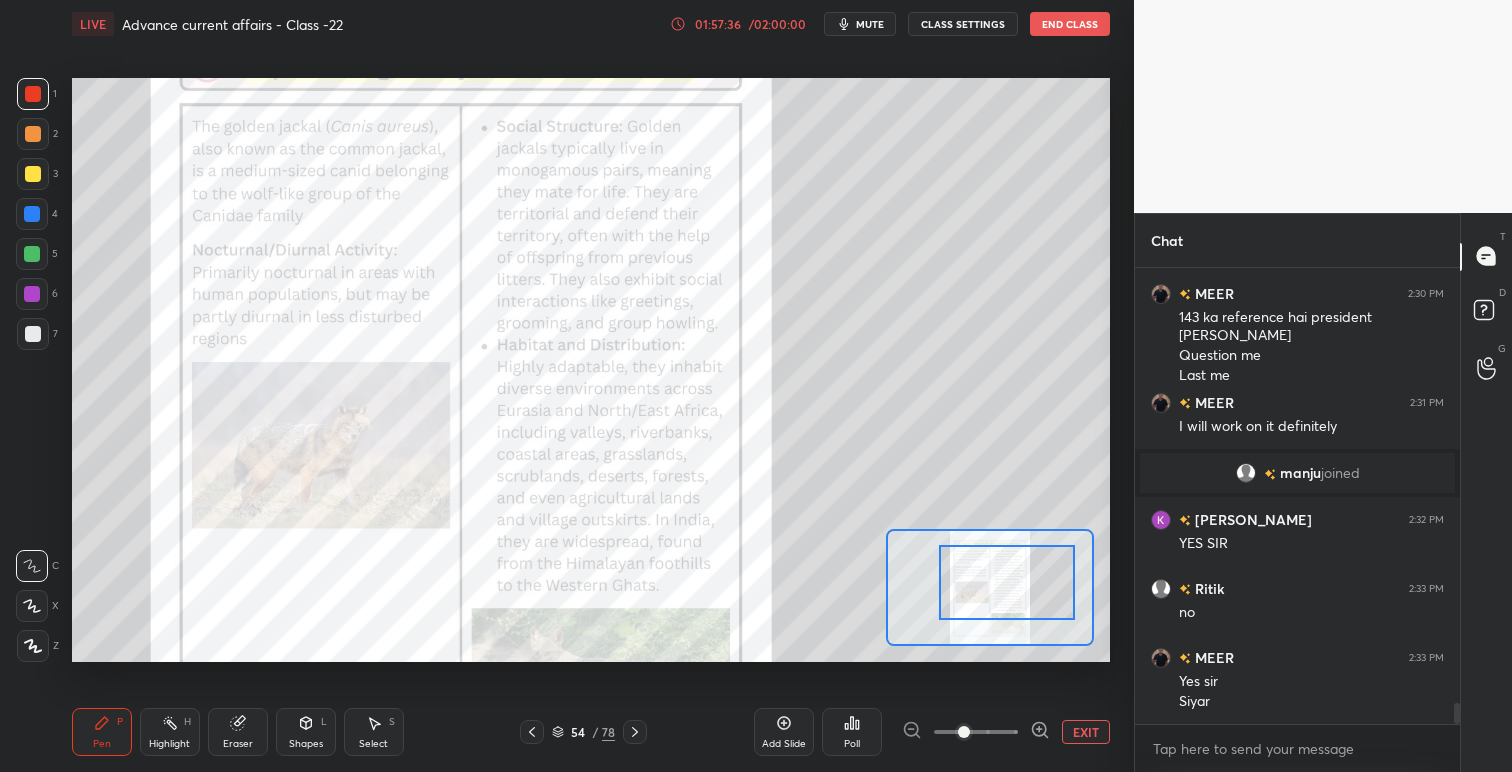 click at bounding box center (635, 732) 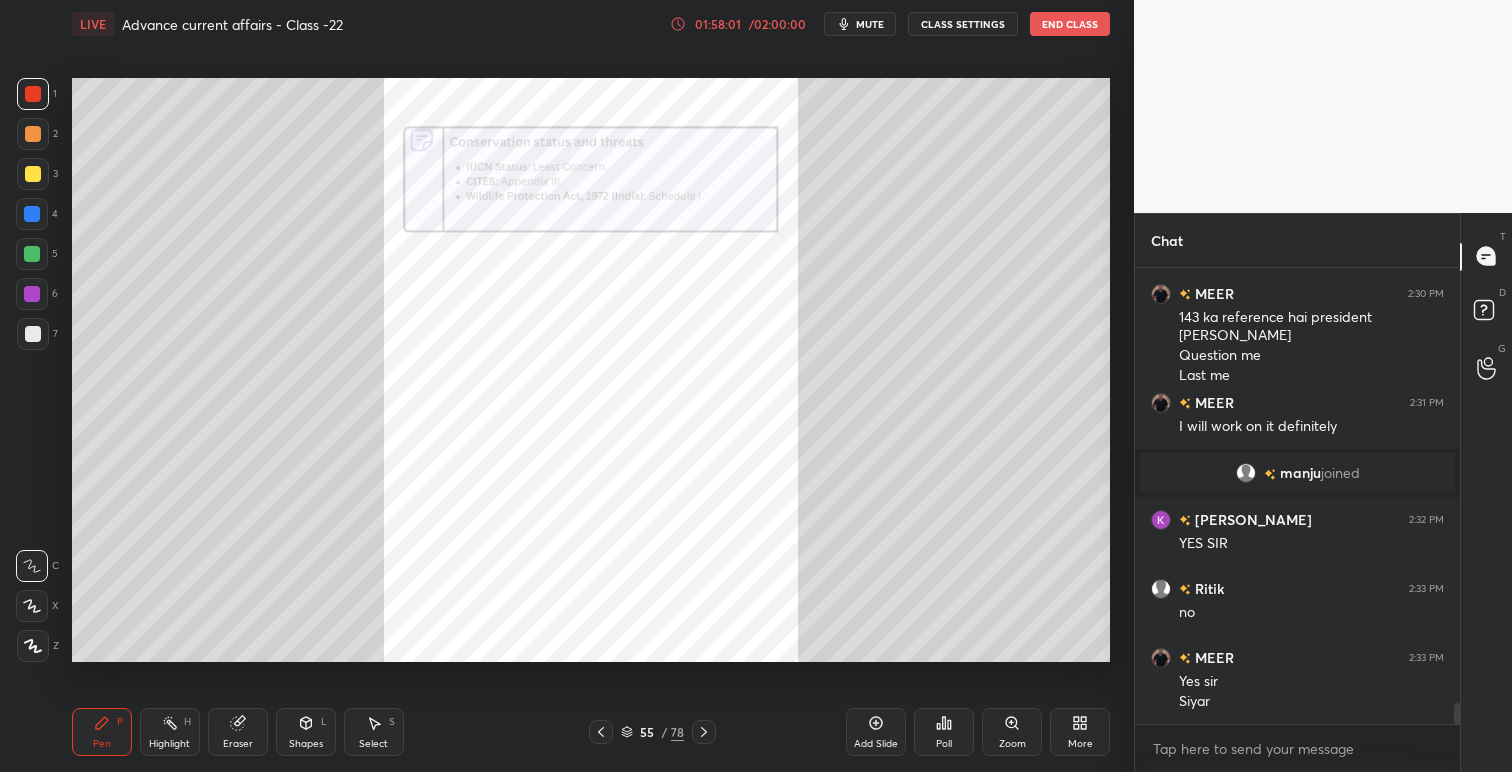 click 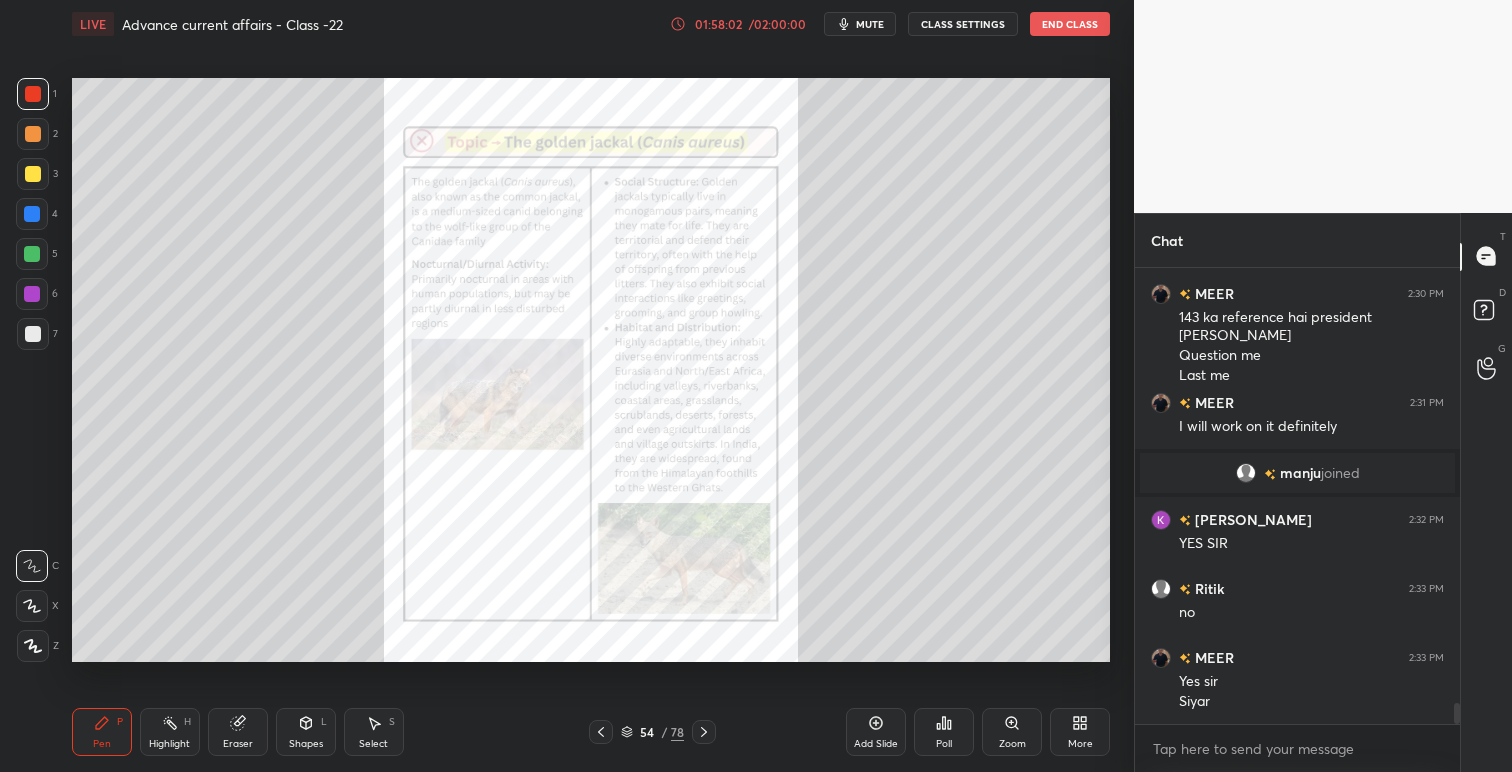 click 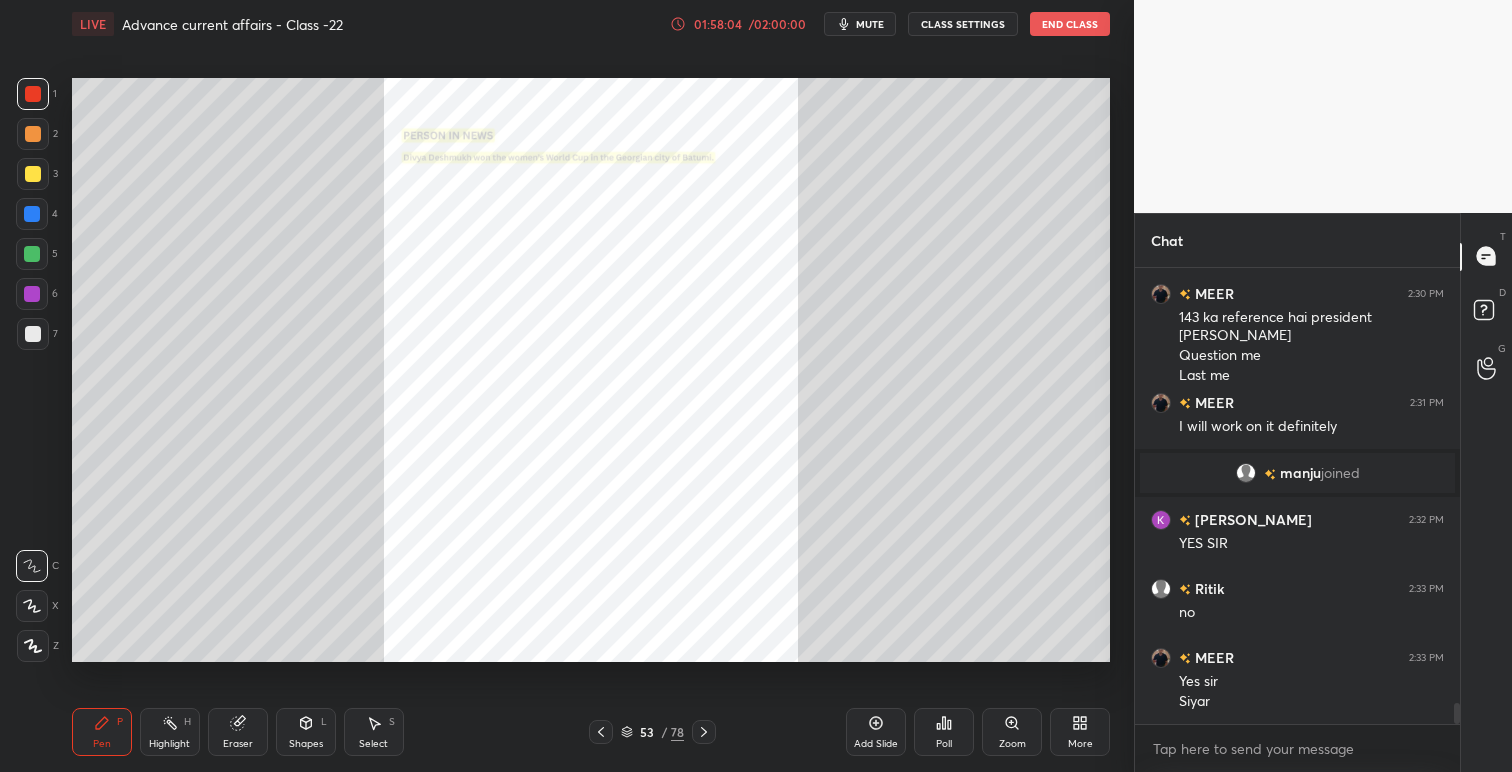 click on "Zoom" at bounding box center (1012, 732) 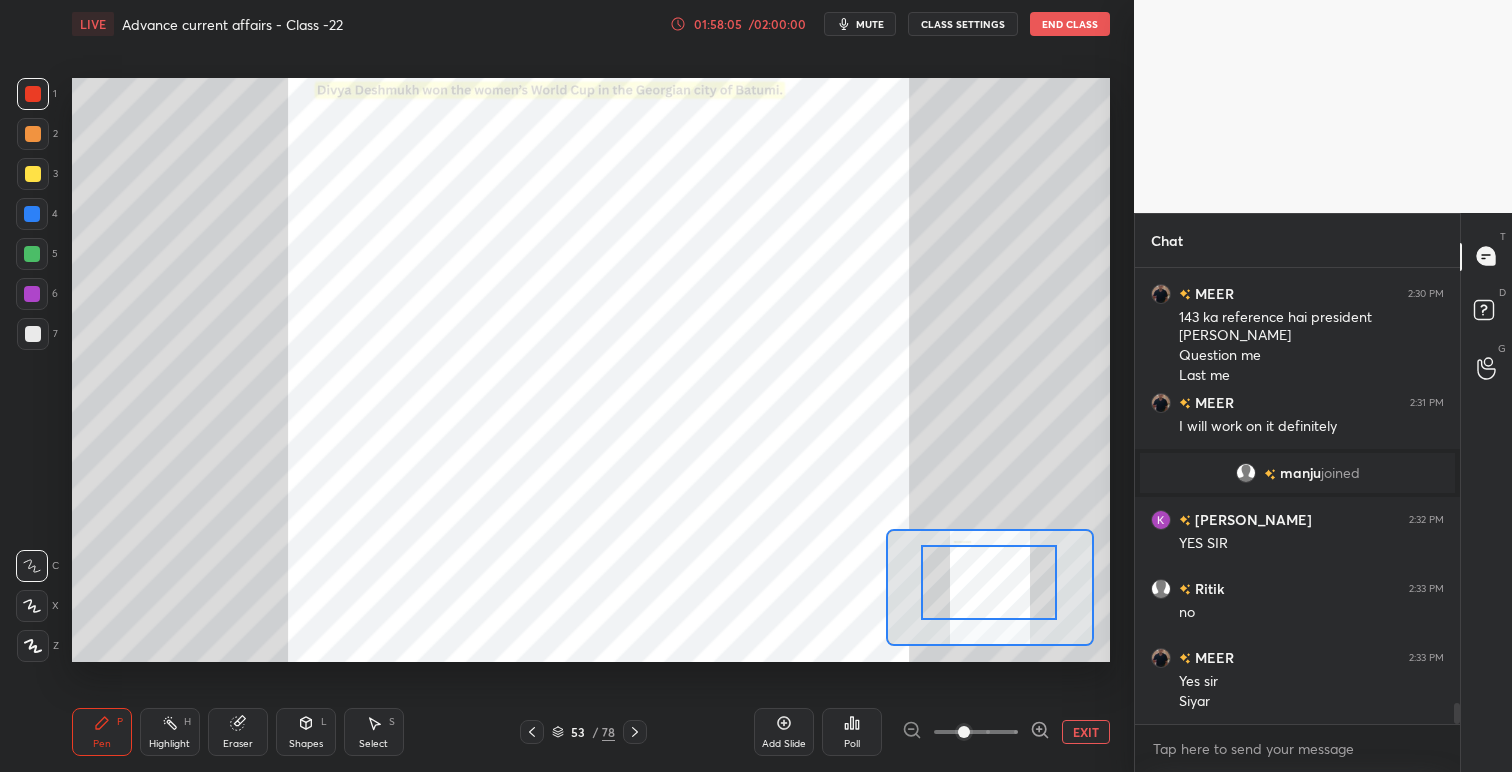 drag, startPoint x: 997, startPoint y: 587, endPoint x: 1003, endPoint y: 574, distance: 14.3178215 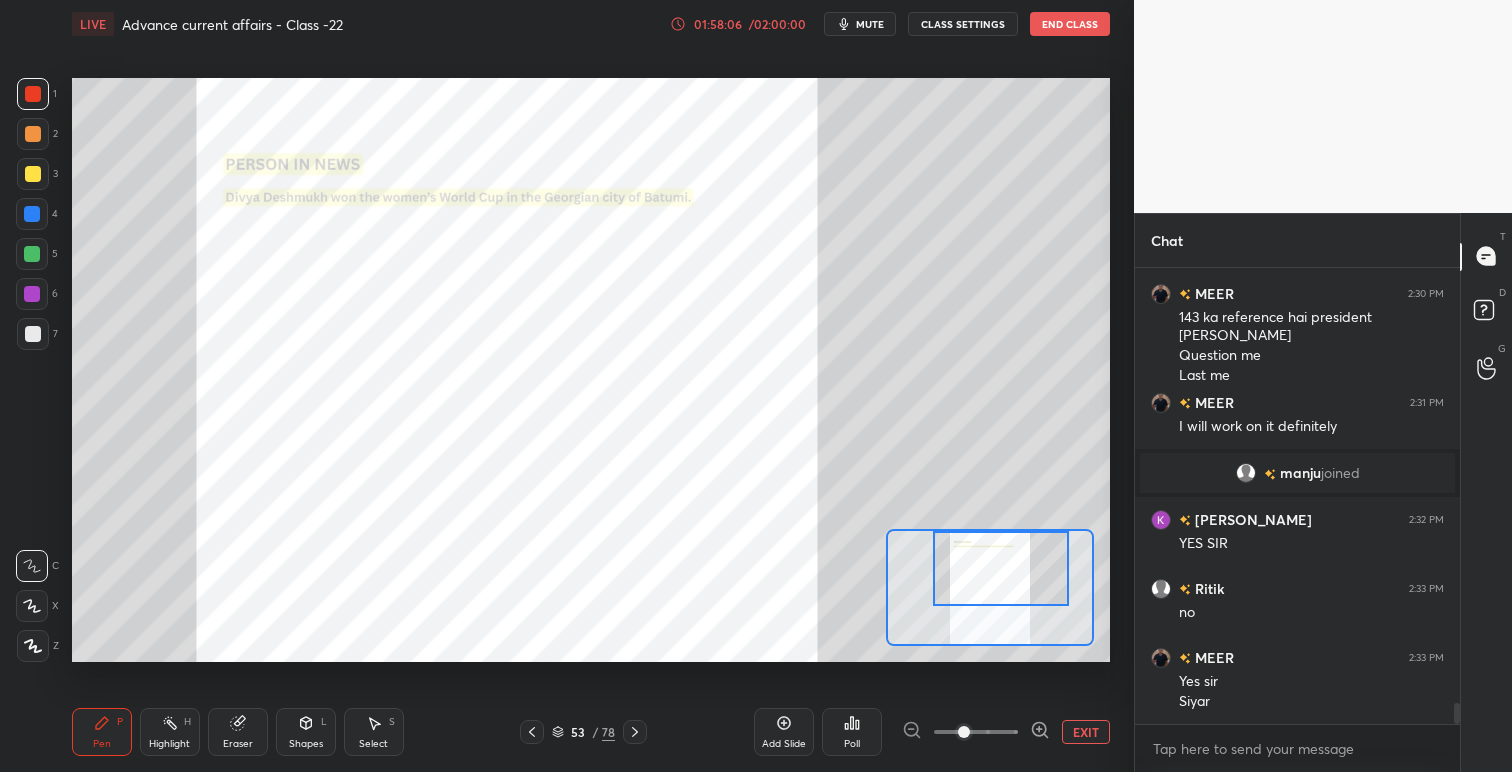 drag, startPoint x: 1008, startPoint y: 569, endPoint x: 1014, endPoint y: 579, distance: 11.661903 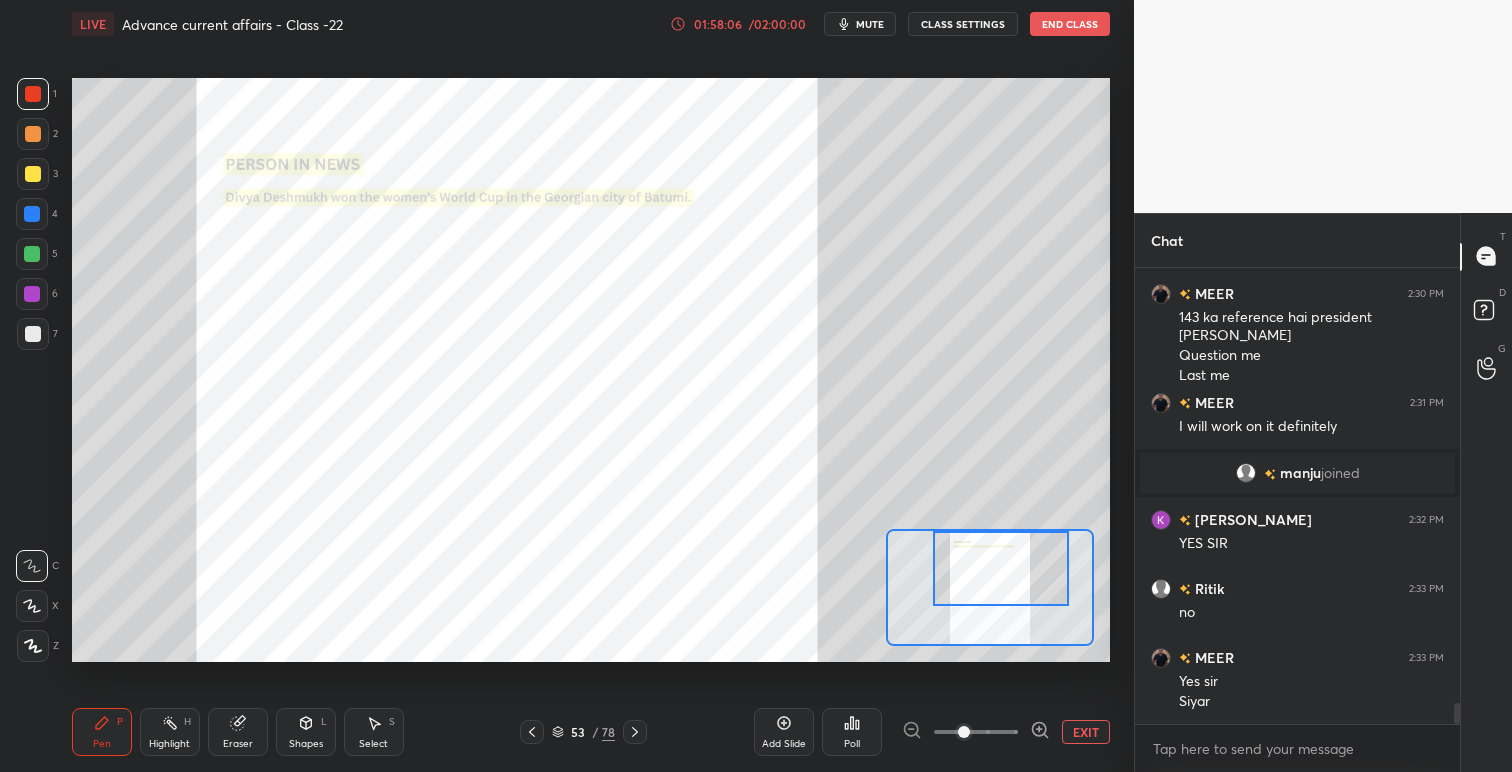 click at bounding box center (1001, 568) 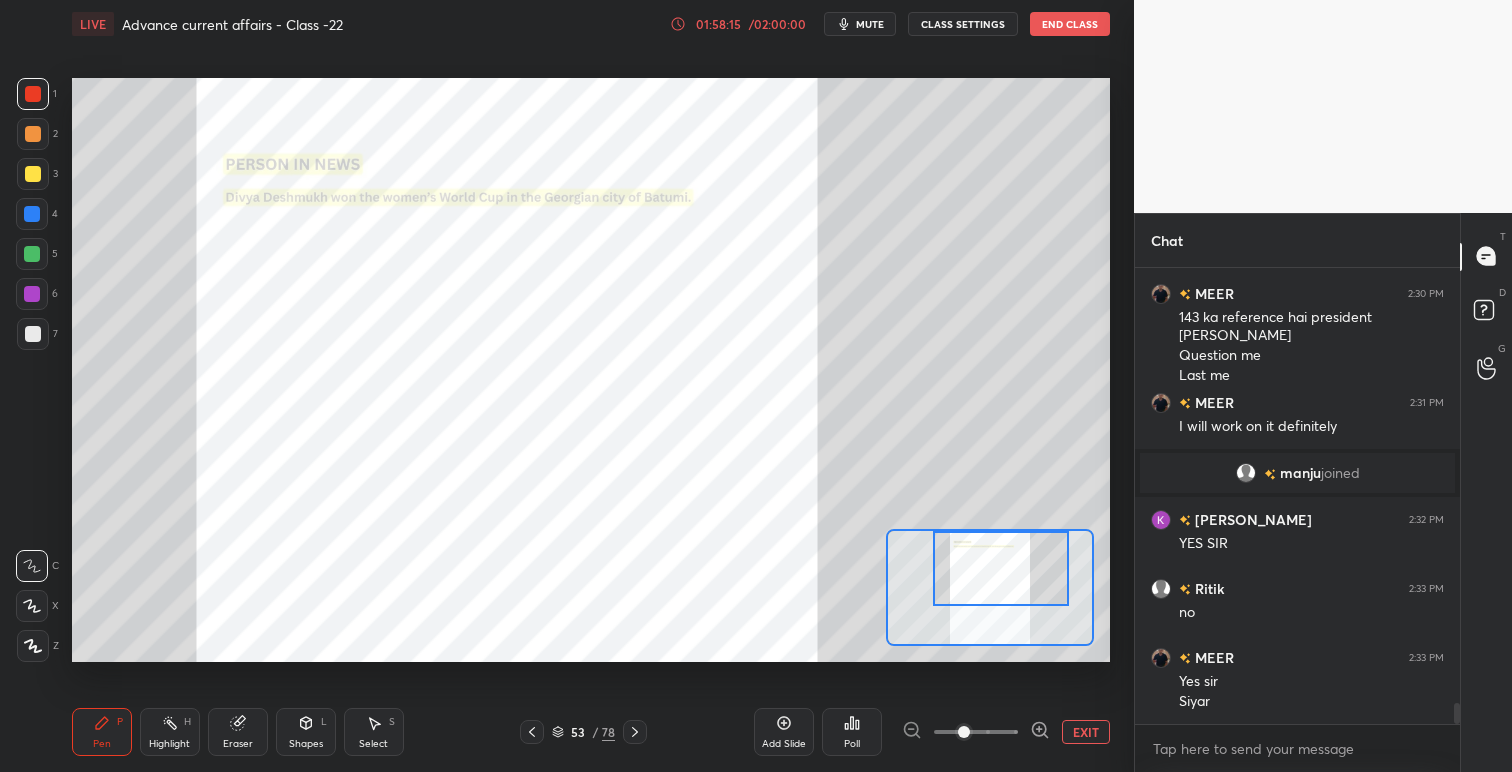 scroll, scrollTop: 9710, scrollLeft: 0, axis: vertical 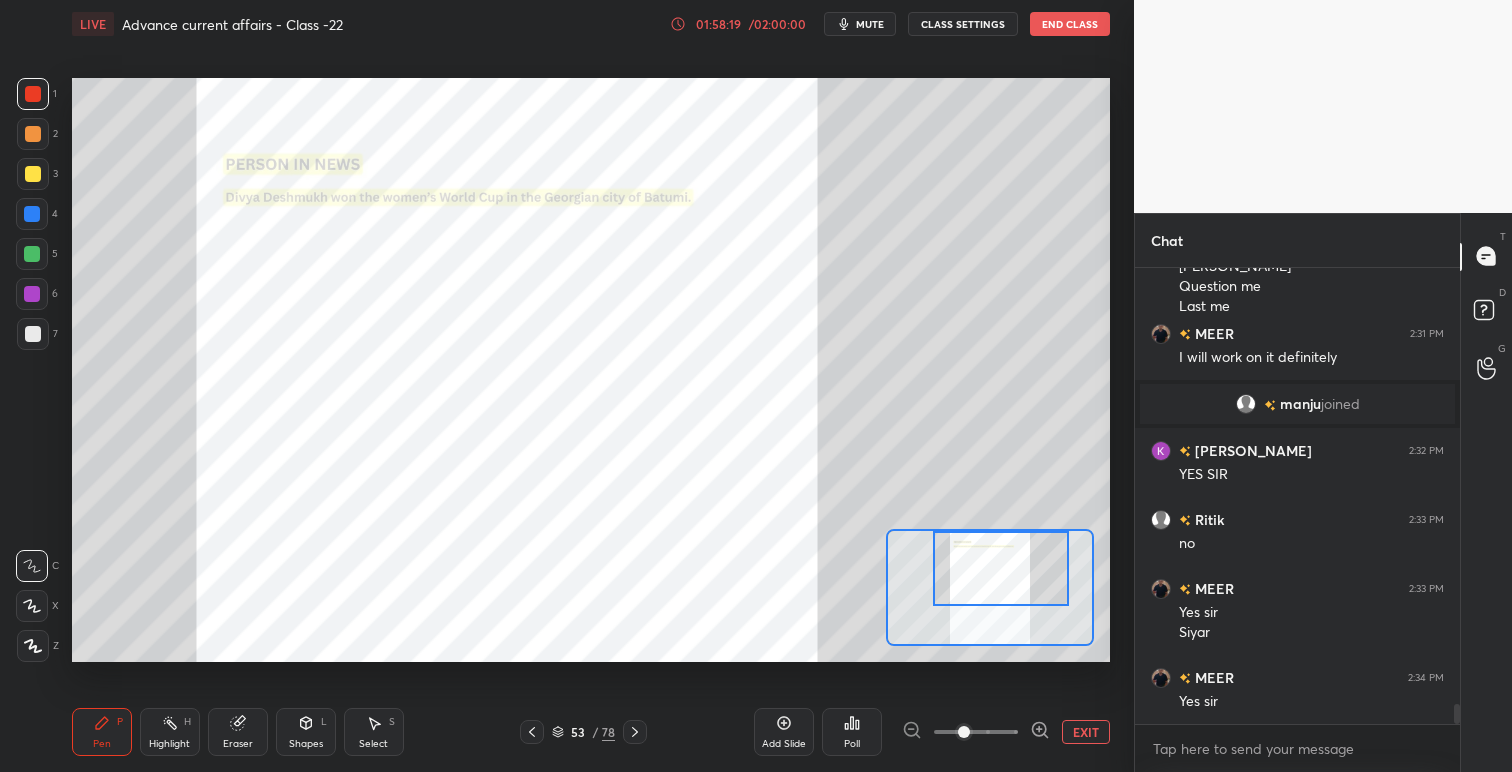 click 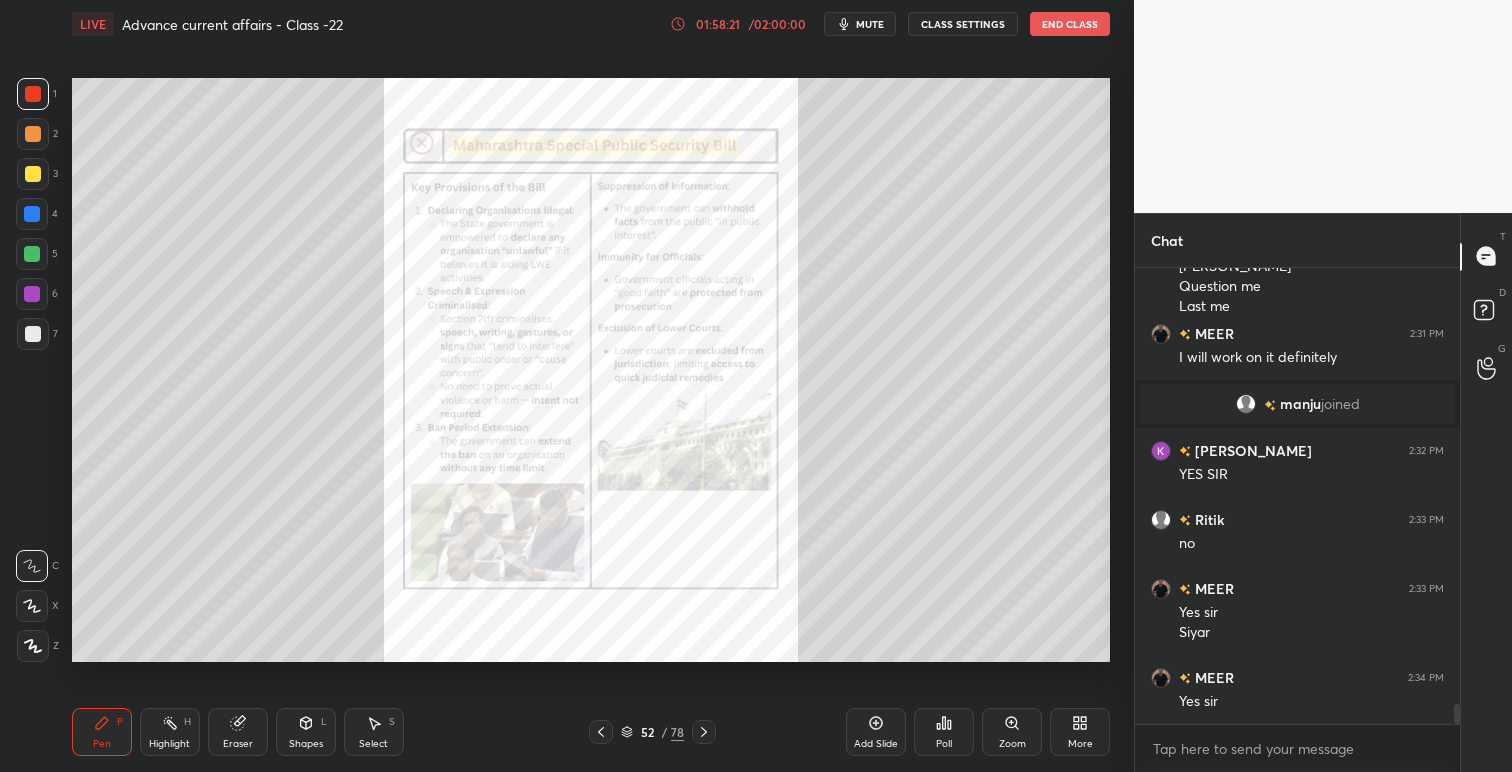 click 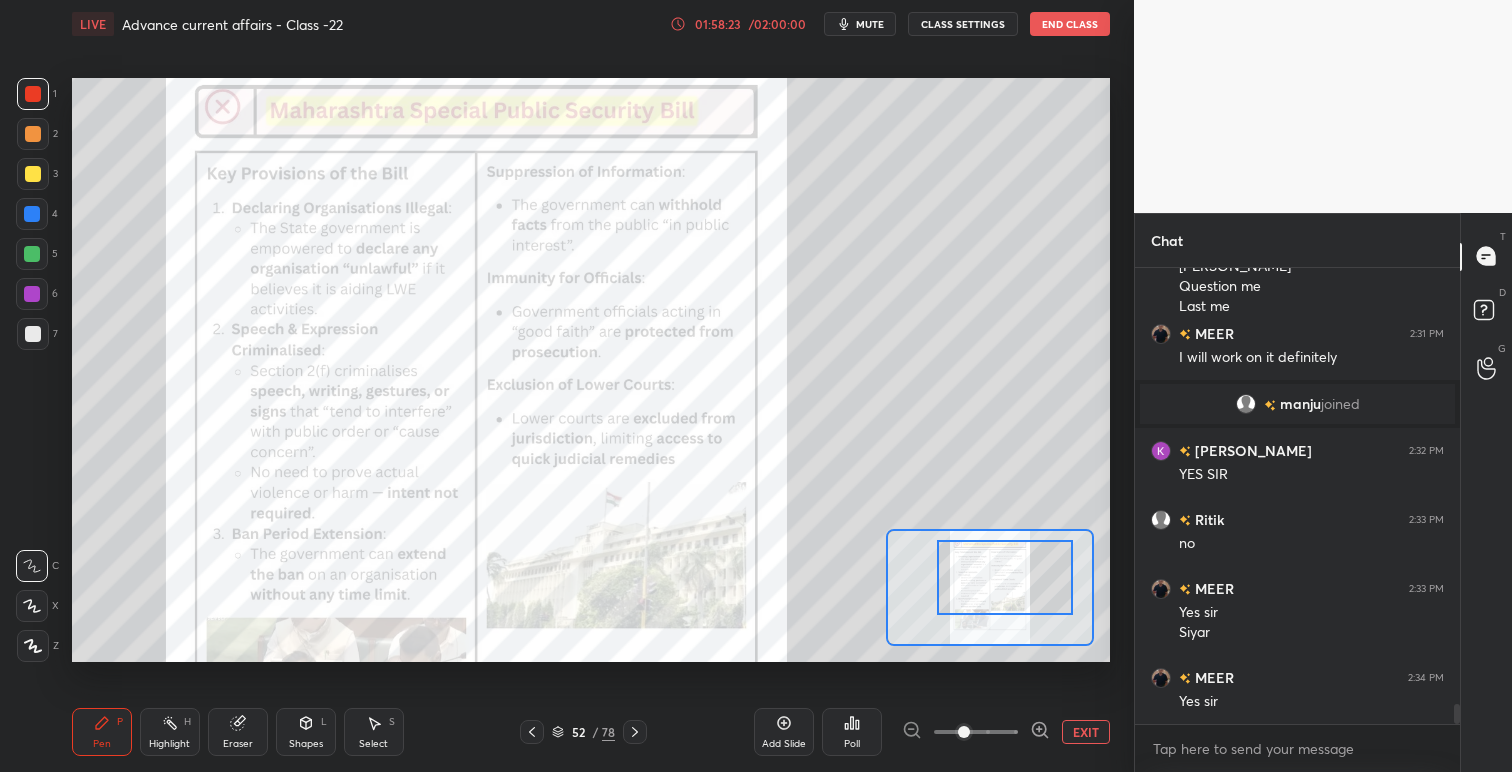 drag, startPoint x: 1012, startPoint y: 572, endPoint x: 1015, endPoint y: 583, distance: 11.401754 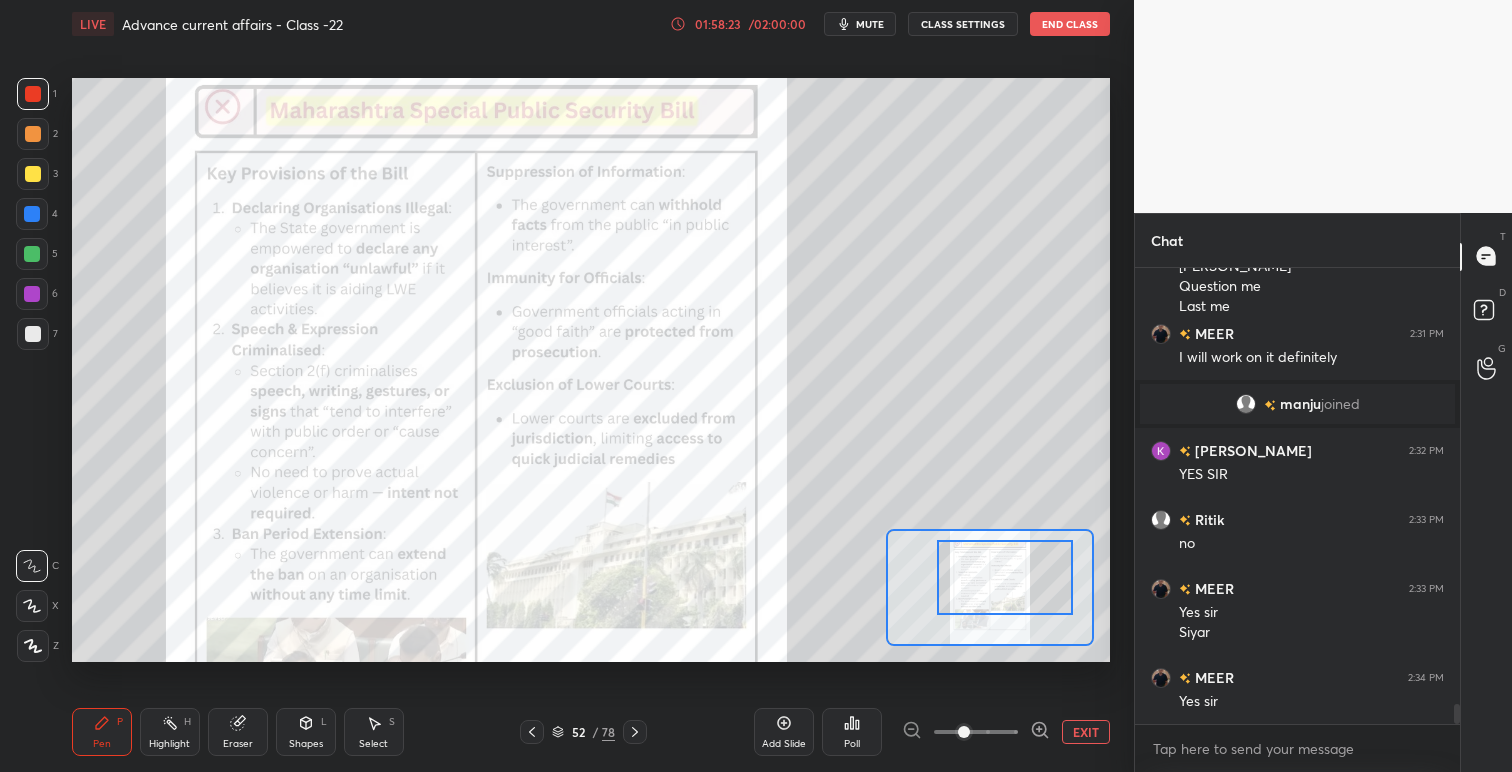click at bounding box center (1005, 577) 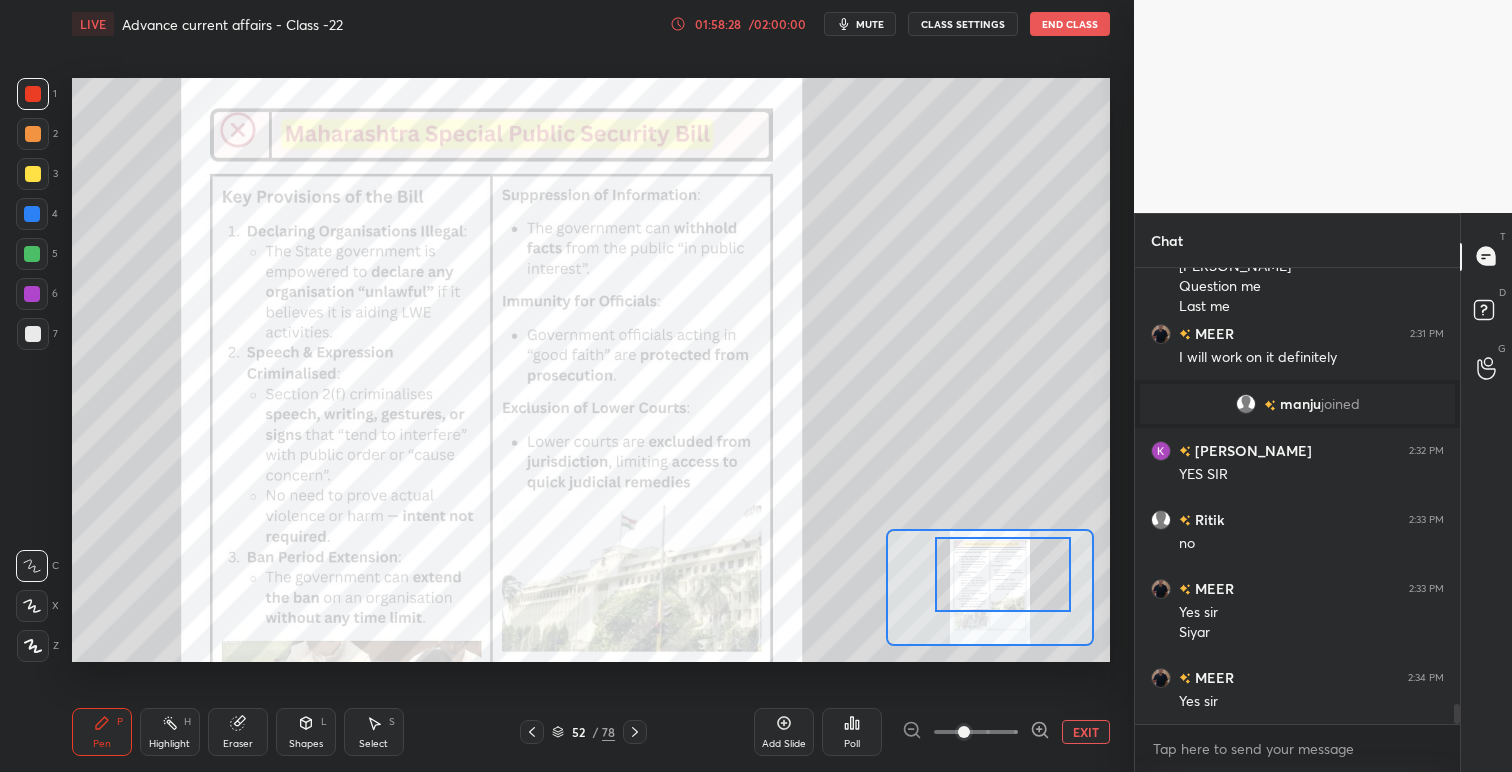 click at bounding box center [1003, 574] 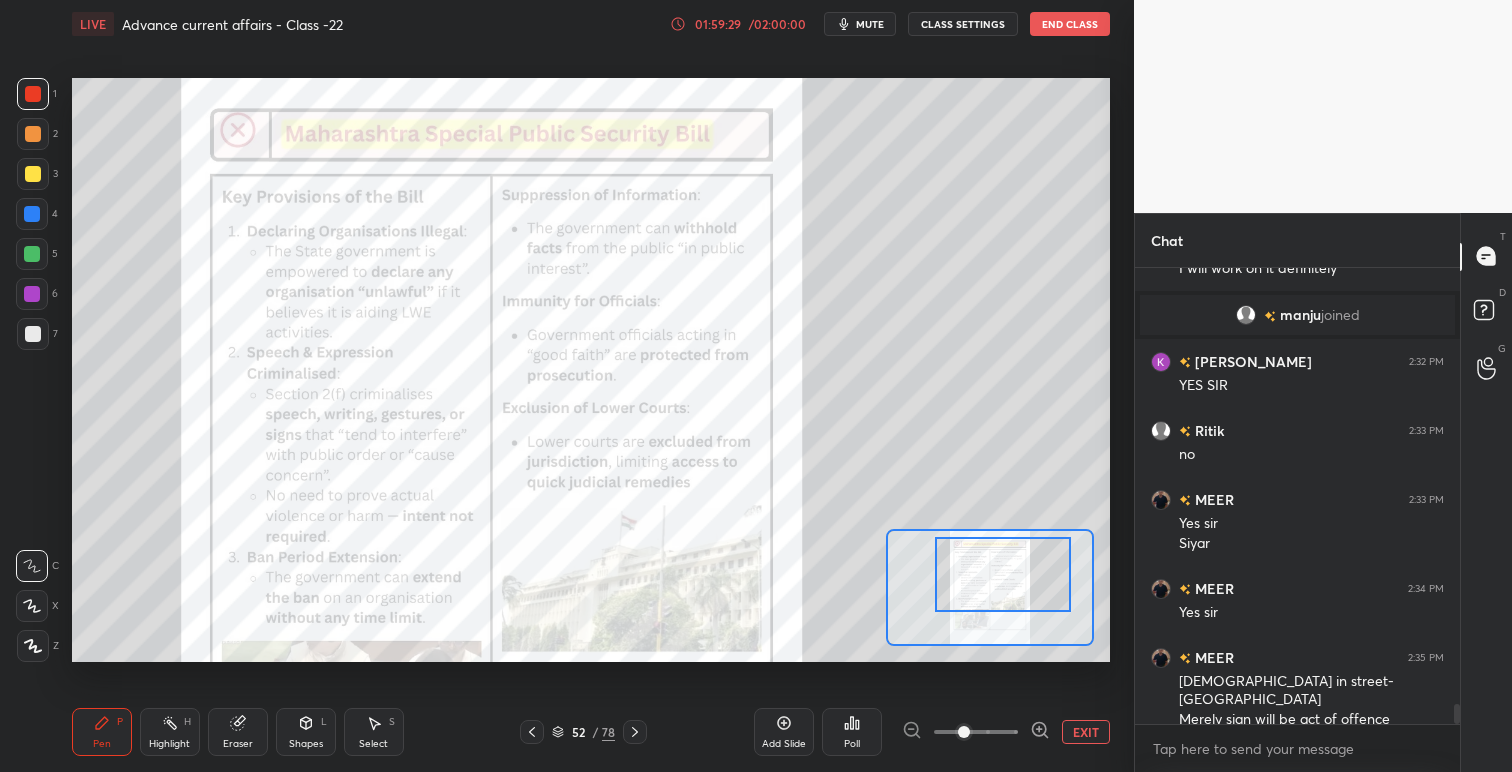 scroll, scrollTop: 9847, scrollLeft: 0, axis: vertical 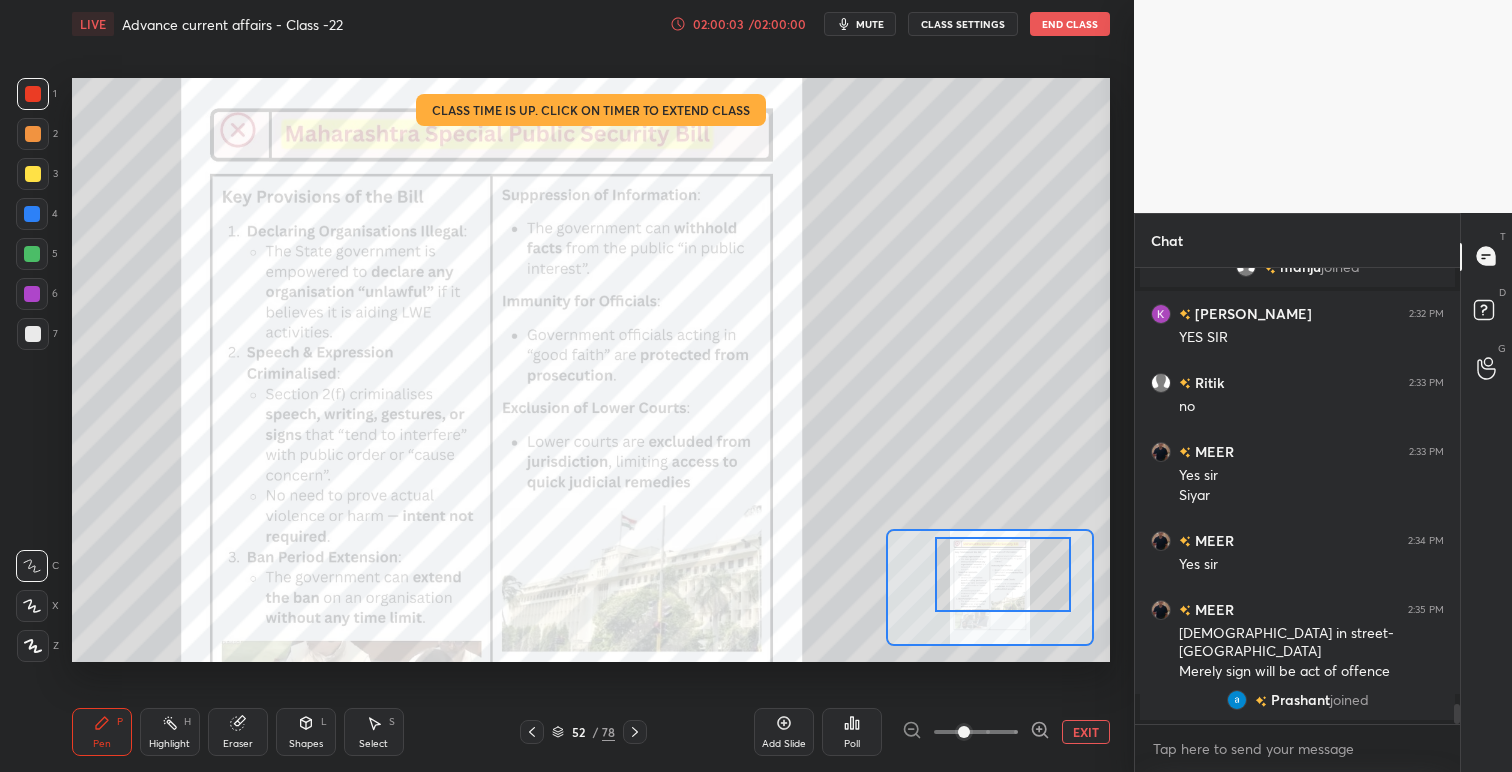 click on "End Class" at bounding box center [1070, 24] 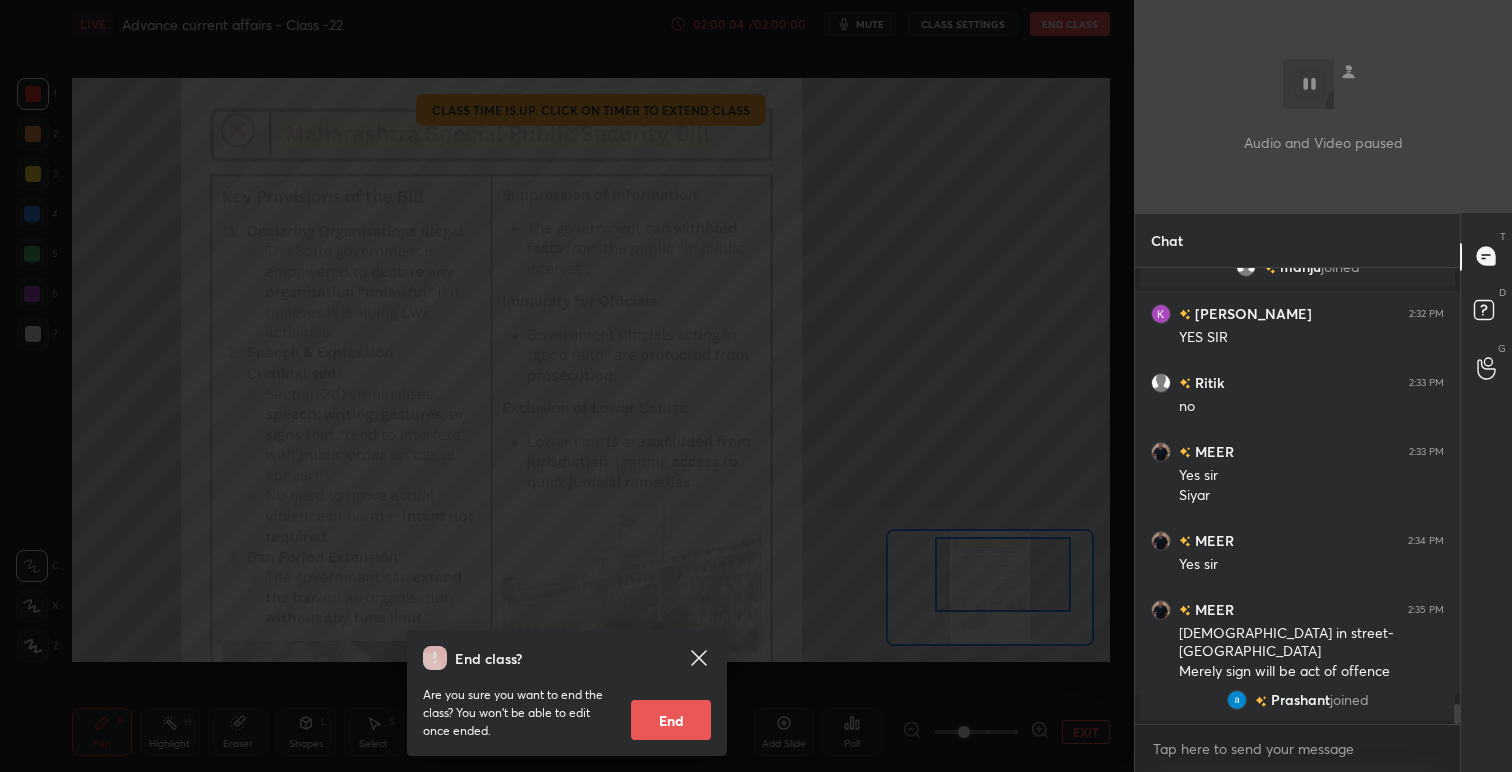 scroll, scrollTop: 424, scrollLeft: 319, axis: both 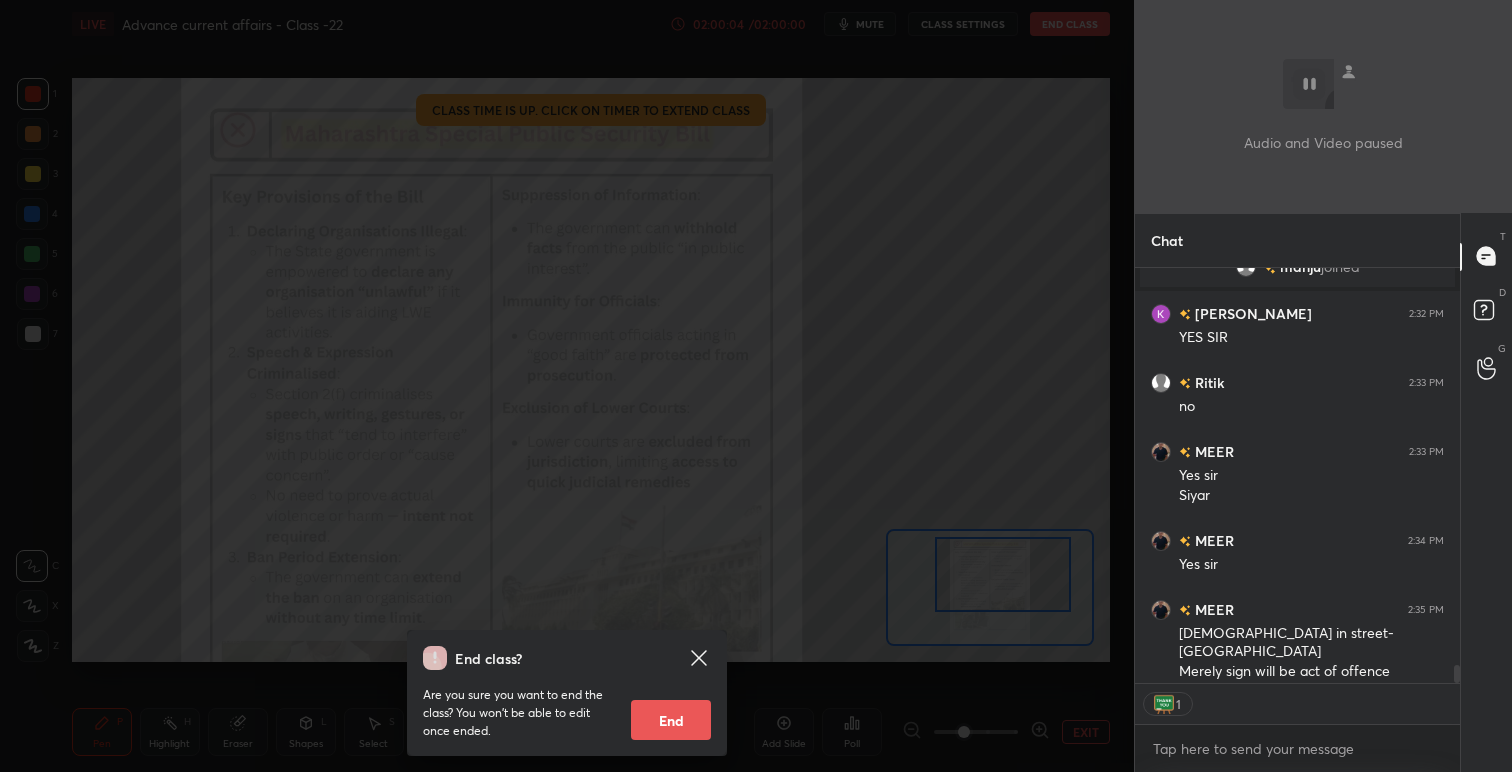 click on "End" at bounding box center [671, 720] 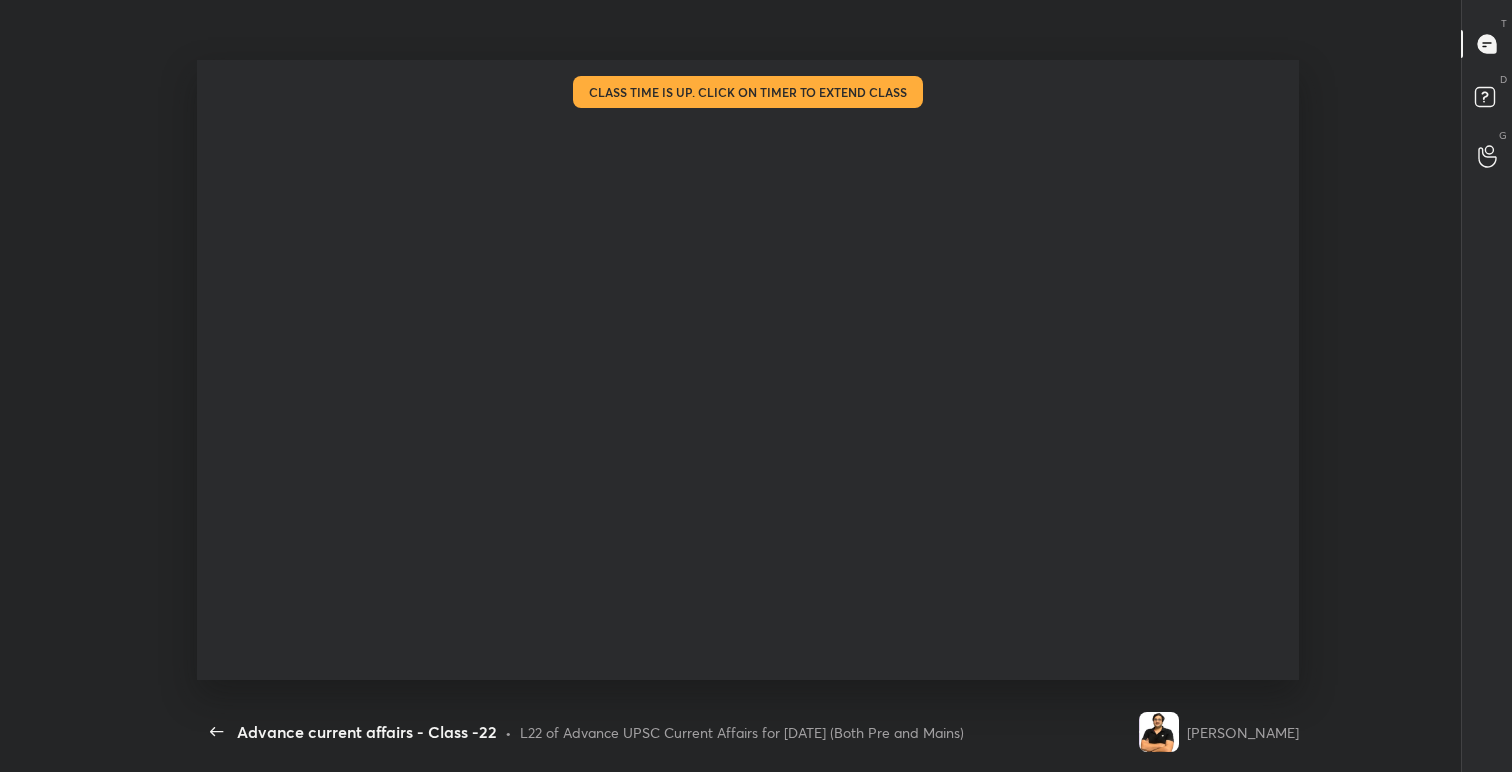 scroll, scrollTop: 99356, scrollLeft: 98819, axis: both 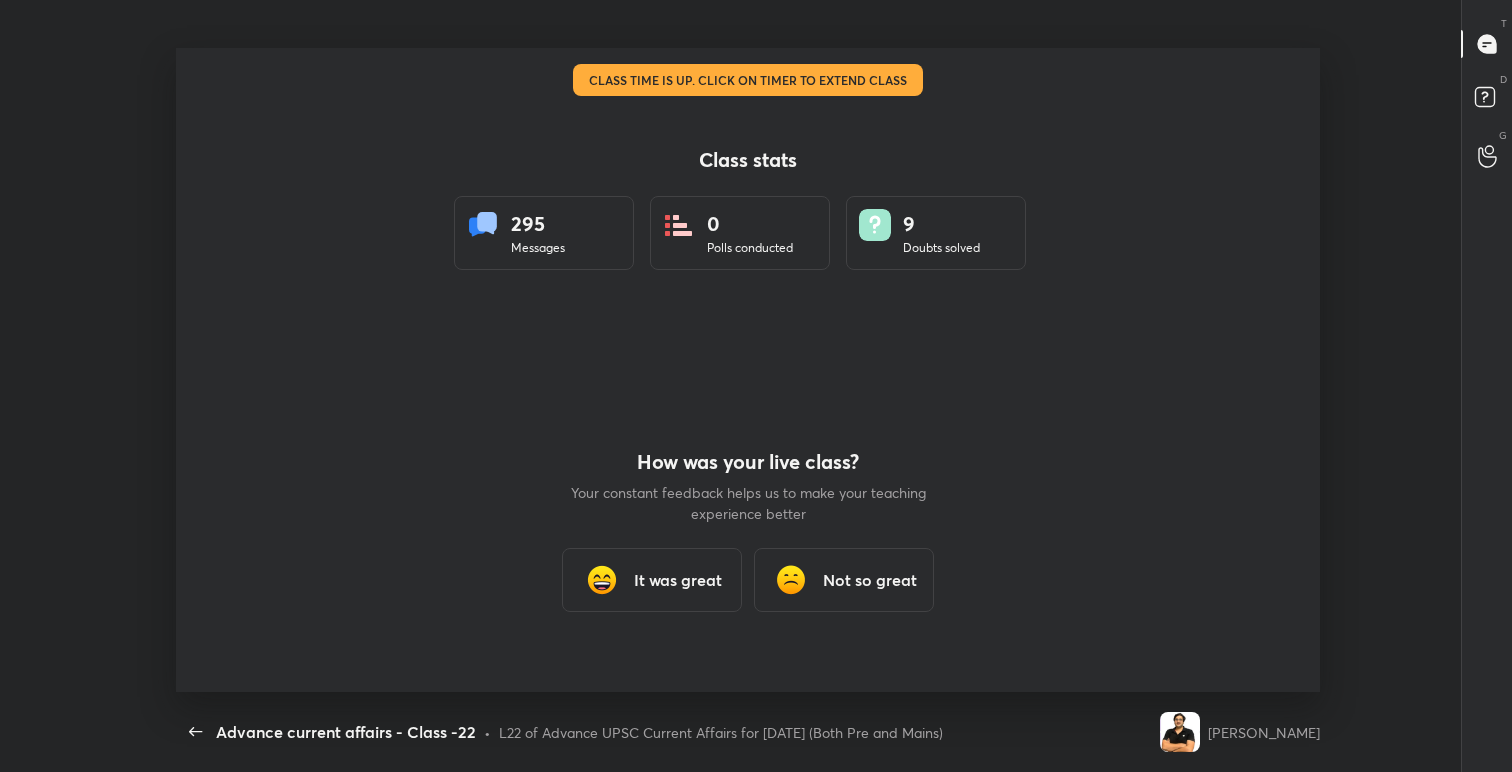 click on "It was great" at bounding box center (678, 580) 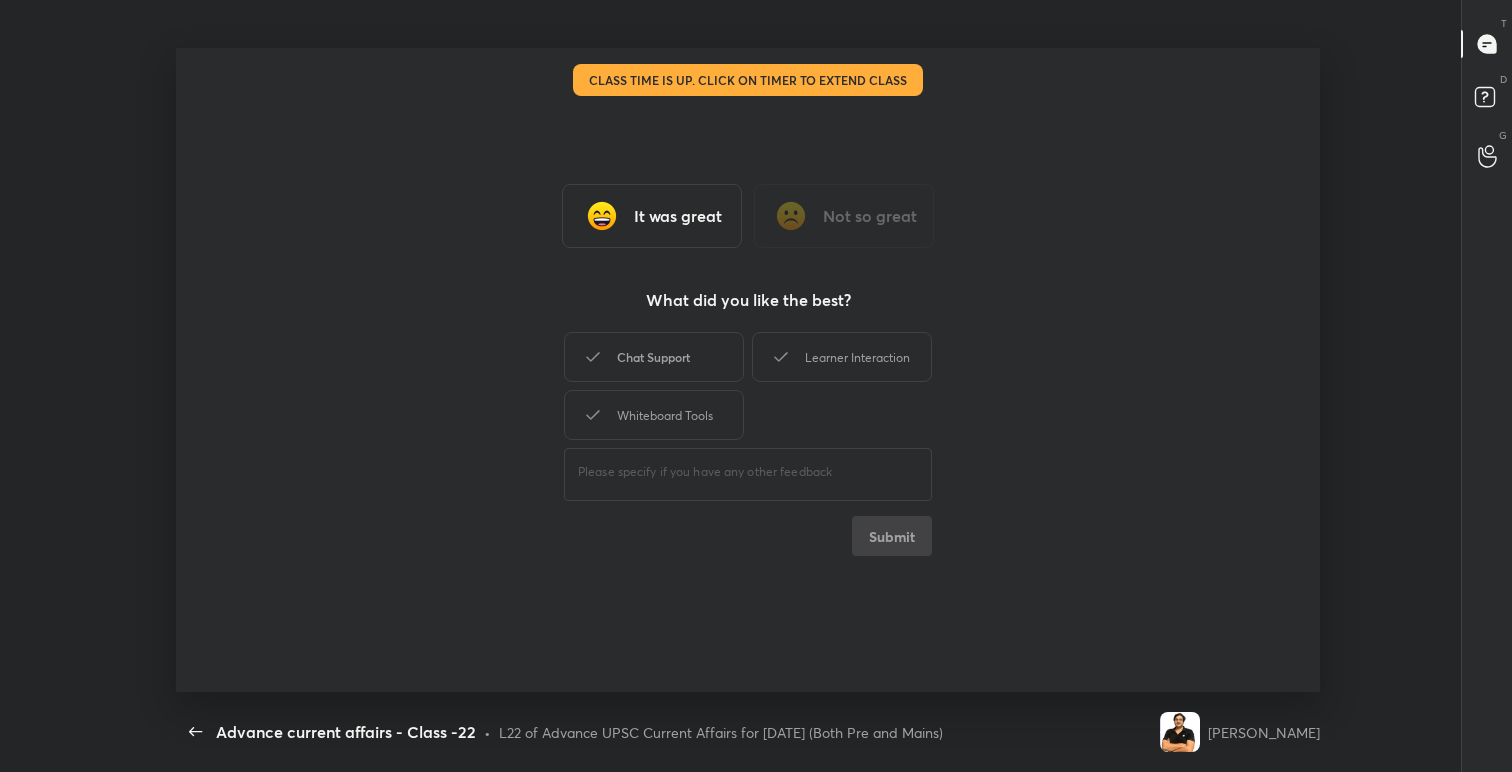 click on "Chat Support" at bounding box center [654, 357] 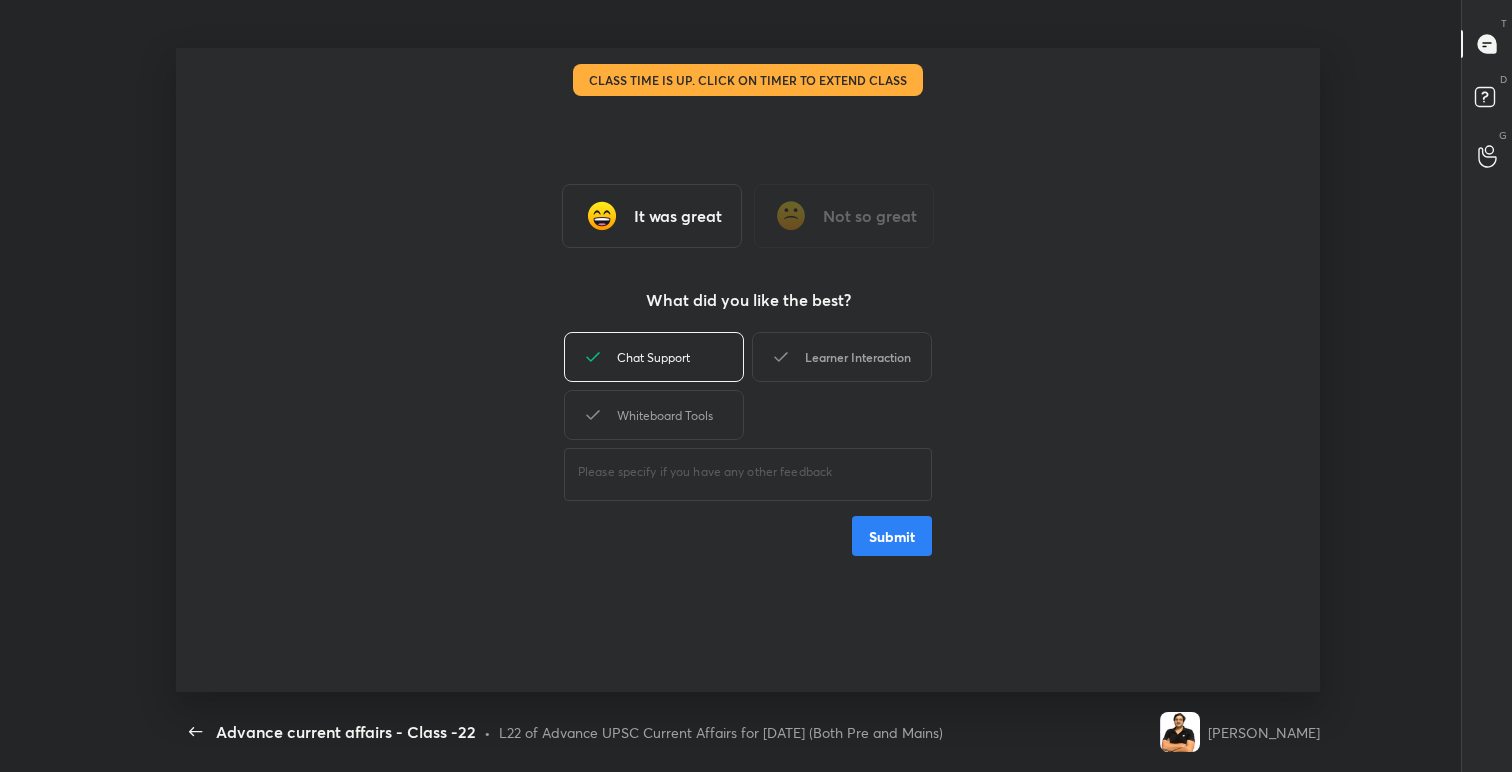 click on "Learner Interaction" at bounding box center [842, 357] 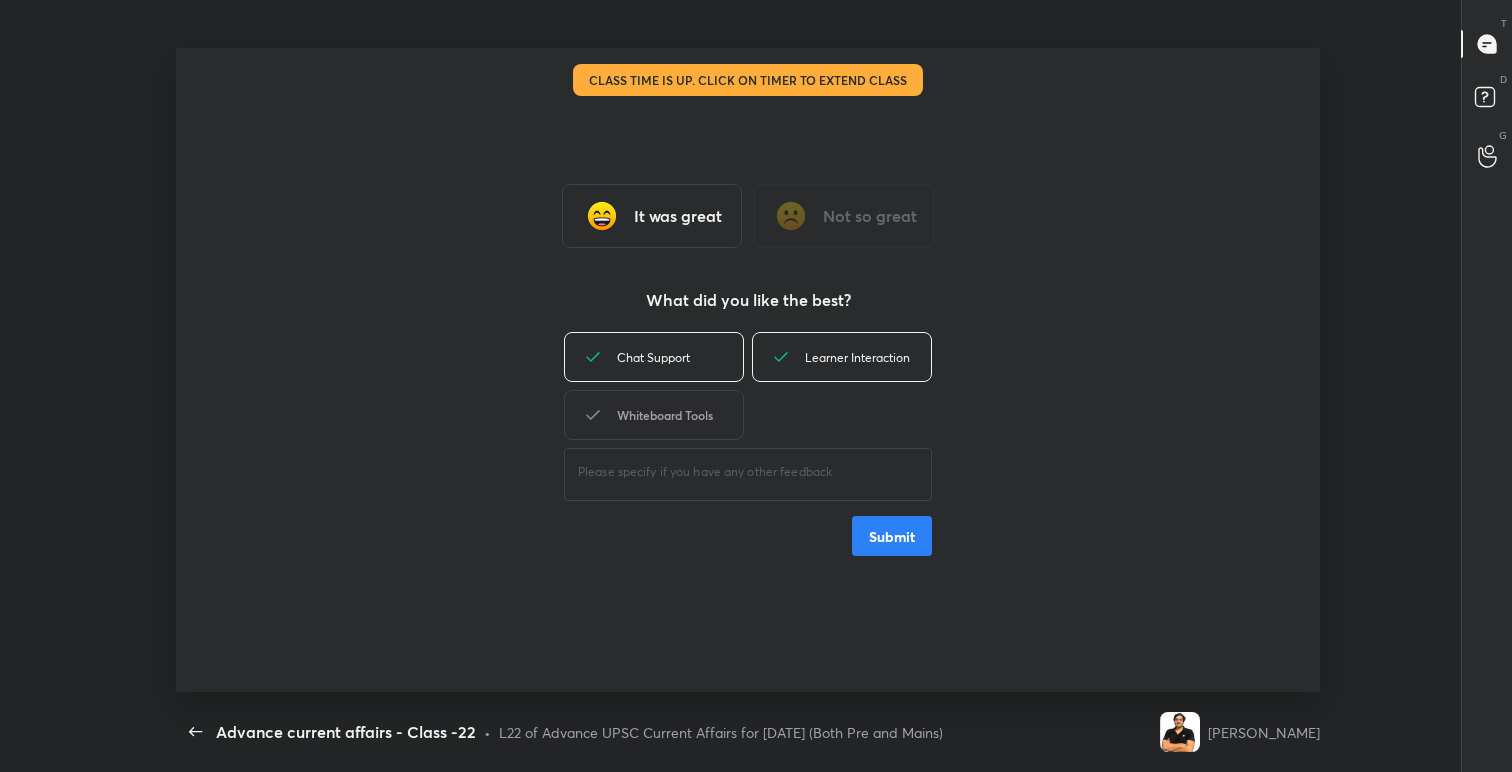 click on "Whiteboard Tools" at bounding box center (654, 415) 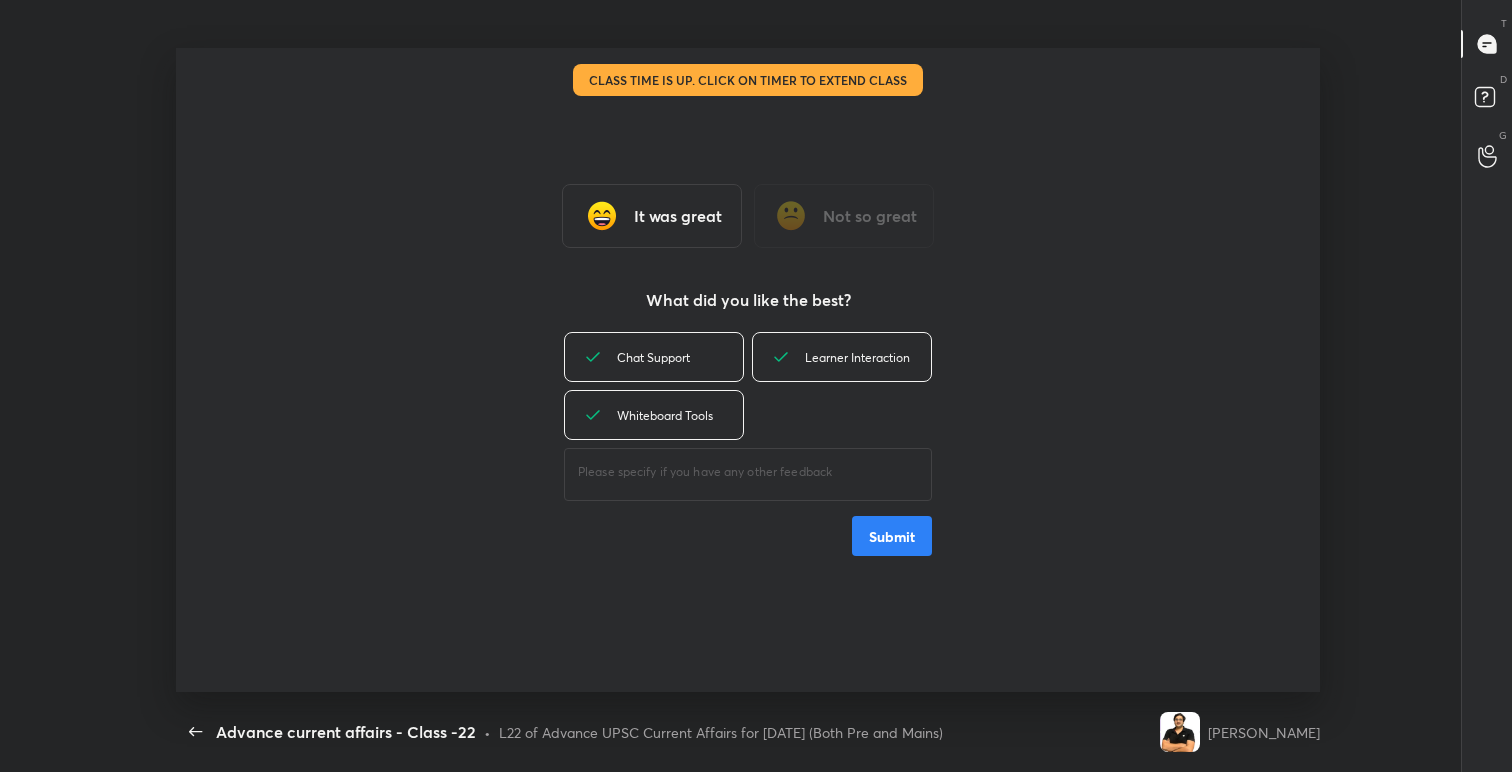 click on "Submit" at bounding box center (892, 536) 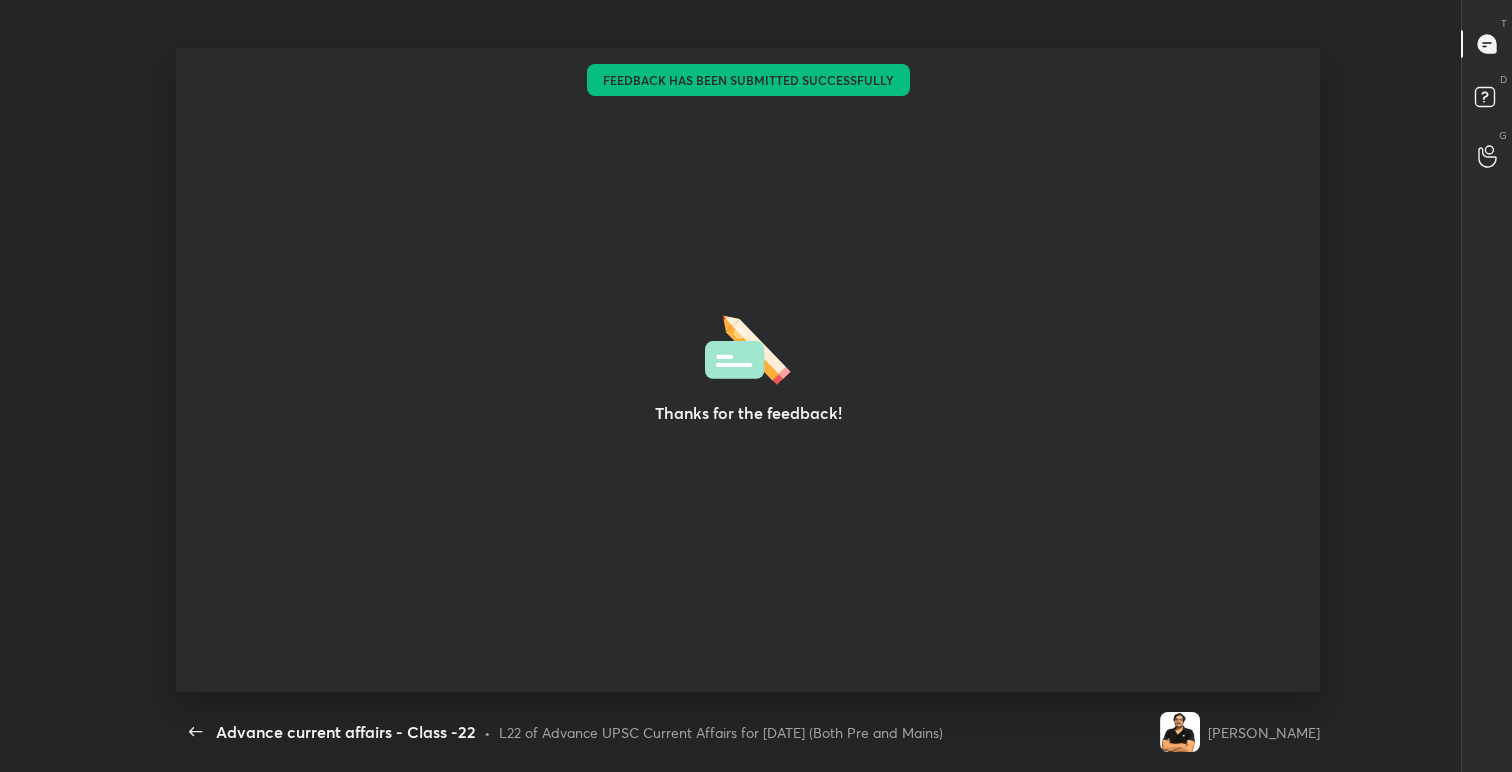 type on "x" 